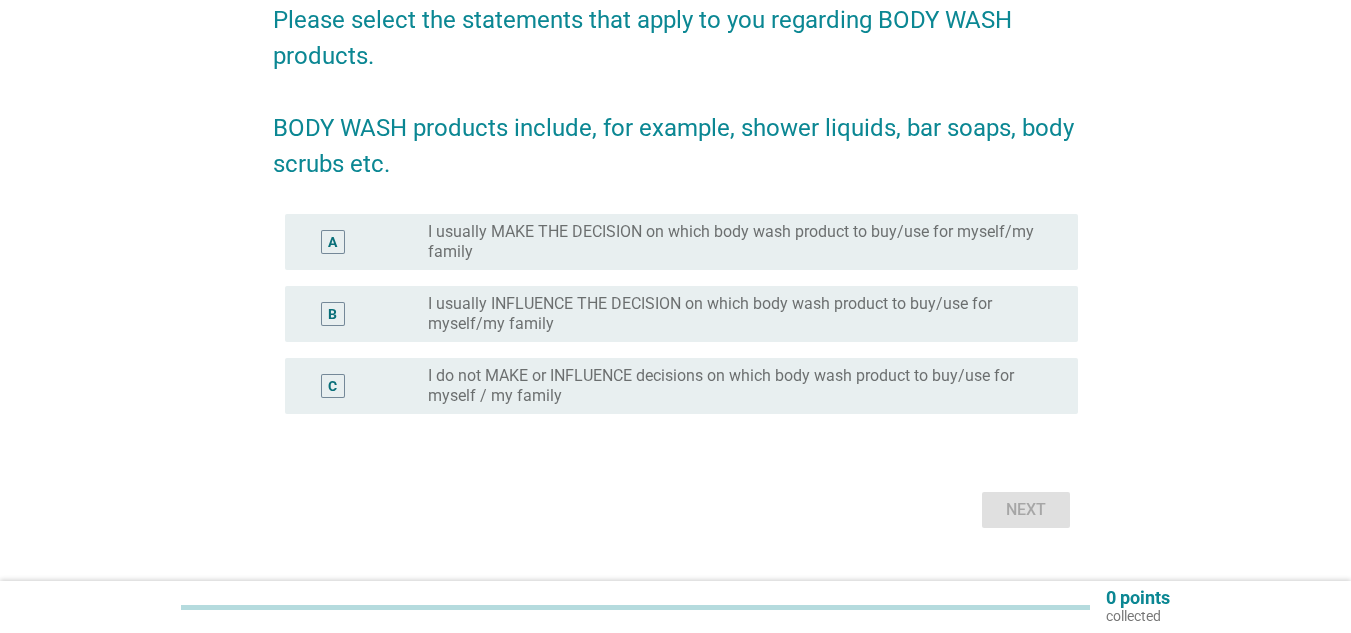 scroll, scrollTop: 200, scrollLeft: 0, axis: vertical 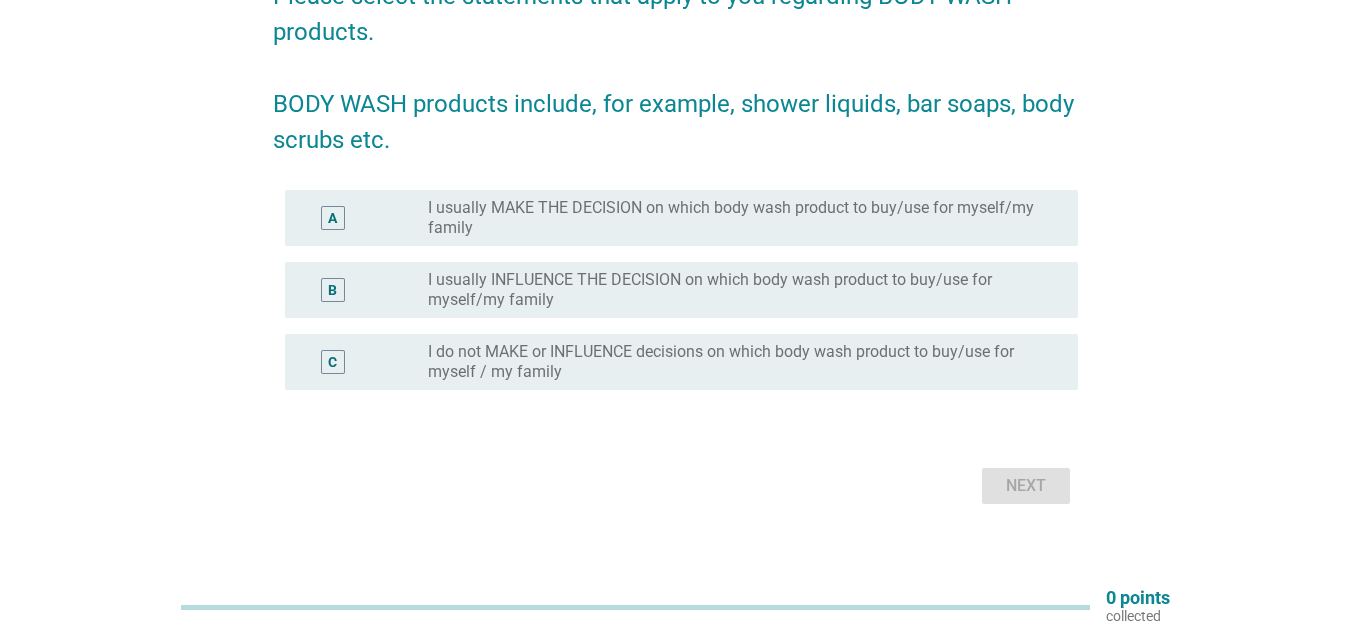 click on "A" at bounding box center (333, 218) 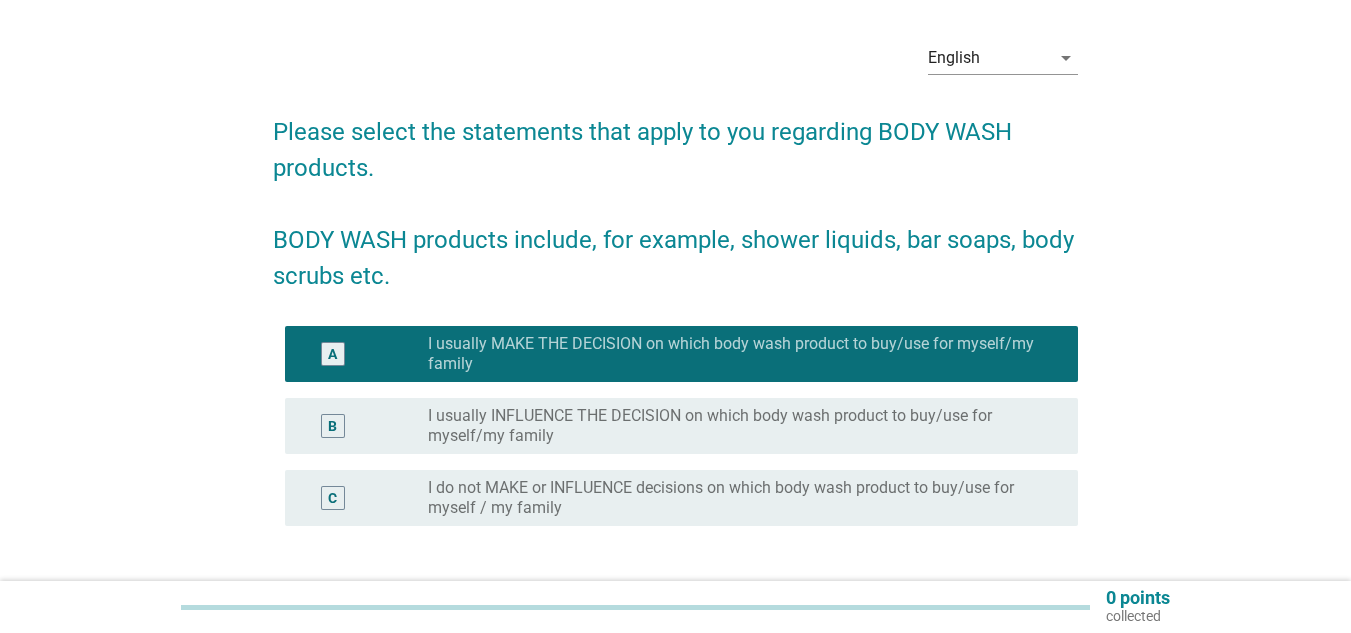 scroll, scrollTop: 100, scrollLeft: 0, axis: vertical 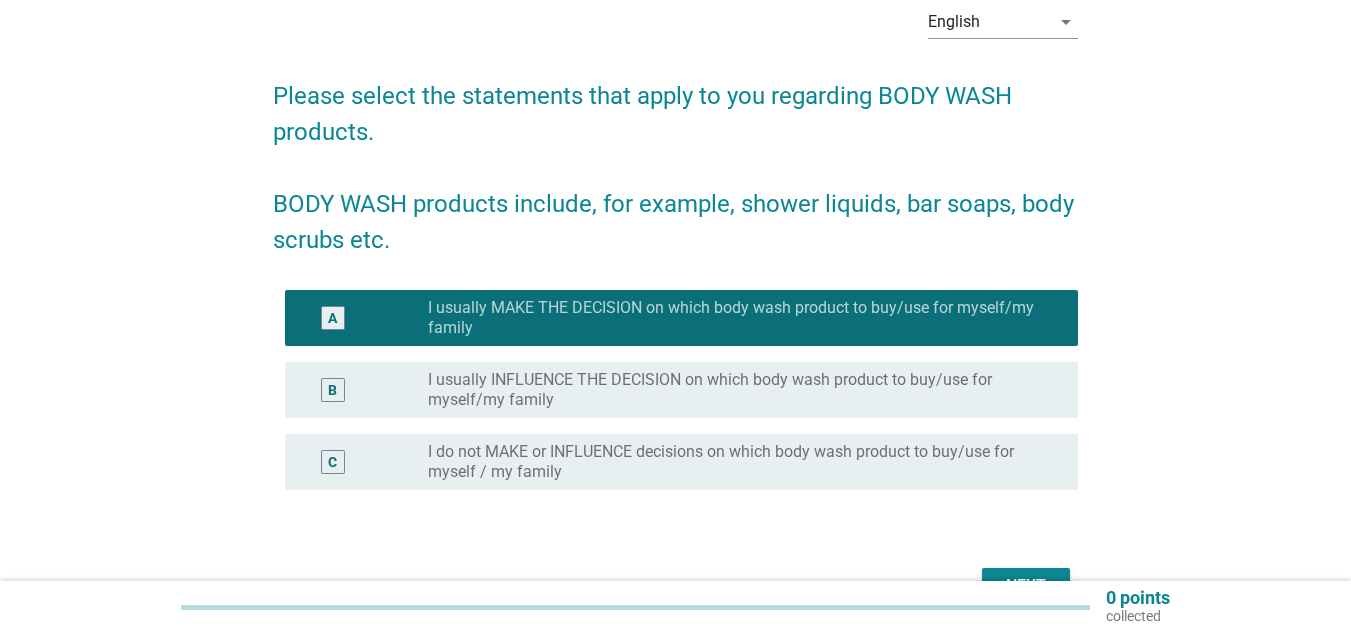 click on "B" at bounding box center [332, 390] 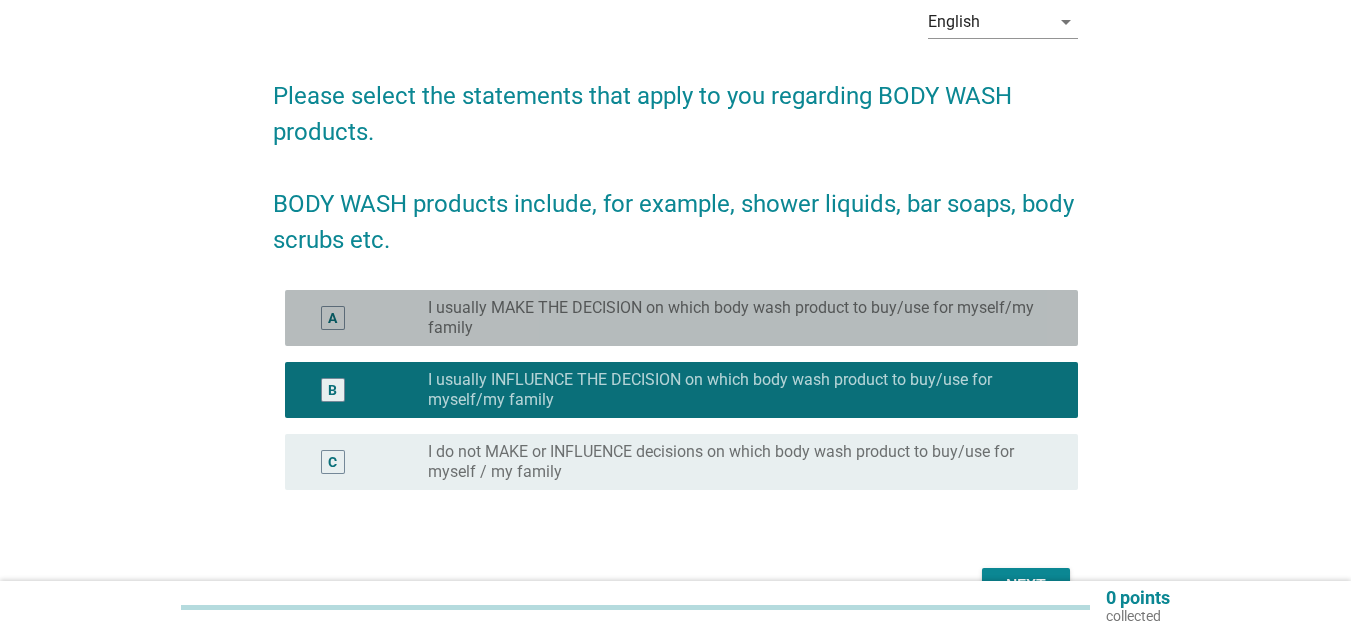 click on "A" at bounding box center (332, 318) 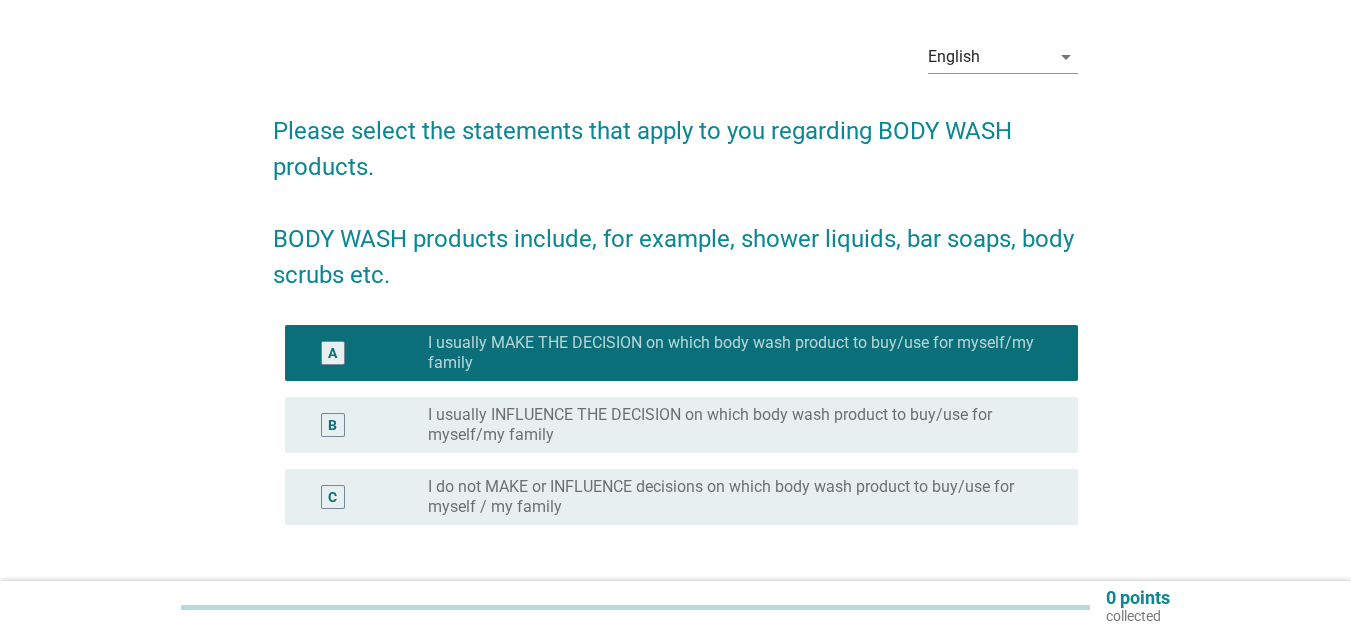 scroll, scrollTop: 100, scrollLeft: 0, axis: vertical 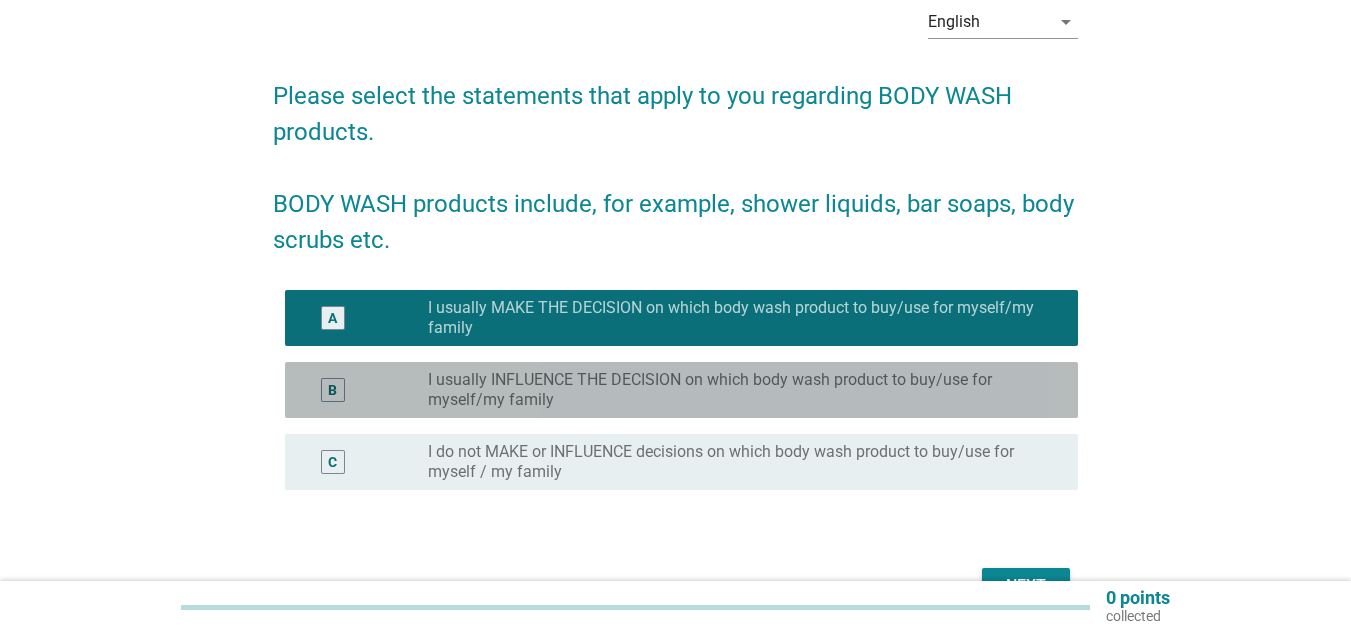 click on "B" at bounding box center (333, 390) 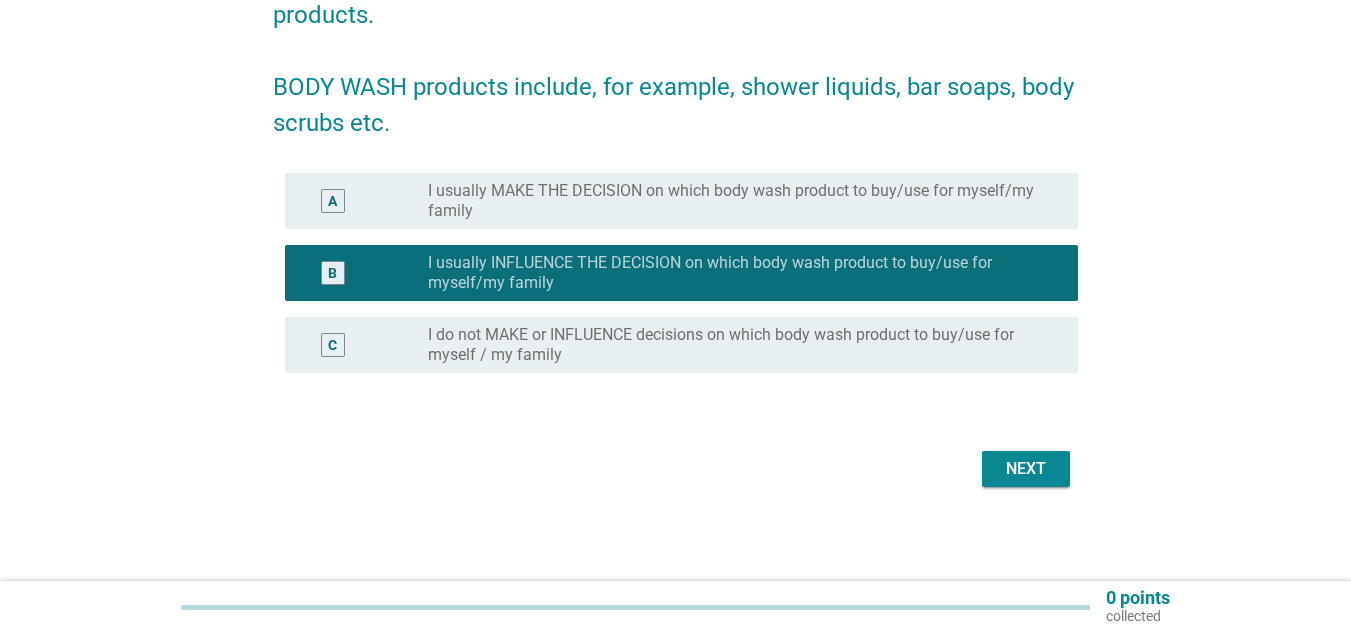 scroll, scrollTop: 219, scrollLeft: 0, axis: vertical 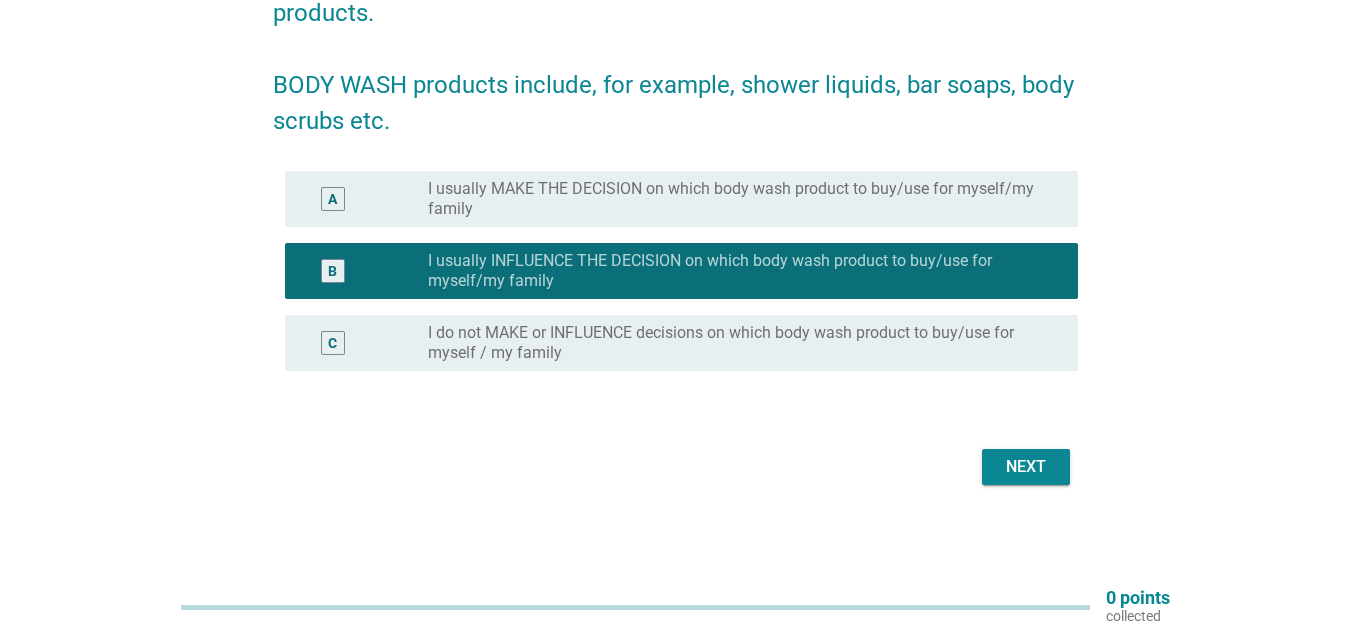 click on "Next" at bounding box center (1026, 467) 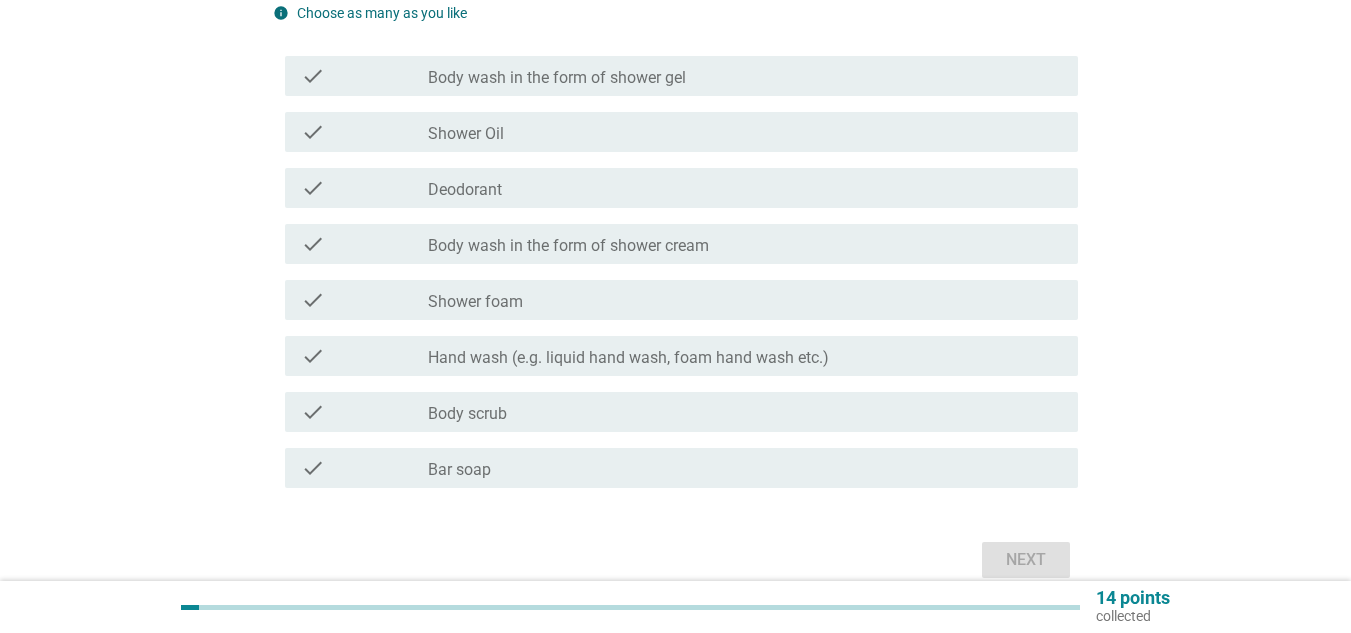 scroll, scrollTop: 0, scrollLeft: 0, axis: both 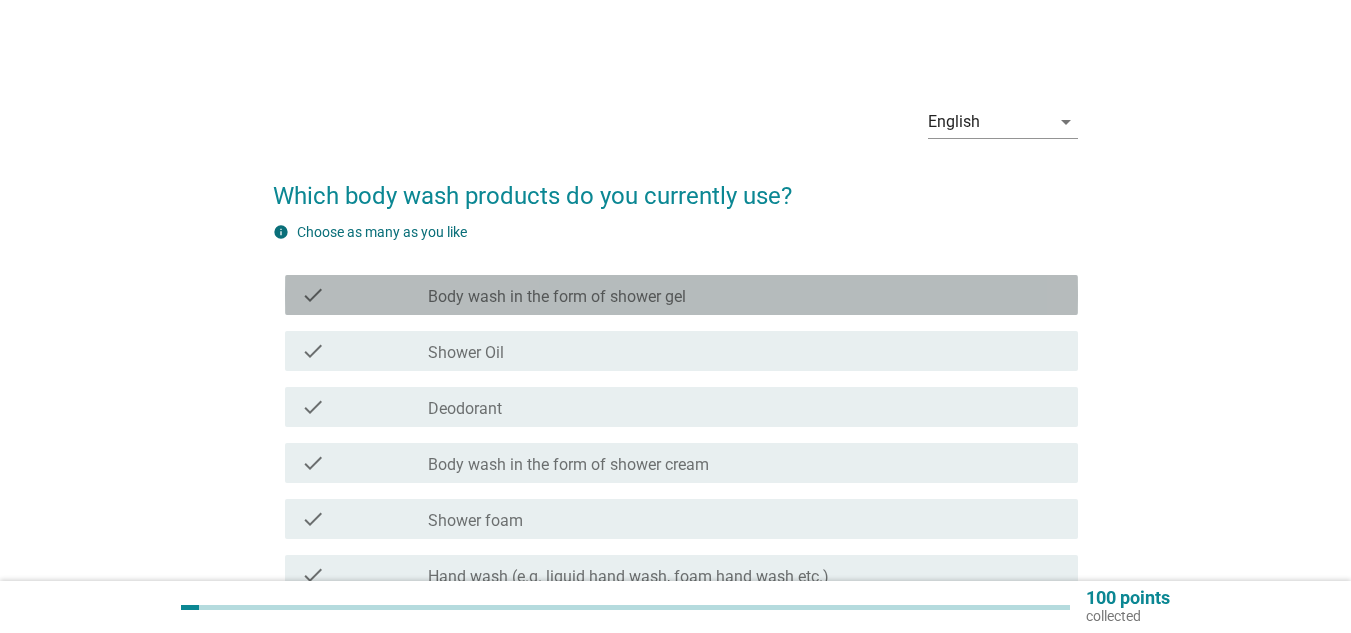 click on "check" at bounding box center [364, 295] 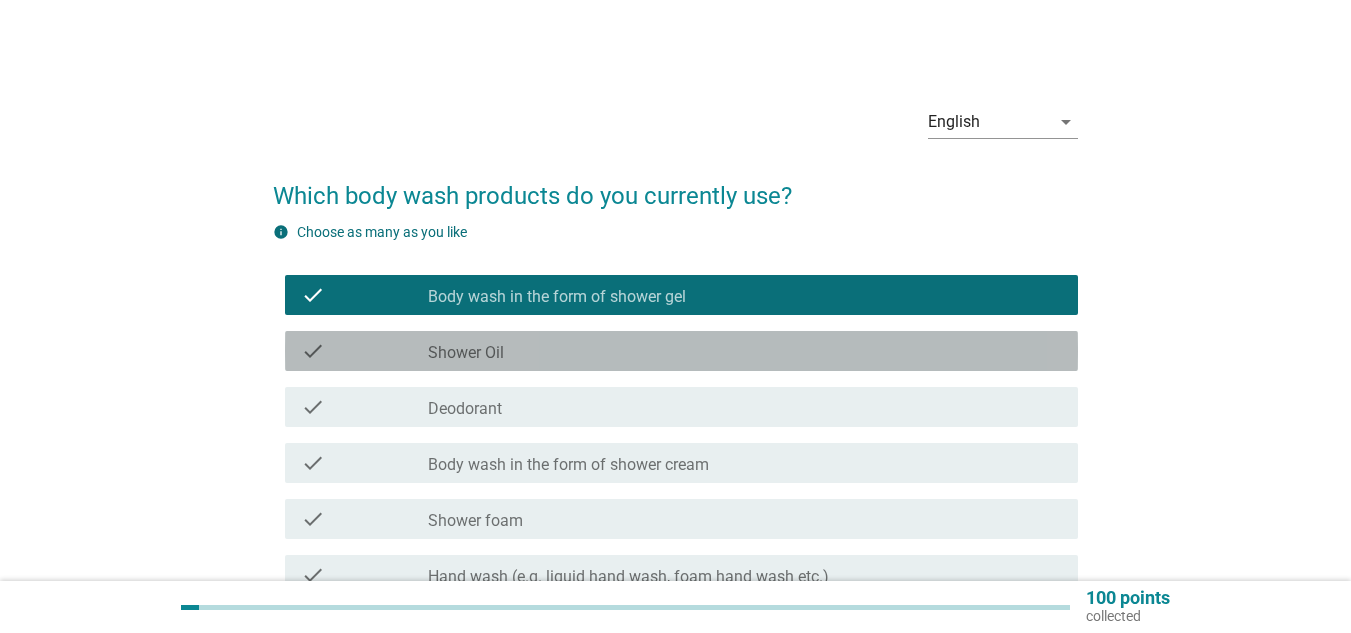 click on "Shower Oil" at bounding box center [466, 353] 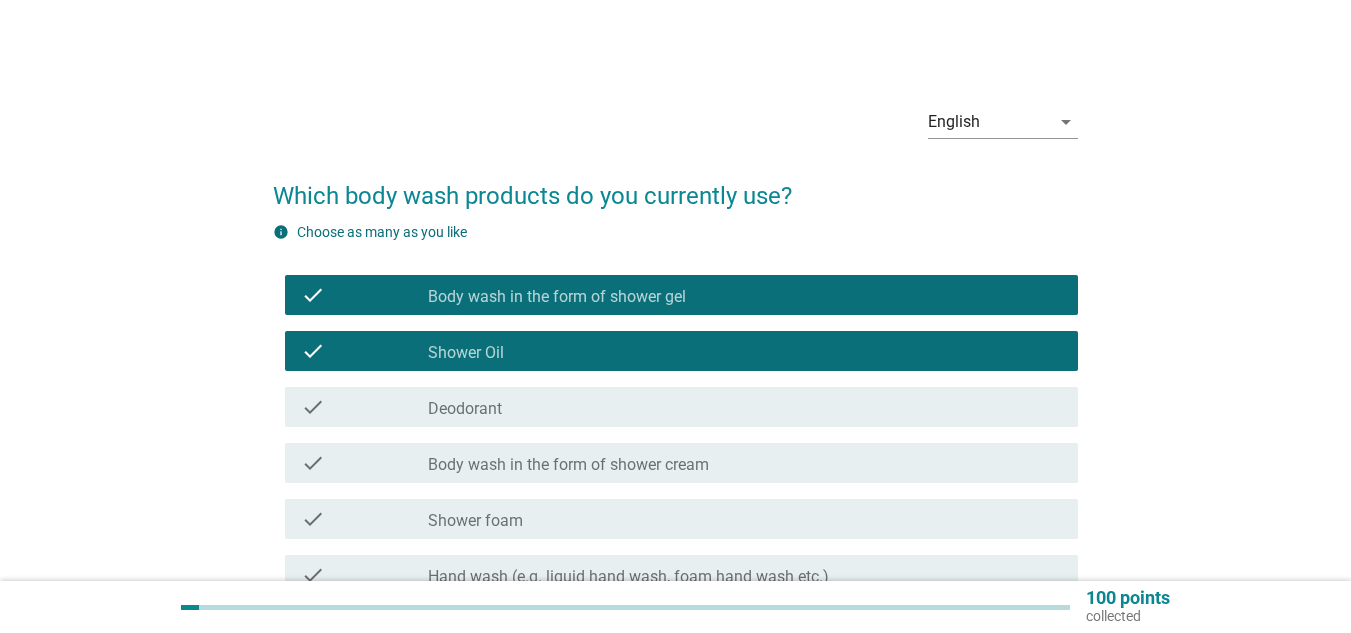 click on "check     check_box_outline_blank Deodorant" at bounding box center [681, 407] 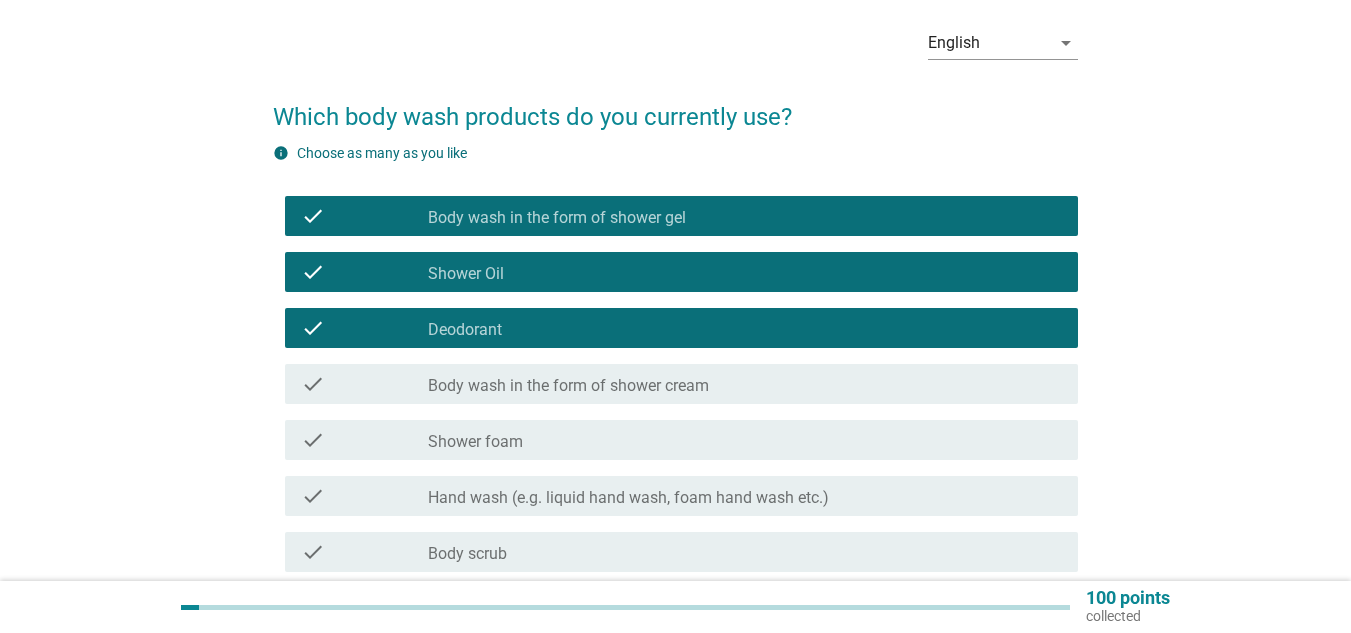 scroll, scrollTop: 200, scrollLeft: 0, axis: vertical 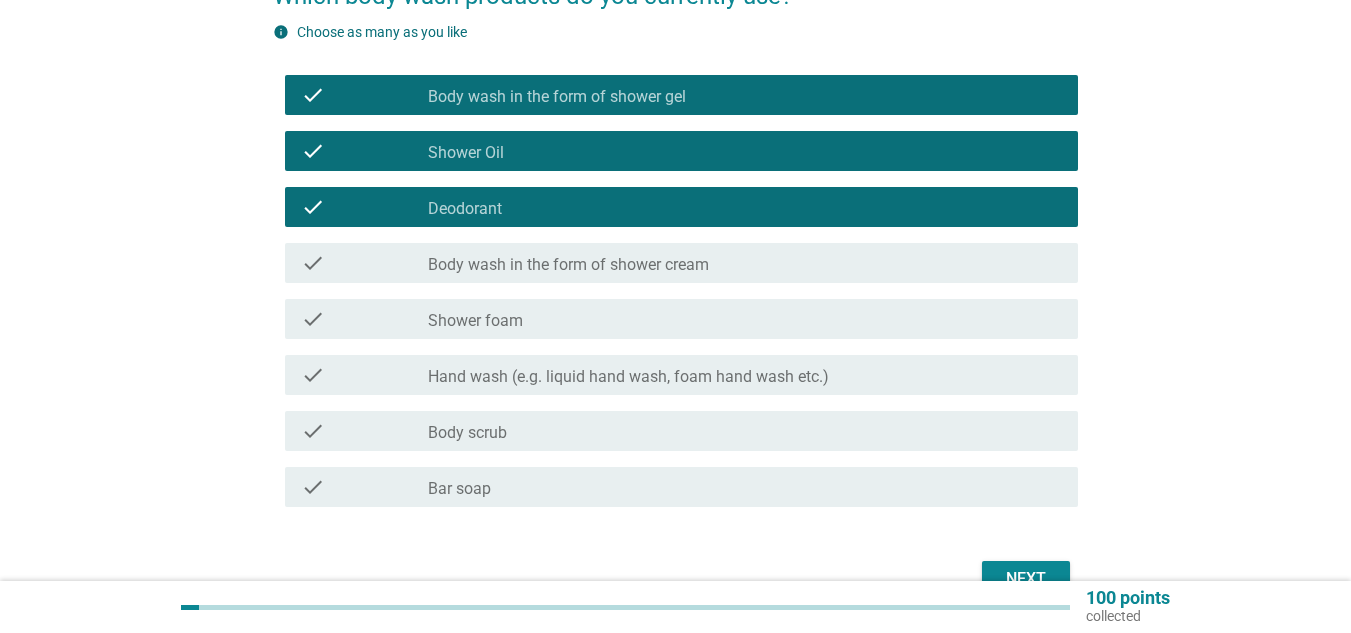 click on "Body wash in the form of shower cream" at bounding box center (568, 265) 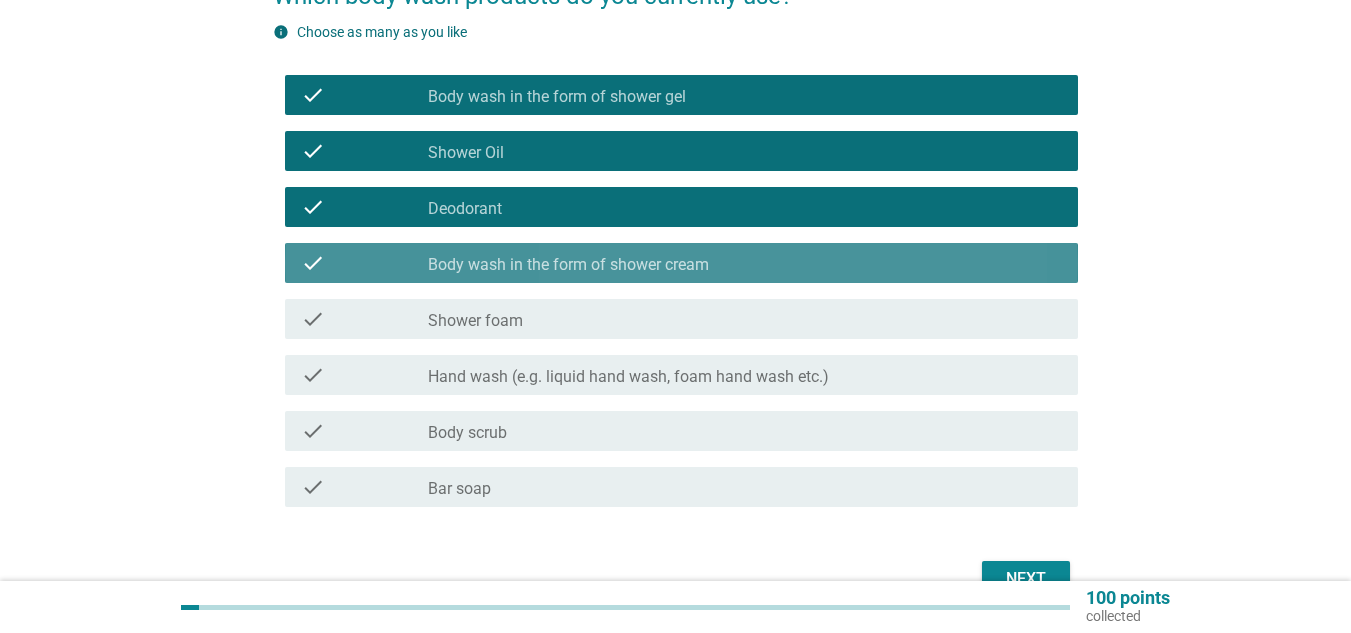 click on "Shower foam" at bounding box center (475, 321) 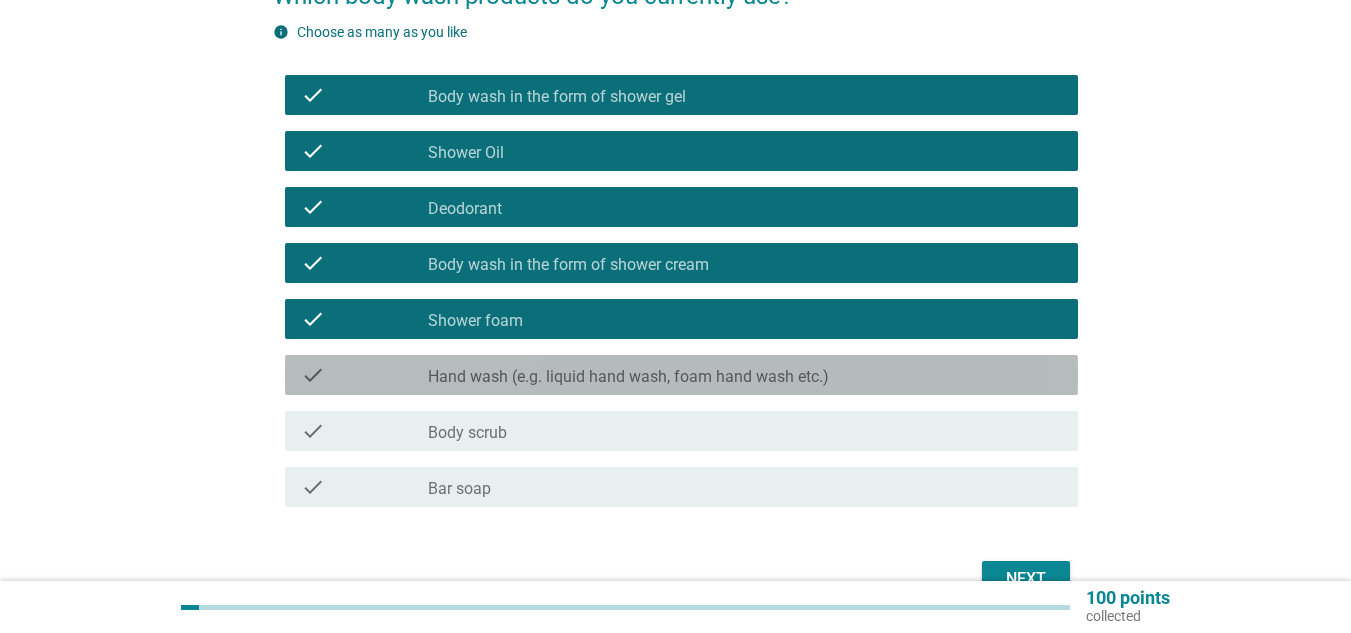 click on "check     check_box_outline_blank Hand wash (e.g. liquid hand wash, foam hand wash etc.)" at bounding box center [681, 375] 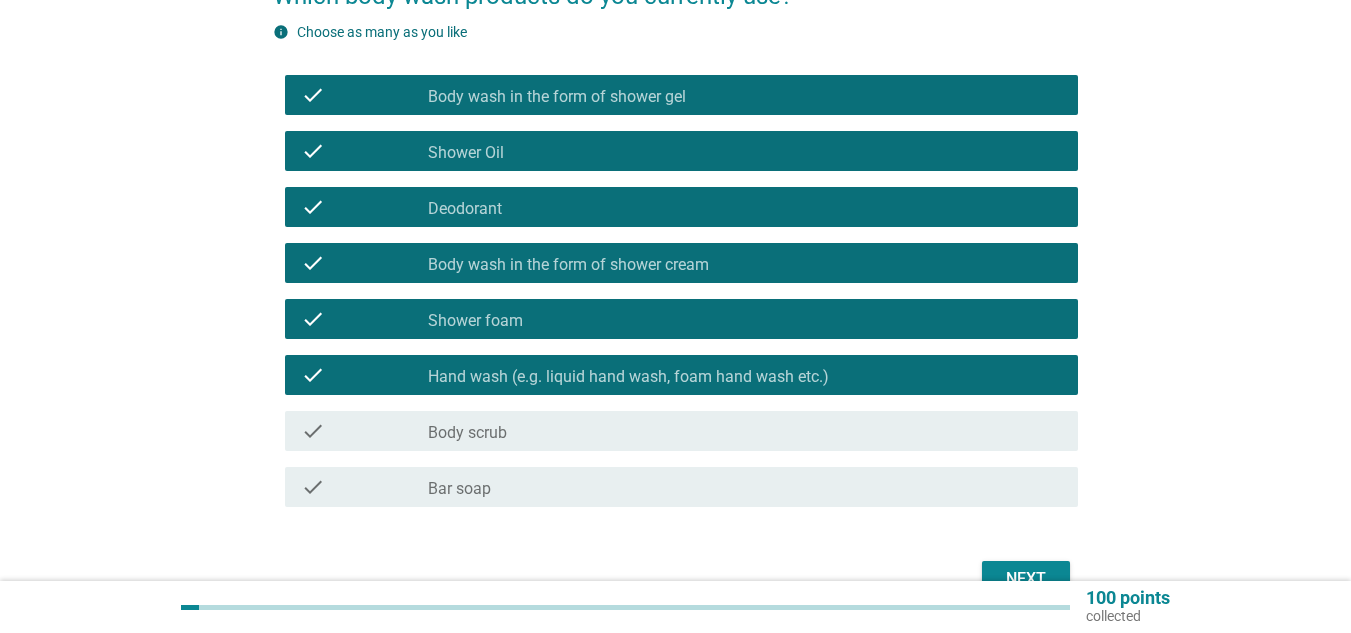 click on "Body scrub" at bounding box center [467, 433] 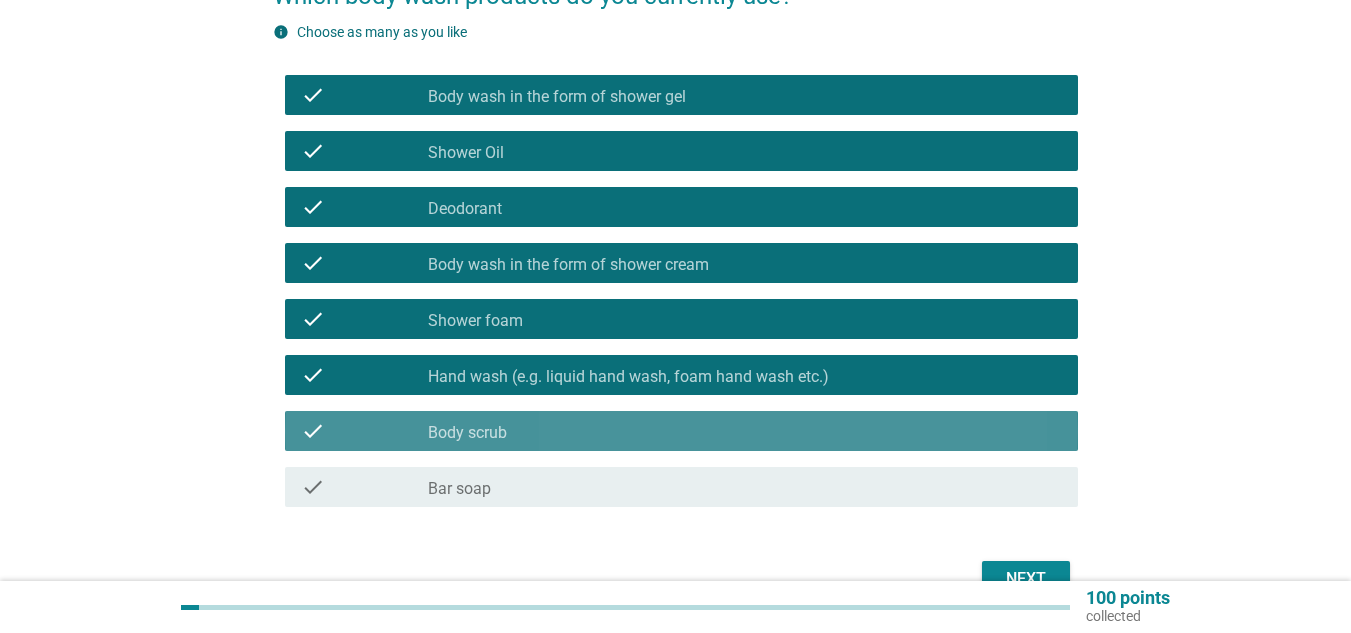 click on "Bar soap" at bounding box center (459, 489) 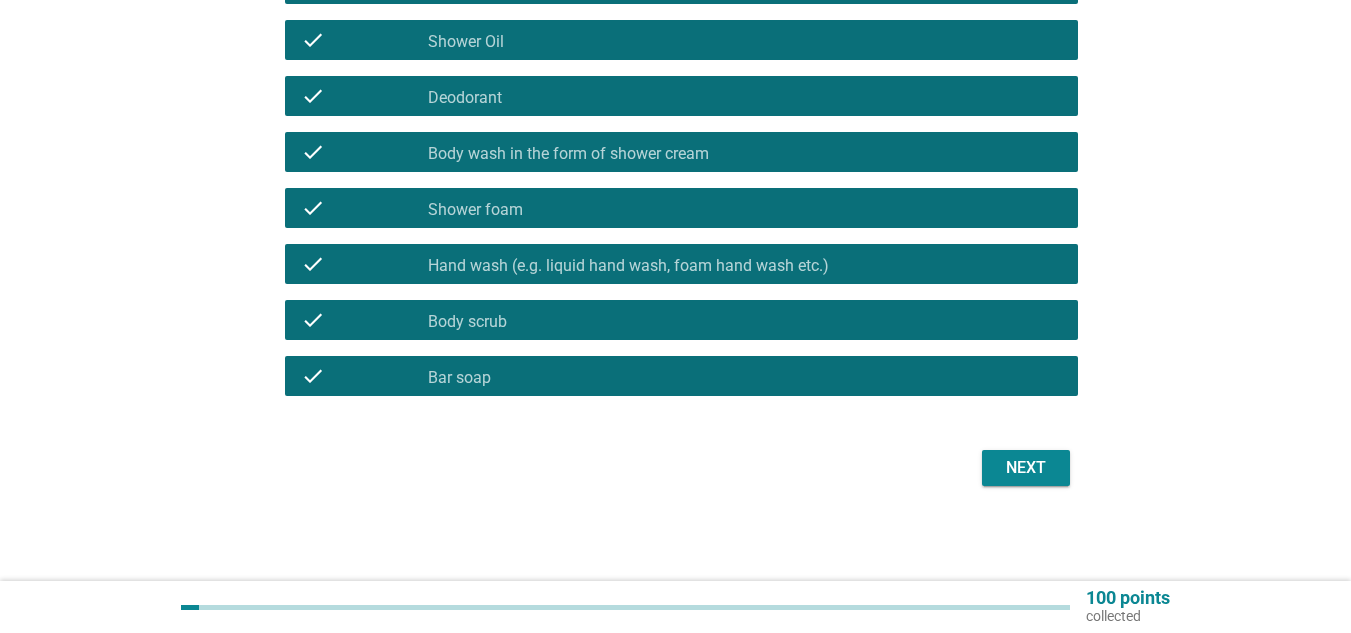 scroll, scrollTop: 312, scrollLeft: 0, axis: vertical 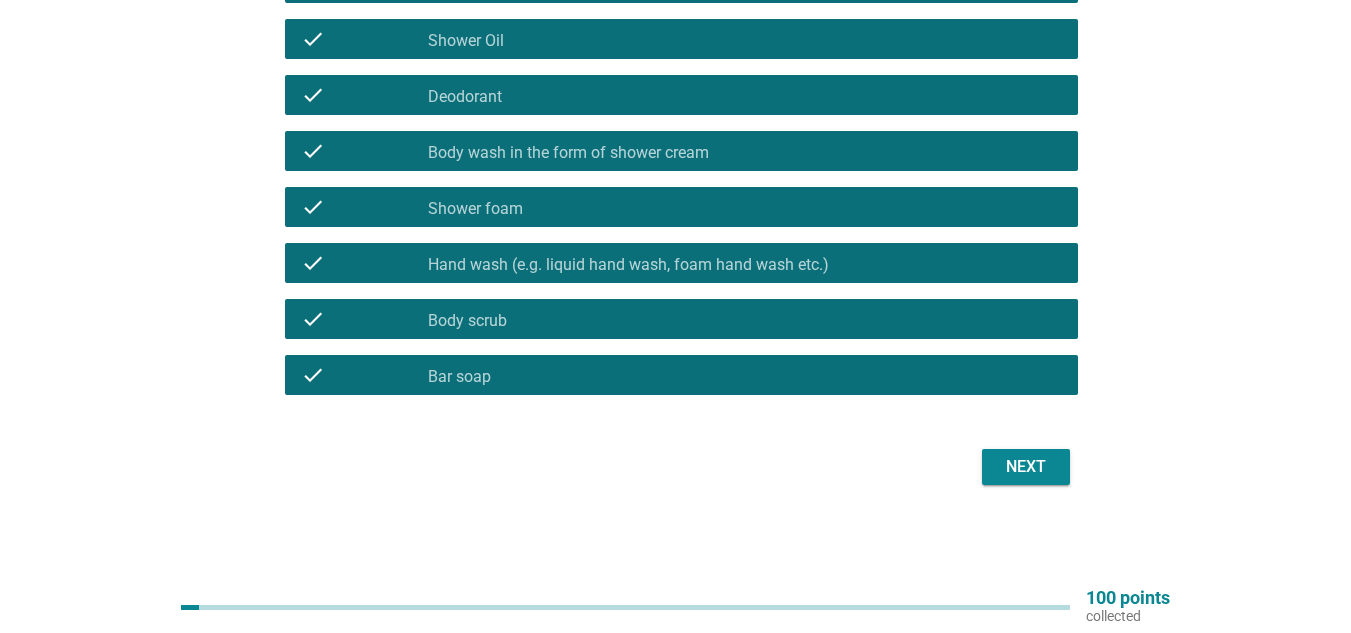 click on "Next" at bounding box center [1026, 467] 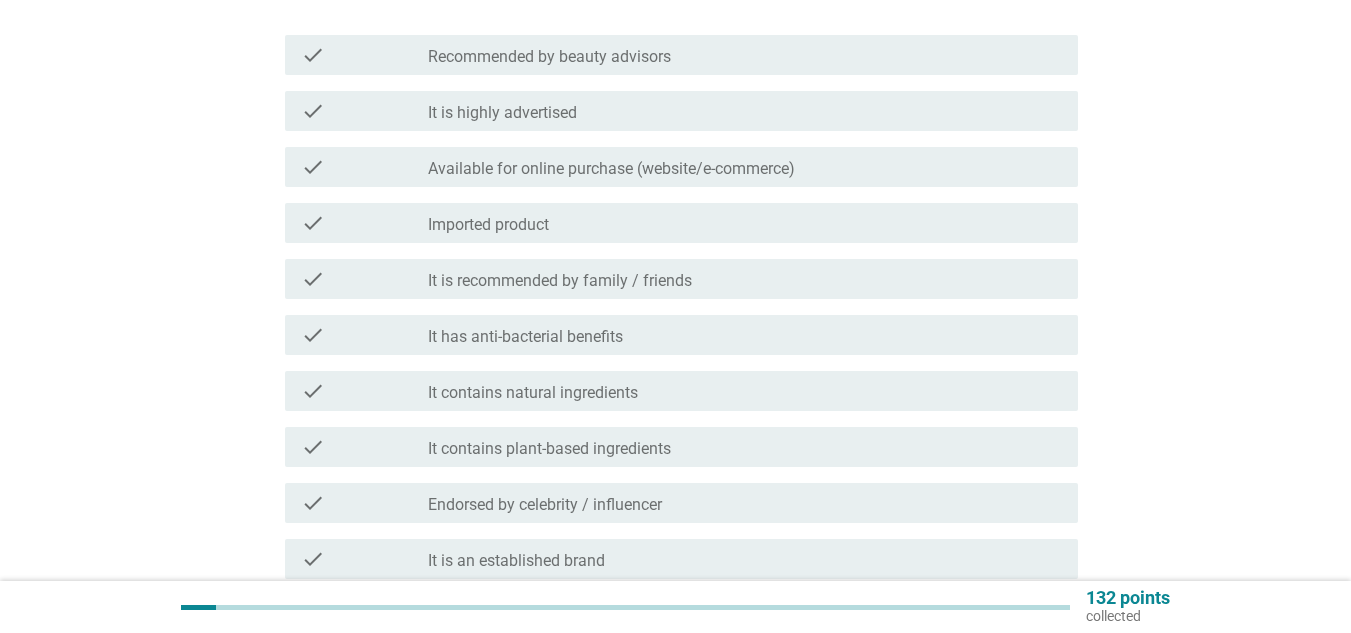 scroll, scrollTop: 0, scrollLeft: 0, axis: both 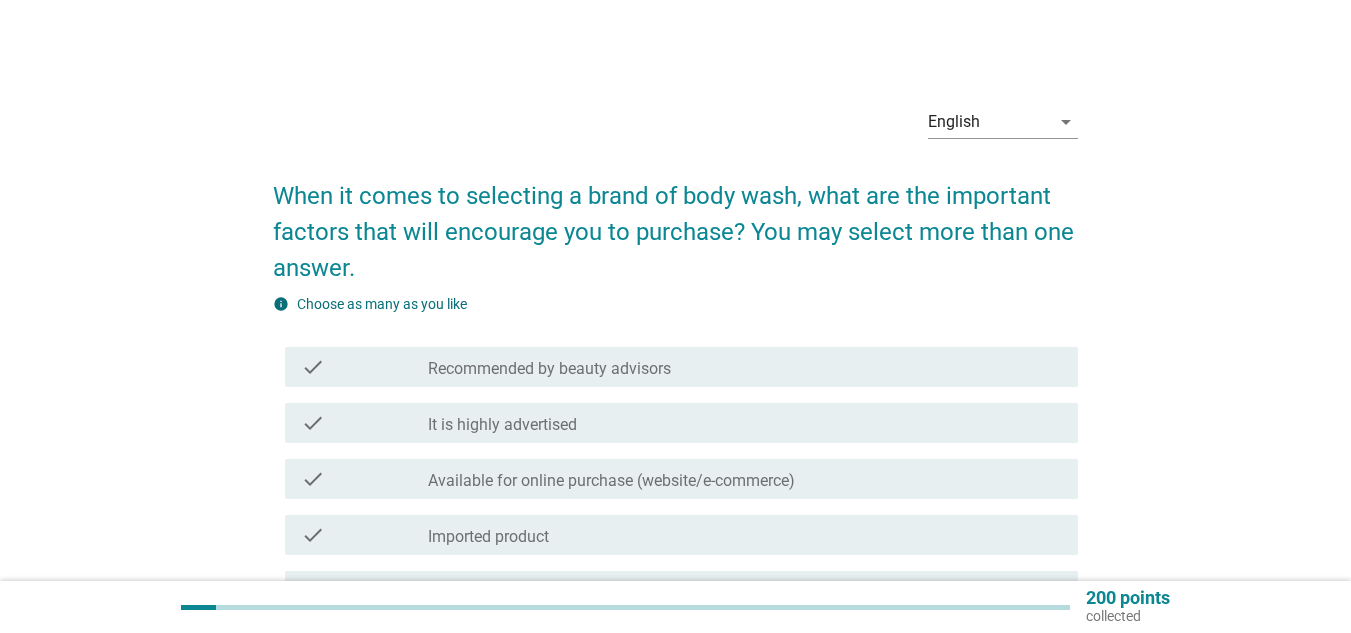 click on "Recommended by beauty advisors" at bounding box center [549, 369] 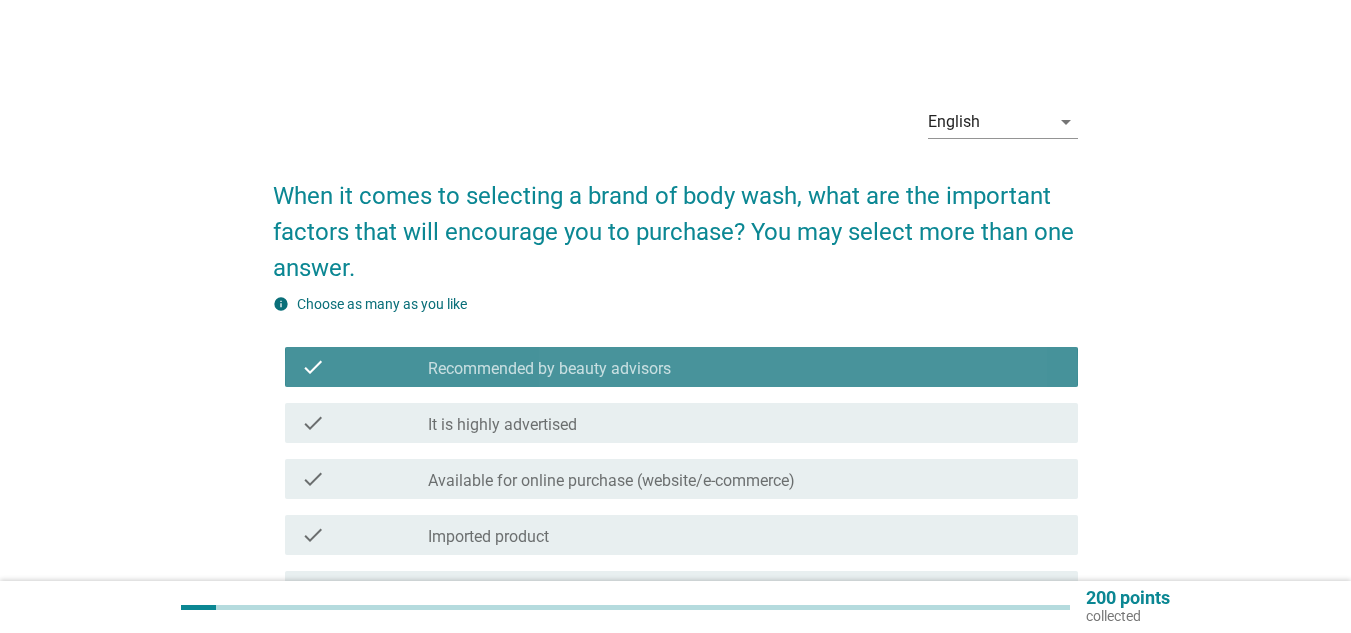 click on "It is highly advertised" at bounding box center (502, 425) 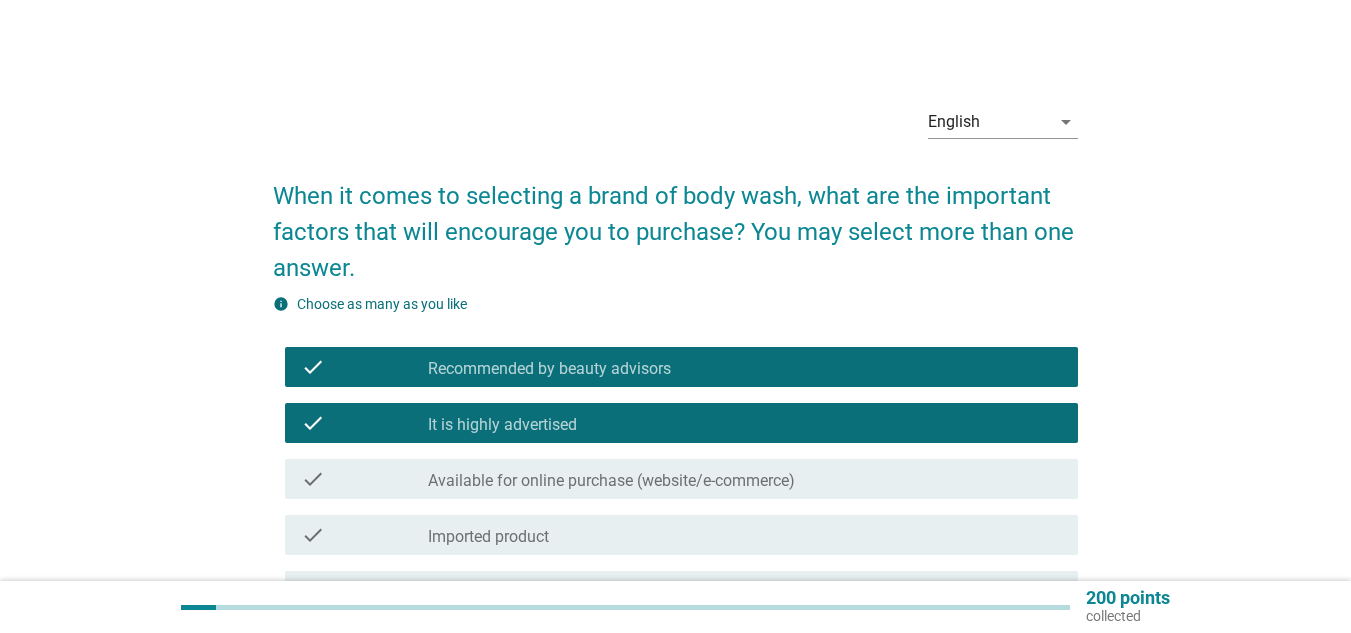scroll, scrollTop: 100, scrollLeft: 0, axis: vertical 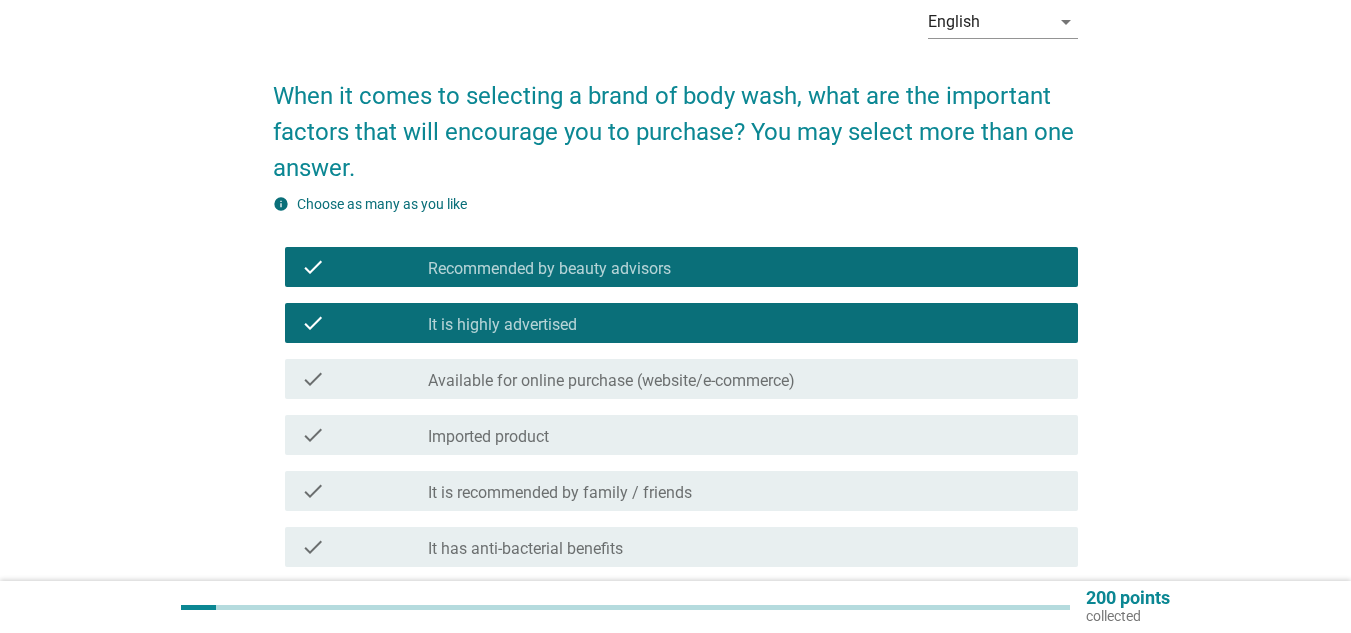click on "Available for online purchase (website/e-commerce)" at bounding box center (611, 381) 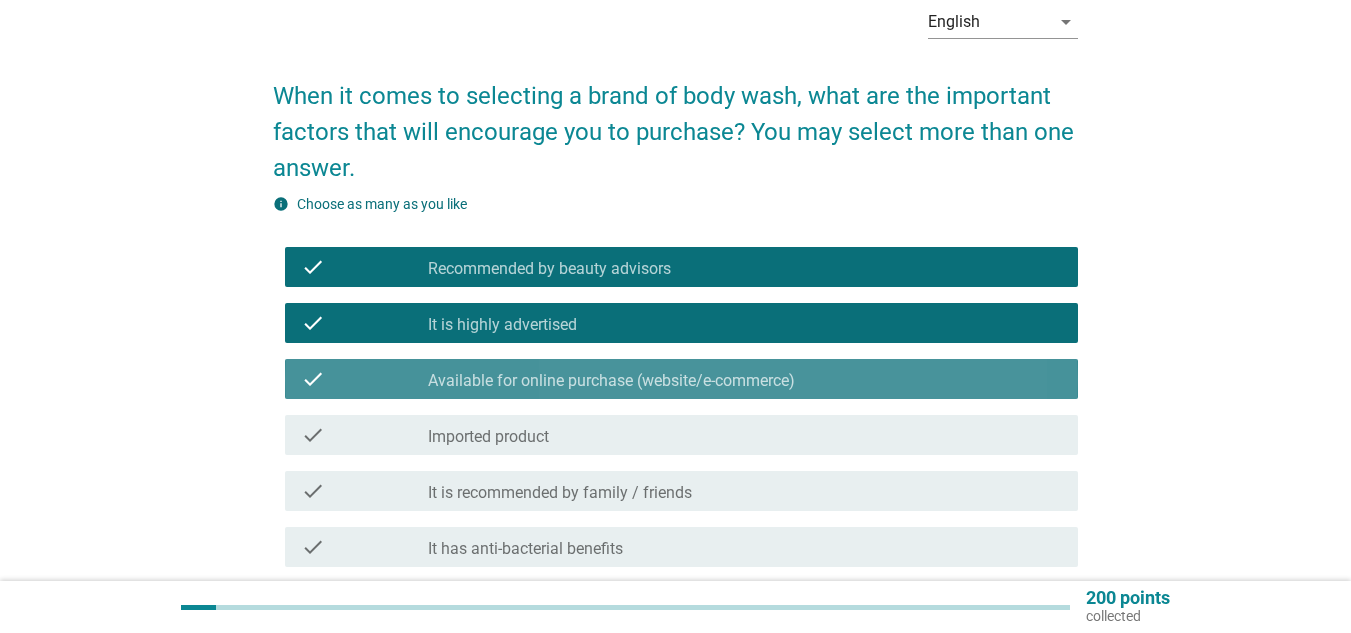 click on "check     check_box_outline_blank Imported product" at bounding box center (675, 435) 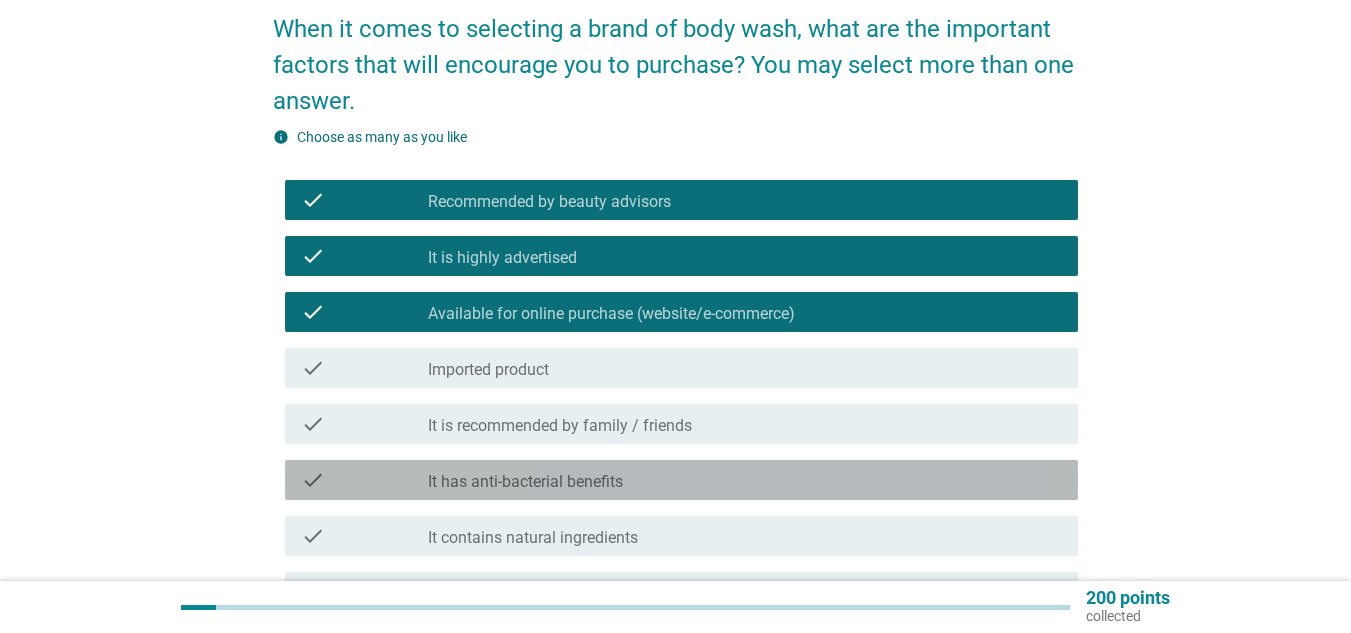 scroll, scrollTop: 200, scrollLeft: 0, axis: vertical 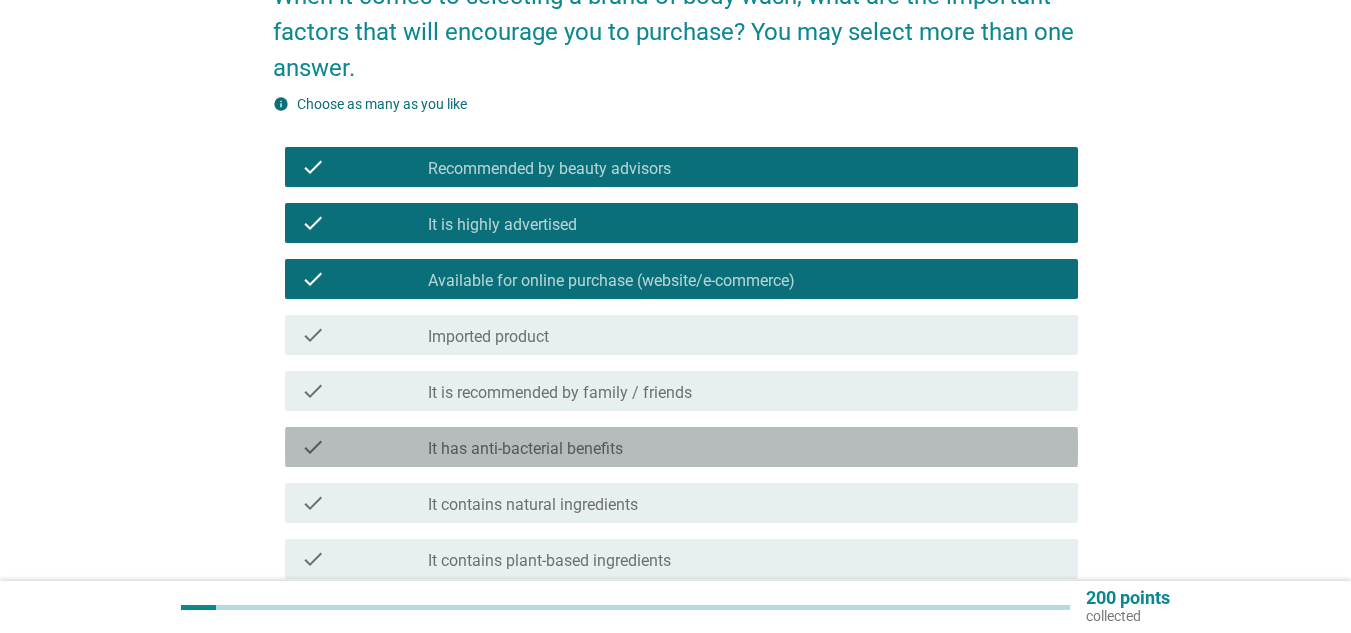 click on "check     check_box_outline_blank It has anti-bacterial benefits" at bounding box center (681, 447) 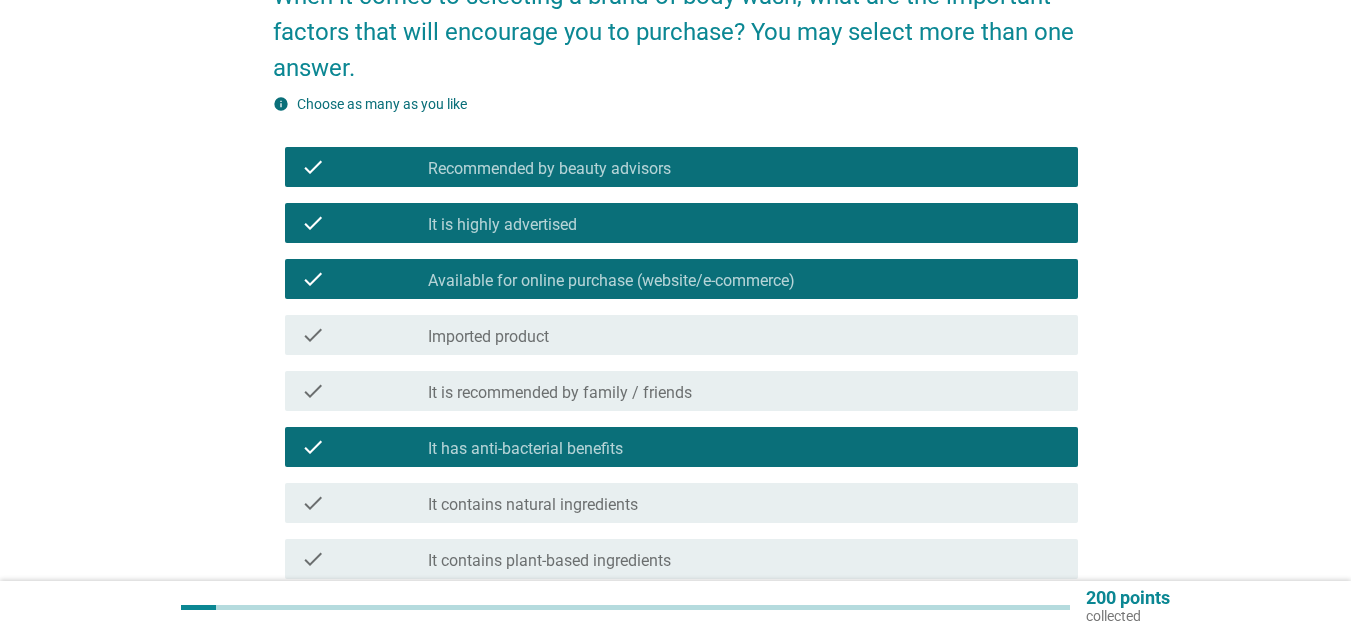 click on "check     check_box_outline_blank Imported product" at bounding box center [681, 335] 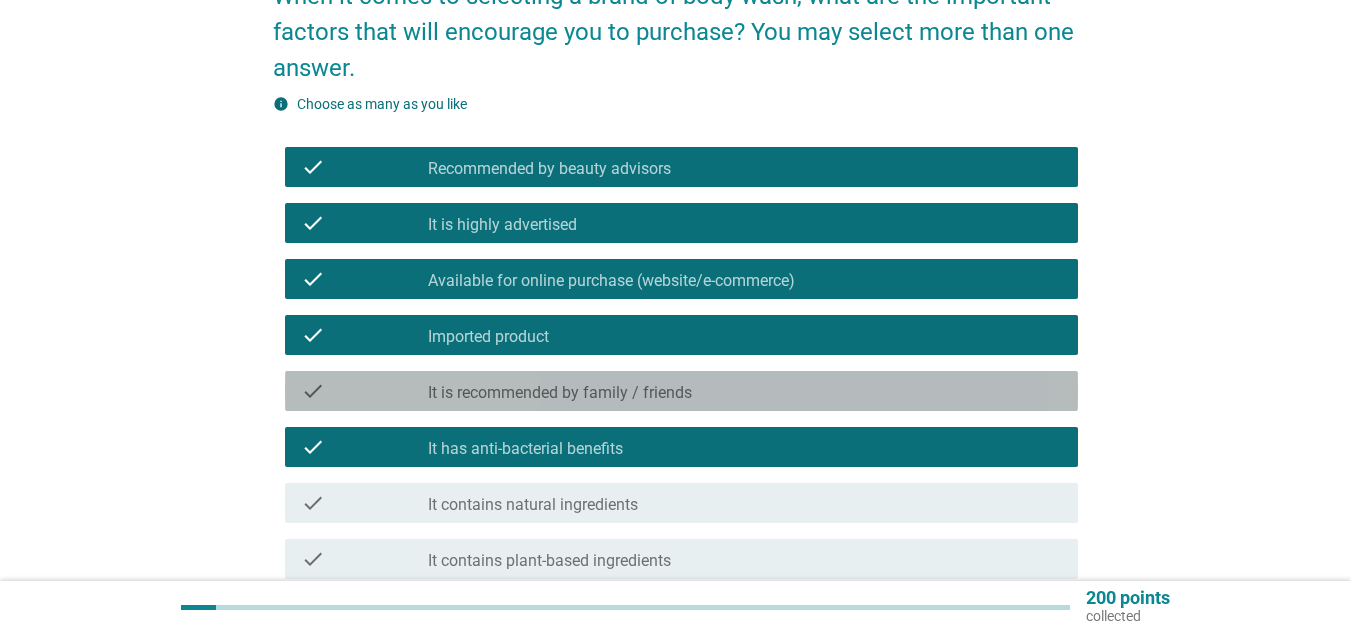 click on "check     check_box_outline_blank It is recommended by family / friends" at bounding box center [681, 391] 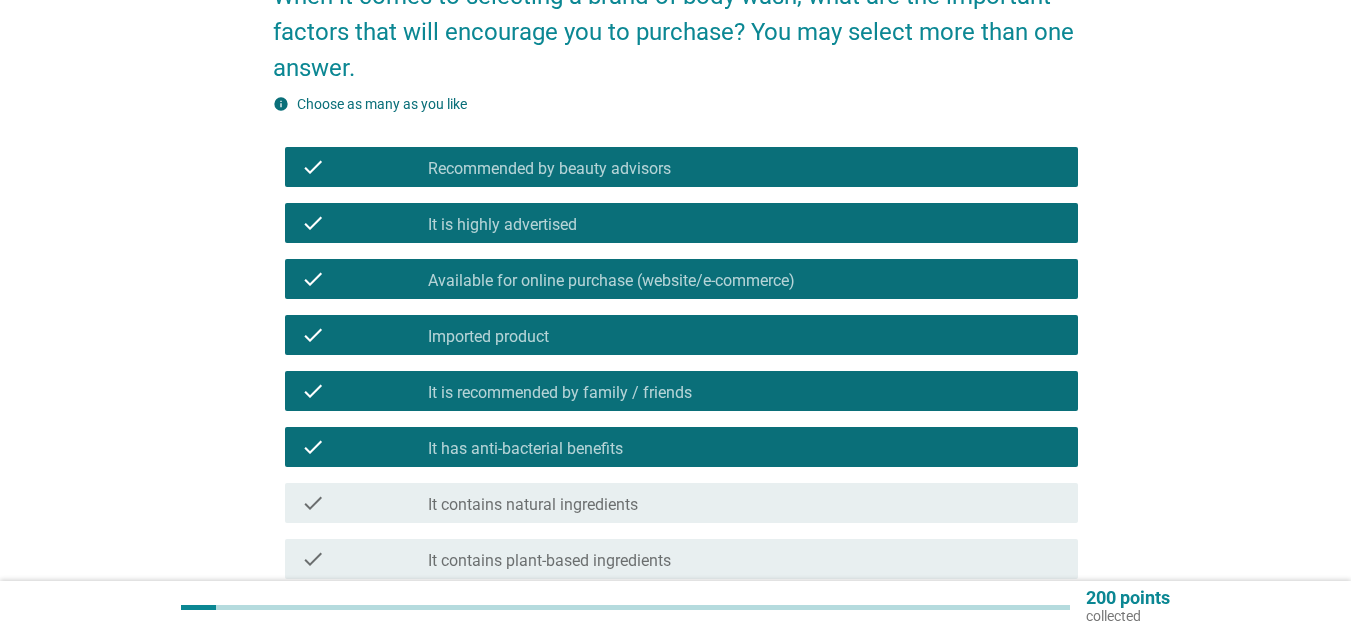 scroll, scrollTop: 400, scrollLeft: 0, axis: vertical 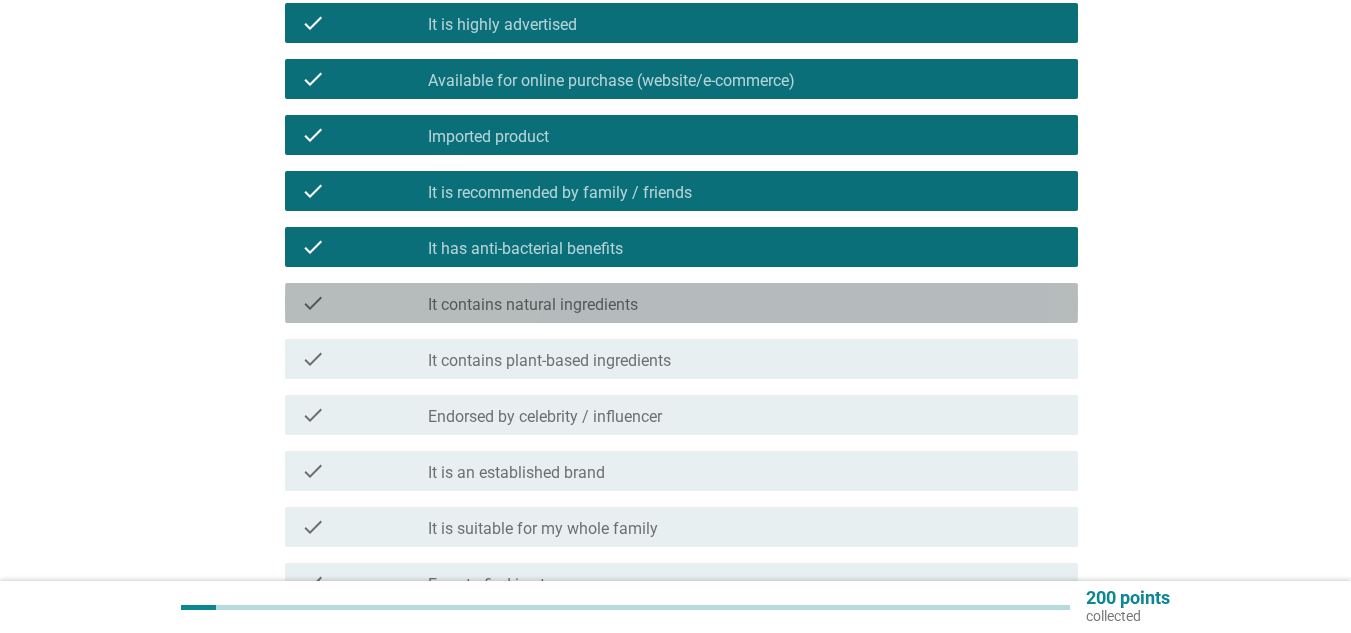 click on "It contains natural ingredients" at bounding box center (533, 305) 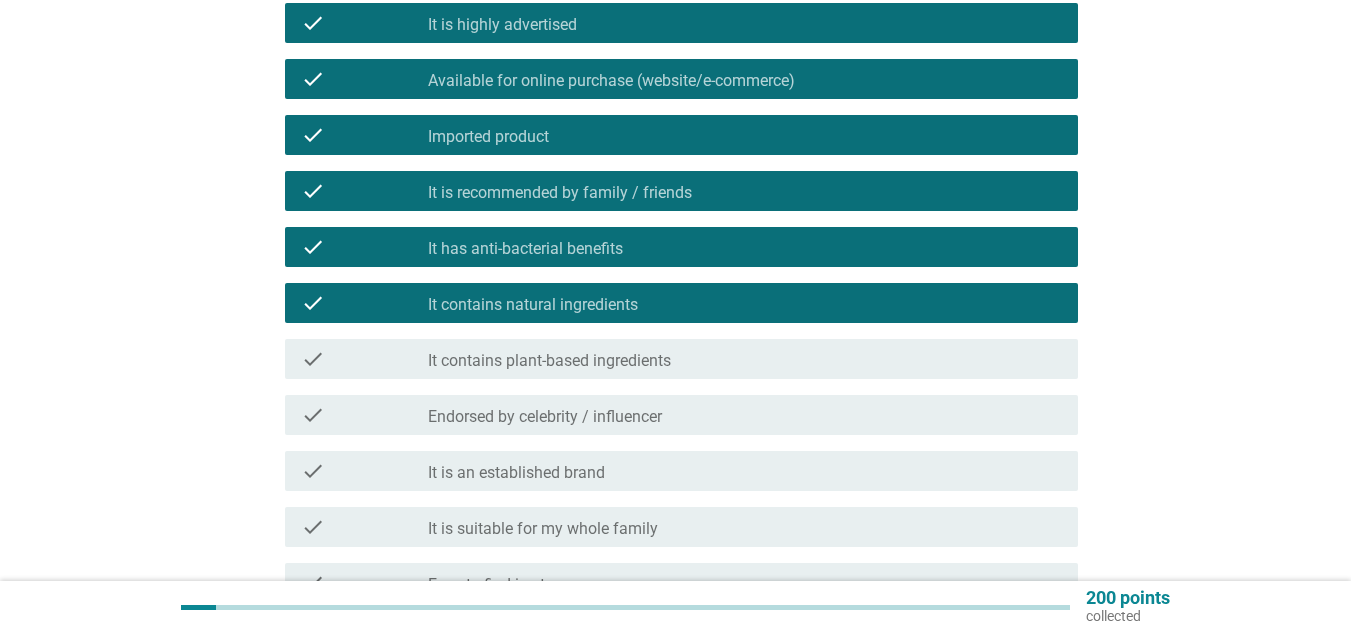click on "It contains plant-based ingredients" at bounding box center (549, 361) 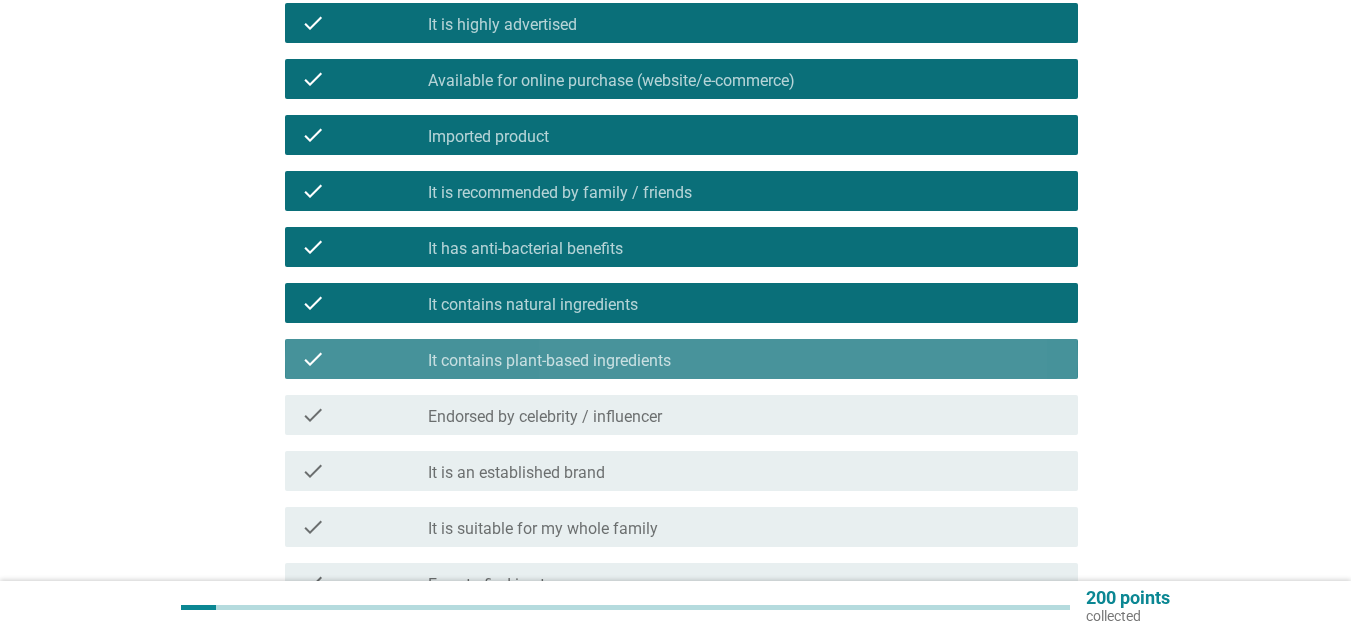 click on "check     check_box_outline_blank Endorsed by celebrity / influencer" at bounding box center [675, 415] 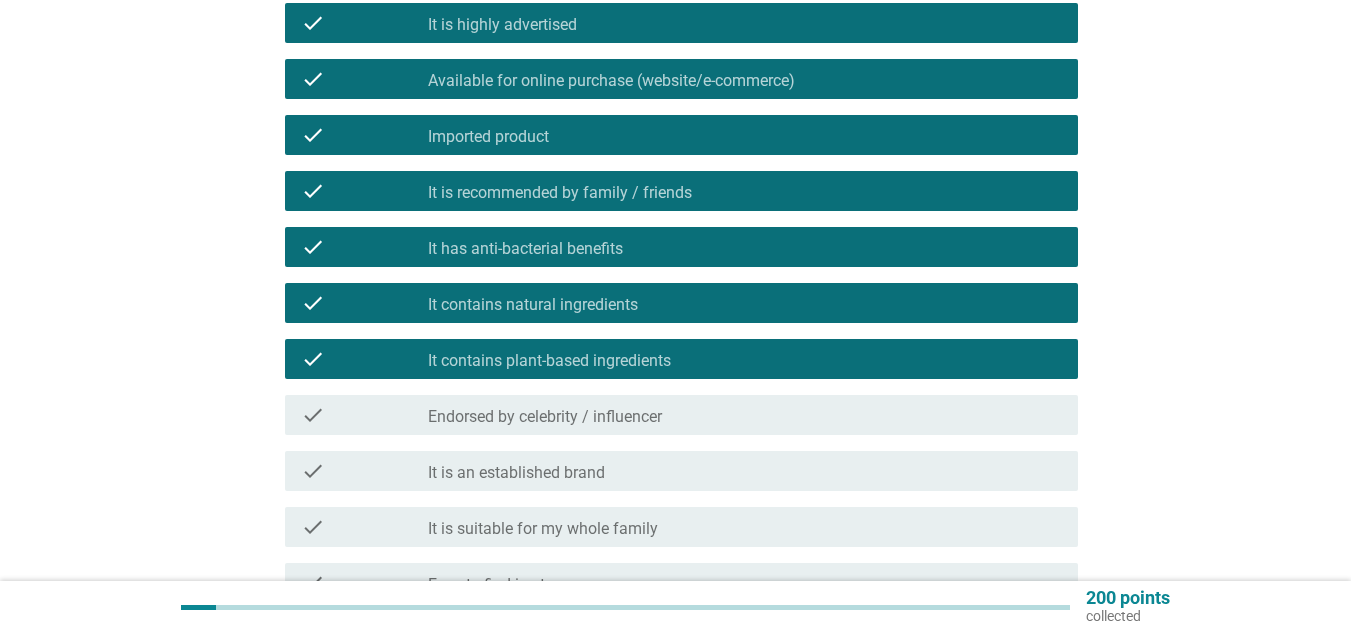click on "Endorsed by celebrity / influencer" at bounding box center [545, 417] 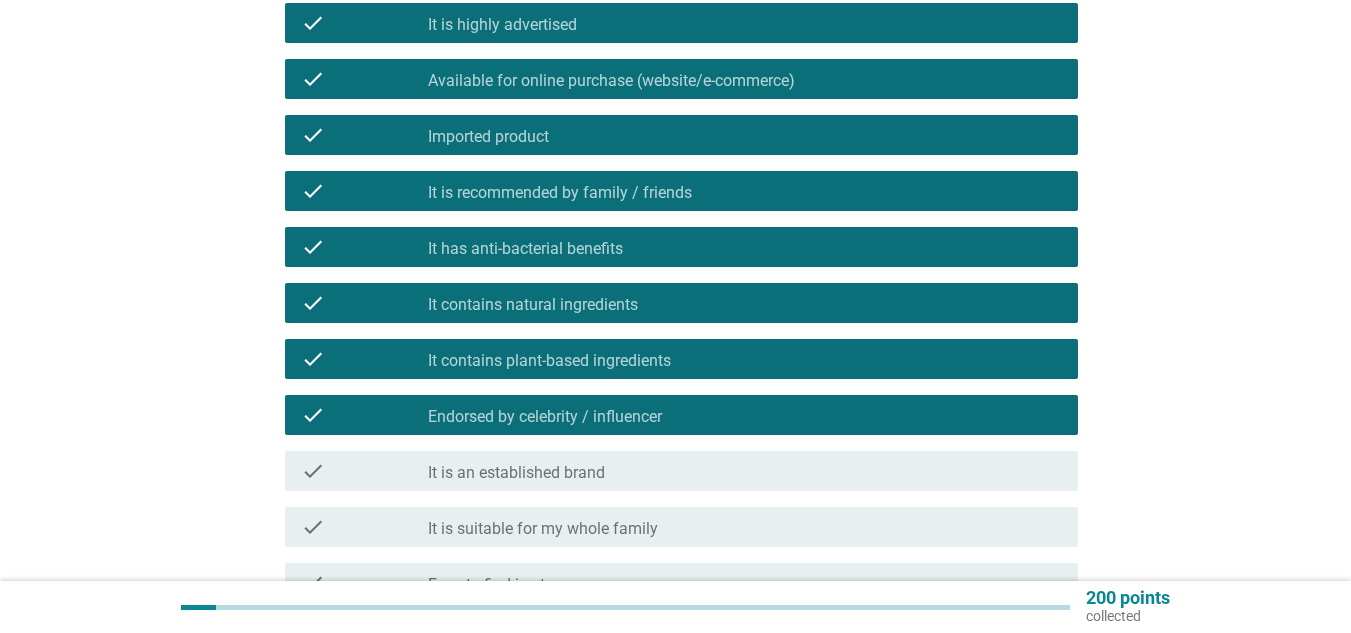 click on "It is an established brand" at bounding box center [516, 473] 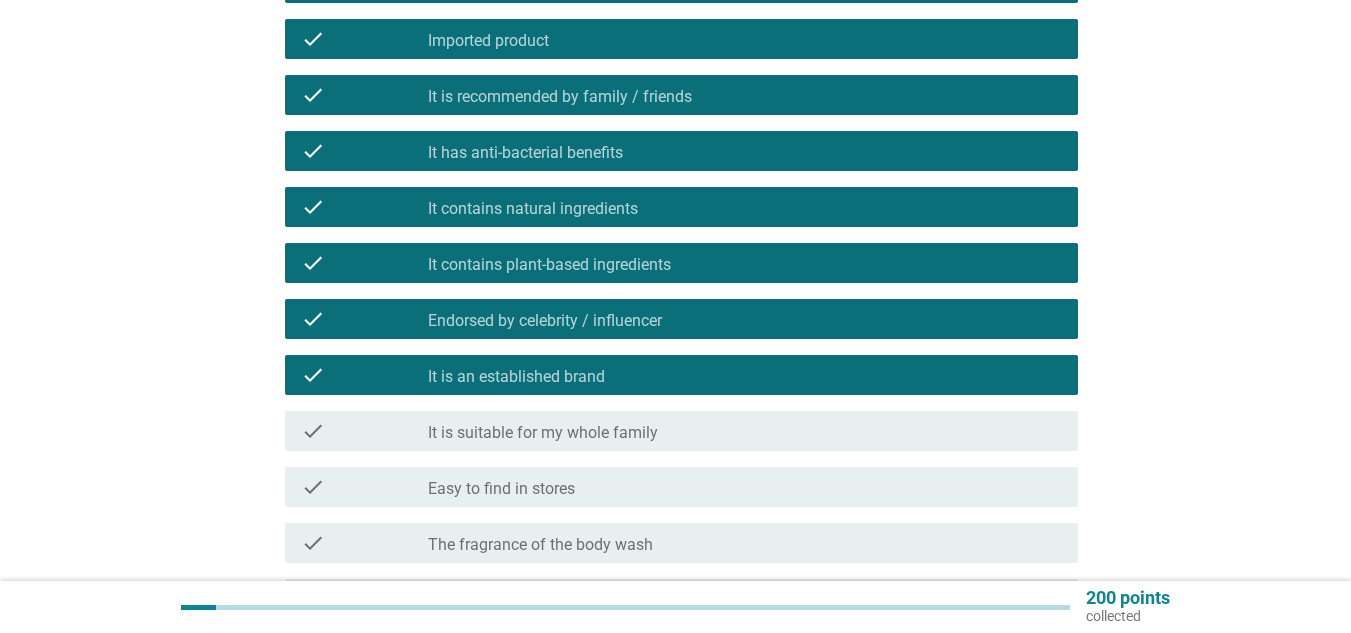 scroll, scrollTop: 600, scrollLeft: 0, axis: vertical 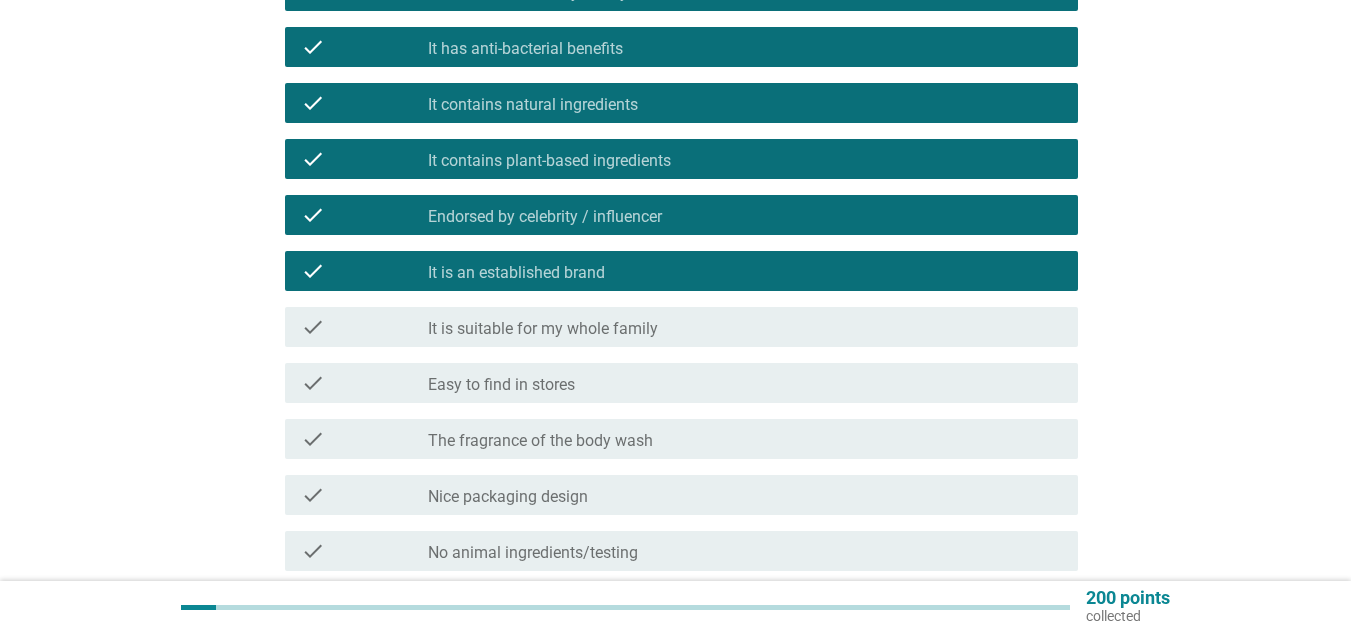 click on "check     check_box_outline_blank It is suitable for my whole family" at bounding box center (675, 327) 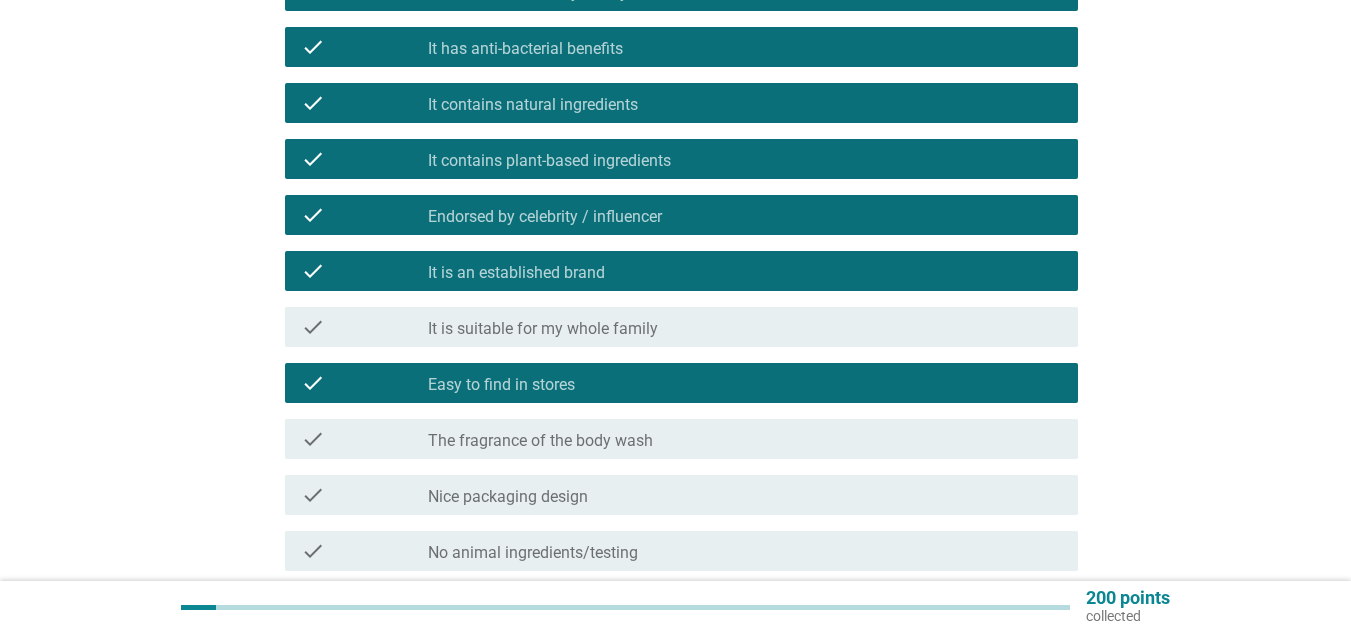 click on "check     check_box_outline_blank It is suitable for my whole family" at bounding box center (675, 327) 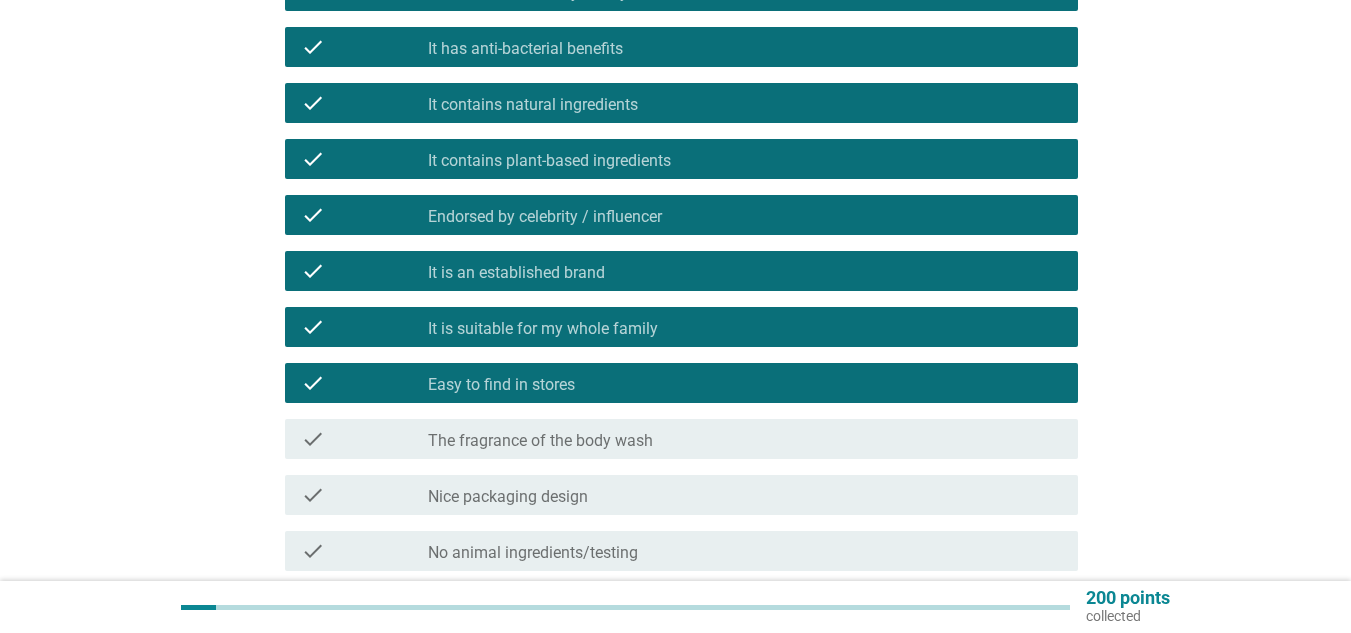 click on "check     check_box_outline_blank The fragrance of the body wash" at bounding box center [681, 439] 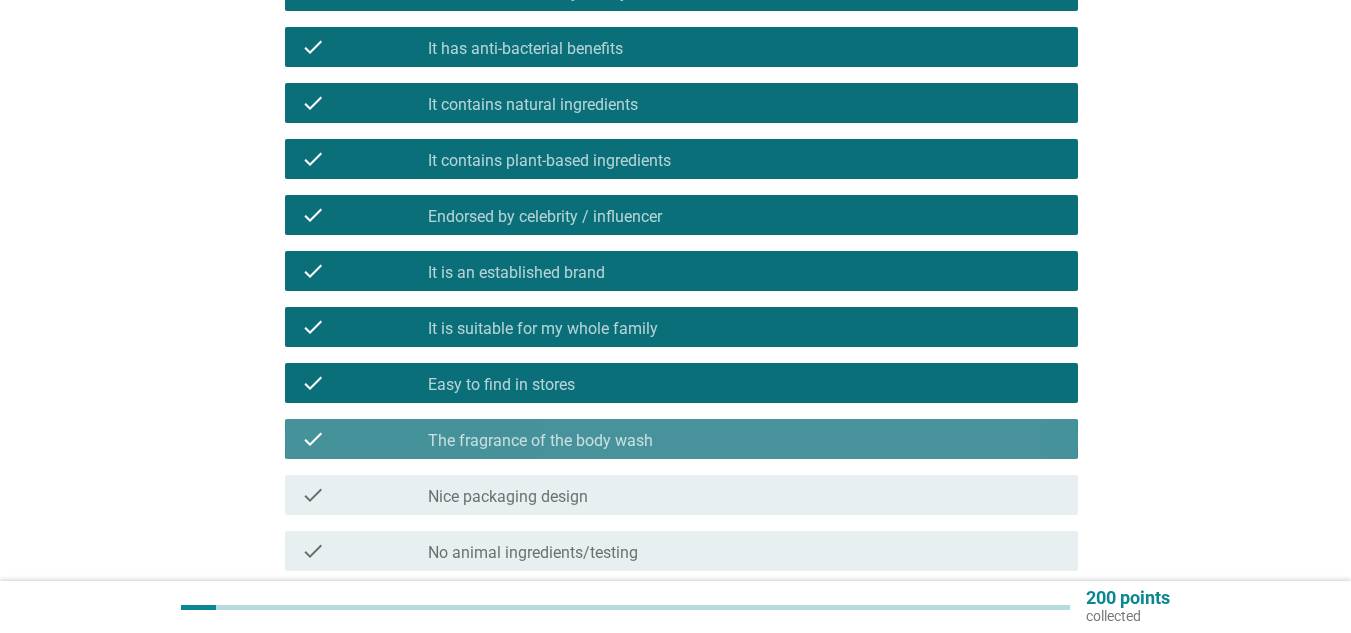 click on "check     check_box_outline_blank Nice packaging design" at bounding box center (681, 495) 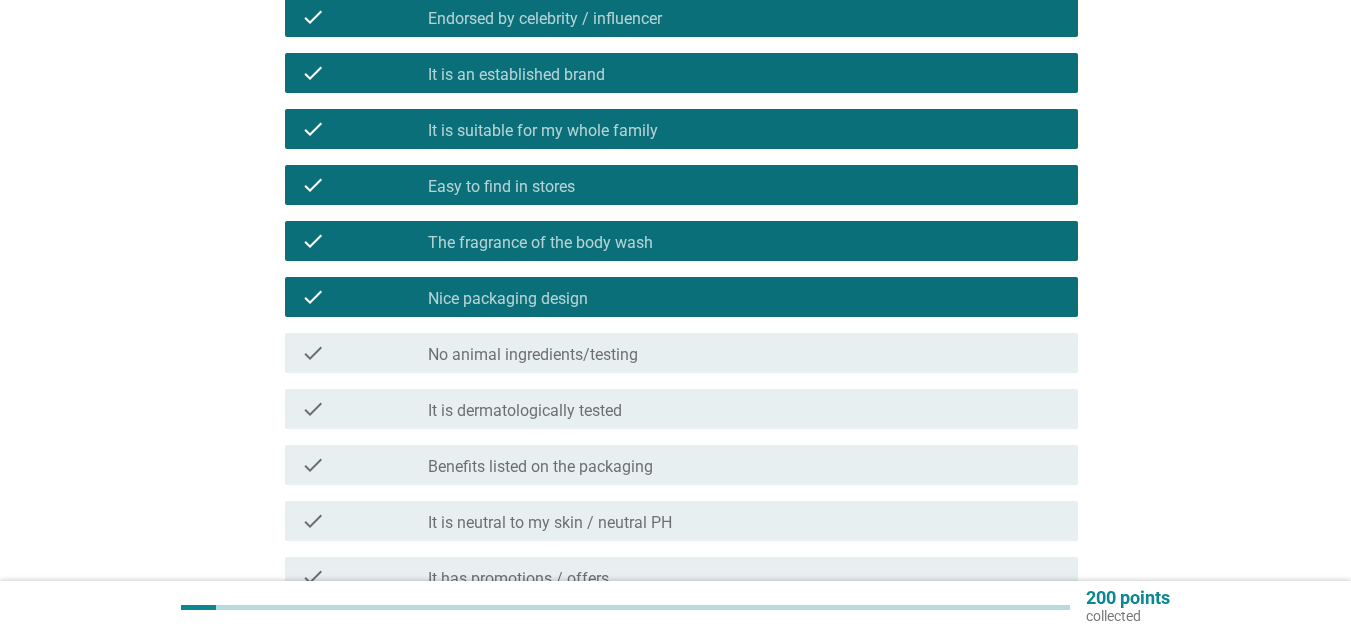scroll, scrollTop: 800, scrollLeft: 0, axis: vertical 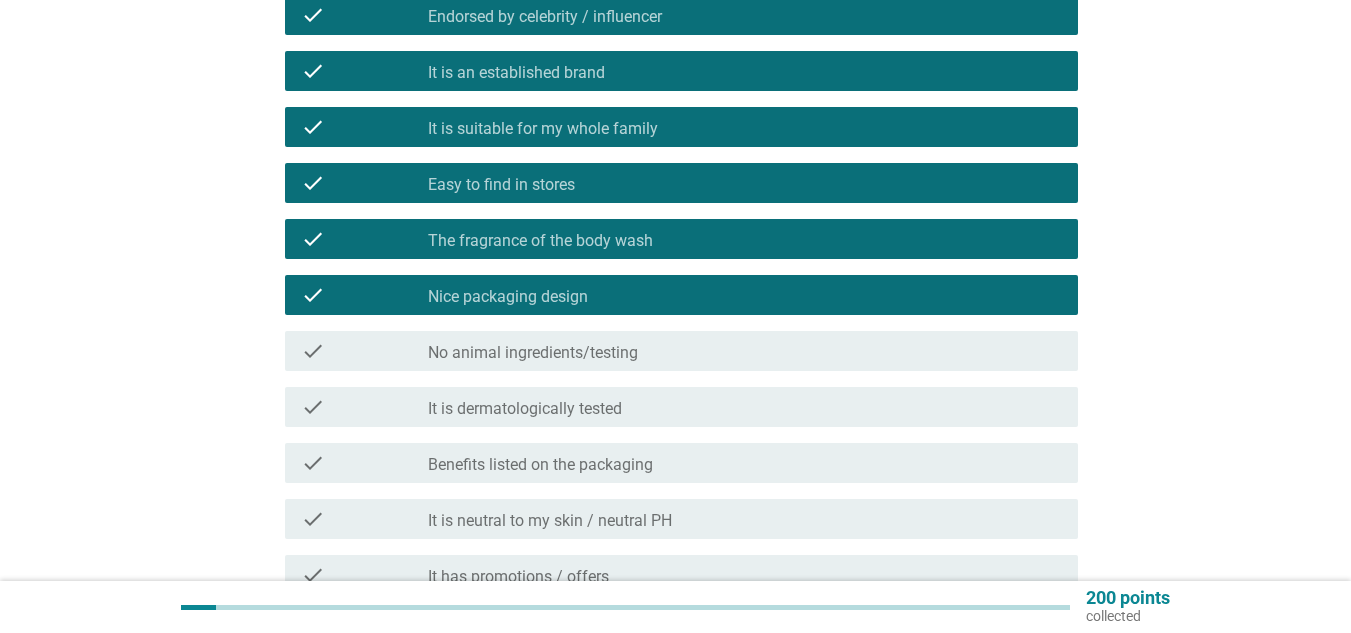 click on "check     check_box_outline_blank No animal ingredients/testing" at bounding box center (681, 351) 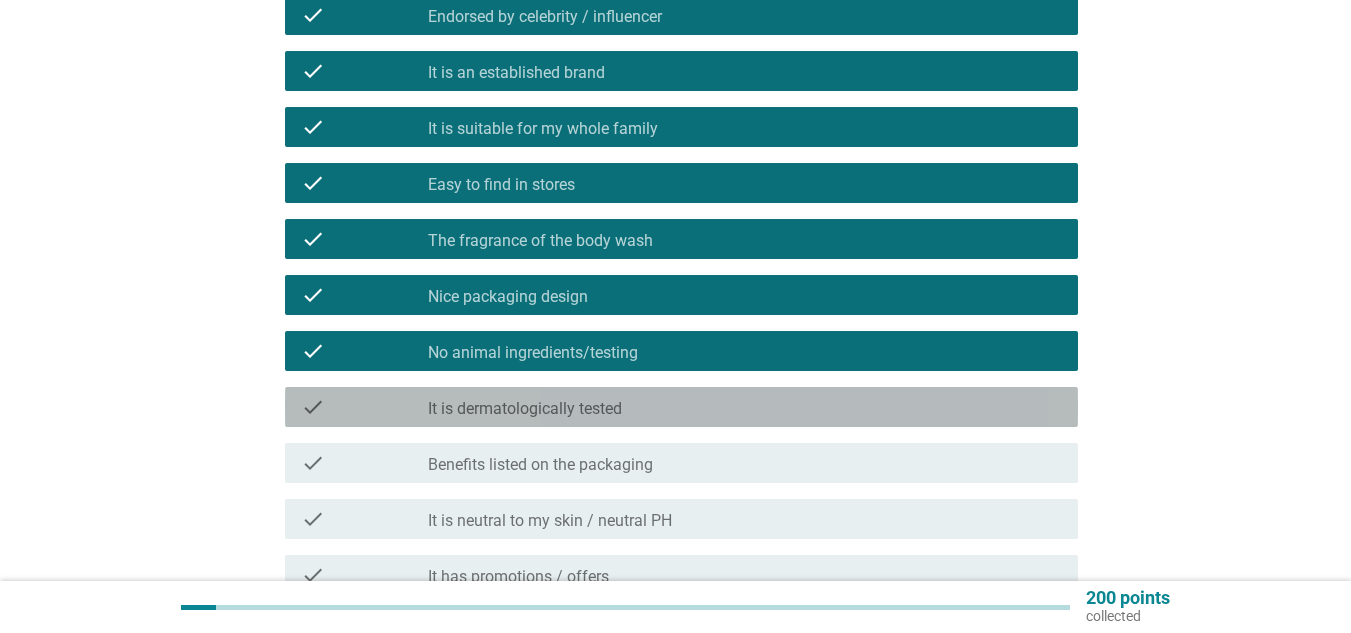 click on "It is dermatologically tested" at bounding box center [525, 409] 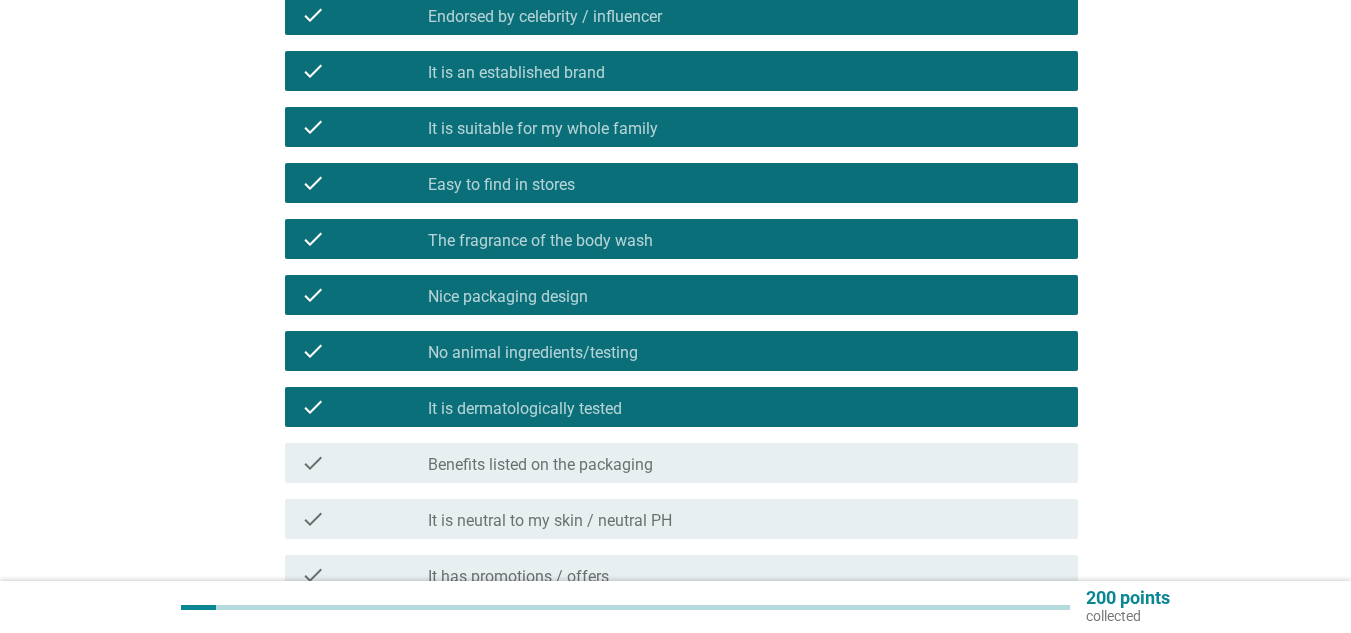 click on "Benefits listed on the packaging" at bounding box center [540, 465] 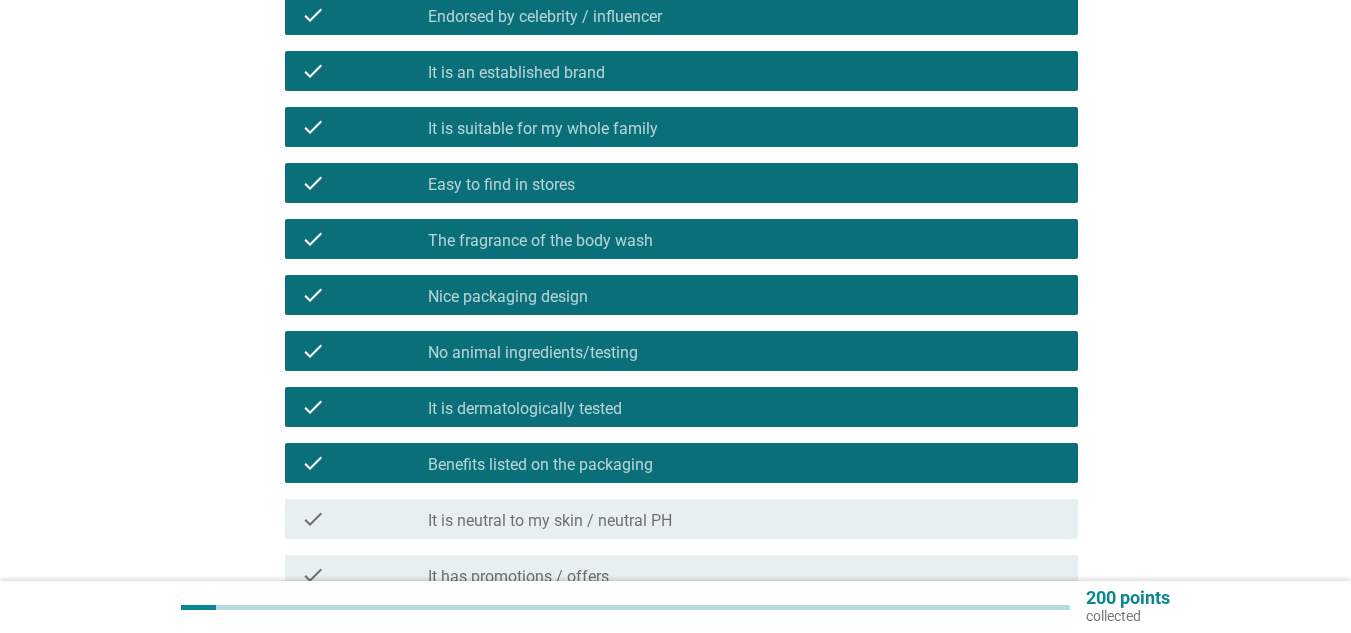 scroll, scrollTop: 1000, scrollLeft: 0, axis: vertical 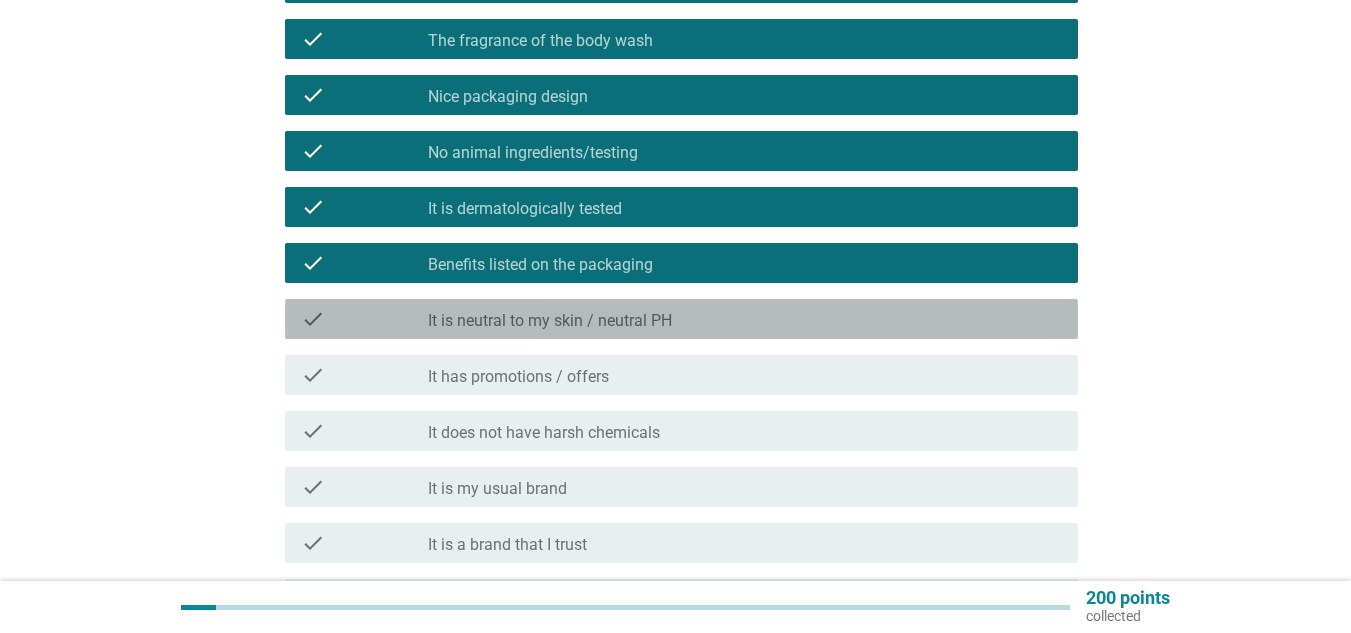 click on "check_box_outline_blank It is neutral to my skin / neutral PH" at bounding box center [745, 319] 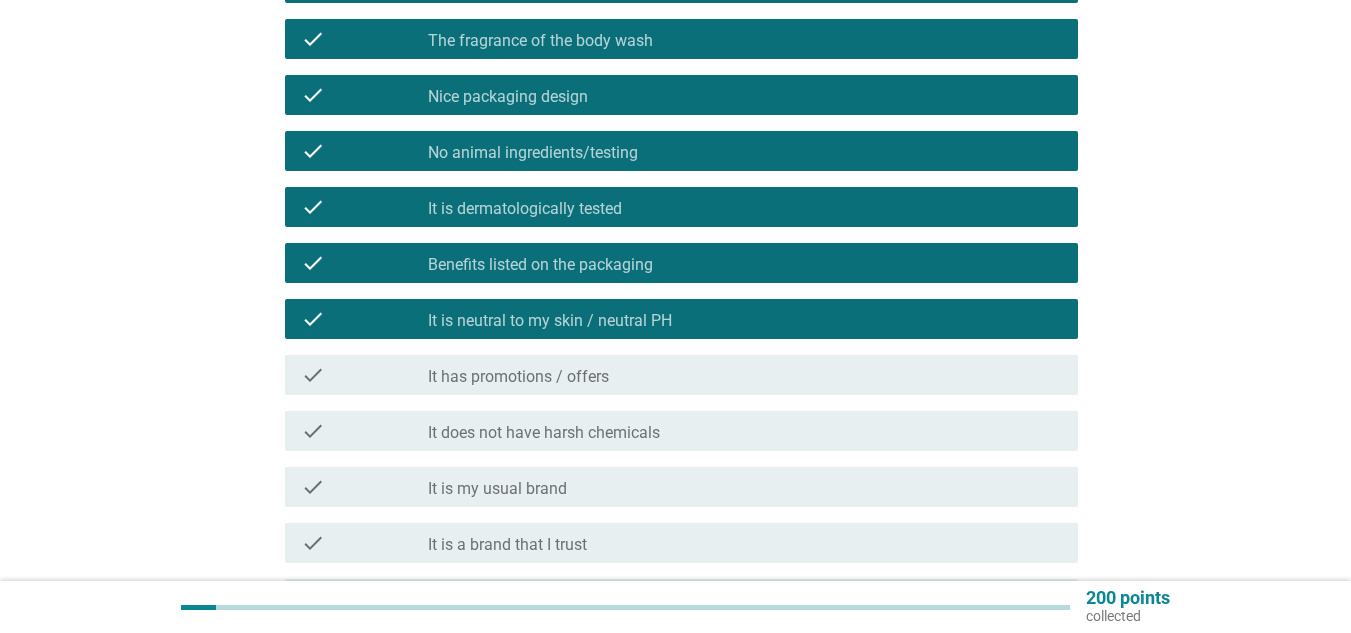 click on "It has promotions / offers" at bounding box center (518, 377) 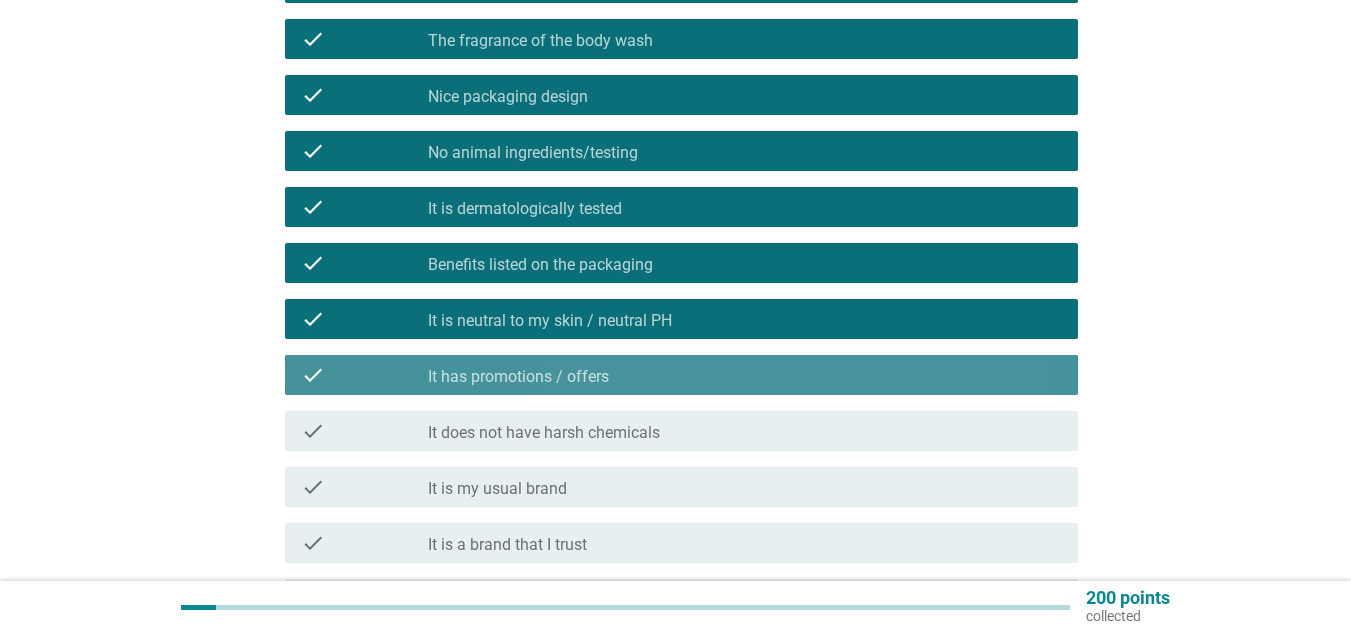 click on "It does not have harsh chemicals" at bounding box center [544, 433] 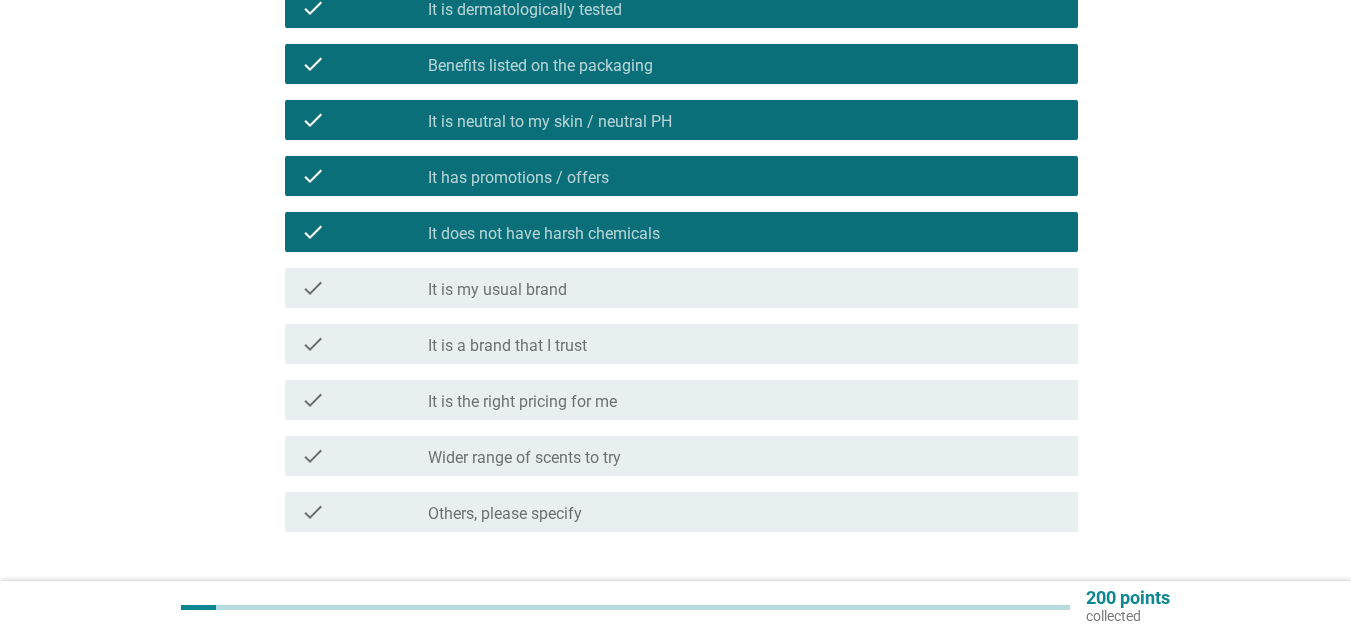 scroll, scrollTop: 1200, scrollLeft: 0, axis: vertical 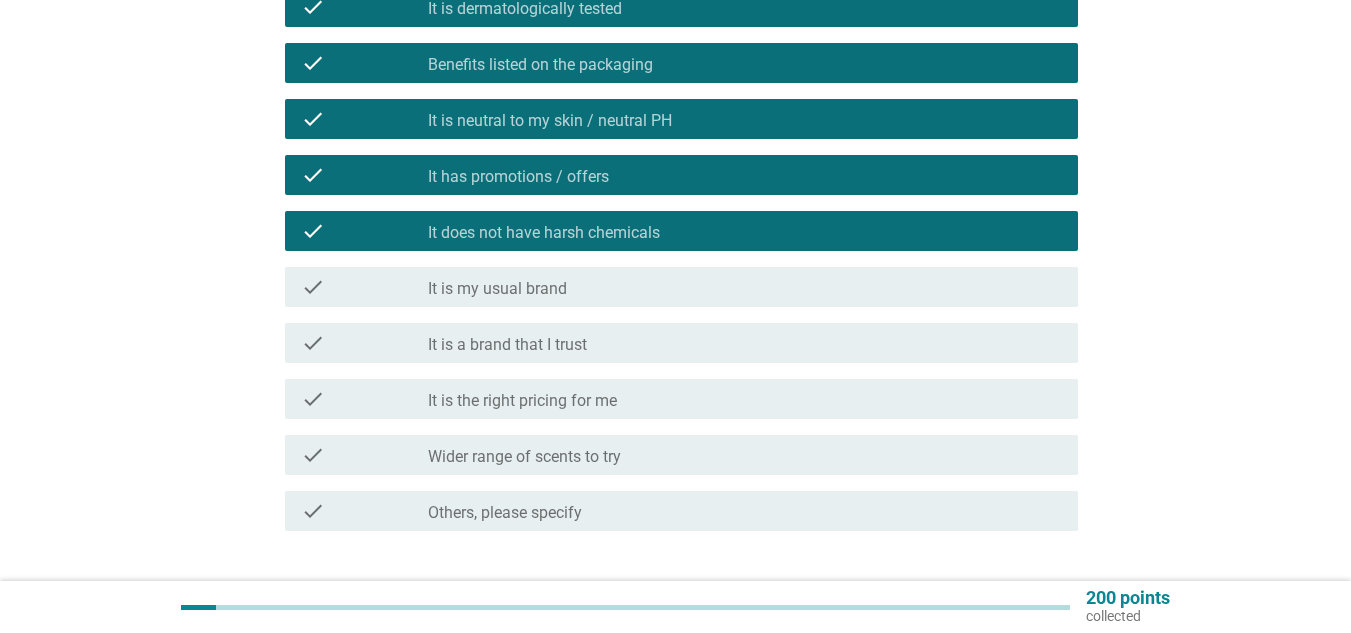 click on "It is my usual brand" at bounding box center [497, 289] 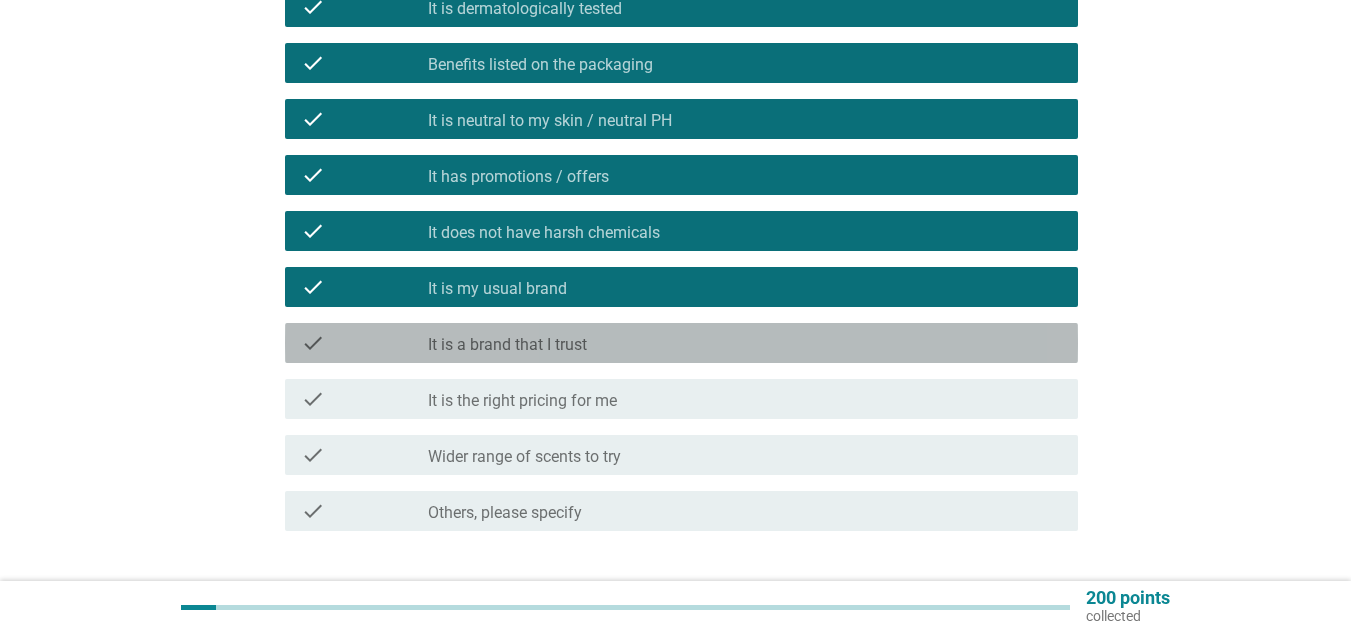 click on "It is a brand that I trust" at bounding box center [507, 345] 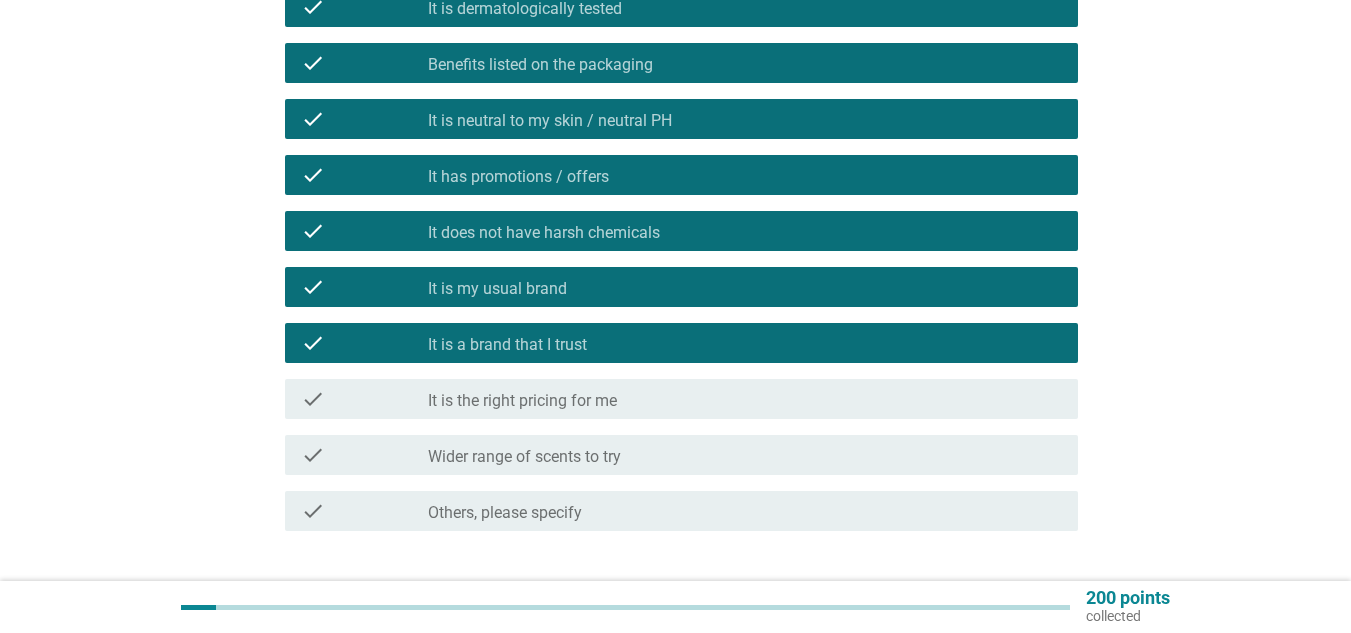 click on "It is the right pricing for me" at bounding box center (522, 401) 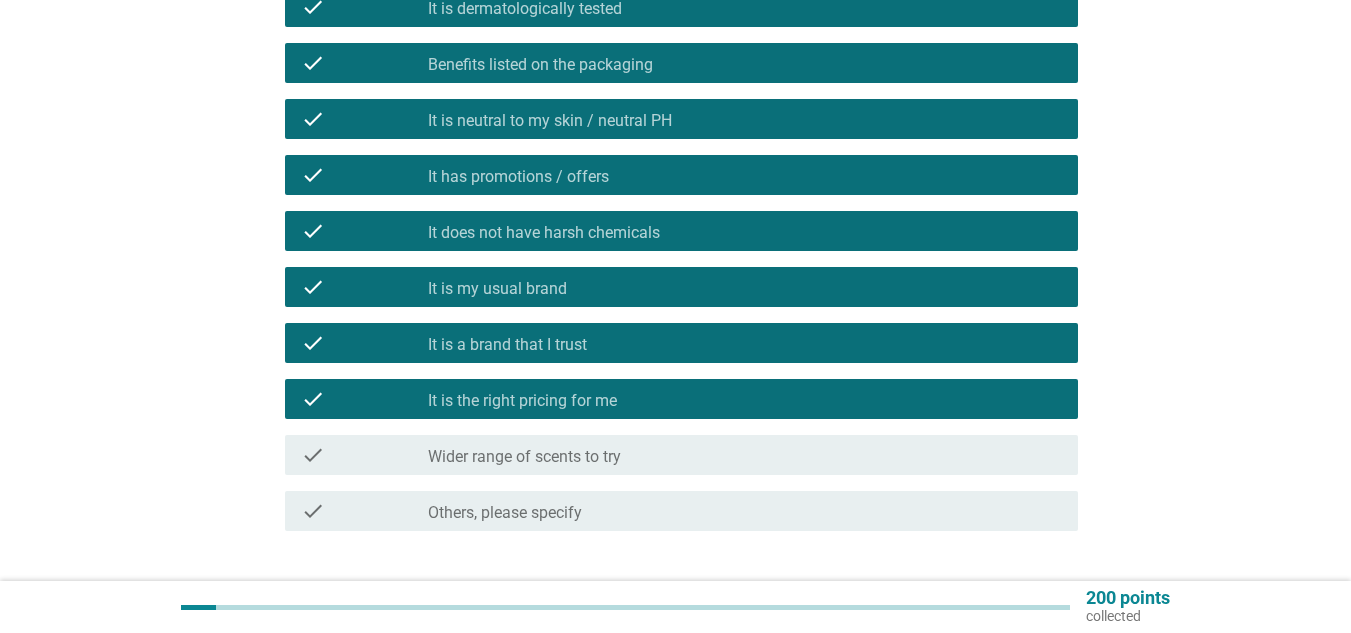 click on "Wider range of scents to try" at bounding box center [524, 457] 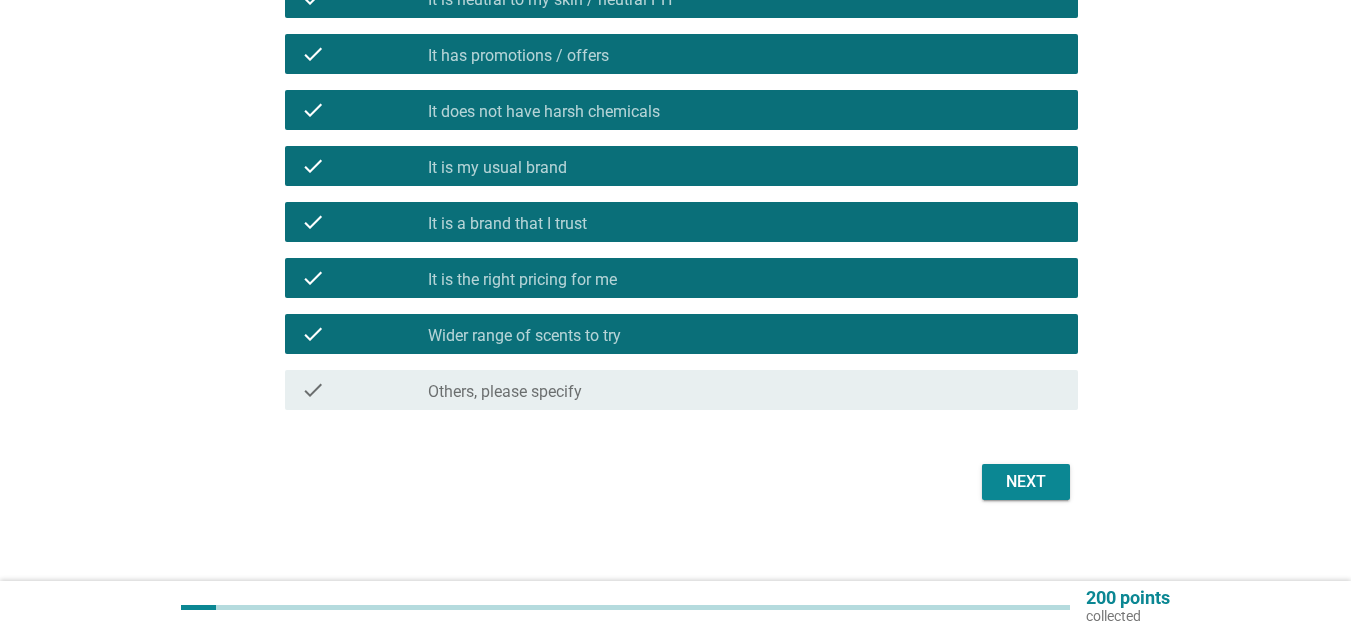scroll, scrollTop: 1336, scrollLeft: 0, axis: vertical 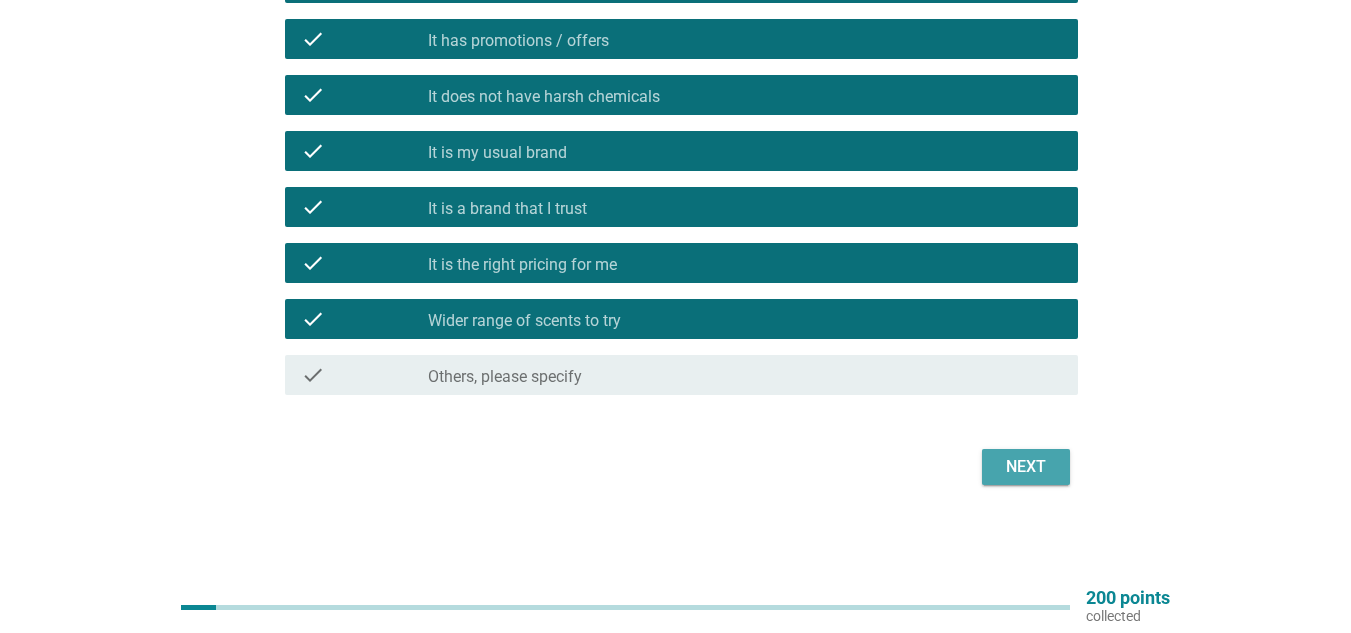 click on "Next" at bounding box center (1026, 467) 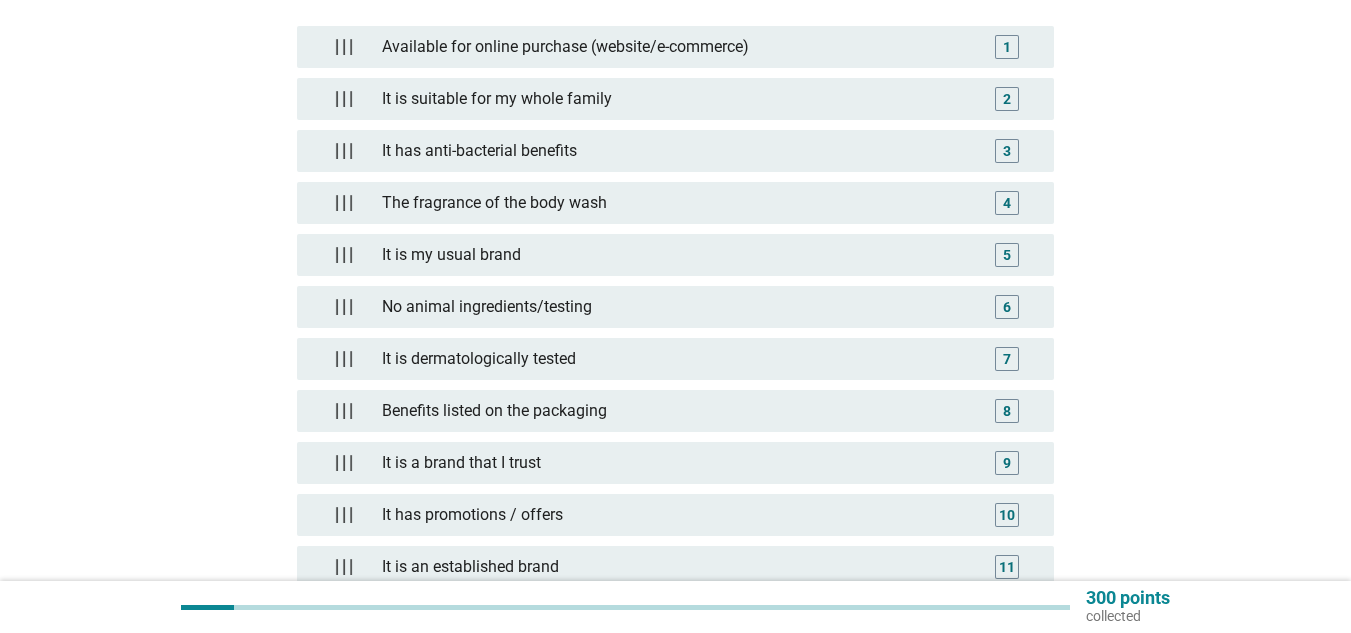 scroll, scrollTop: 364, scrollLeft: 0, axis: vertical 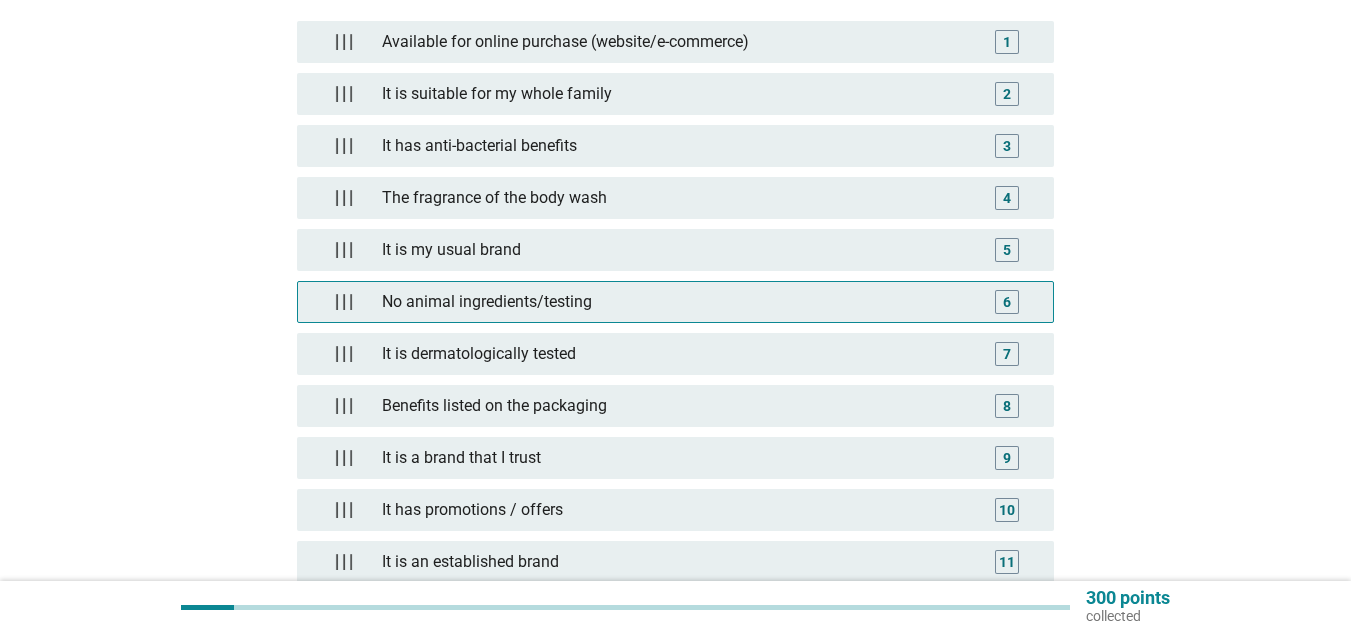 type 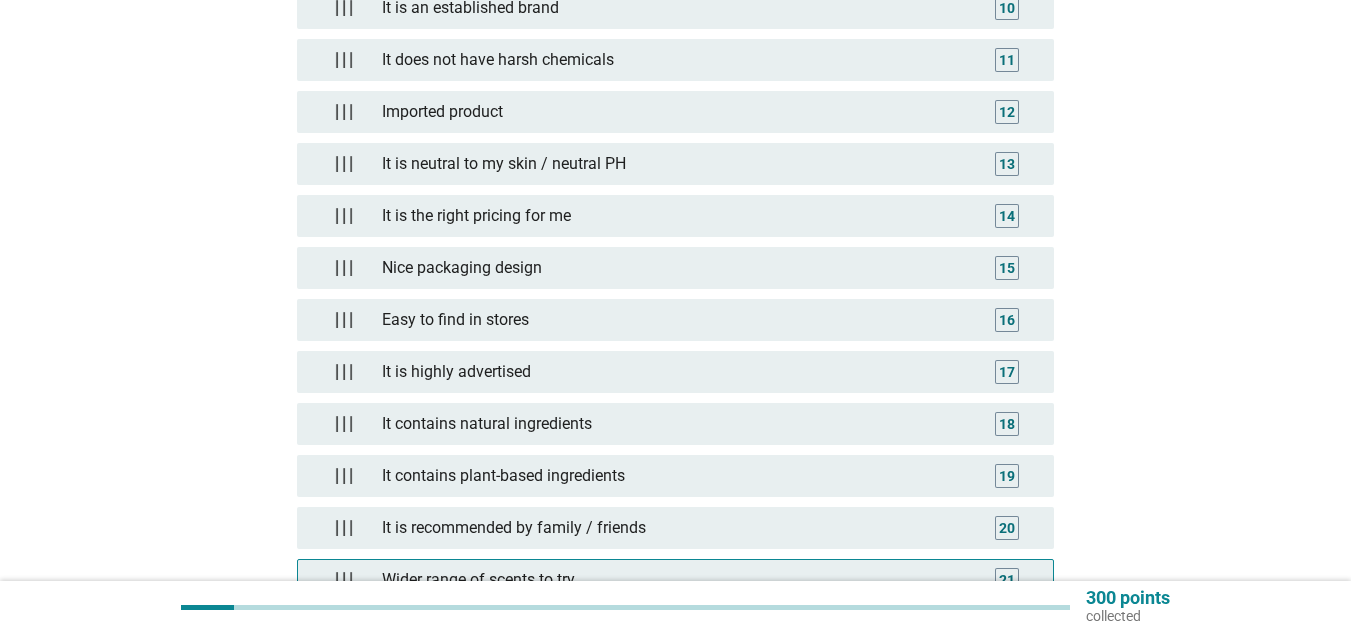 scroll, scrollTop: 864, scrollLeft: 0, axis: vertical 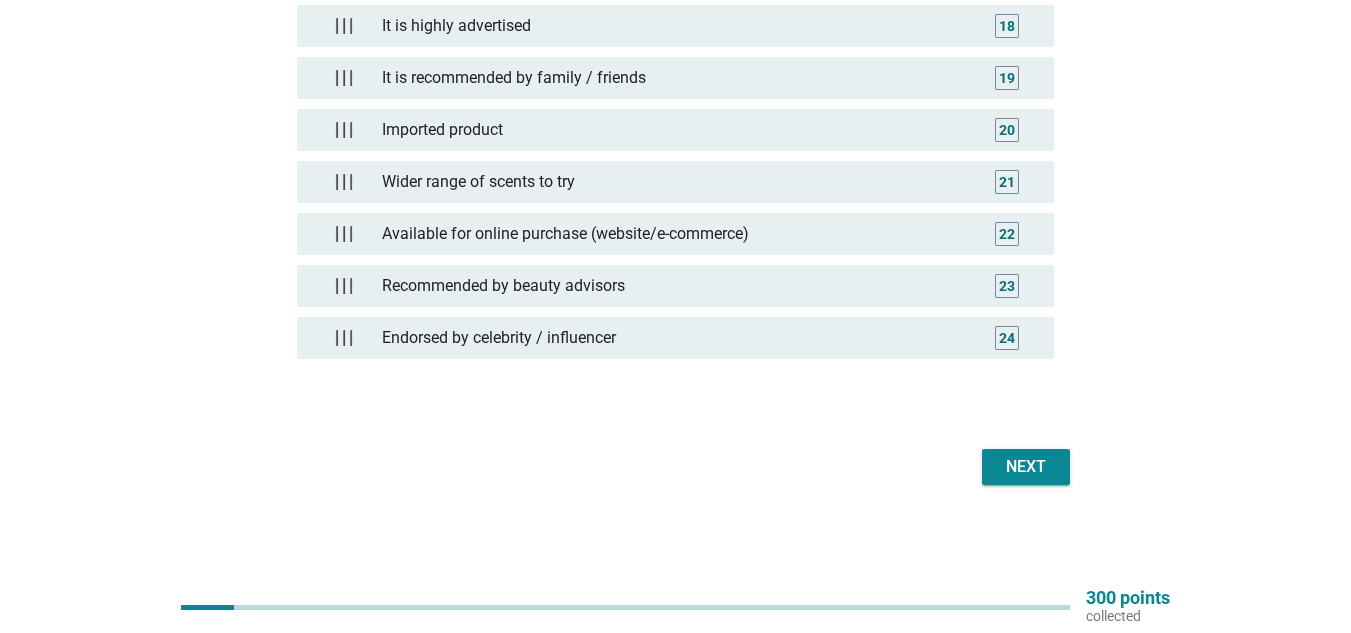 click on "Next" at bounding box center [1026, 467] 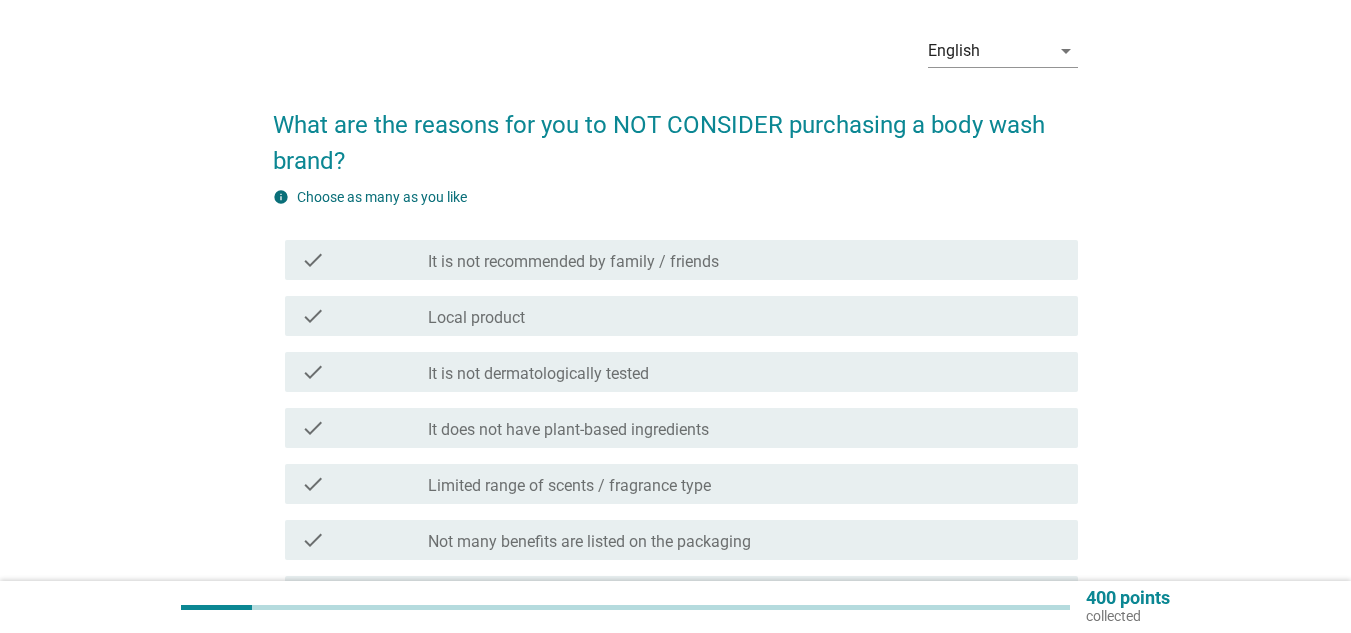 scroll, scrollTop: 100, scrollLeft: 0, axis: vertical 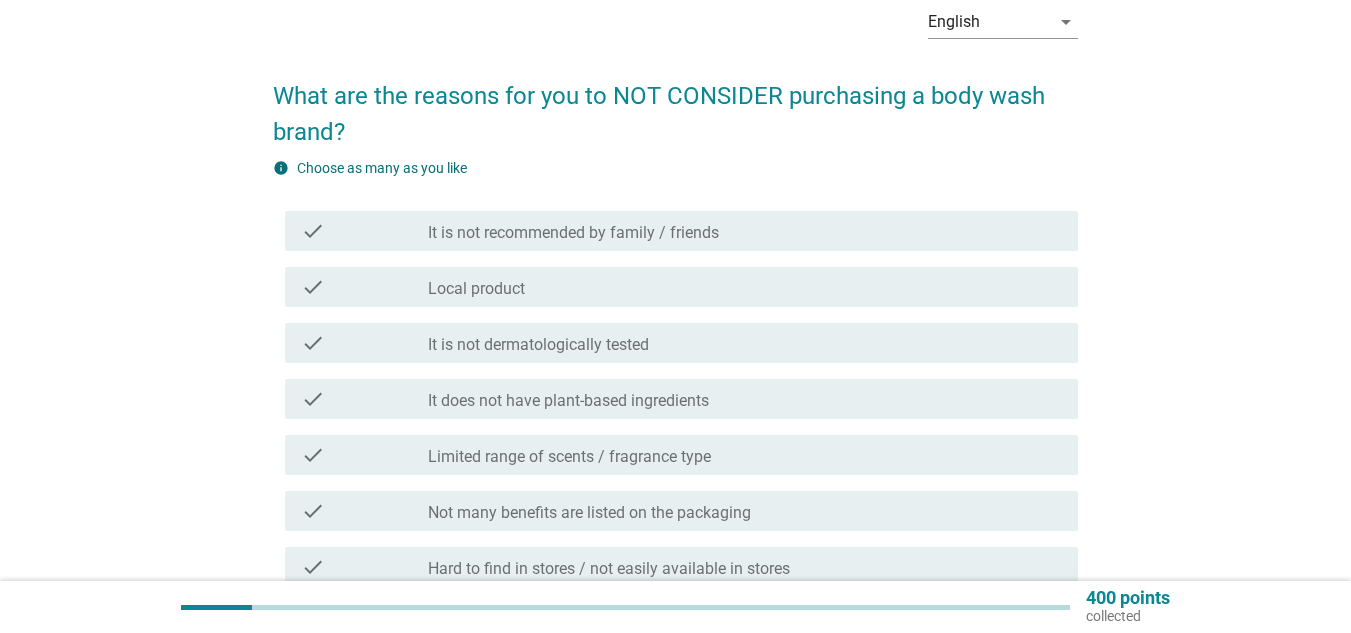 click on "It is not recommended by family / friends" at bounding box center (573, 233) 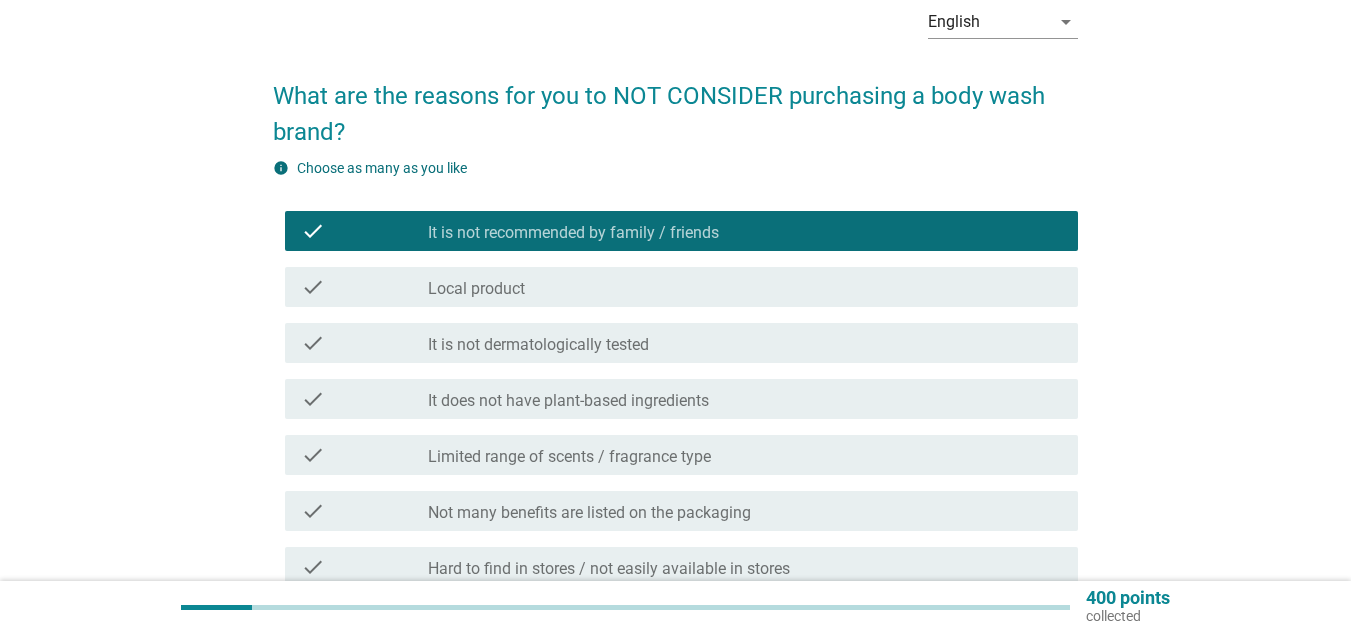 click on "check_box_outline_blank Local product" at bounding box center (745, 287) 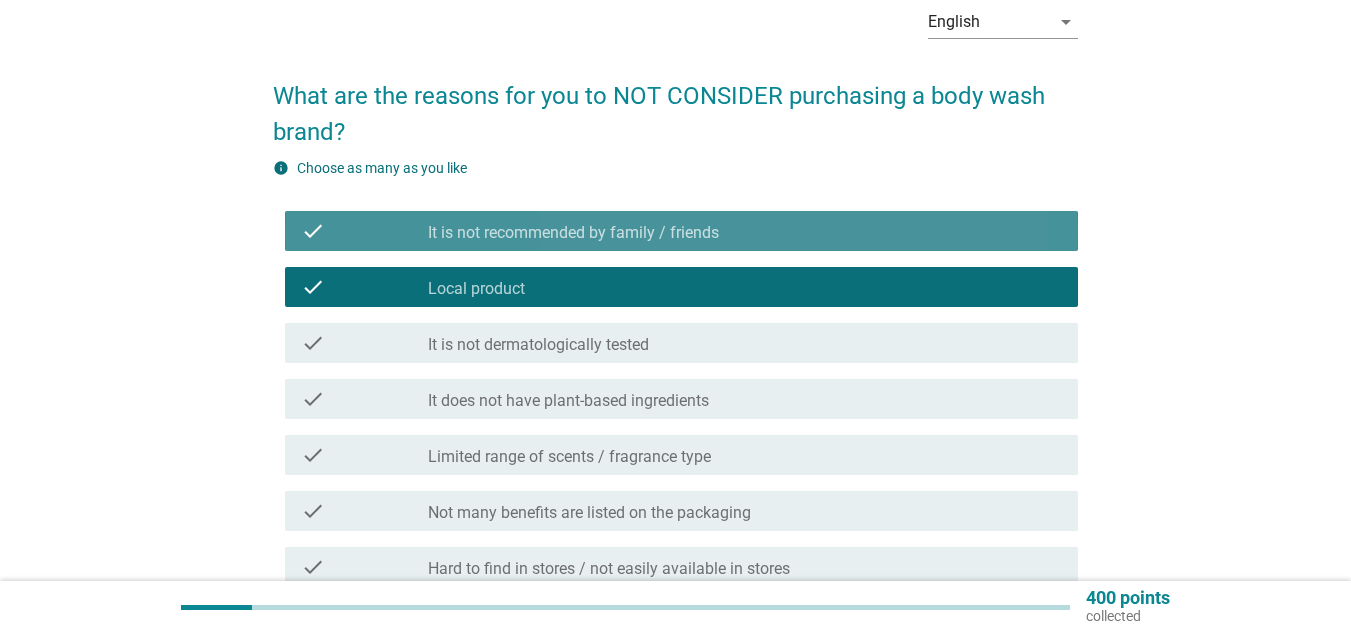 click on "check_box It is not recommended by family / friends" at bounding box center (745, 231) 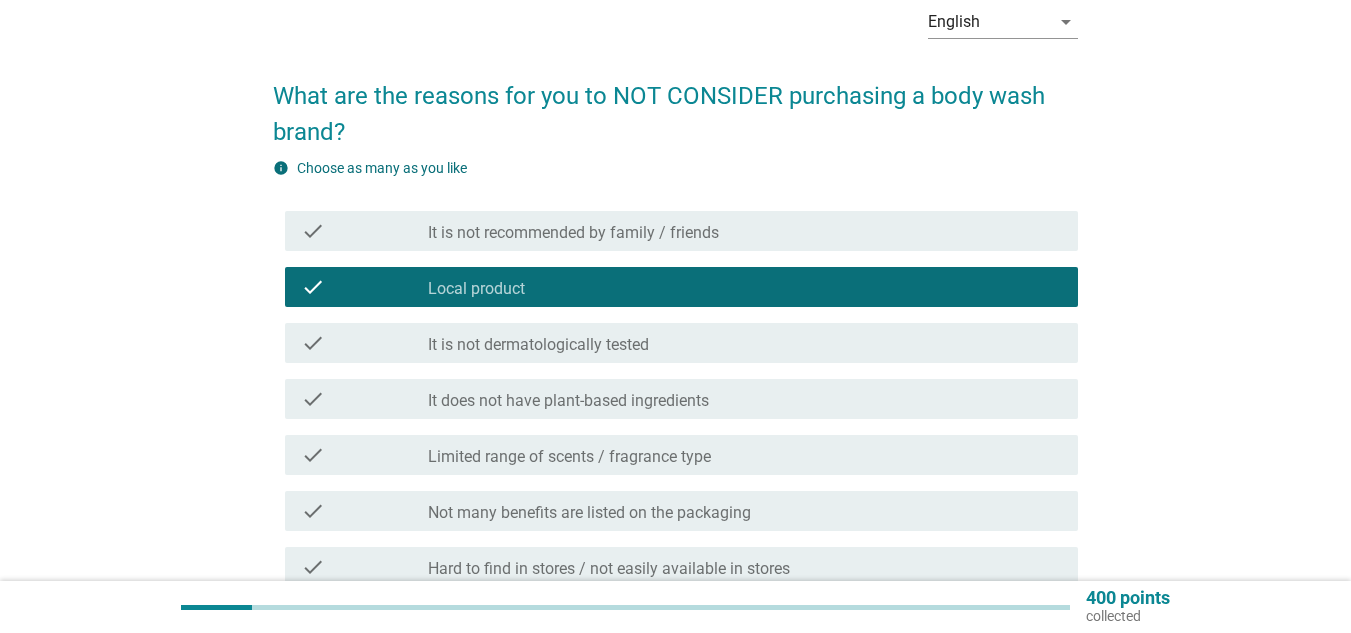 click on "check     check_box_outline_blank Local product" at bounding box center (675, 287) 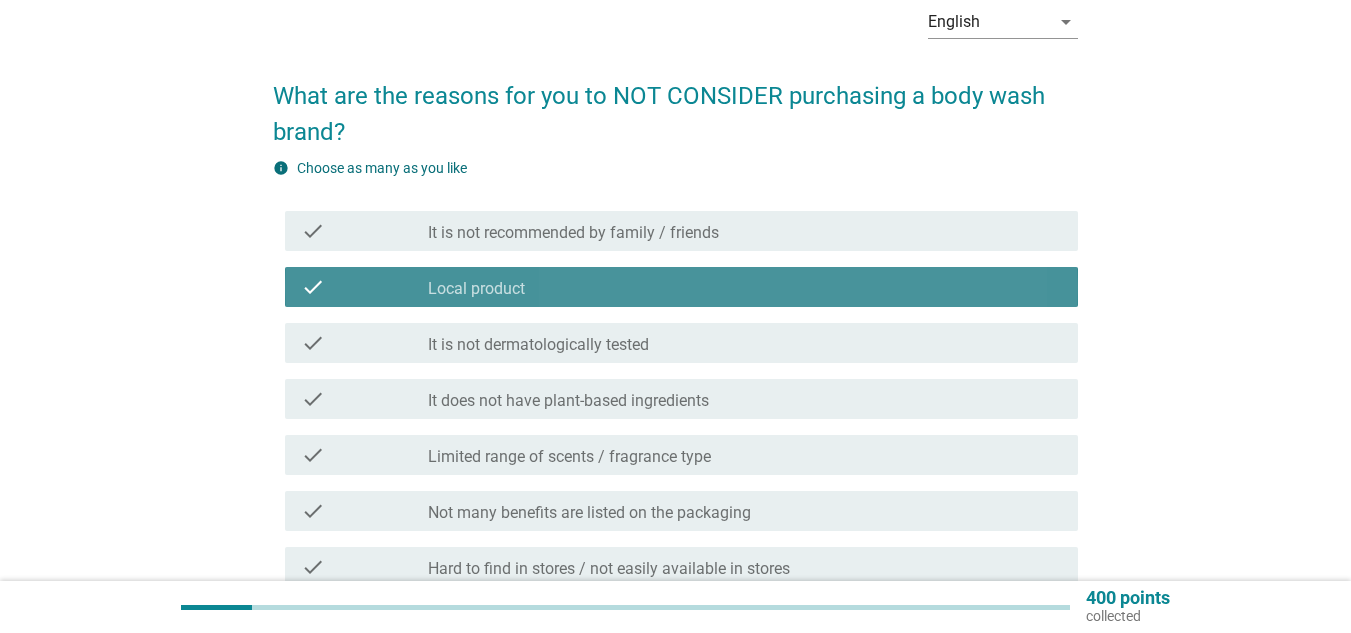 click on "check     check_box_outline_blank Local product" at bounding box center [681, 287] 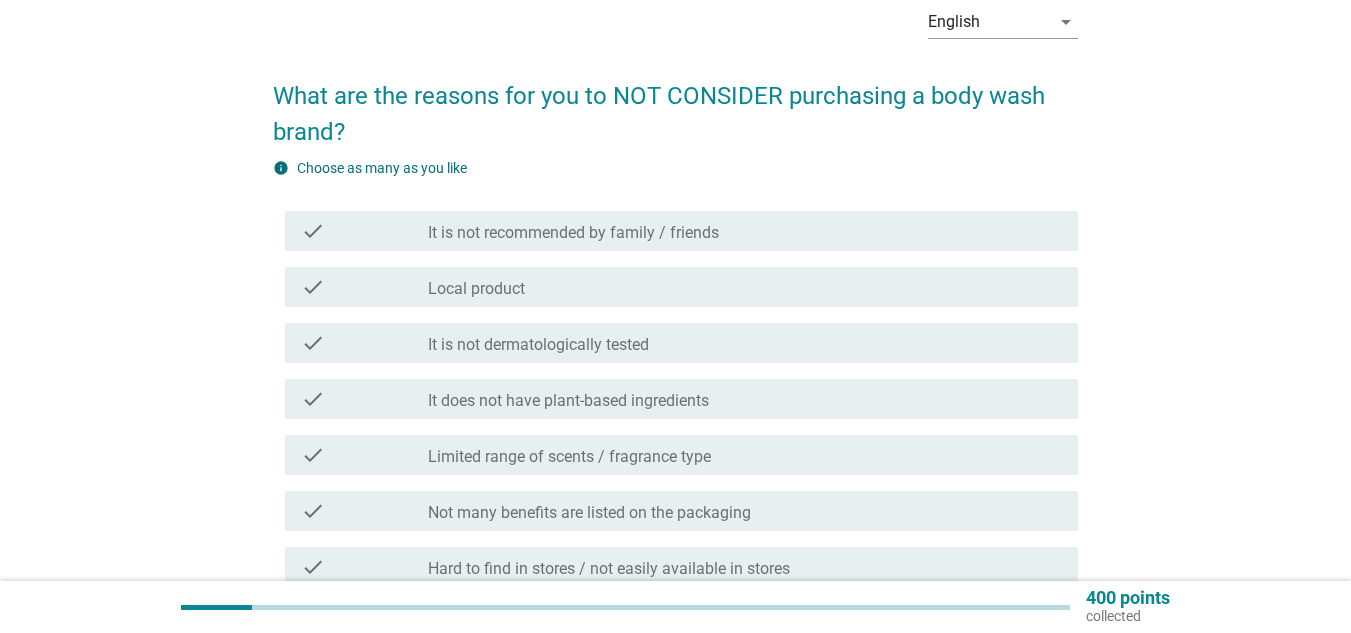click on "check     check_box_outline_blank It is not dermatologically tested" at bounding box center [681, 343] 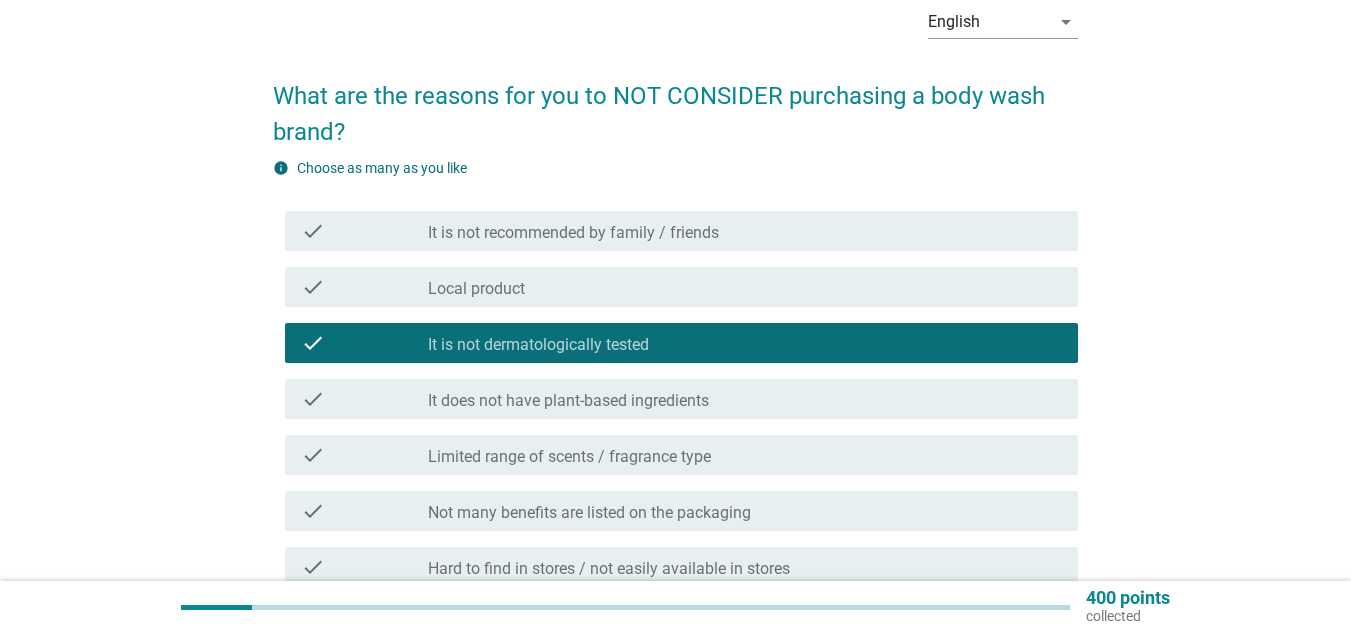 click on "check_box_outline_blank It does not have plant-based ingredients" at bounding box center (745, 399) 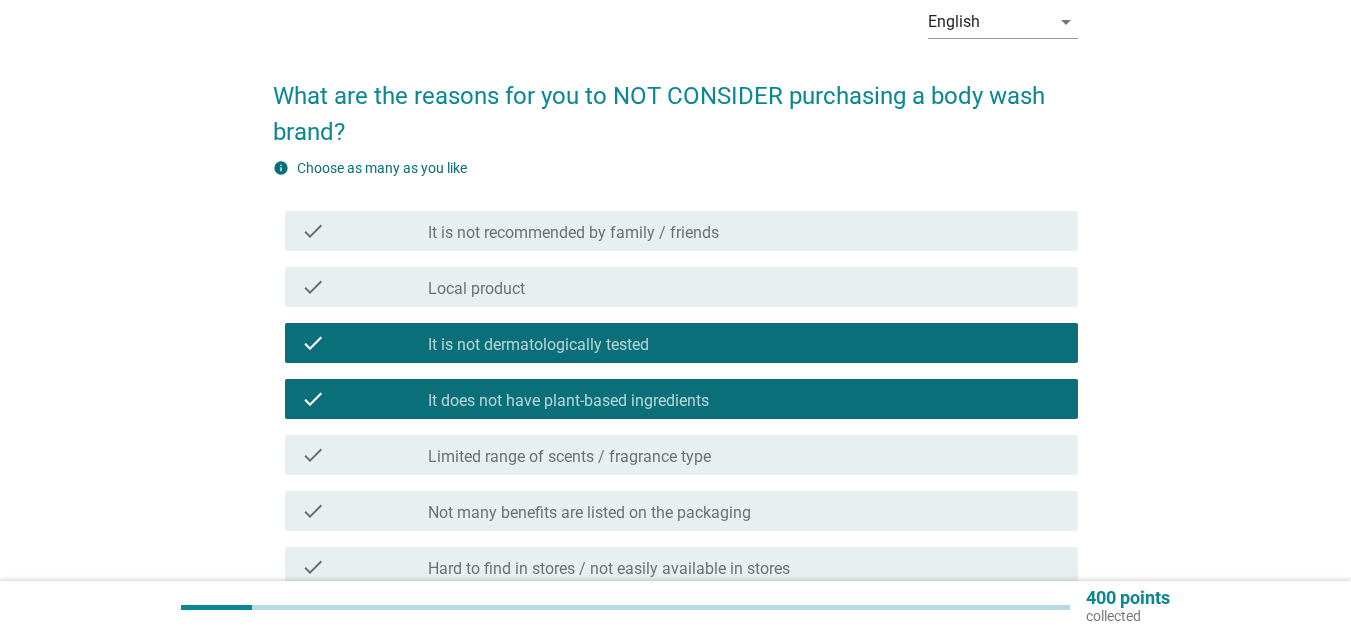 click on "It is not recommended by family / friends" at bounding box center [573, 233] 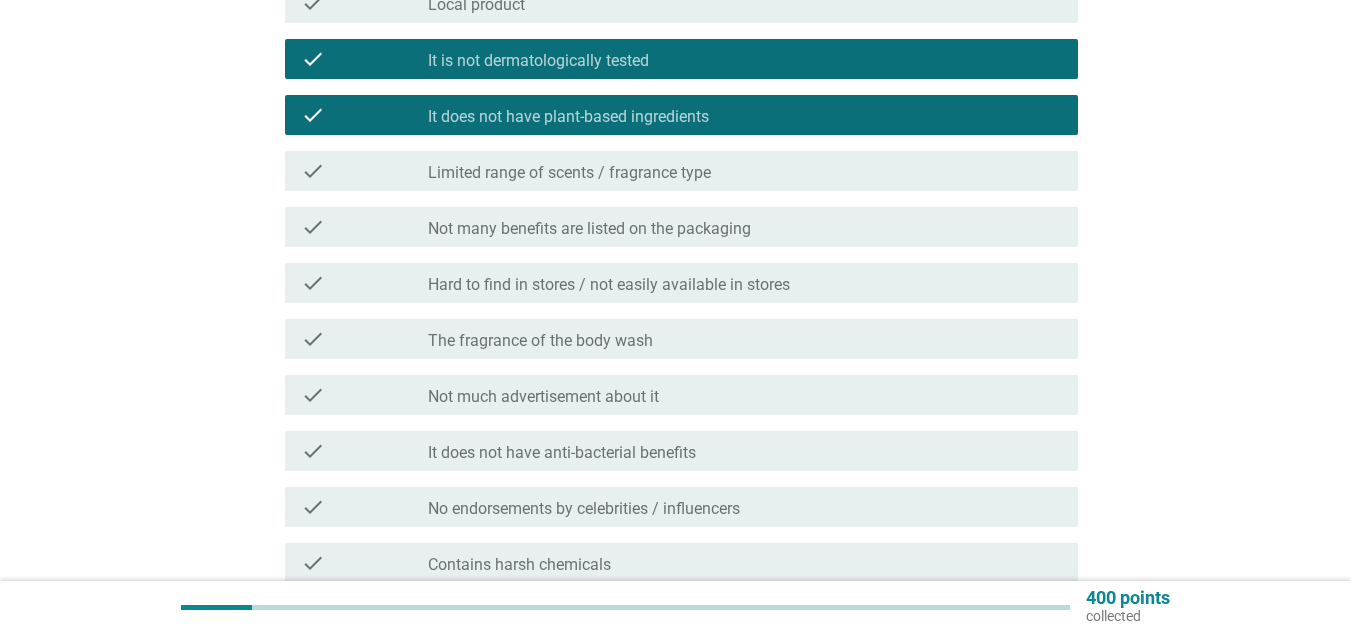 scroll, scrollTop: 400, scrollLeft: 0, axis: vertical 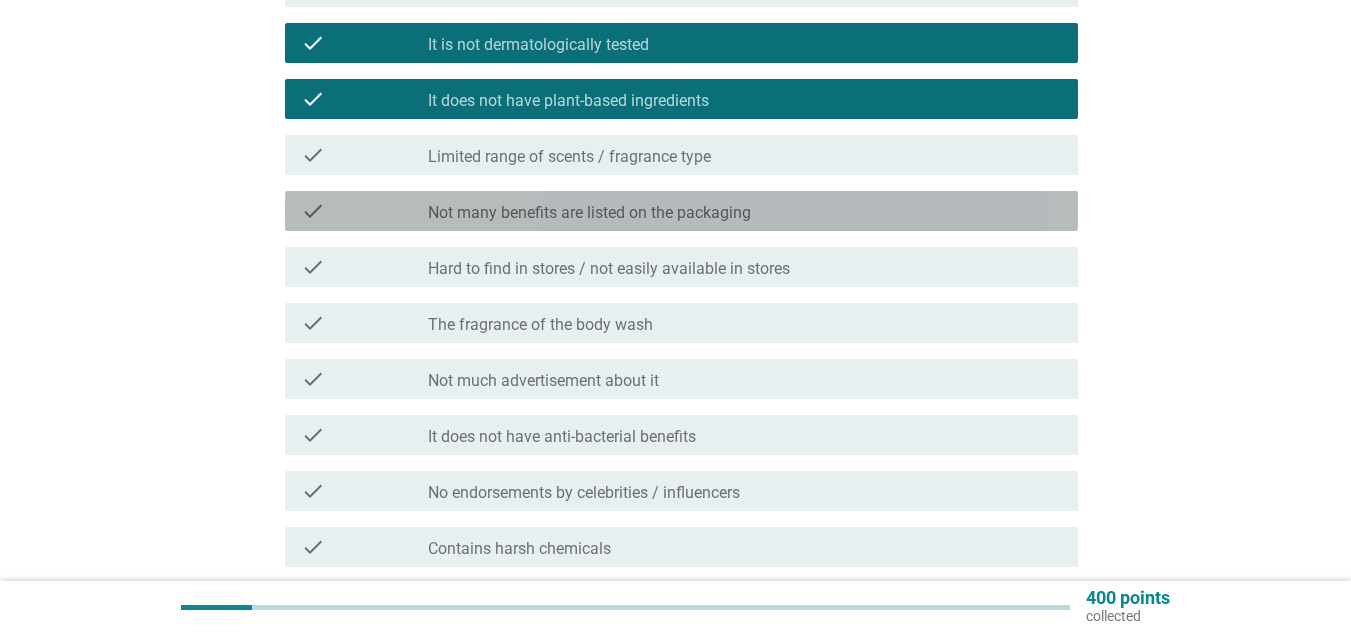 click on "check     check_box_outline_blank Not many benefits are listed on the packaging" at bounding box center (681, 211) 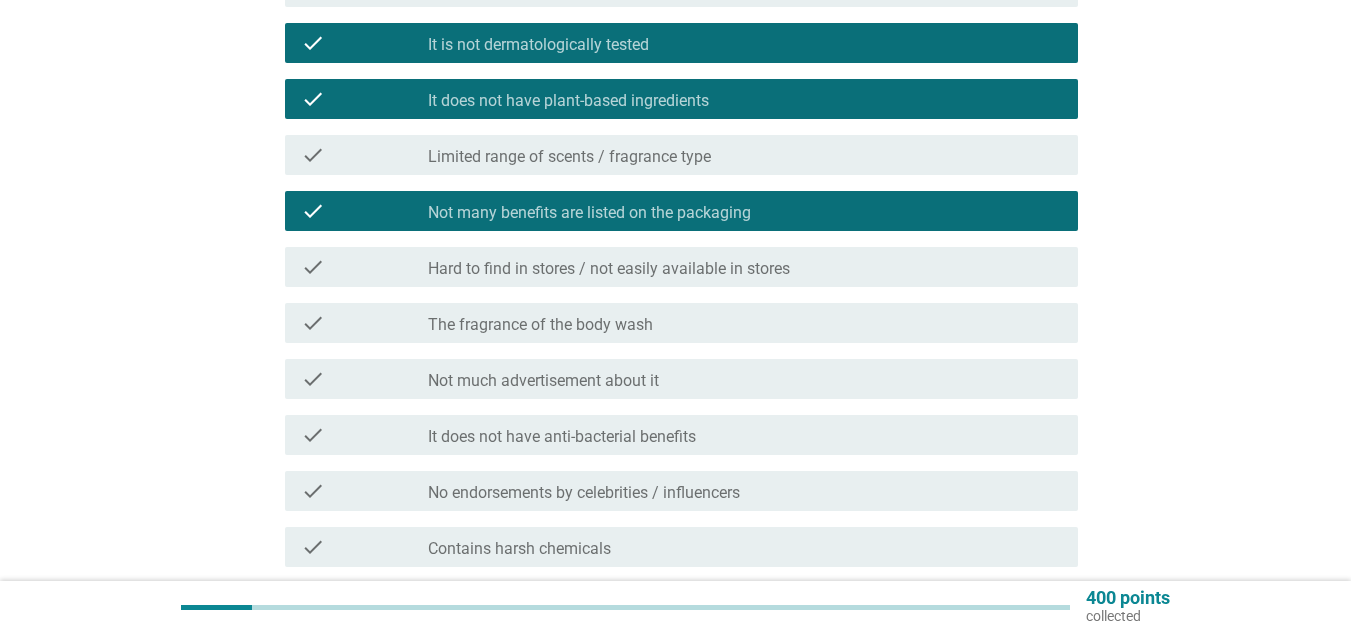 click on "Hard to find in stores / not easily available in stores" at bounding box center [609, 269] 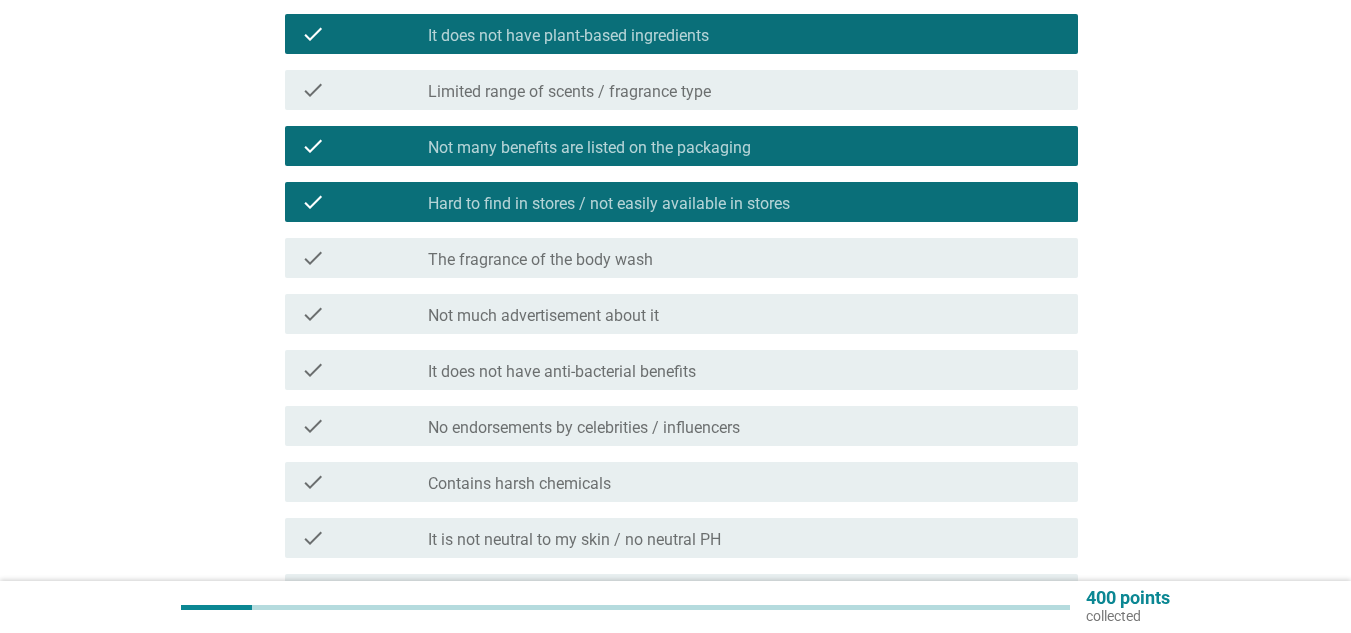 scroll, scrollTop: 500, scrollLeft: 0, axis: vertical 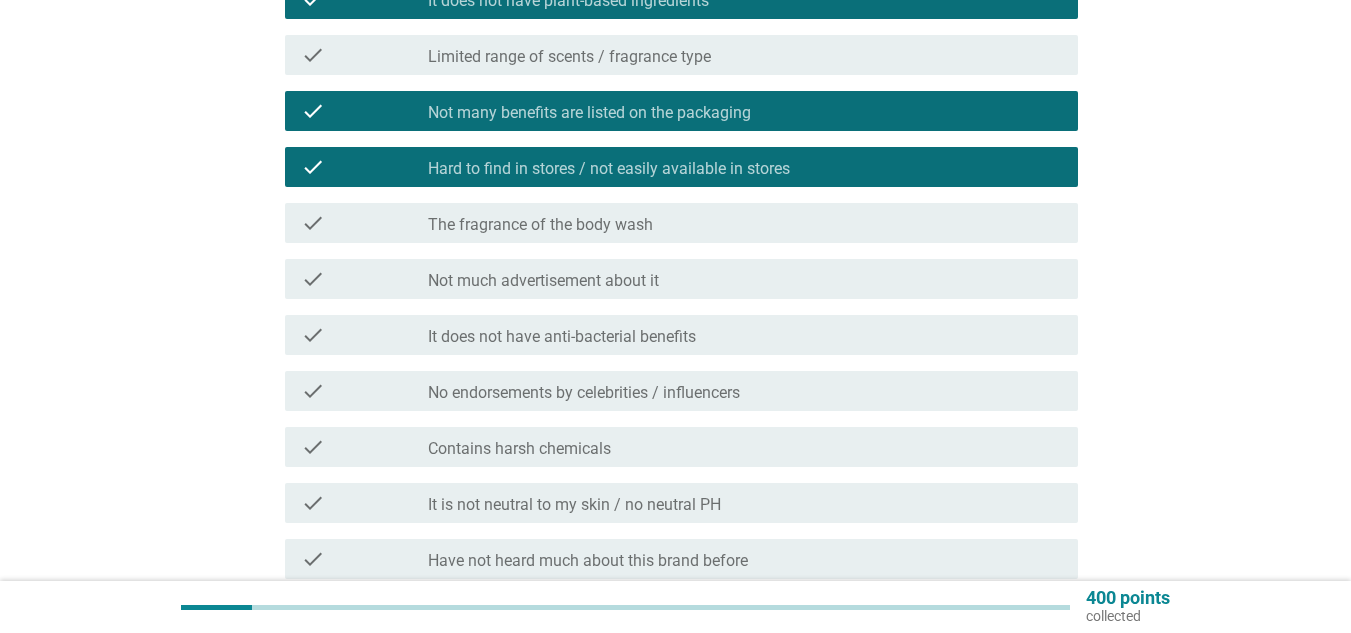 click on "Not much advertisement about it" at bounding box center [543, 281] 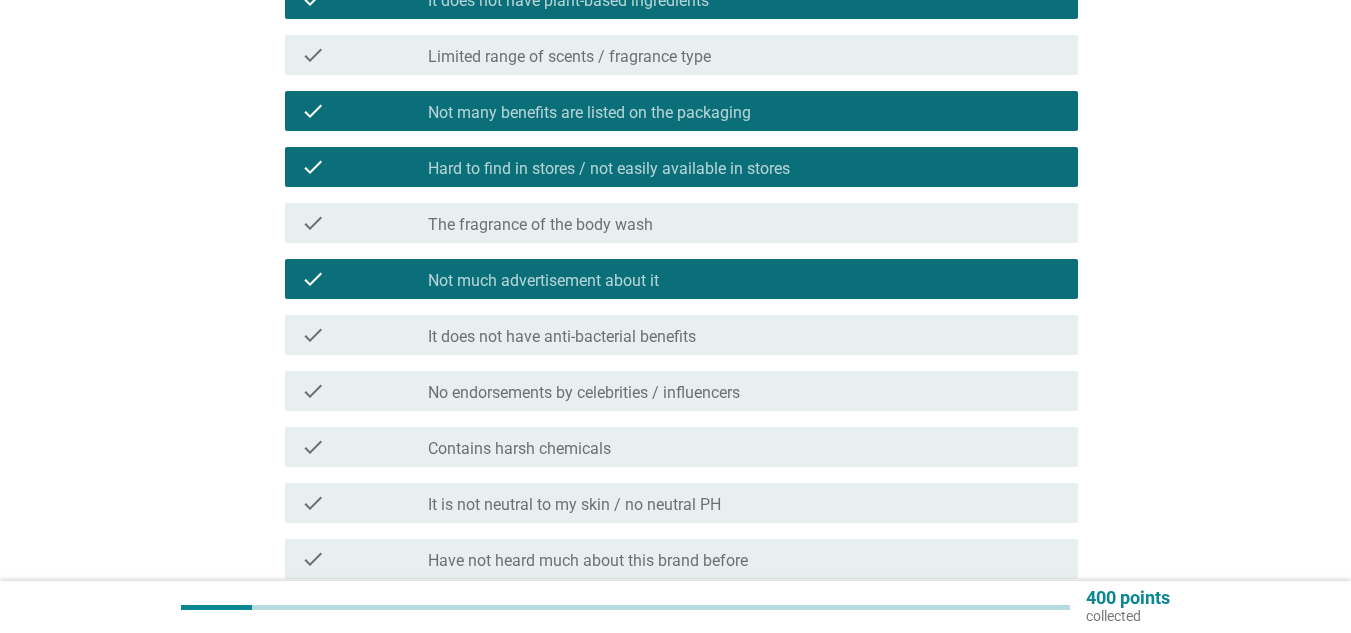 click on "It does not have anti-bacterial benefits" at bounding box center (562, 337) 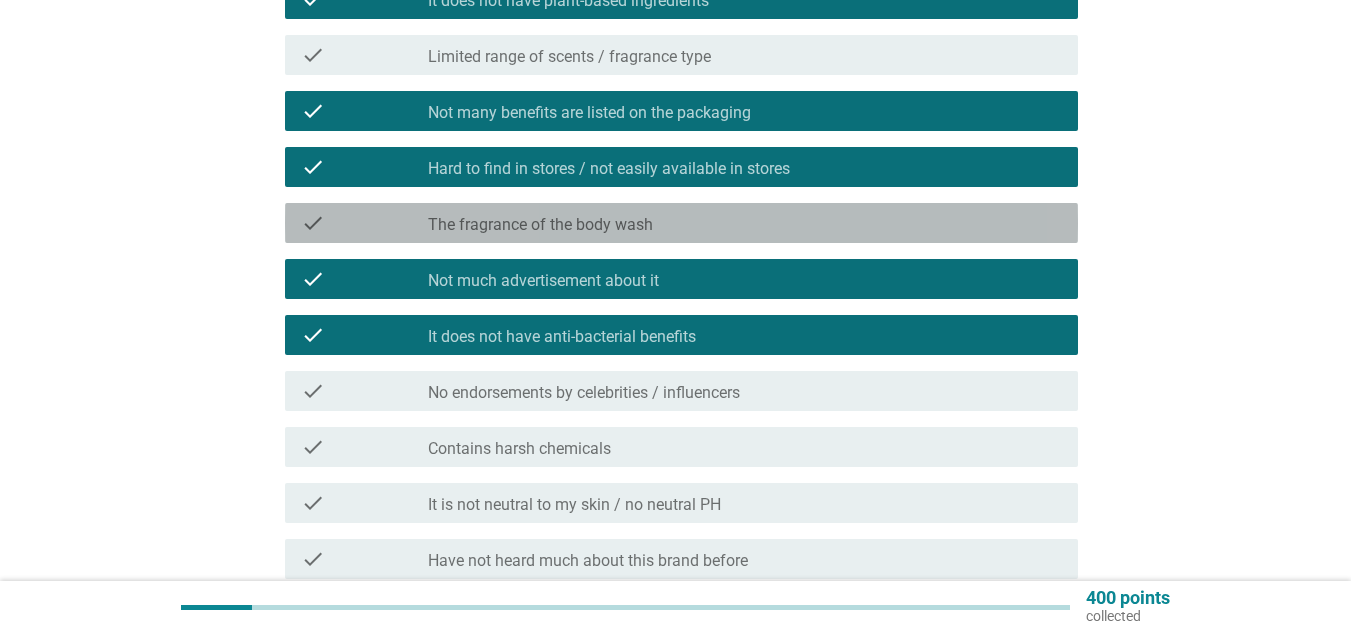 click on "The fragrance of the body wash" at bounding box center (540, 225) 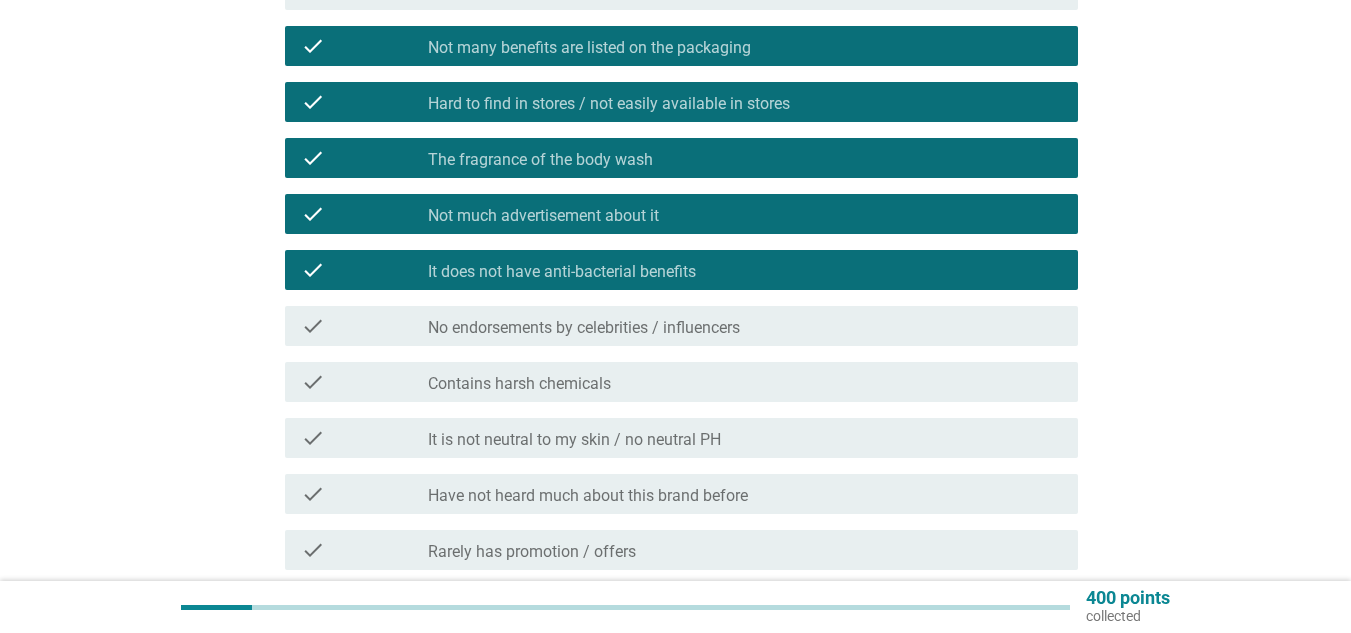 scroll, scrollTop: 600, scrollLeft: 0, axis: vertical 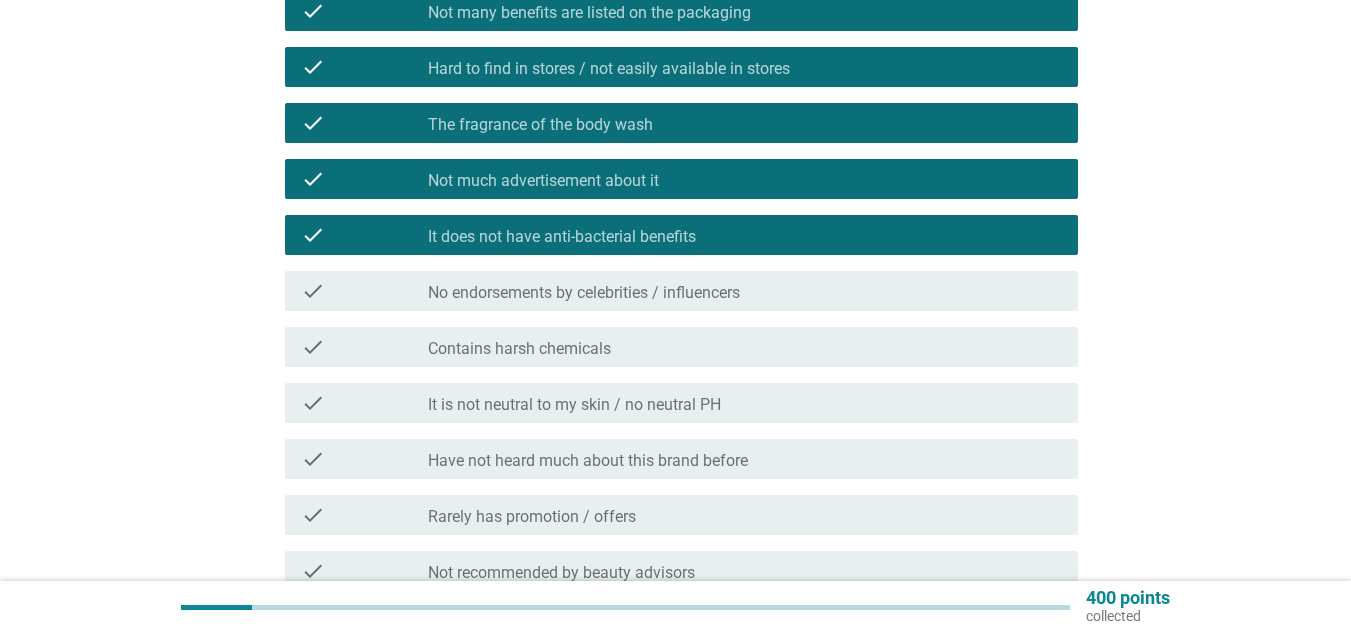 click on "check_box_outline_blank Contains harsh chemicals" at bounding box center (745, 347) 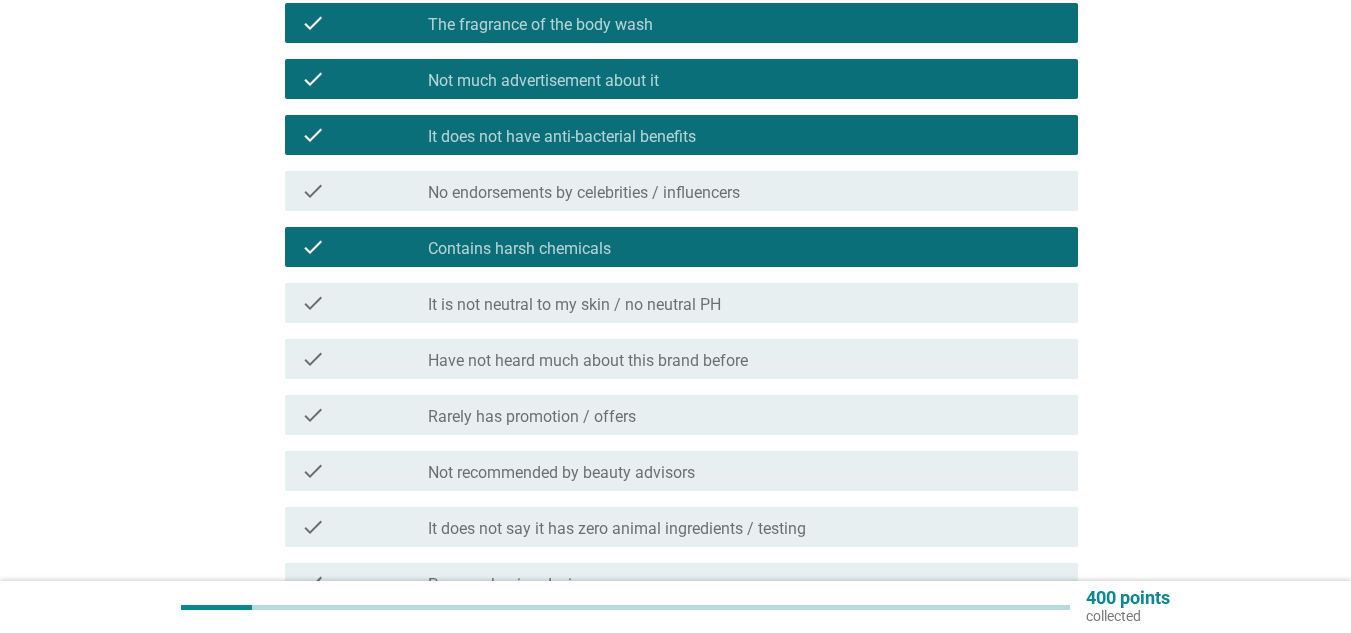click on "It is not neutral to my skin / no neutral PH" at bounding box center (574, 305) 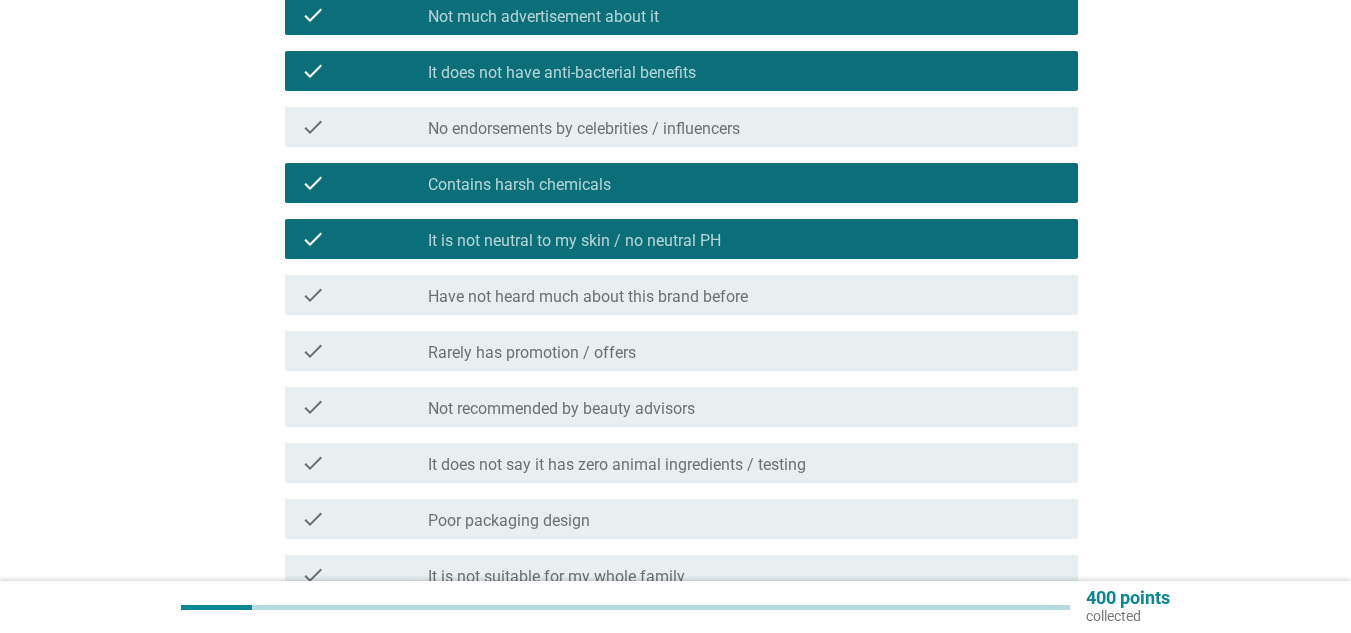 scroll, scrollTop: 800, scrollLeft: 0, axis: vertical 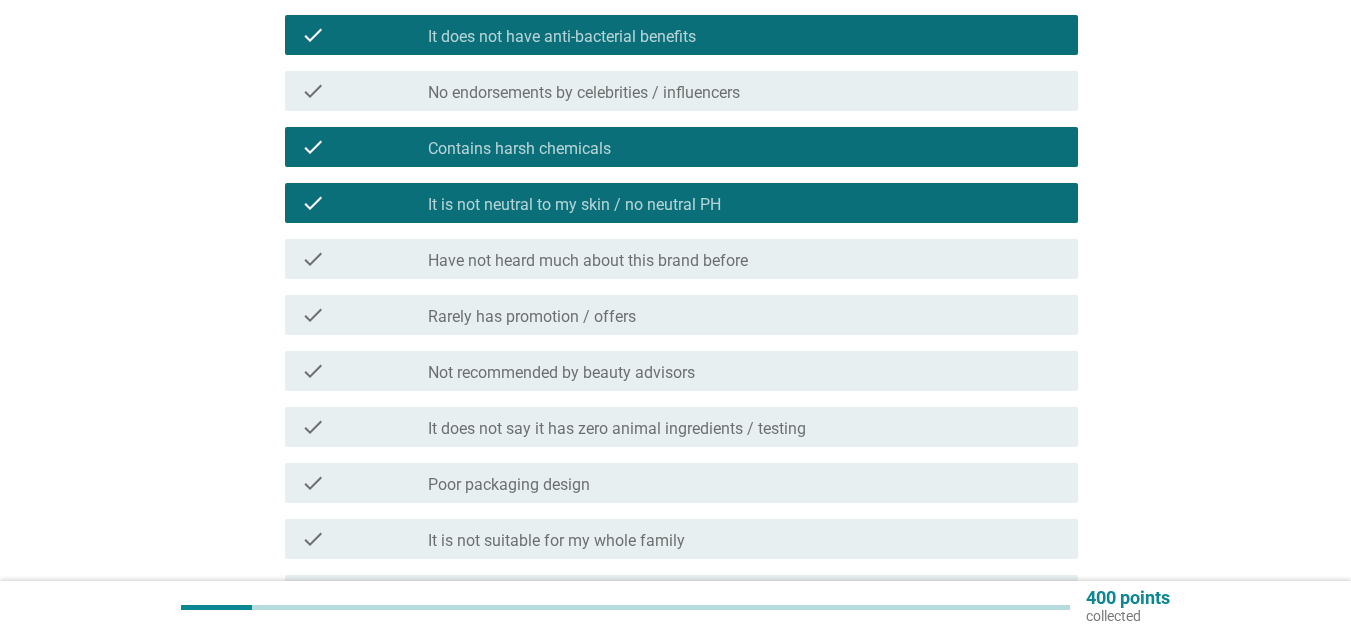 click on "check_box_outline_blank Not recommended by beauty advisors" at bounding box center (745, 371) 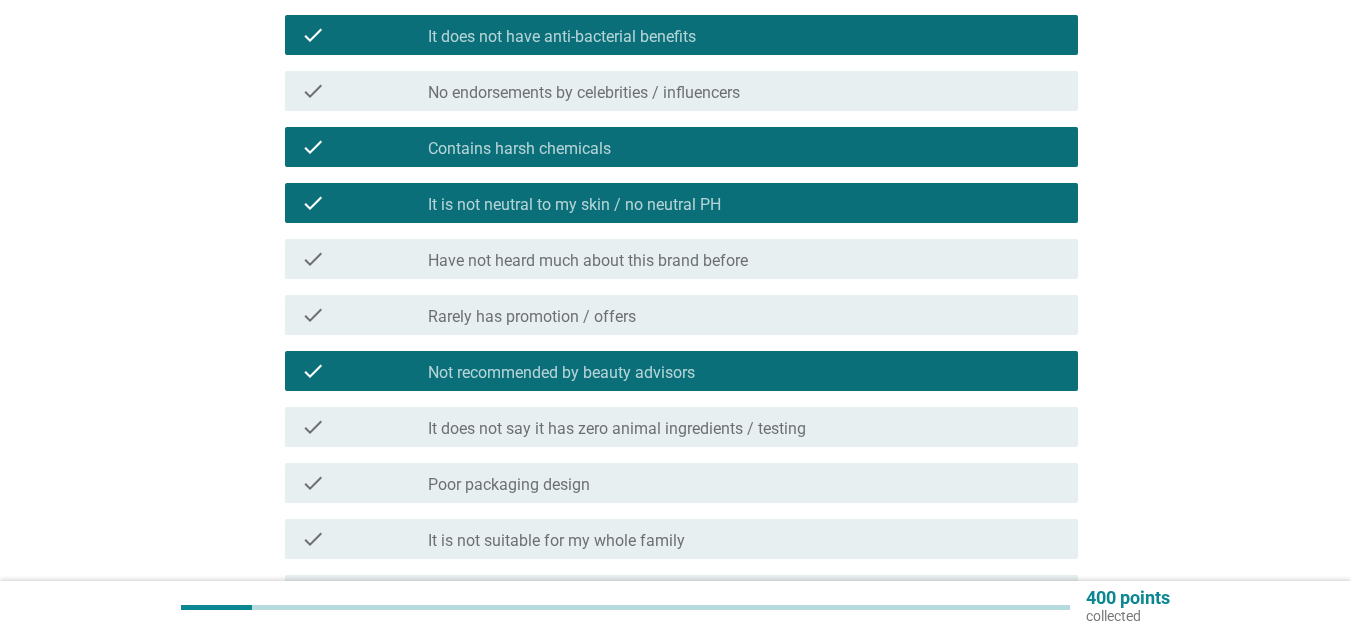 click on "It does not say it has zero animal ingredients / testing" at bounding box center (617, 429) 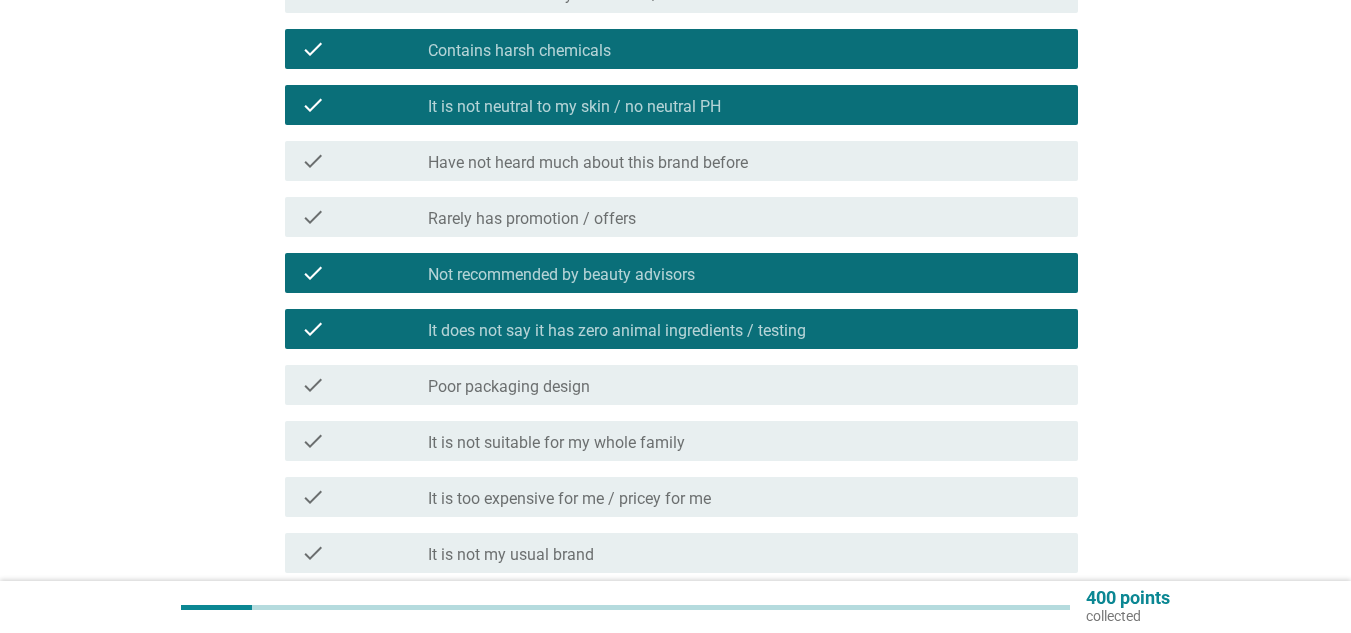 scroll, scrollTop: 1000, scrollLeft: 0, axis: vertical 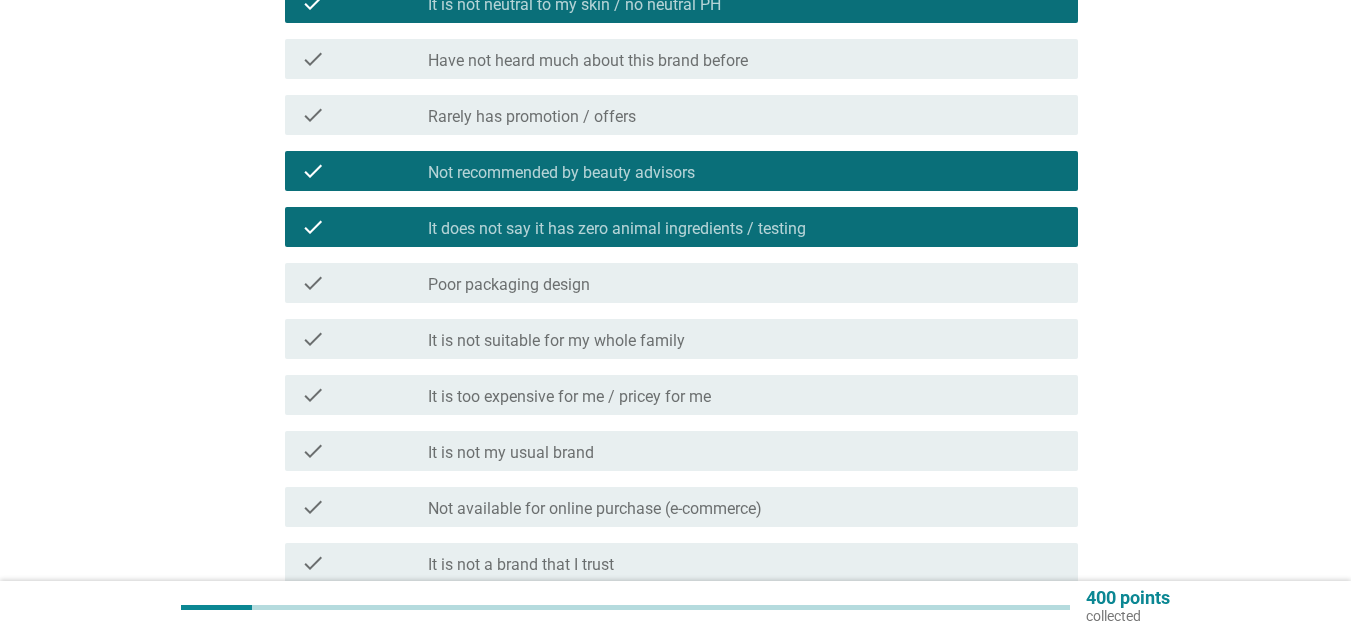 click on "check     check_box_outline_blank Poor packaging design" at bounding box center (675, 283) 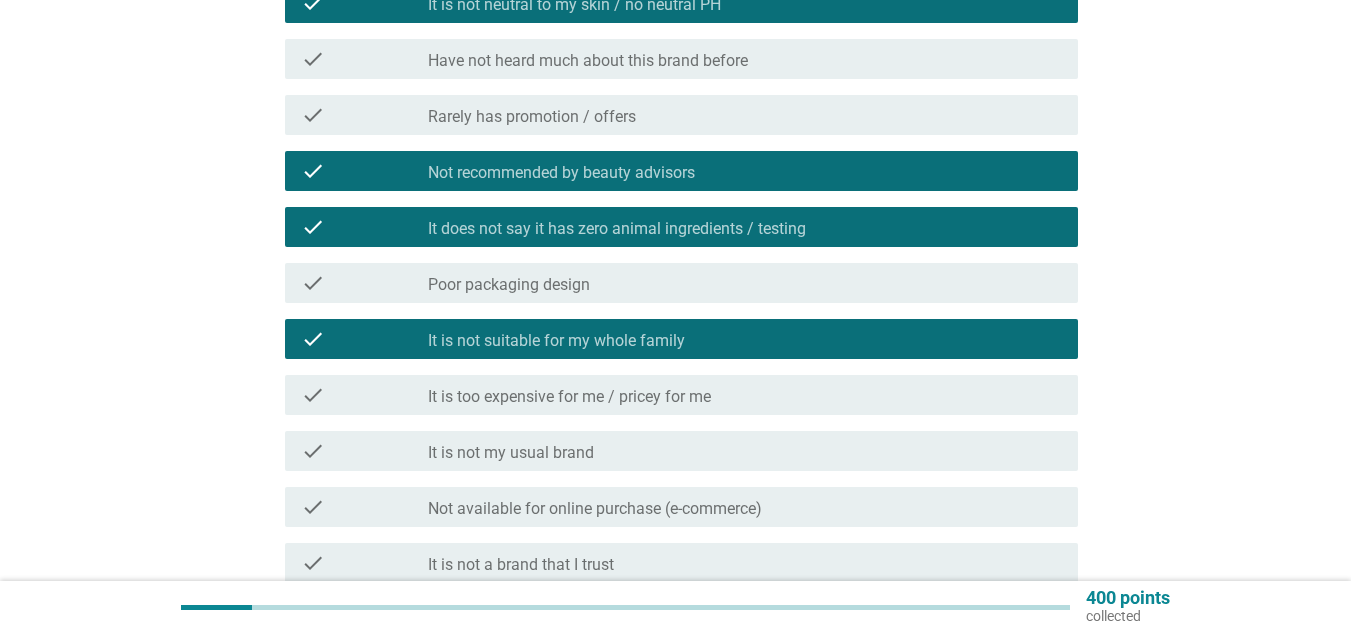 click on "It is too expensive for me / pricey for me" at bounding box center [569, 397] 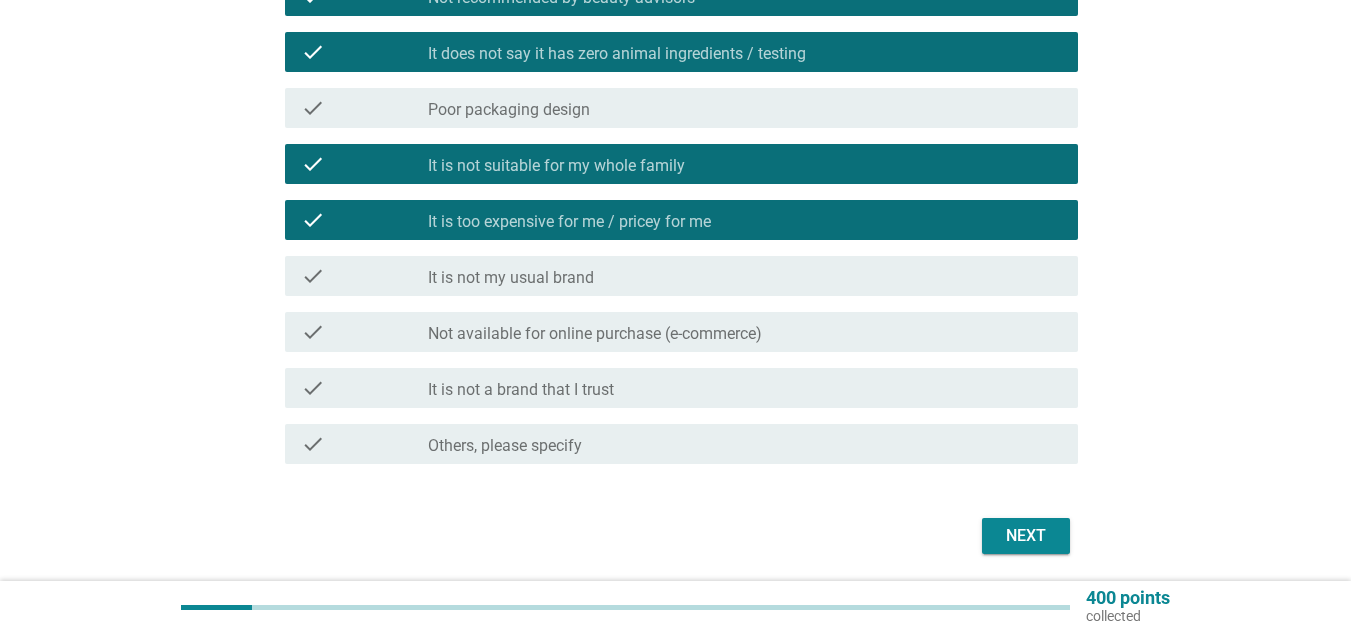 scroll, scrollTop: 1200, scrollLeft: 0, axis: vertical 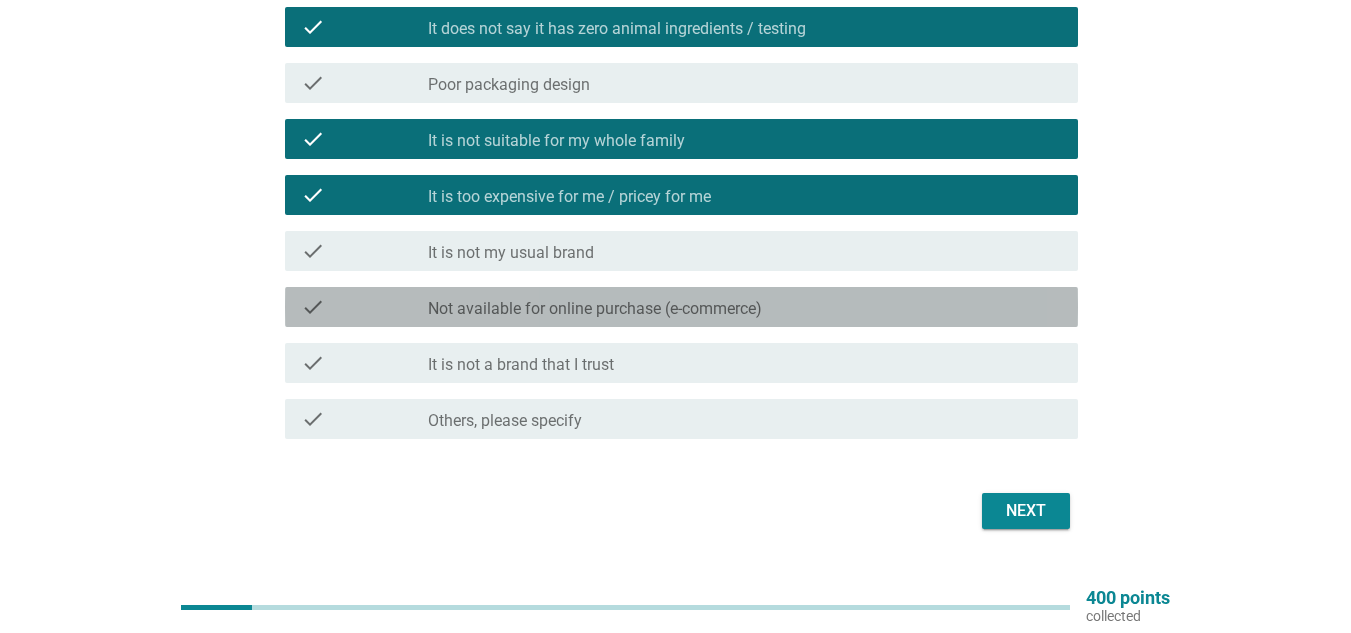 click on "Not available for online purchase (e-commerce)" at bounding box center (595, 309) 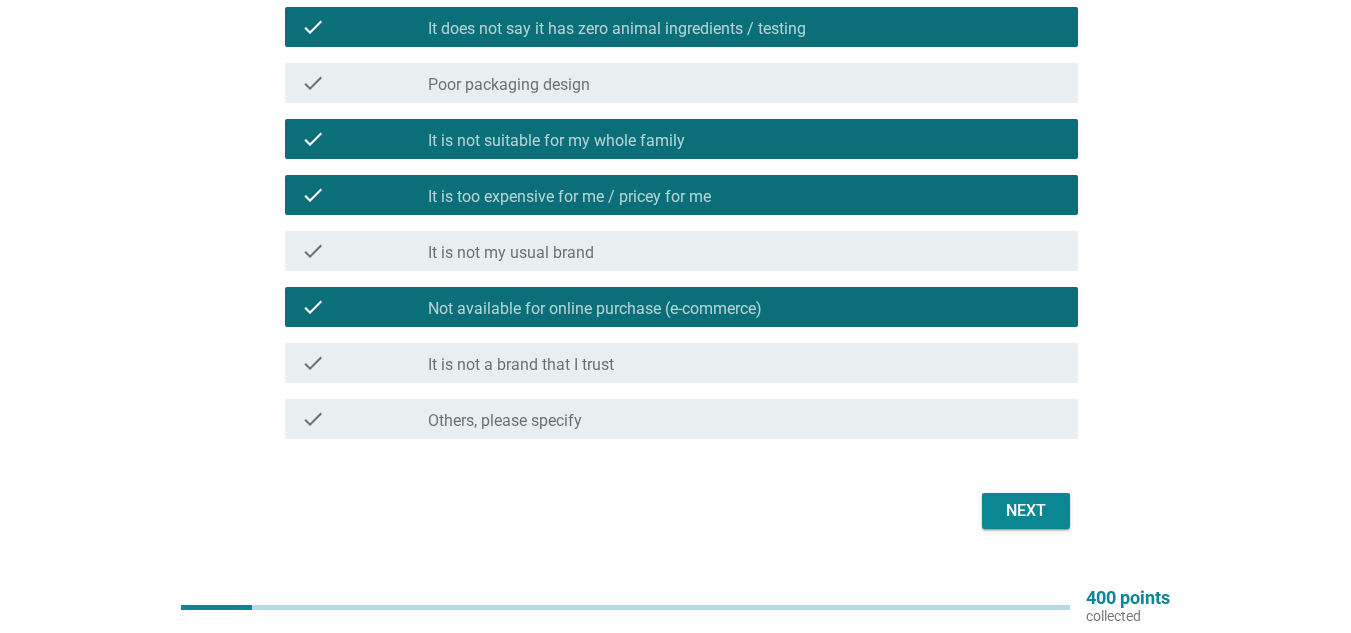 click on "It is not a brand that I trust" at bounding box center (521, 365) 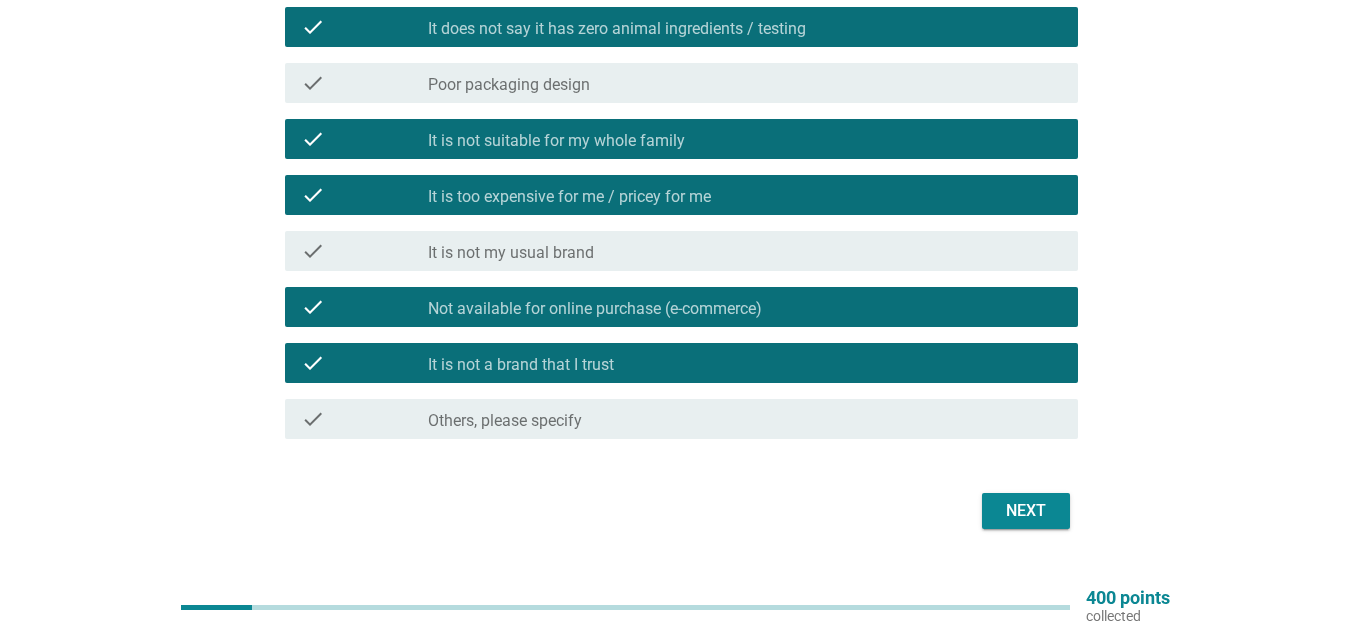 click on "Next" at bounding box center (1026, 511) 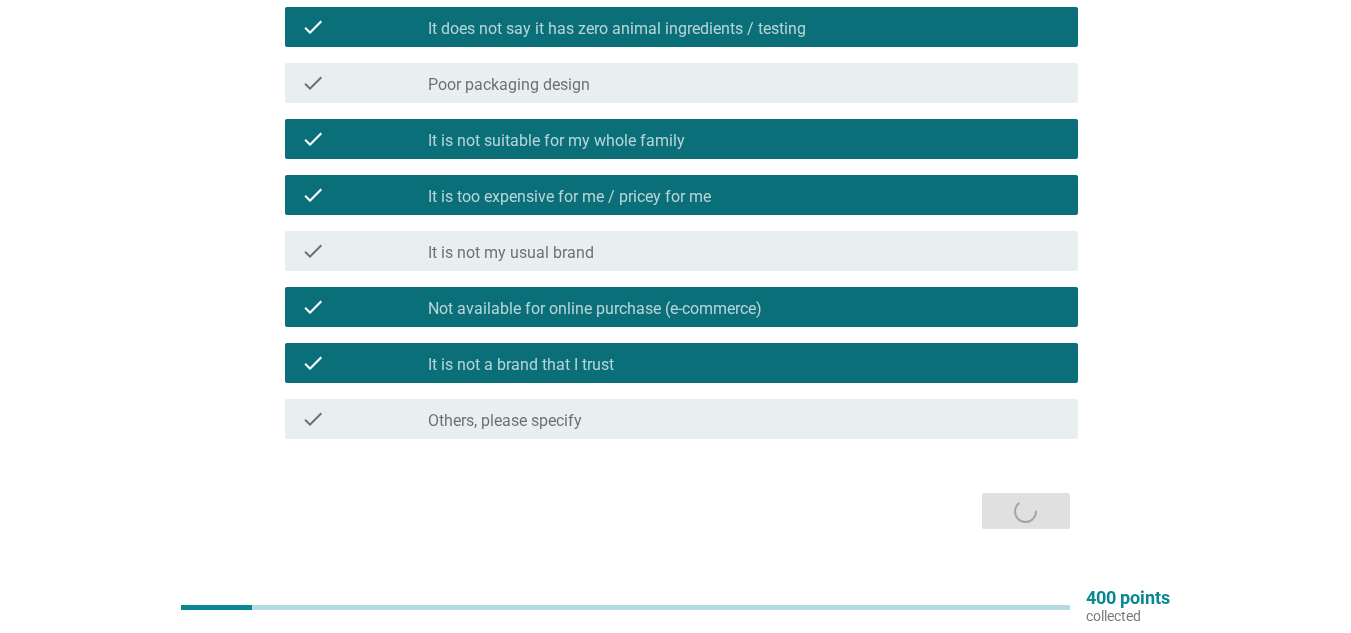 scroll, scrollTop: 0, scrollLeft: 0, axis: both 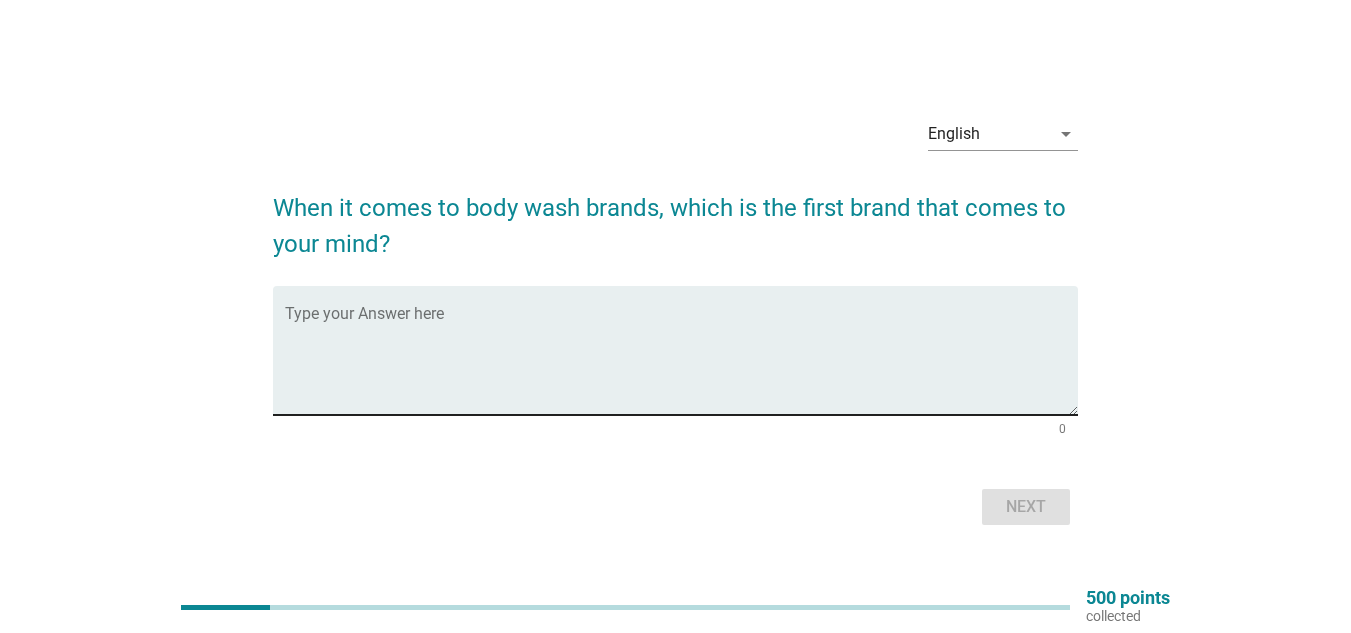 click at bounding box center (681, 362) 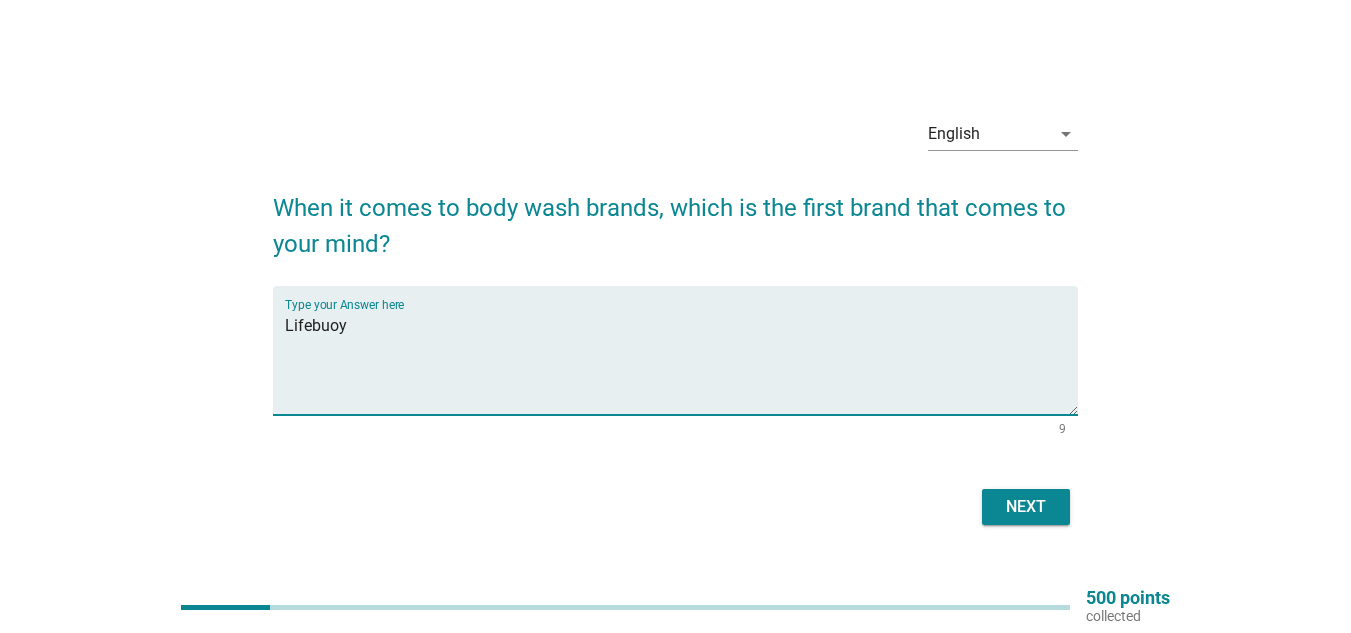type on "Lifebuoy" 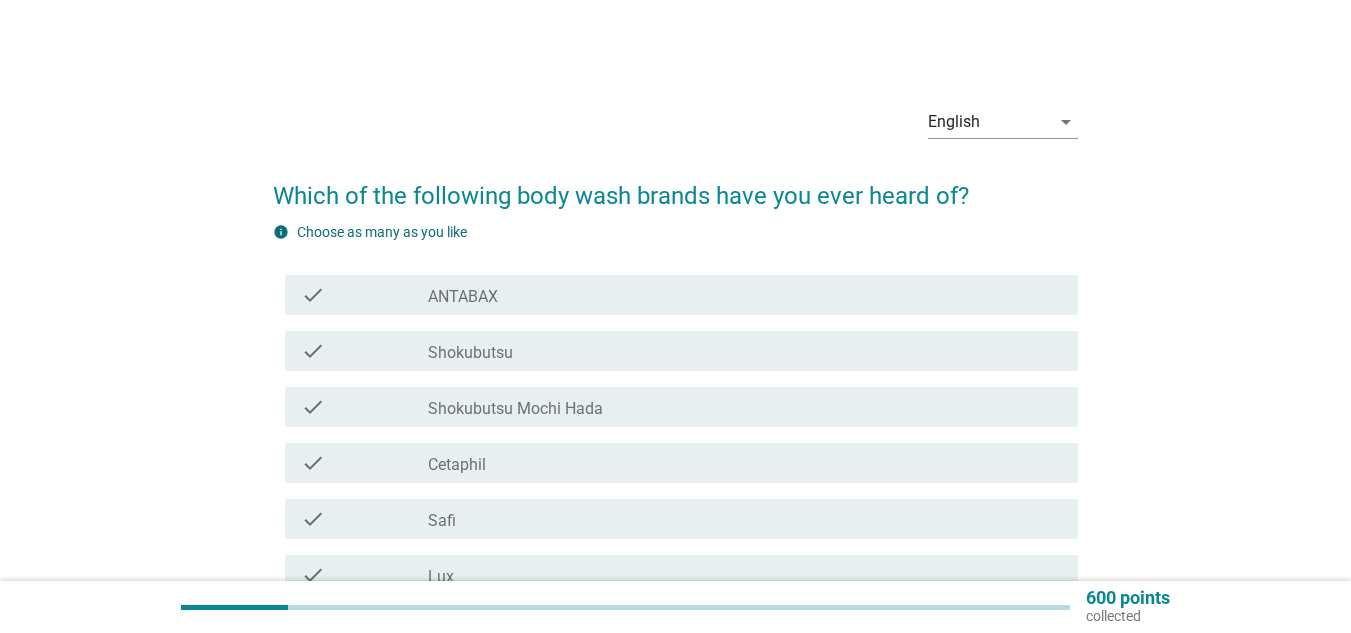 click on "check     check_box_outline_blank ANTABAX" at bounding box center (681, 295) 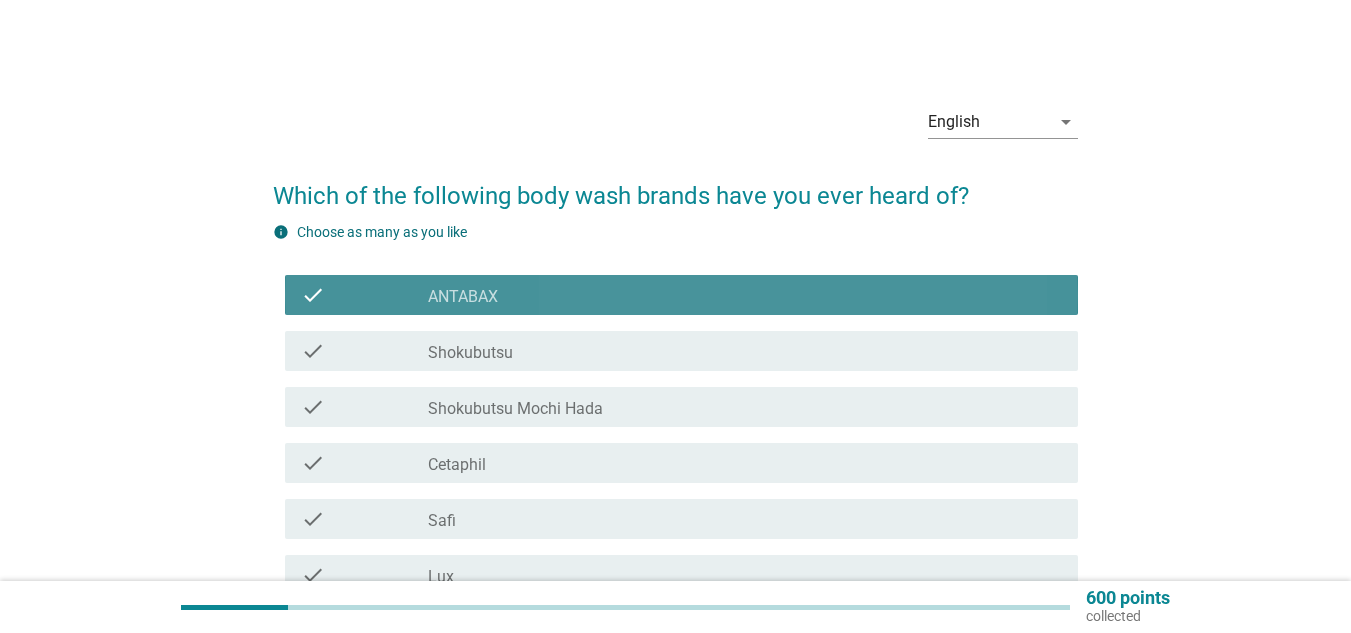 click on "check     check_box_outline_blank Shokubutsu" at bounding box center (681, 351) 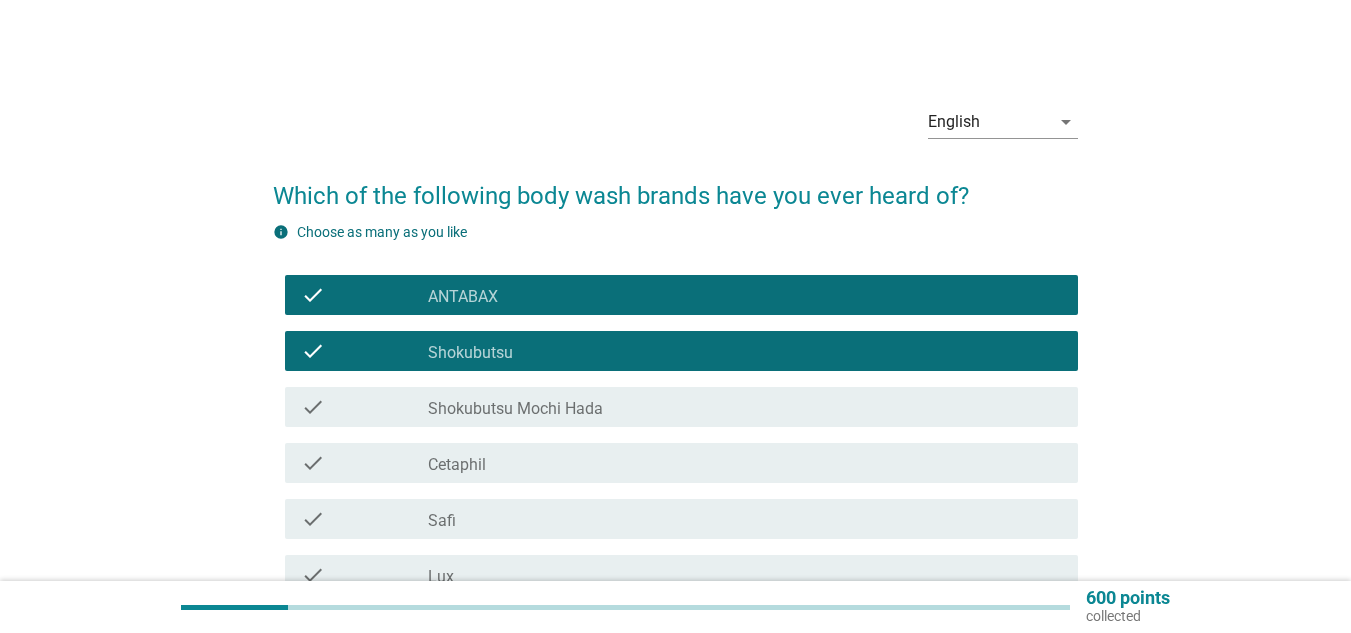 click on "check_box_outline_blank Shokubutsu Mochi Hada" at bounding box center (745, 407) 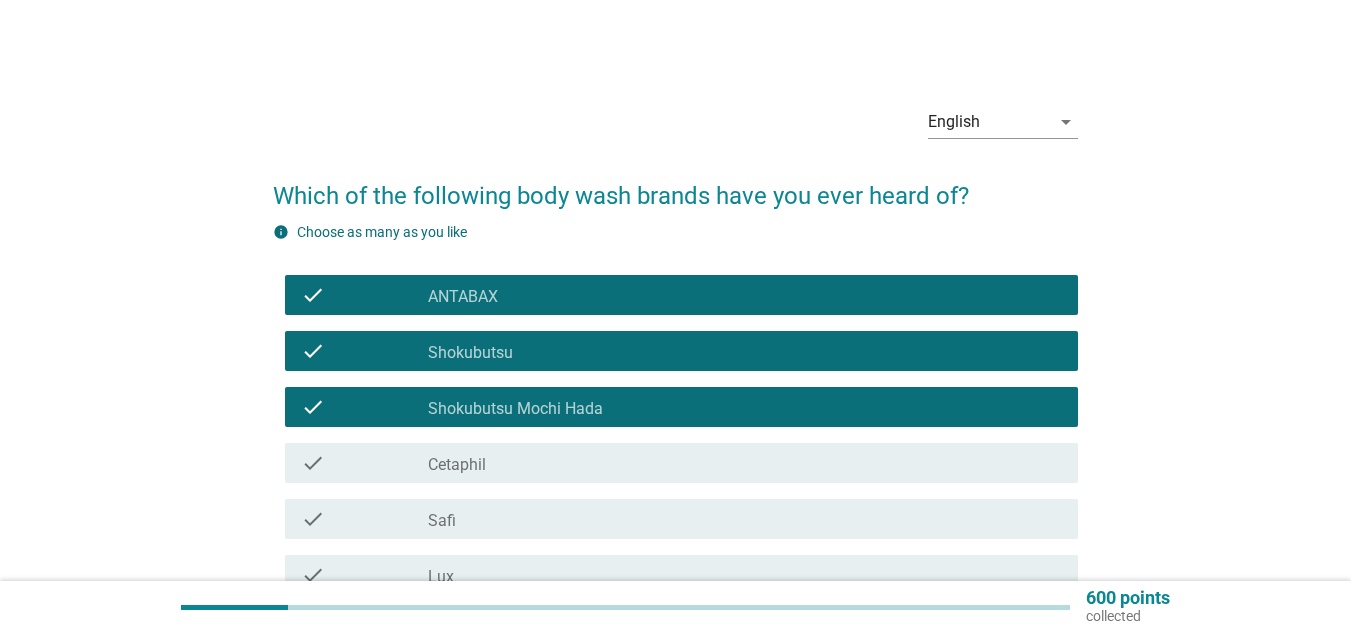 scroll, scrollTop: 100, scrollLeft: 0, axis: vertical 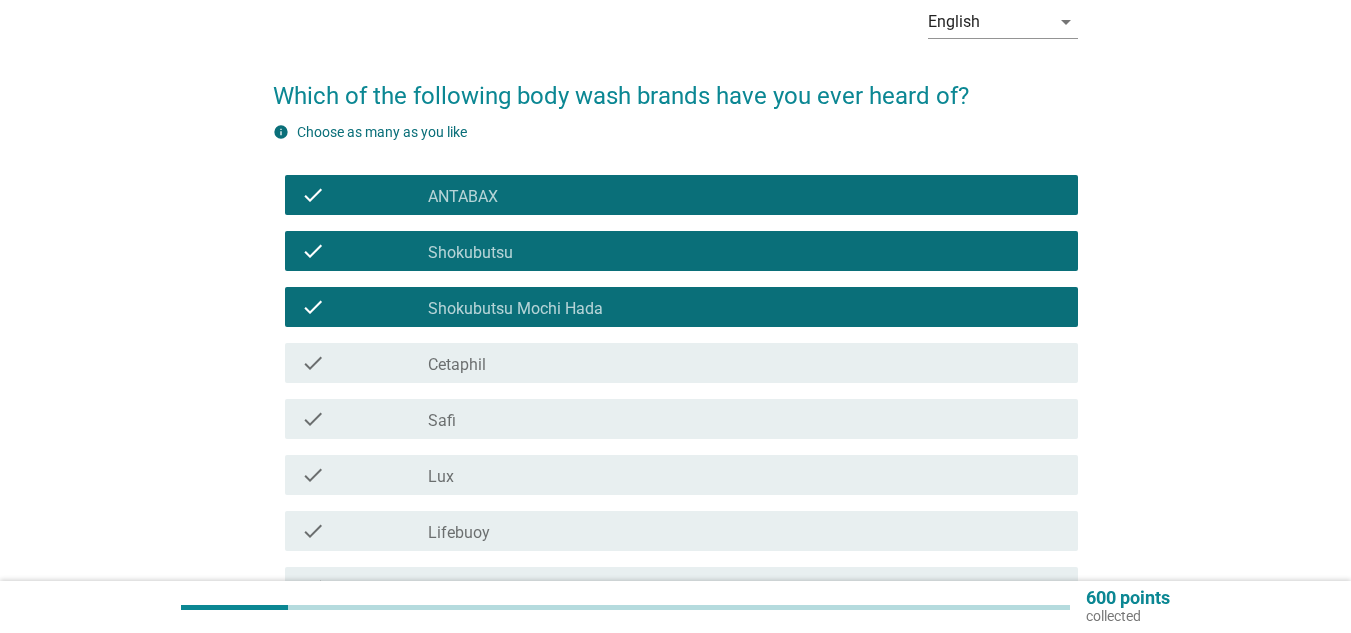 click on "check_box_outline_blank Cetaphil" at bounding box center (745, 363) 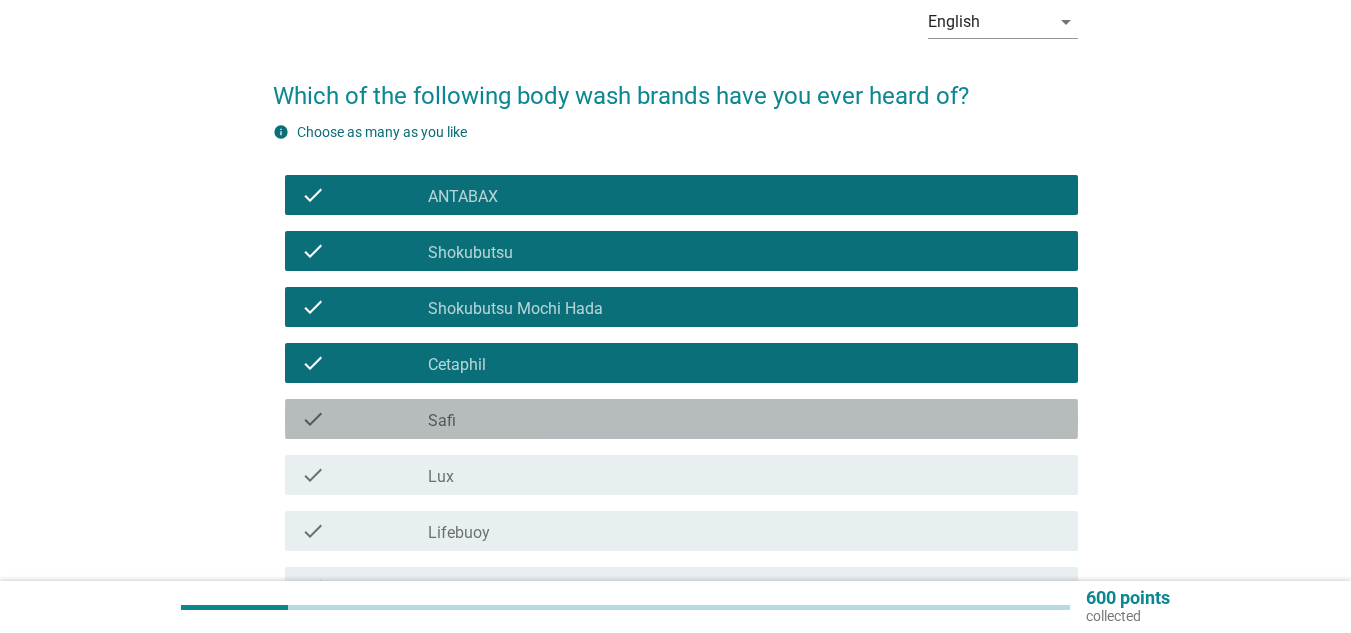 click on "check_box_outline_blank Safi" at bounding box center [745, 419] 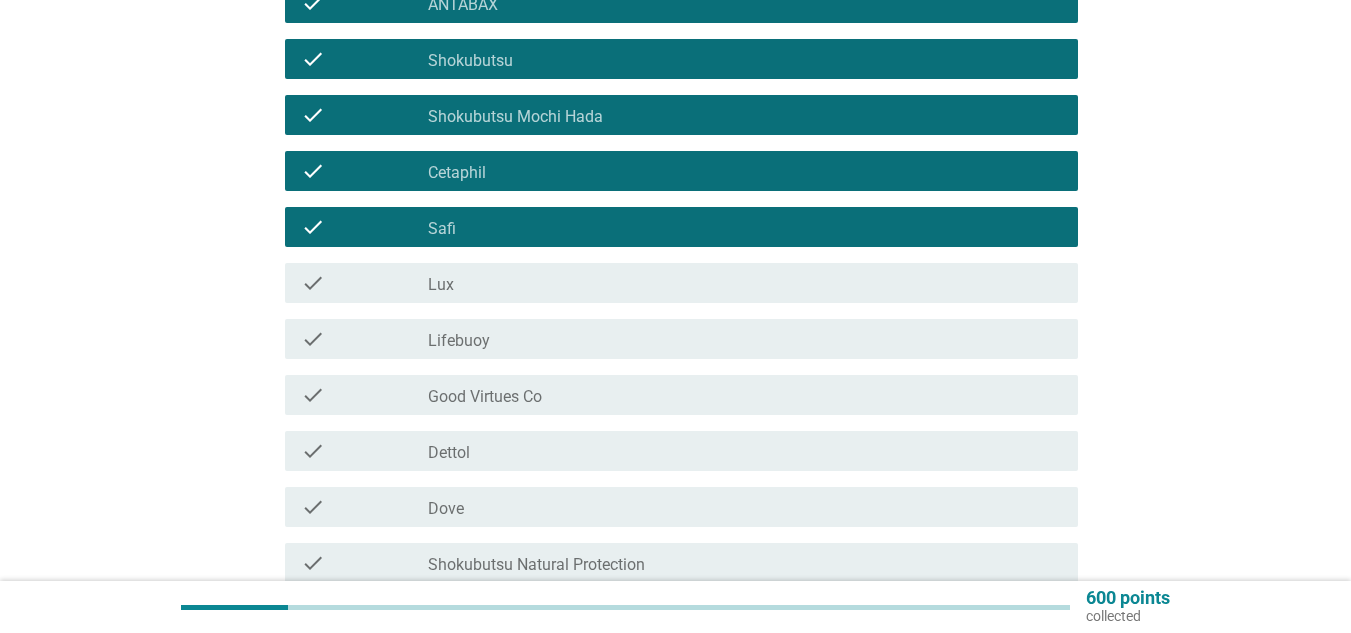 scroll, scrollTop: 300, scrollLeft: 0, axis: vertical 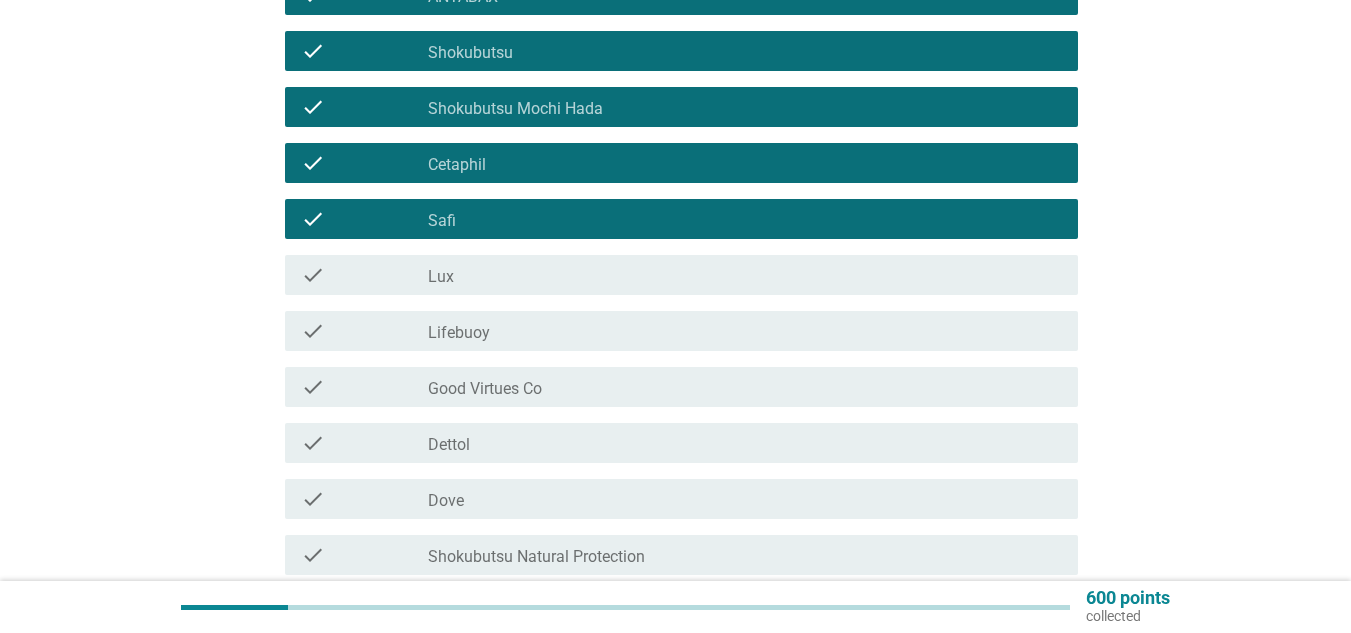 click on "check     check_box_outline_blank Lifebuoy" at bounding box center (675, 331) 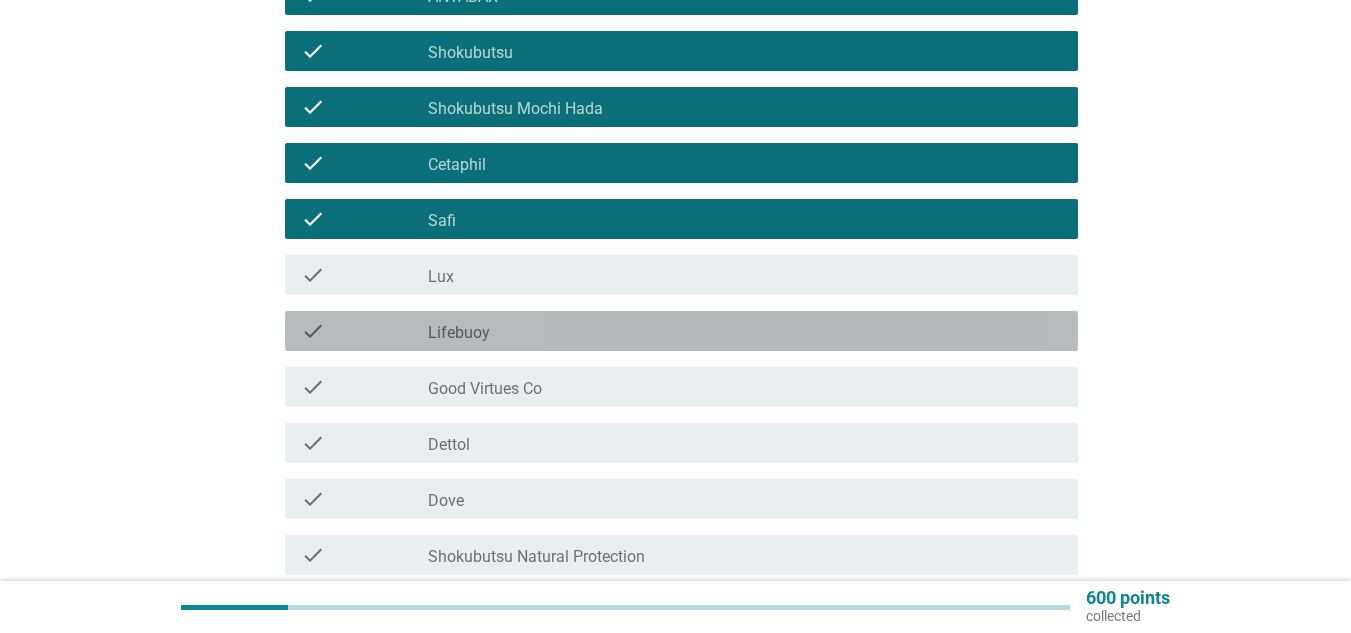 drag, startPoint x: 565, startPoint y: 333, endPoint x: 575, endPoint y: 284, distance: 50.01 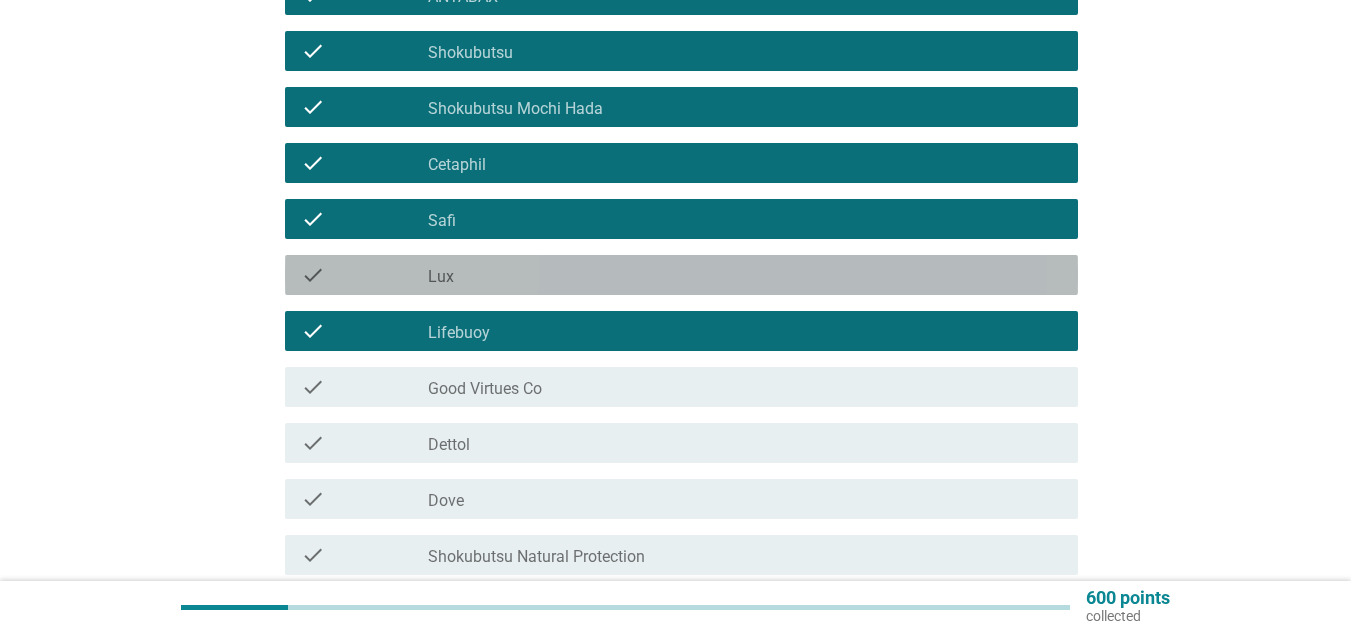 click on "check_box_outline_blank Lux" at bounding box center [745, 275] 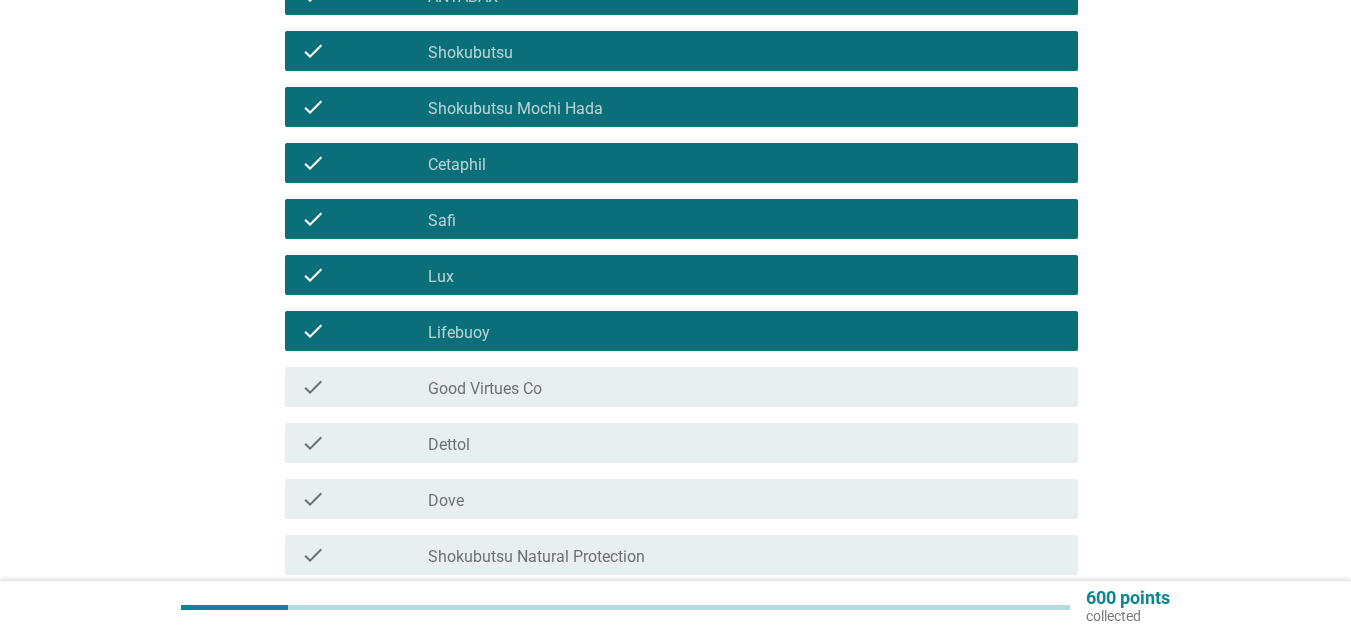 click on "check_box_outline_blank Good Virtues Co" at bounding box center [745, 387] 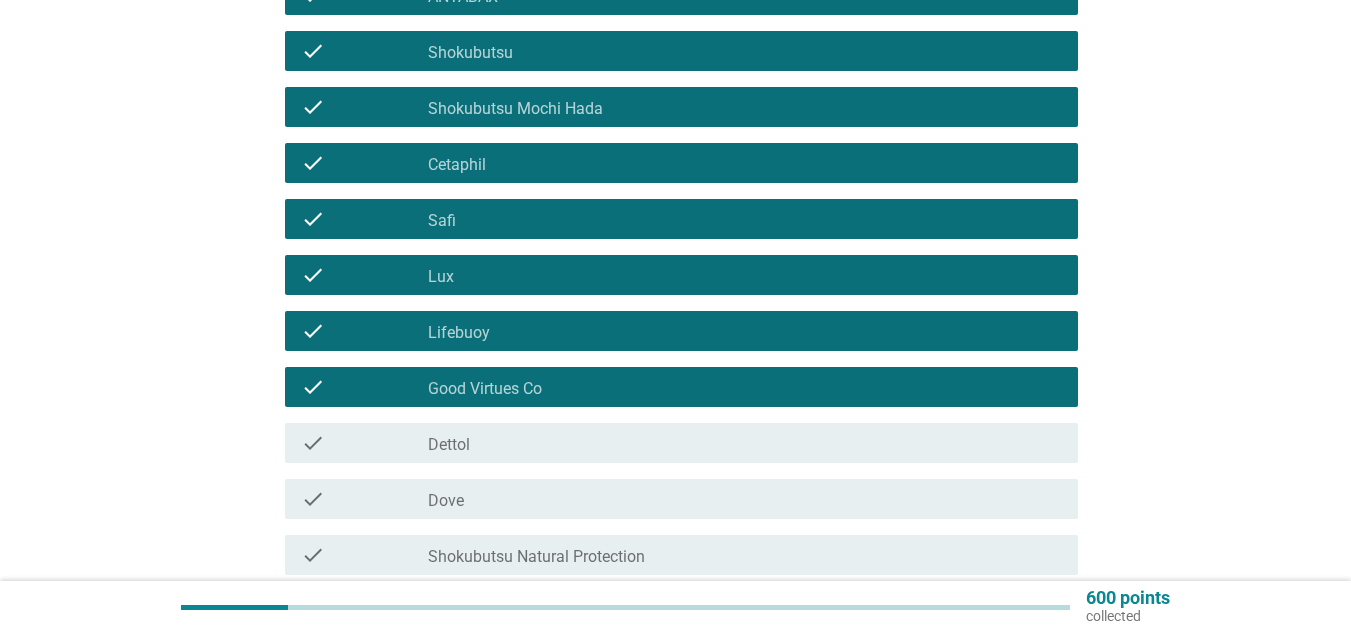 scroll, scrollTop: 400, scrollLeft: 0, axis: vertical 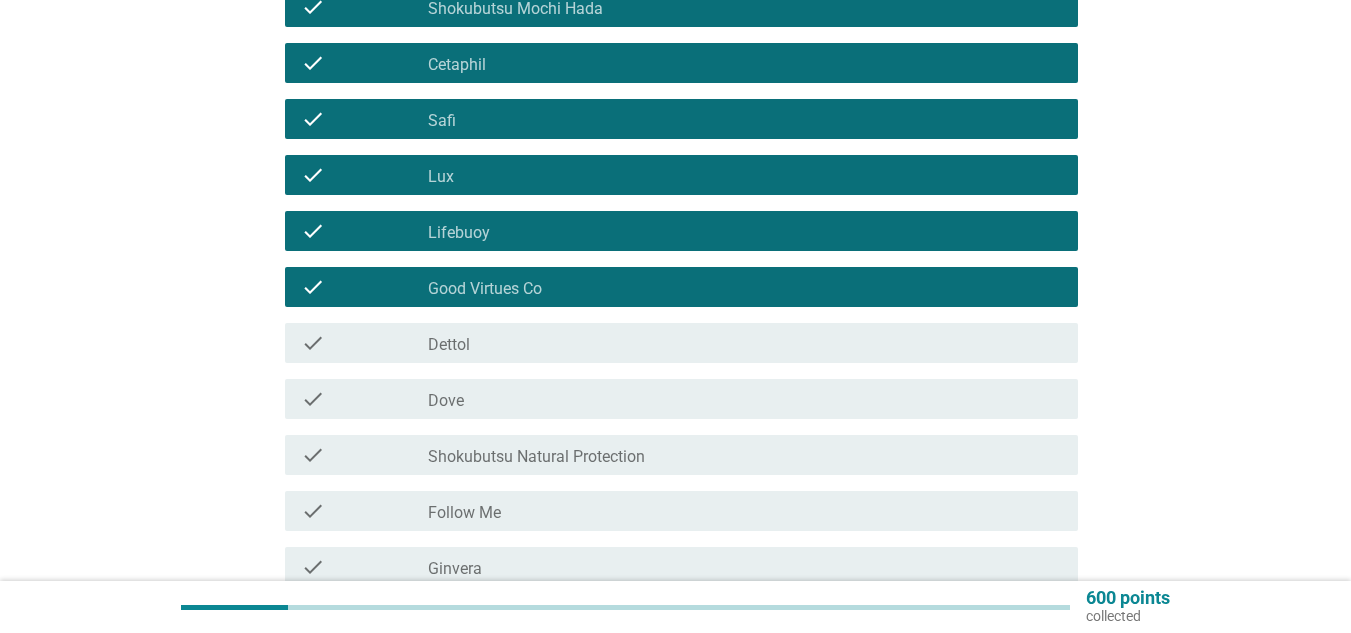 click on "check_box_outline_blank Dettol" at bounding box center (745, 343) 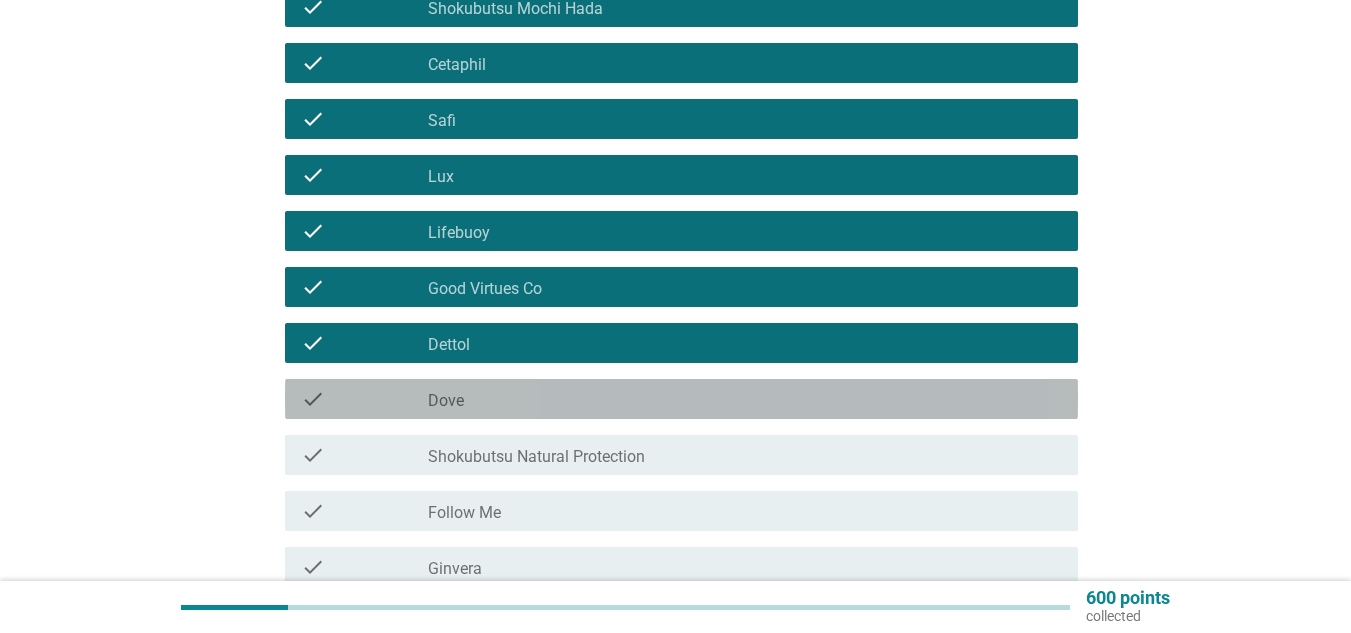 drag, startPoint x: 578, startPoint y: 403, endPoint x: 588, endPoint y: 421, distance: 20.59126 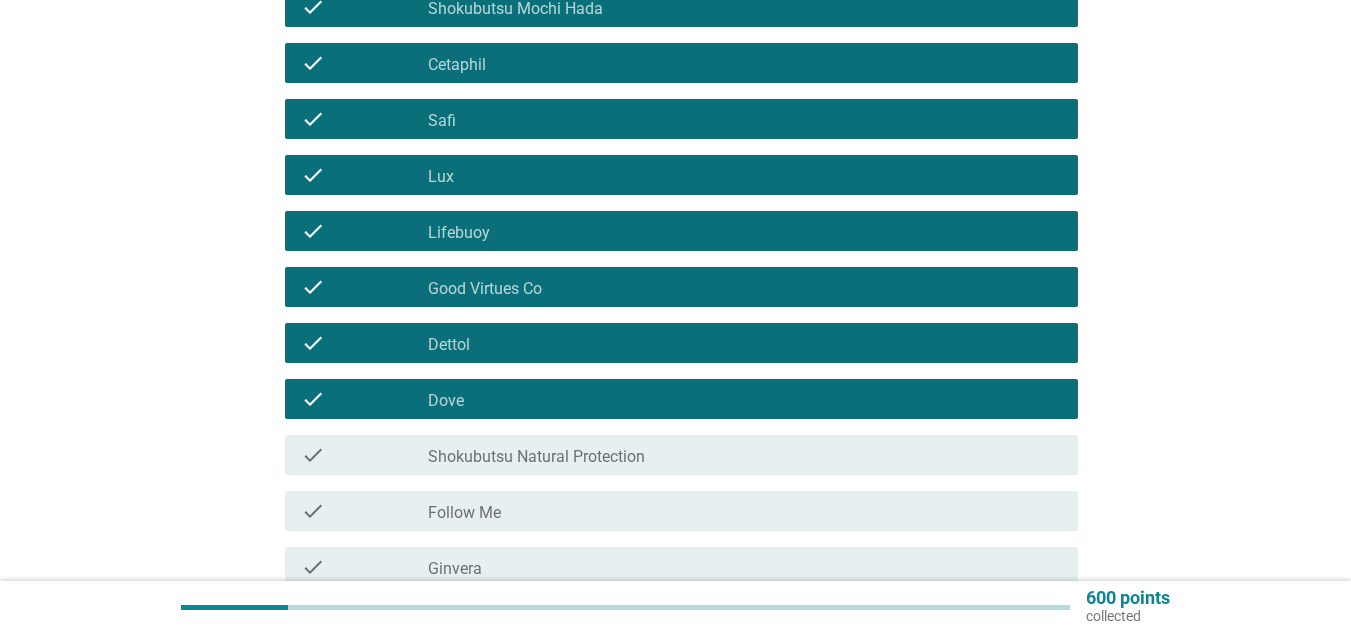click on "check     check_box_outline_blank Shokubutsu Natural Protection" at bounding box center [681, 455] 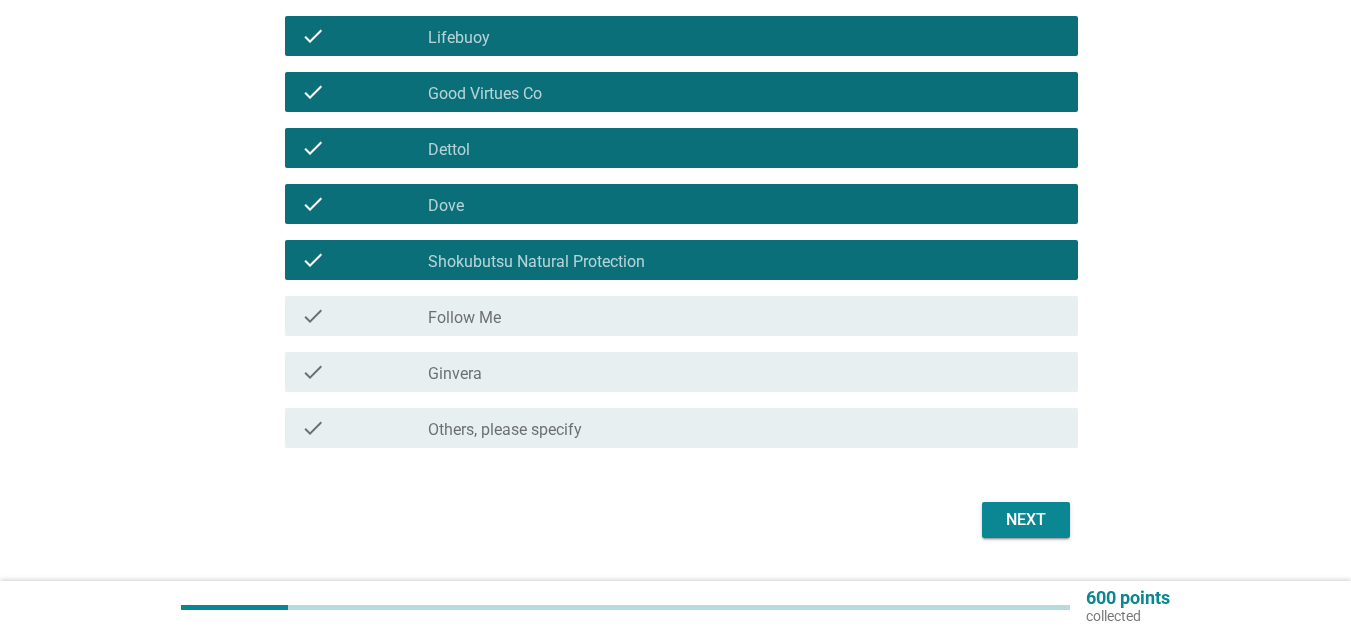 scroll, scrollTop: 600, scrollLeft: 0, axis: vertical 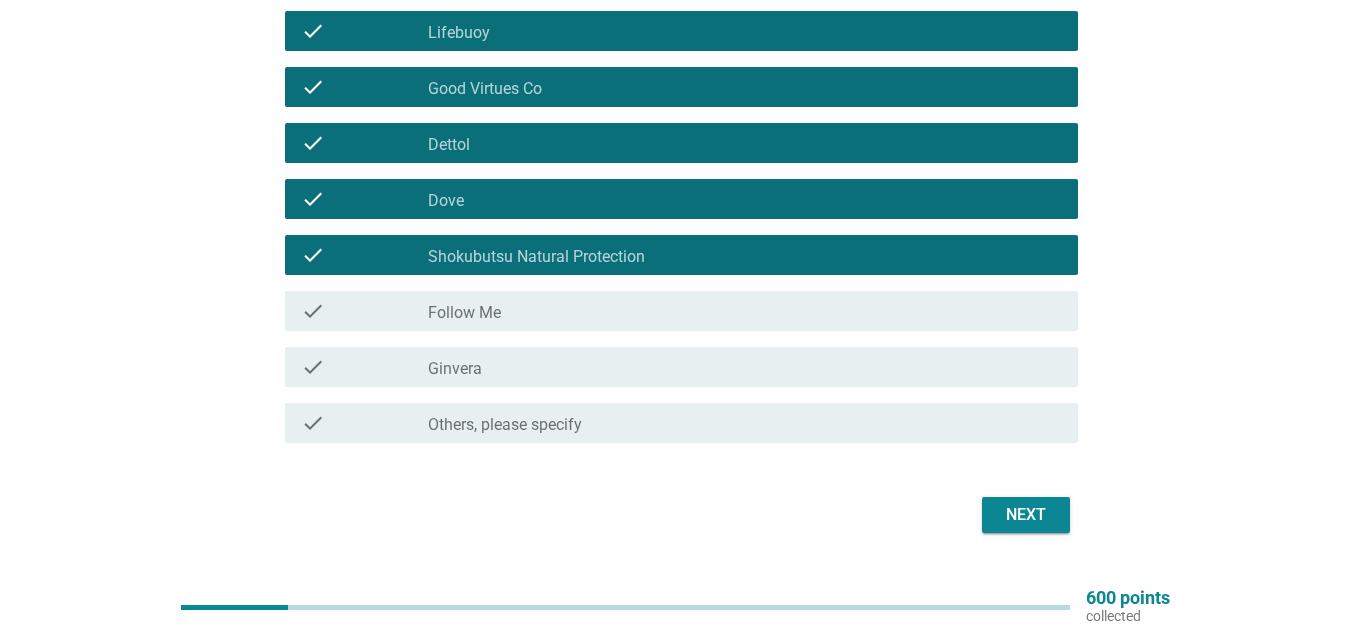click on "check     check_box_outline_blank Follow Me" at bounding box center (675, 311) 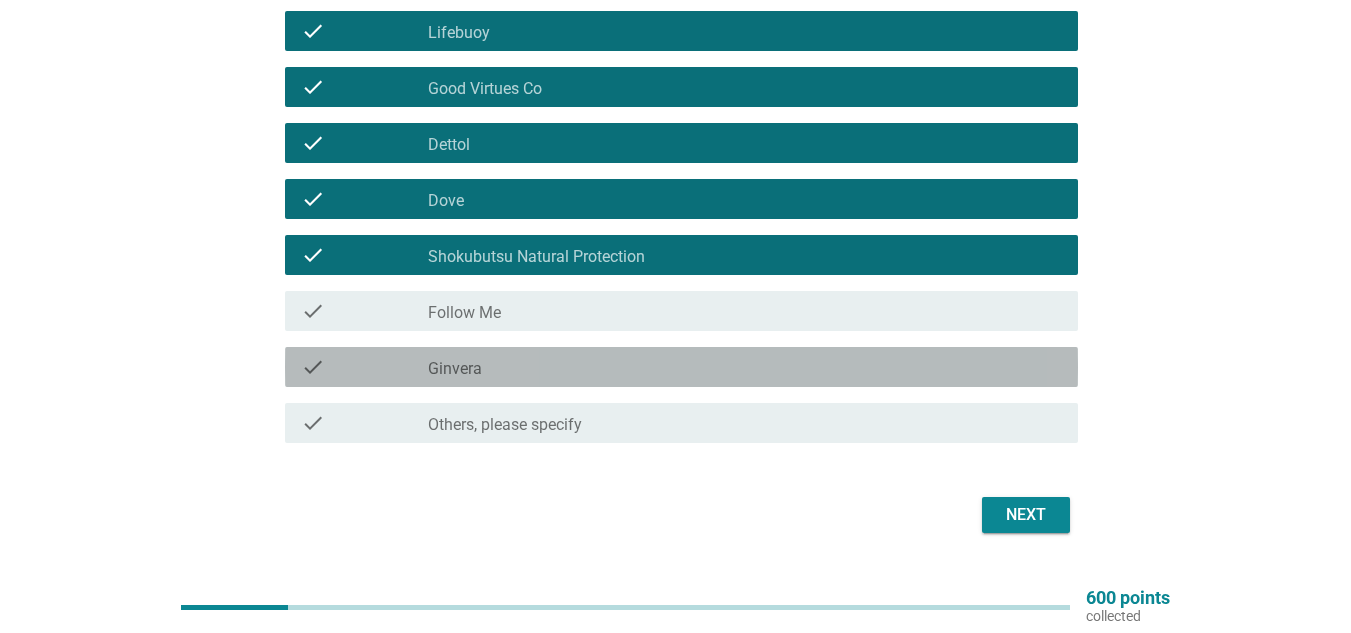 click on "check     check_box_outline_blank Ginvera" at bounding box center [681, 367] 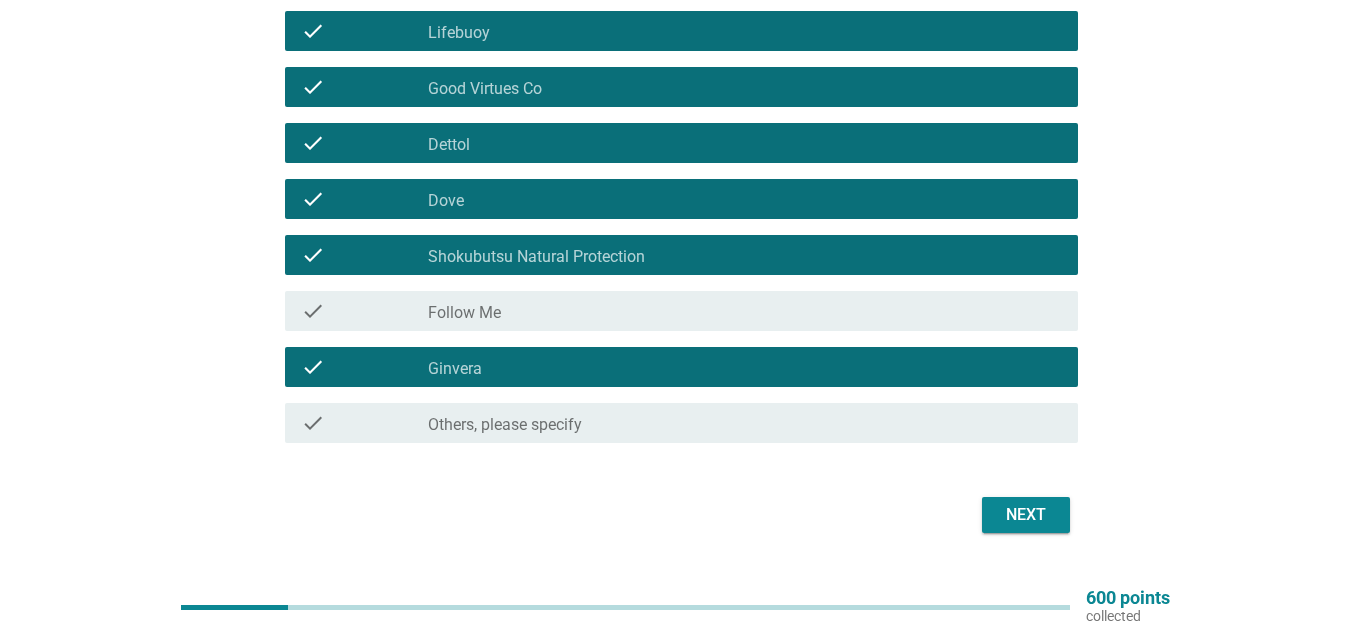 click on "check_box_outline_blank Follow Me" at bounding box center (745, 311) 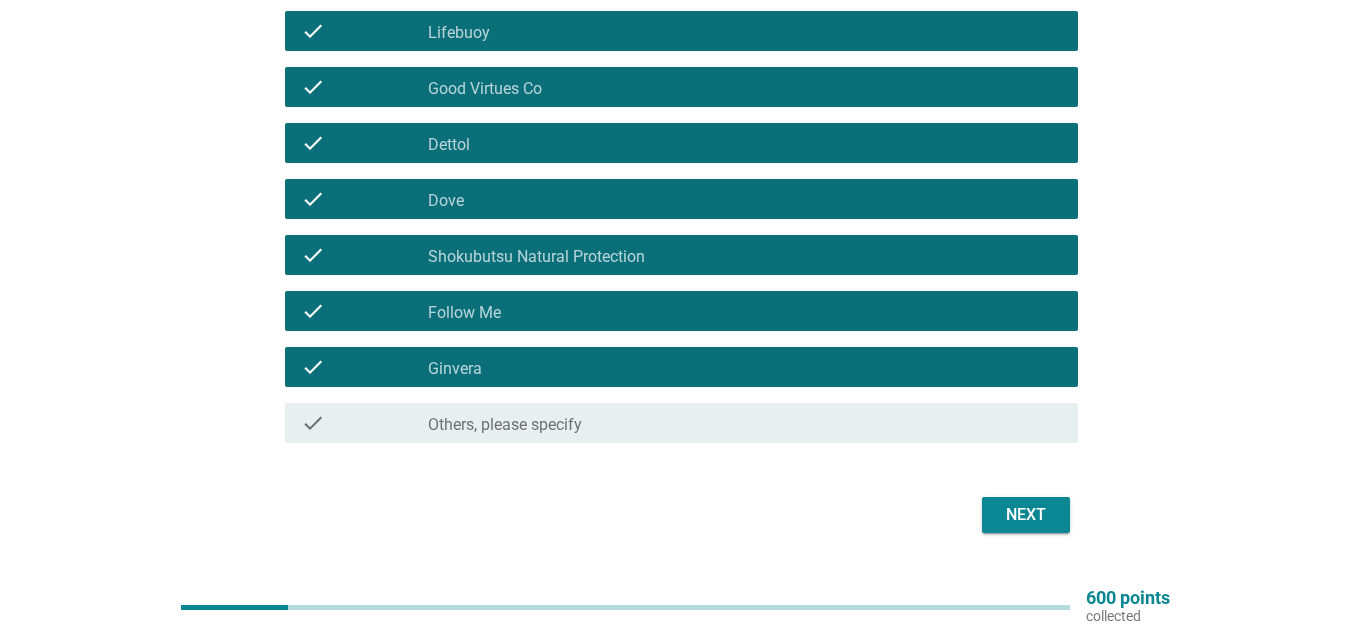 click on "Next" at bounding box center [1026, 515] 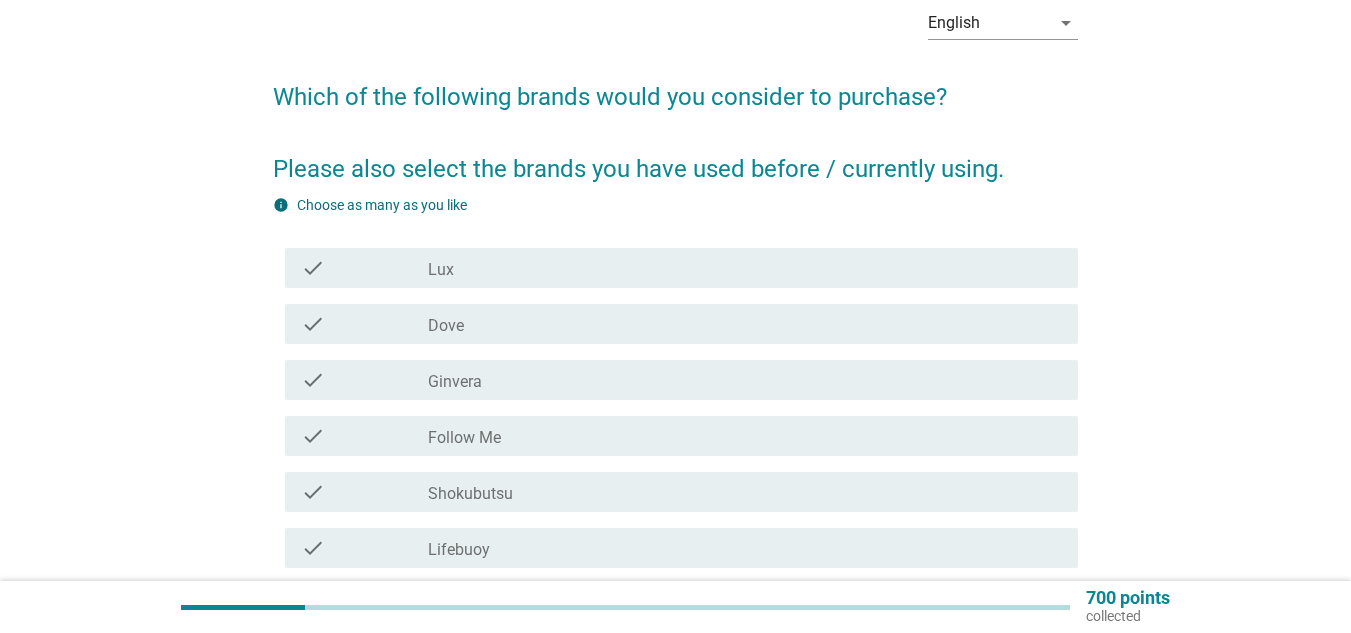 scroll, scrollTop: 100, scrollLeft: 0, axis: vertical 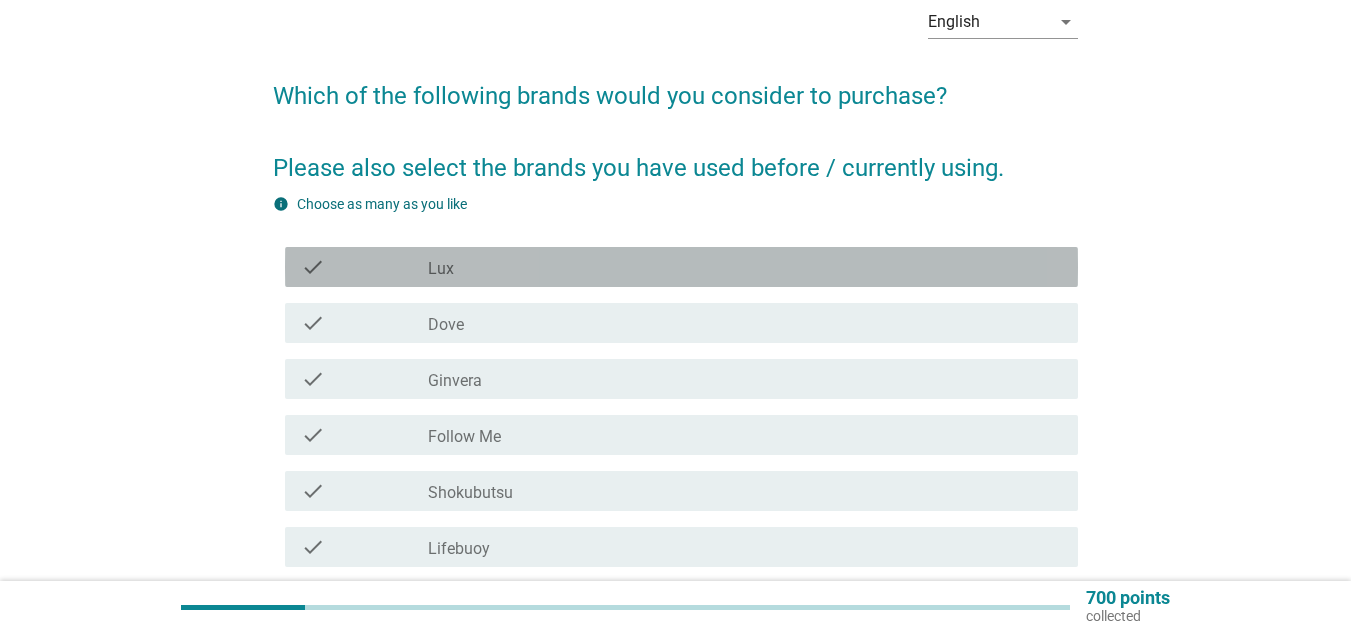 click on "check_box_outline_blank Lux" at bounding box center [745, 267] 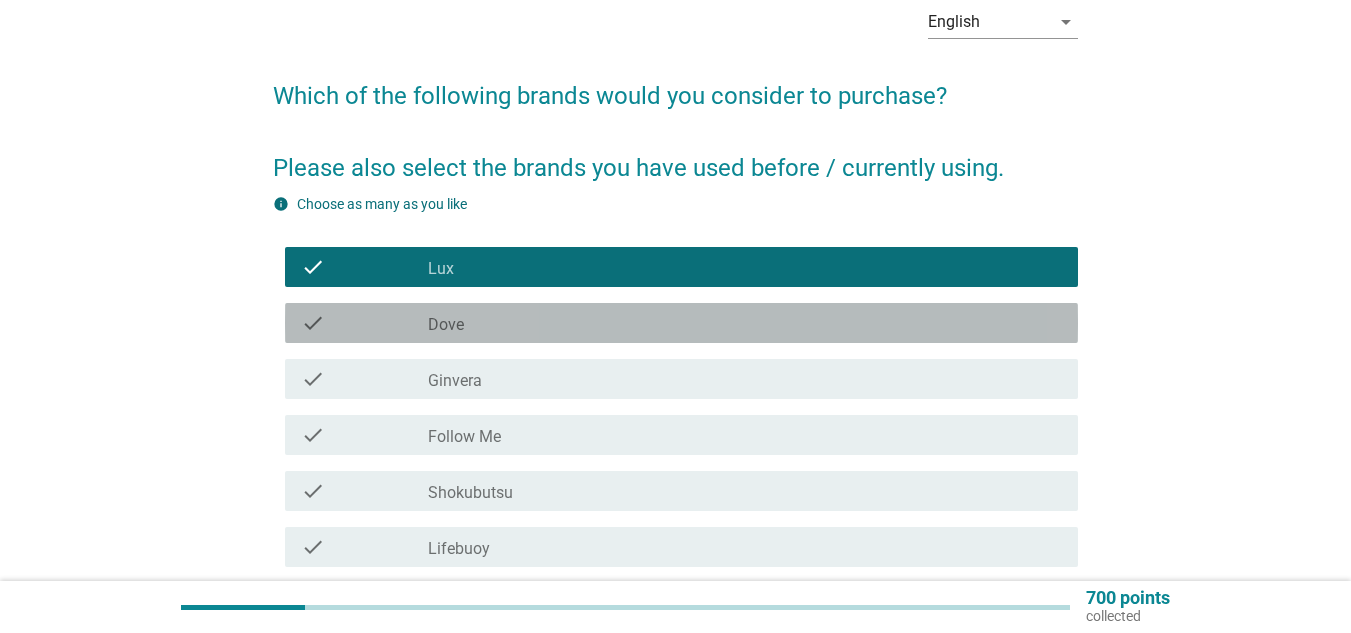 click on "check_box_outline_blank Dove" at bounding box center (745, 323) 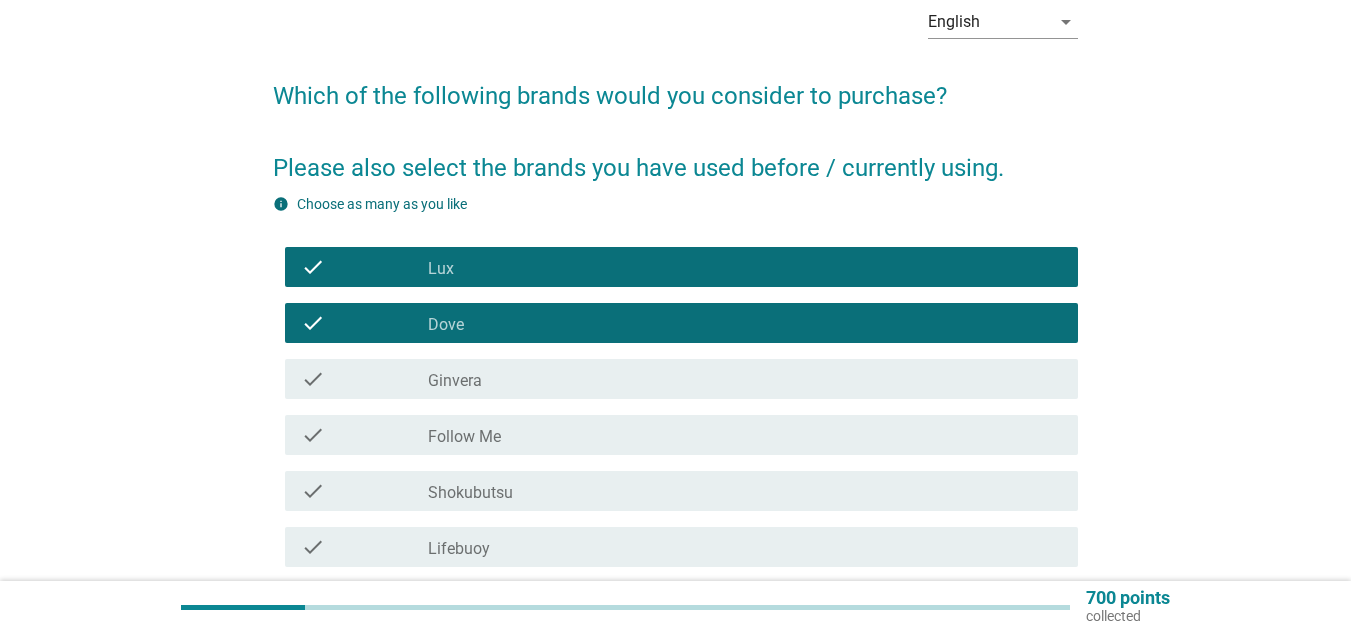 click on "check     check_box_outline_blank Ginvera" at bounding box center [675, 379] 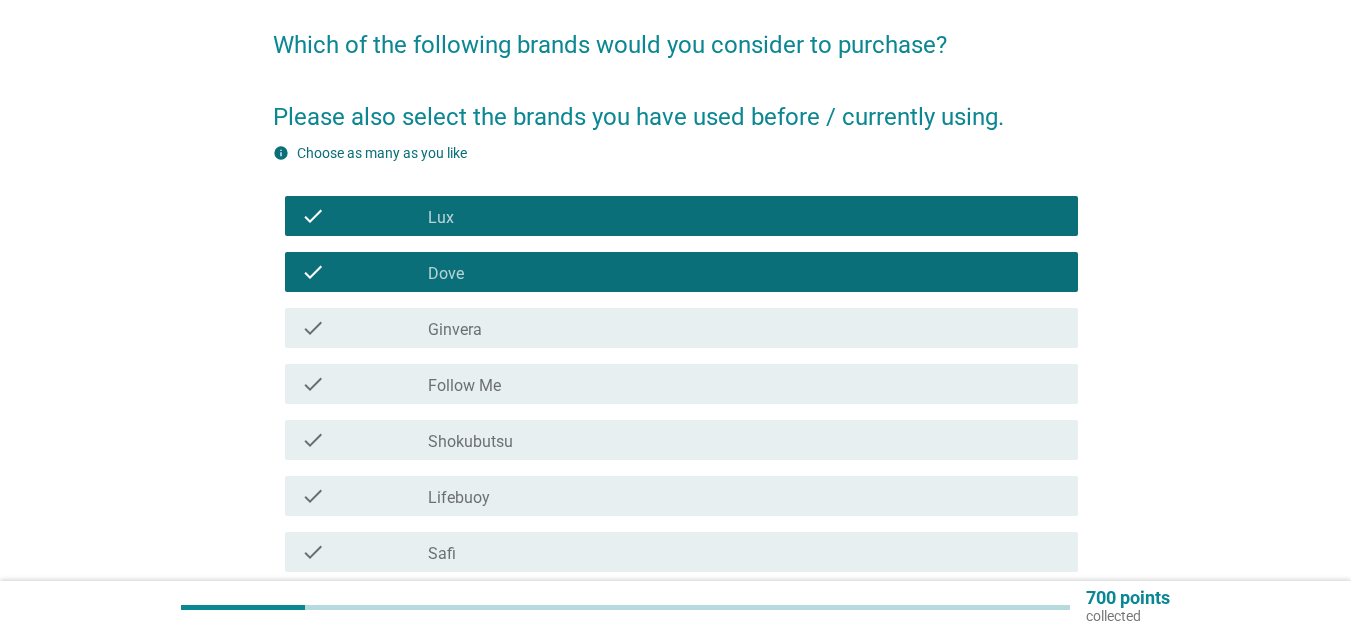 scroll, scrollTop: 200, scrollLeft: 0, axis: vertical 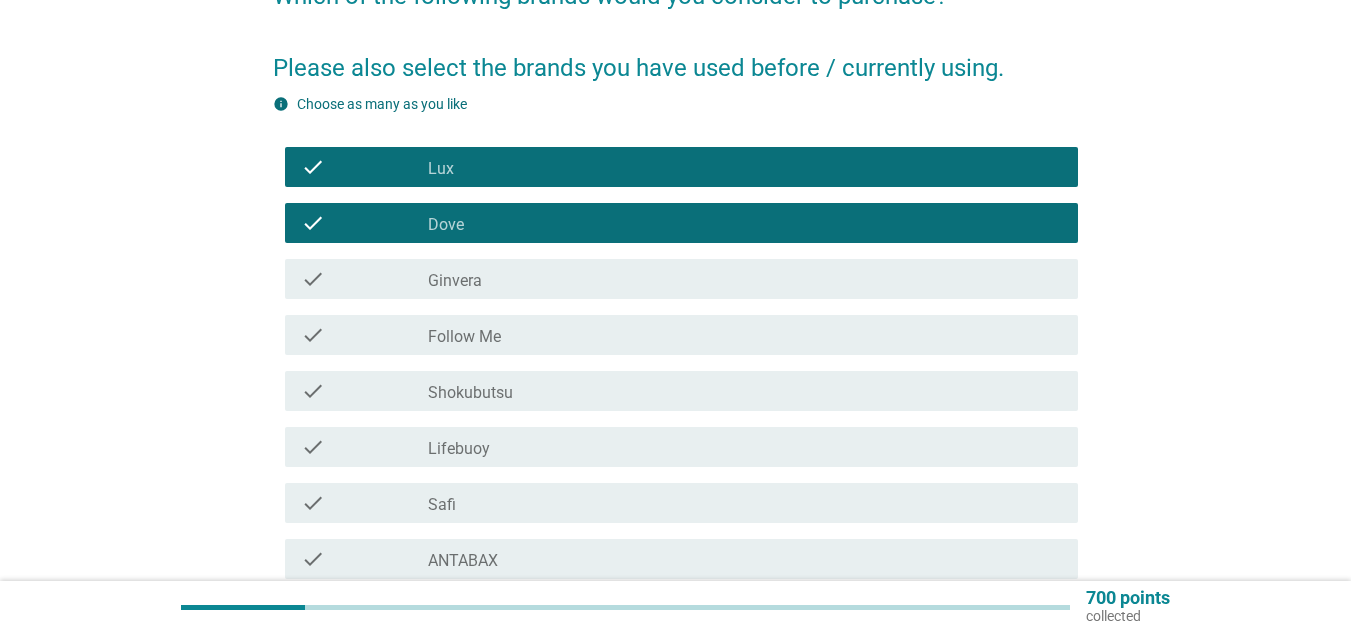 click on "check     check_box_outline_blank Ginvera" at bounding box center [681, 279] 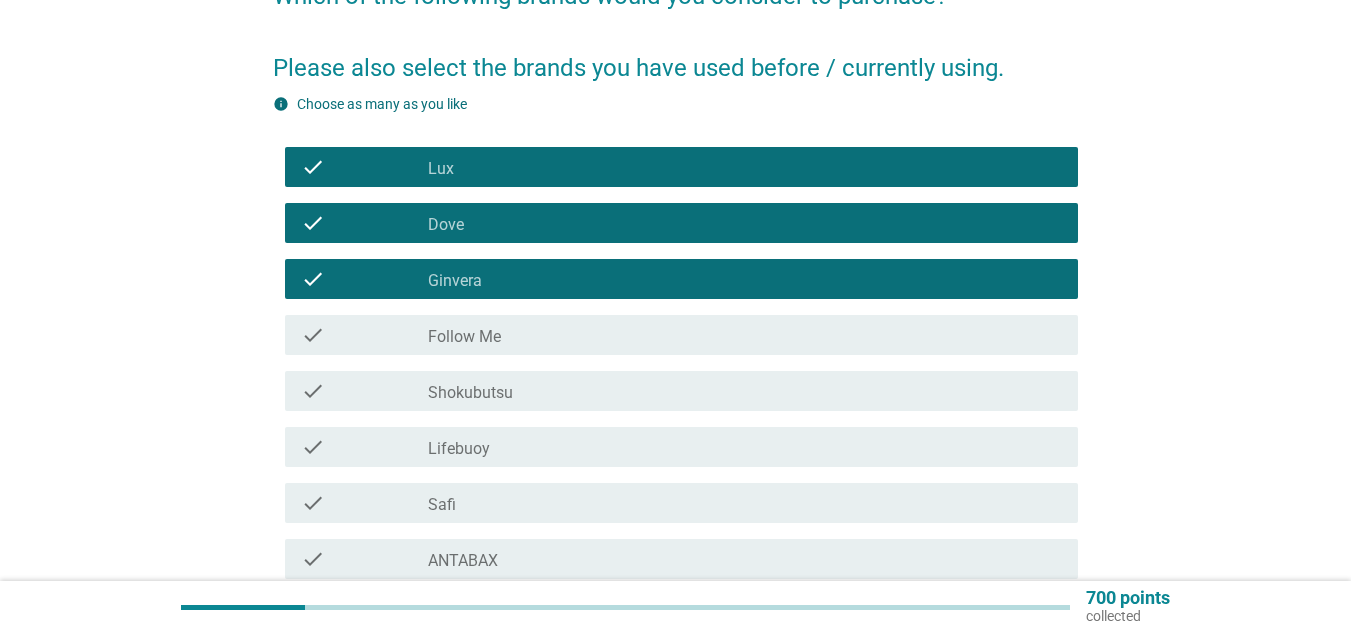 click on "check_box_outline_blank Ginvera" at bounding box center (745, 279) 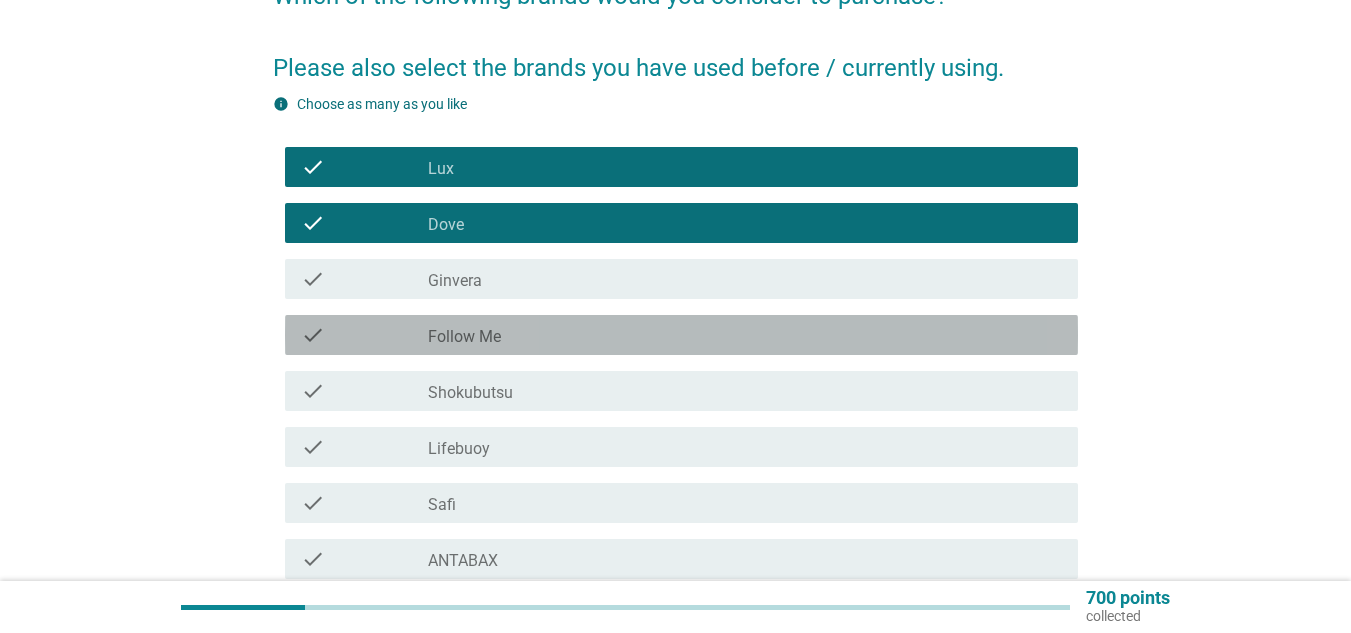 click on "check     check_box_outline_blank Follow Me" at bounding box center (681, 335) 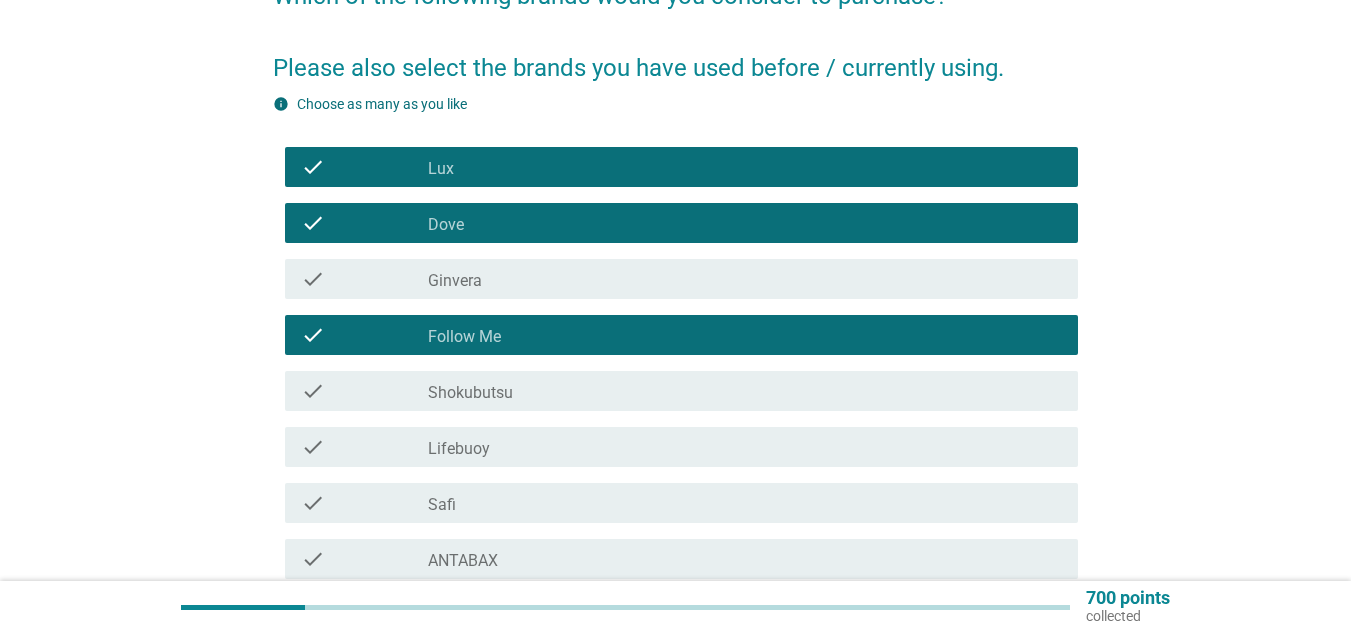 click on "check_box_outline_blank Shokubutsu" at bounding box center (745, 391) 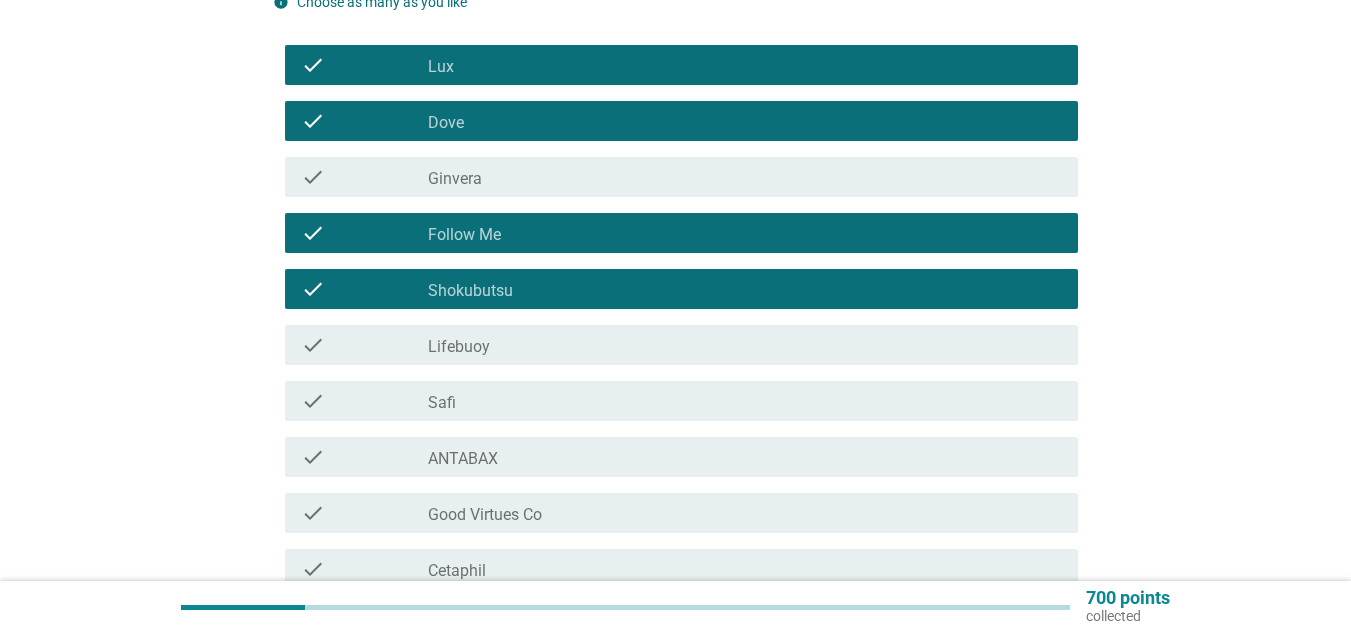 scroll, scrollTop: 400, scrollLeft: 0, axis: vertical 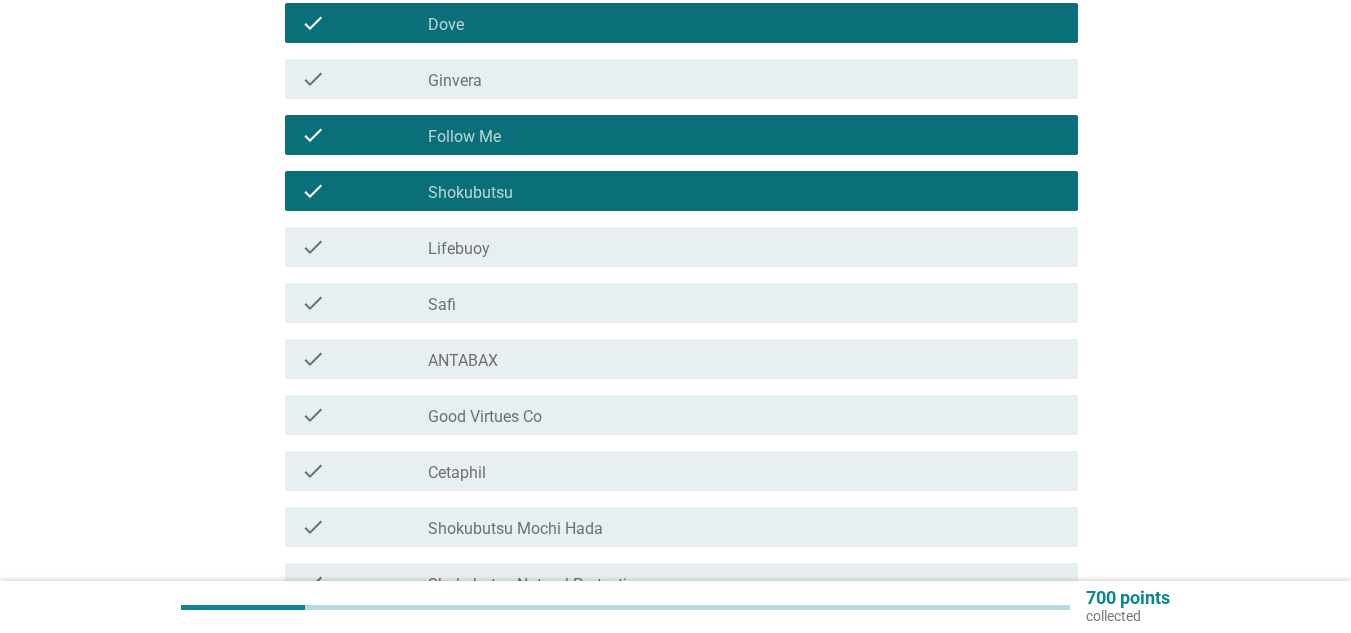 click on "check_box_outline_blank Lifebuoy" at bounding box center (745, 247) 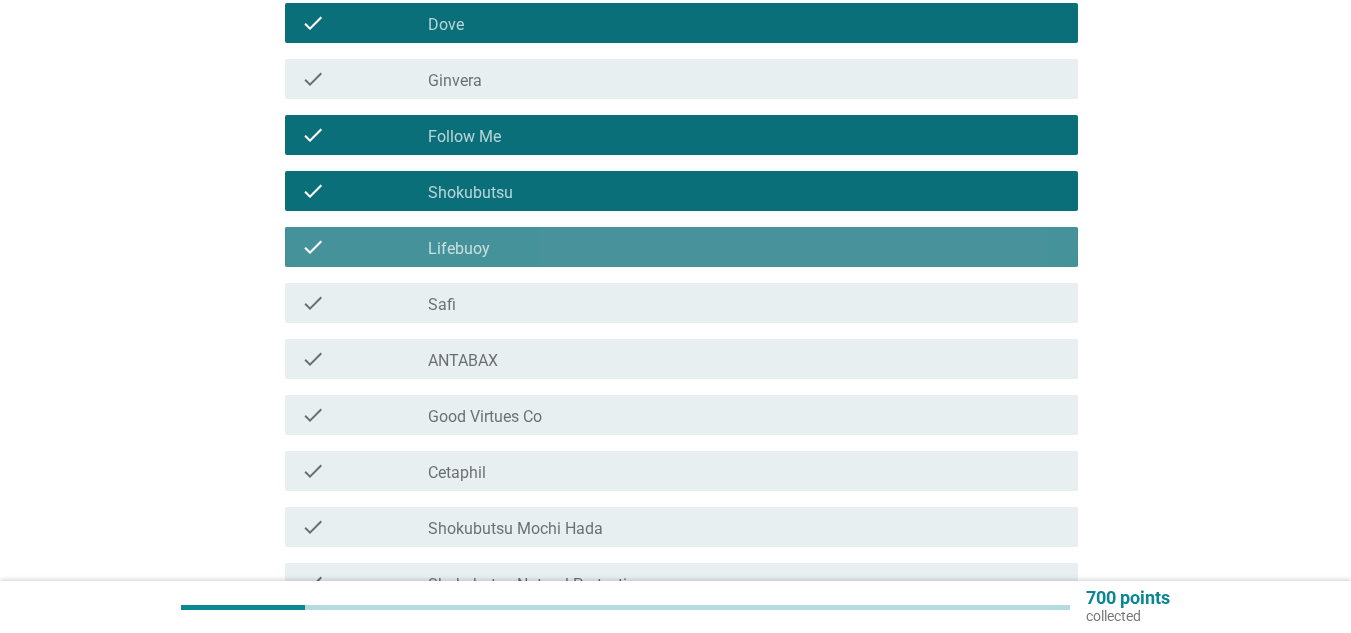 click on "check_box_outline_blank Safi" at bounding box center (745, 303) 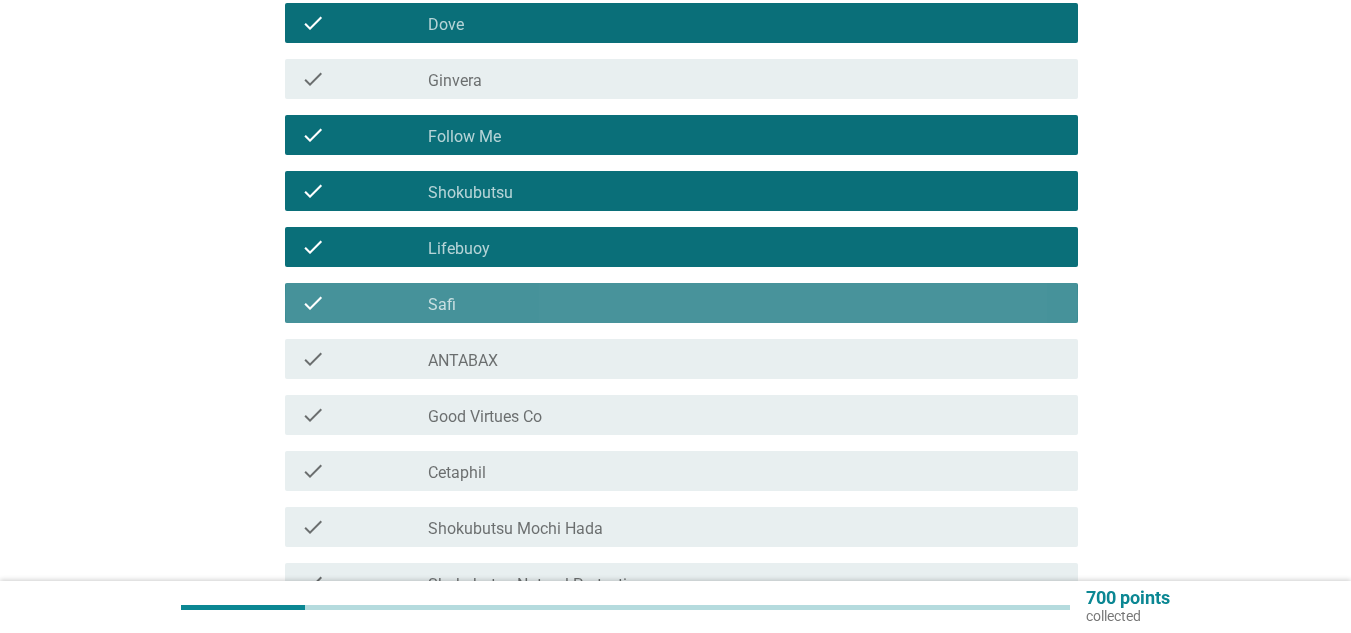 click on "check_box_outline_blank ANTABAX" at bounding box center [745, 359] 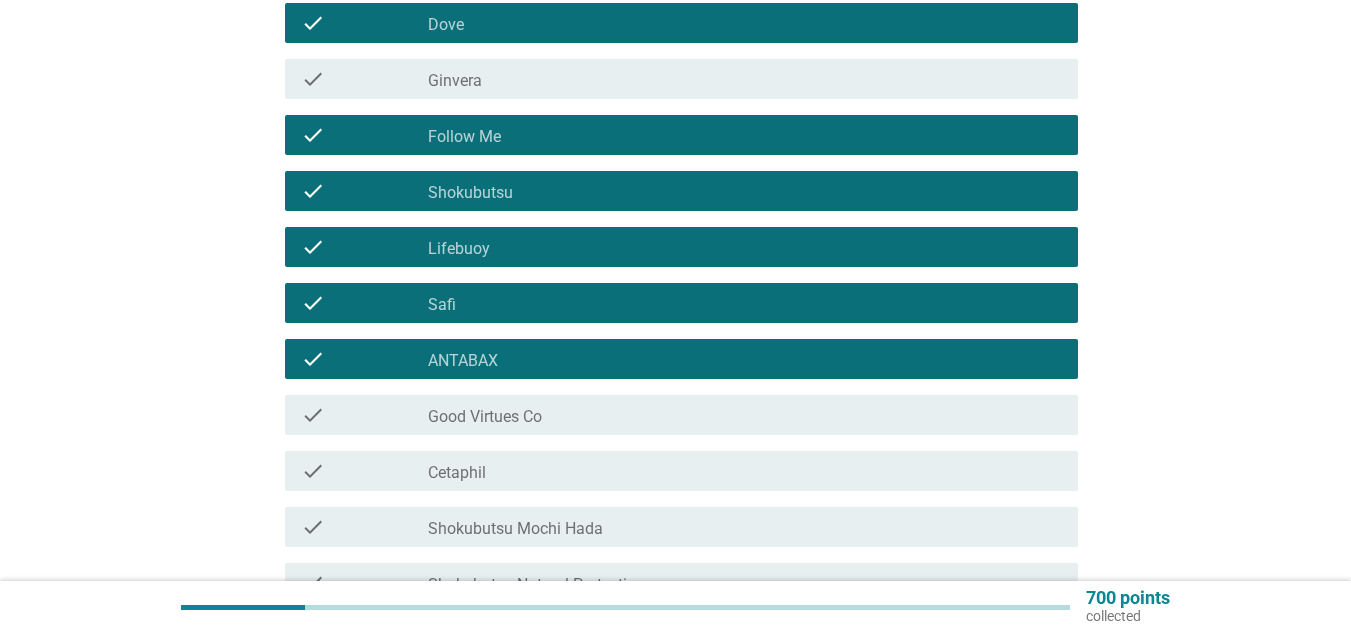 click on "check_box_outline_blank Good Virtues Co" at bounding box center [745, 415] 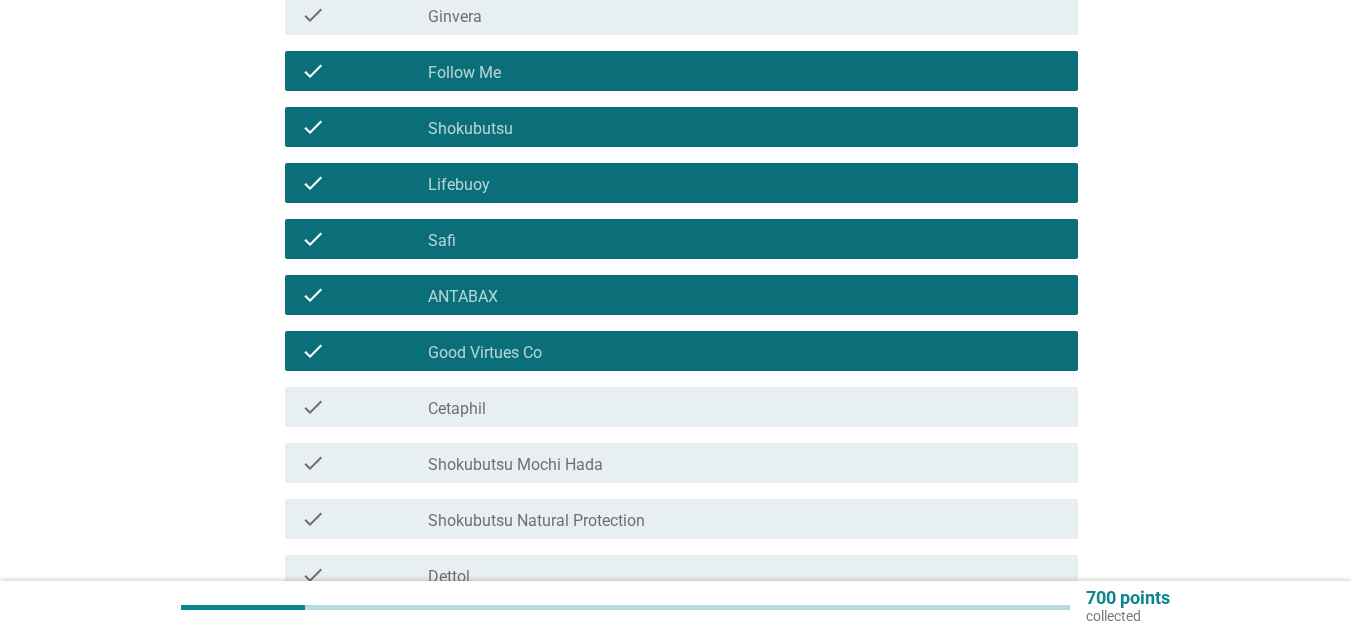 scroll, scrollTop: 500, scrollLeft: 0, axis: vertical 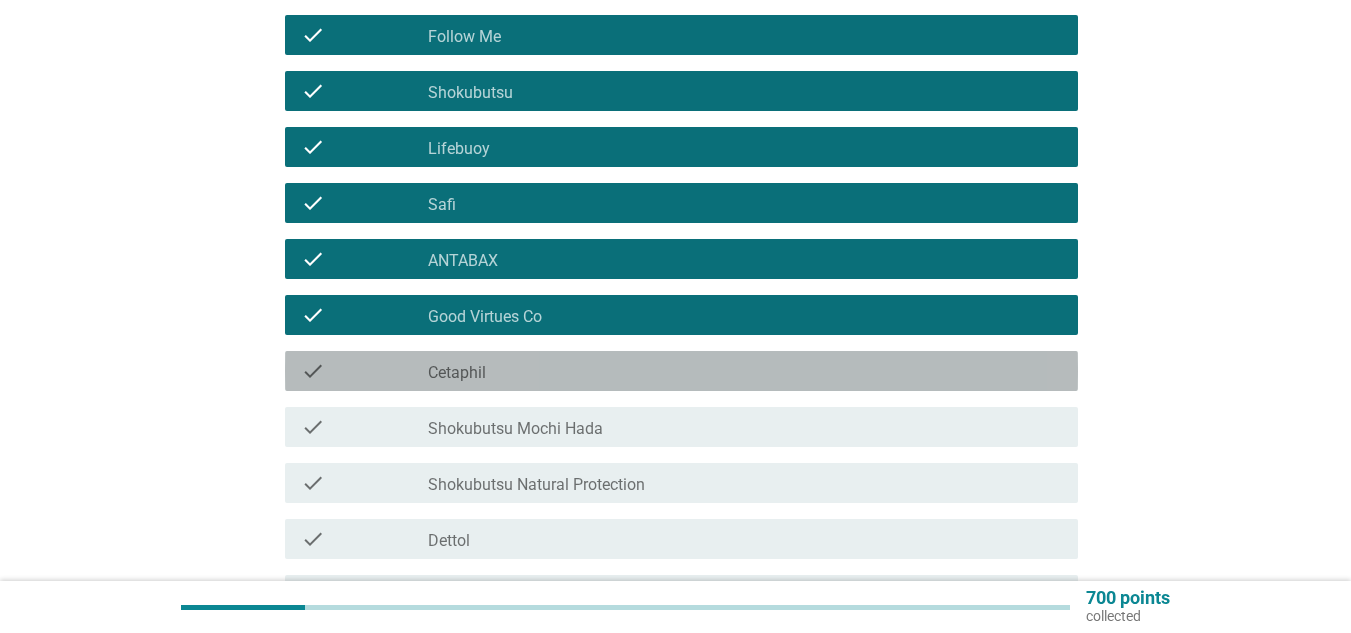 click on "check     check_box_outline_blank Cetaphil" at bounding box center (681, 371) 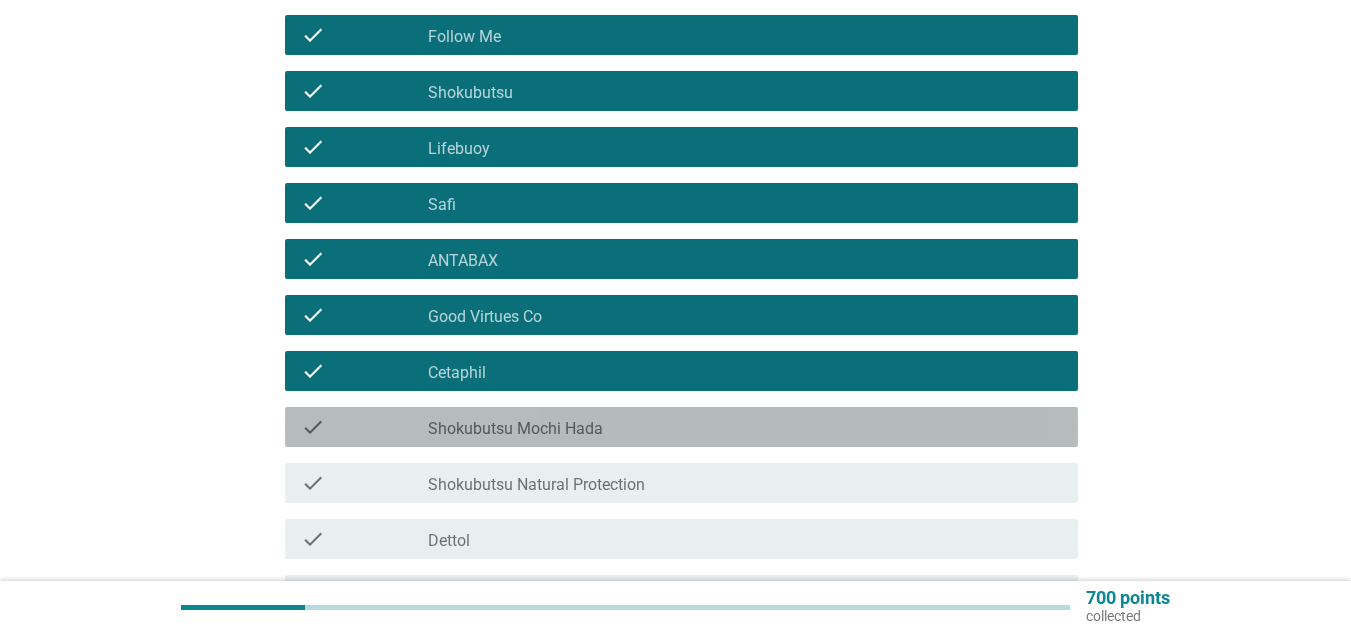 click on "check_box_outline_blank Shokubutsu Mochi Hada" at bounding box center (745, 427) 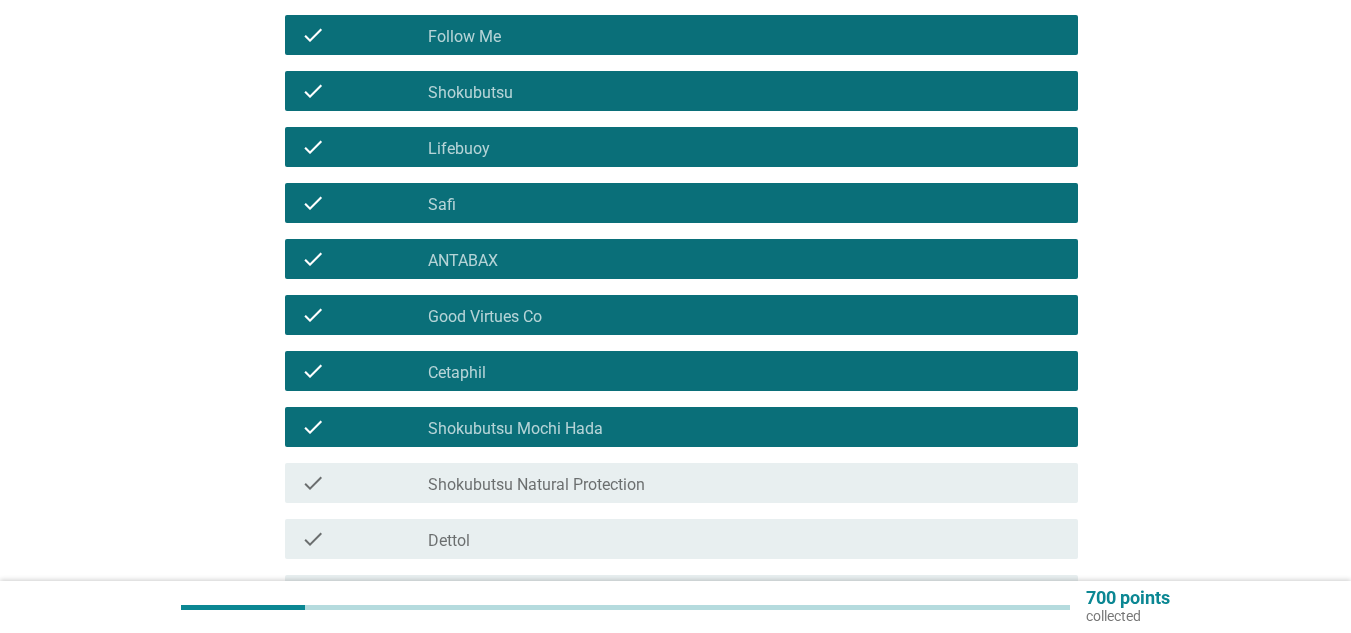 click on "Shokubutsu Natural Protection" at bounding box center (536, 485) 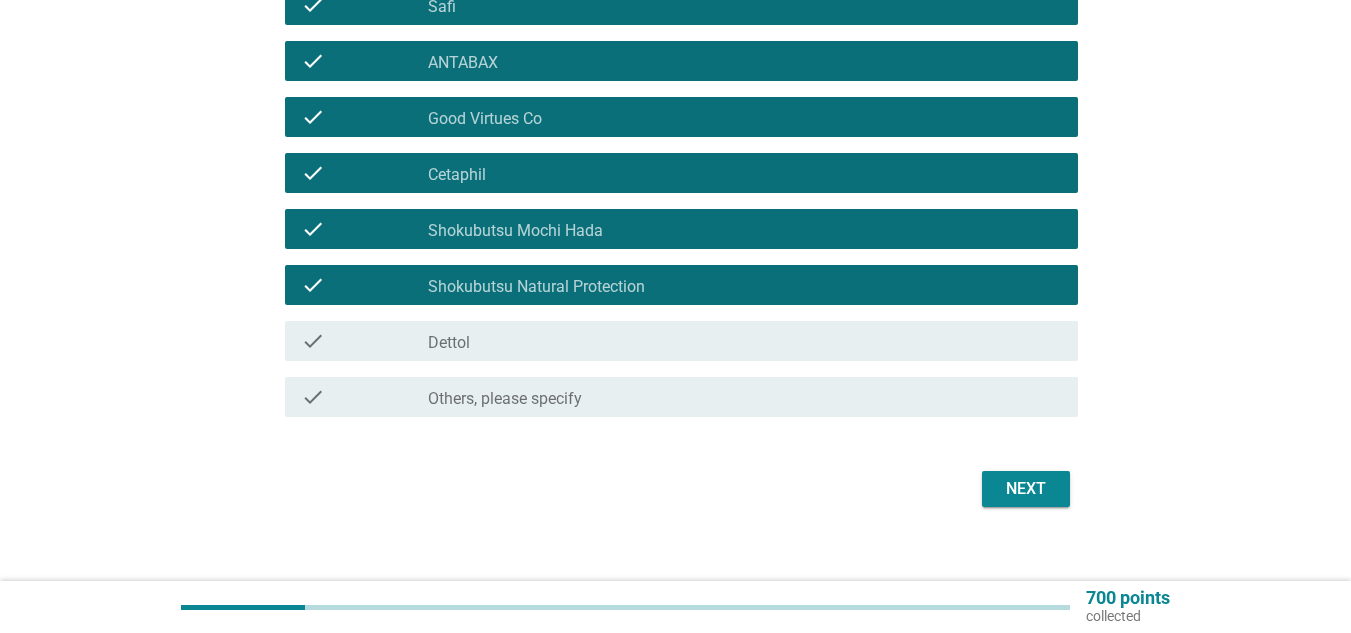 scroll, scrollTop: 700, scrollLeft: 0, axis: vertical 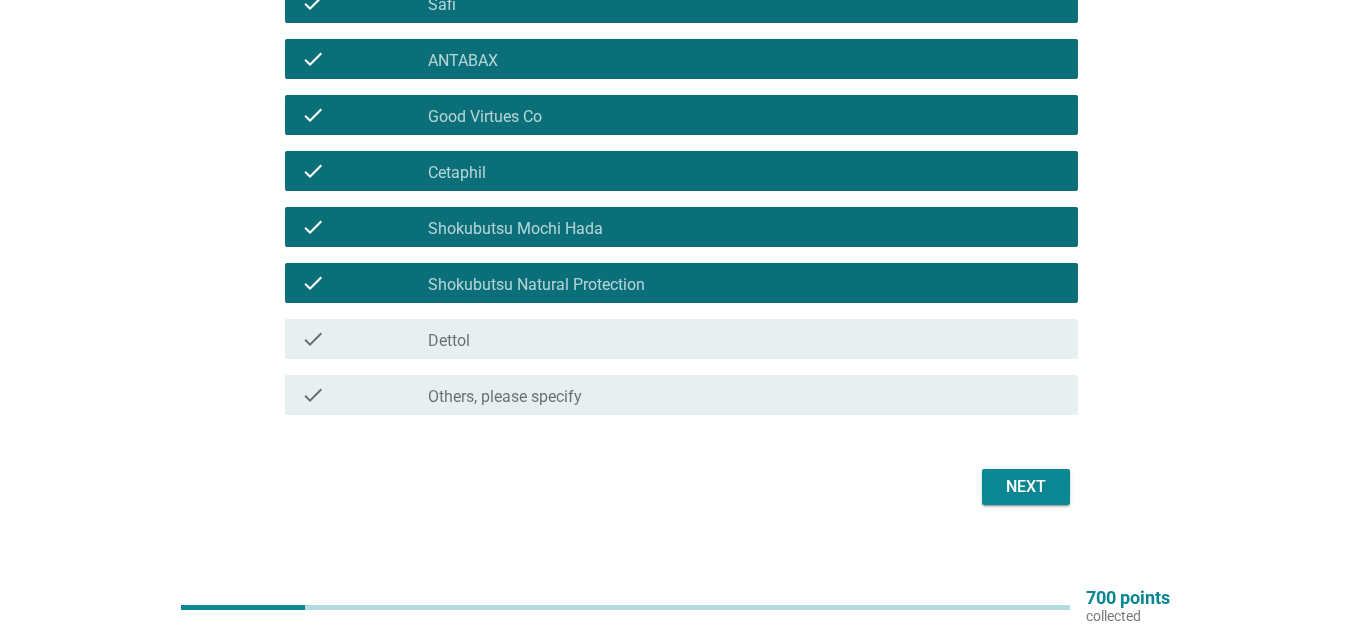 click on "check     check_box_outline_blank Dettol" at bounding box center (681, 339) 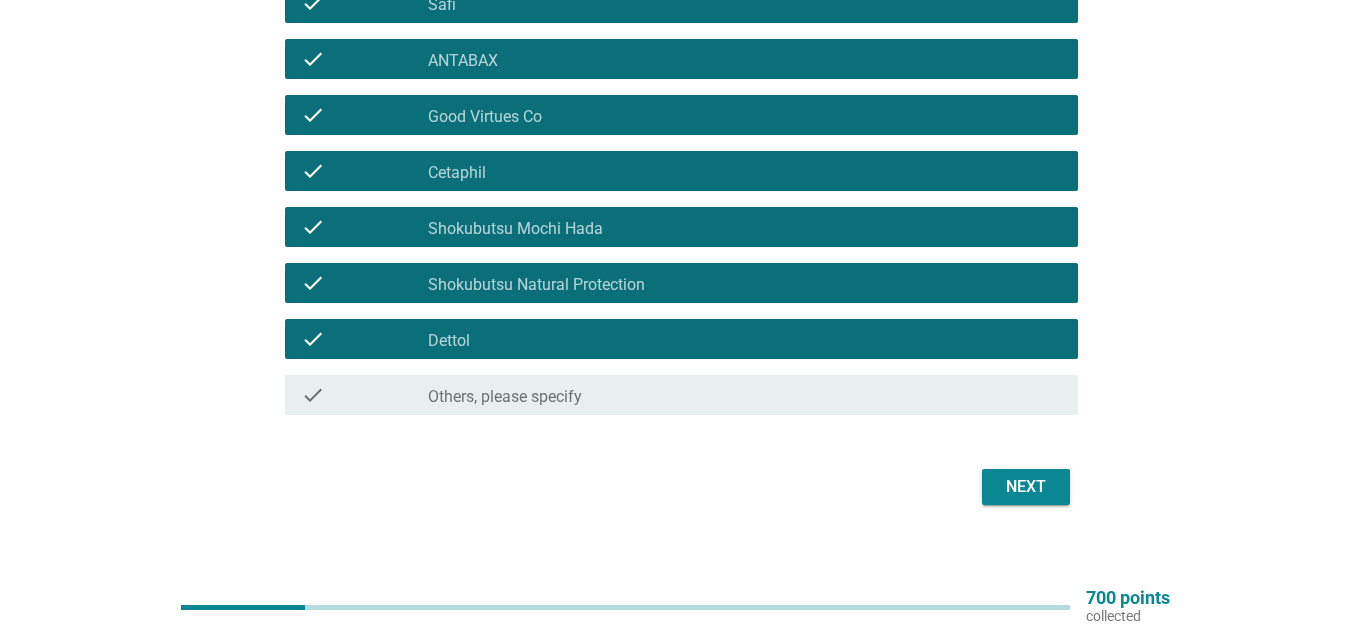 click on "Next" at bounding box center (675, 487) 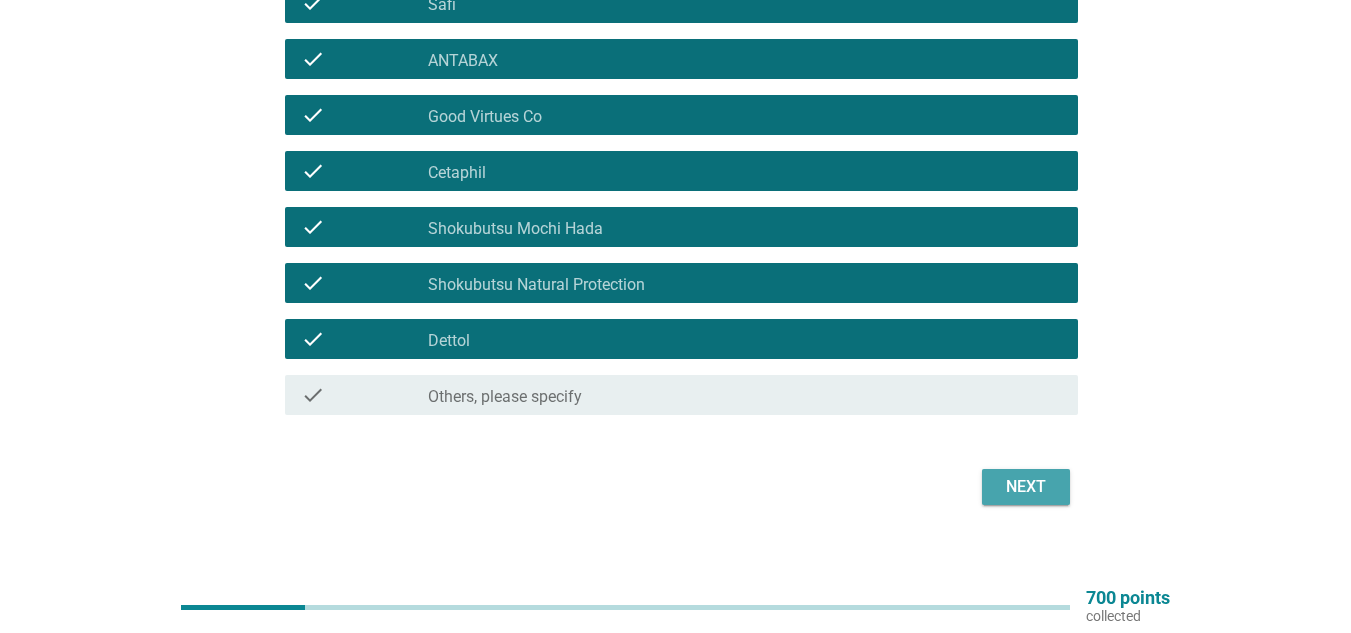 click on "Next" at bounding box center (1026, 487) 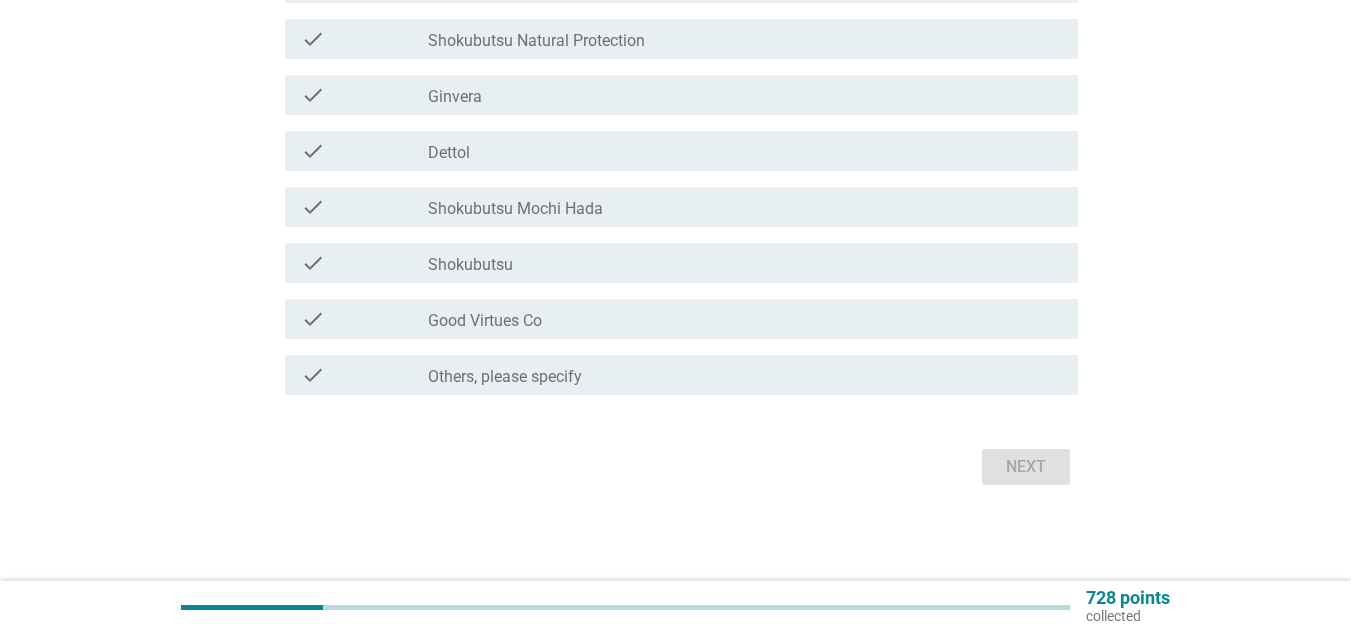 scroll, scrollTop: 0, scrollLeft: 0, axis: both 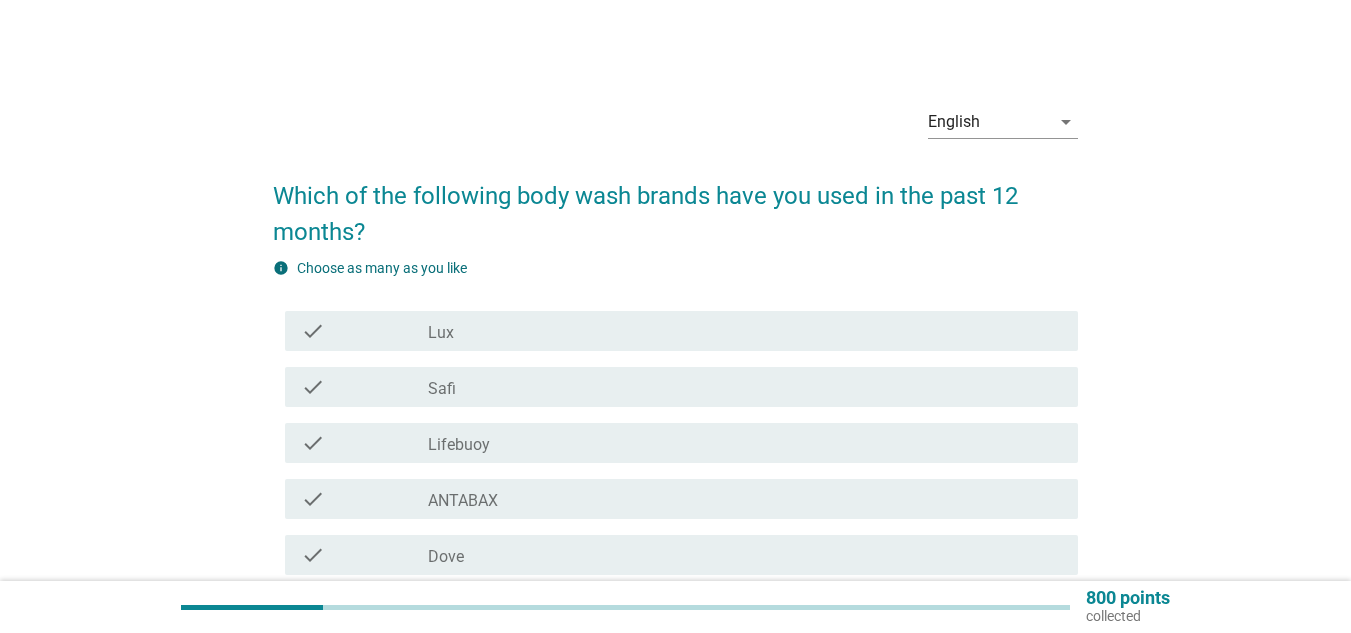 click on "check     check_box_outline_blank Lux" at bounding box center (681, 331) 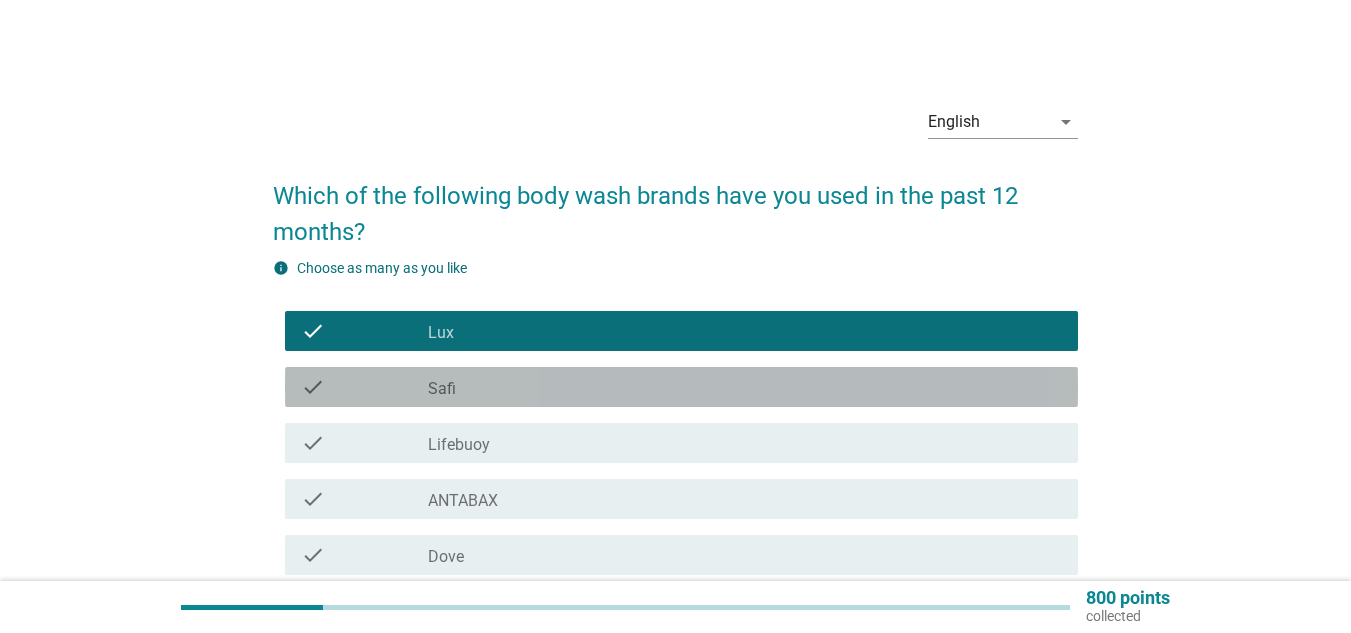 click on "check_box Safi" at bounding box center (745, 387) 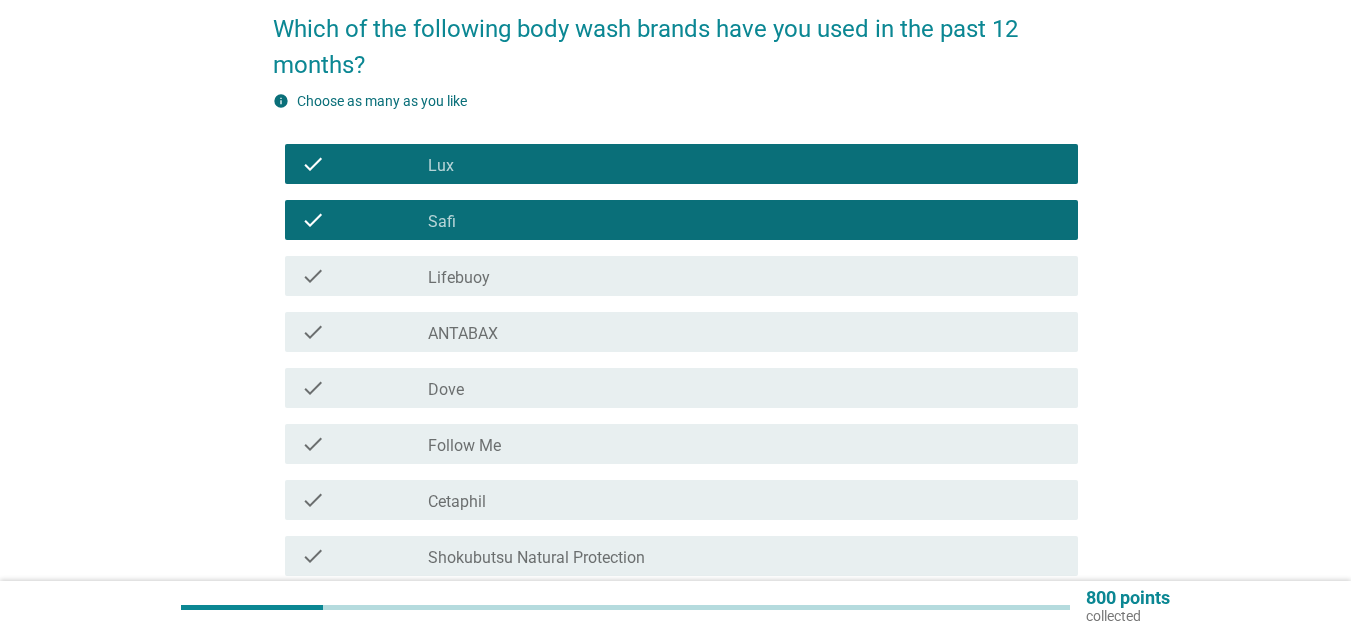 scroll, scrollTop: 200, scrollLeft: 0, axis: vertical 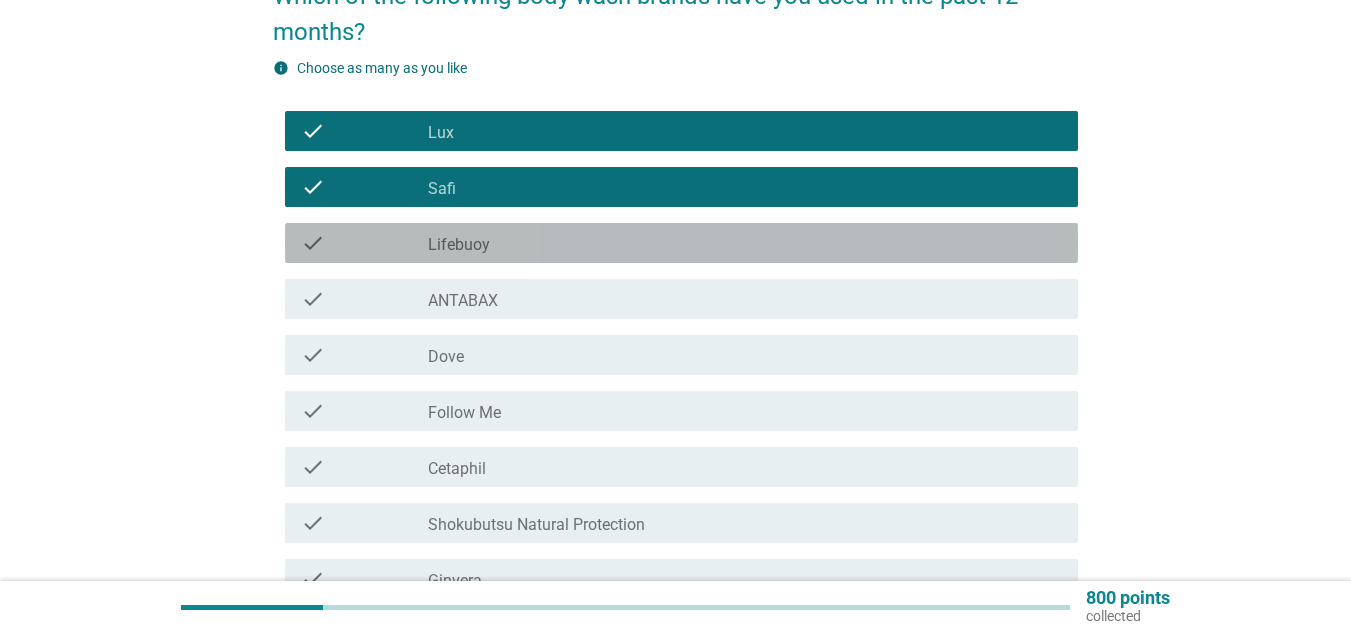 click on "check_box Lifebuoy" at bounding box center (745, 243) 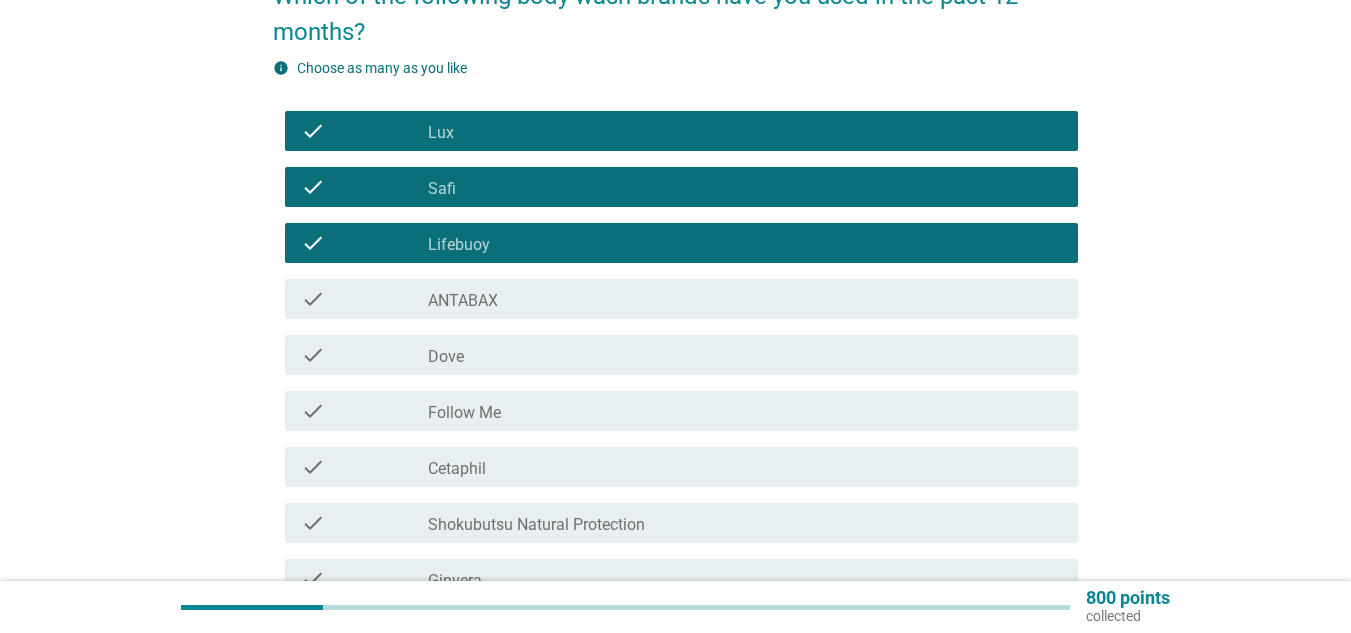 scroll, scrollTop: 100, scrollLeft: 0, axis: vertical 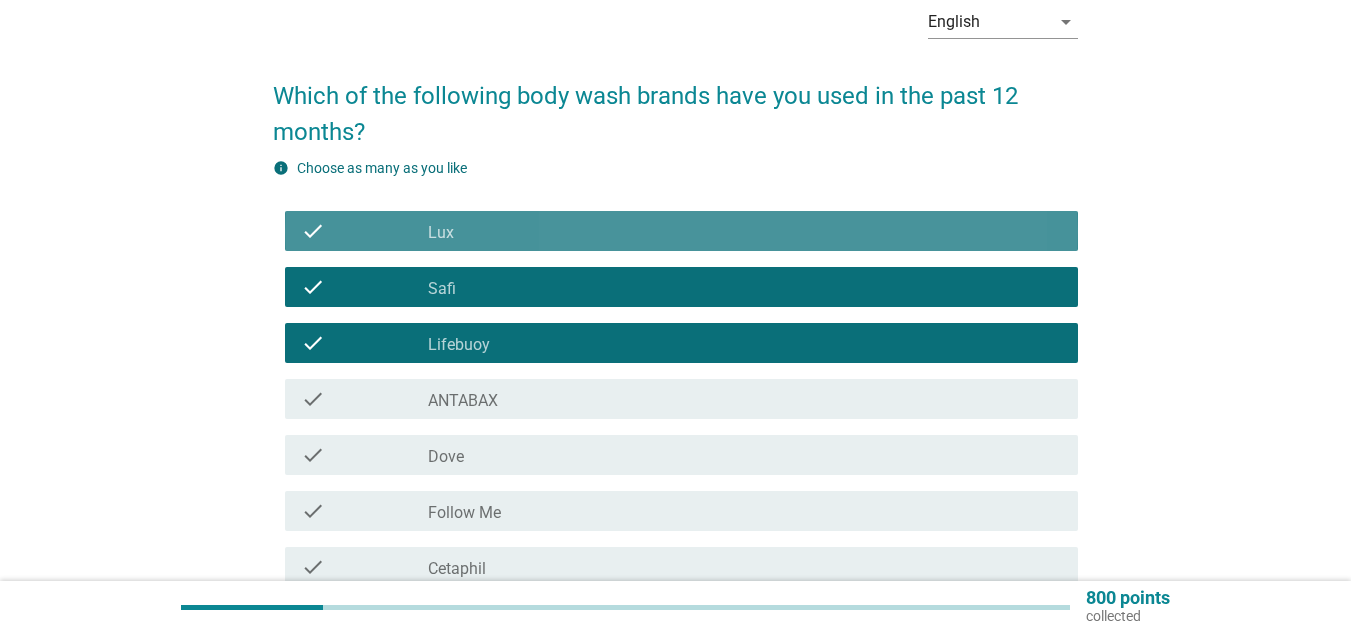 click on "check_box_outline_blank Lux" at bounding box center [745, 231] 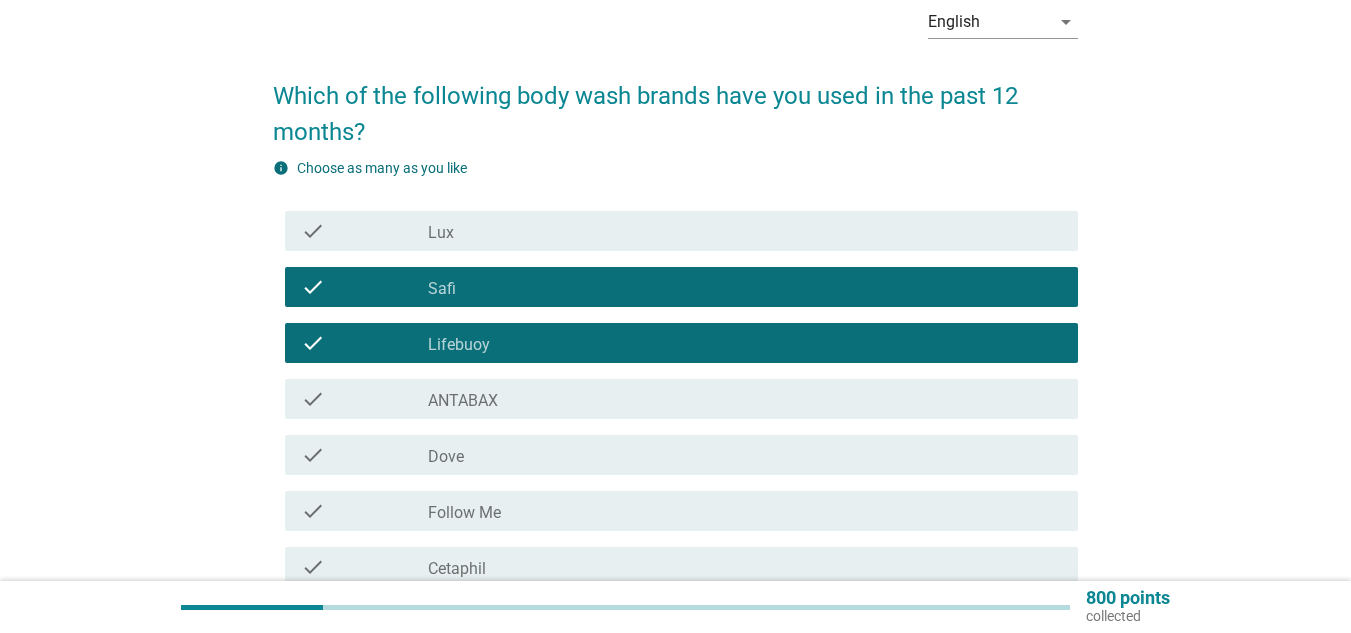 click on "check_box_outline_blank Lux" at bounding box center [745, 231] 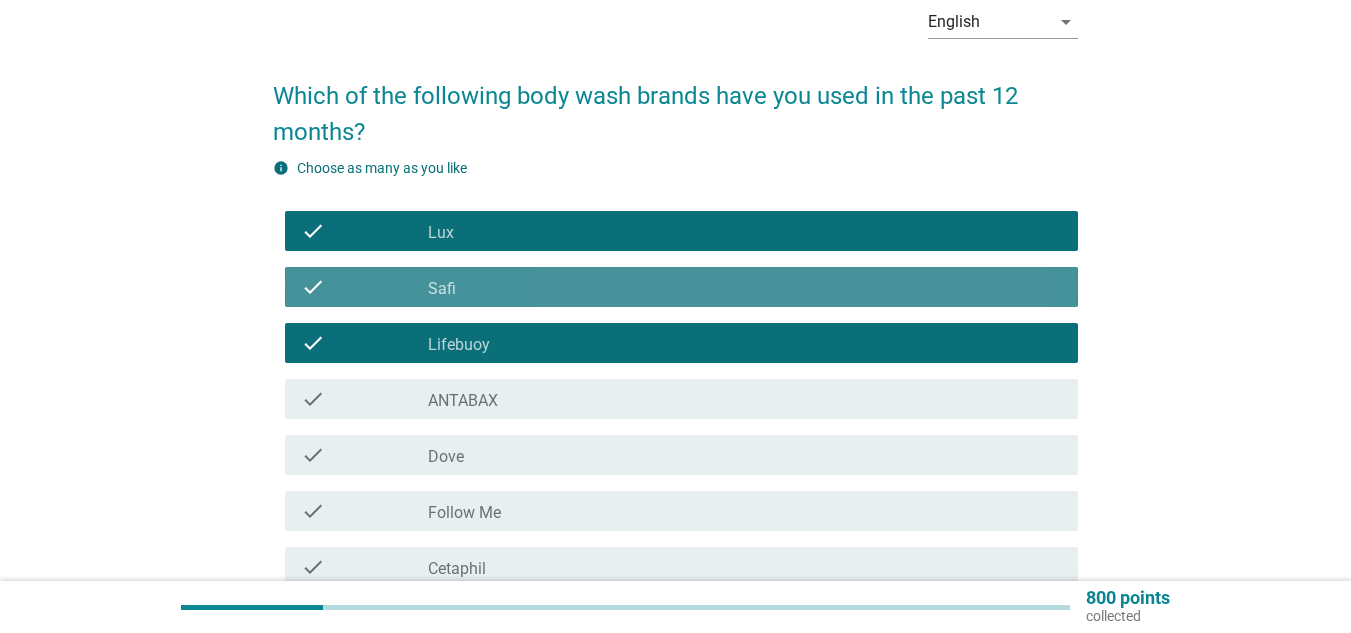 click on "check_box Safi" at bounding box center [745, 287] 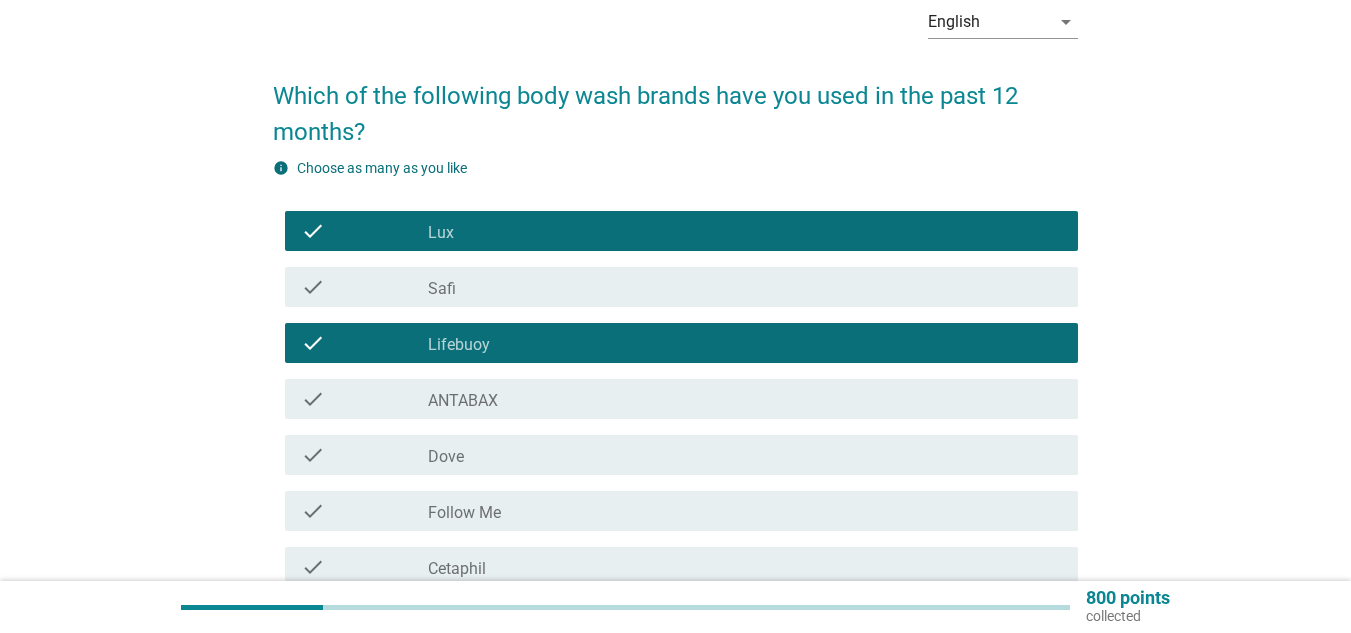 click on "check_box Safi" at bounding box center (745, 287) 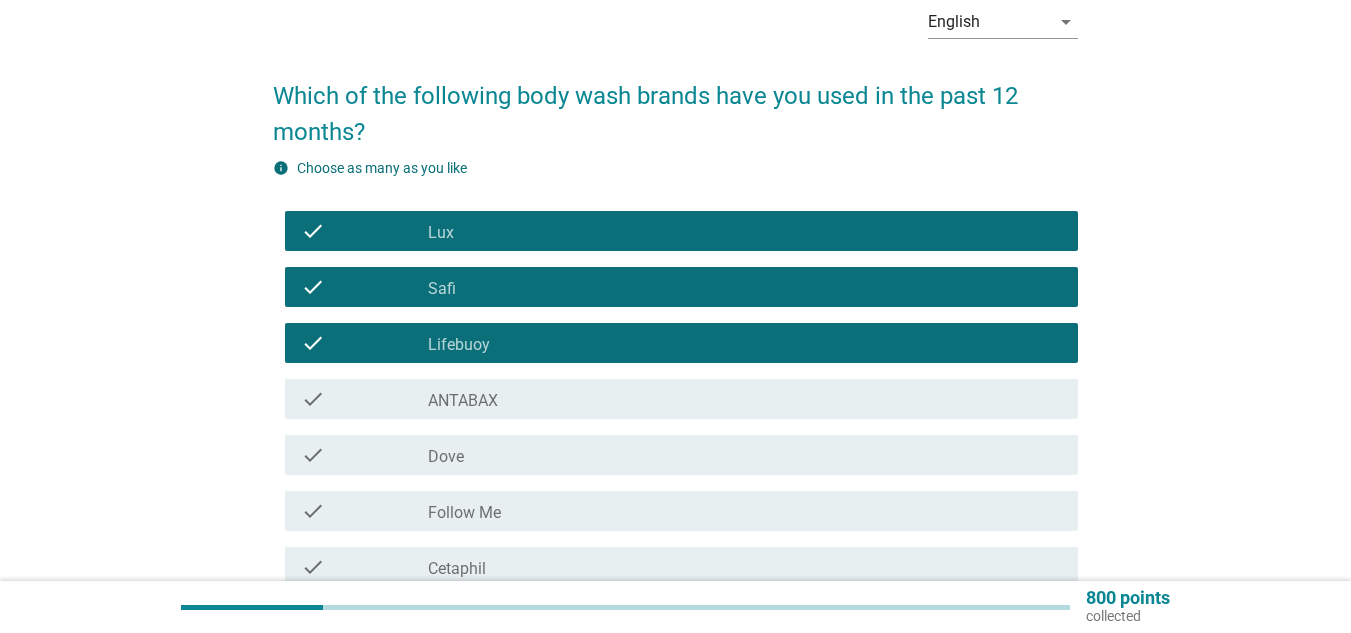 scroll, scrollTop: 300, scrollLeft: 0, axis: vertical 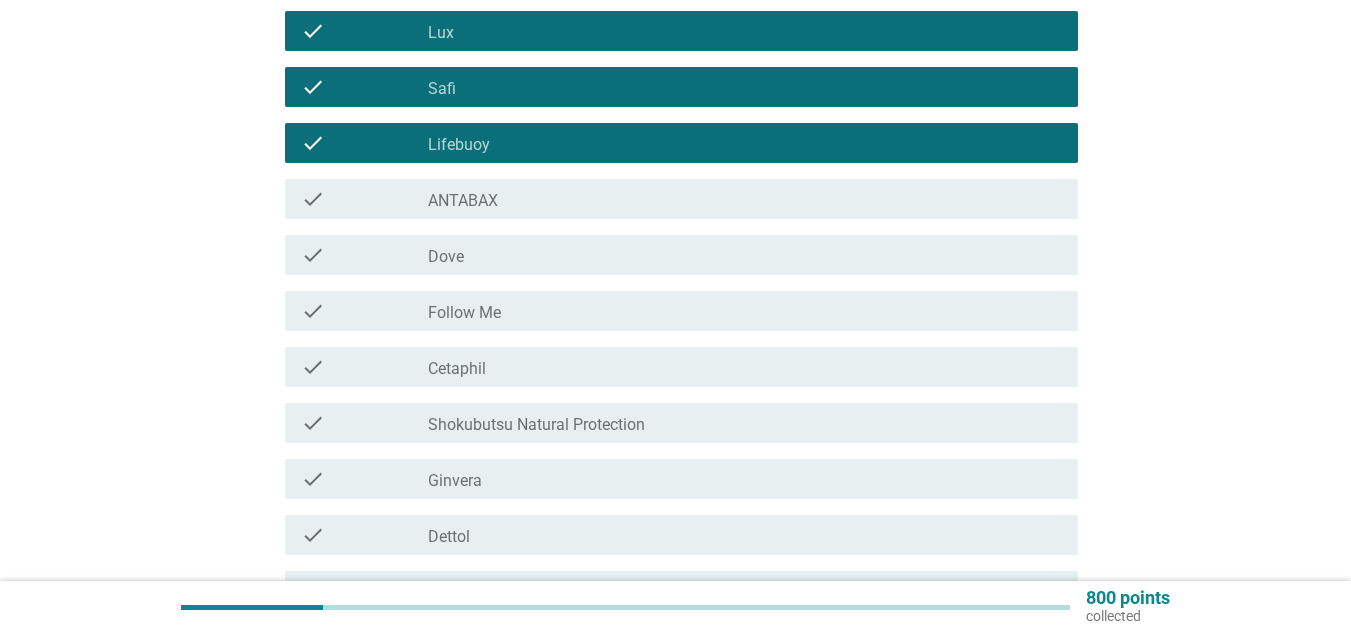 click on "check_box ANTABAX" at bounding box center (745, 199) 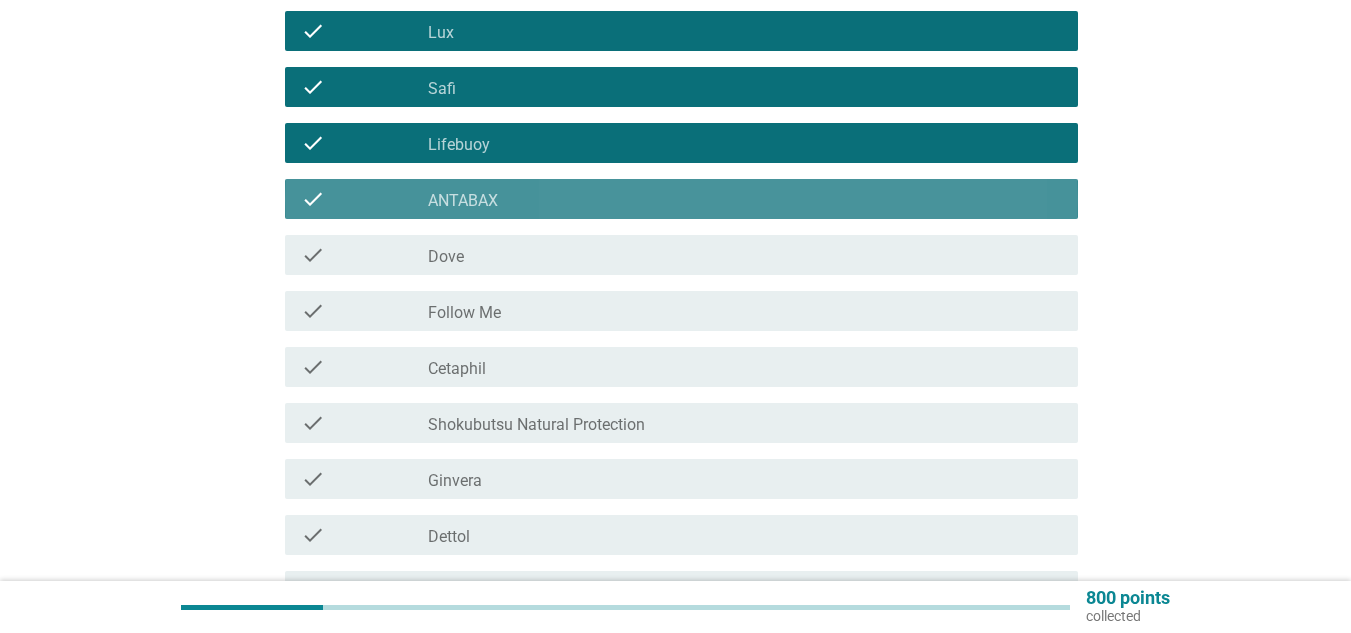 click on "check_box Dove" at bounding box center (745, 255) 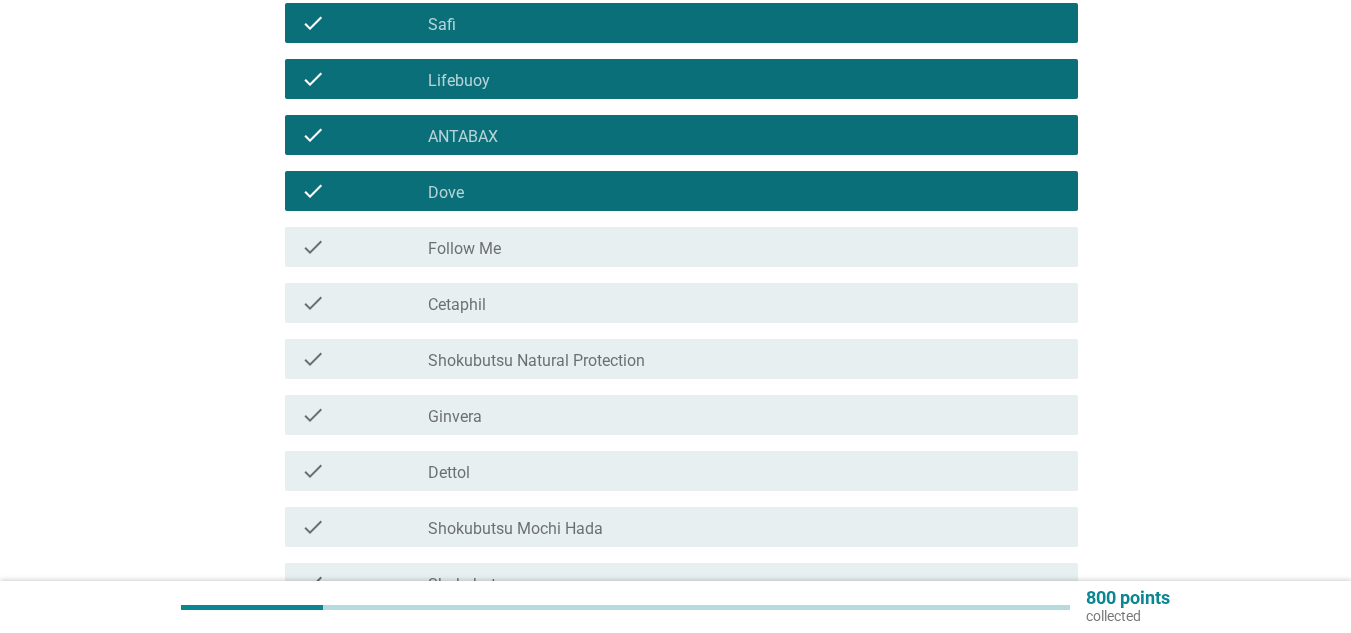 scroll, scrollTop: 400, scrollLeft: 0, axis: vertical 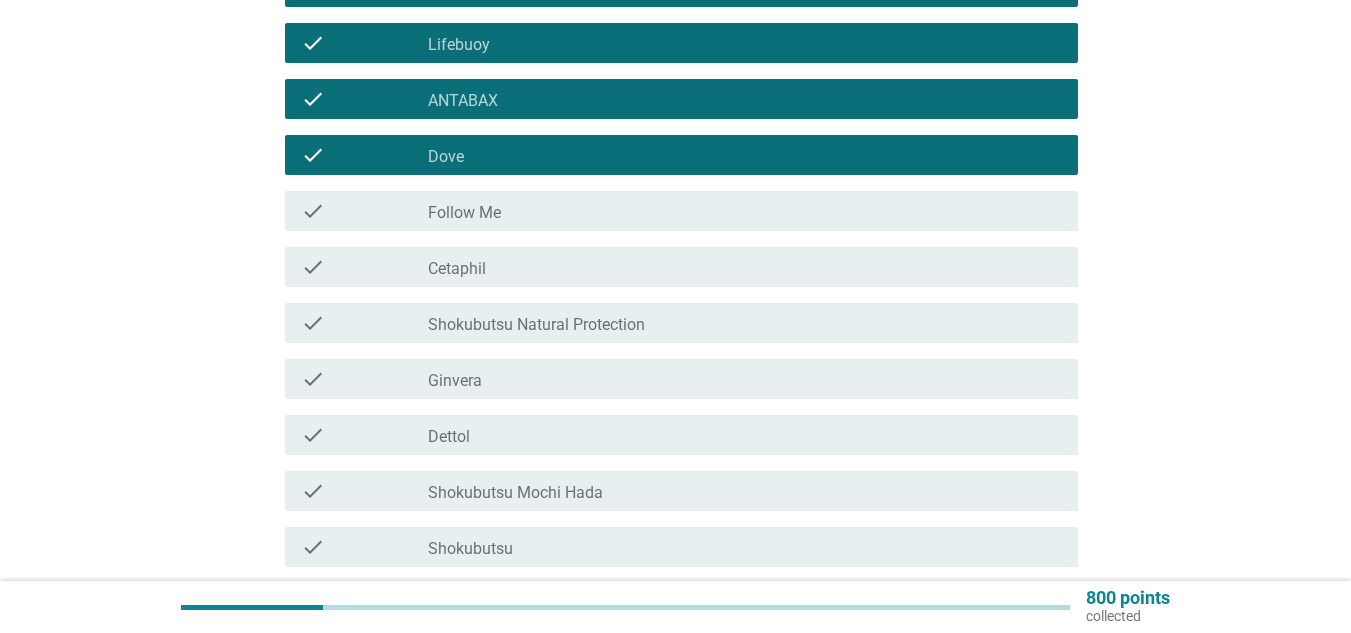 click on "check_box Follow Me" at bounding box center (745, 211) 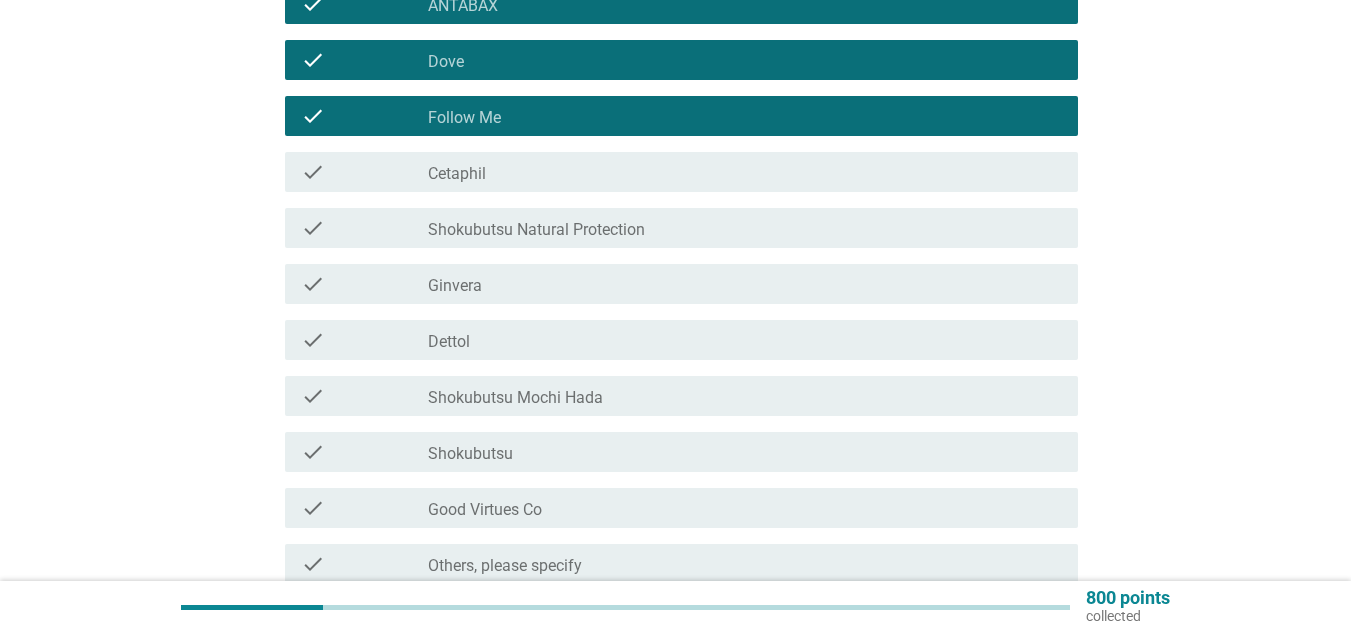 scroll, scrollTop: 500, scrollLeft: 0, axis: vertical 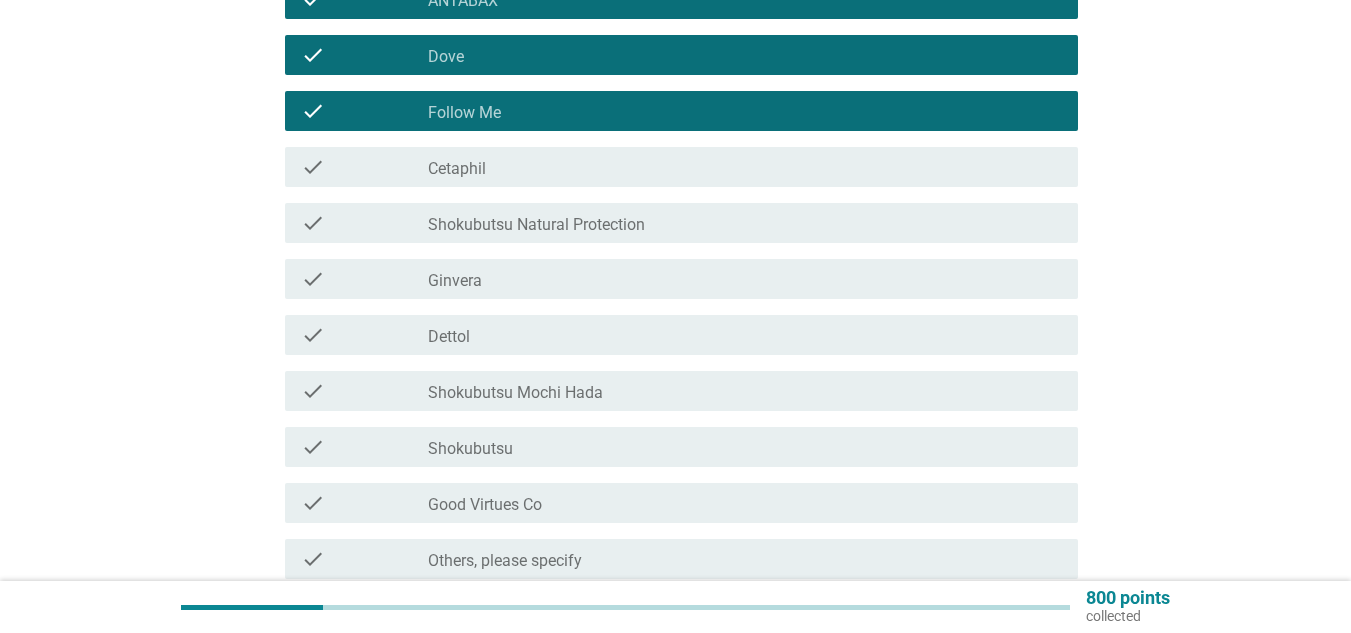 click on "check_box Shokubutsu" at bounding box center (745, 447) 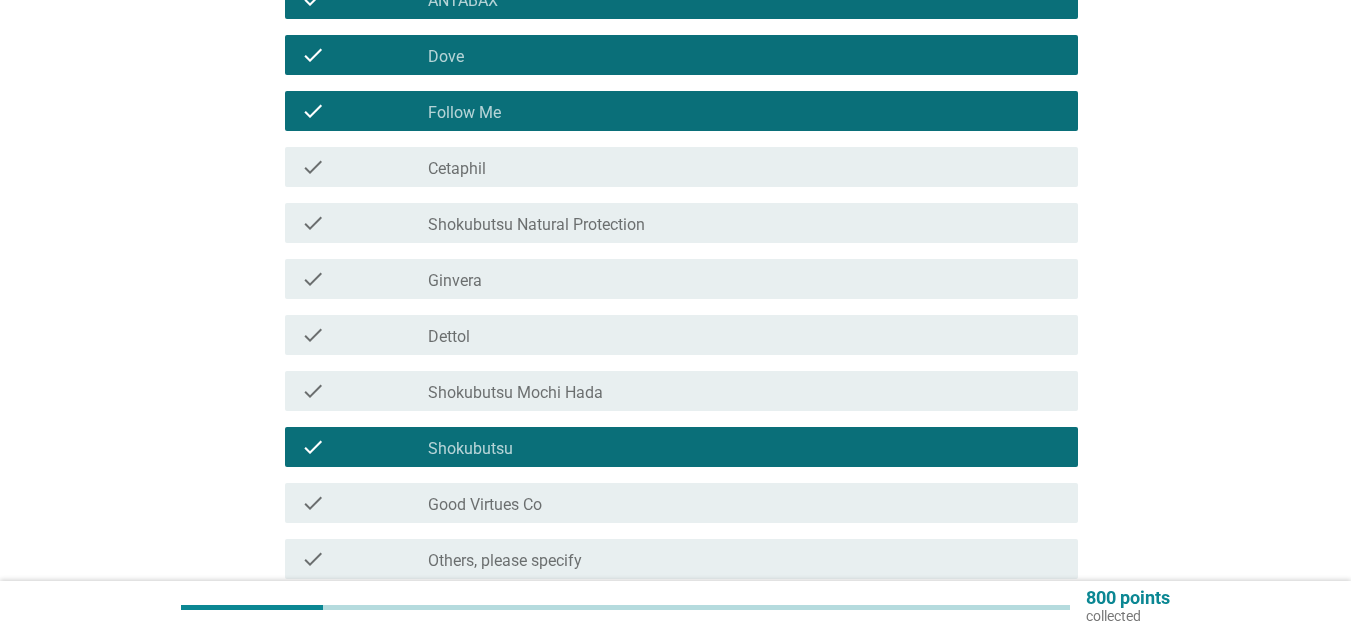 click on "check     check_box Dettol" at bounding box center (681, 335) 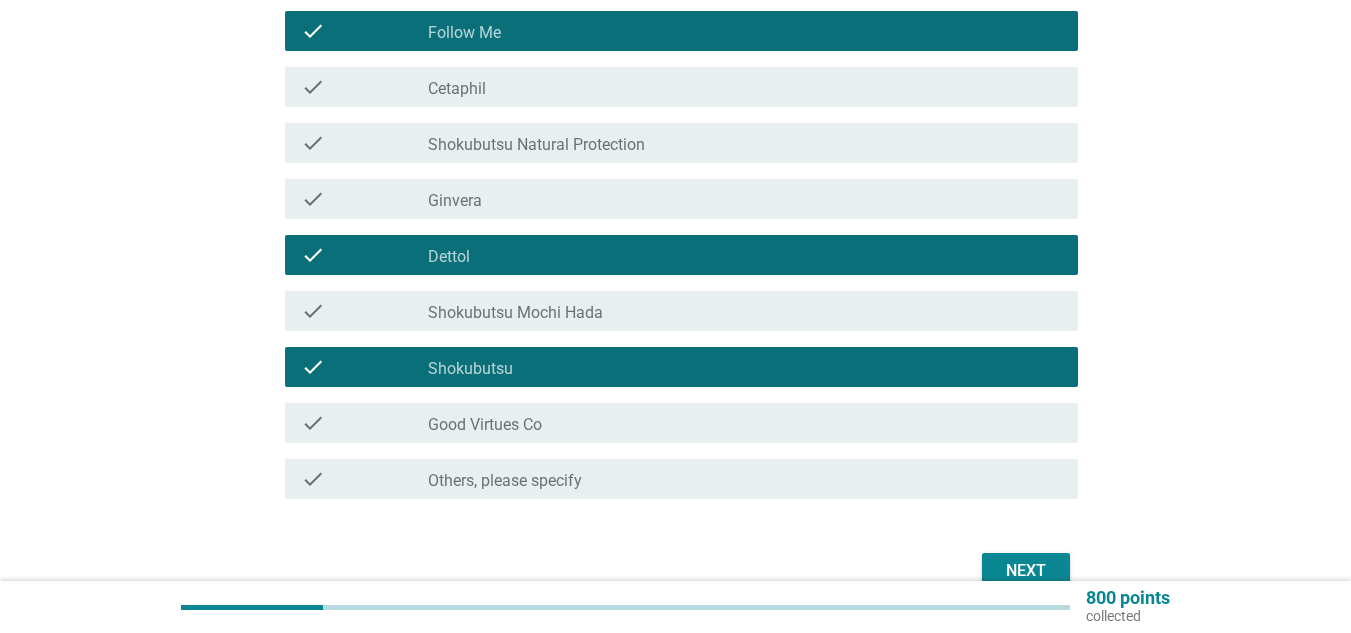 scroll, scrollTop: 684, scrollLeft: 0, axis: vertical 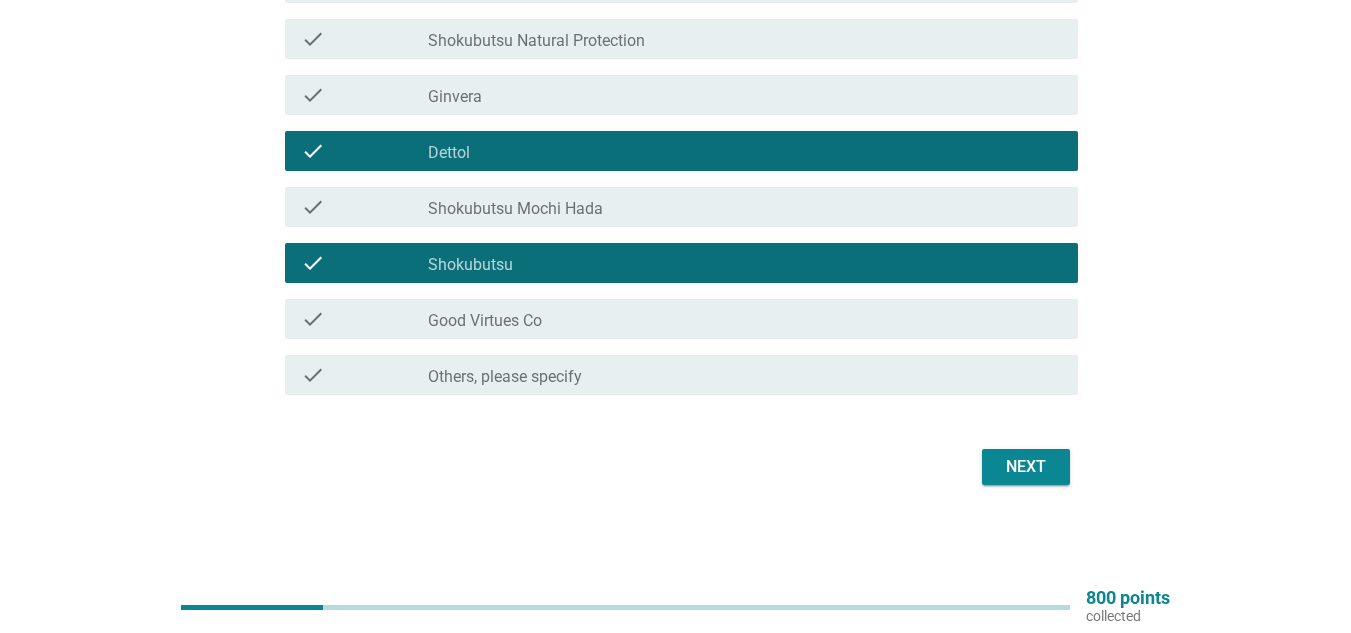 click on "Next" at bounding box center [1026, 467] 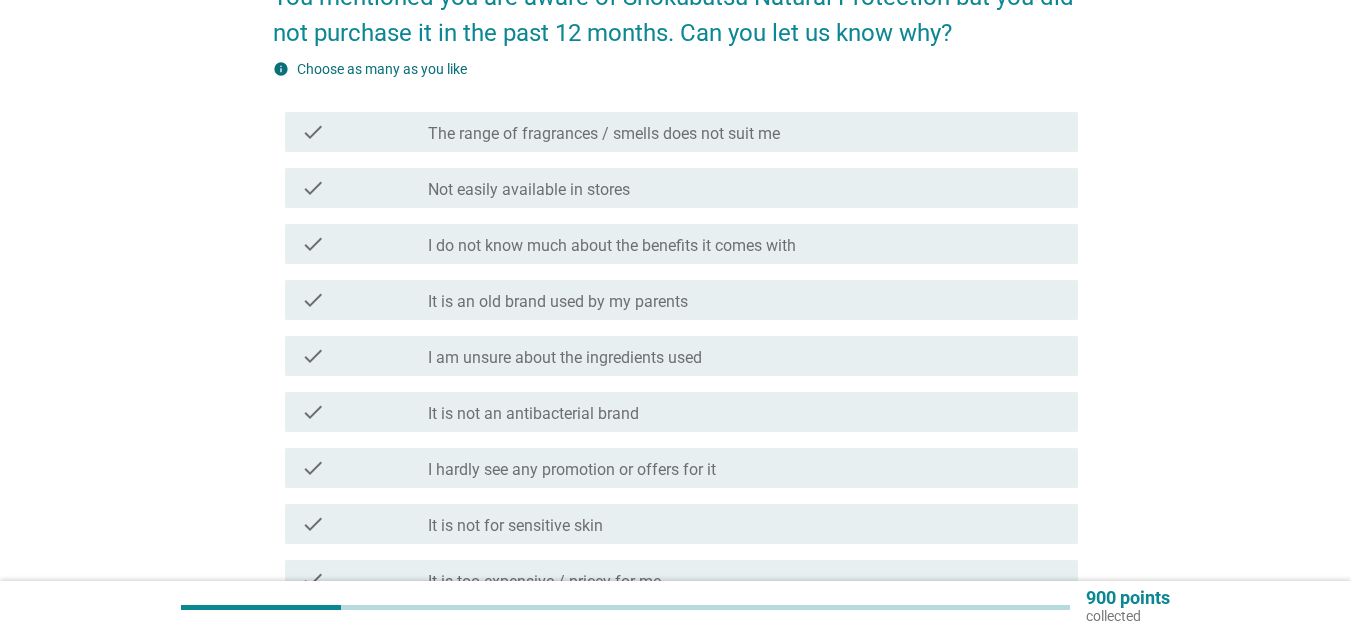 scroll, scrollTop: 200, scrollLeft: 0, axis: vertical 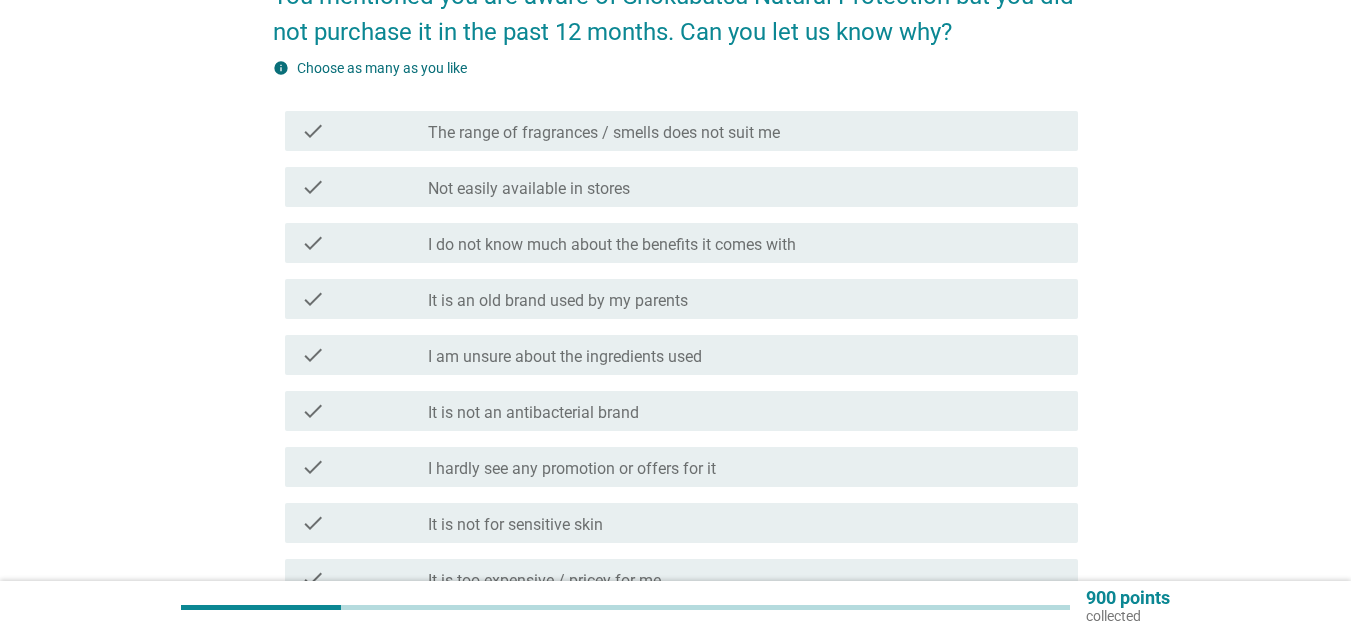 click on "I hardly see any promotion or offers for it" at bounding box center (572, 469) 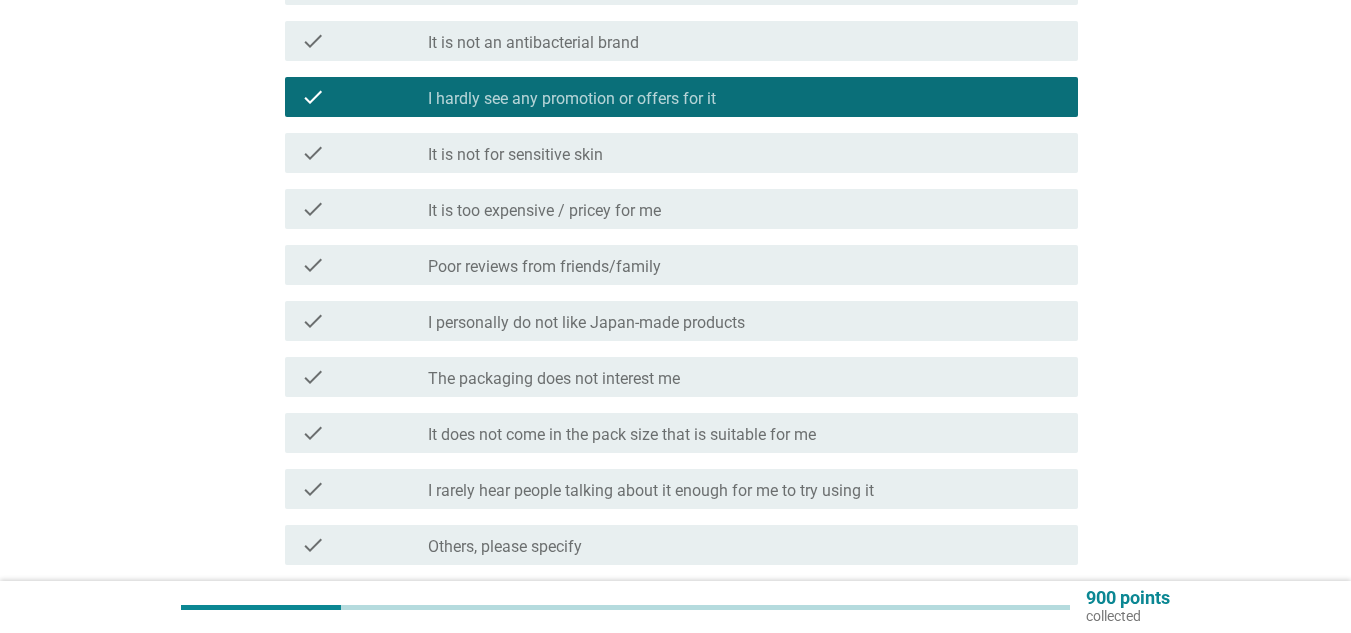 scroll, scrollTop: 600, scrollLeft: 0, axis: vertical 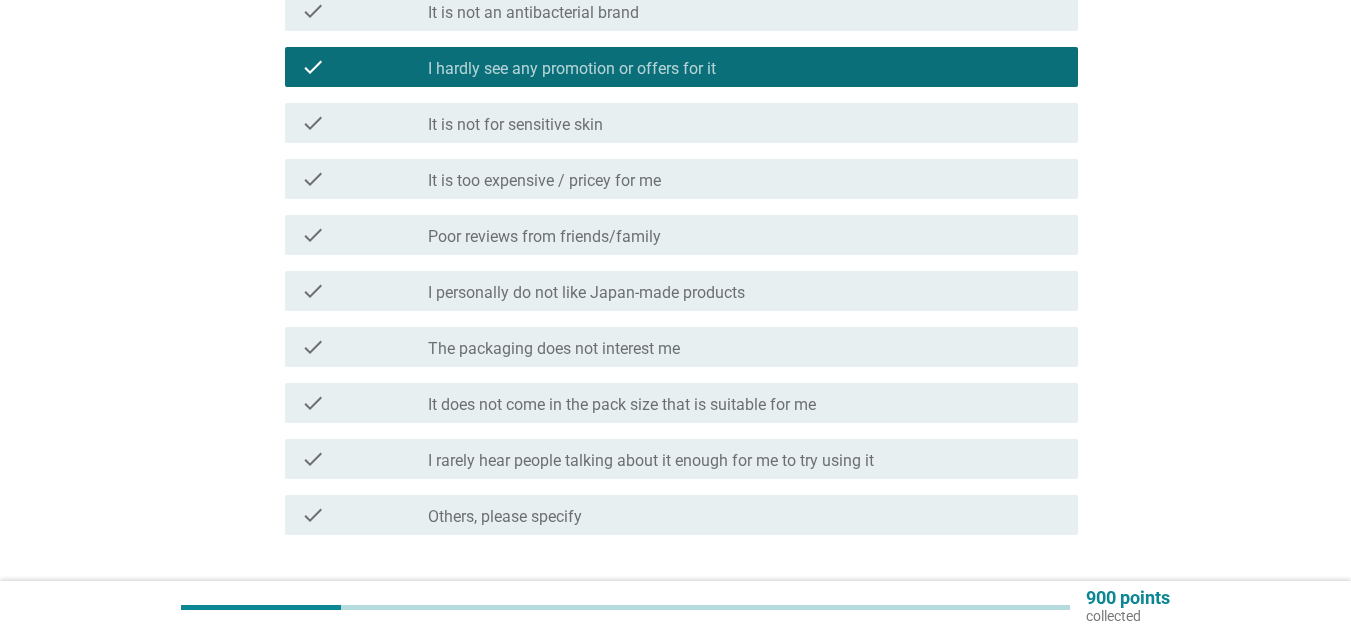 click on "check_box_outline_blank I rarely hear people talking about it enough for me to try using it" at bounding box center [745, 459] 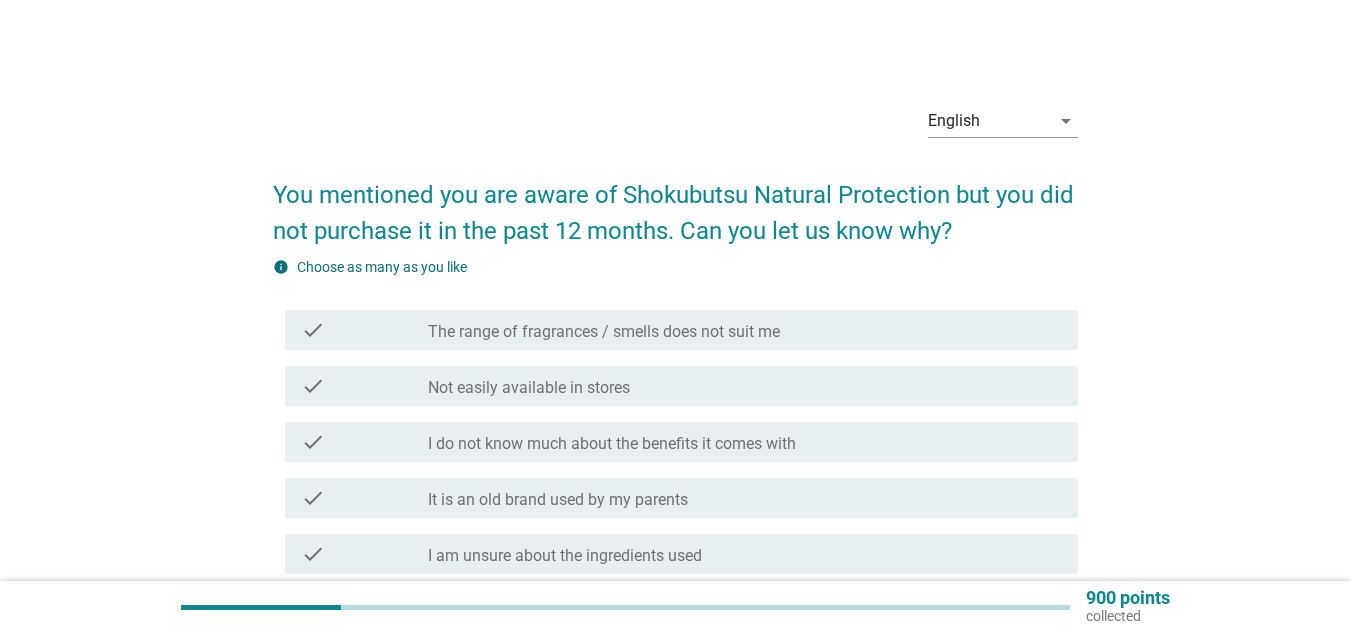 scroll, scrollTop: 0, scrollLeft: 0, axis: both 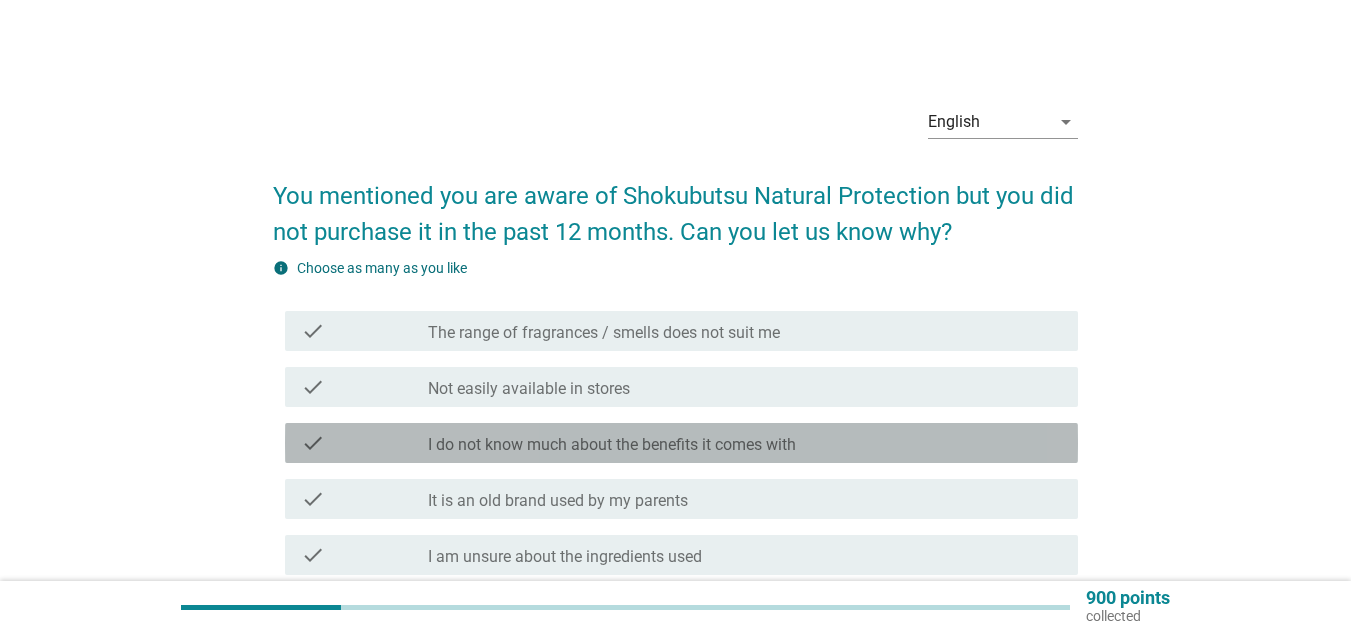 click on "I do not know much about the benefits it comes with" at bounding box center (612, 445) 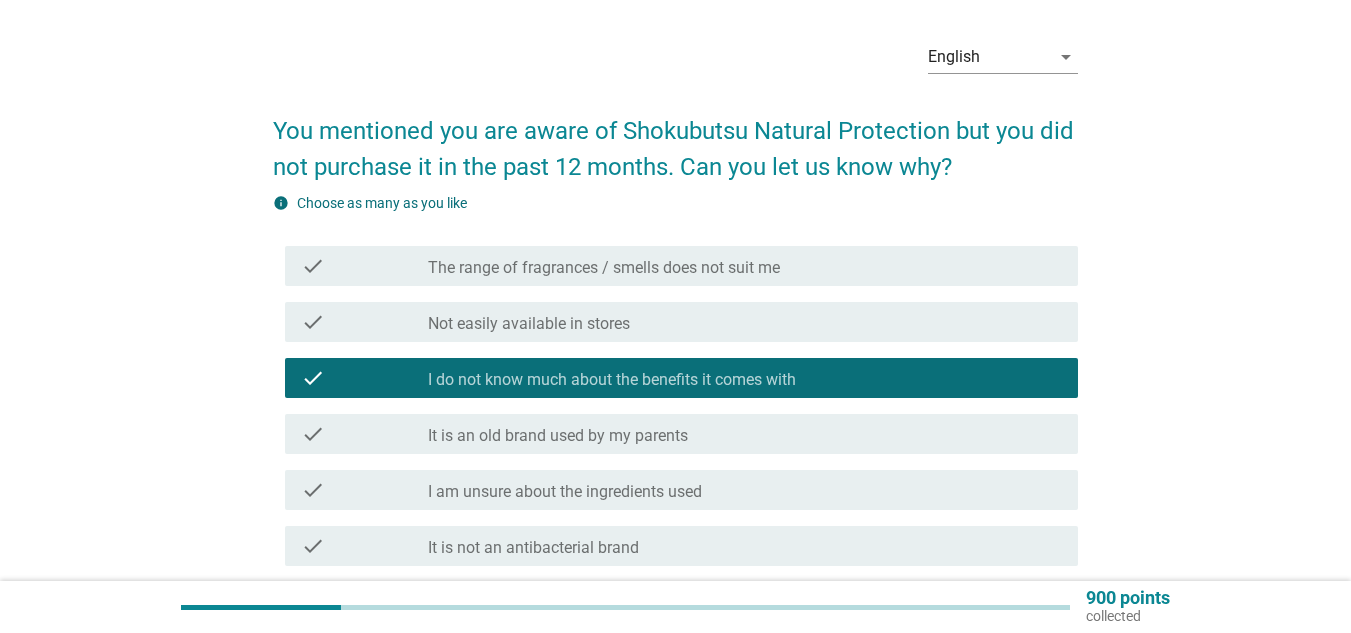 scroll, scrollTop: 100, scrollLeft: 0, axis: vertical 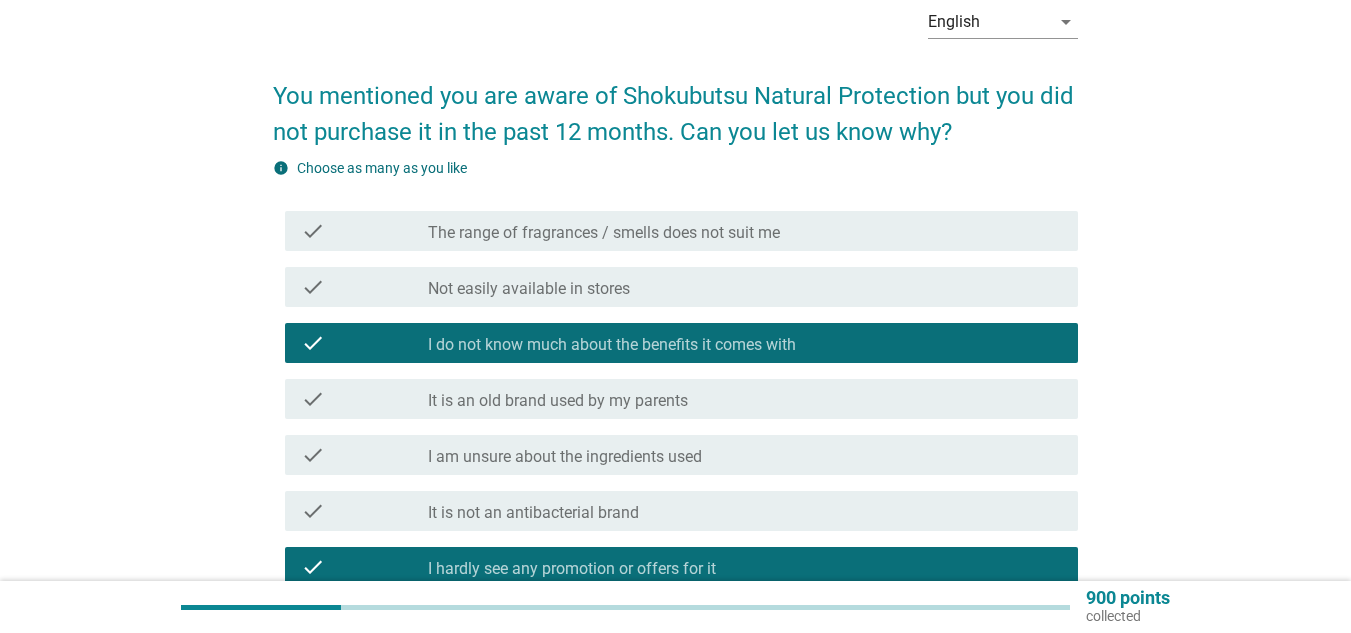 click on "I am unsure about the ingredients used" at bounding box center [565, 457] 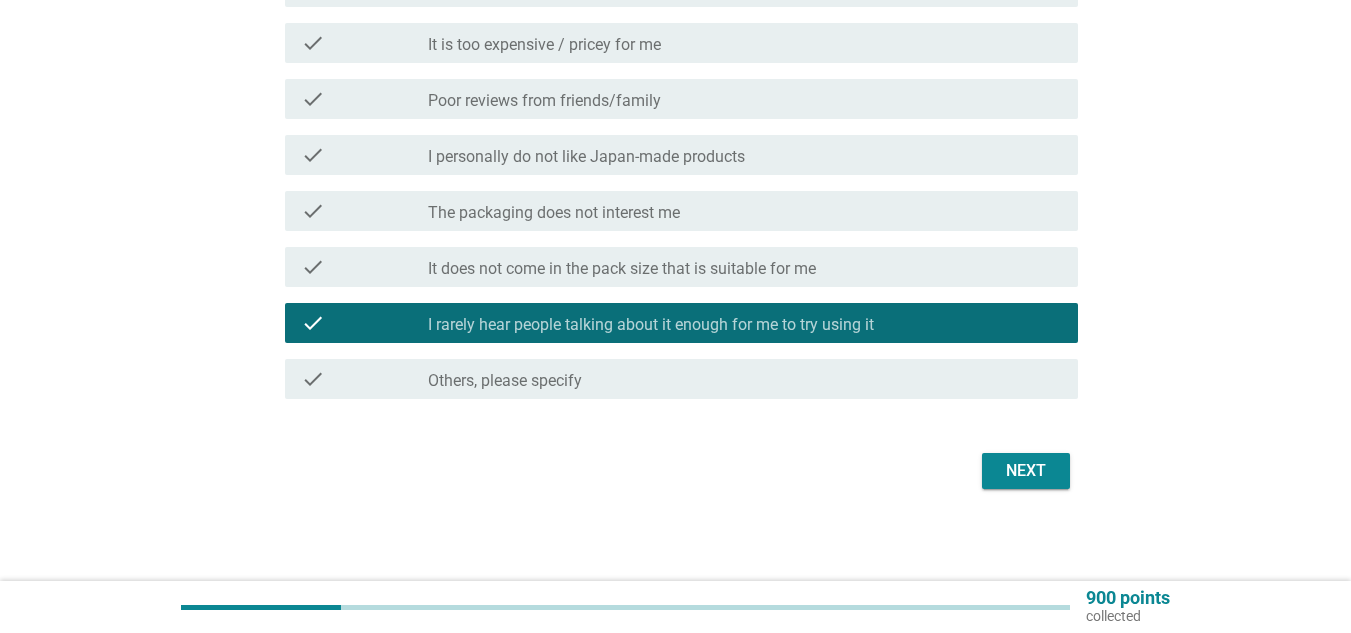 scroll, scrollTop: 740, scrollLeft: 0, axis: vertical 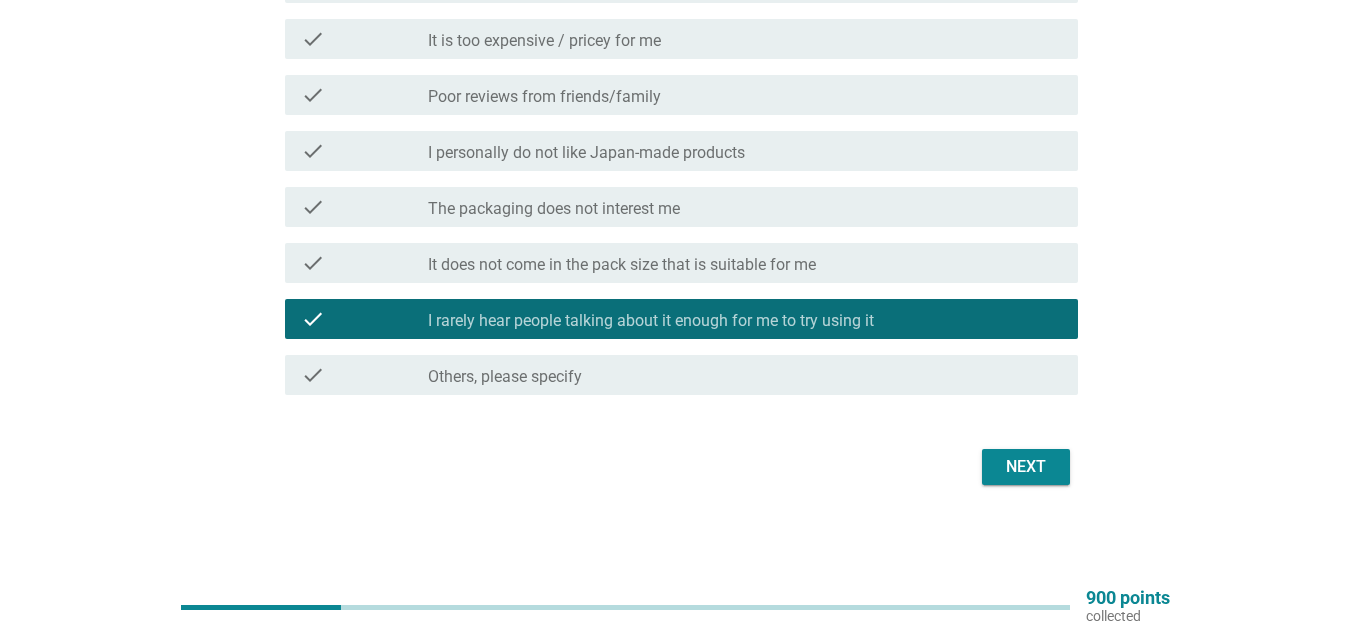 click on "Next" at bounding box center [675, 467] 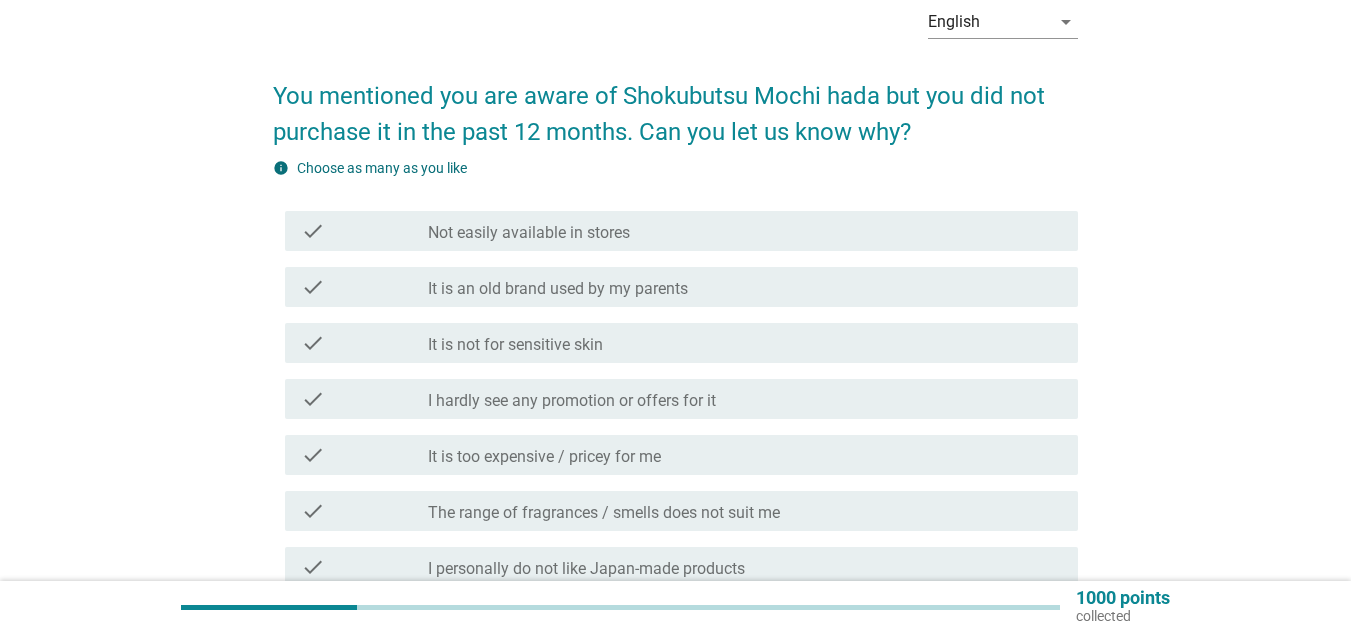 scroll, scrollTop: 200, scrollLeft: 0, axis: vertical 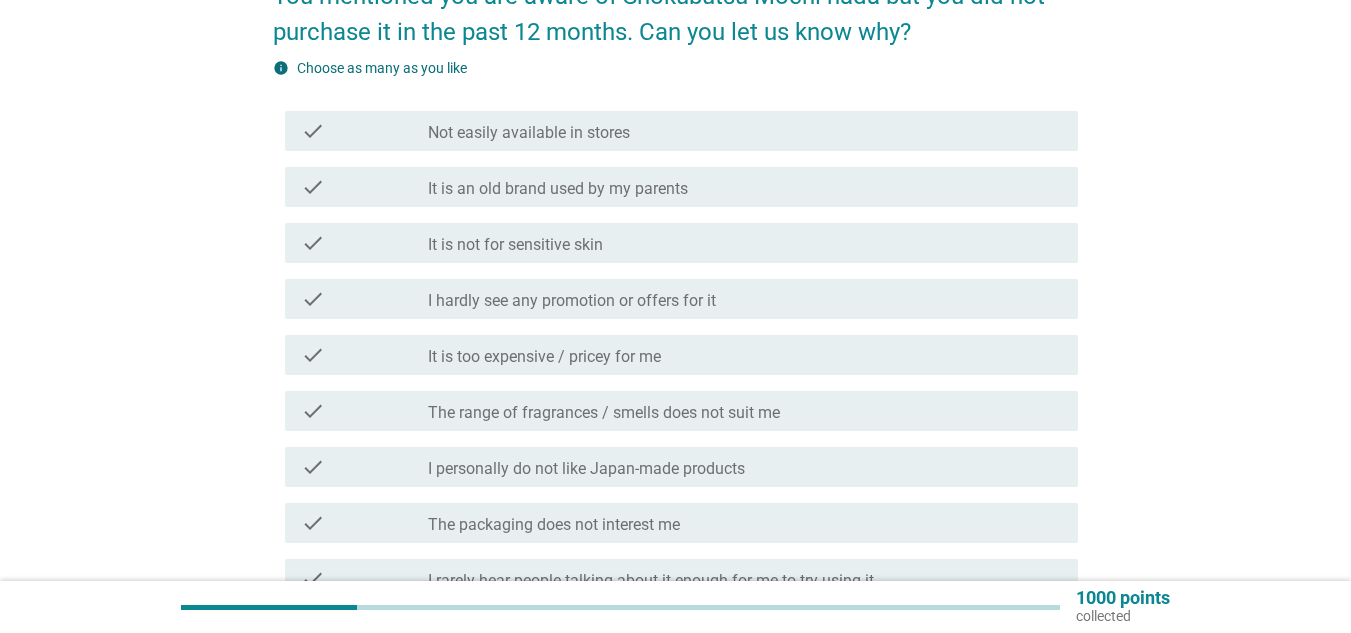 click on "I hardly see any promotion or offers for it" at bounding box center (572, 301) 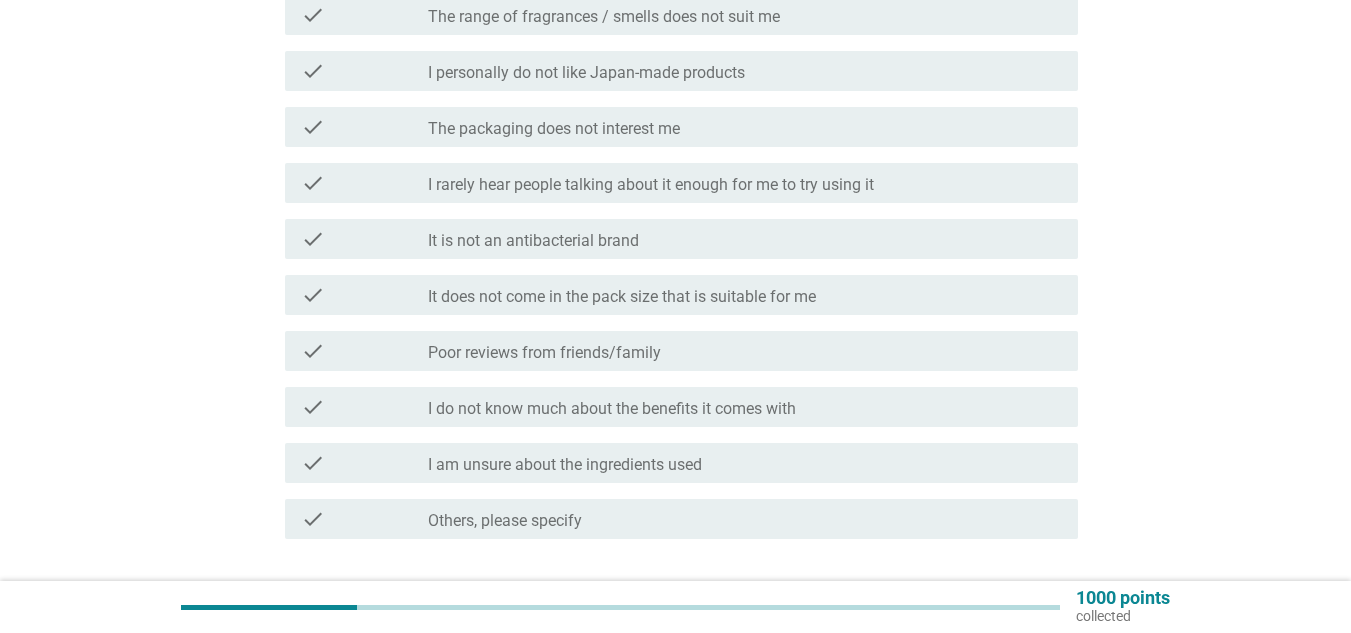 scroll, scrollTop: 600, scrollLeft: 0, axis: vertical 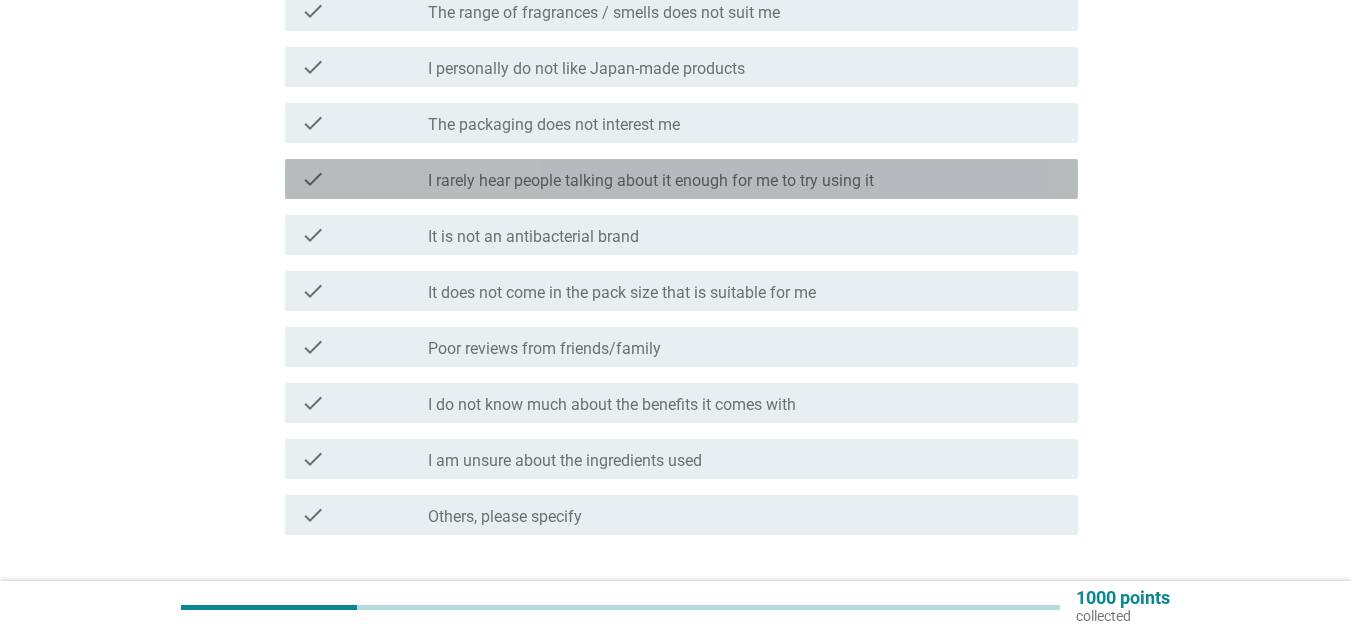 click on "check     check_box_outline_blank I rarely hear people talking about it enough for me to try using it" at bounding box center (681, 179) 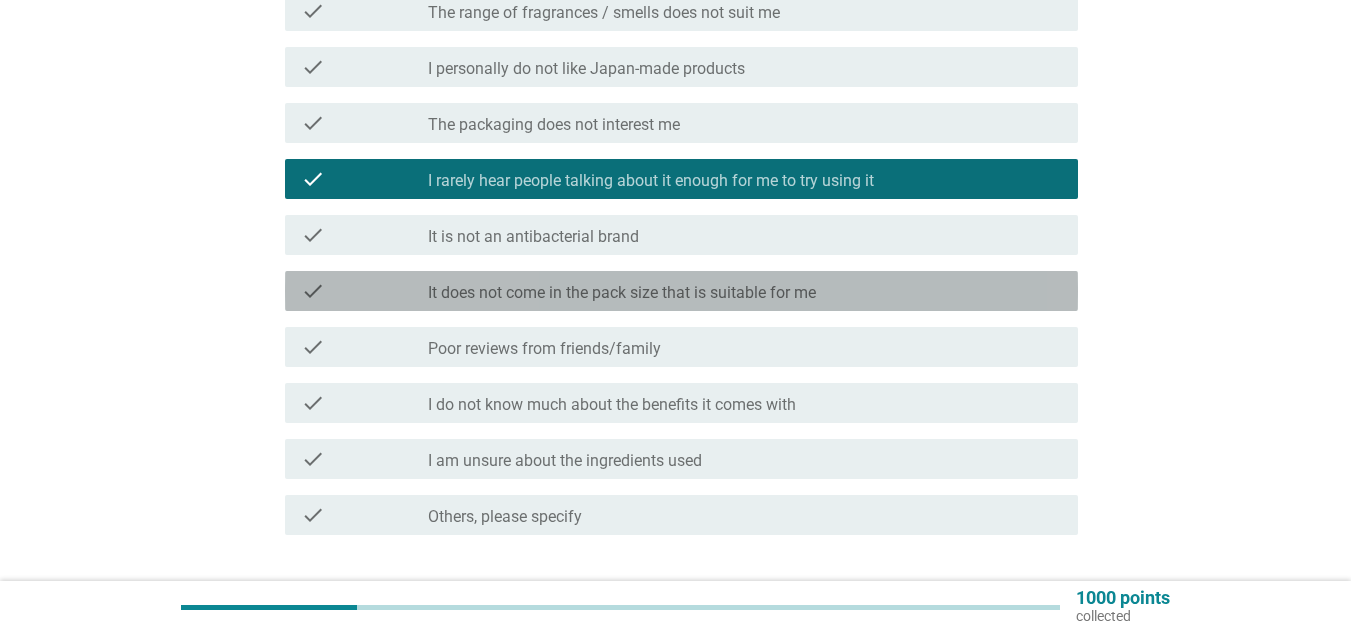 click on "It does not come in the pack size that is suitable for me" at bounding box center [622, 293] 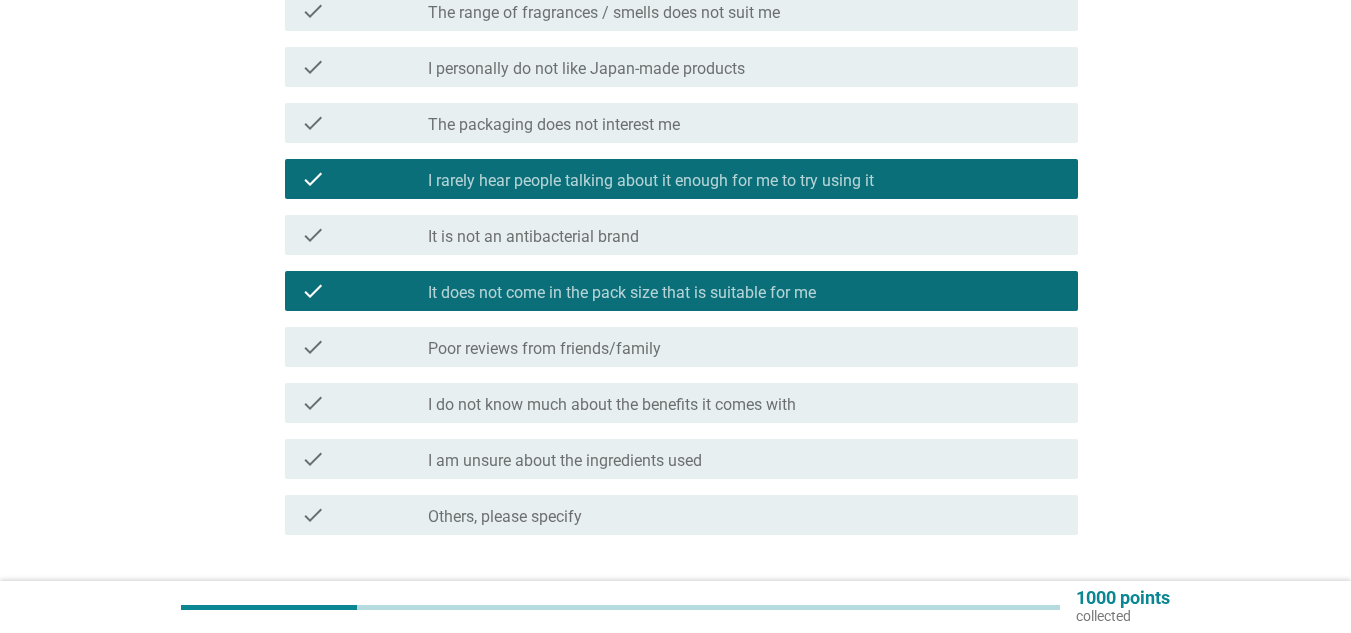 click on "I do not know much about the benefits it comes with" at bounding box center (612, 405) 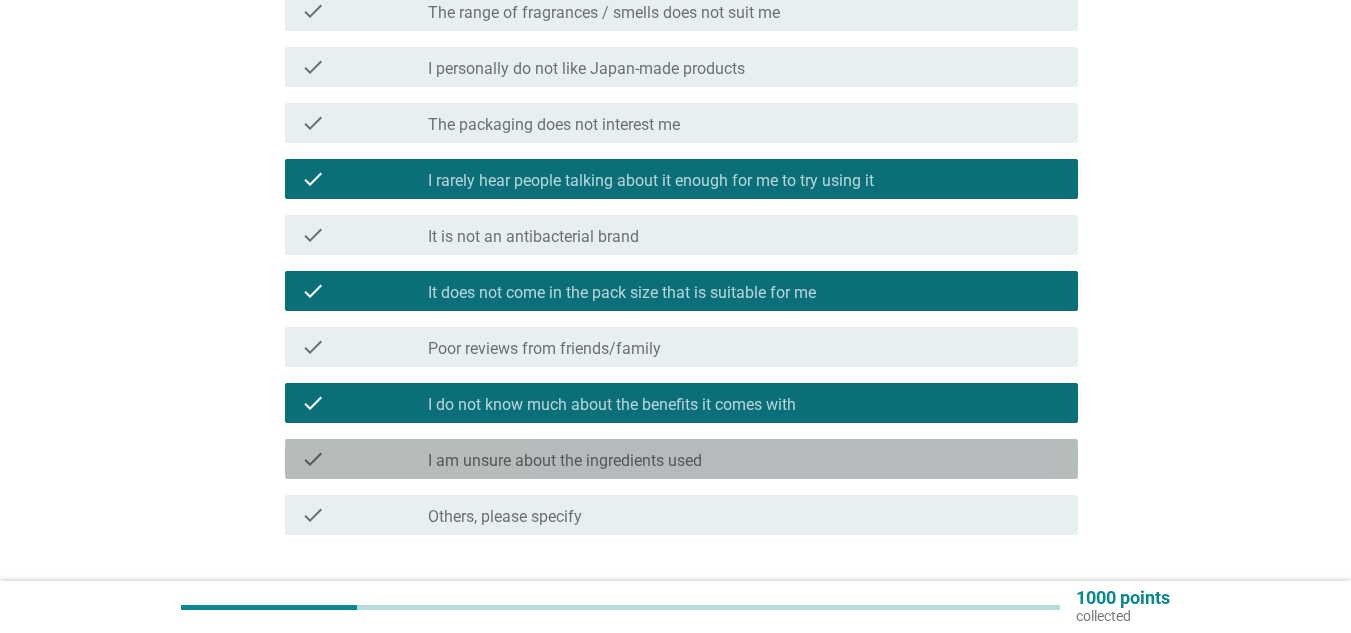 click on "I am unsure about the ingredients used" at bounding box center [565, 461] 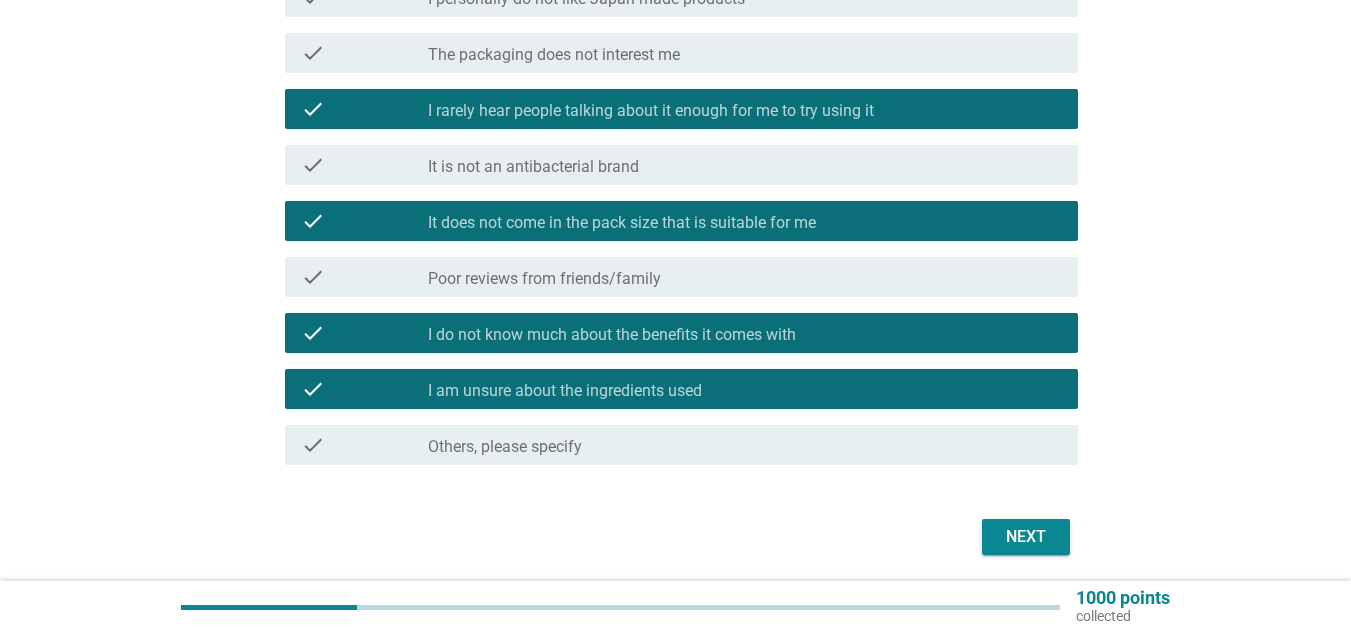 scroll, scrollTop: 740, scrollLeft: 0, axis: vertical 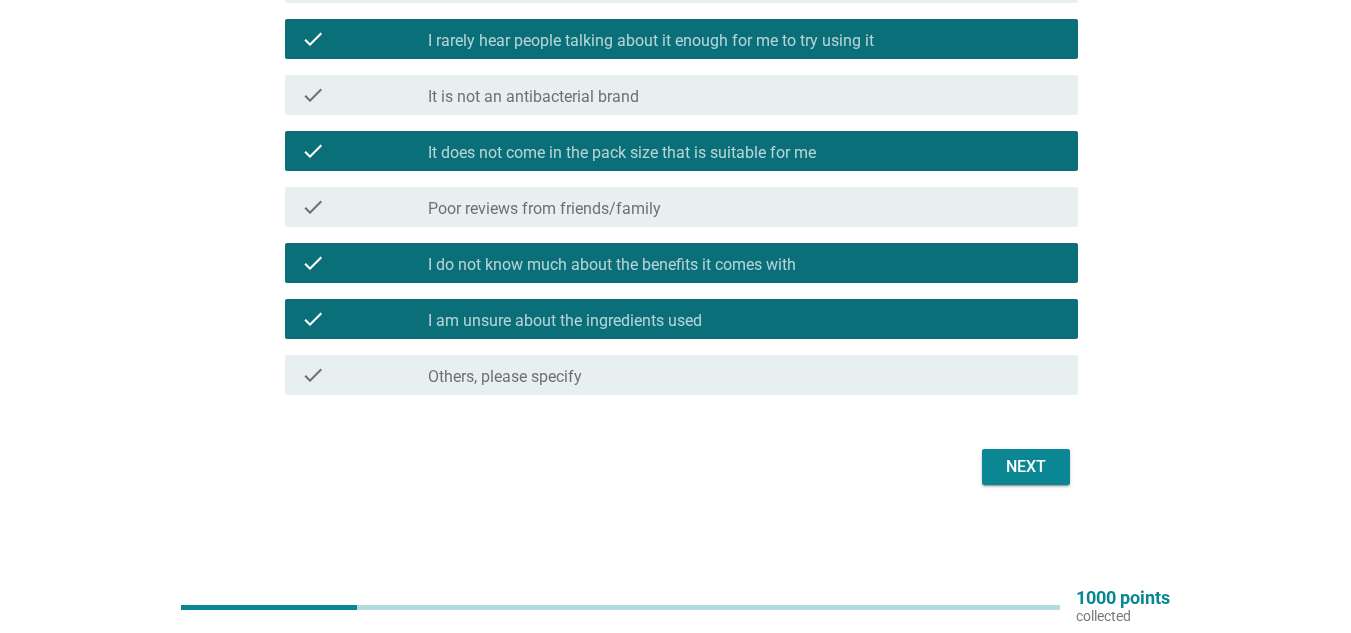 click on "Next" at bounding box center (1026, 467) 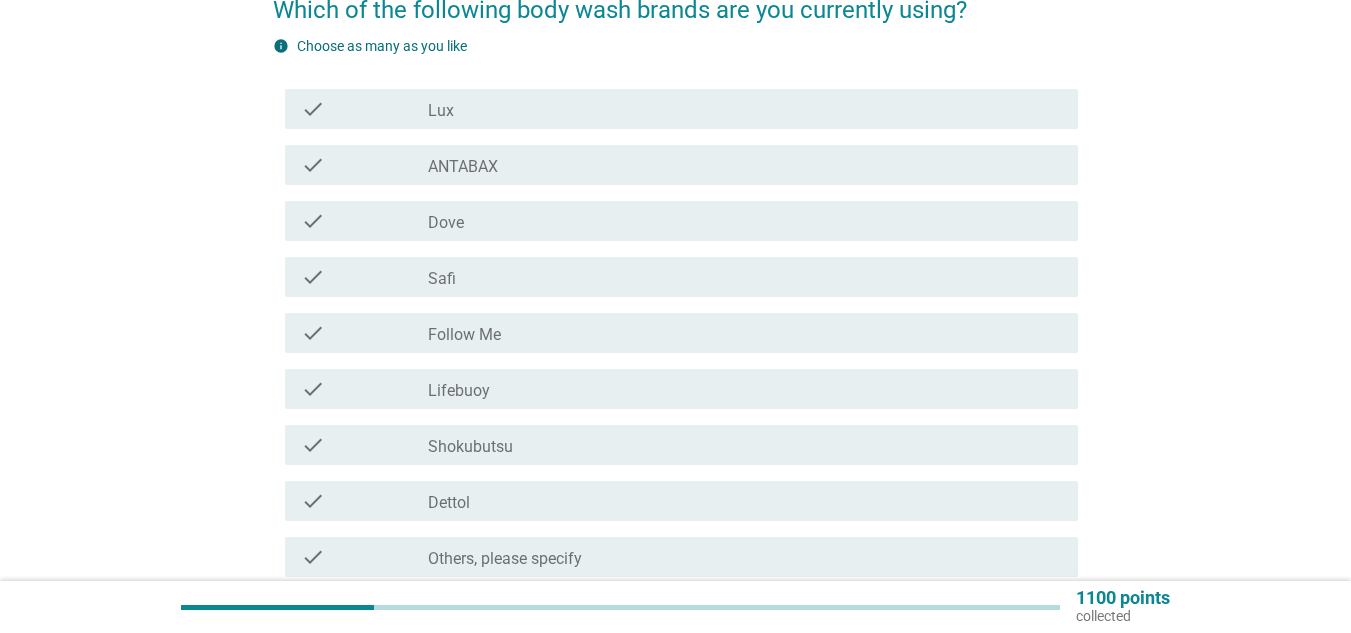 scroll, scrollTop: 200, scrollLeft: 0, axis: vertical 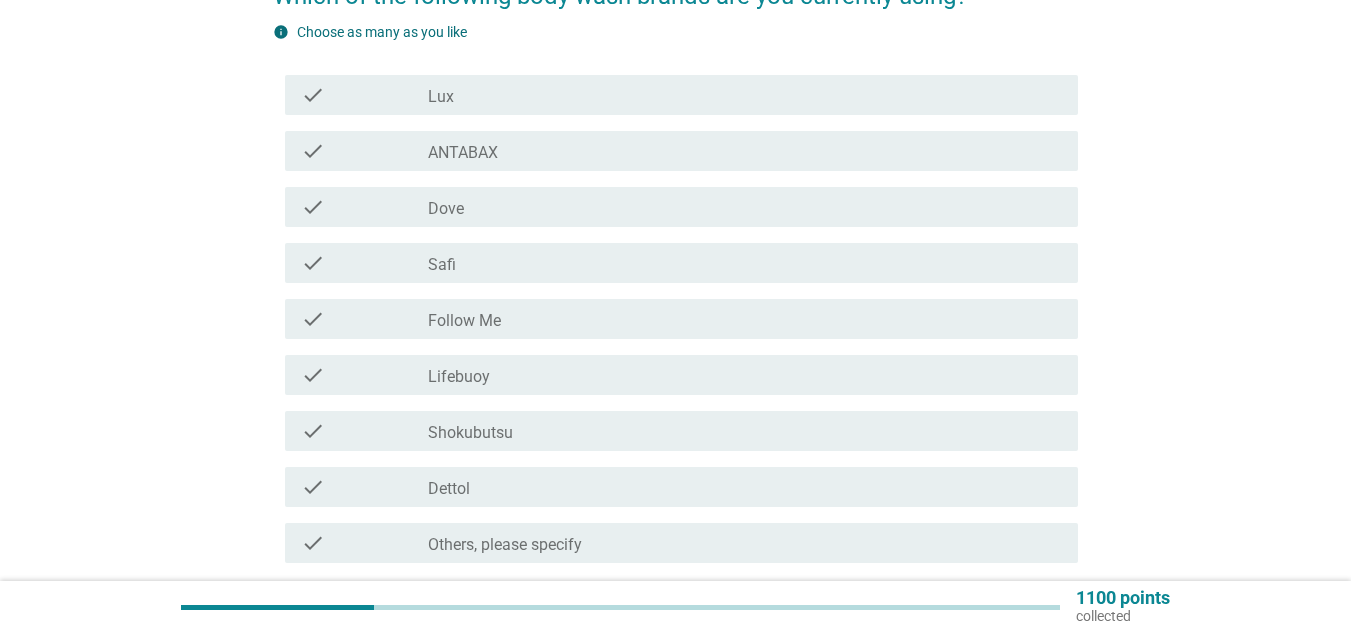 click on "check     check_box_outline_blank Follow Me" at bounding box center (681, 319) 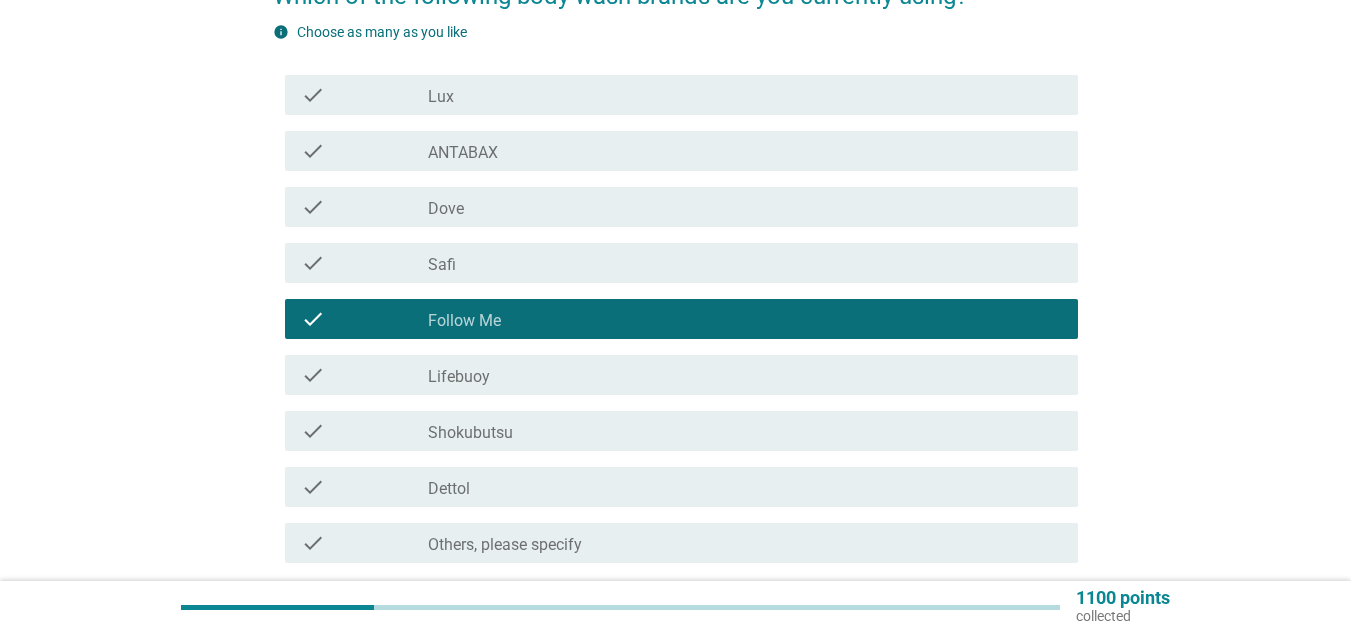 click on "check_box_outline_blank Lifebuoy" at bounding box center [745, 375] 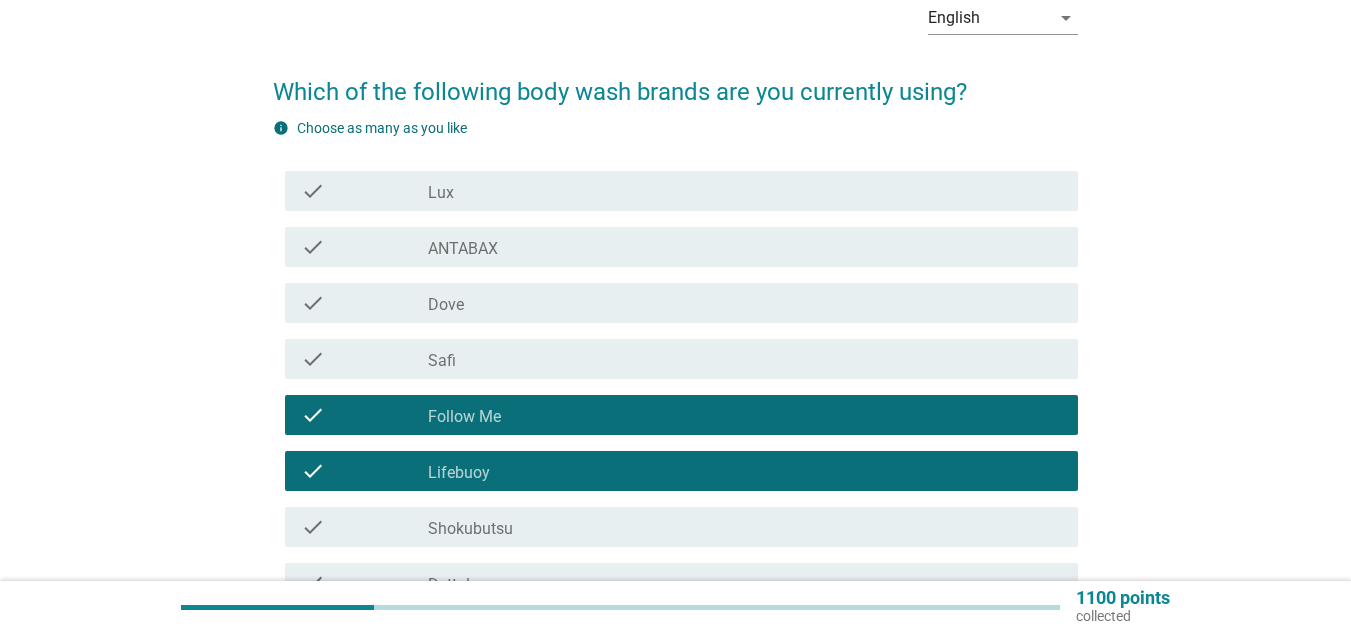 scroll, scrollTop: 200, scrollLeft: 0, axis: vertical 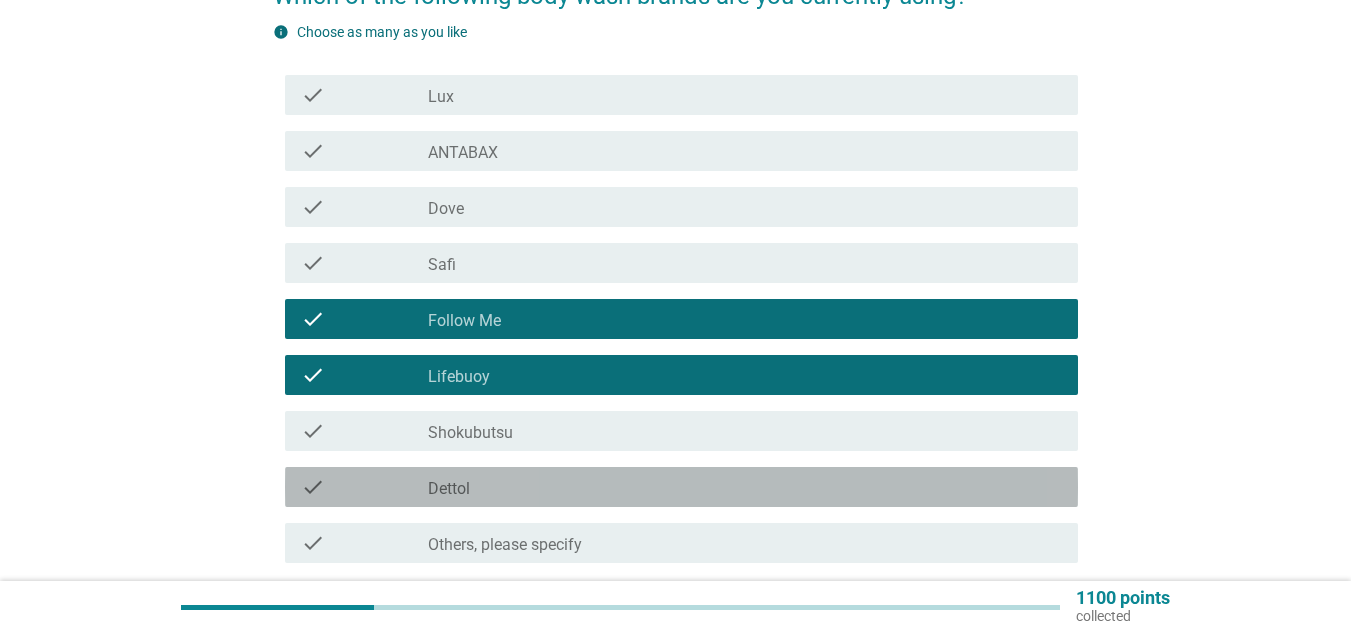click on "check_box_outline_blank Dettol" at bounding box center [745, 487] 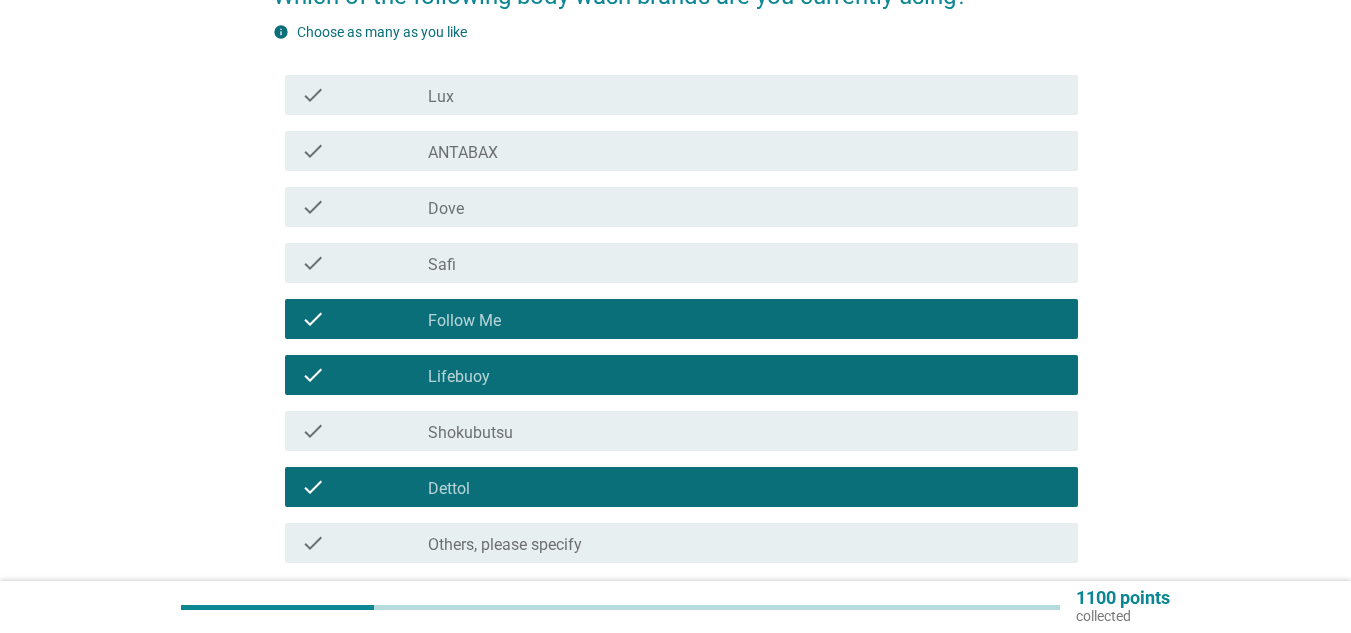 click on "check     check_box_outline_blank ANTABAX" at bounding box center [675, 151] 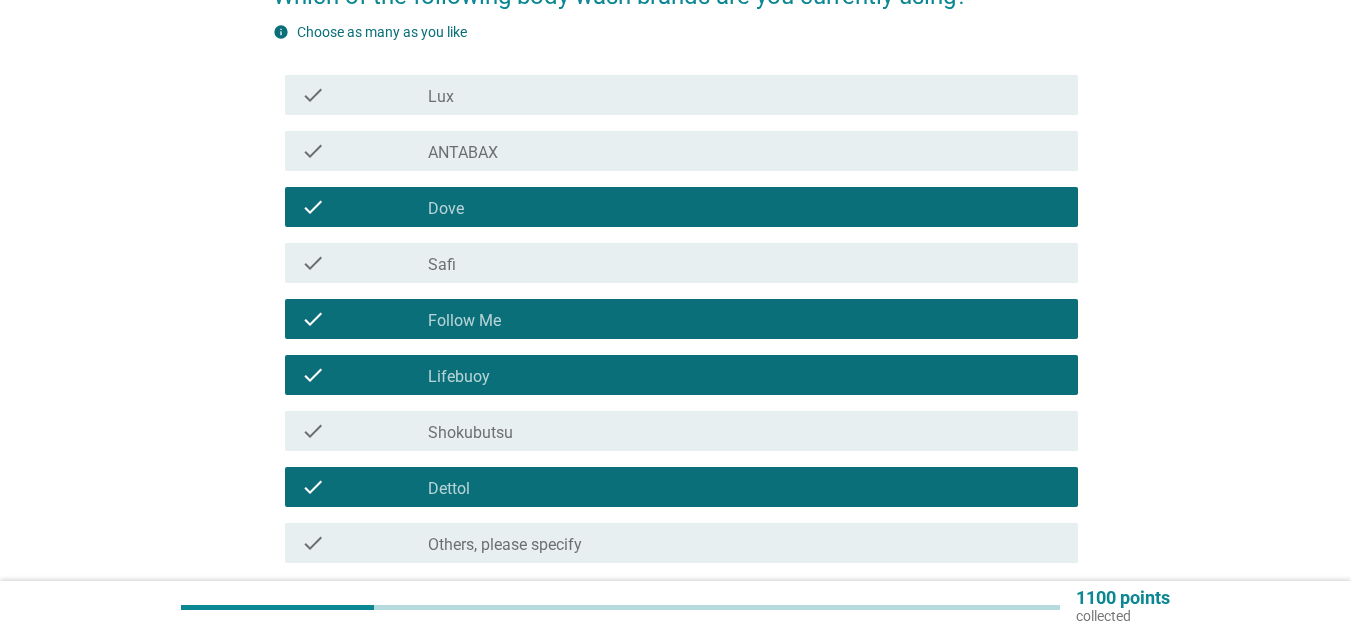 click on "check_box_outline_blank ANTABAX" at bounding box center [745, 151] 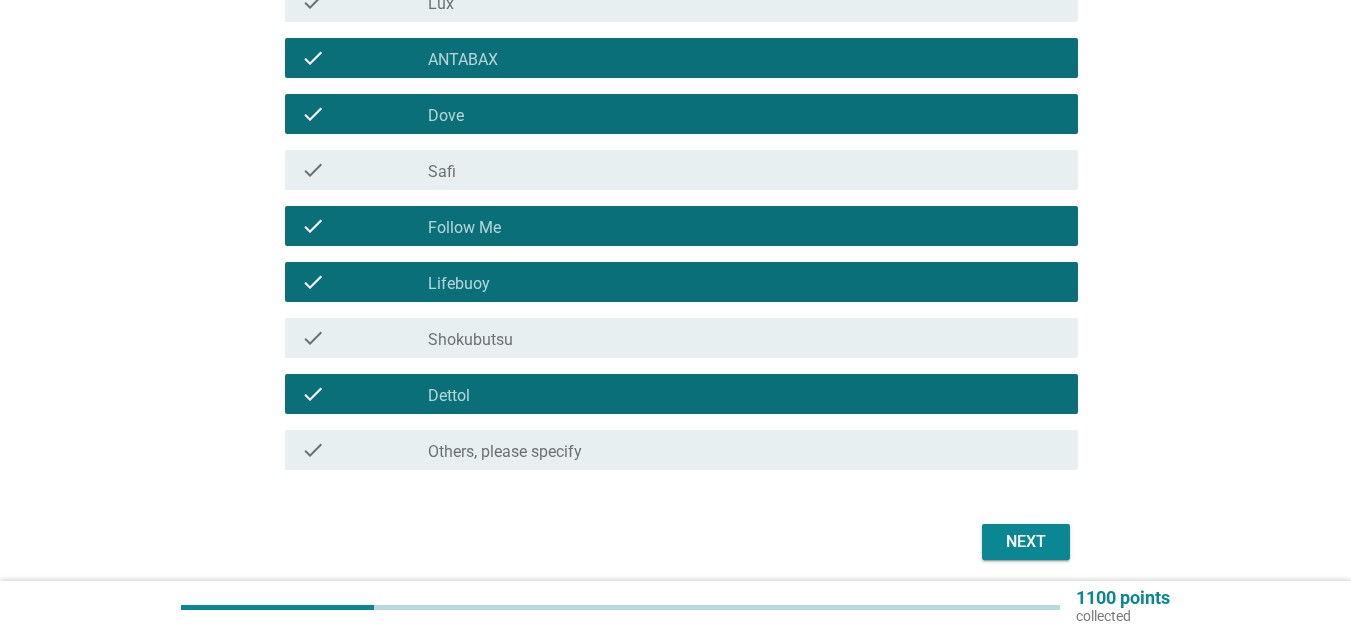scroll, scrollTop: 368, scrollLeft: 0, axis: vertical 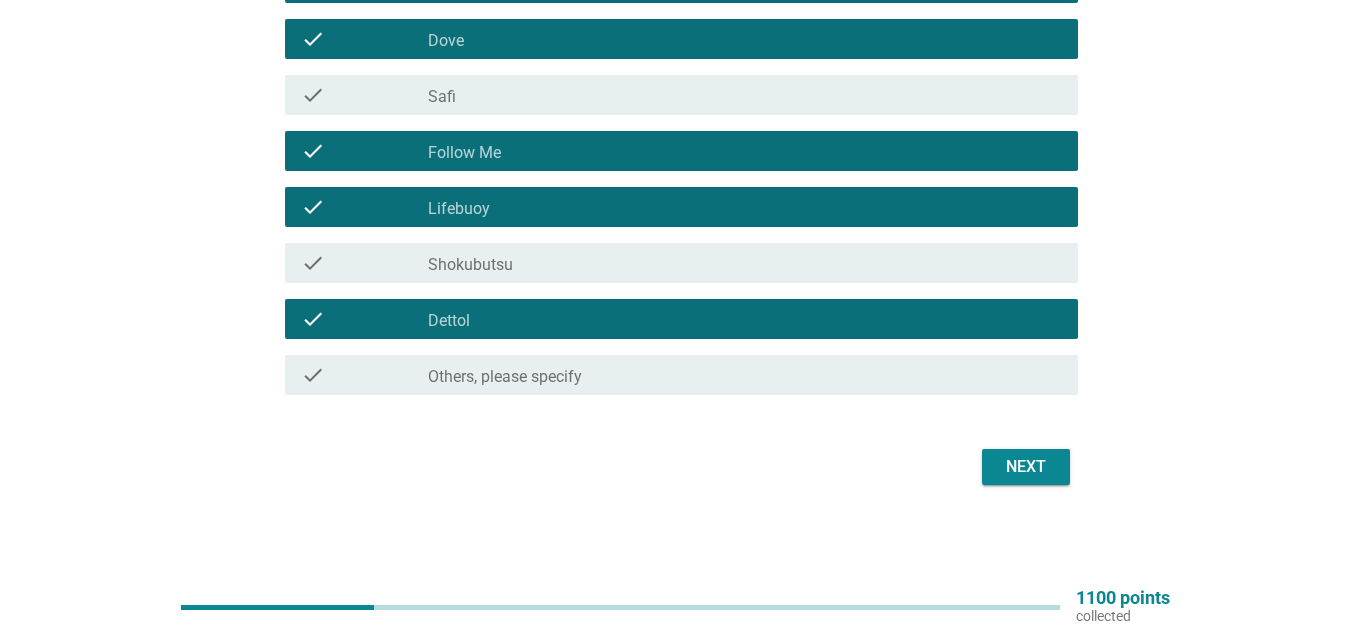 click on "Next" at bounding box center (1026, 467) 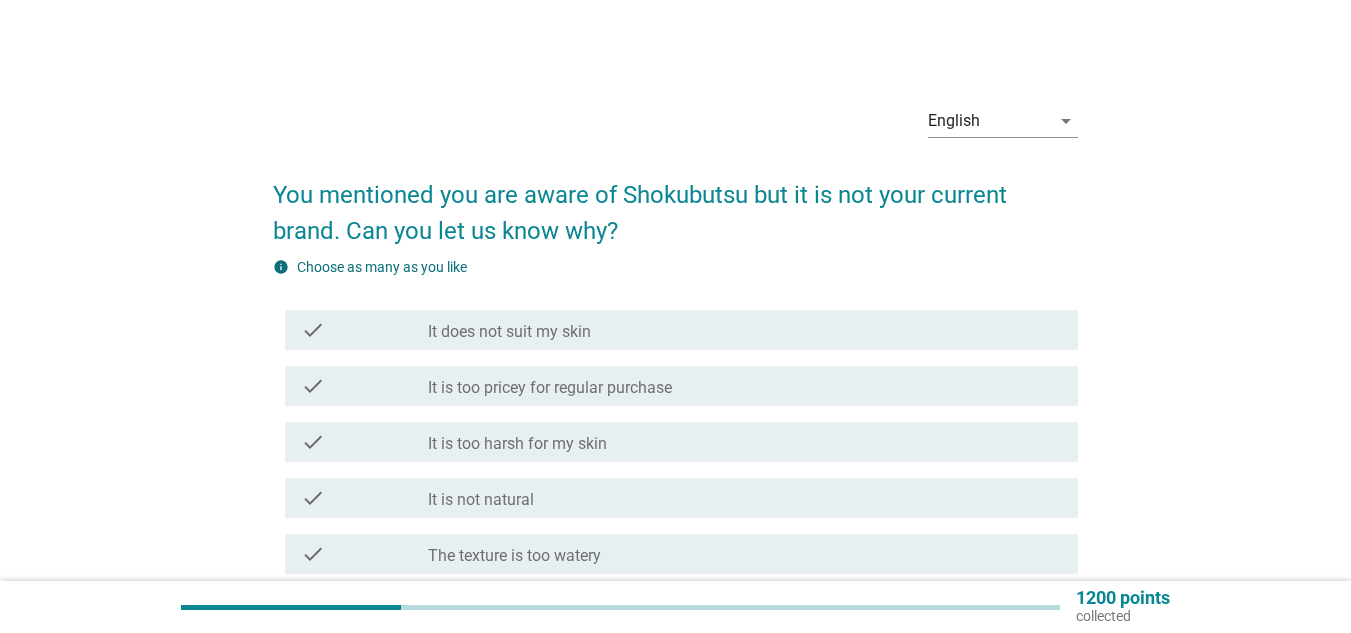 scroll, scrollTop: 0, scrollLeft: 0, axis: both 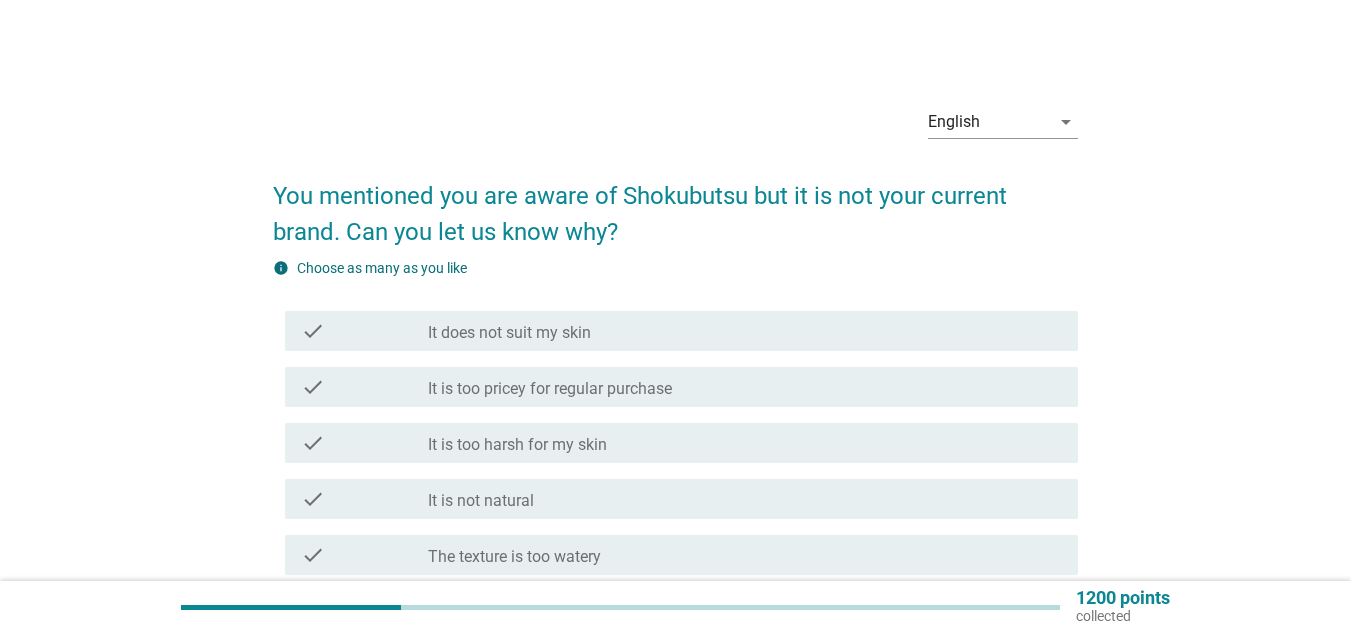 click on "It does not suit my skin" at bounding box center (509, 333) 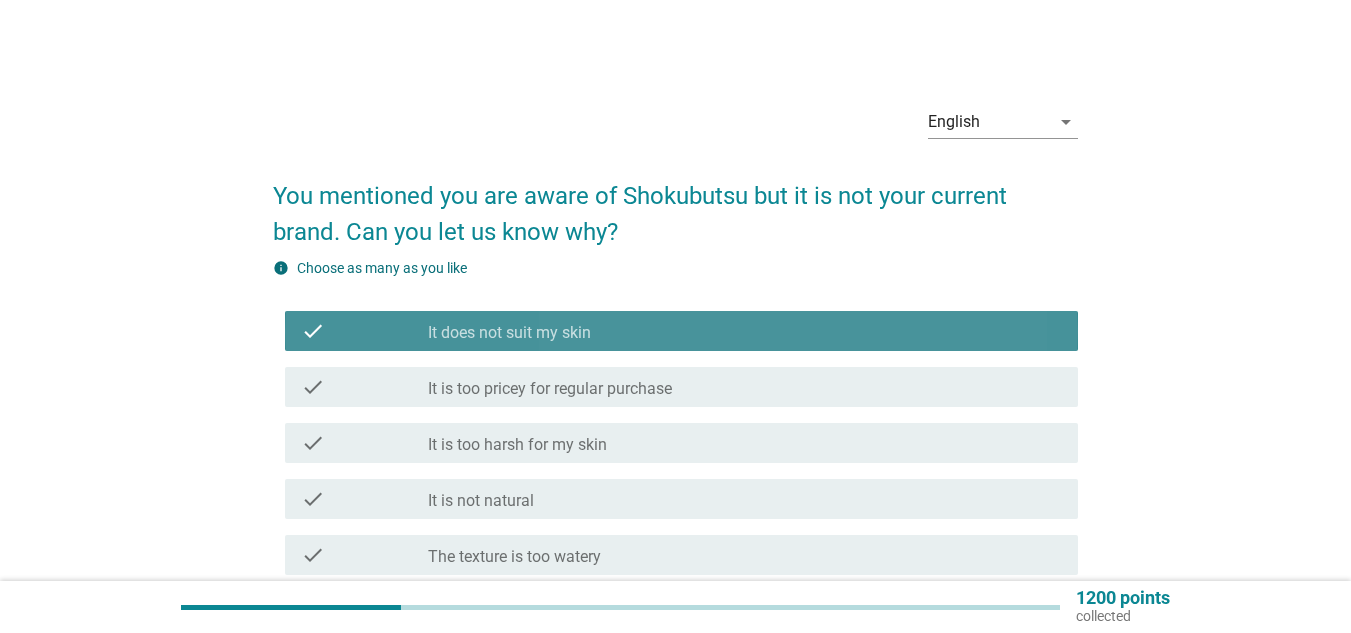 click on "It is too pricey for regular purchase" at bounding box center (550, 389) 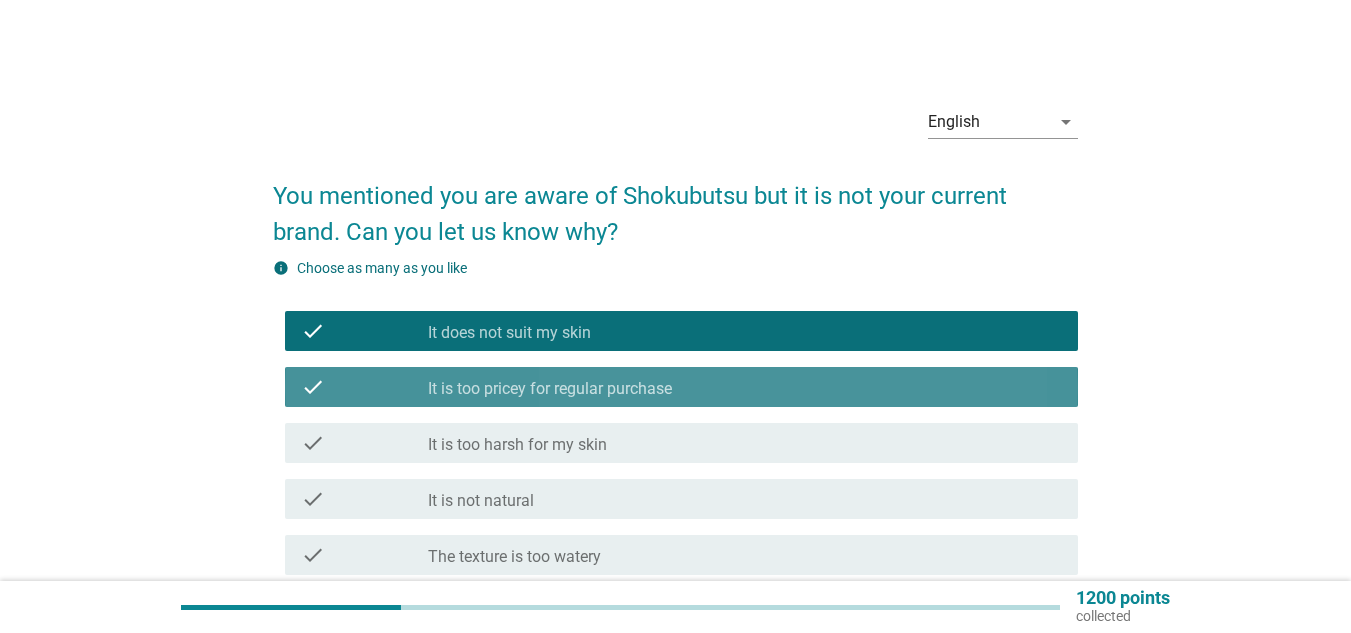 click on "check_box_outline_blank It is too harsh for my skin" at bounding box center (745, 443) 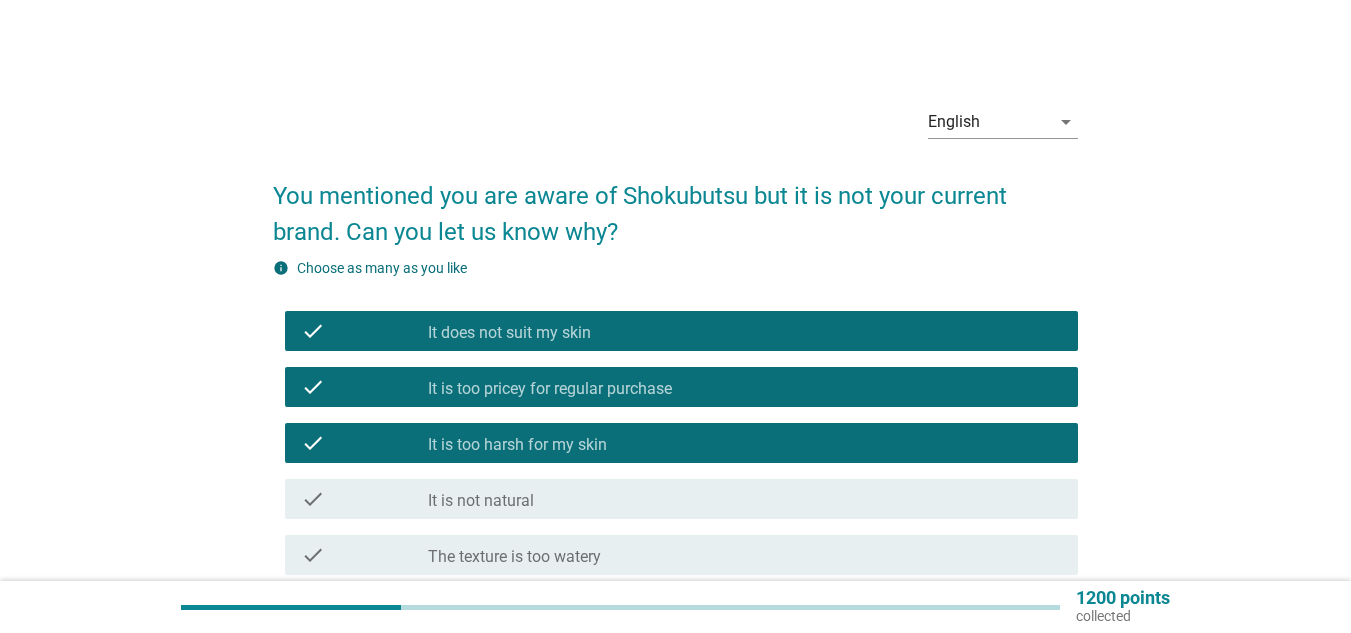 scroll, scrollTop: 100, scrollLeft: 0, axis: vertical 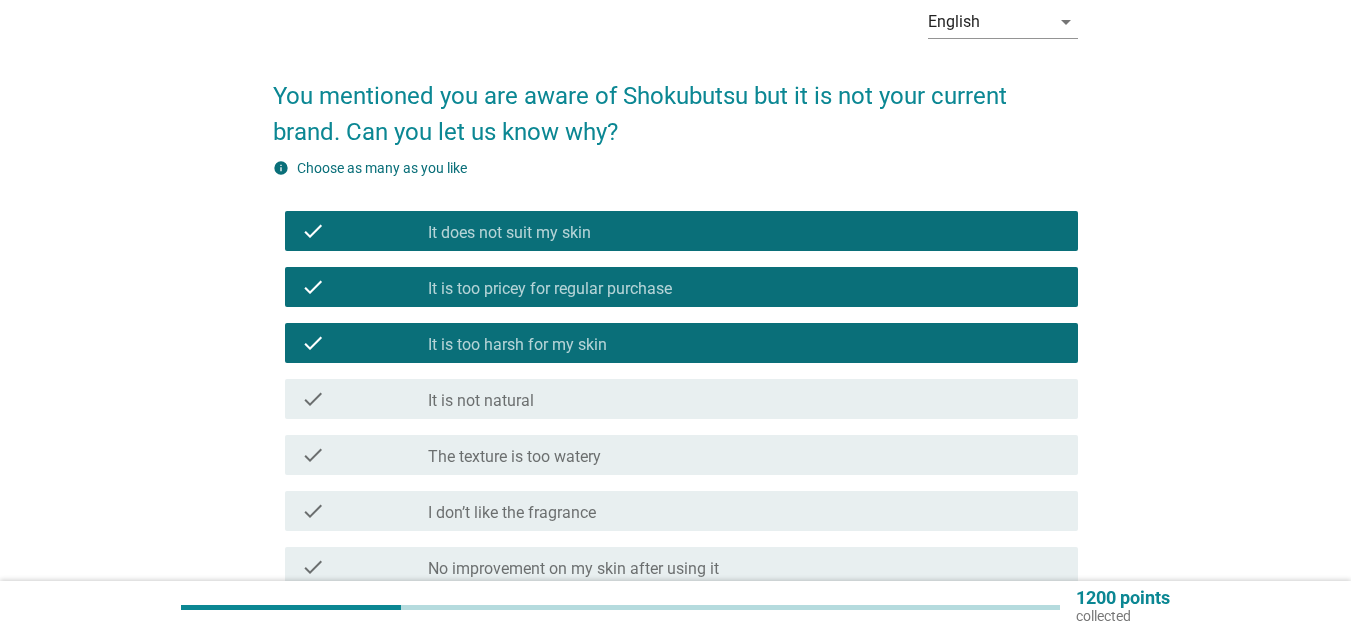 click on "check_box_outline_blank It is not natural" at bounding box center [745, 399] 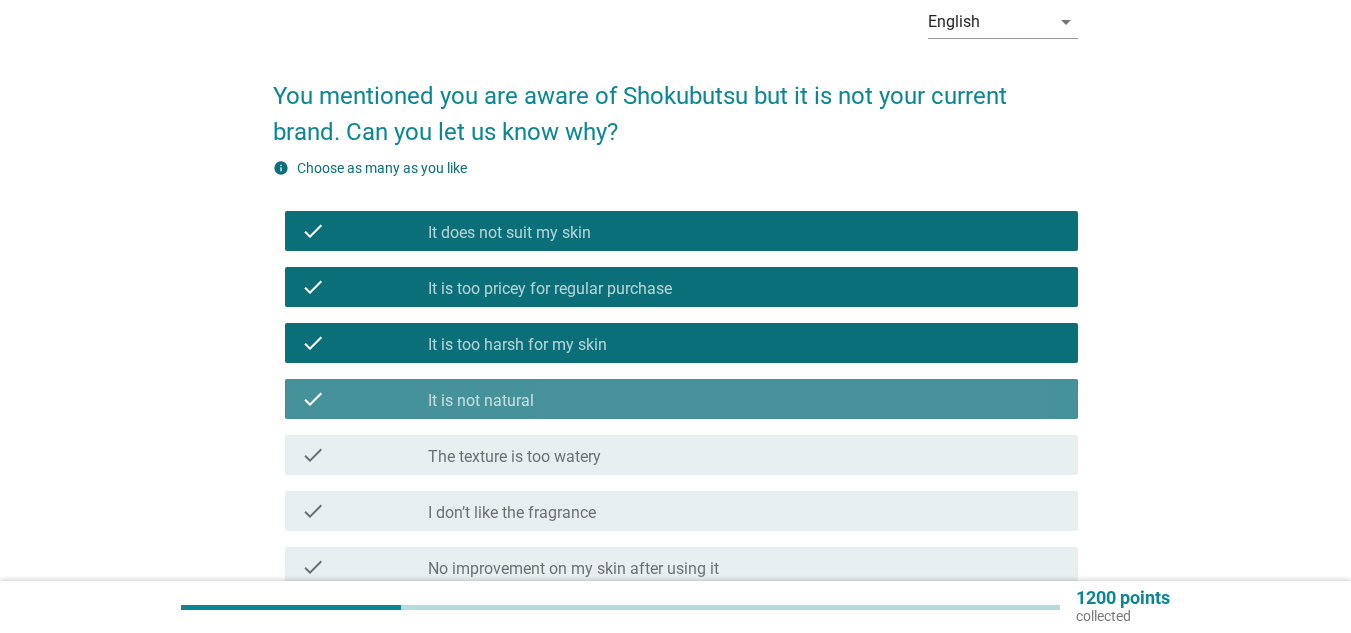 click on "The texture is too watery" at bounding box center [514, 457] 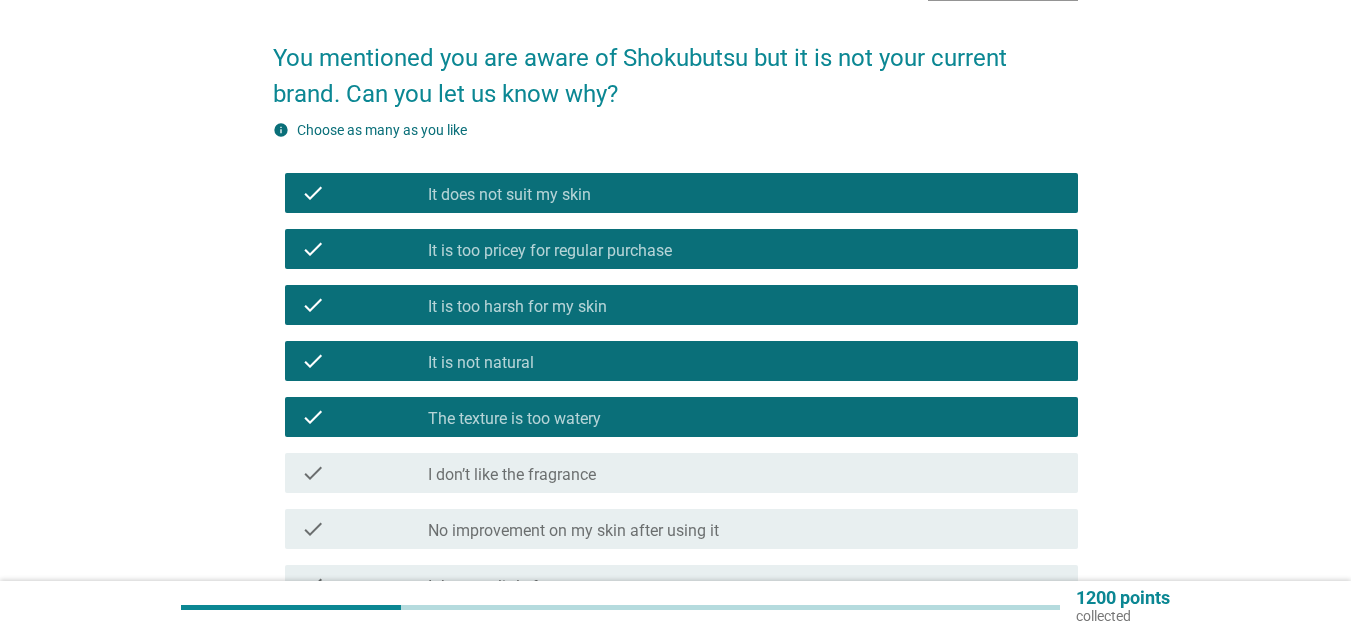 scroll, scrollTop: 300, scrollLeft: 0, axis: vertical 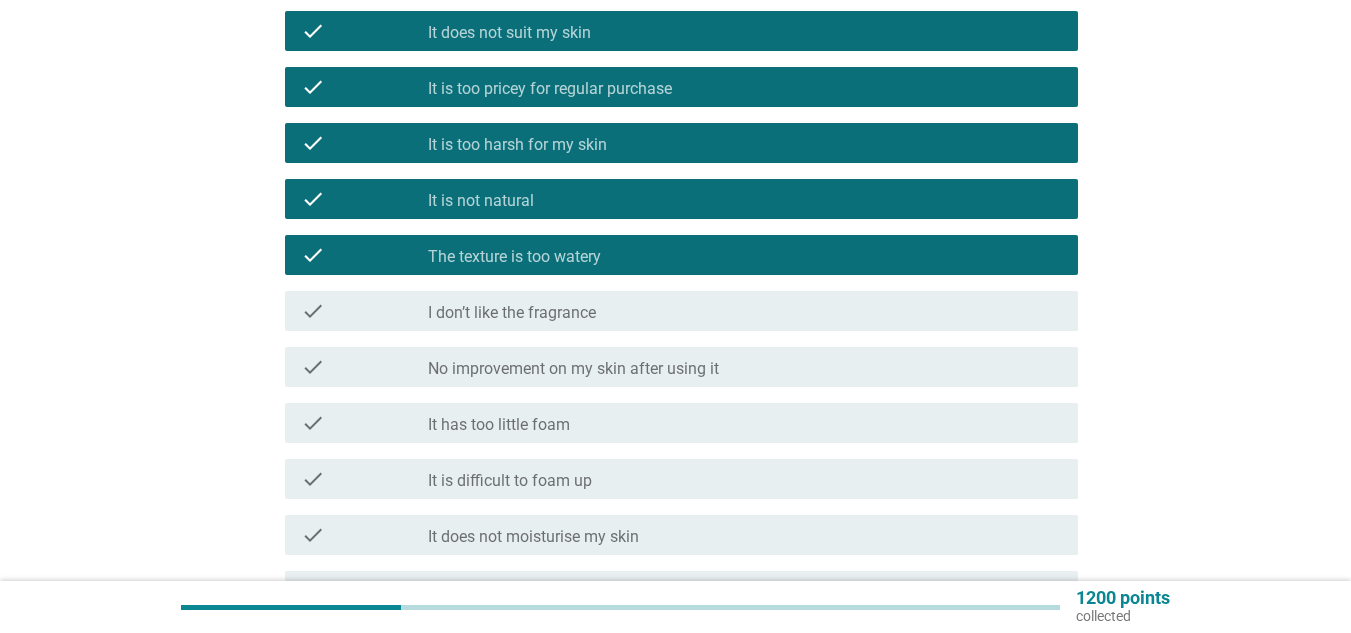 click on "I don’t like the fragrance" at bounding box center (512, 313) 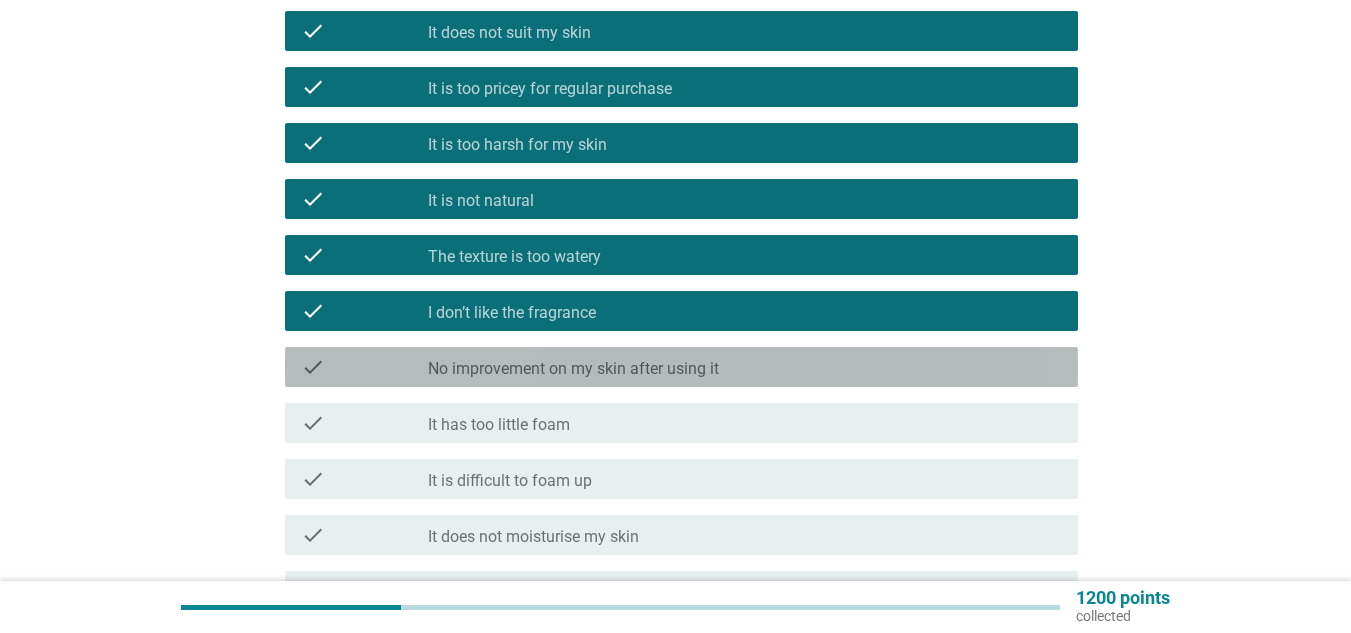 click on "No improvement on my skin after using it" at bounding box center [573, 369] 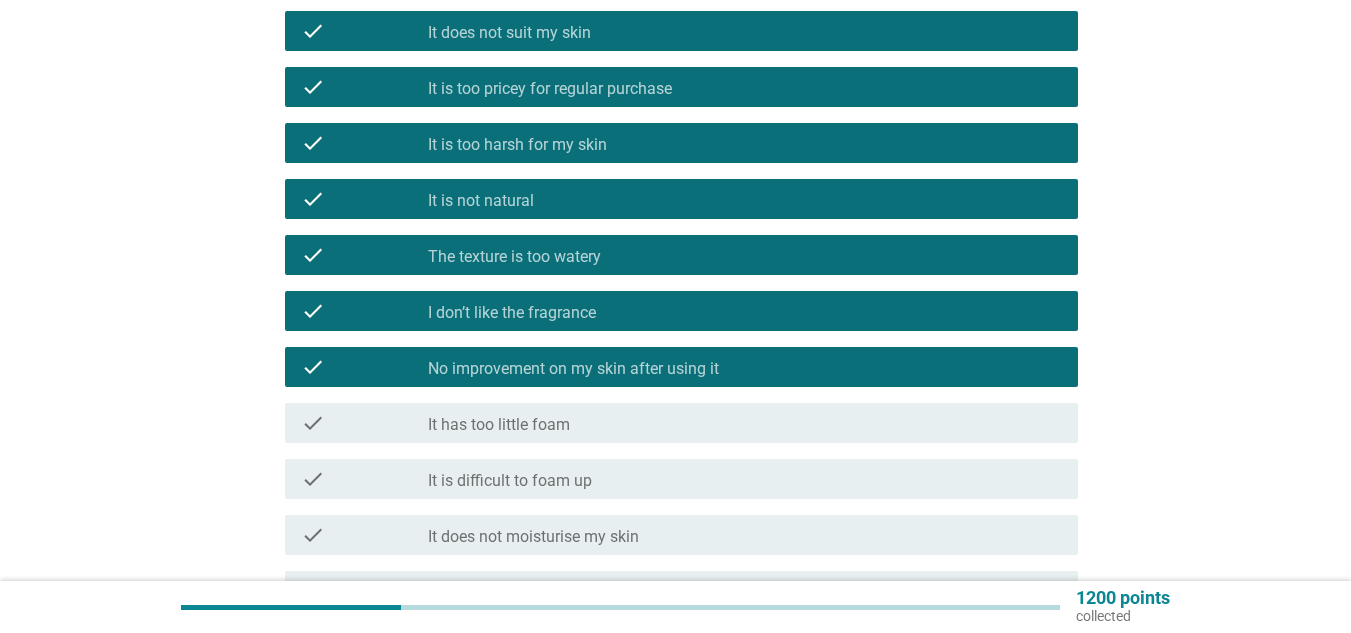 scroll, scrollTop: 400, scrollLeft: 0, axis: vertical 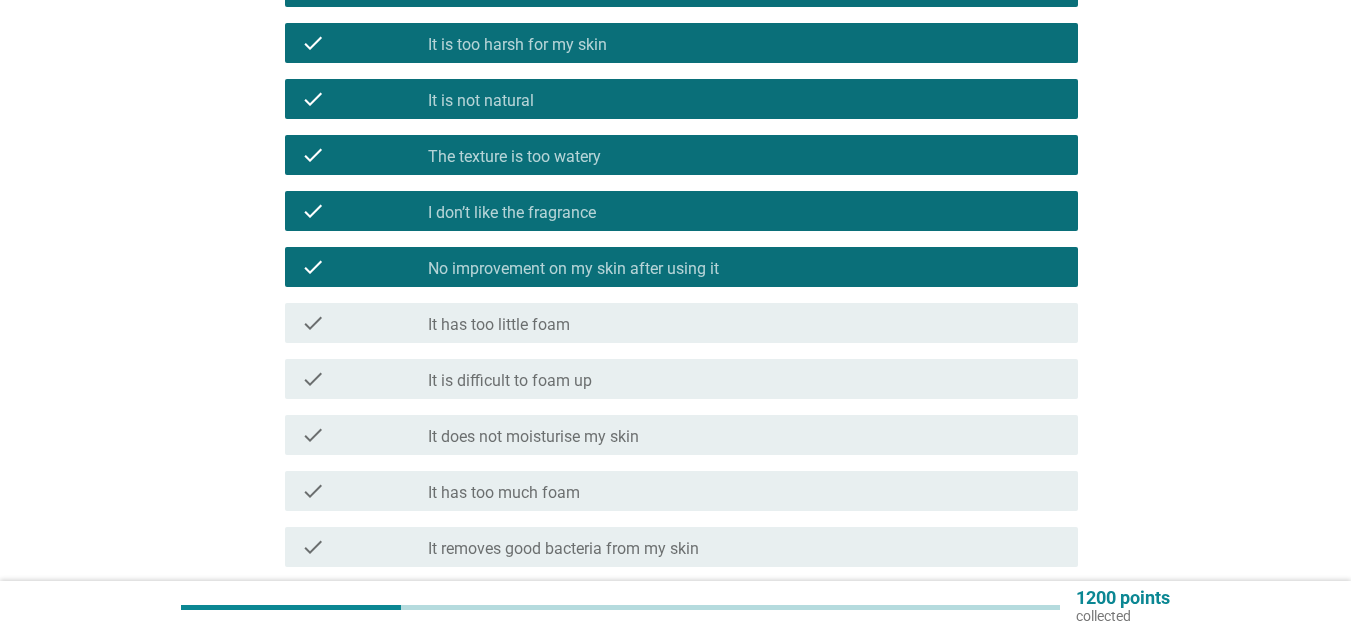 click on "It has too little foam" at bounding box center [499, 325] 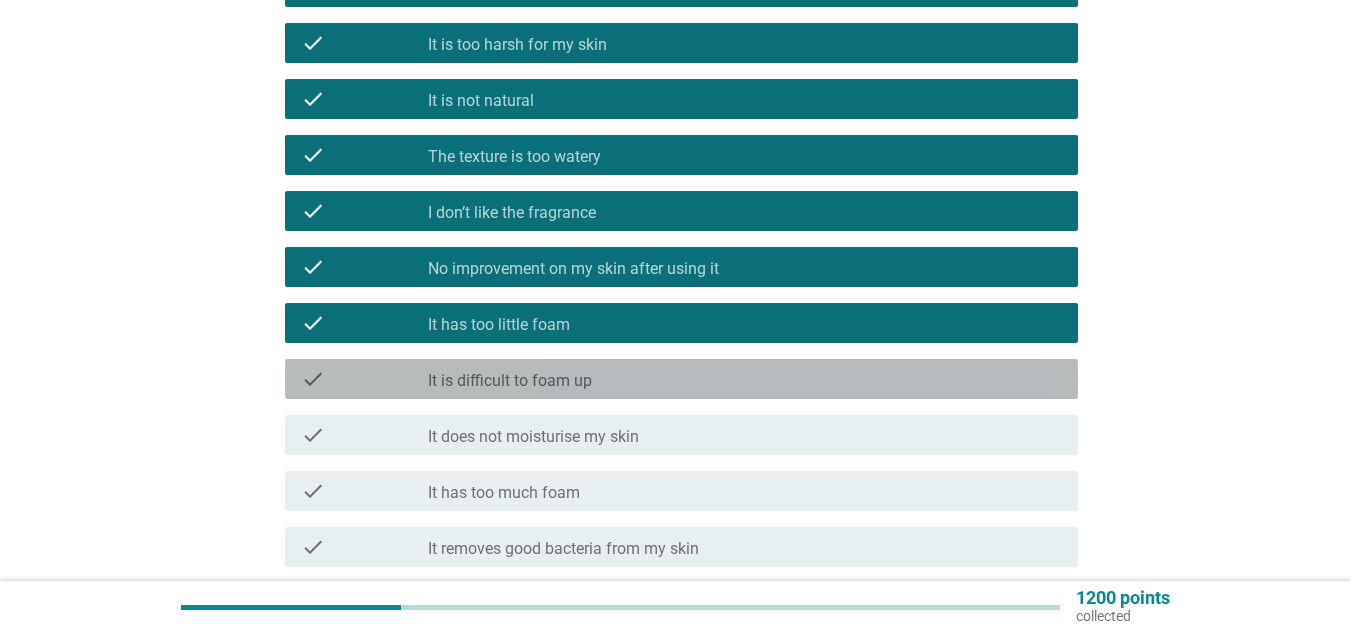 click on "check     check_box_outline_blank It is difficult to foam up" at bounding box center [681, 379] 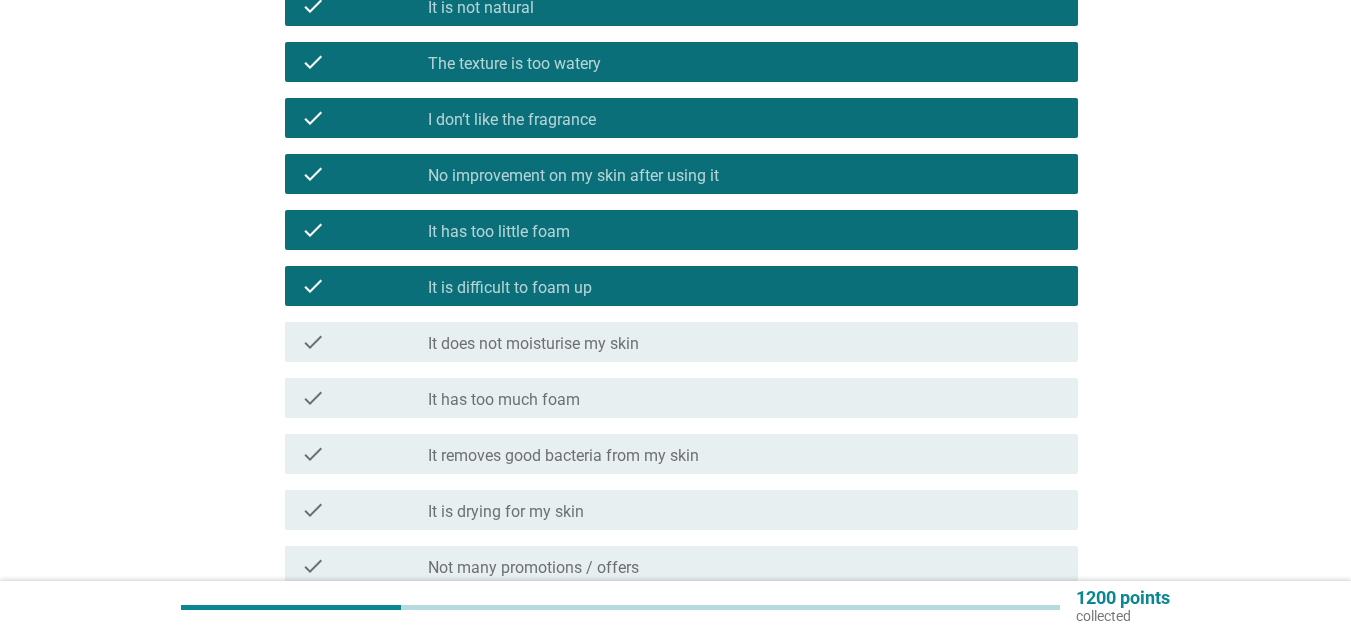 scroll, scrollTop: 600, scrollLeft: 0, axis: vertical 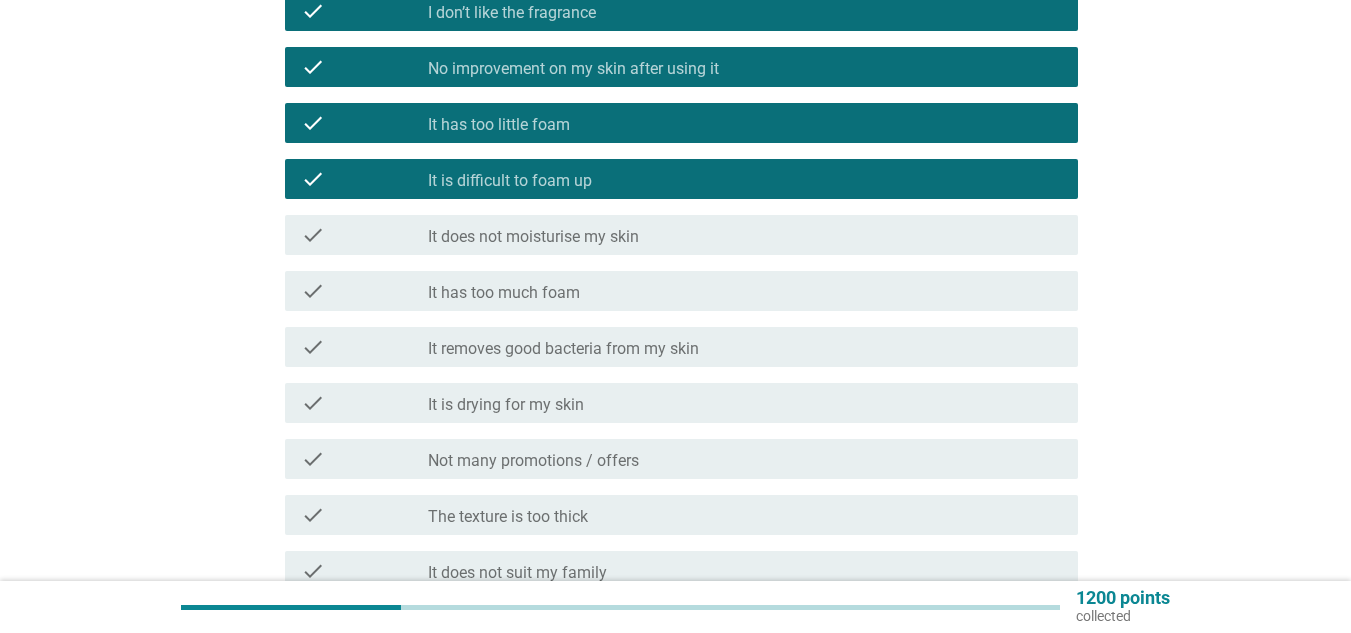 click on "check     check_box_outline_blank It does not moisturise my skin" at bounding box center (681, 235) 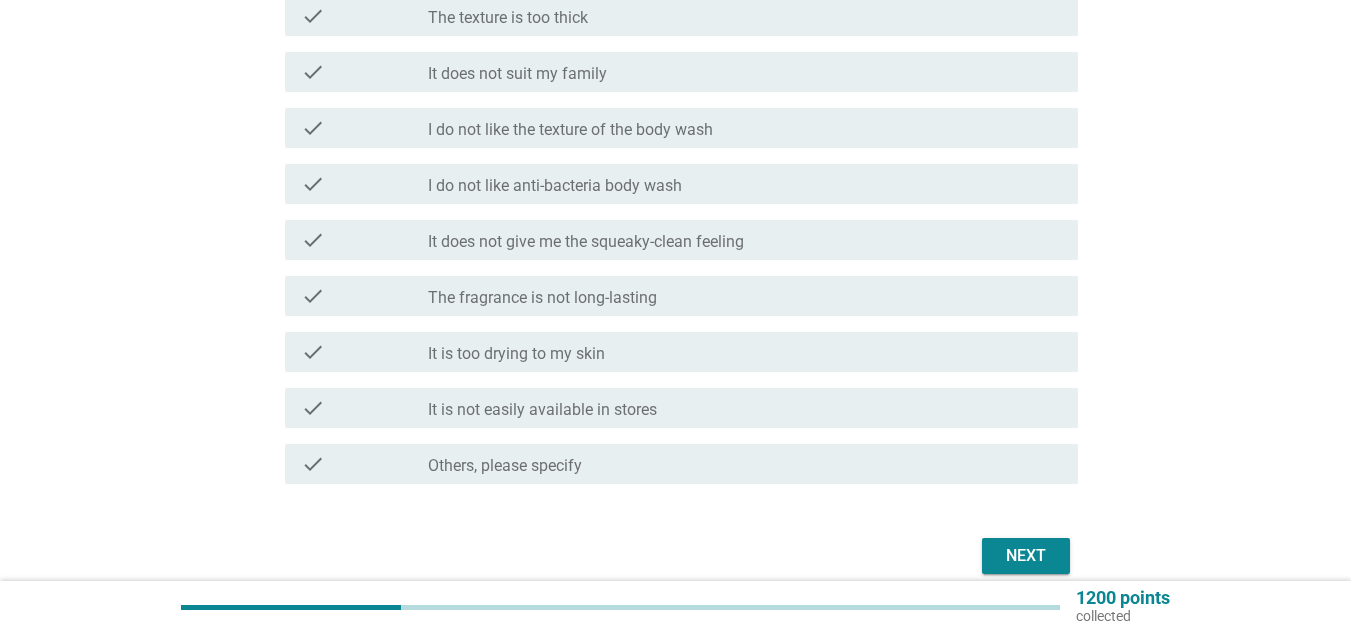 scroll, scrollTop: 1100, scrollLeft: 0, axis: vertical 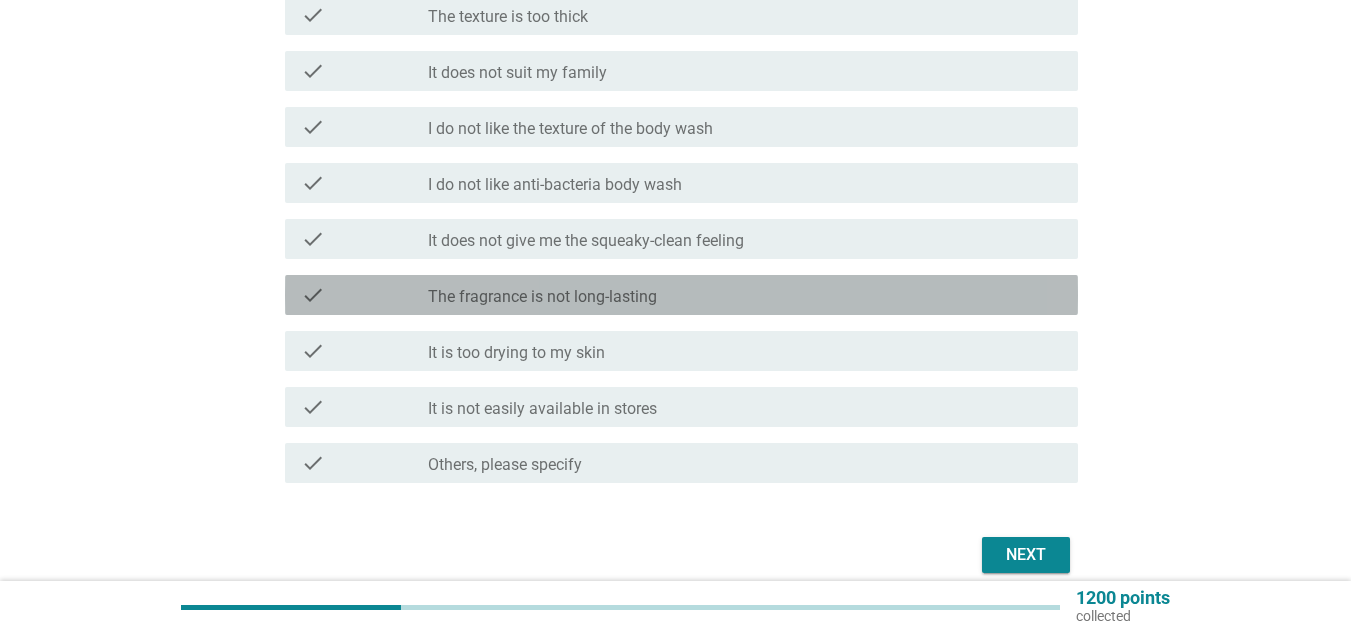 click on "check_box_outline_blank The fragrance is not long-lasting" at bounding box center (745, 295) 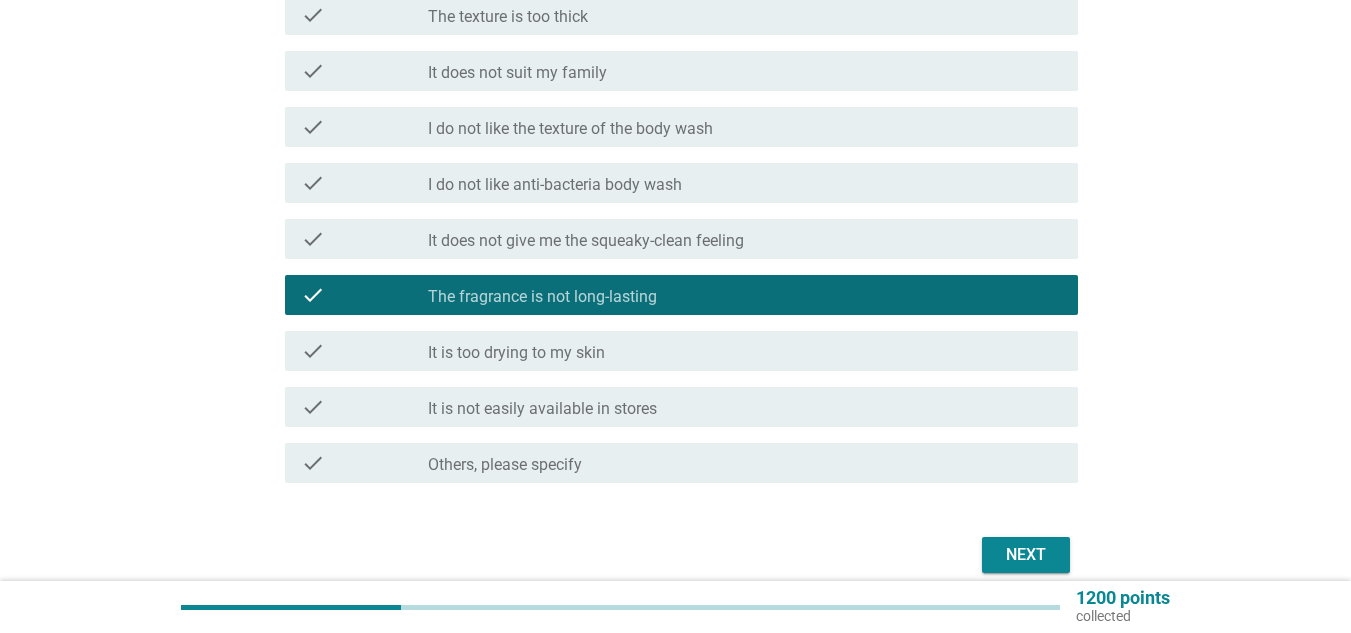 click on "check_box_outline_blank It is too drying to my skin" at bounding box center [745, 351] 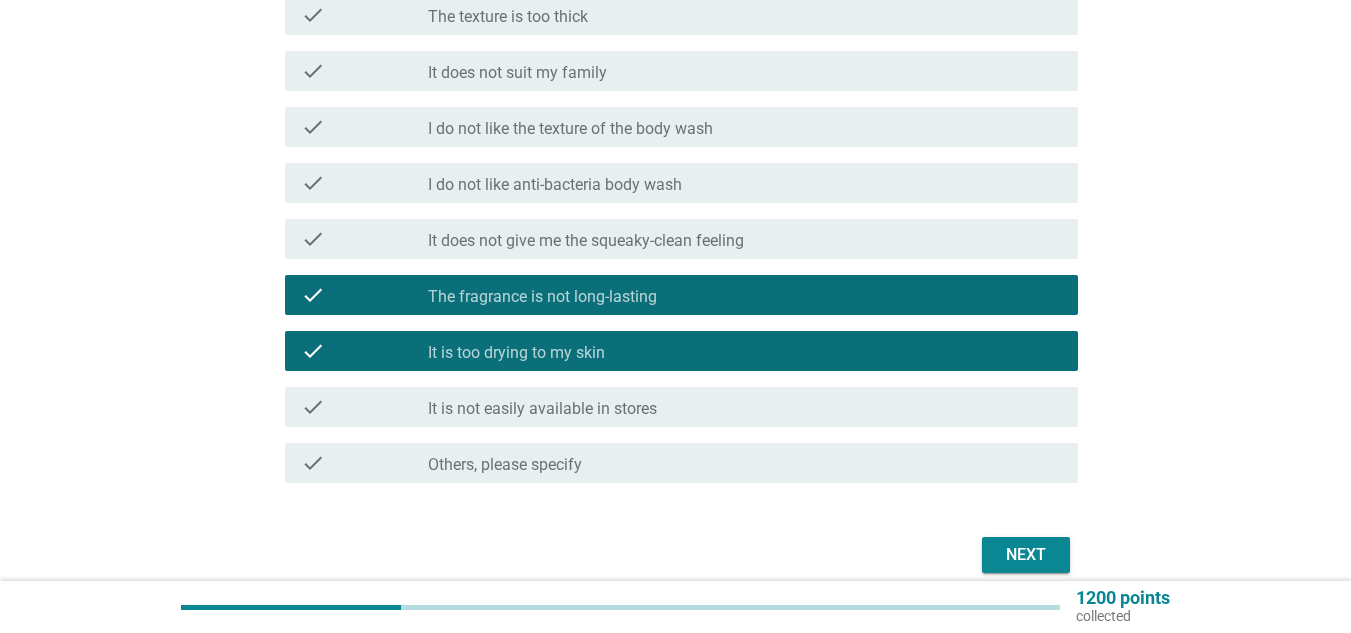 click on "check     check_box_outline_blank It is not easily available in stores" at bounding box center [675, 407] 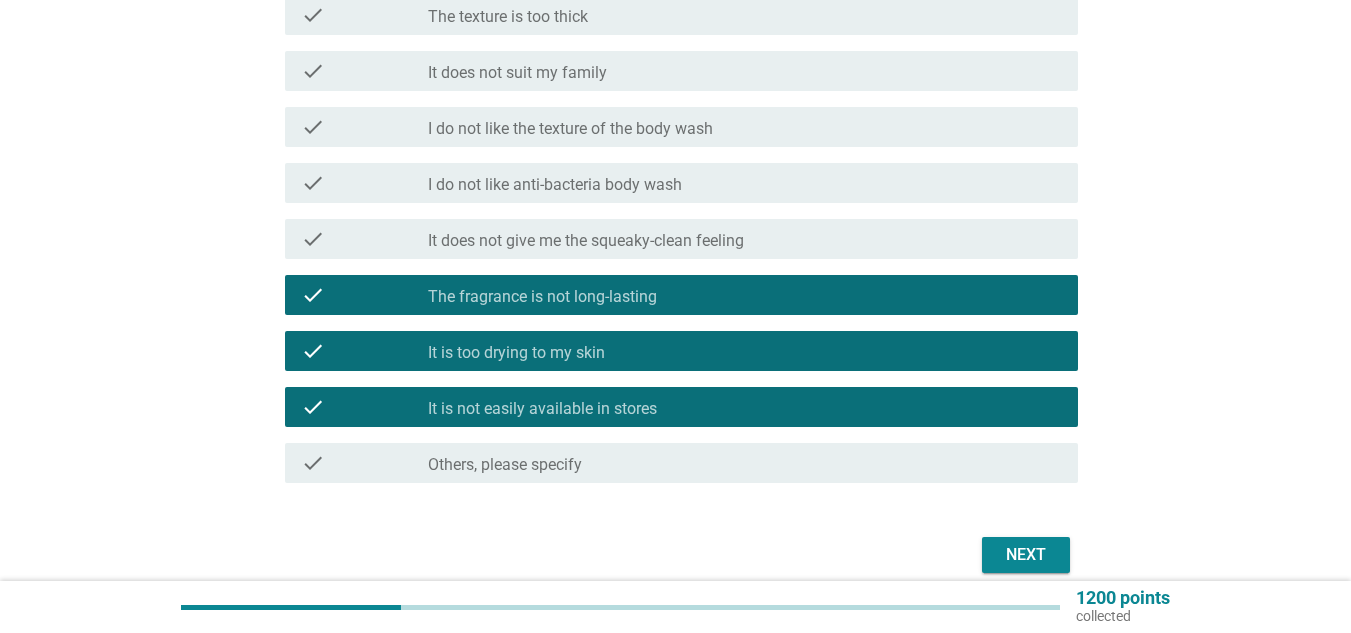 click on "Next" at bounding box center (1026, 555) 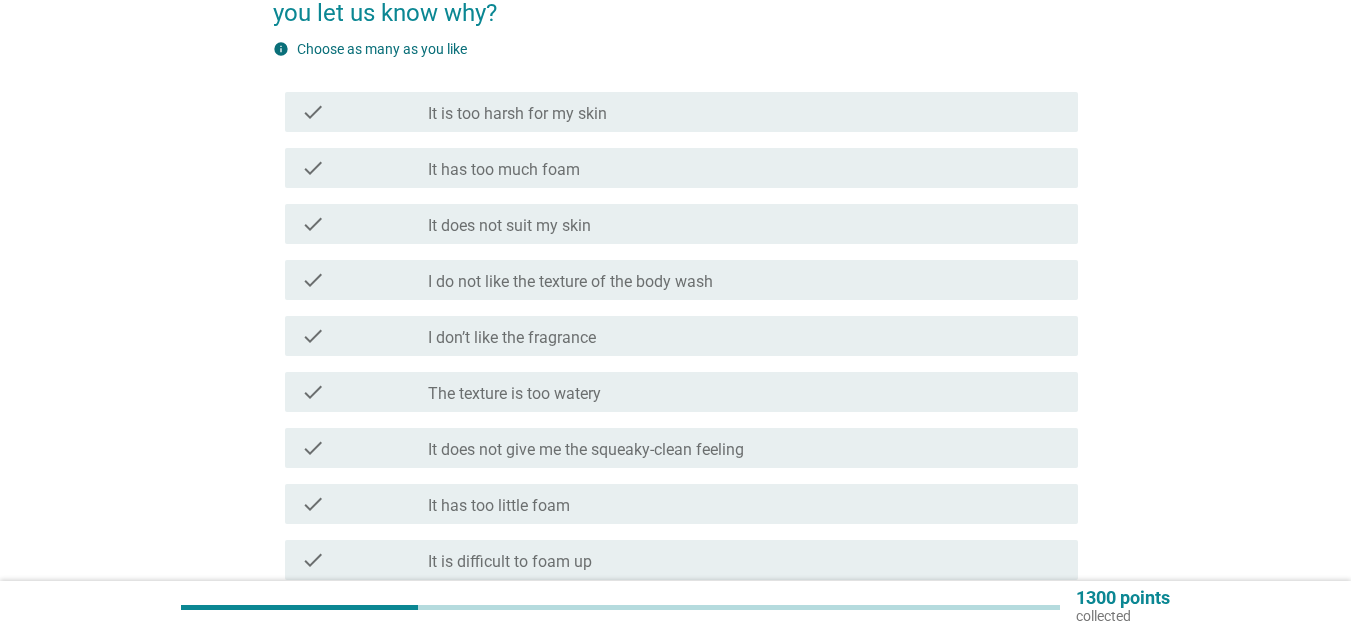 scroll, scrollTop: 200, scrollLeft: 0, axis: vertical 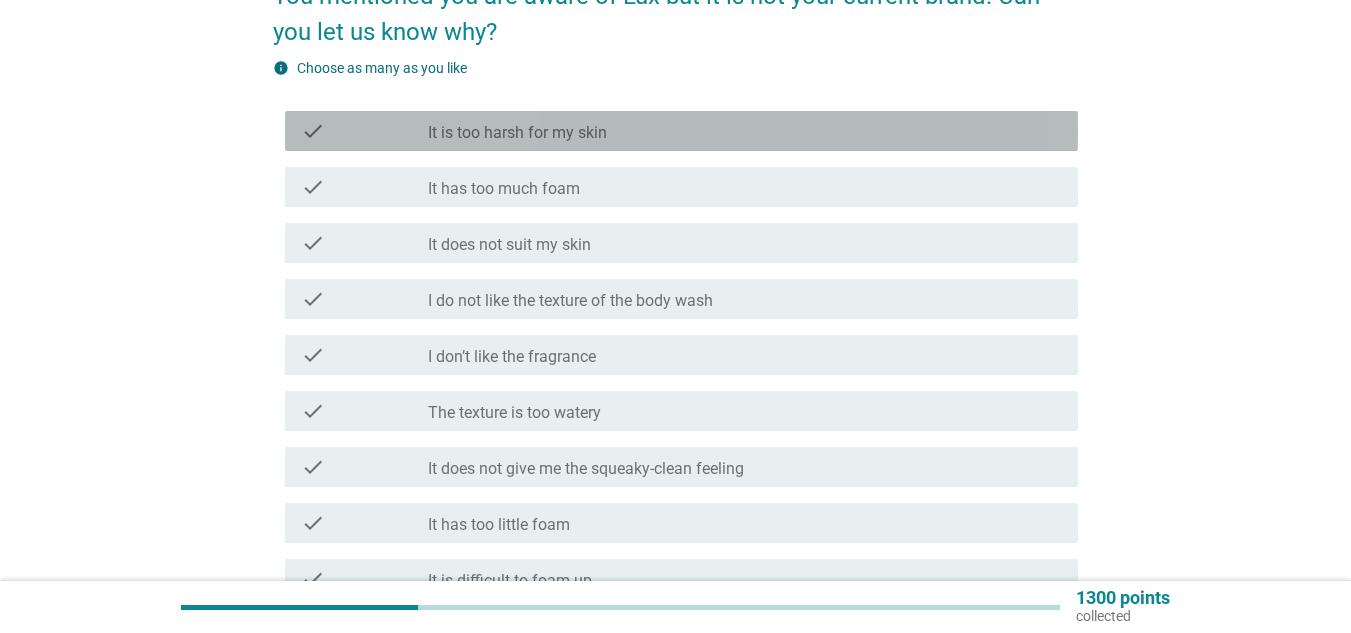 click on "It is too harsh for my skin" at bounding box center (517, 133) 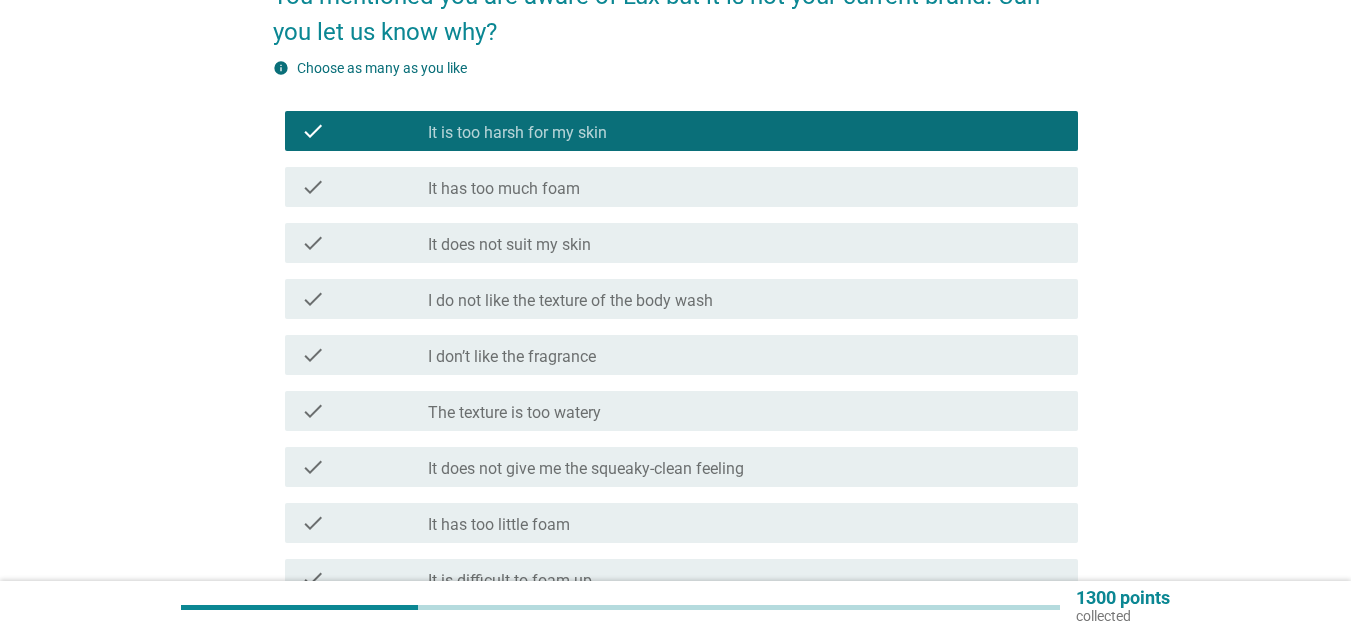 click on "check     check_box_outline_blank It has too much foam" at bounding box center (675, 187) 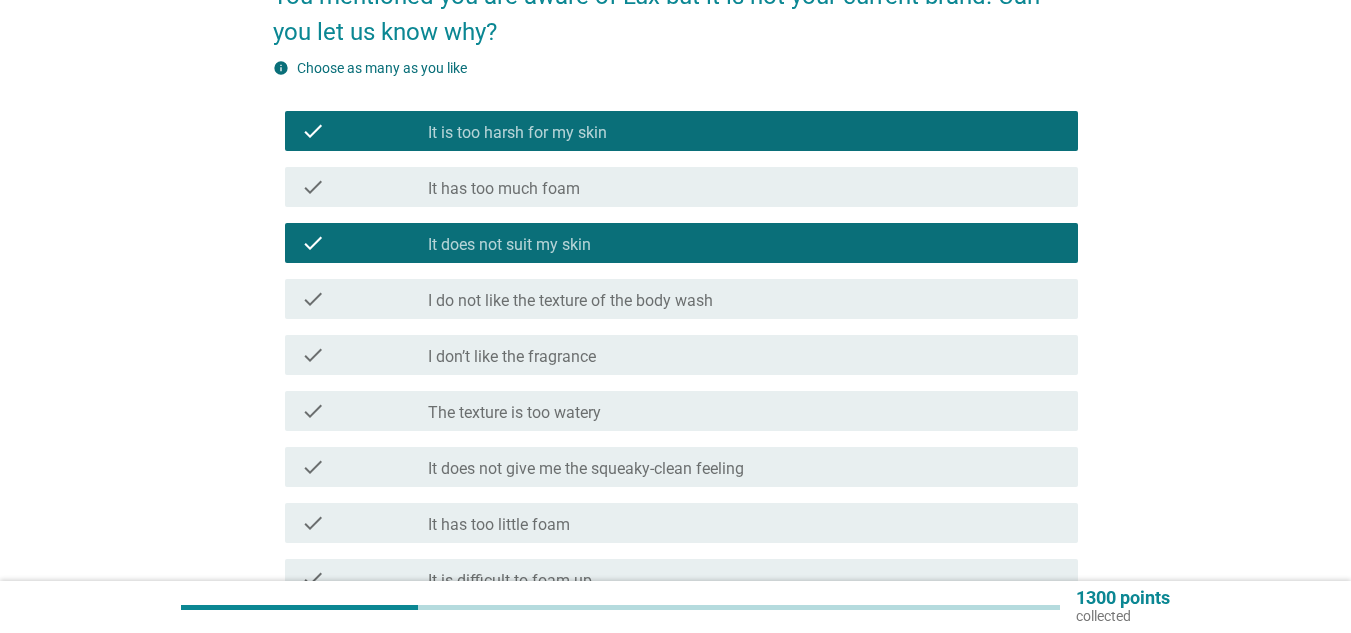 click on "It has too much foam" at bounding box center [504, 189] 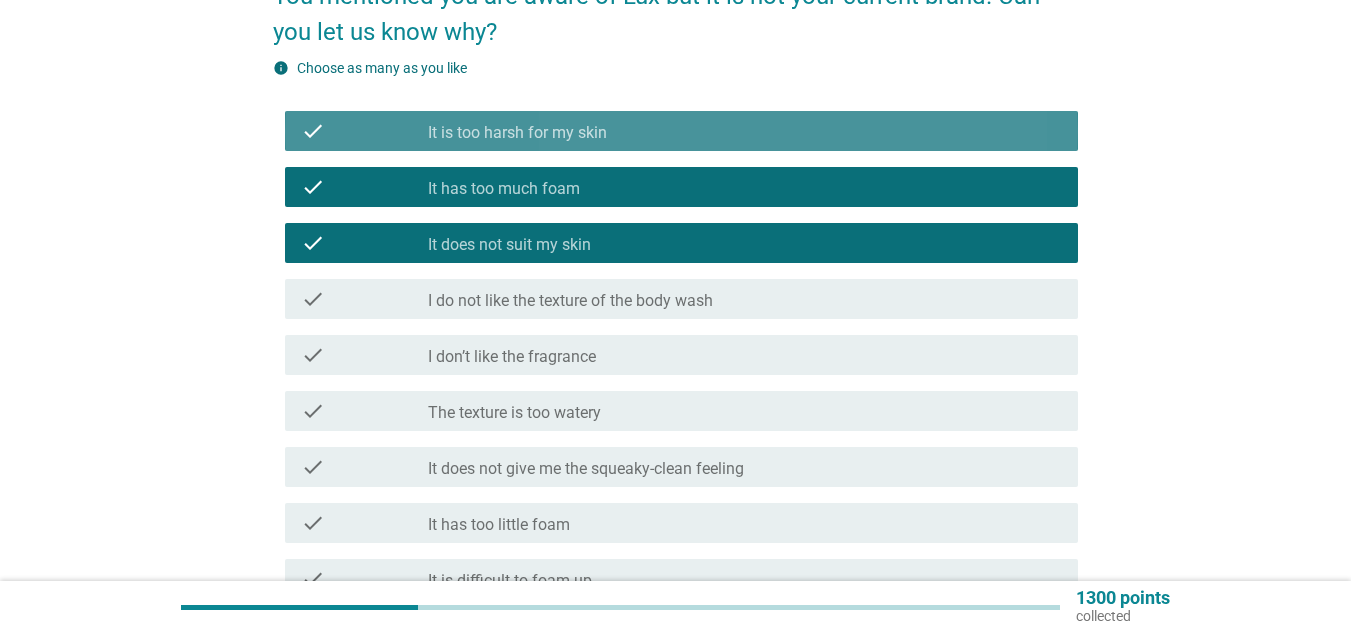 click on "It is too harsh for my skin" at bounding box center (517, 133) 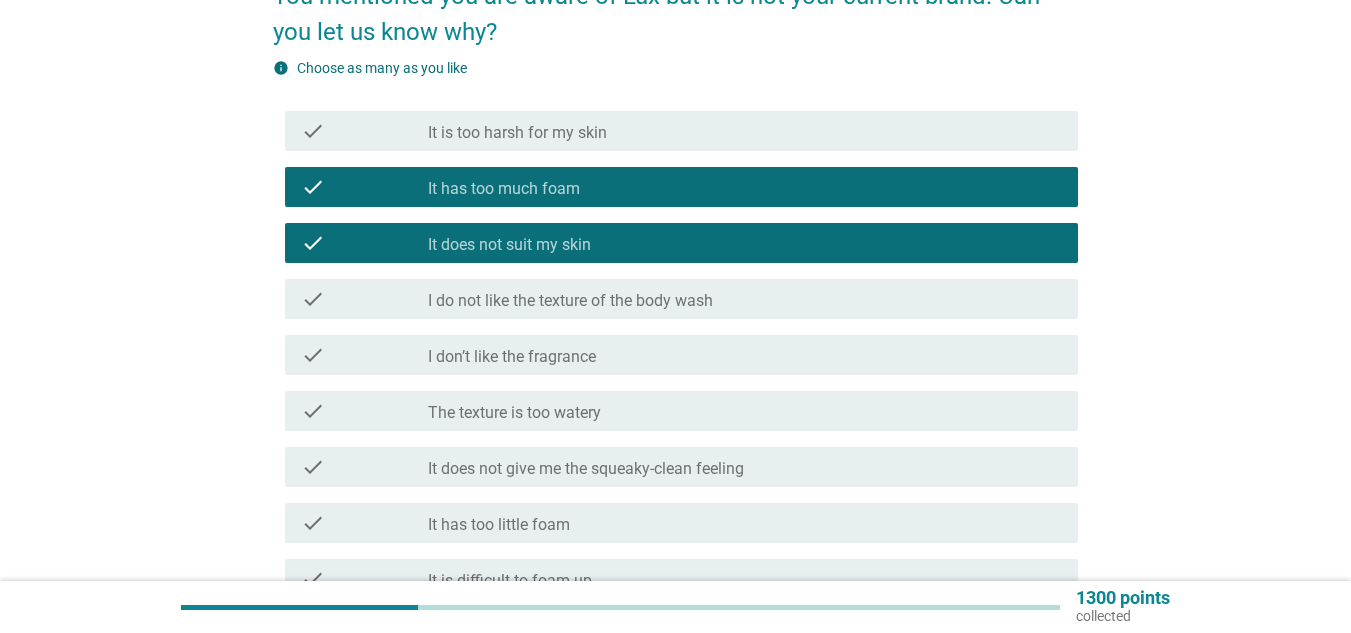 click on "check_box It has too much foam" at bounding box center (745, 187) 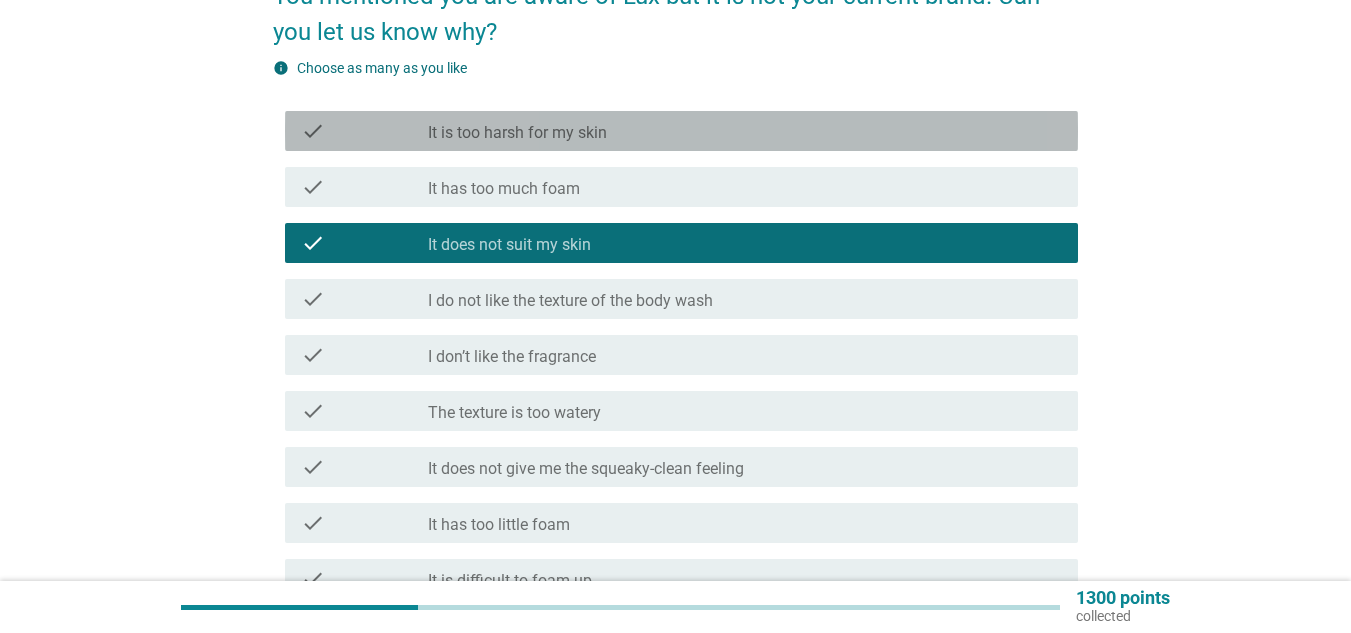 click on "check_box_outline_blank It is too harsh for my skin" at bounding box center [745, 131] 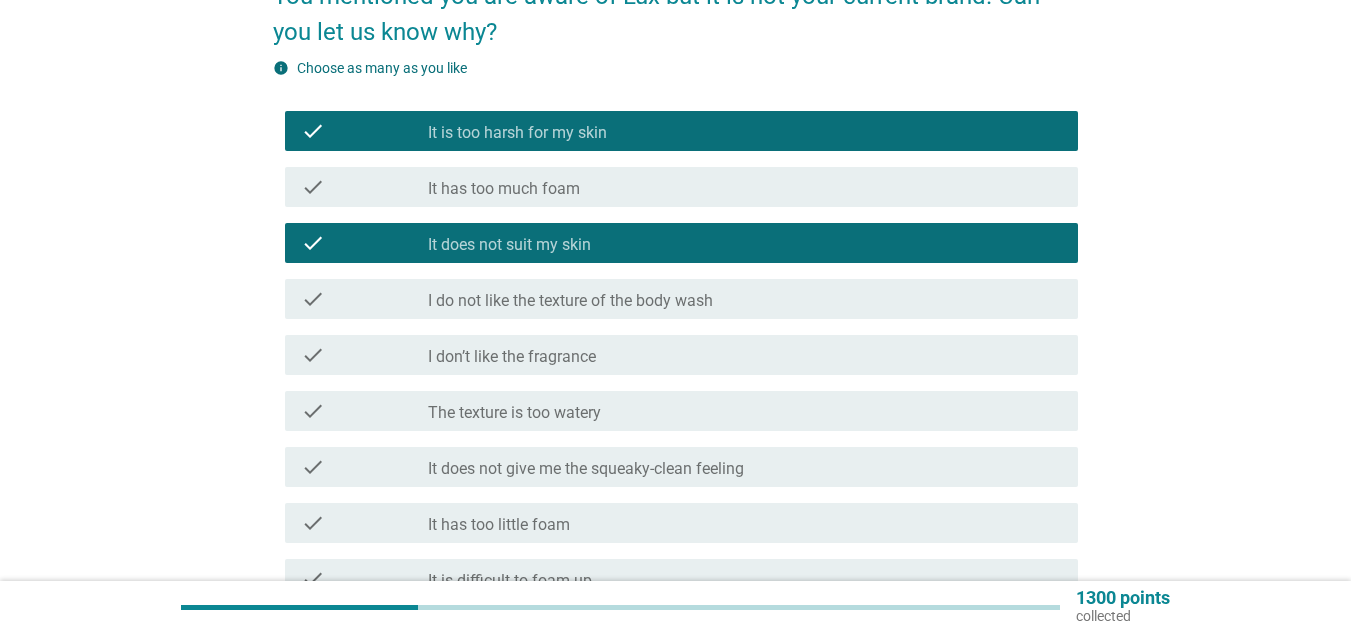 click on "check_box It has too much foam" at bounding box center (745, 187) 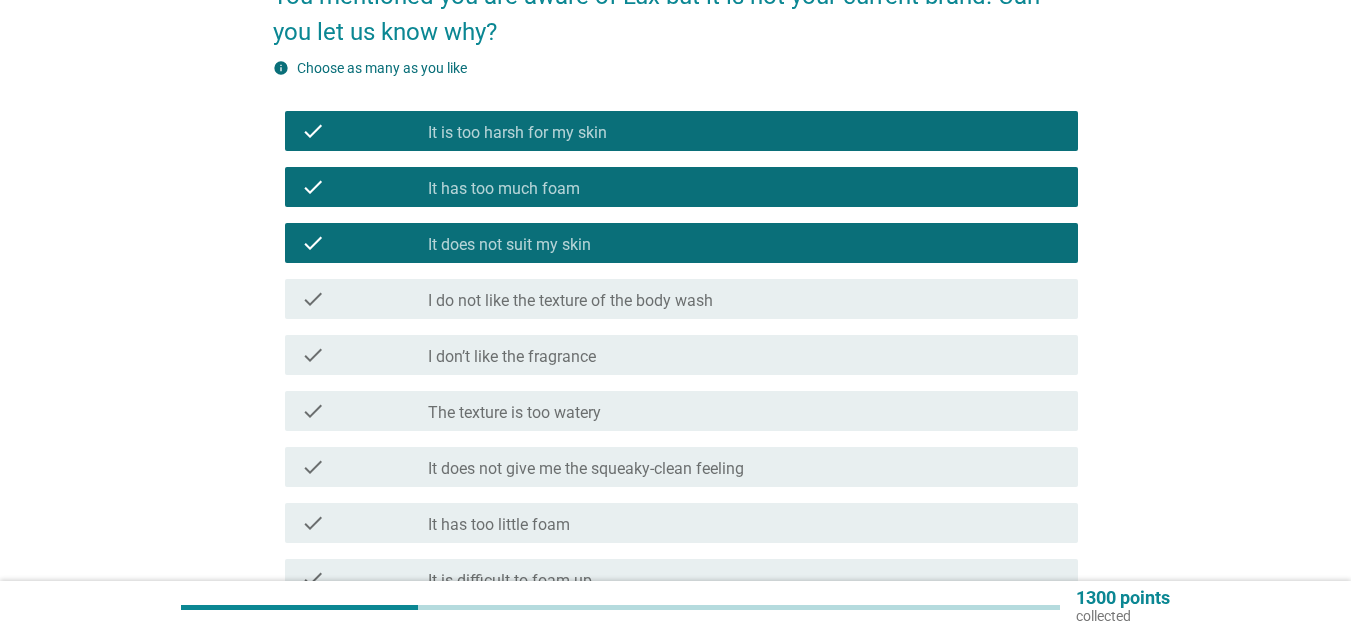 click on "It is too harsh for my skin" at bounding box center (517, 133) 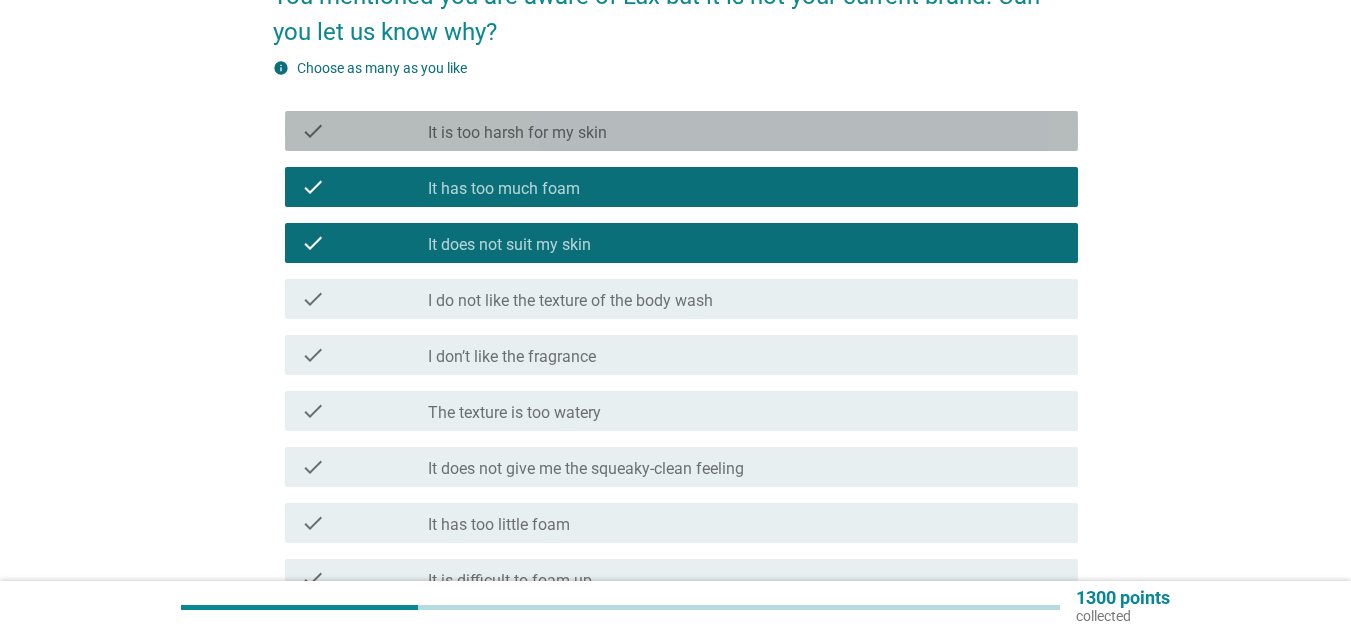 click on "check     check_box It has too much foam" at bounding box center [681, 187] 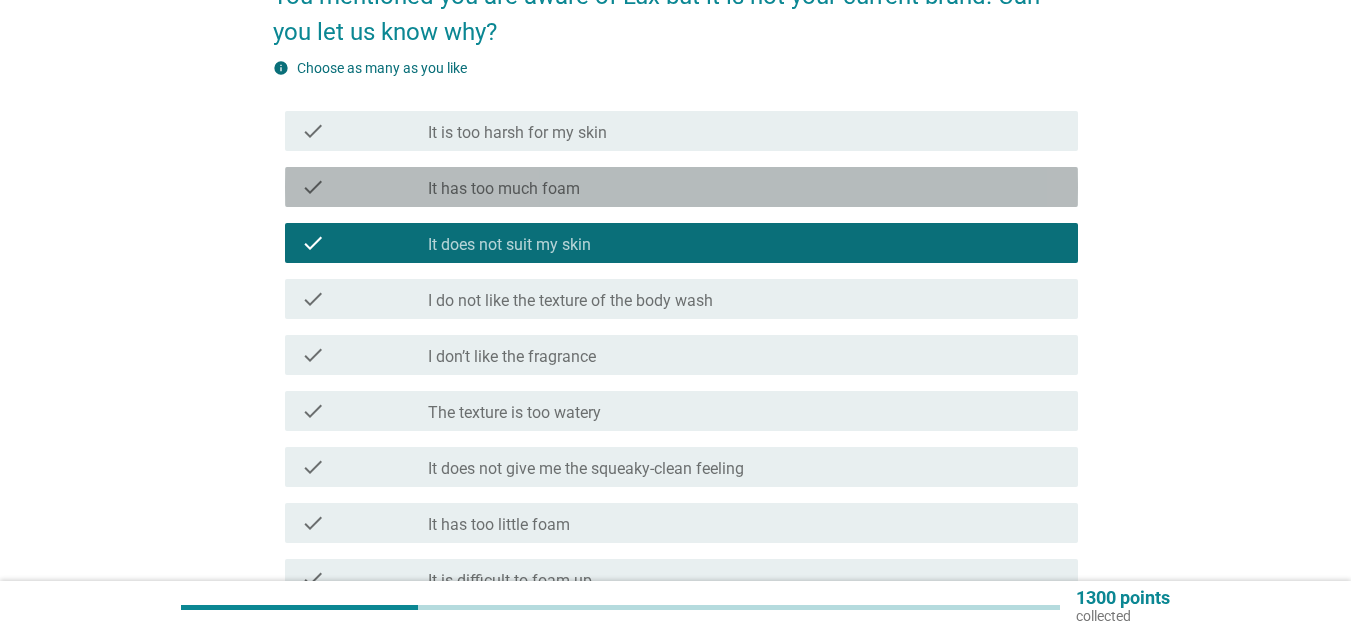 click on "check_box_outline_blank It does not suit my skin" at bounding box center [745, 243] 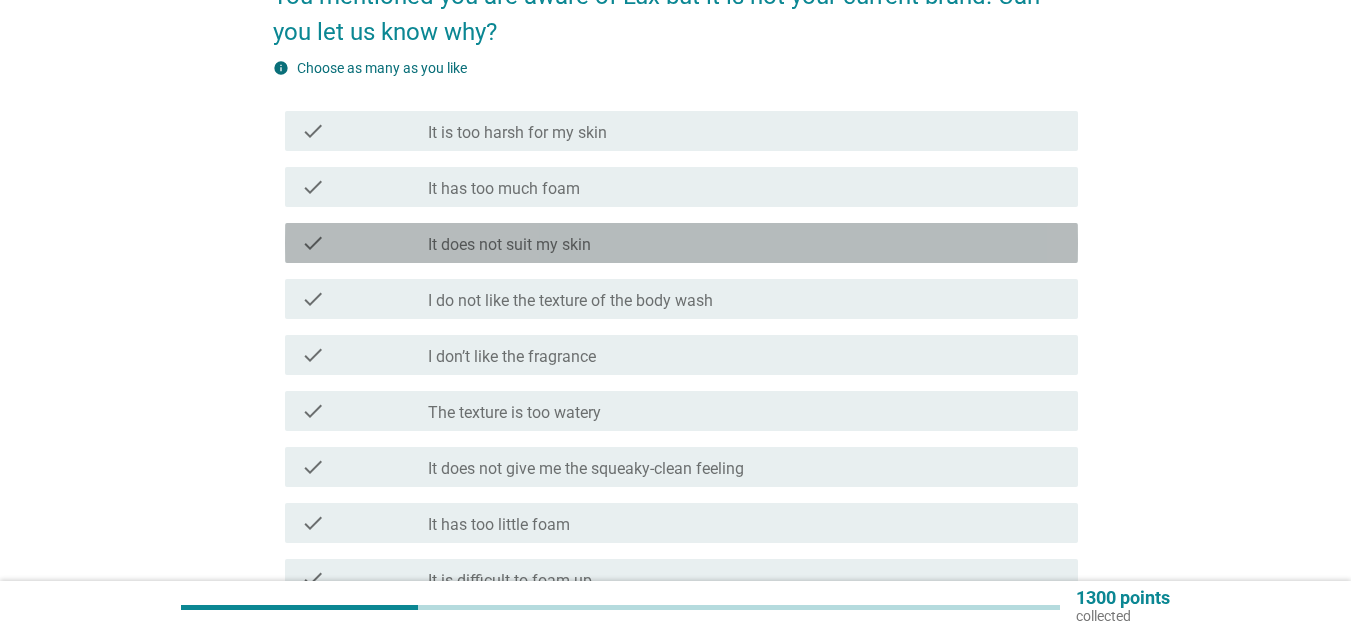 click on "It has too much foam" at bounding box center (504, 189) 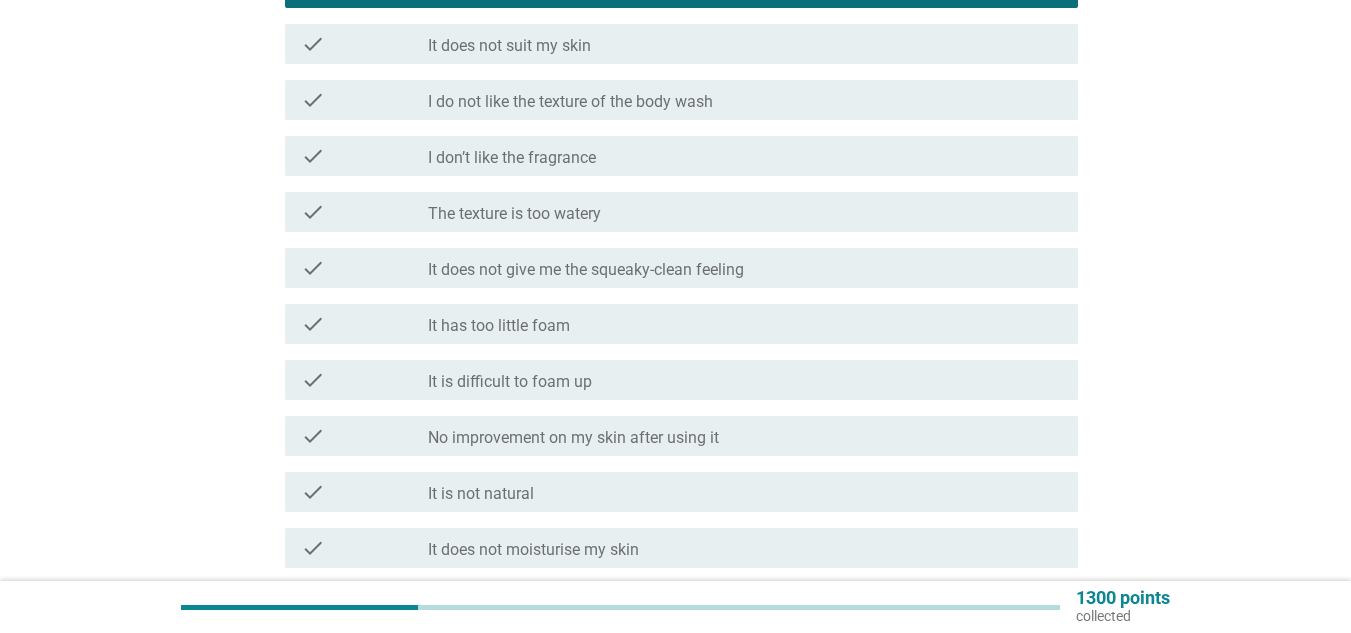 scroll, scrollTop: 400, scrollLeft: 0, axis: vertical 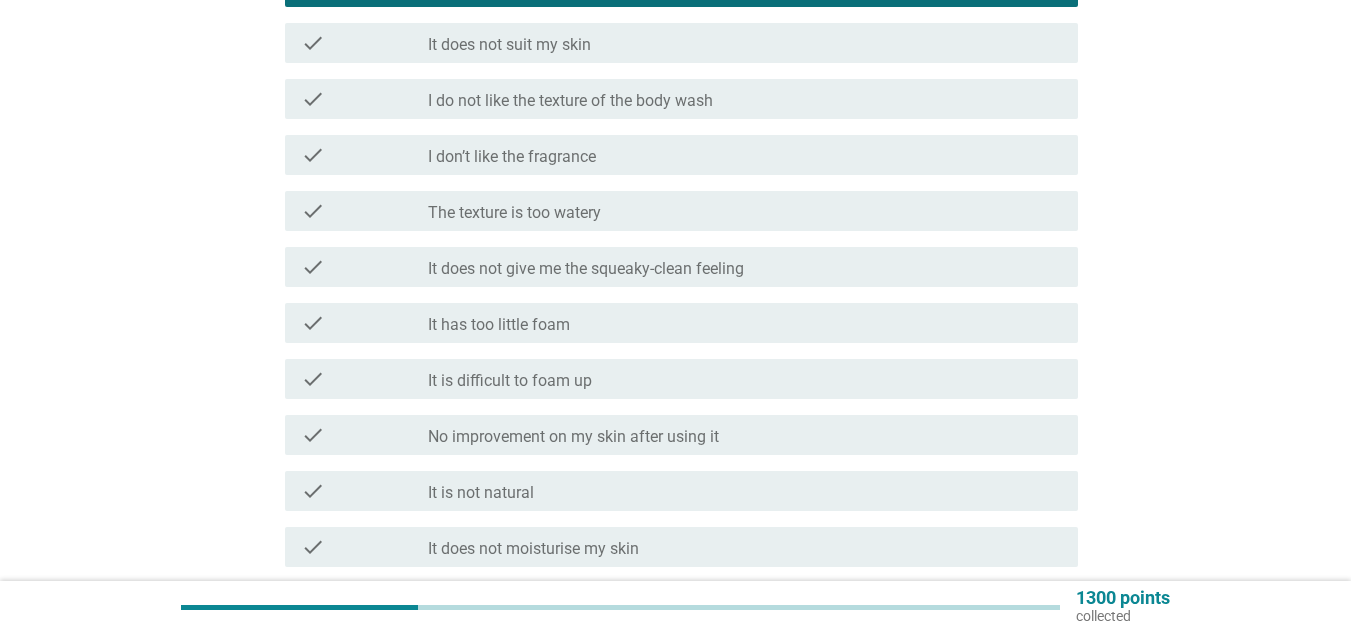 click on "I don’t like the fragrance" at bounding box center (512, 157) 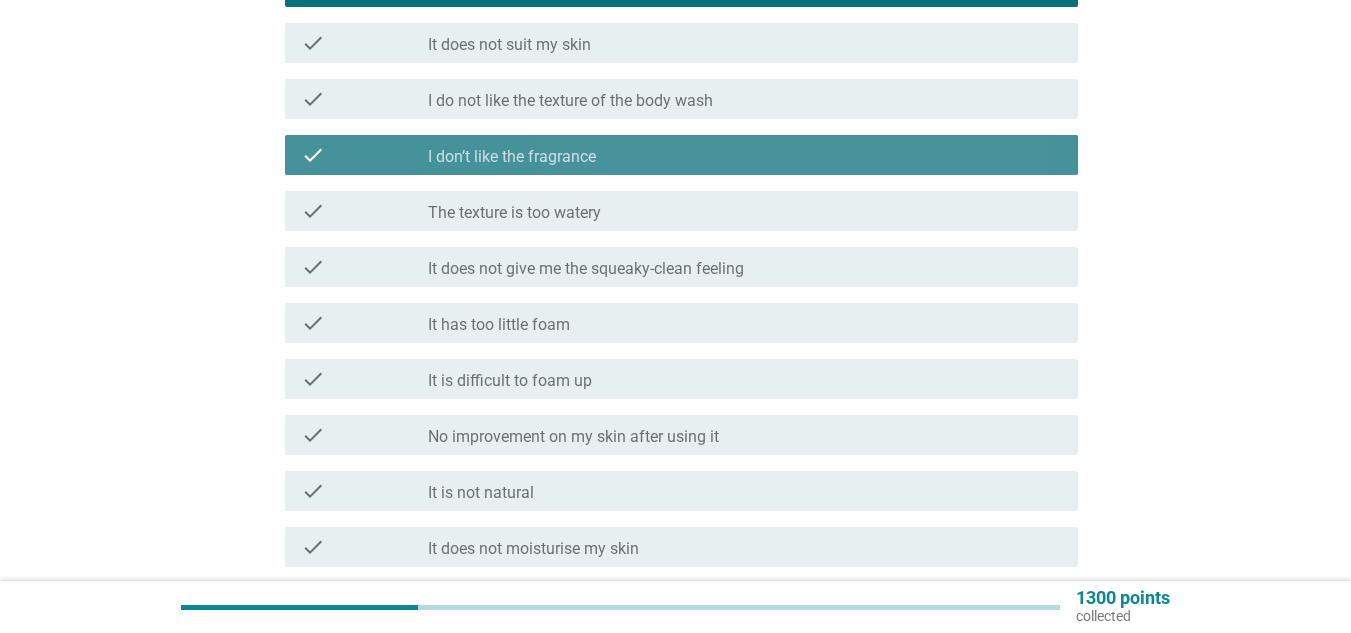 click on "The texture is too watery" at bounding box center [514, 213] 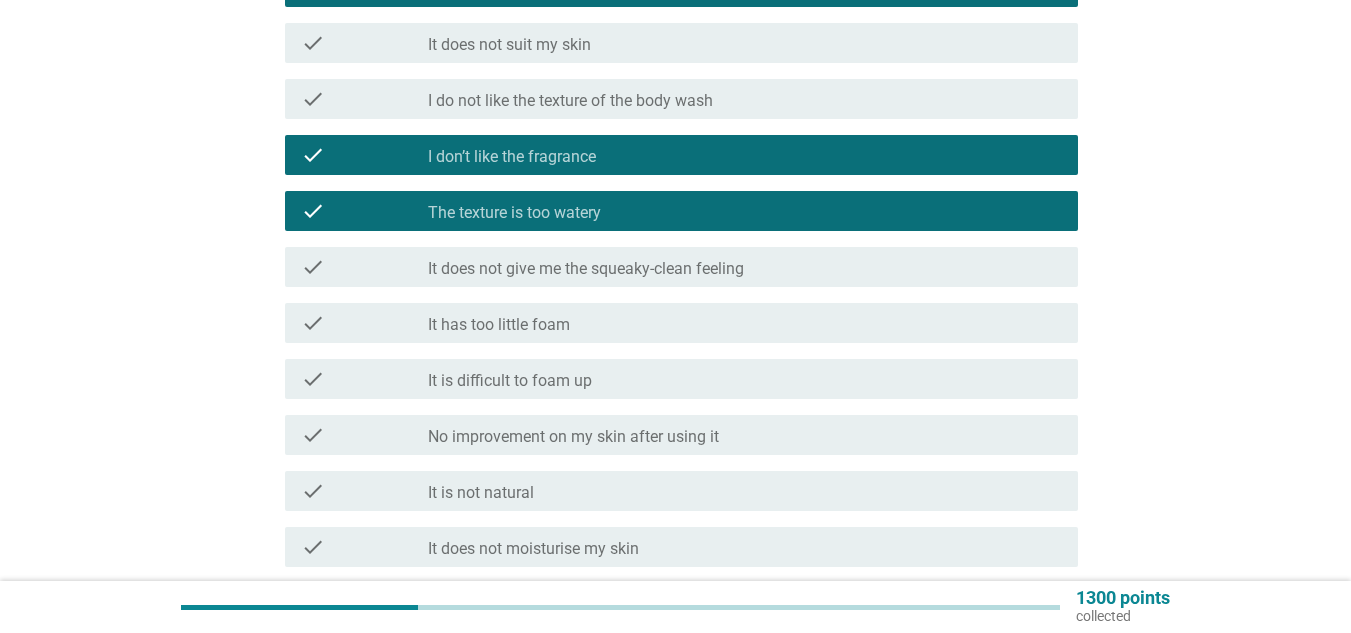 click on "The texture is too watery" at bounding box center [514, 213] 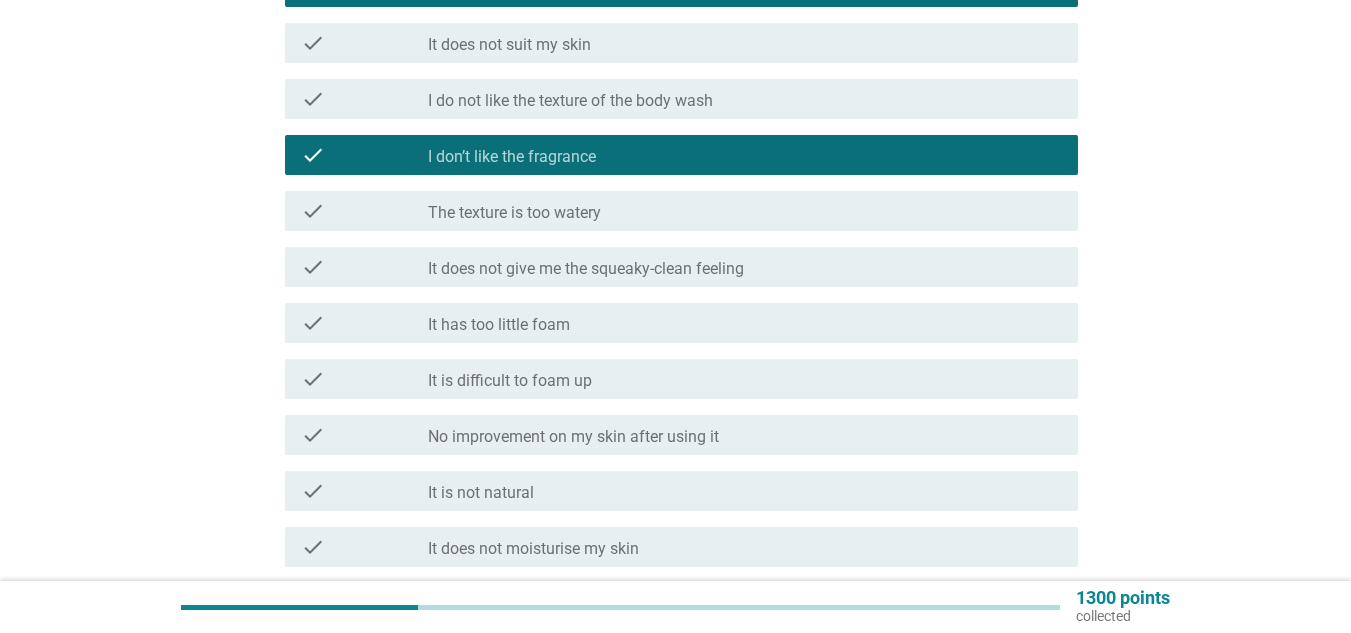 scroll, scrollTop: 600, scrollLeft: 0, axis: vertical 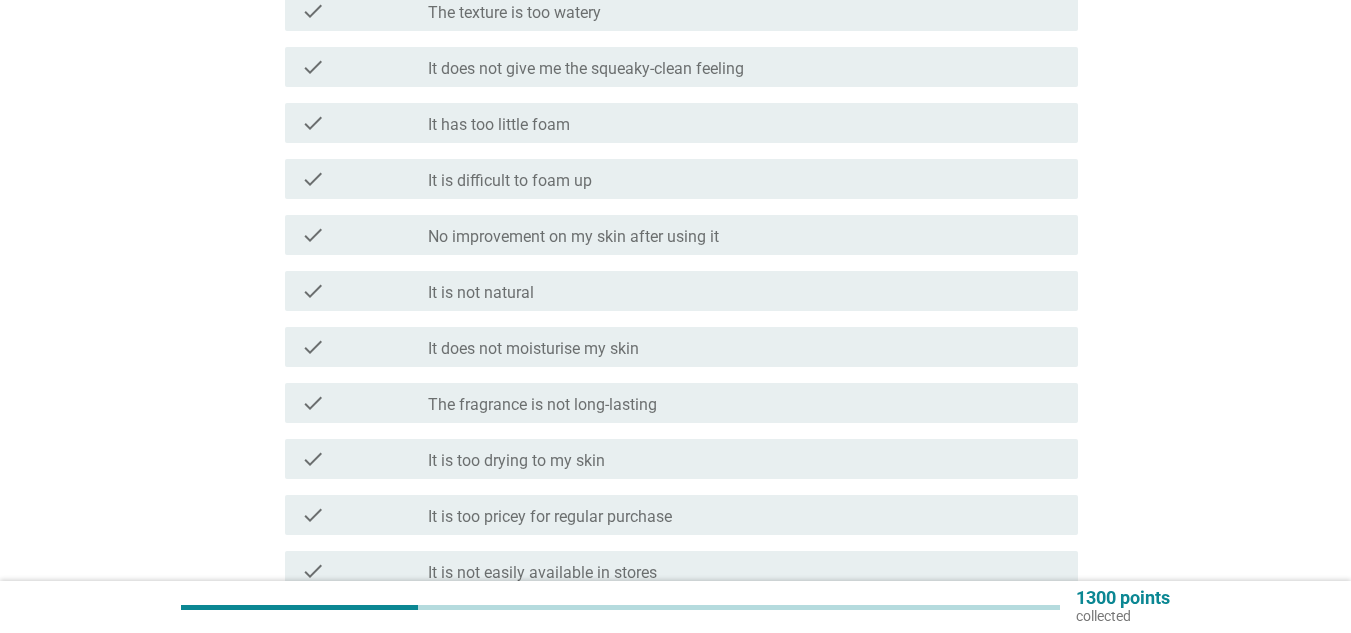 click on "check_box_outline_blank It is not natural" at bounding box center (745, 291) 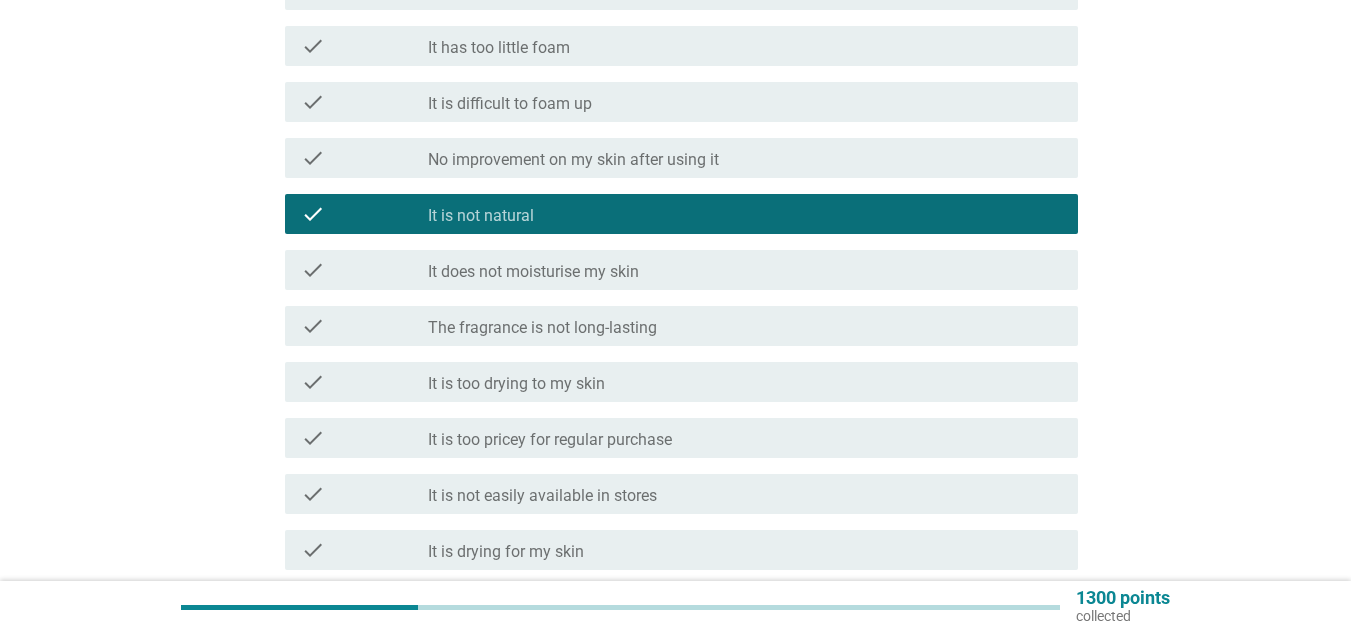 scroll, scrollTop: 700, scrollLeft: 0, axis: vertical 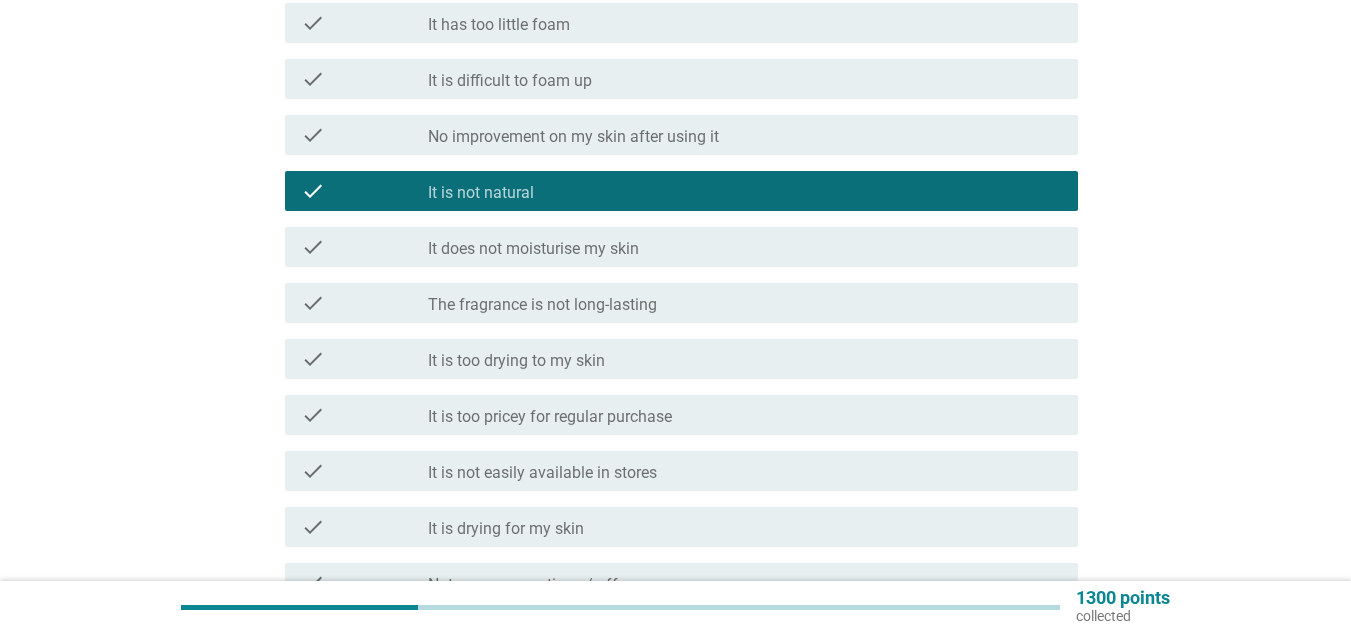click on "The fragrance is not long-lasting" at bounding box center (542, 305) 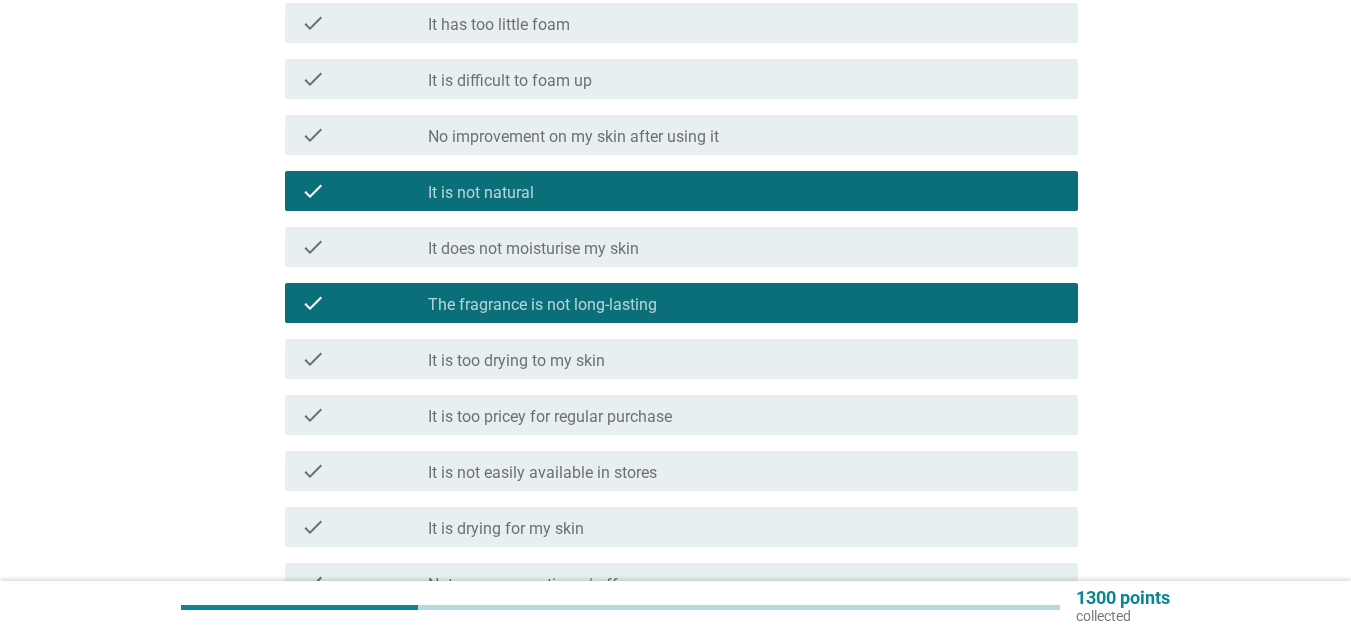 click on "check_box_outline_blank It is too drying to my skin" at bounding box center (745, 359) 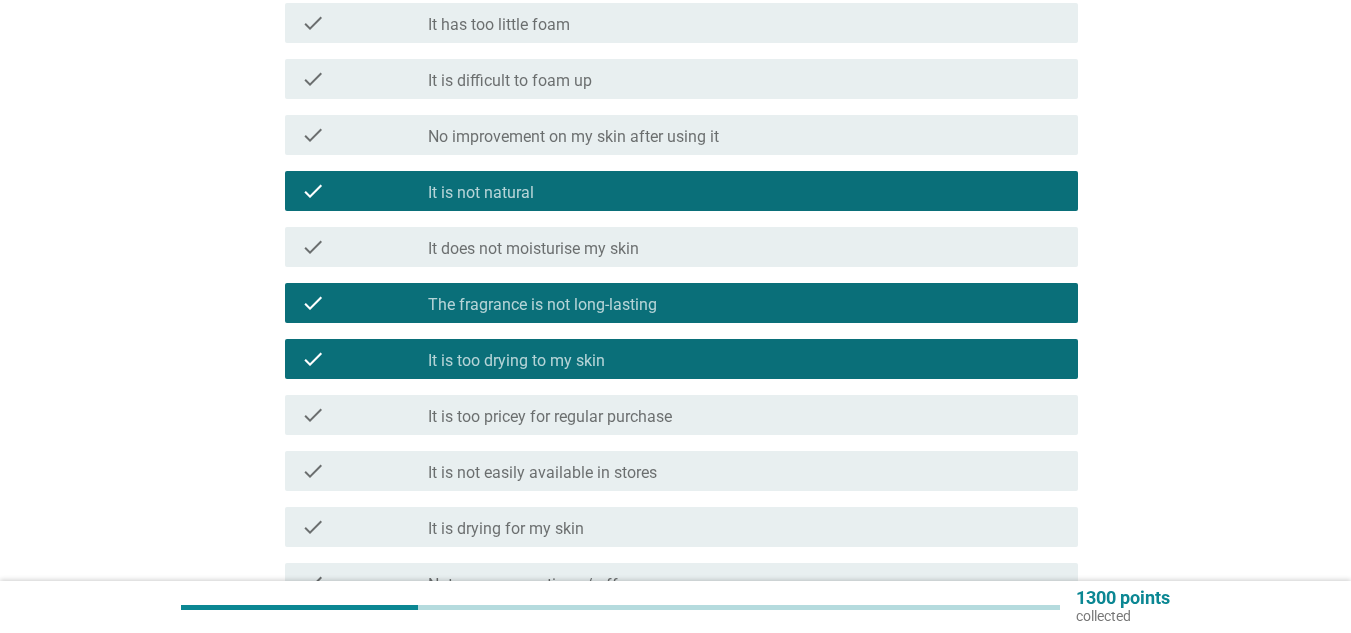 scroll, scrollTop: 900, scrollLeft: 0, axis: vertical 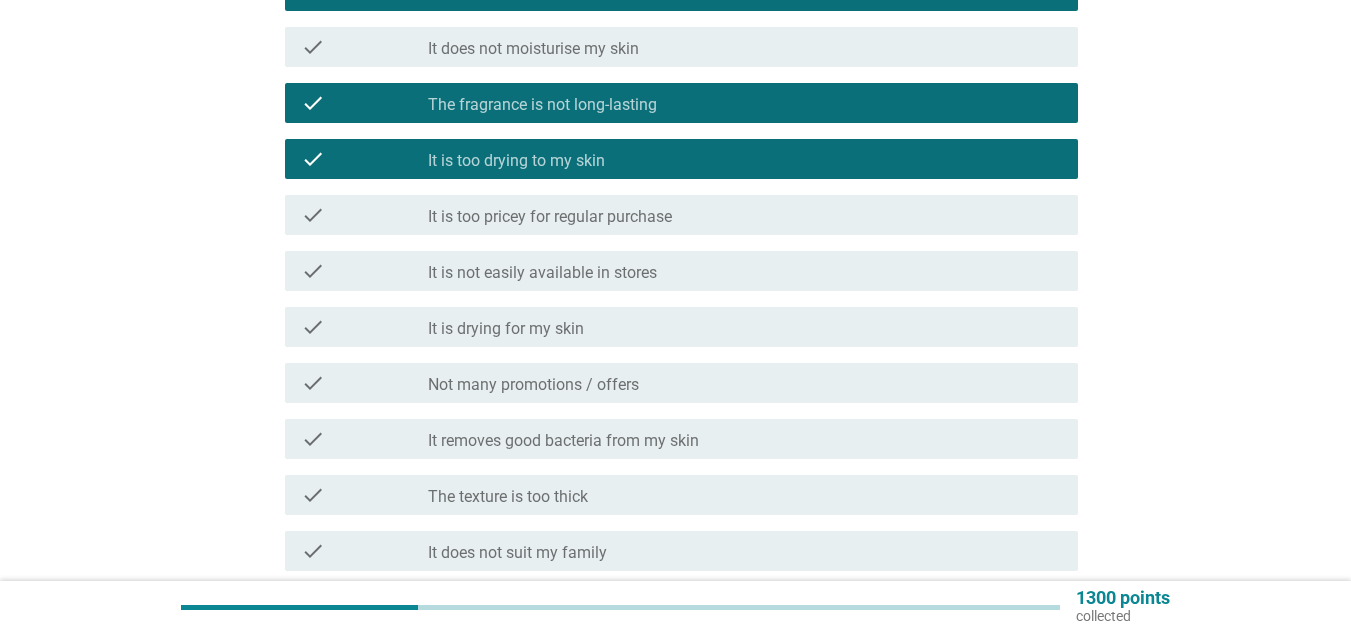 click on "It is drying for my skin" at bounding box center [506, 329] 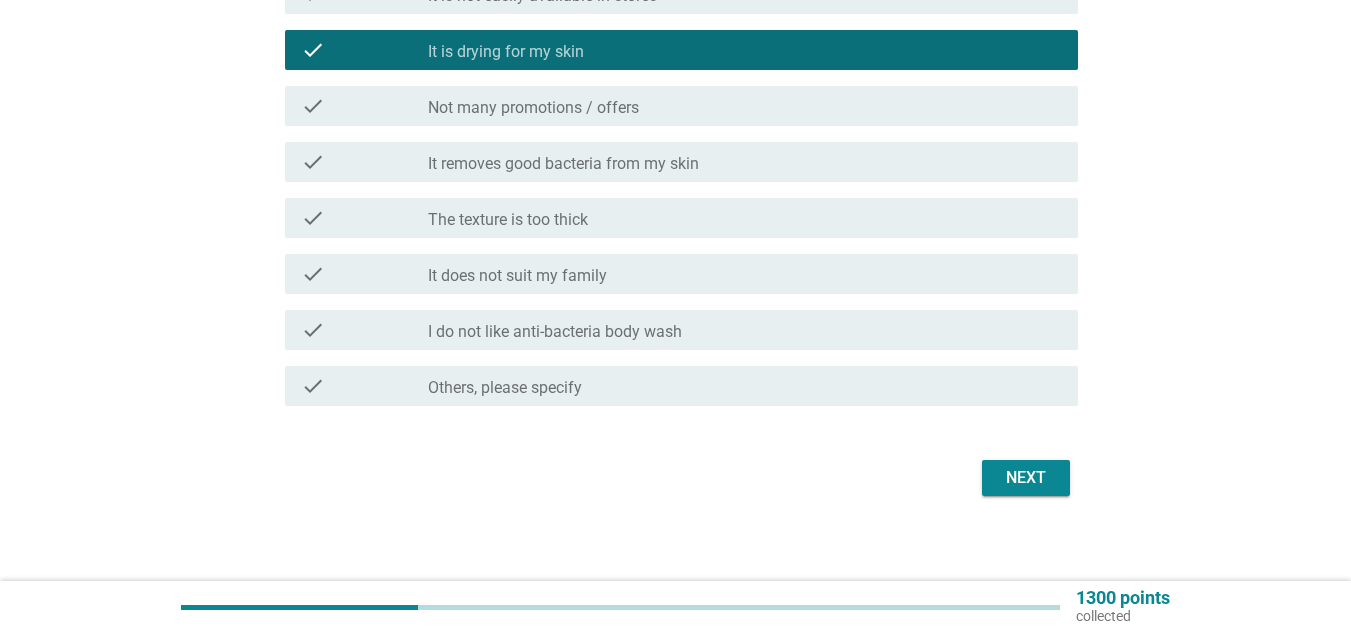 scroll, scrollTop: 1188, scrollLeft: 0, axis: vertical 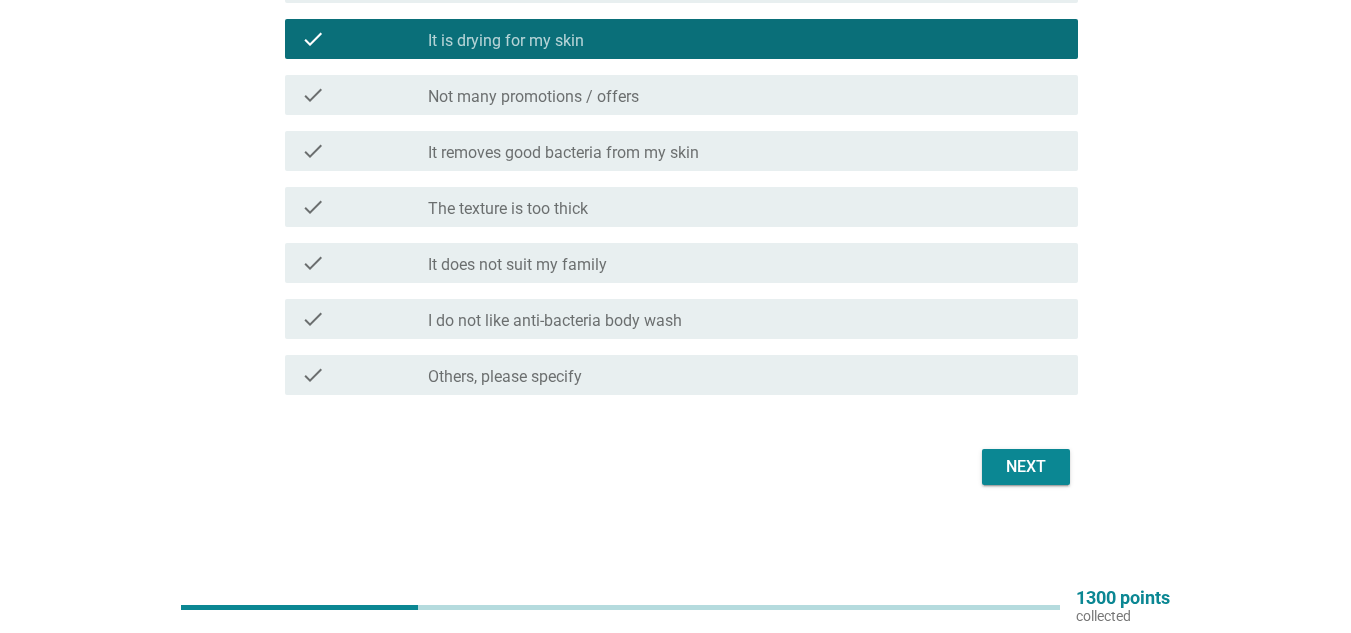 click on "check     check_box_outline_blank Not many promotions / offers" at bounding box center [681, 95] 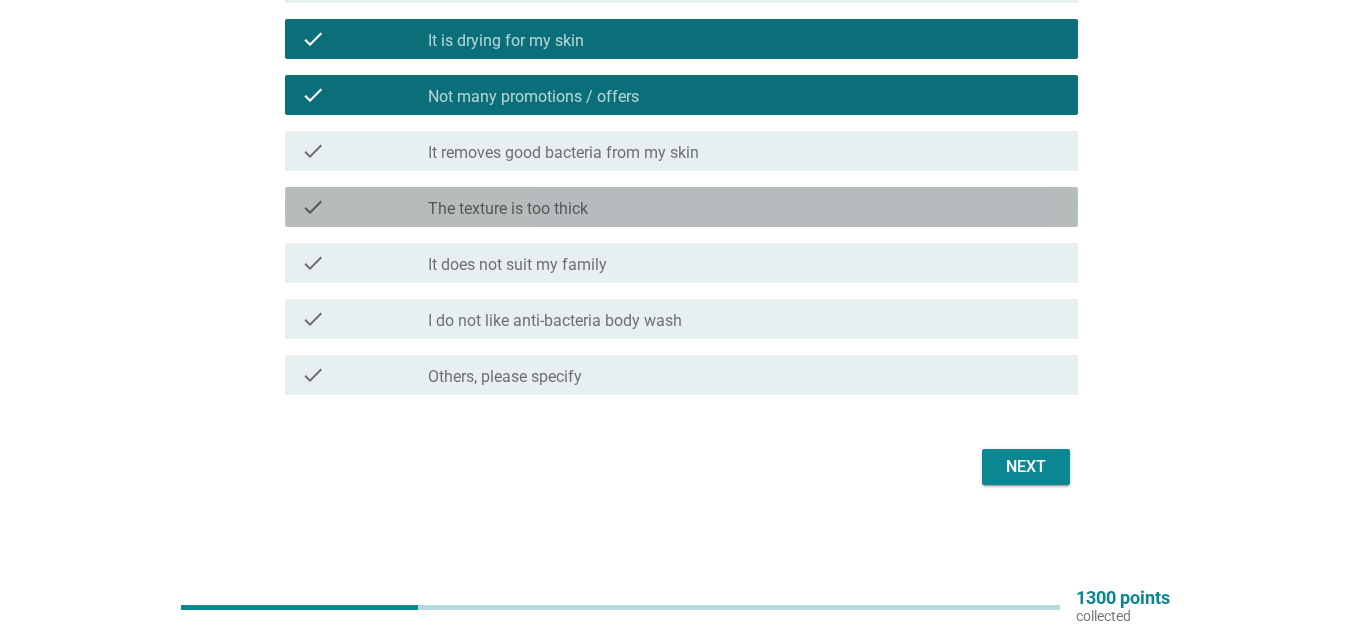 click on "The texture is too thick" at bounding box center [508, 209] 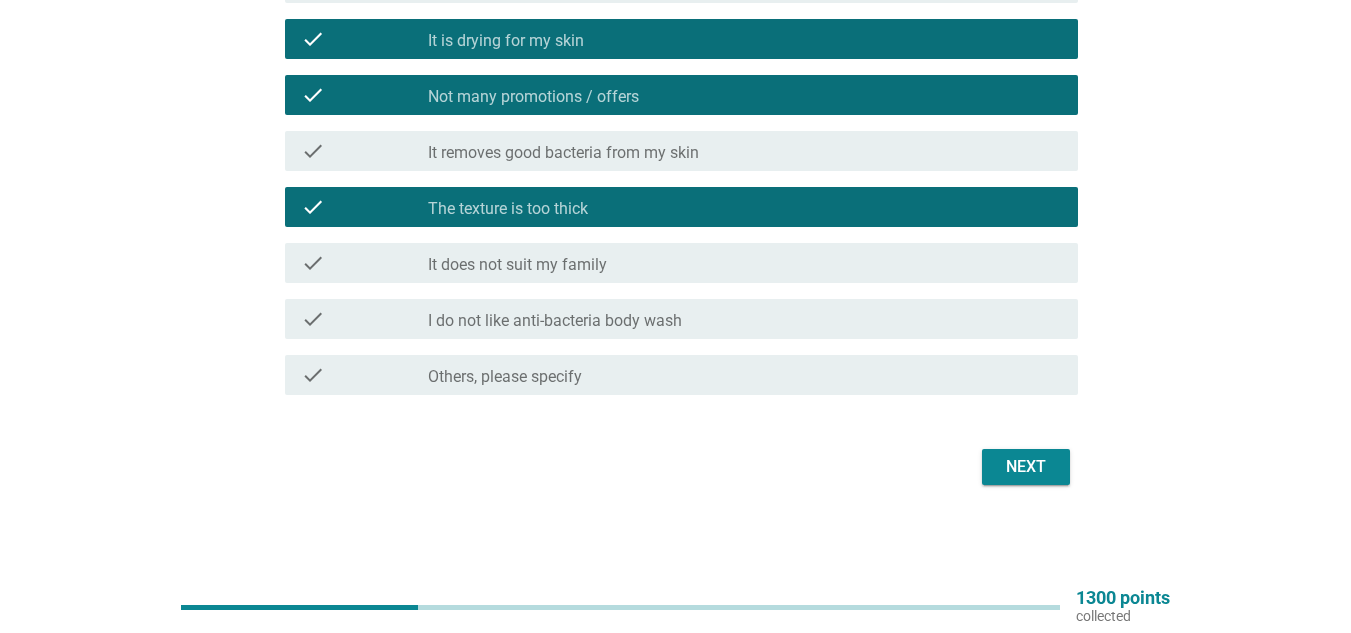 click on "I do not like anti-bacteria body wash" at bounding box center [555, 321] 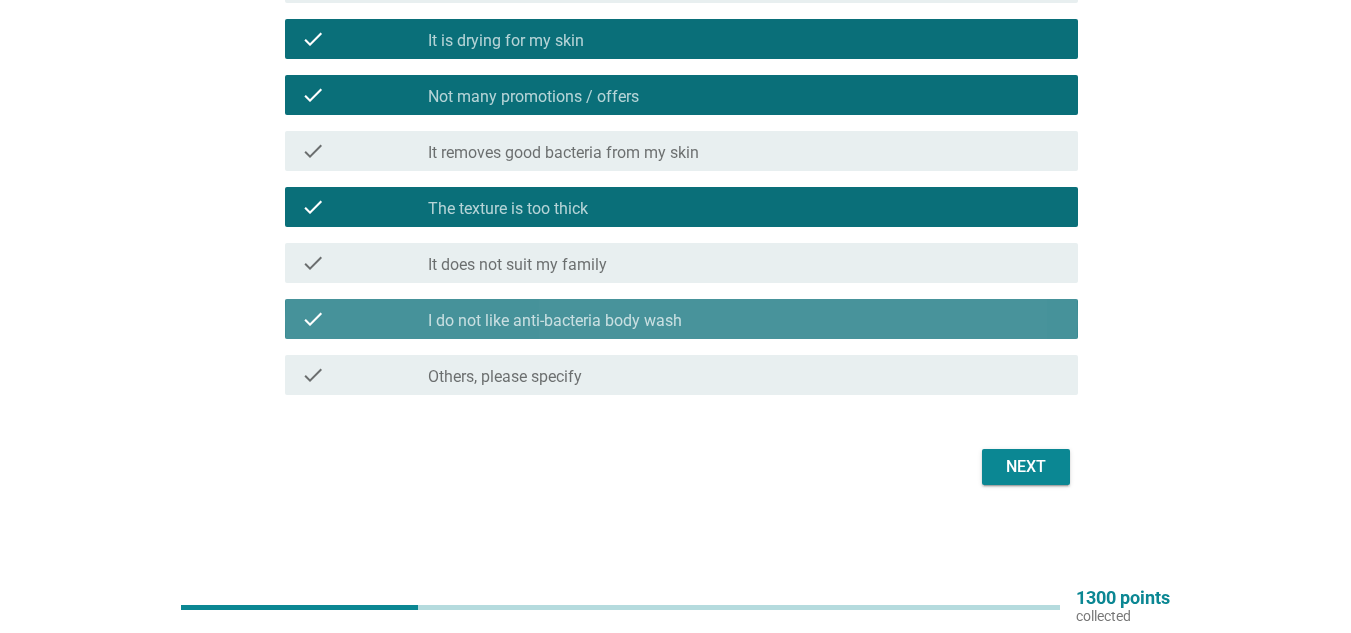 click on "It does not suit my family" at bounding box center [517, 265] 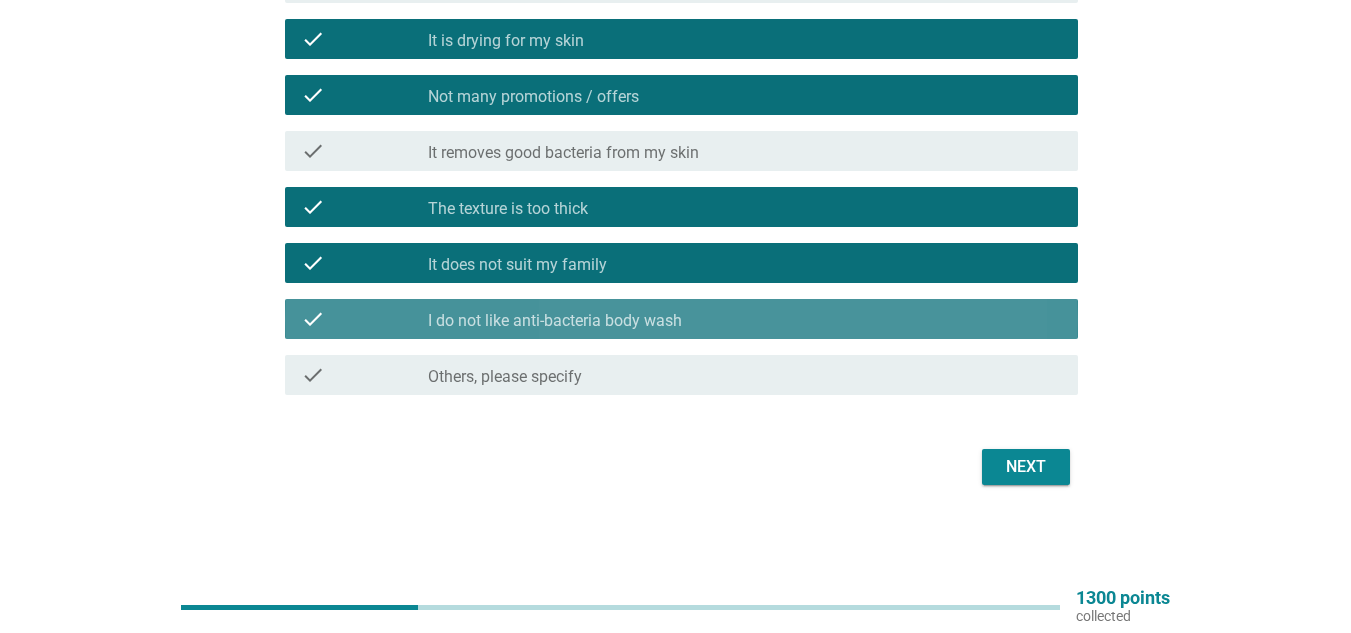 drag, startPoint x: 597, startPoint y: 308, endPoint x: 786, endPoint y: 338, distance: 191.36613 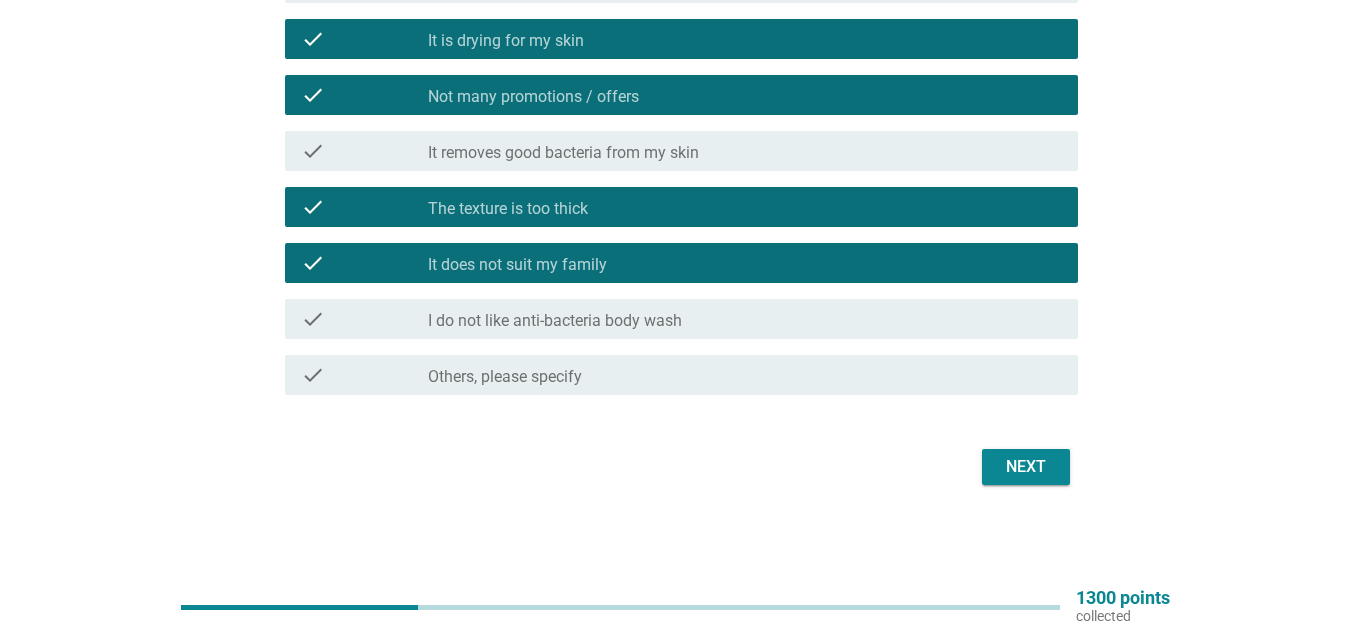 click on "Next" at bounding box center [1026, 467] 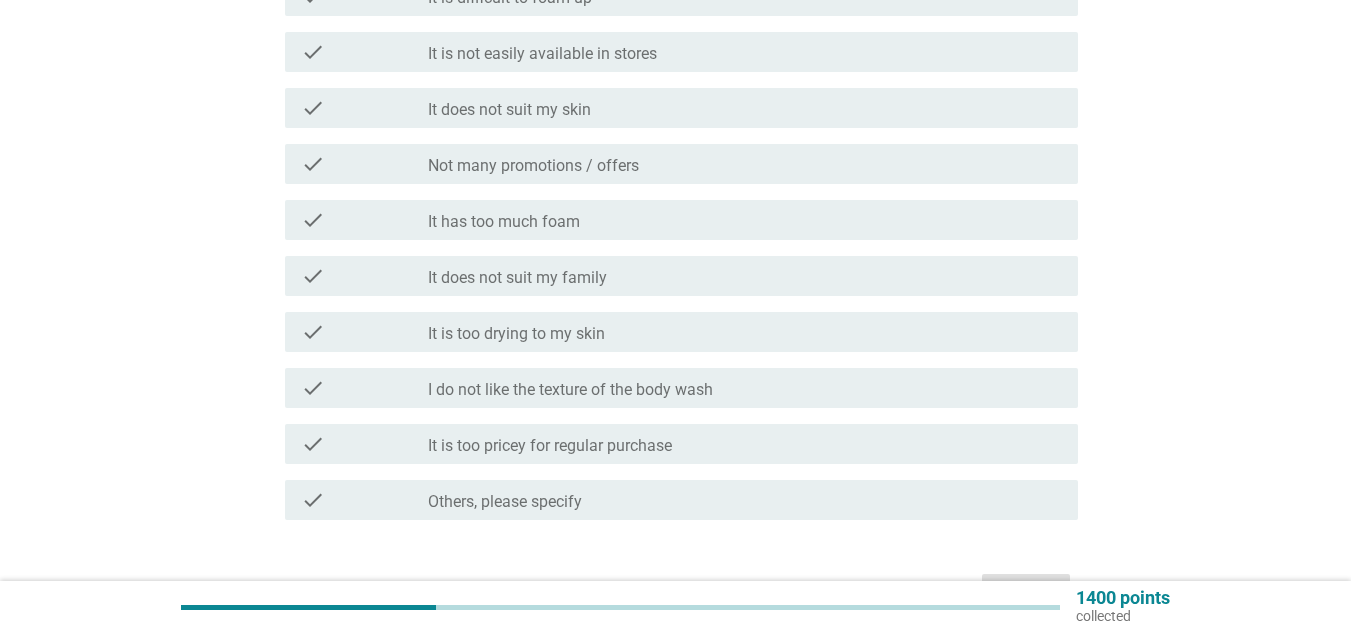 scroll, scrollTop: 1100, scrollLeft: 0, axis: vertical 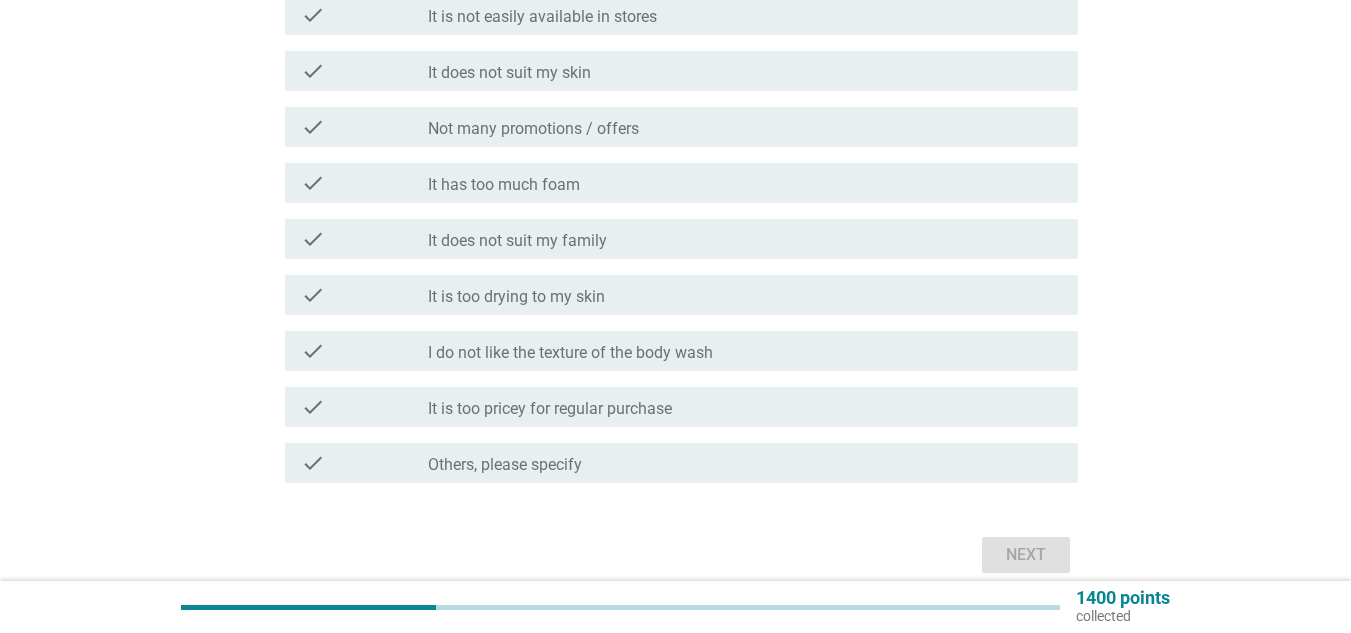 click on "It does not suit my family" at bounding box center [517, 241] 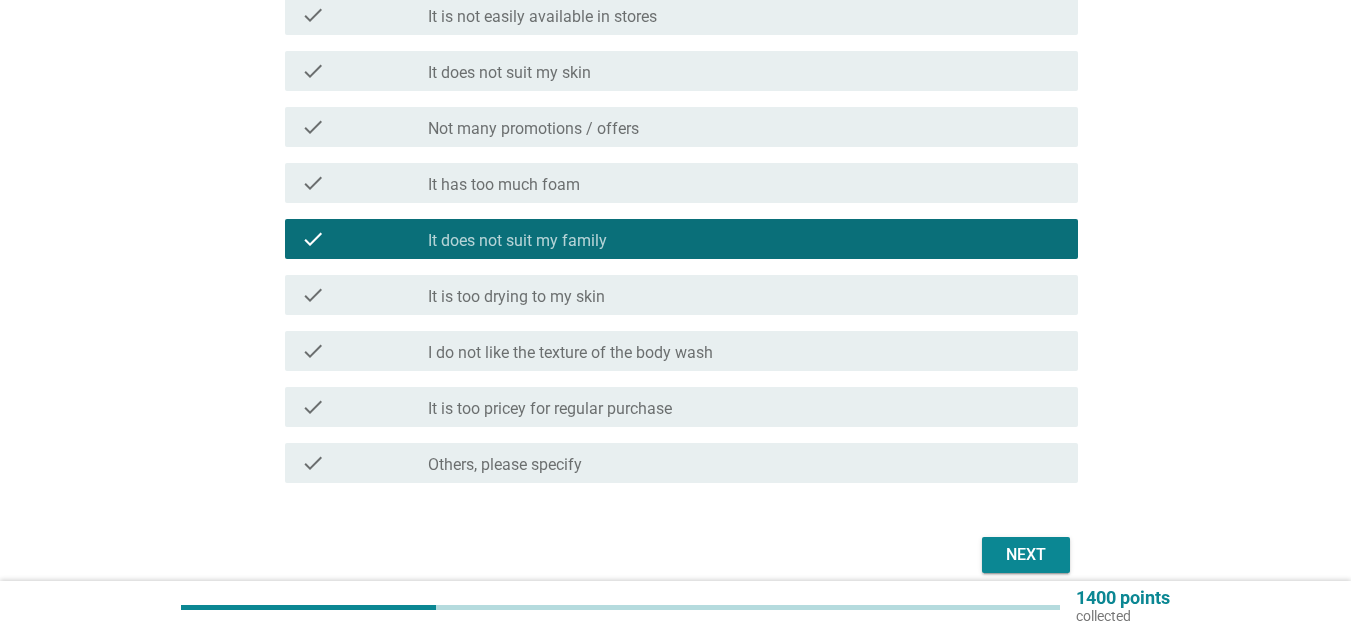 click on "Next" at bounding box center [1026, 555] 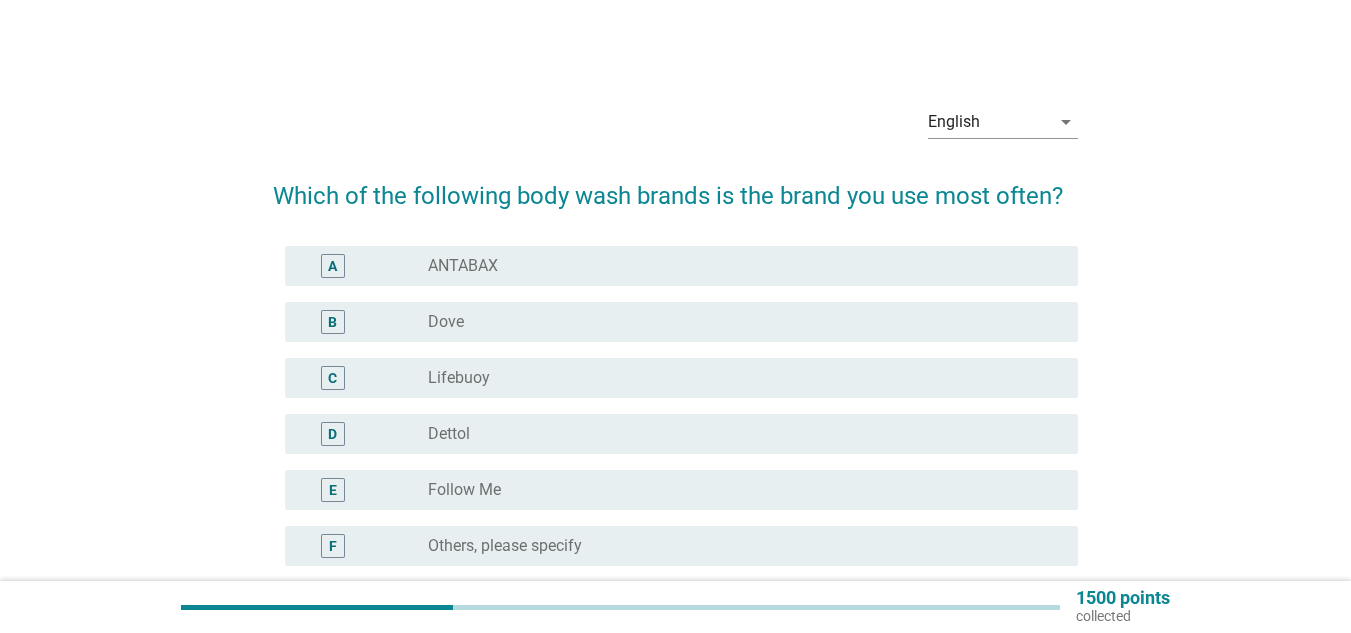 scroll, scrollTop: 100, scrollLeft: 0, axis: vertical 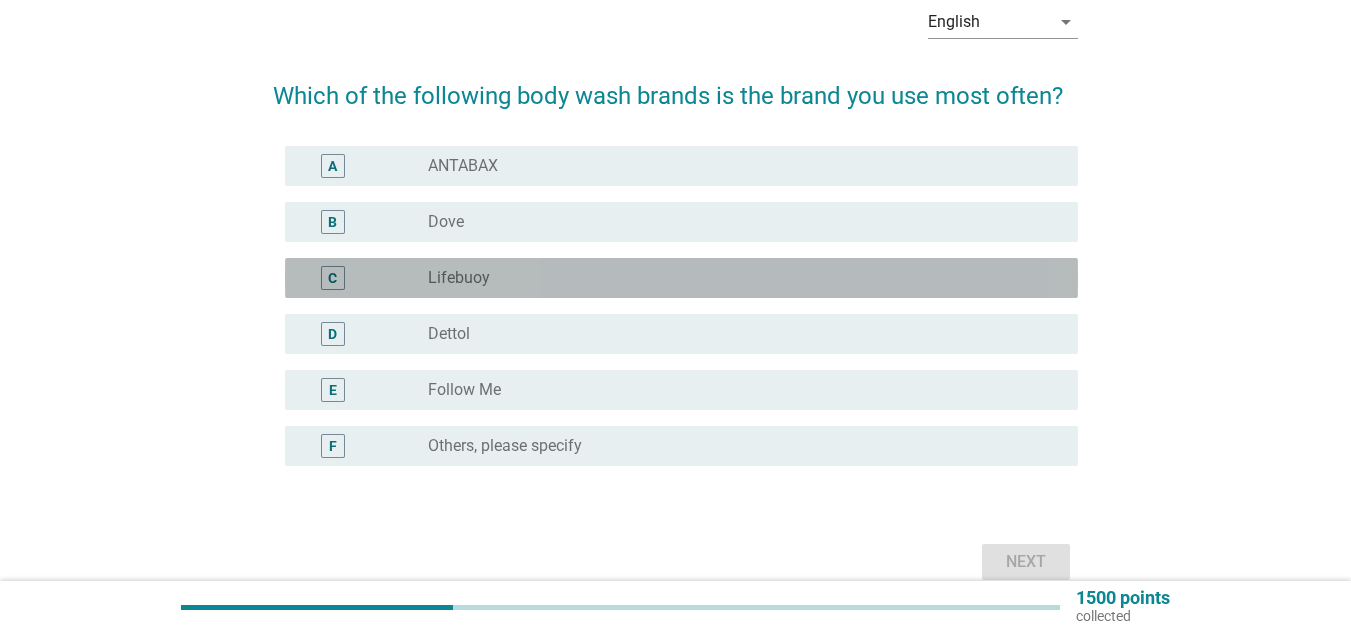 click on "radio_button_unchecked Lifebuoy" at bounding box center (737, 278) 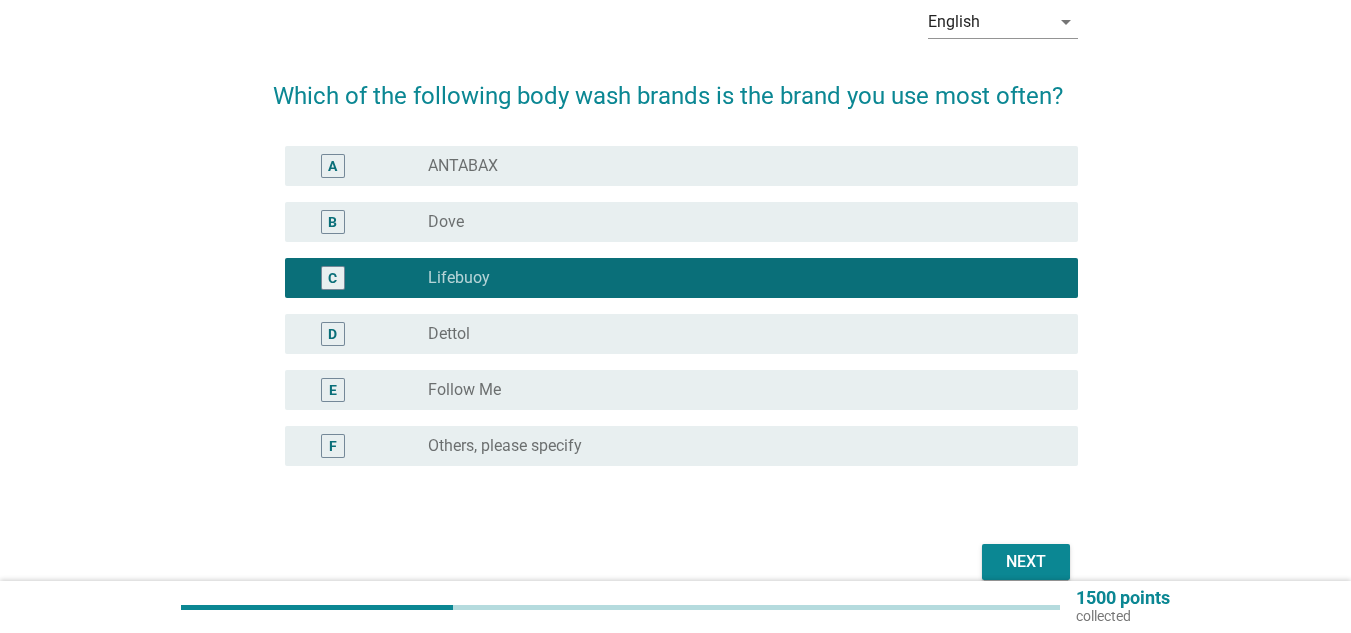 click on "radio_button_unchecked Follow Me" at bounding box center [737, 390] 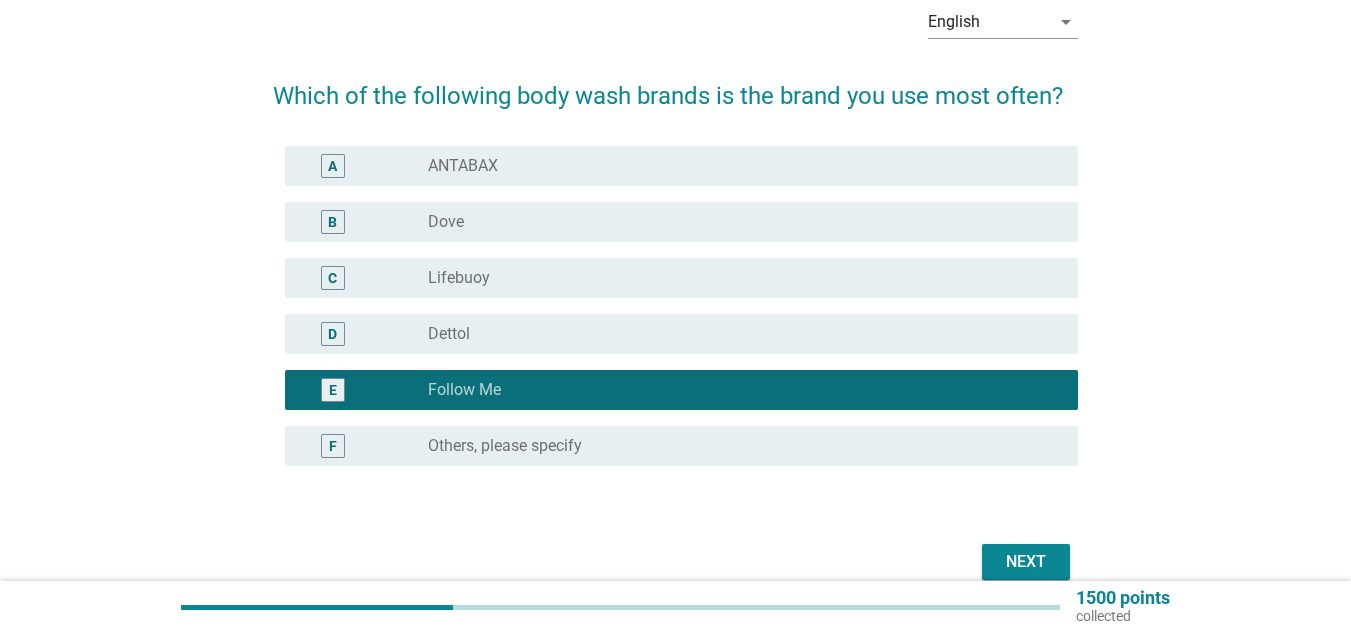 click on "radio_button_unchecked Lifebuoy" at bounding box center (737, 278) 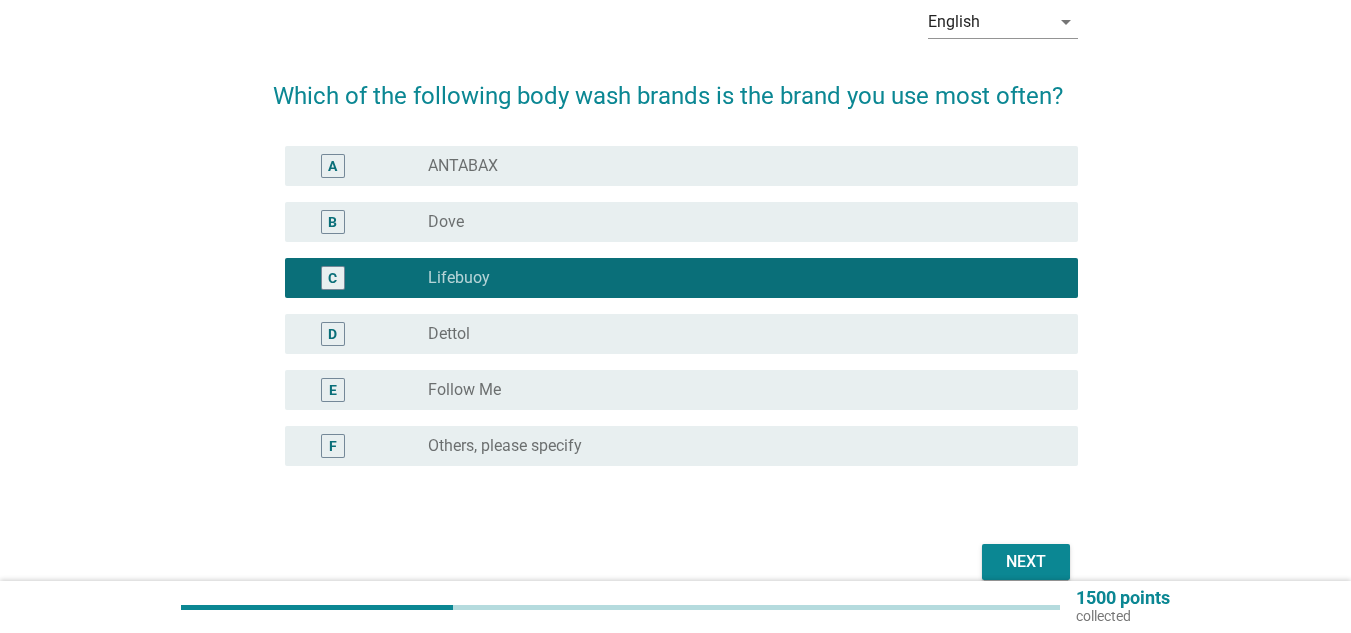 click on "Next" at bounding box center (1026, 562) 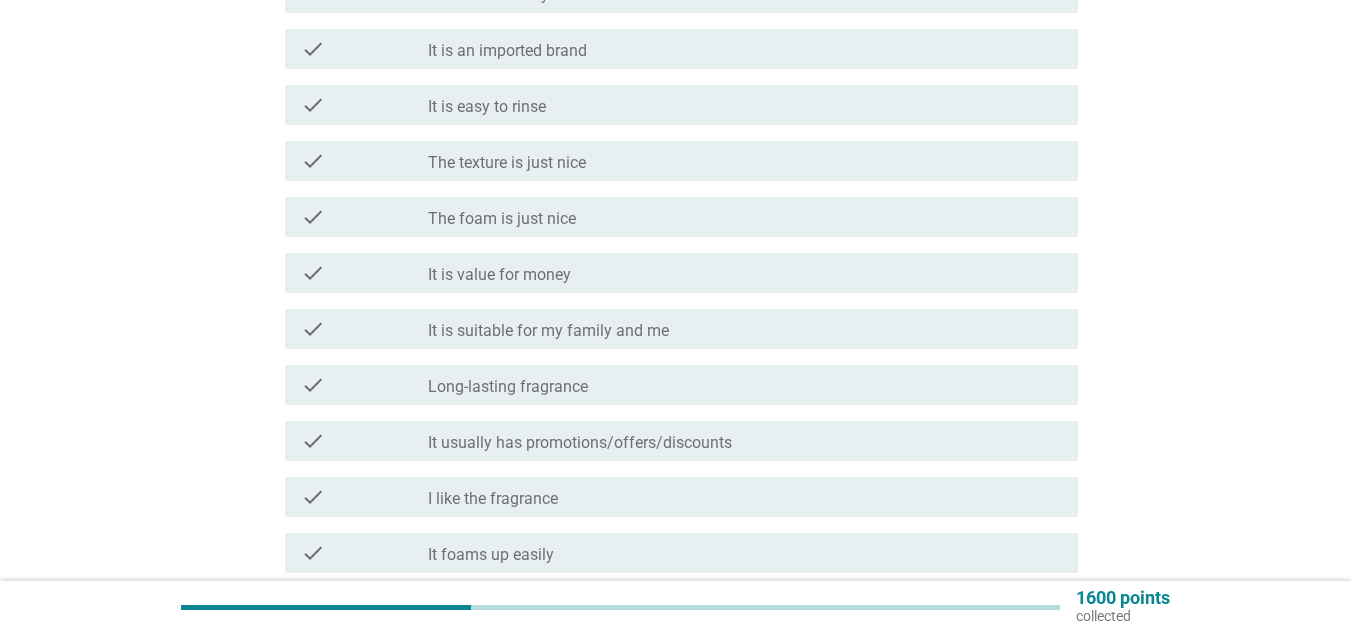 scroll, scrollTop: 500, scrollLeft: 0, axis: vertical 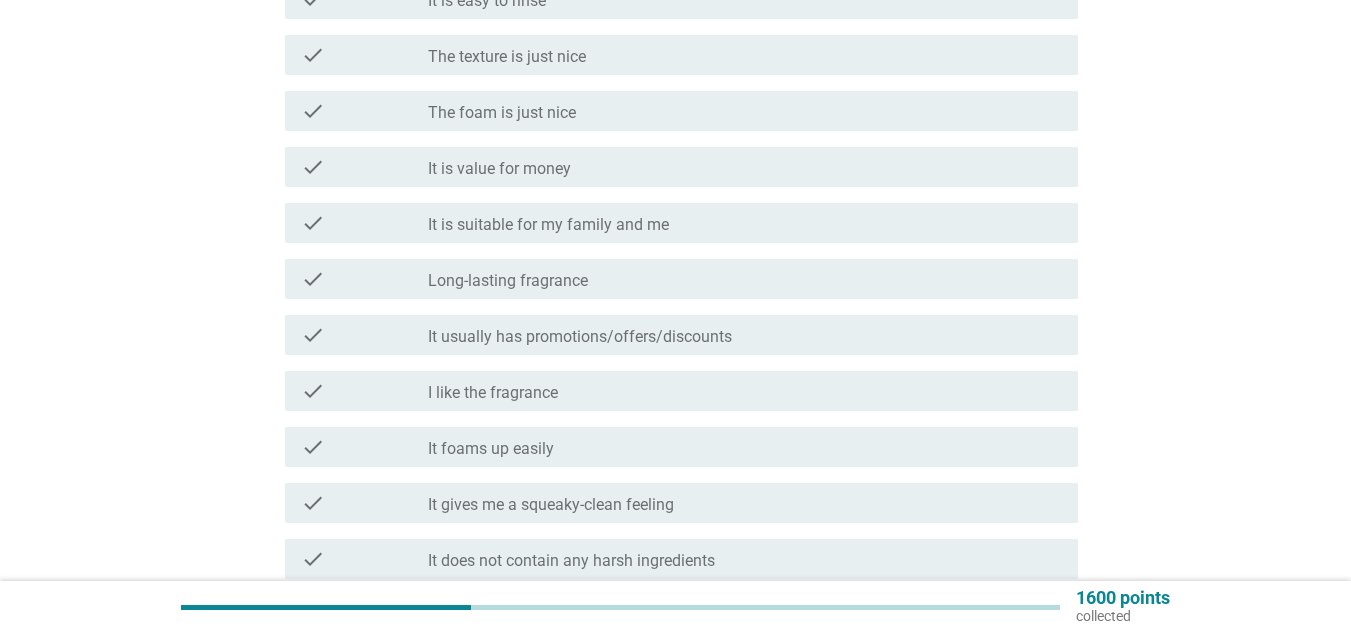 click on "It is suitable for my family and me" at bounding box center (548, 225) 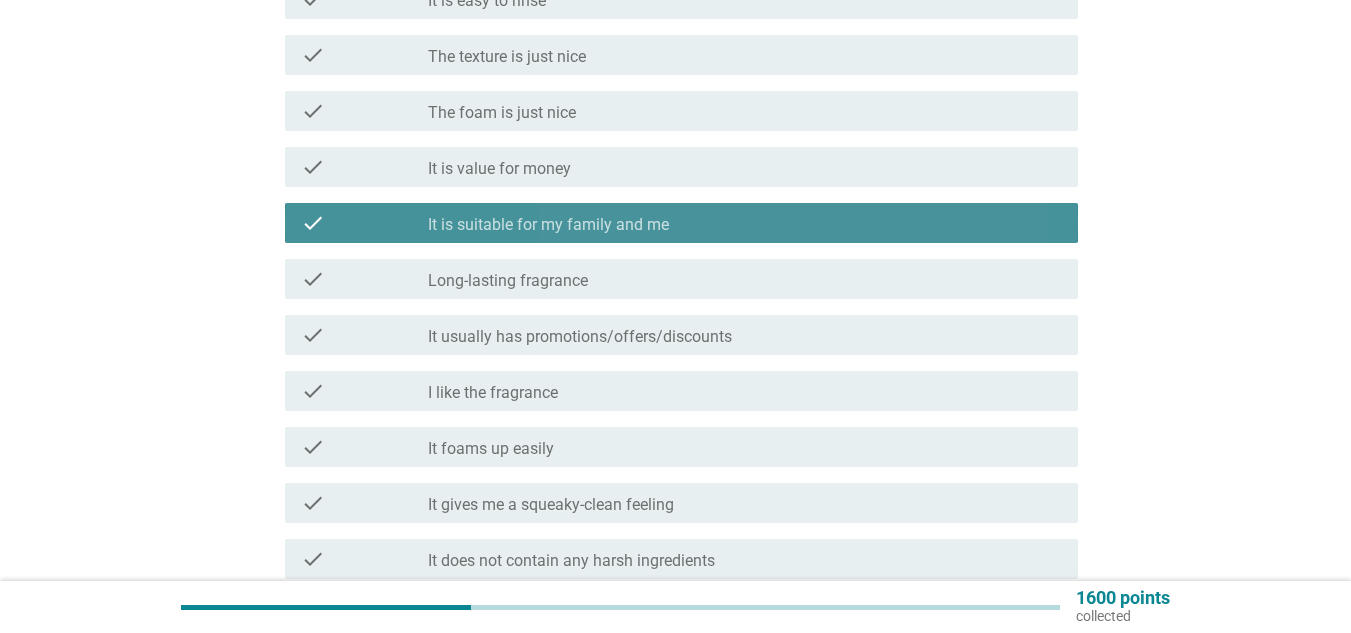 click on "Long-lasting fragrance" at bounding box center [508, 281] 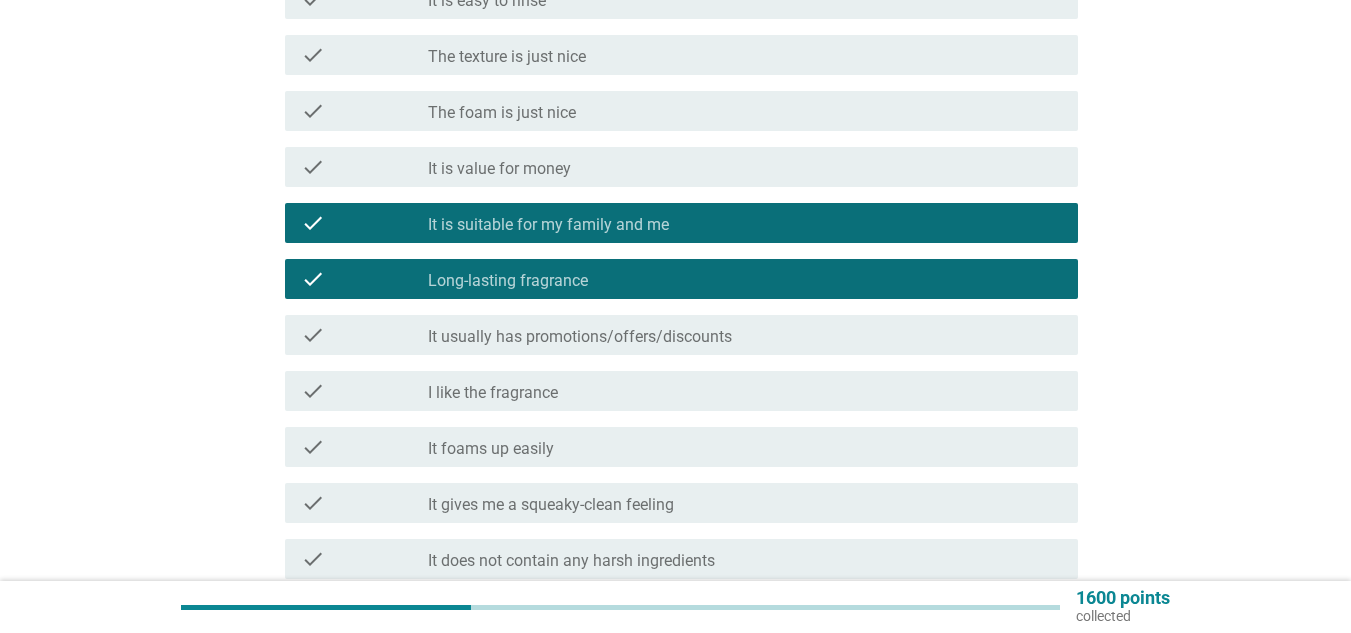 click on "check_box_outline_blank I like the fragrance" at bounding box center (745, 391) 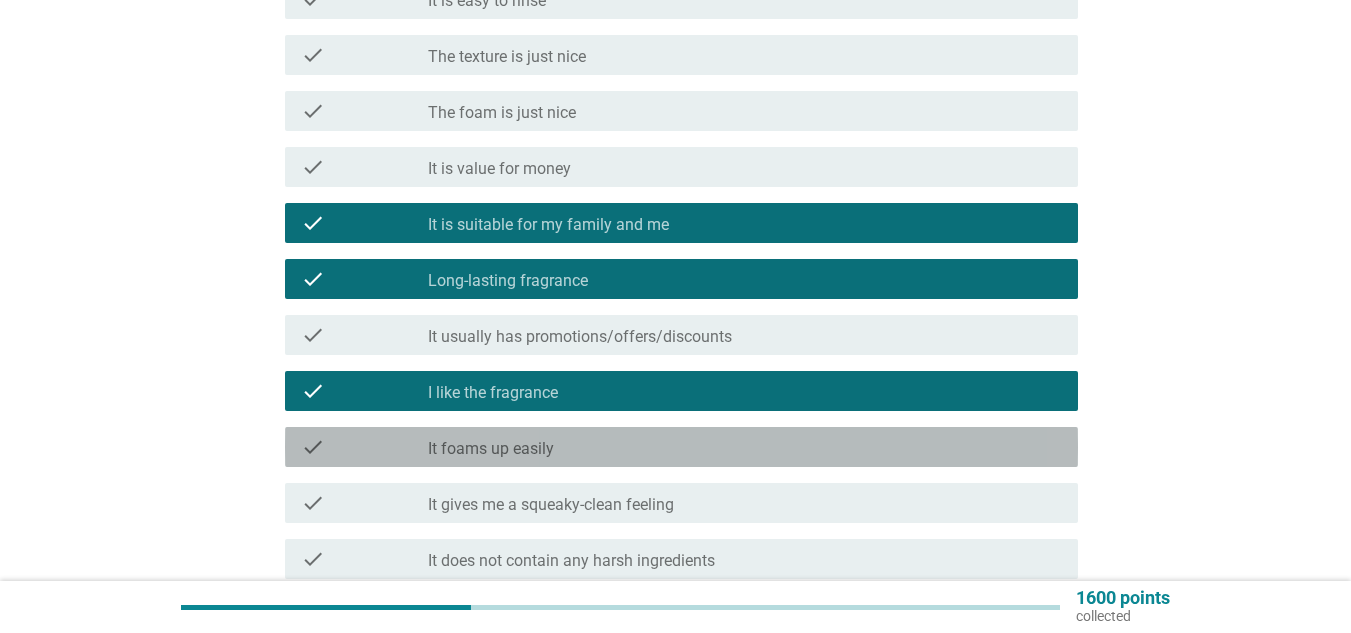 click on "check_box_outline_blank It foams up easily" at bounding box center (745, 447) 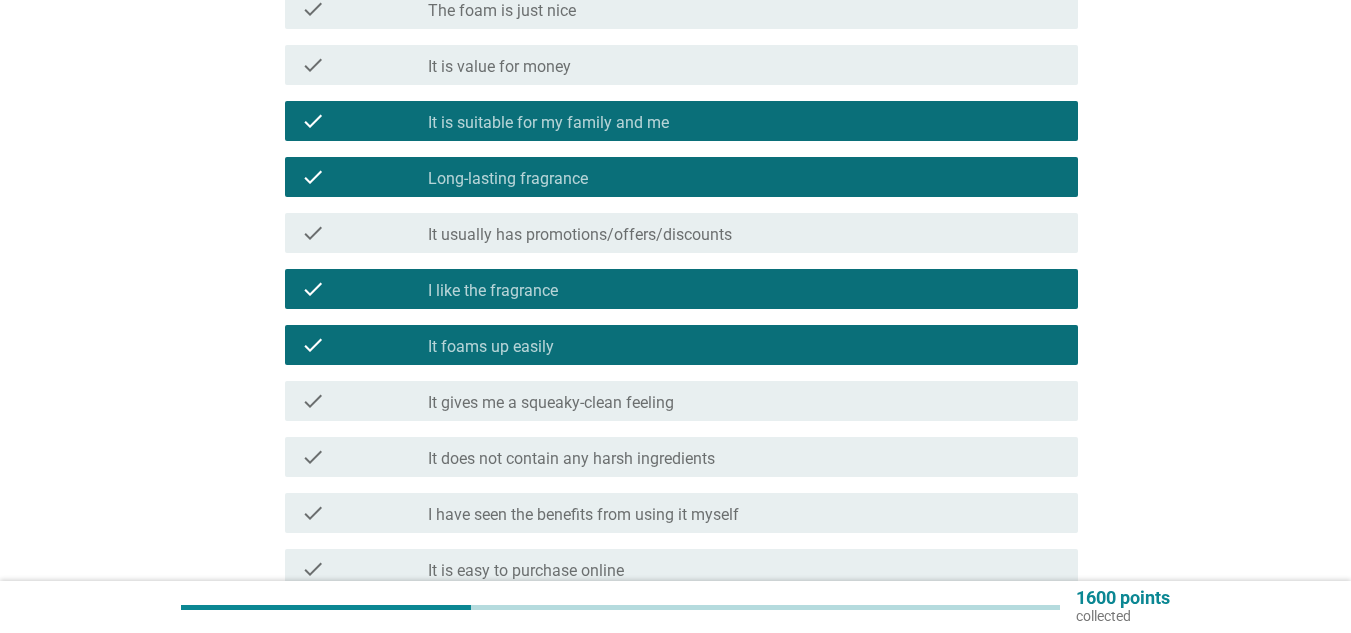 scroll, scrollTop: 700, scrollLeft: 0, axis: vertical 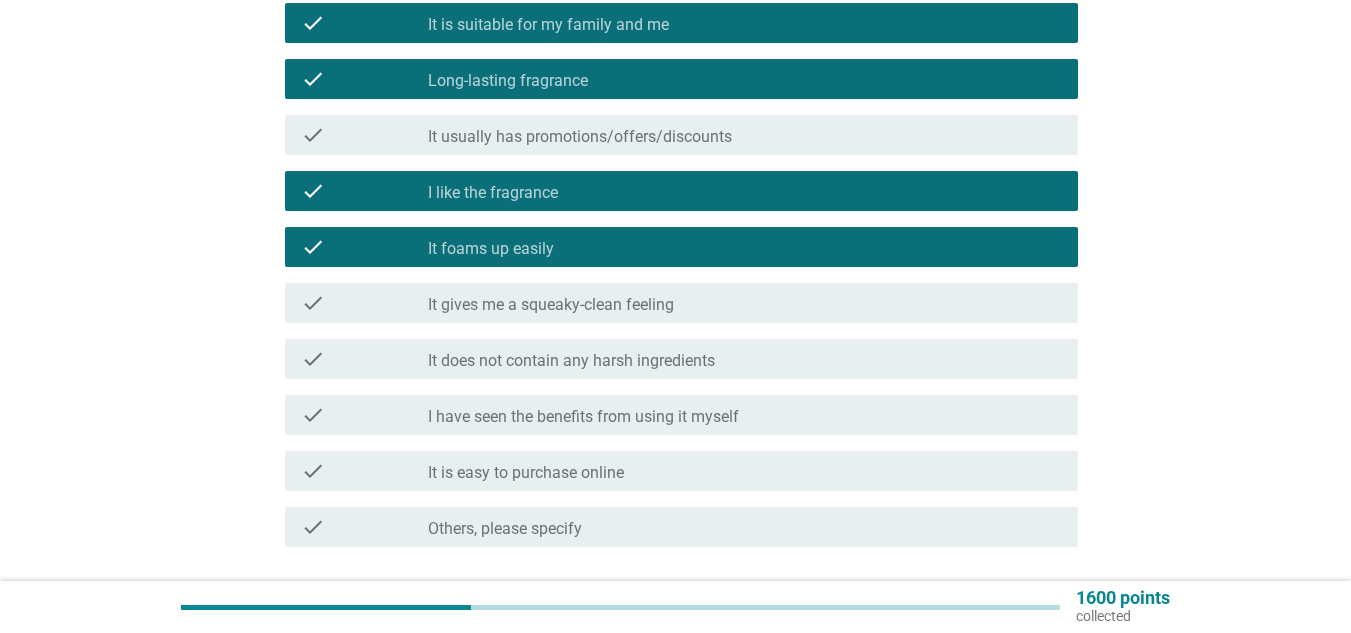 click on "It gives me a squeaky-clean feeling" at bounding box center [551, 305] 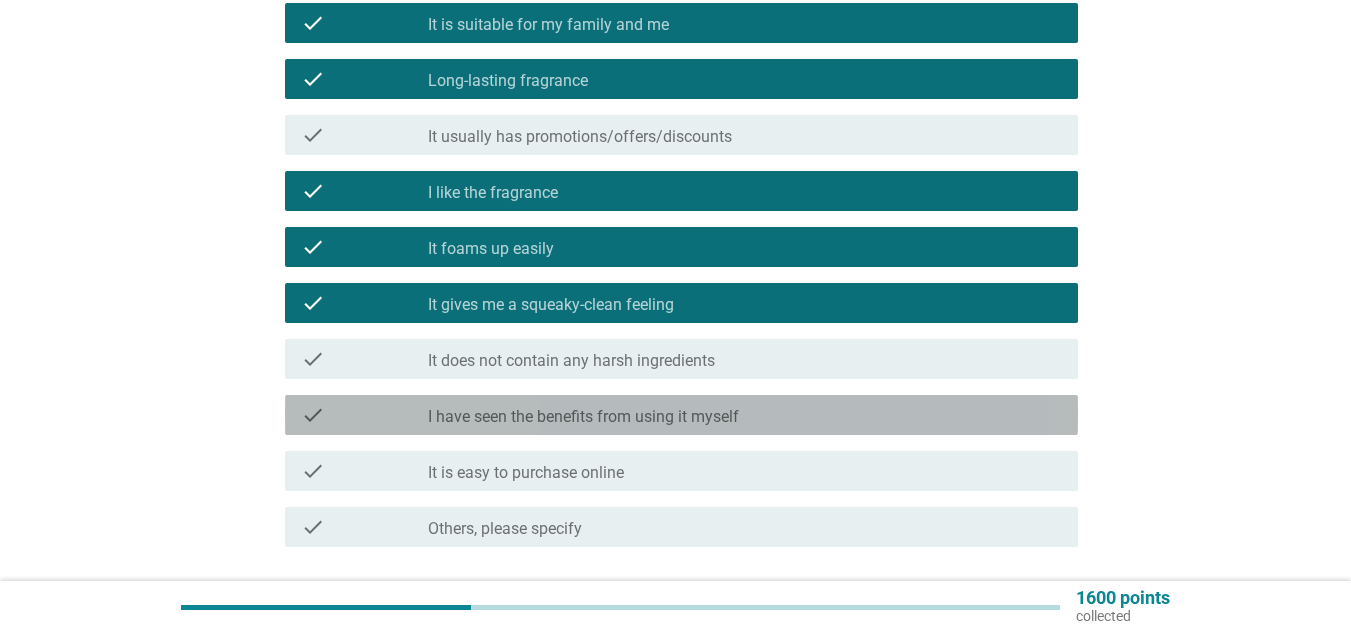 click on "I have seen the benefits from using it myself" at bounding box center (583, 417) 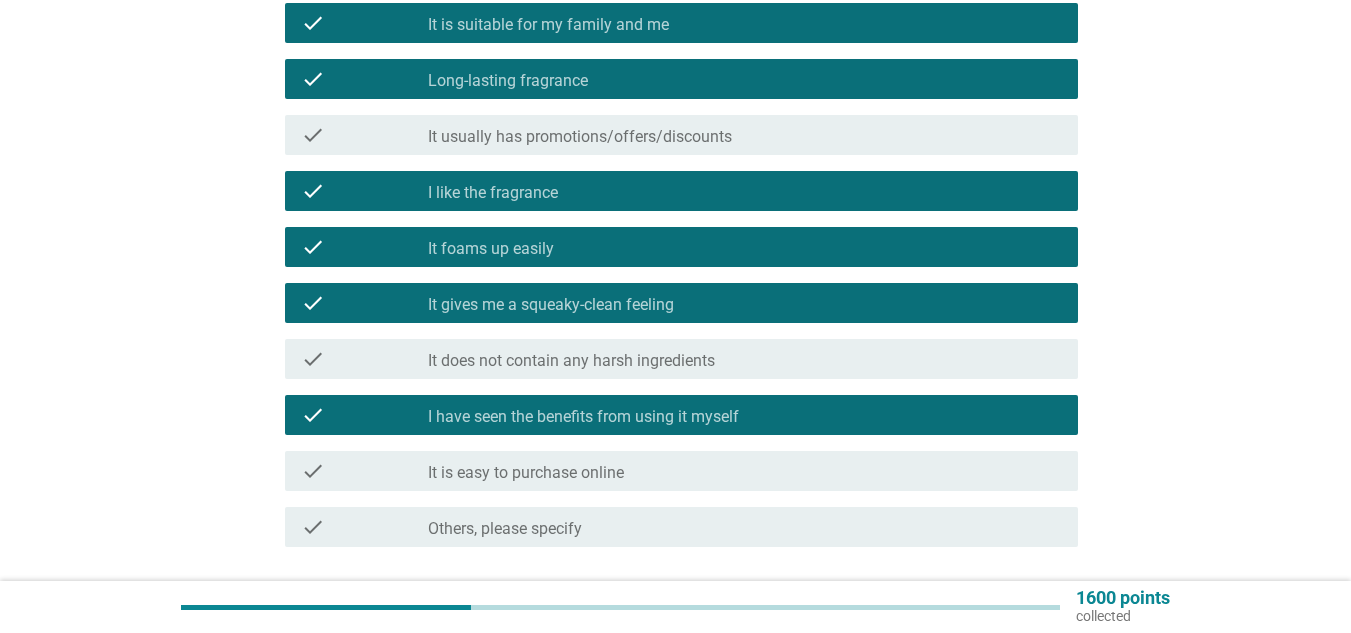 scroll, scrollTop: 300, scrollLeft: 0, axis: vertical 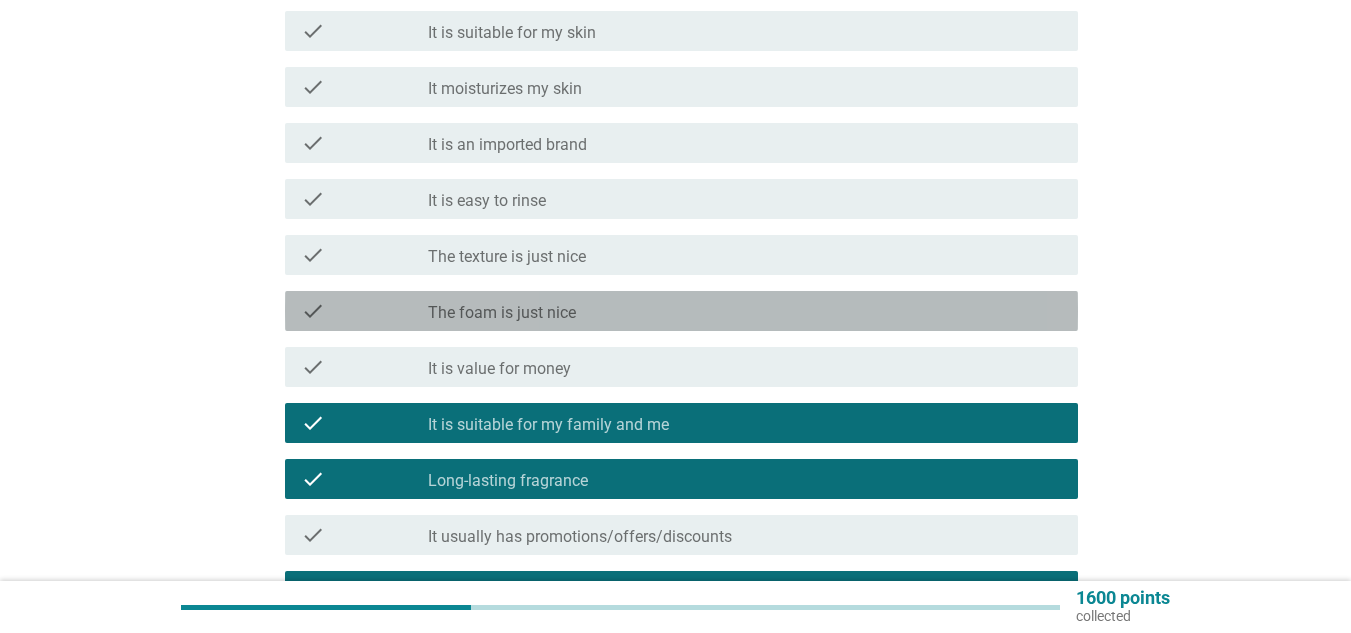 click on "The foam is just nice" at bounding box center [502, 313] 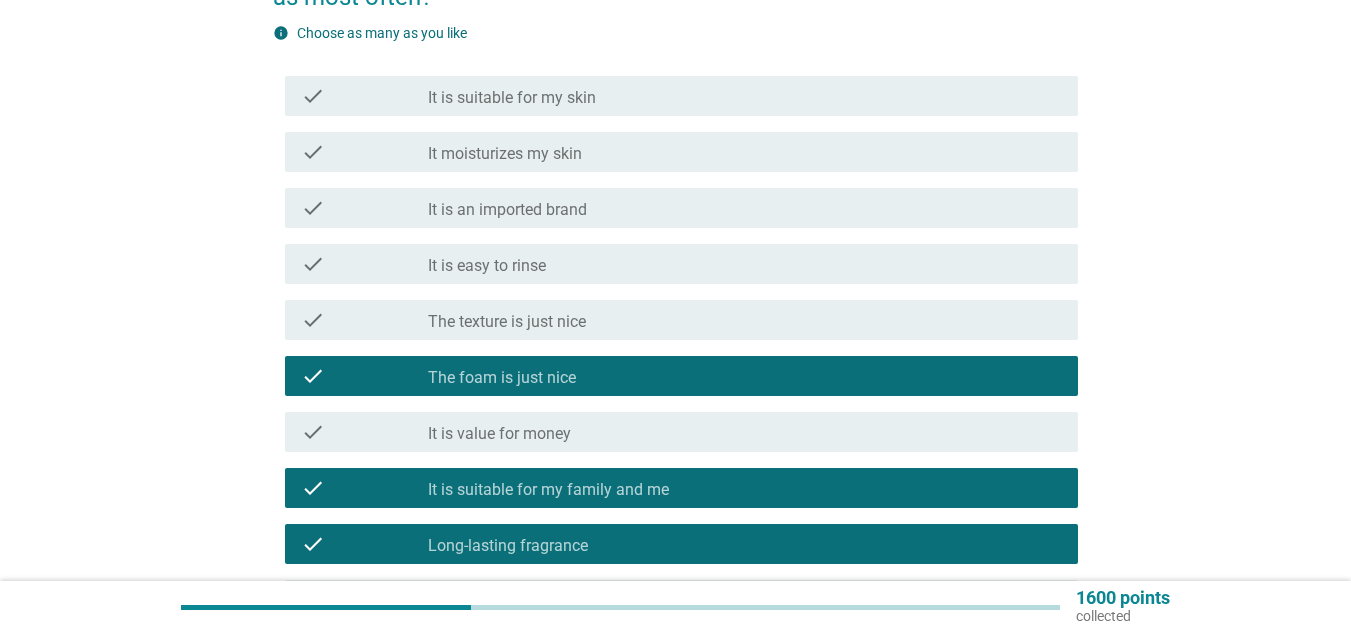 scroll, scrollTop: 200, scrollLeft: 0, axis: vertical 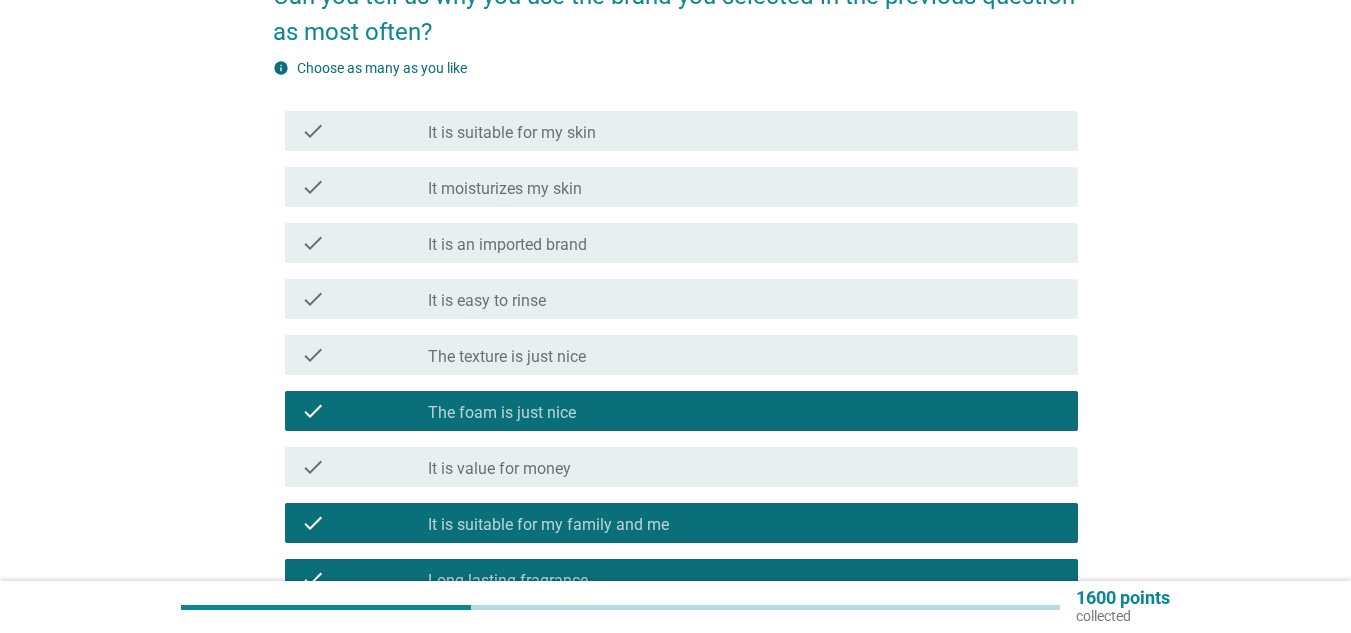 click on "The texture is just nice" at bounding box center (507, 357) 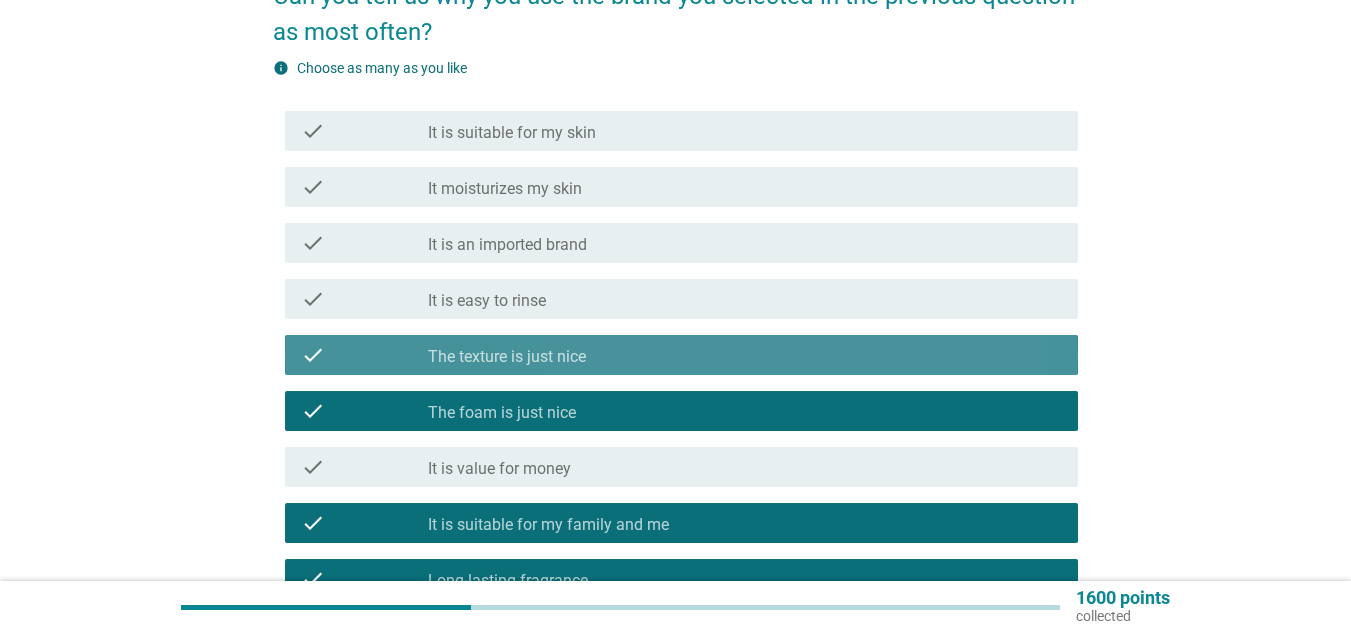click on "check     check_box_outline_blank It is easy to rinse" at bounding box center (681, 299) 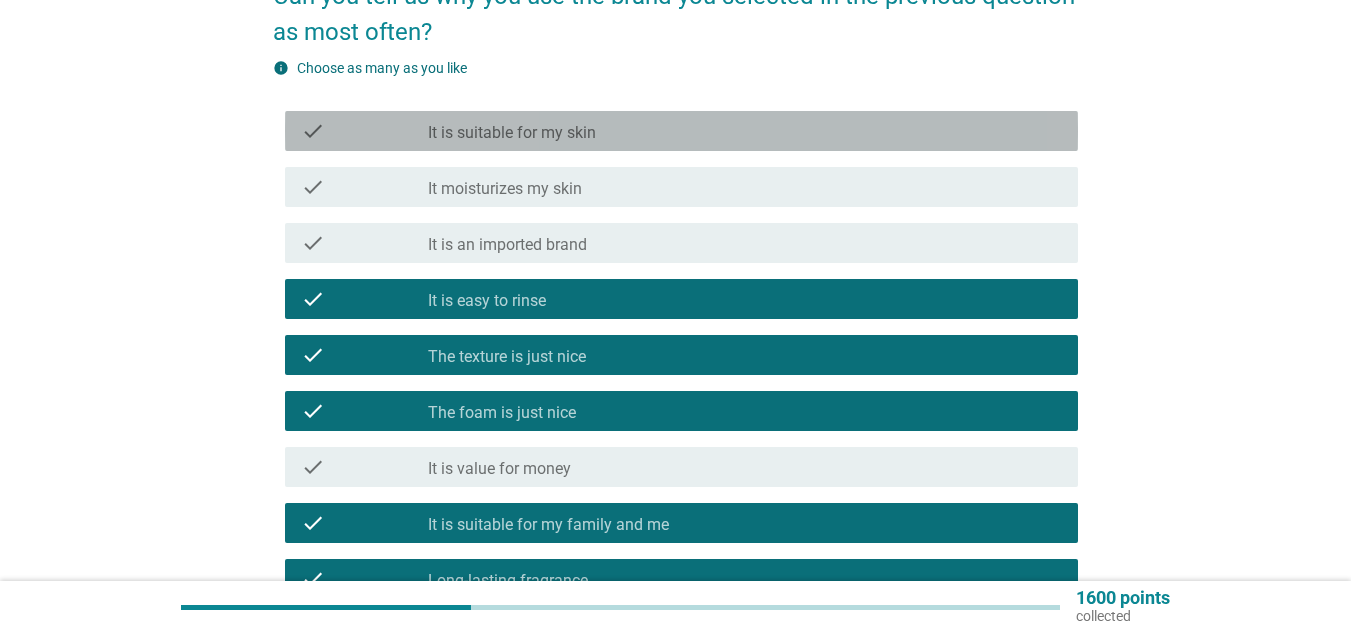 click on "check_box_outline_blank It is suitable for my skin" at bounding box center [745, 131] 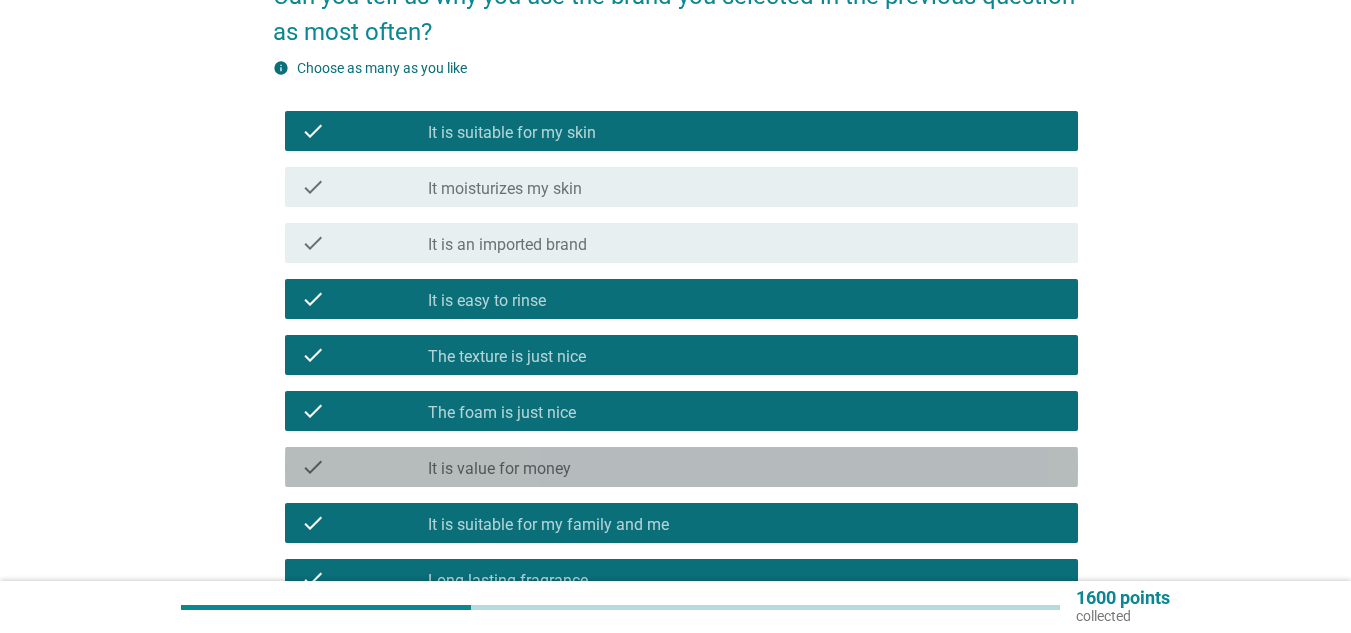 click on "check_box_outline_blank It is value for money" at bounding box center (745, 467) 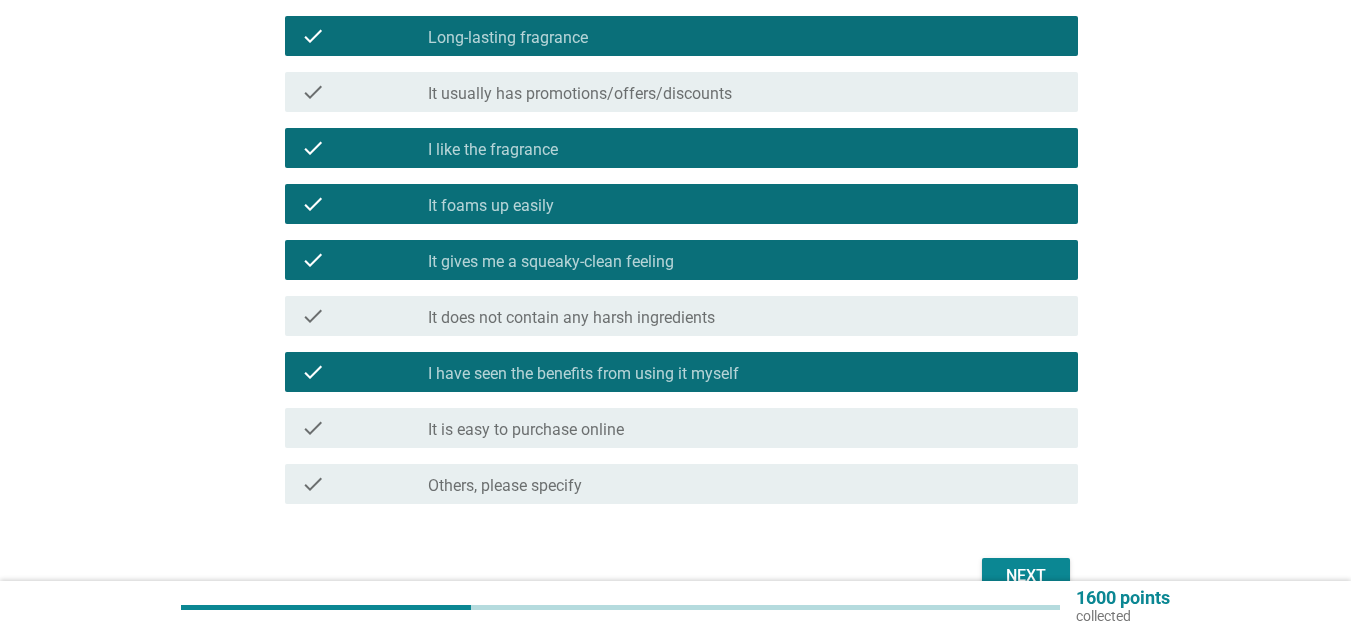 scroll, scrollTop: 852, scrollLeft: 0, axis: vertical 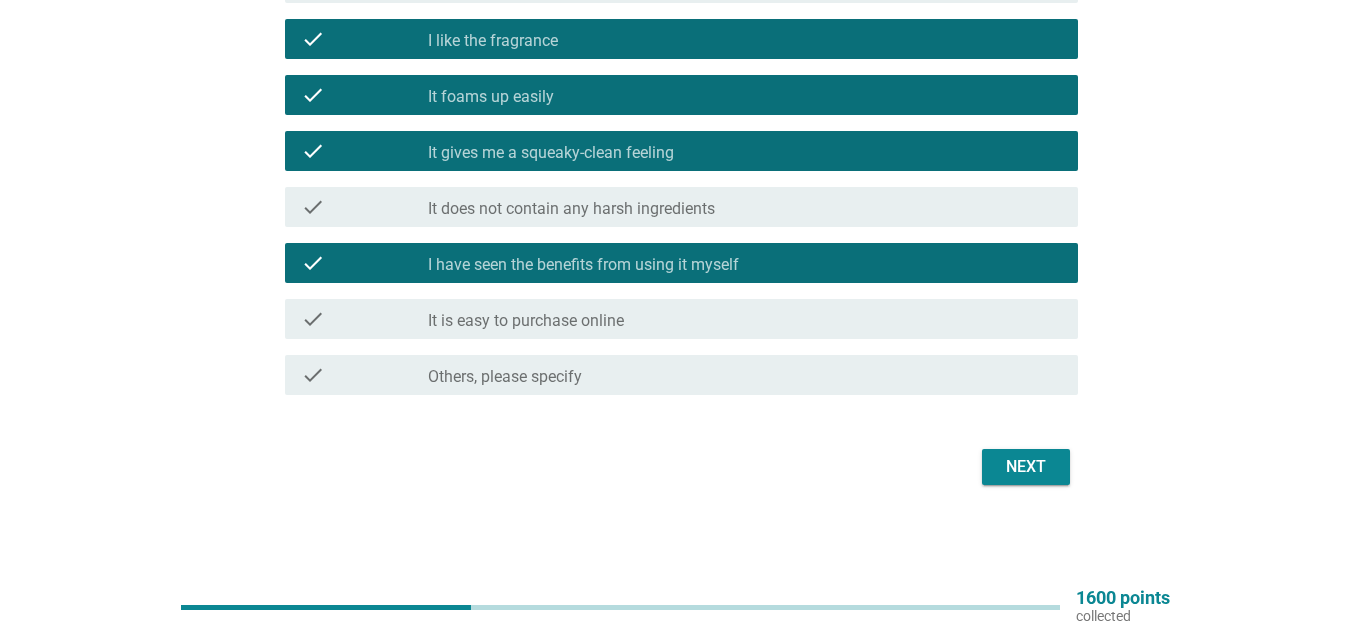 click on "Next" at bounding box center (1026, 467) 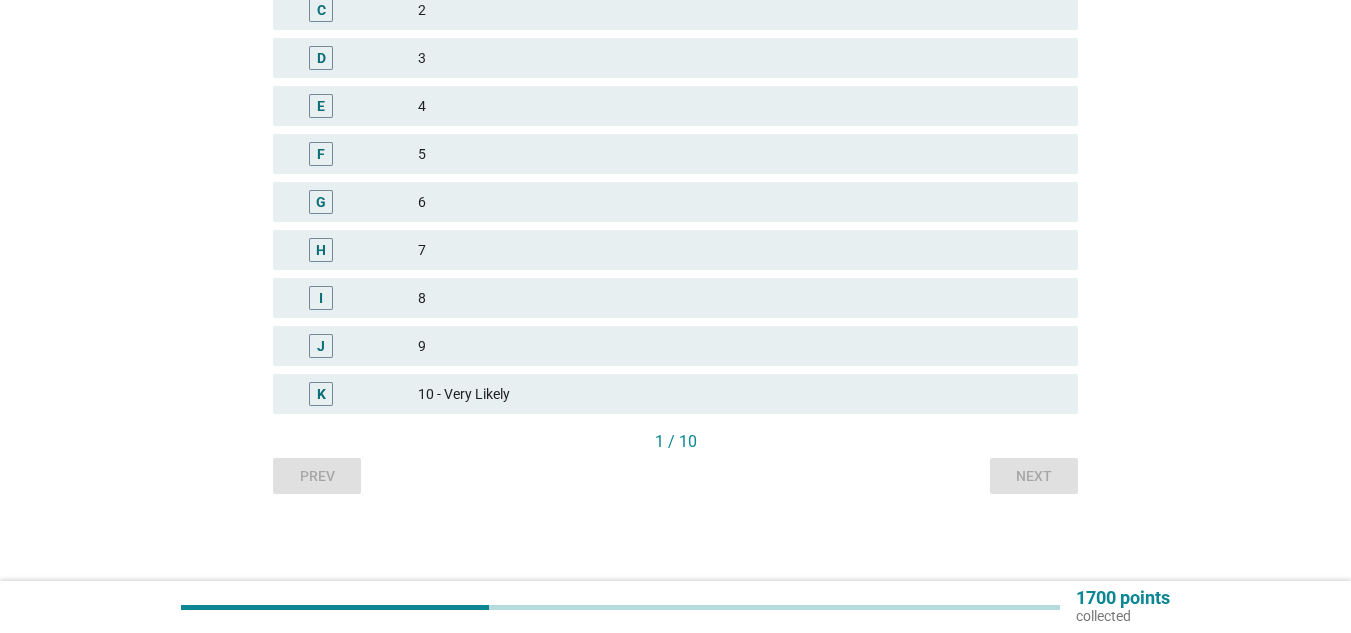 scroll, scrollTop: 542, scrollLeft: 0, axis: vertical 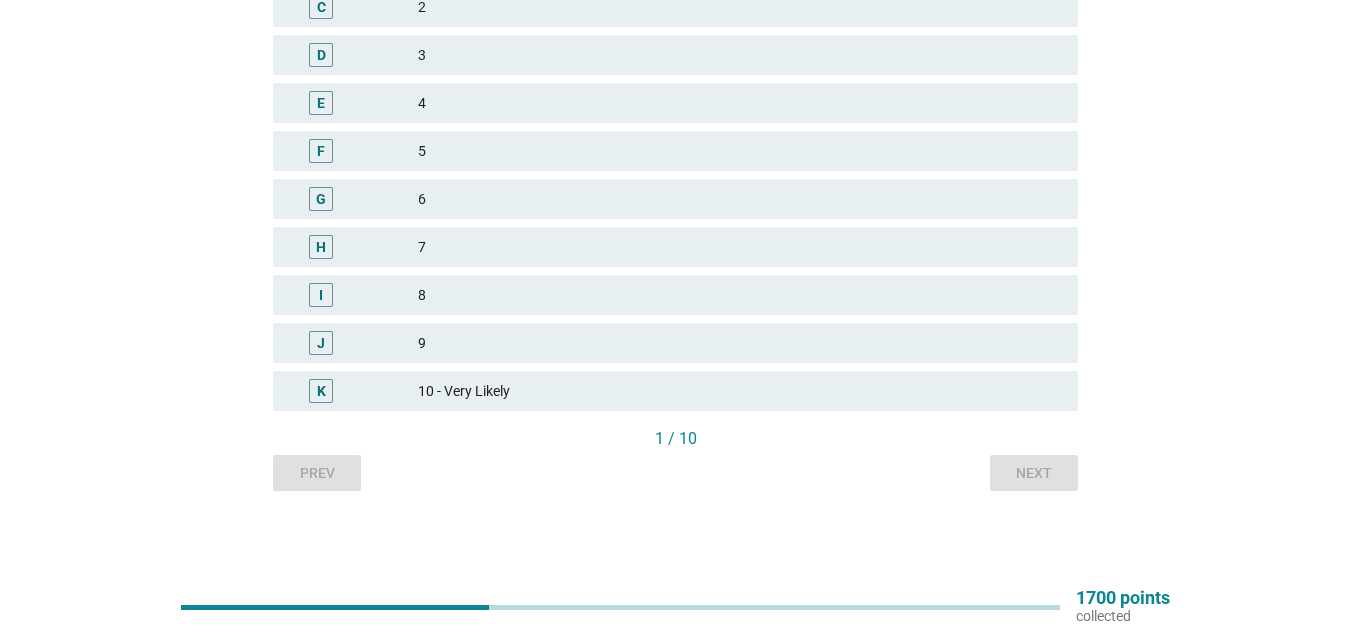 click on "10 - Very Likely" at bounding box center (740, 391) 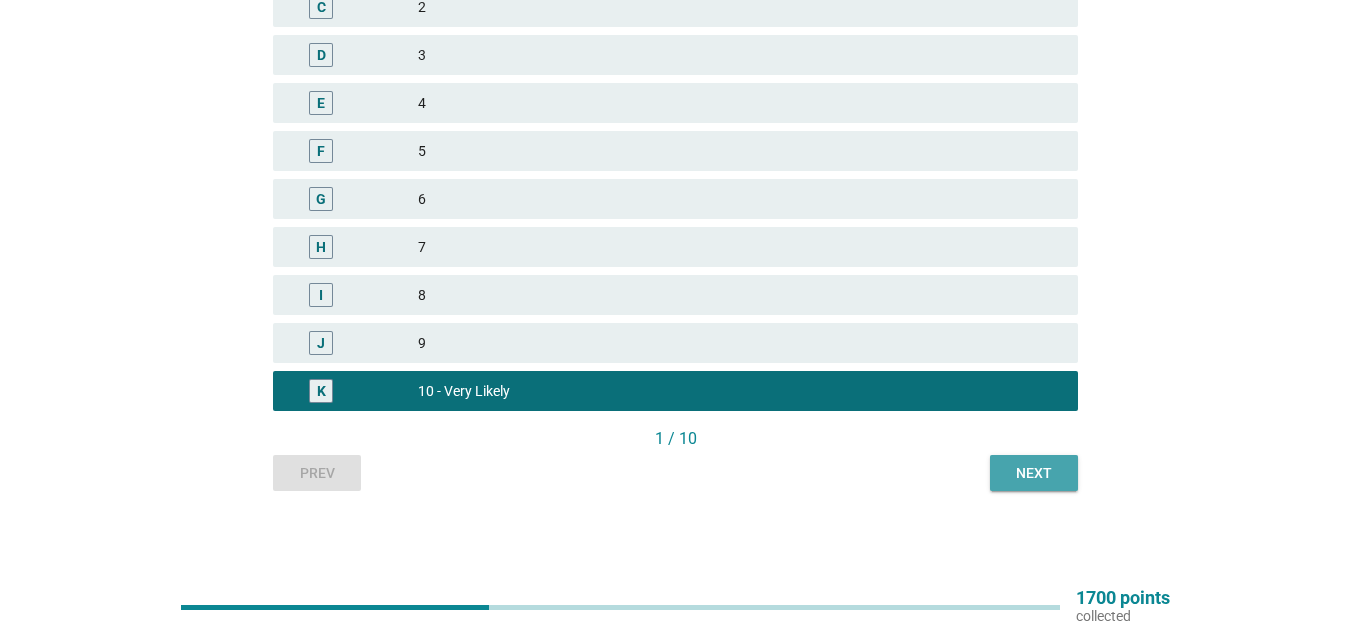 click on "Next" at bounding box center (1034, 473) 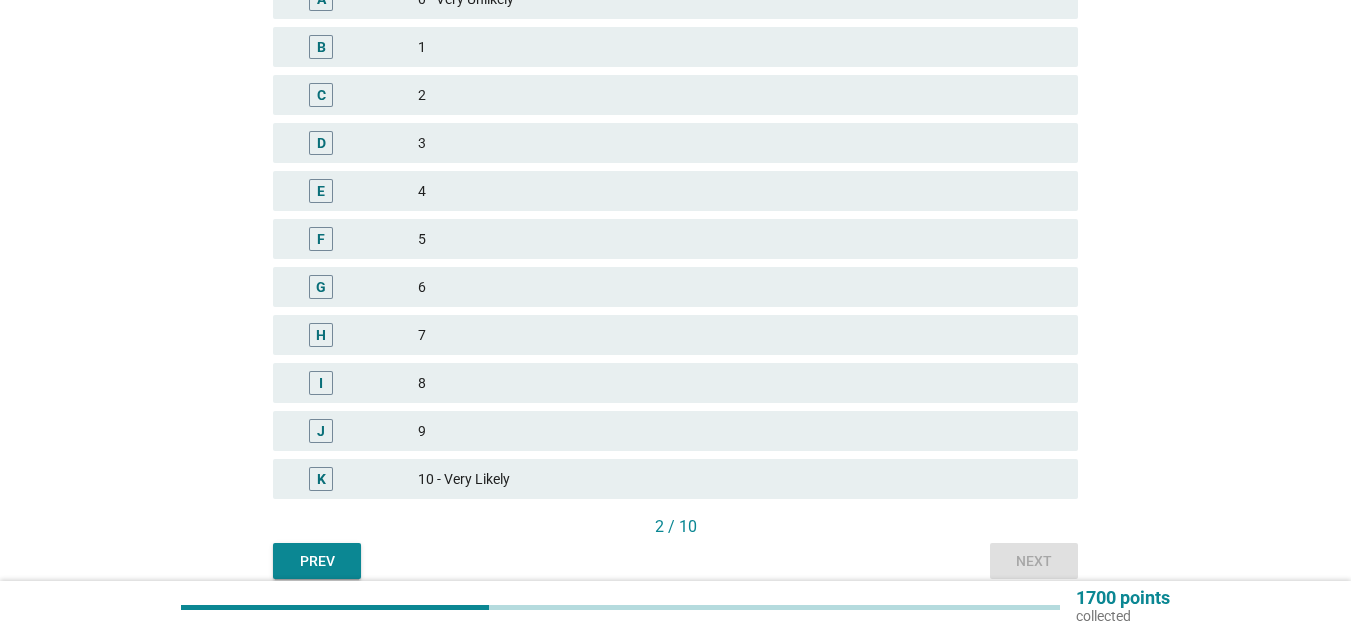 scroll, scrollTop: 500, scrollLeft: 0, axis: vertical 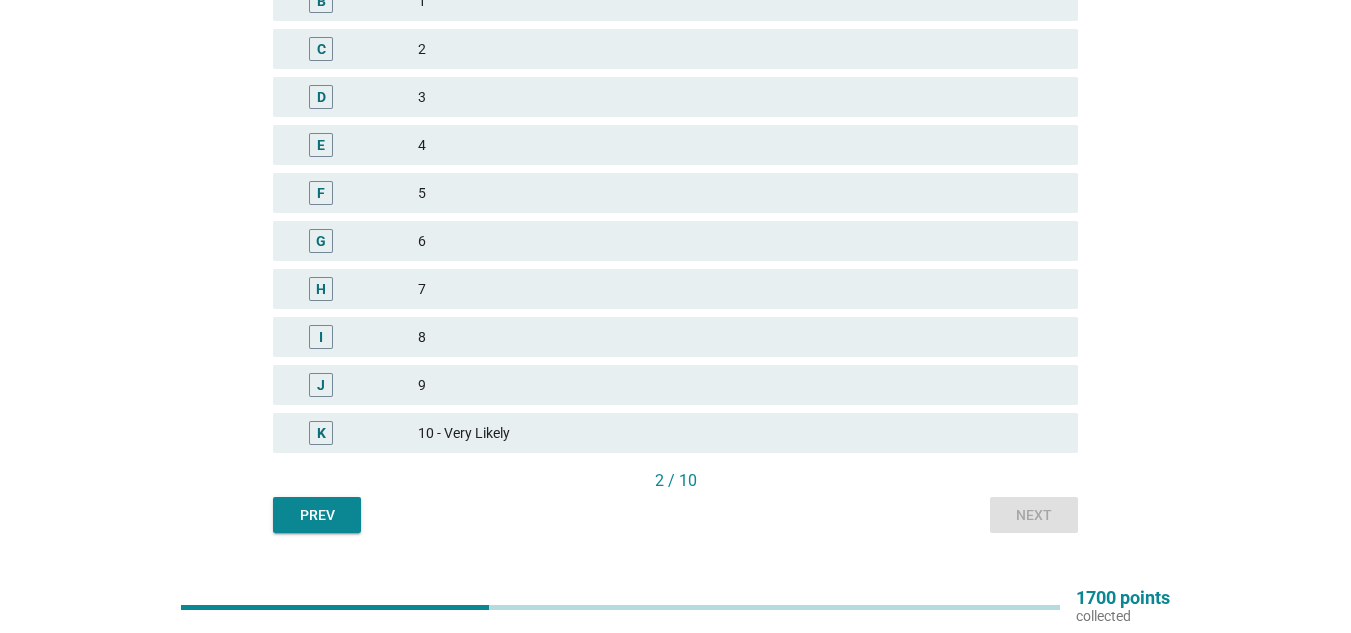 click on "10 - Very Likely" at bounding box center (740, 433) 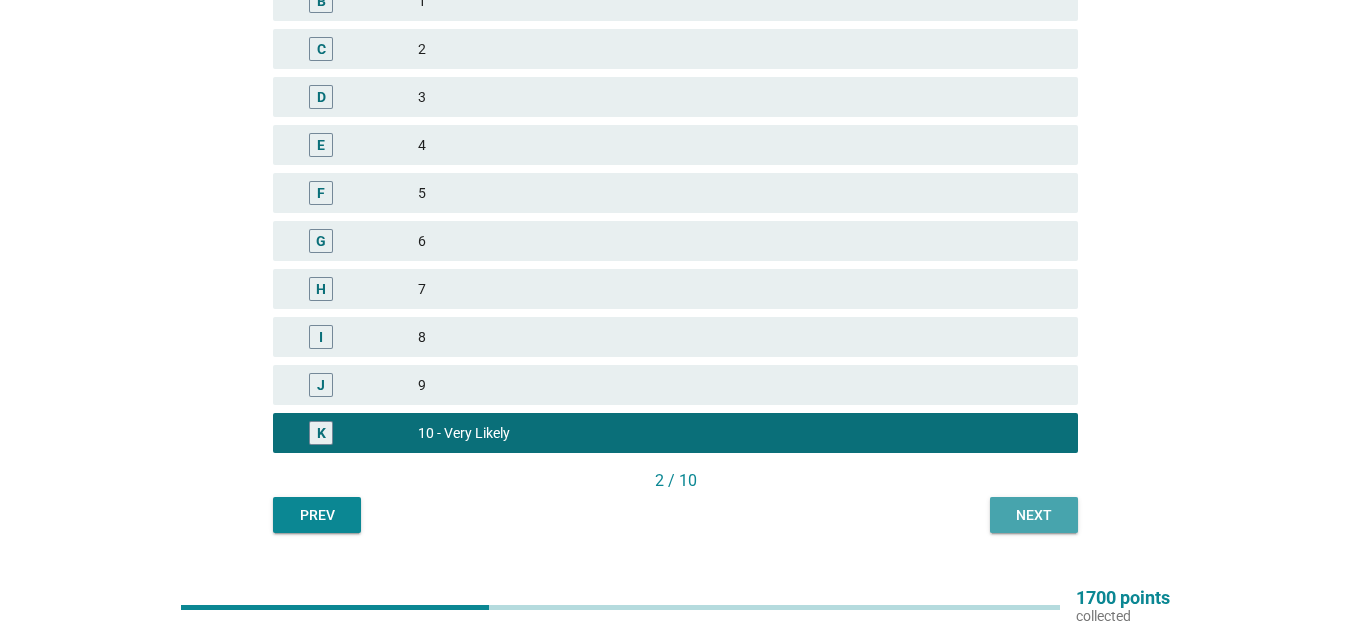 click on "Next" at bounding box center [1034, 515] 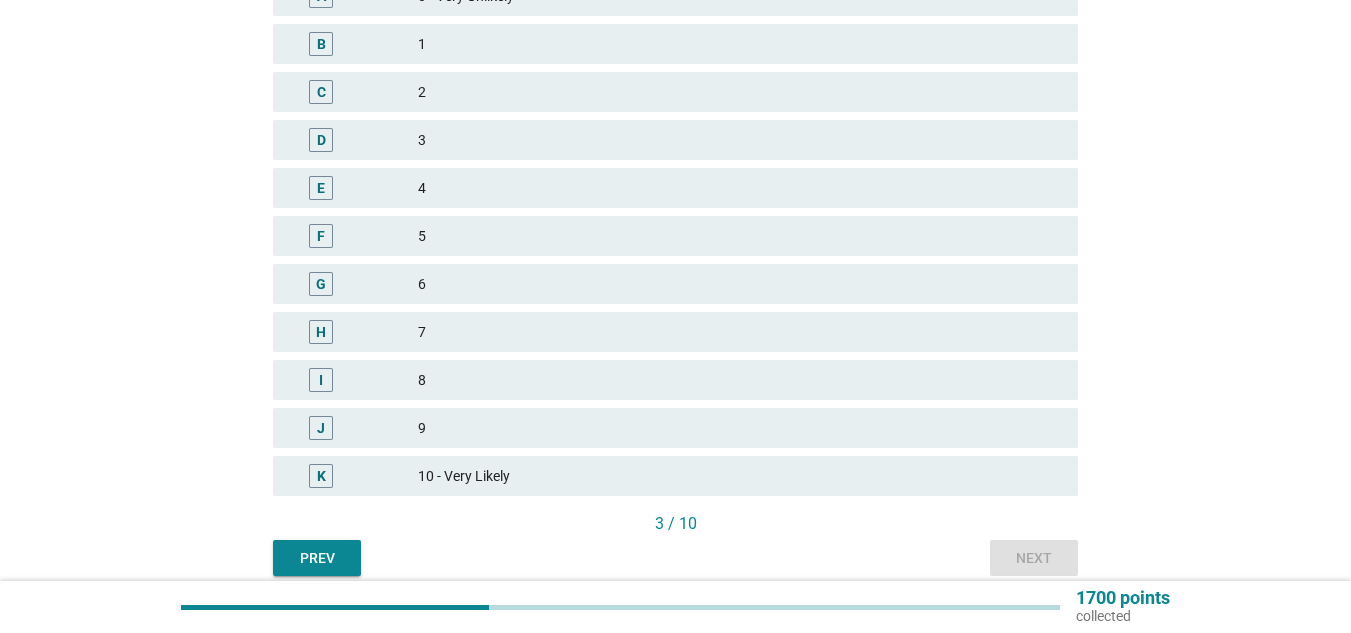 scroll, scrollTop: 500, scrollLeft: 0, axis: vertical 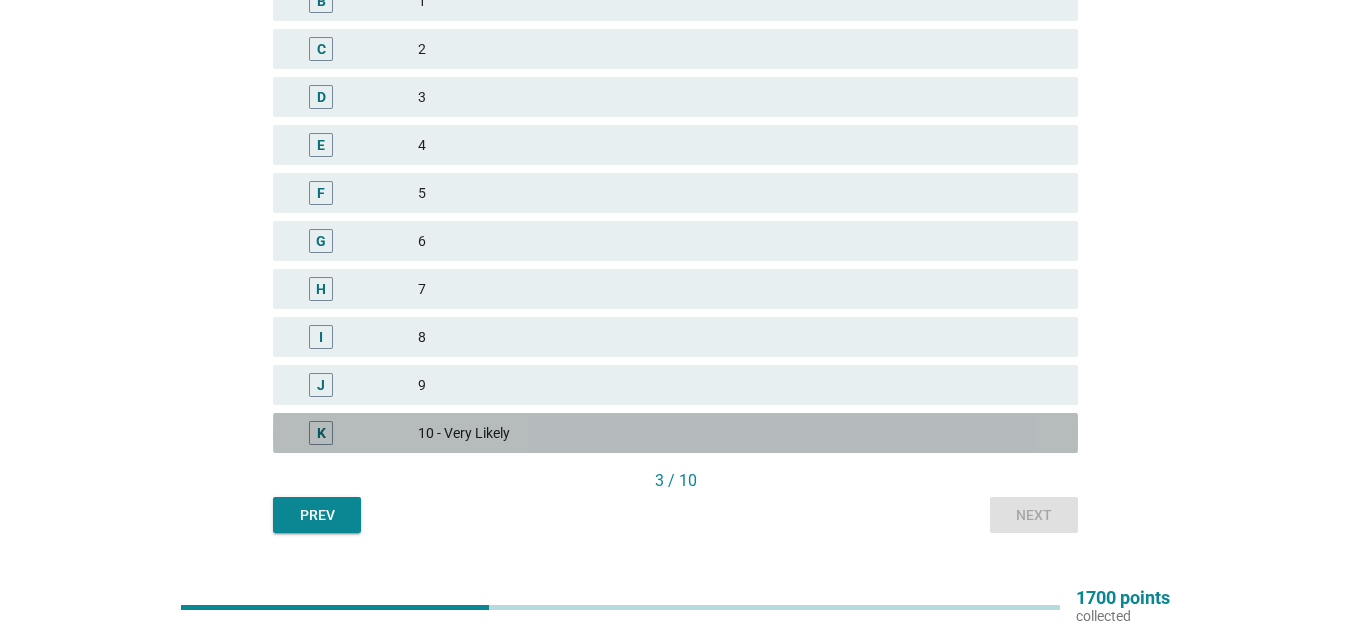 click on "10 - Very Likely" at bounding box center [740, 433] 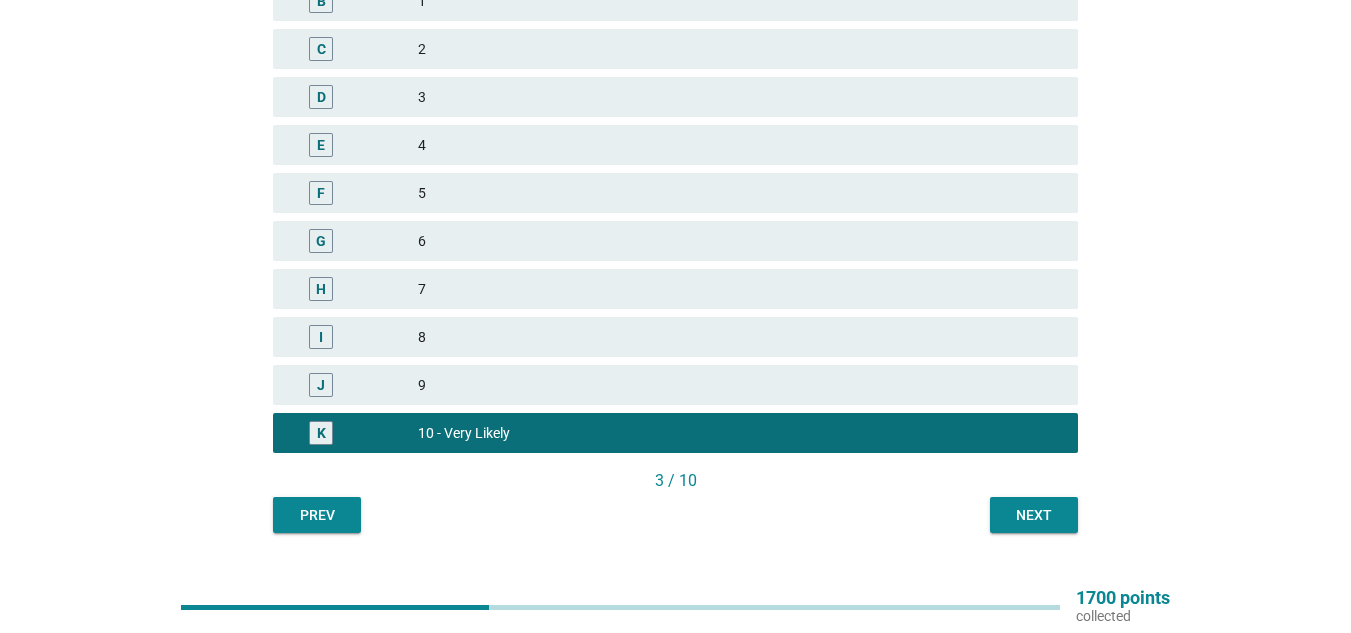 click on "Next" at bounding box center (1034, 515) 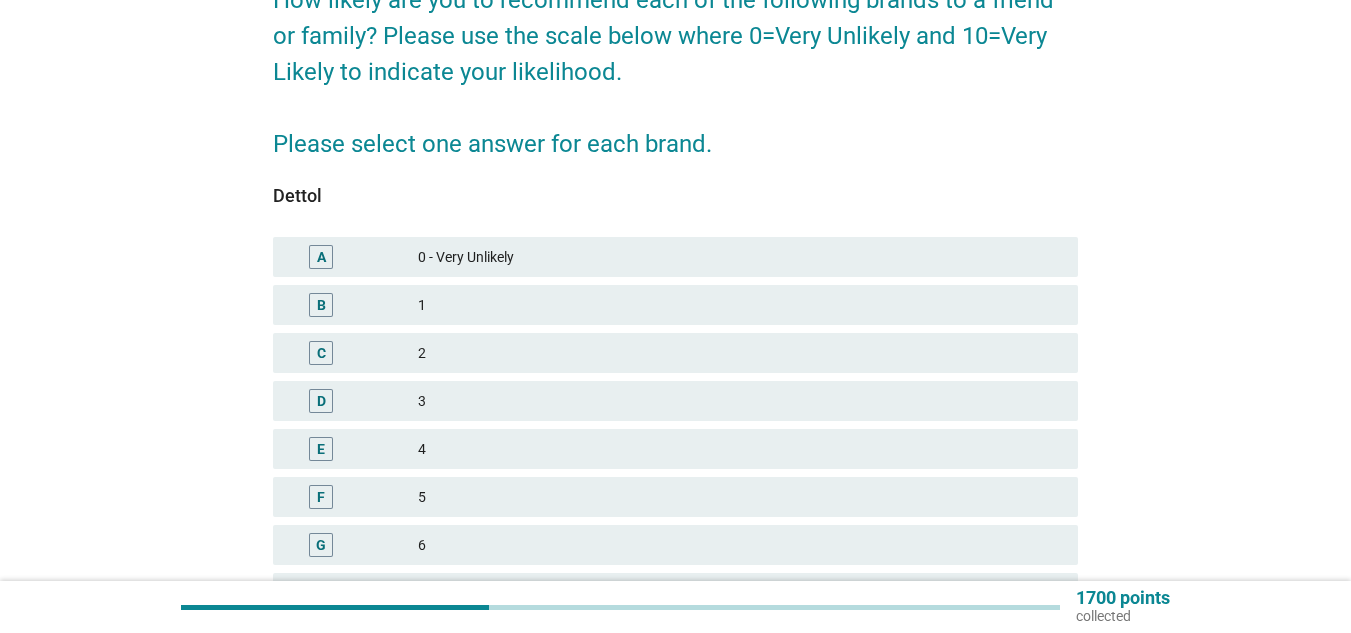 scroll, scrollTop: 500, scrollLeft: 0, axis: vertical 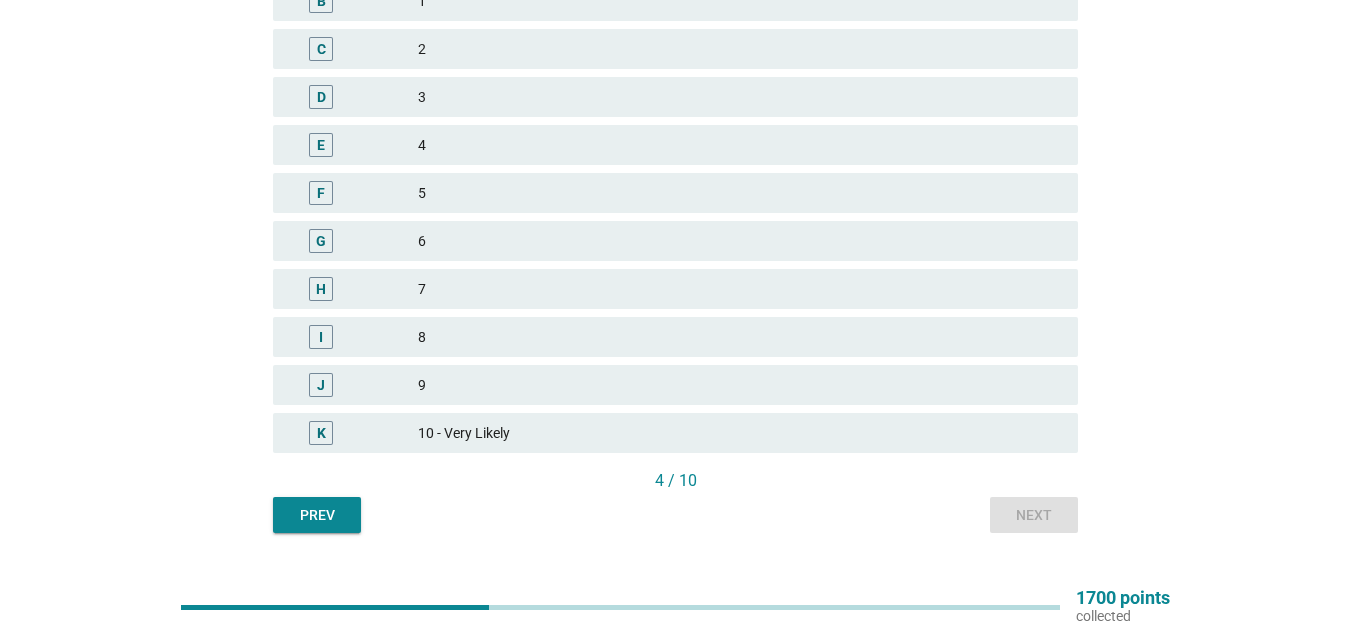 click on "10 - Very Likely" at bounding box center [740, 433] 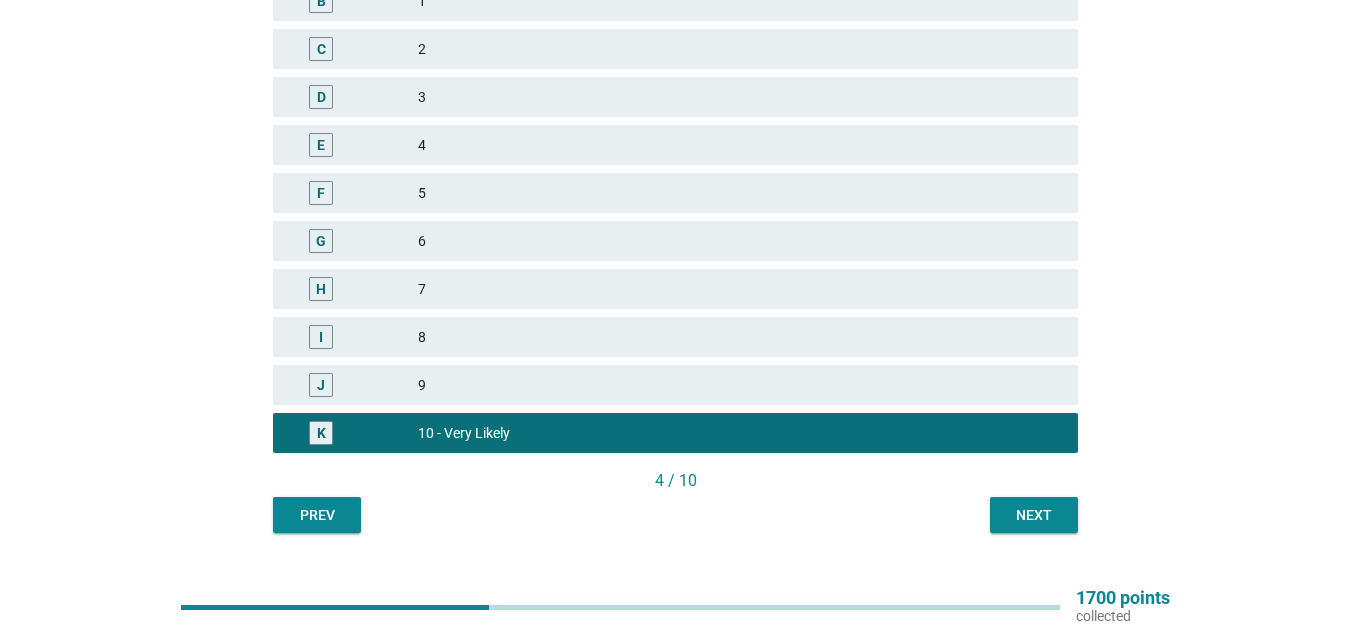 click on "Next" at bounding box center [1034, 515] 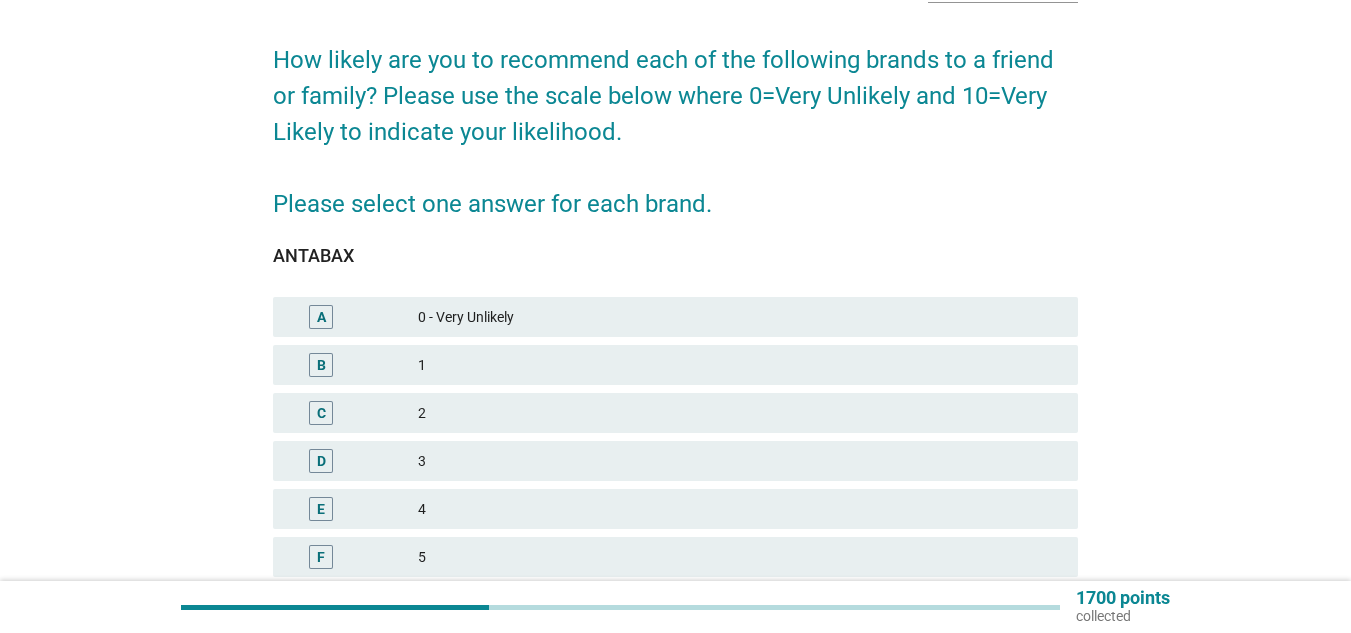 scroll, scrollTop: 400, scrollLeft: 0, axis: vertical 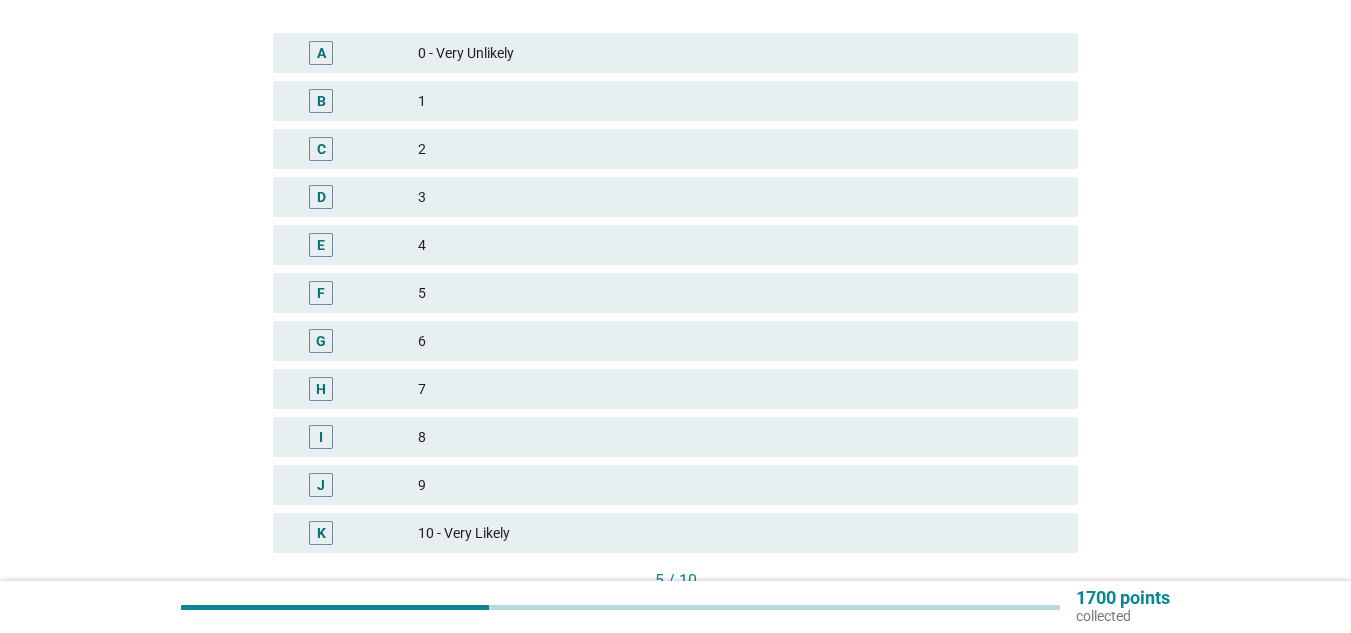 click on "K   10 - Very Likely" at bounding box center [675, 533] 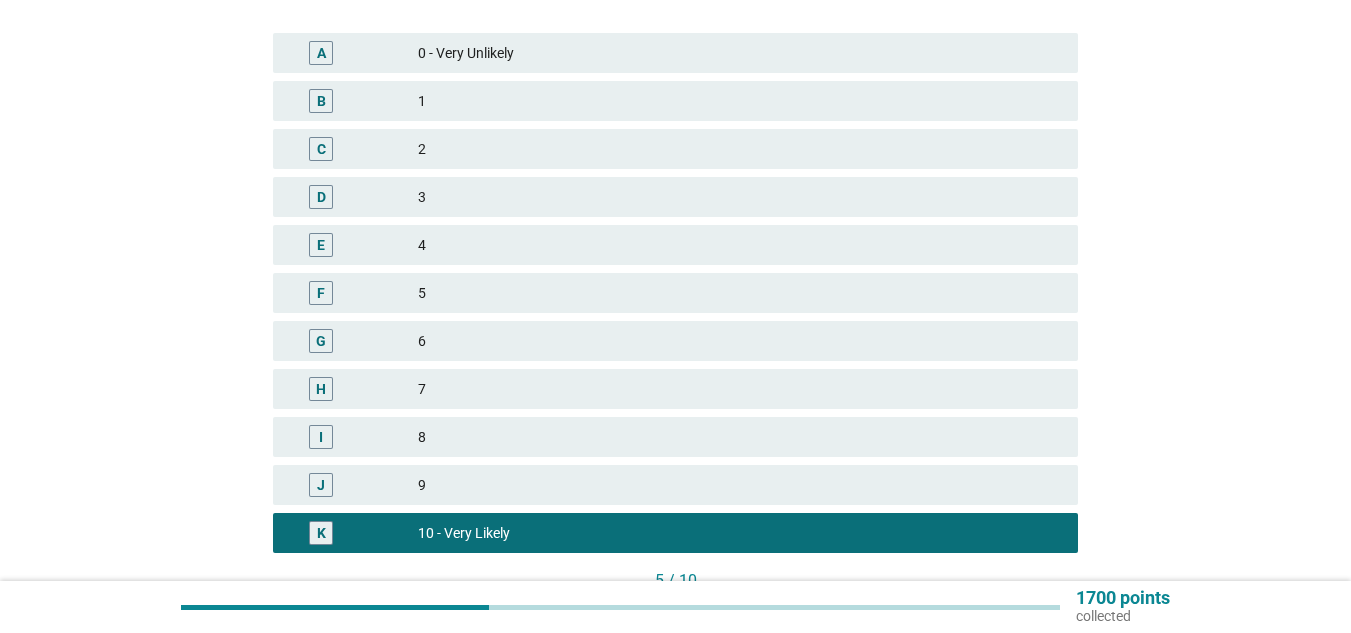 scroll, scrollTop: 542, scrollLeft: 0, axis: vertical 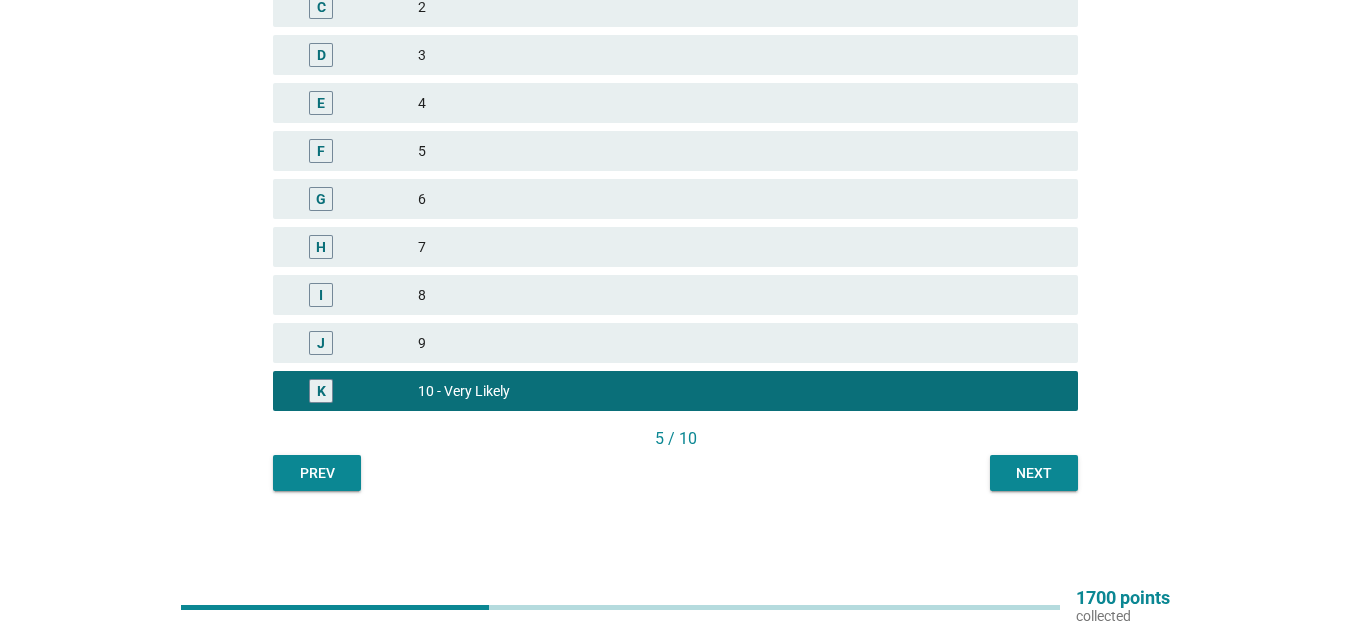 click on "Next" at bounding box center [1034, 473] 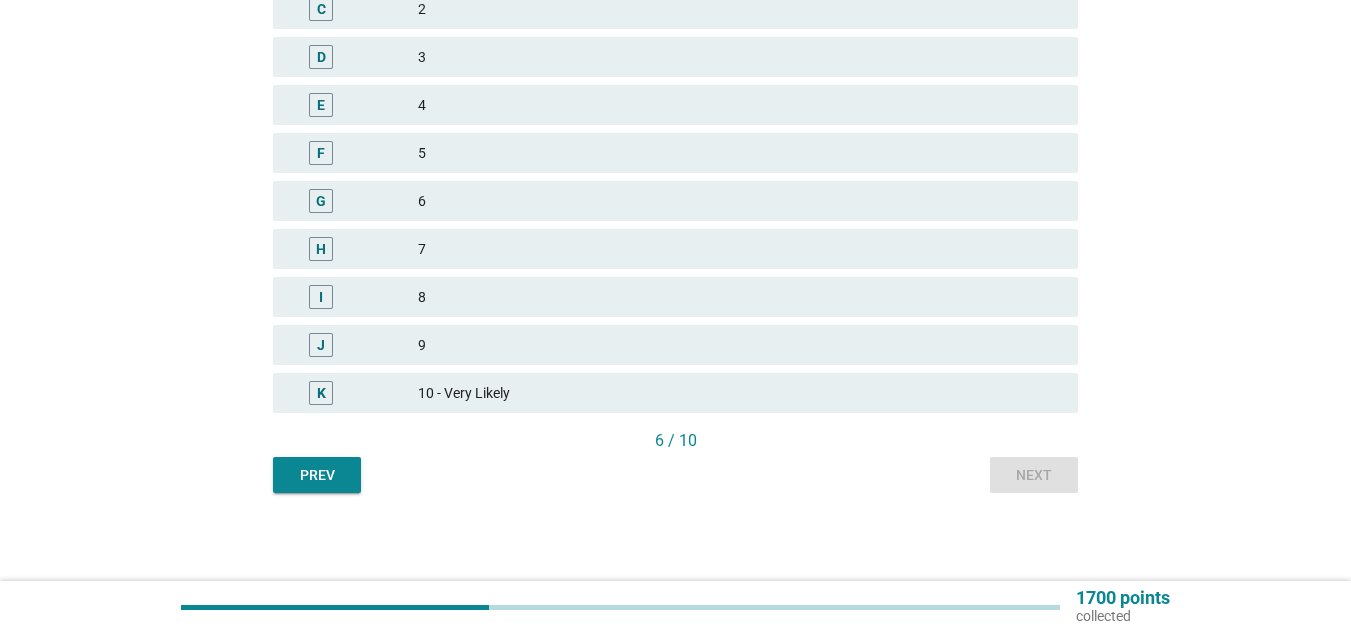 scroll, scrollTop: 542, scrollLeft: 0, axis: vertical 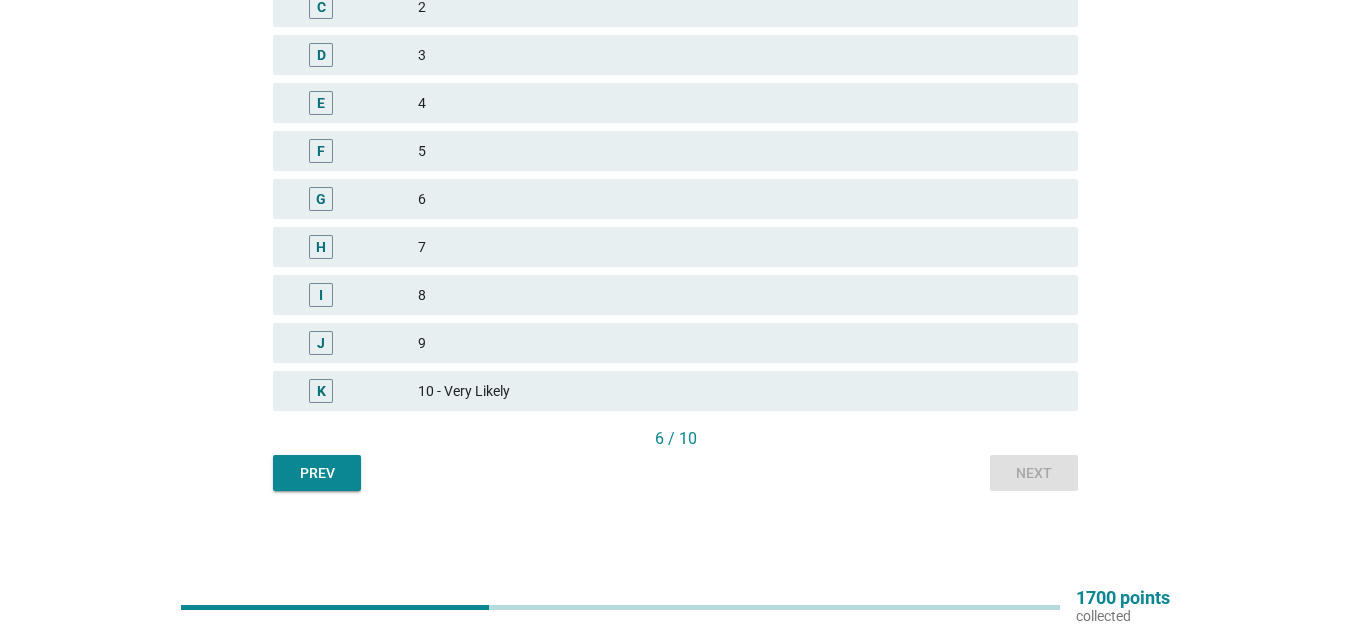 click on "10 - Very Likely" at bounding box center [740, 391] 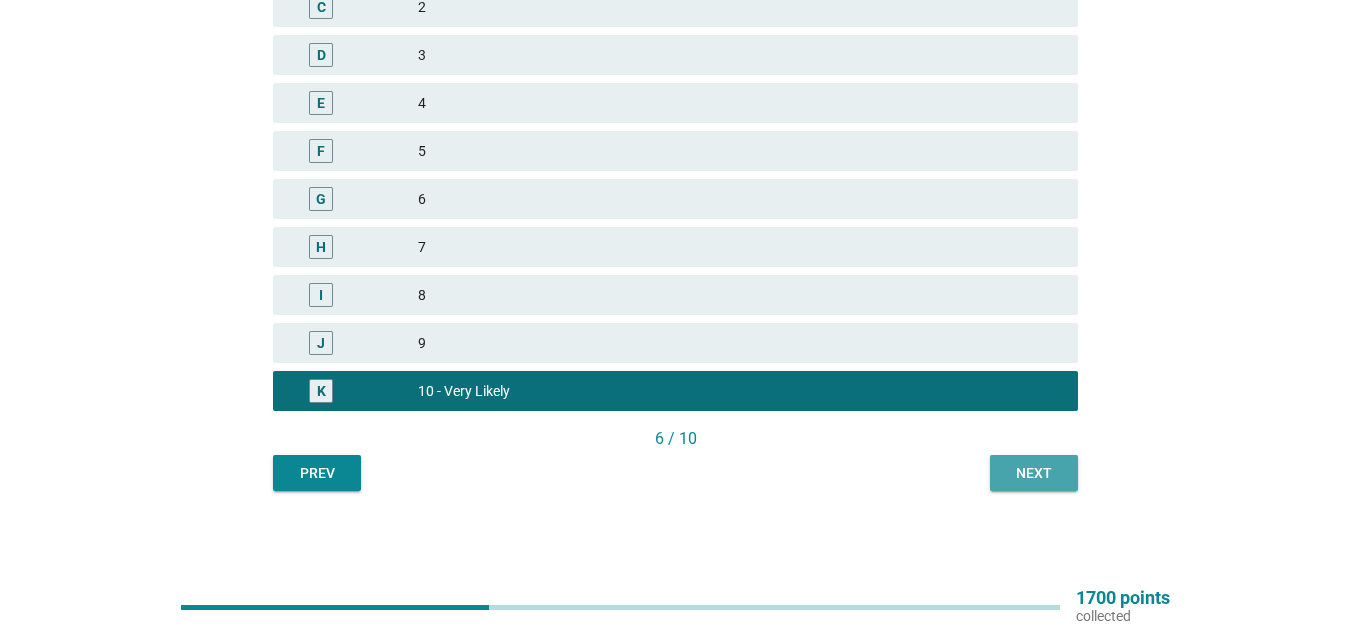 click on "Next" at bounding box center [1034, 473] 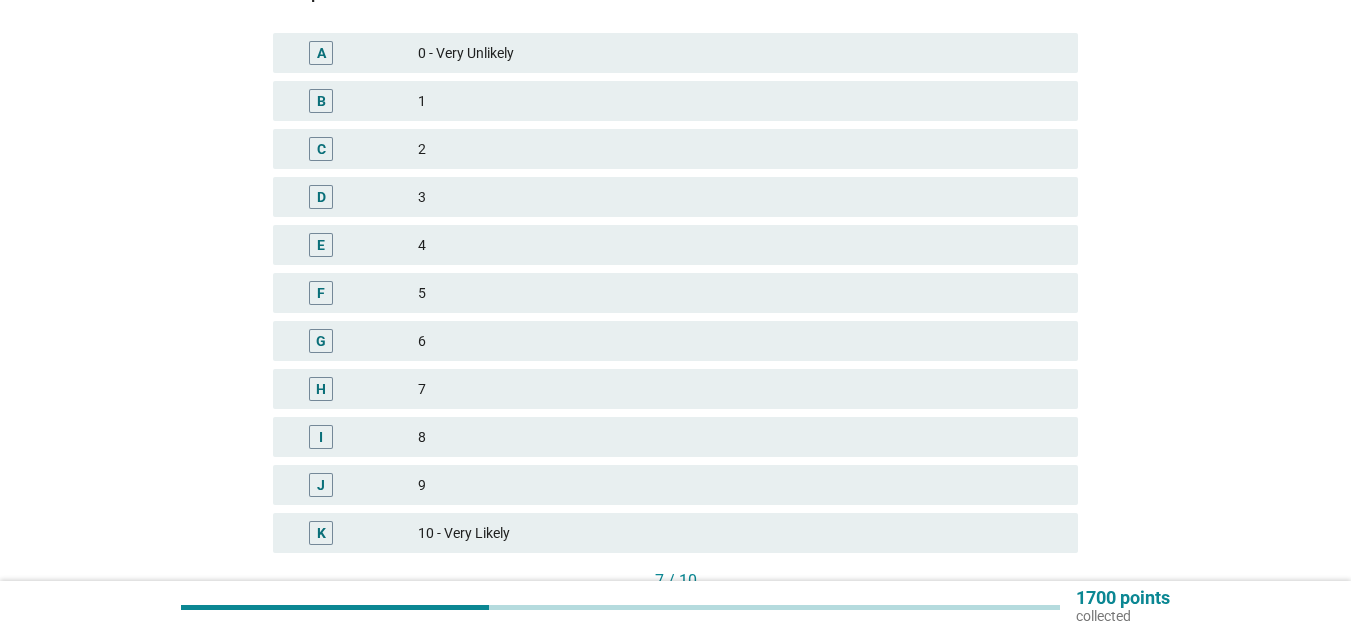 scroll, scrollTop: 542, scrollLeft: 0, axis: vertical 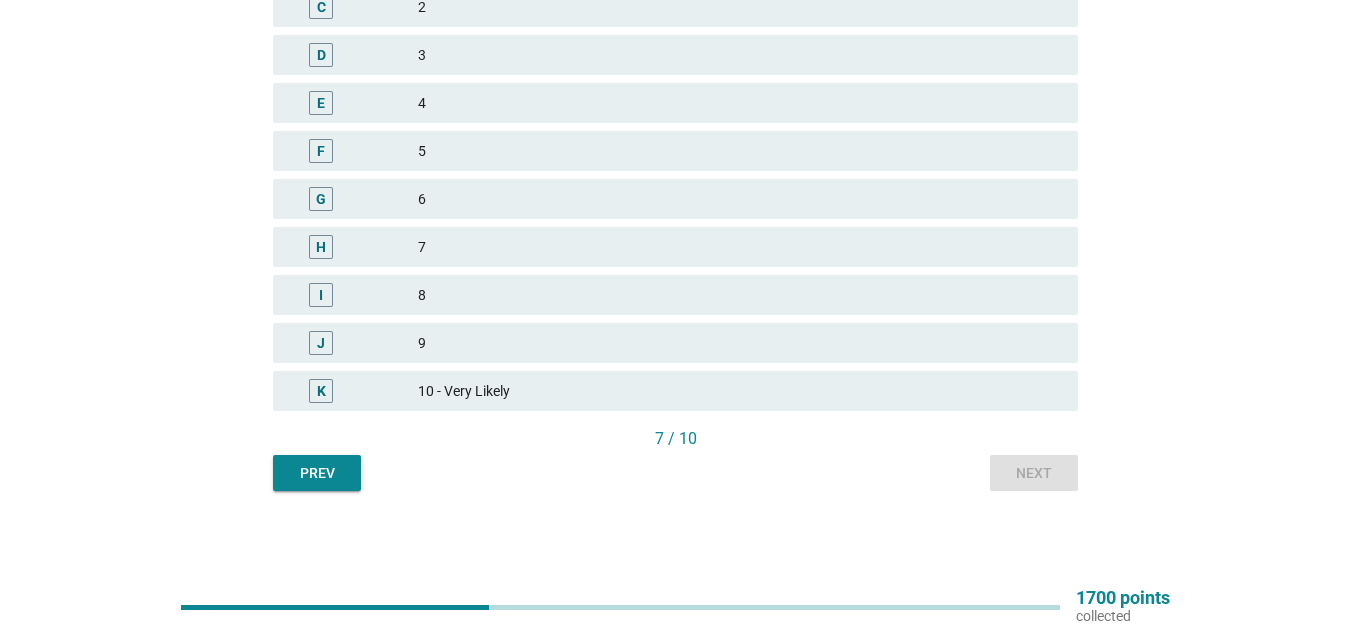 click on "10 - Very Likely" at bounding box center [740, 391] 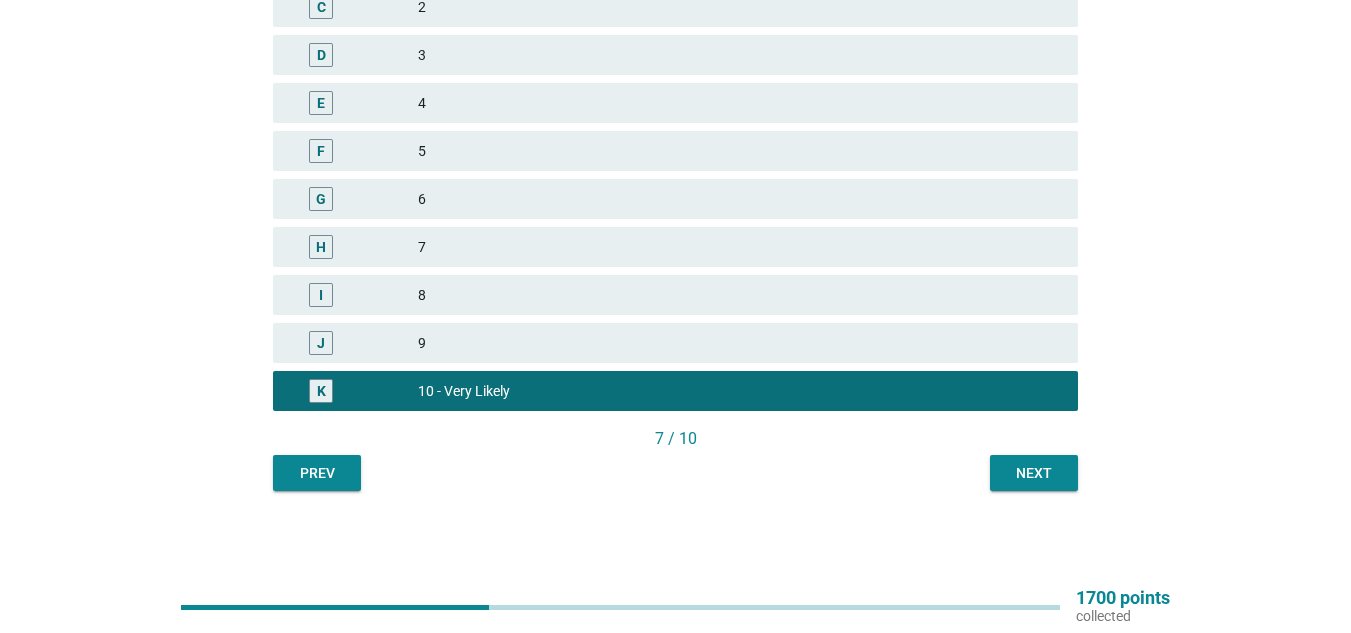click on "Next" at bounding box center [1034, 473] 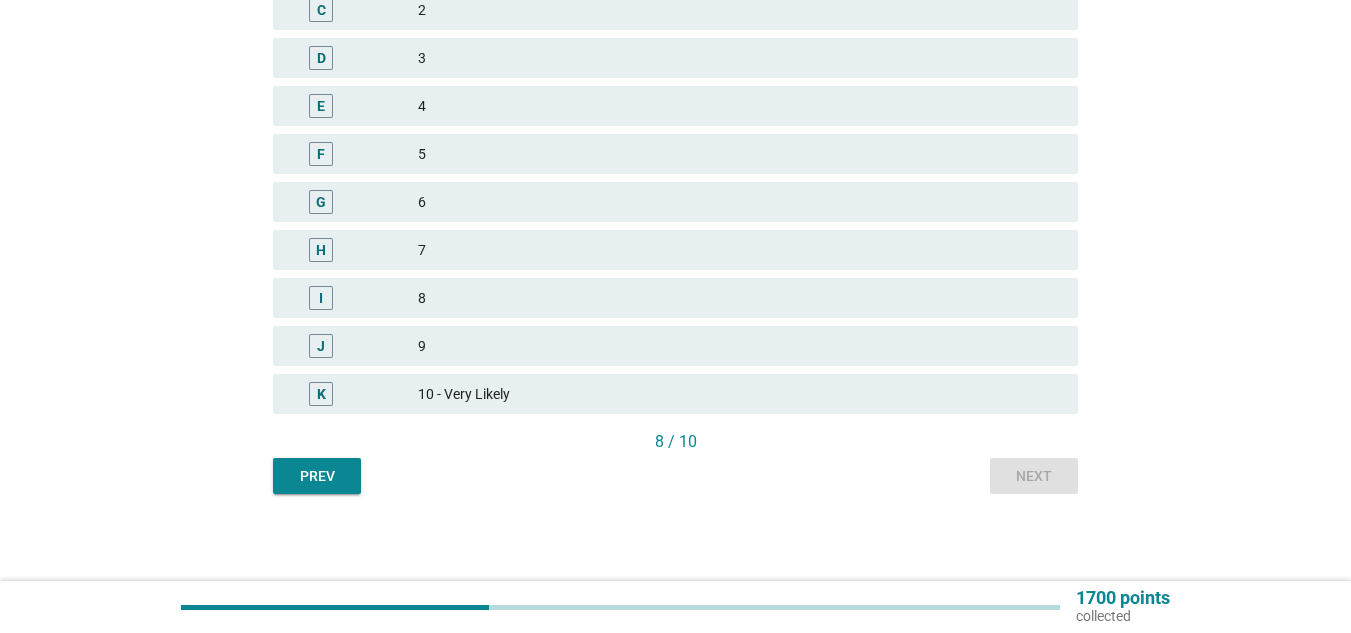 scroll, scrollTop: 542, scrollLeft: 0, axis: vertical 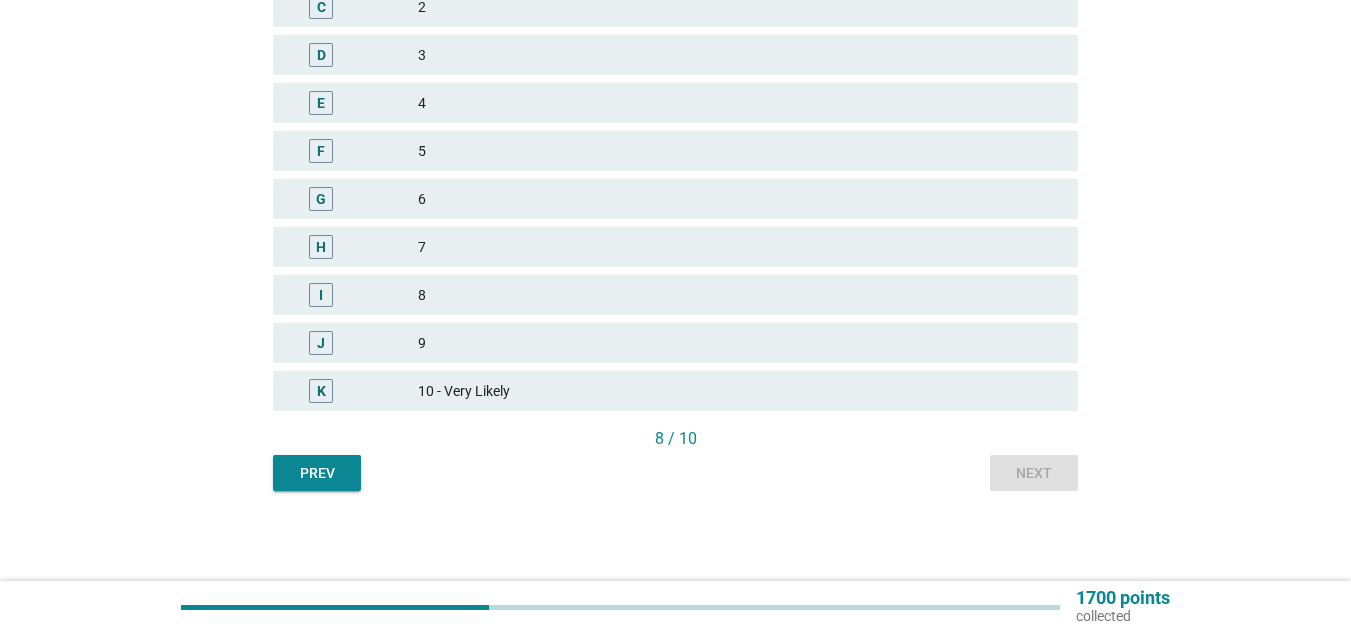 click on "10 - Very Likely" at bounding box center [740, 391] 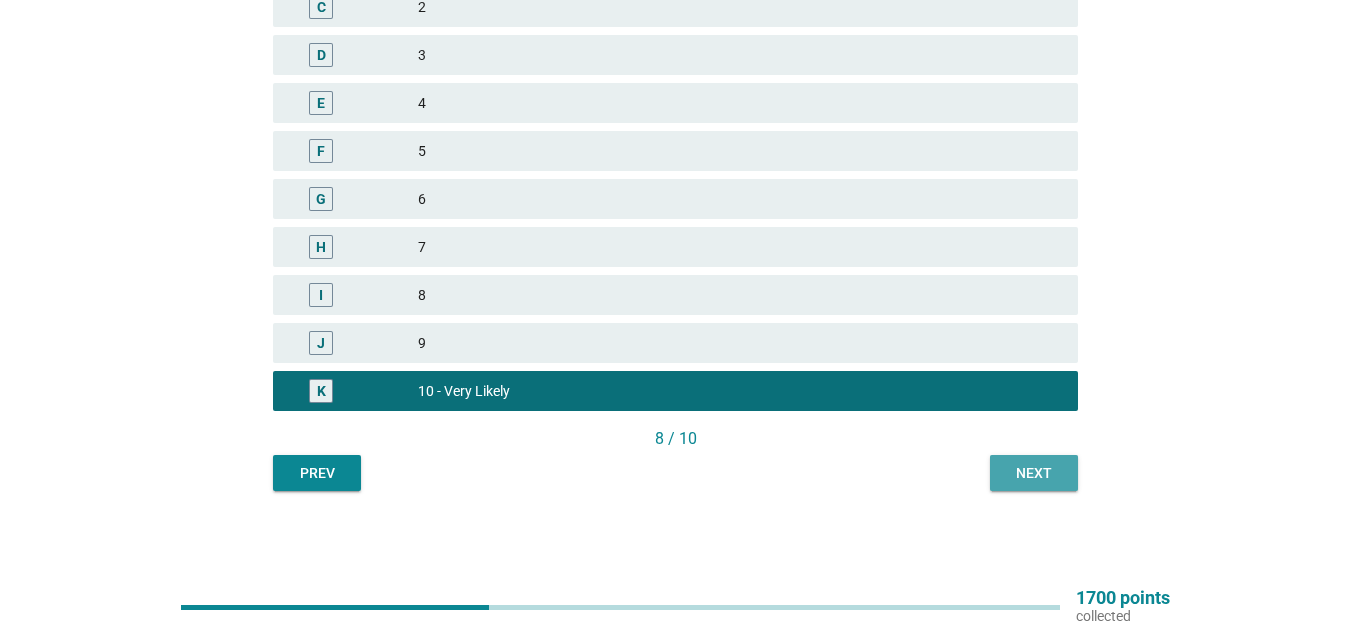 click on "Next" at bounding box center (1034, 473) 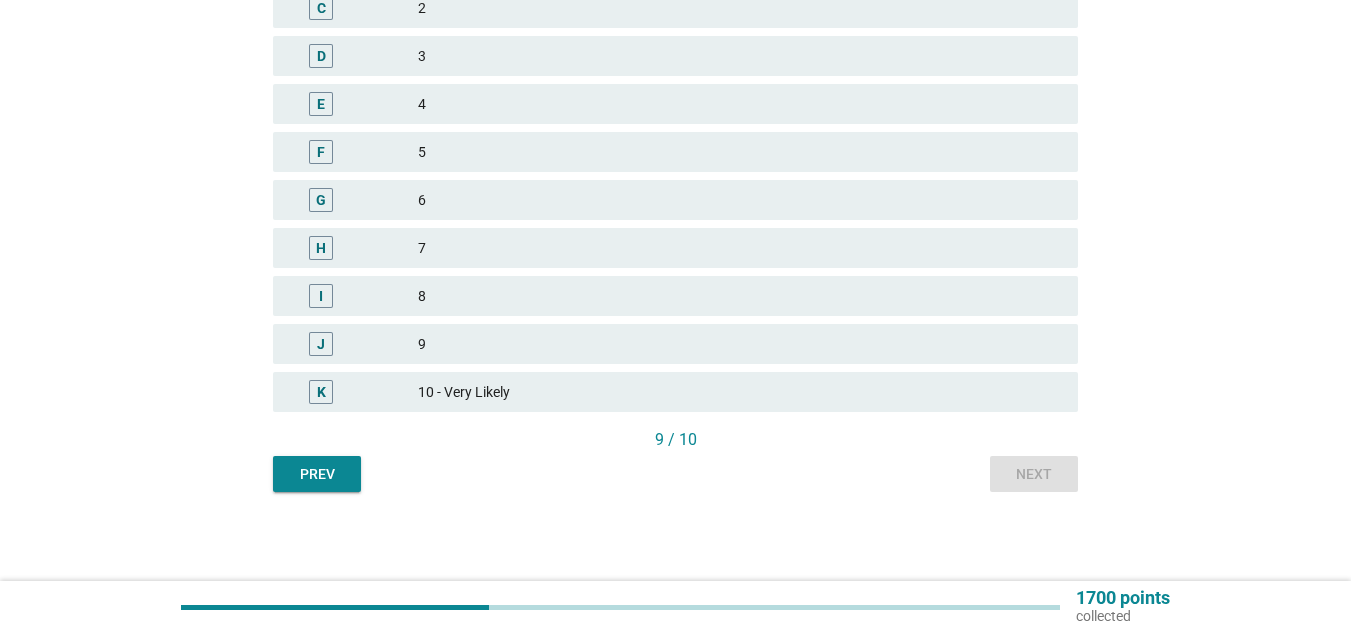 scroll, scrollTop: 542, scrollLeft: 0, axis: vertical 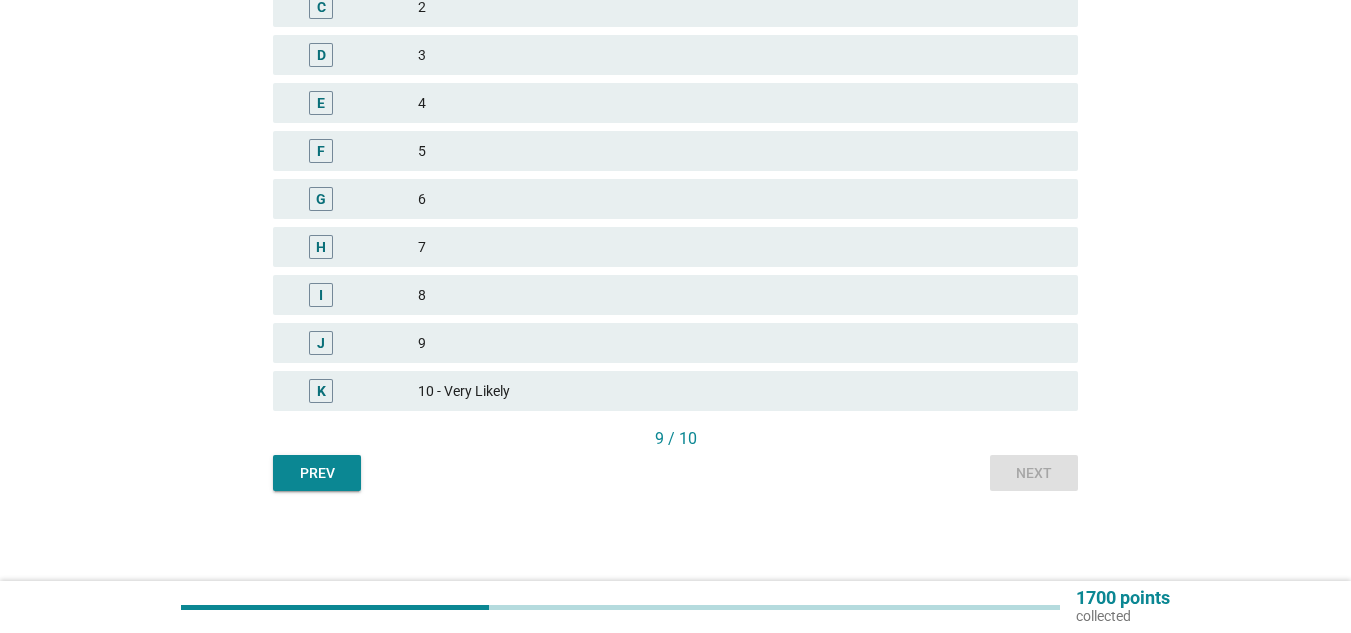 click on "K   10 - Very Likely" at bounding box center [675, 391] 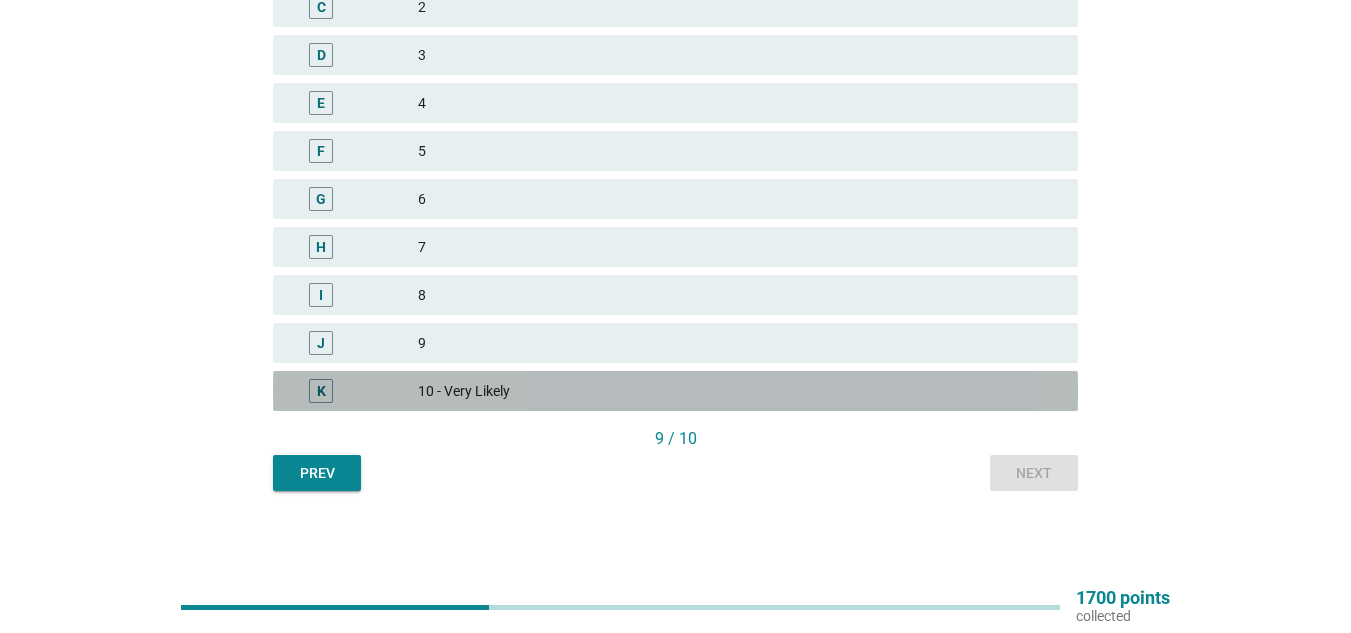 drag, startPoint x: 800, startPoint y: 382, endPoint x: 992, endPoint y: 485, distance: 217.883 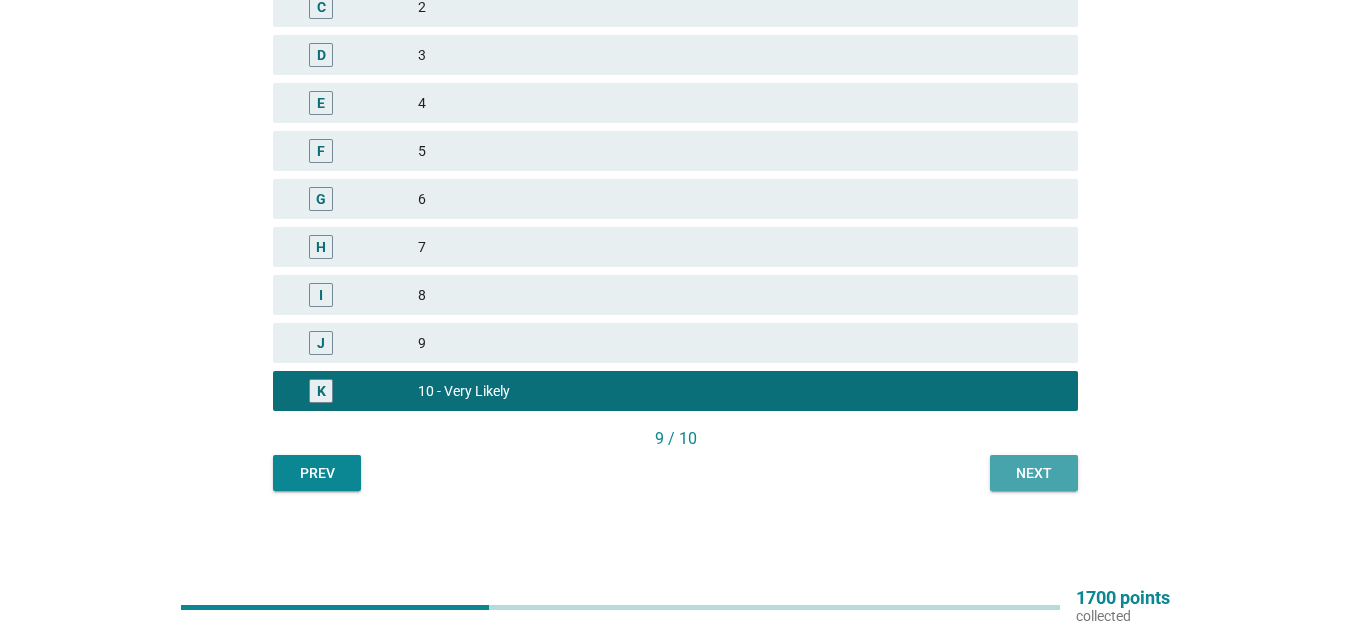 click on "Next" at bounding box center [1034, 473] 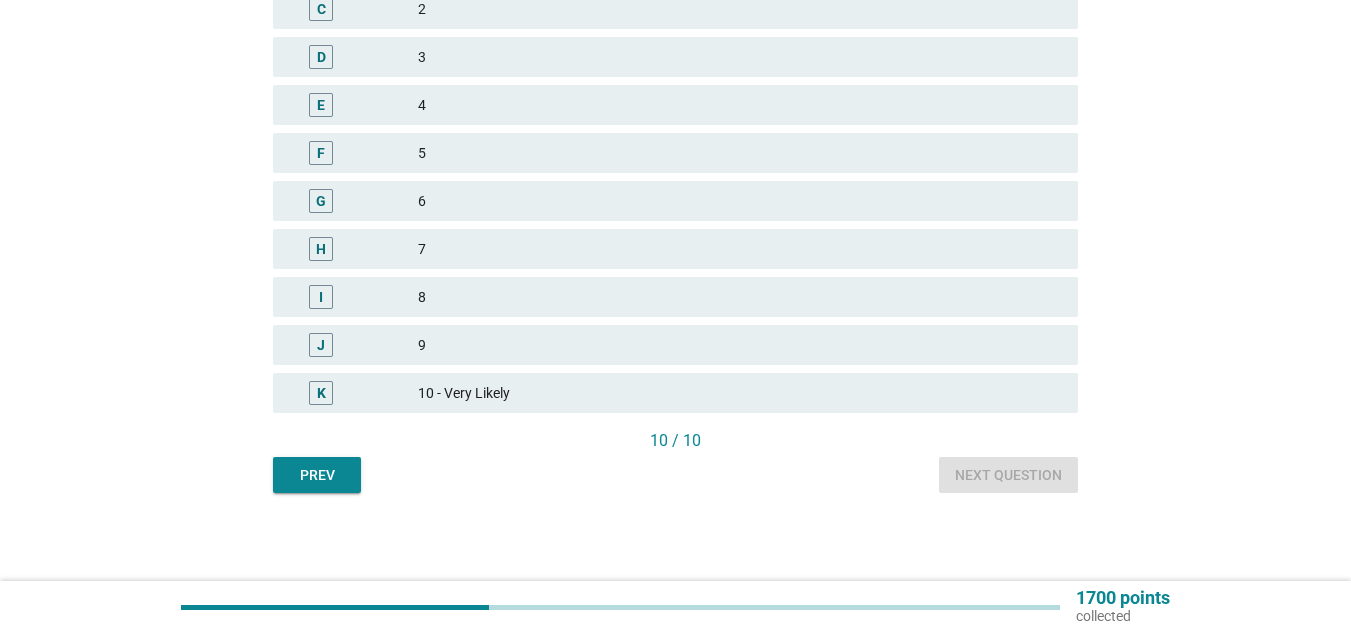 scroll 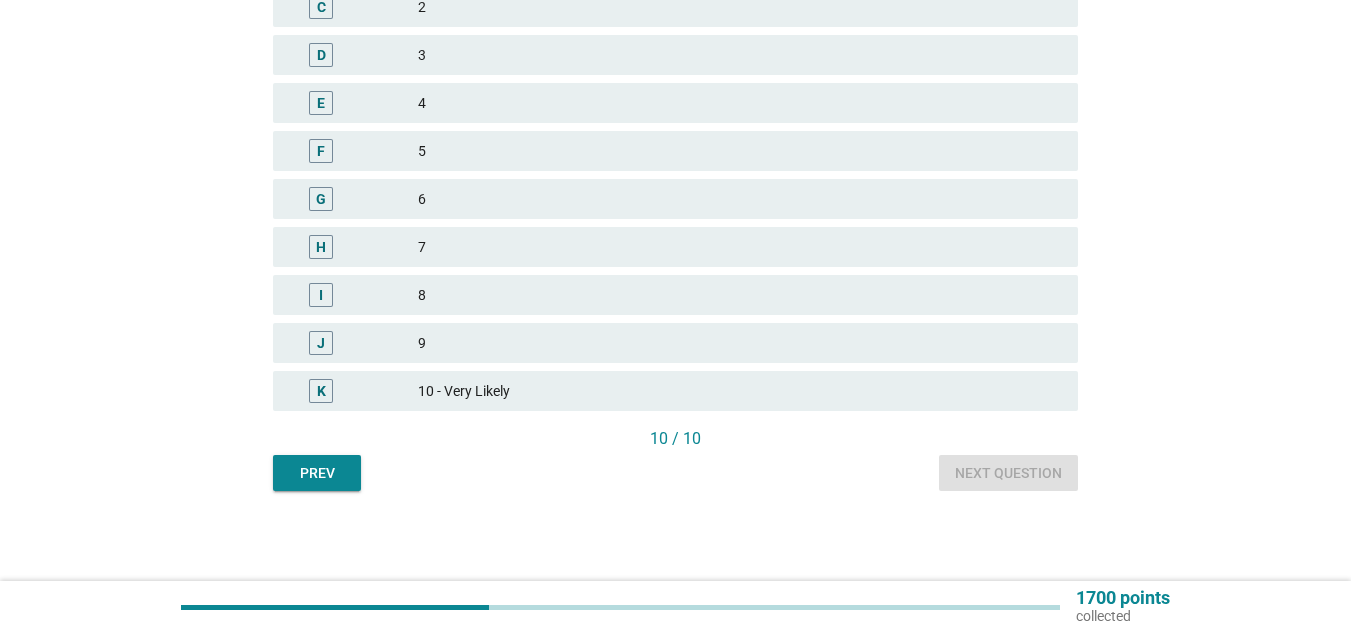 click on "10 - Very Likely" at bounding box center (740, 391) 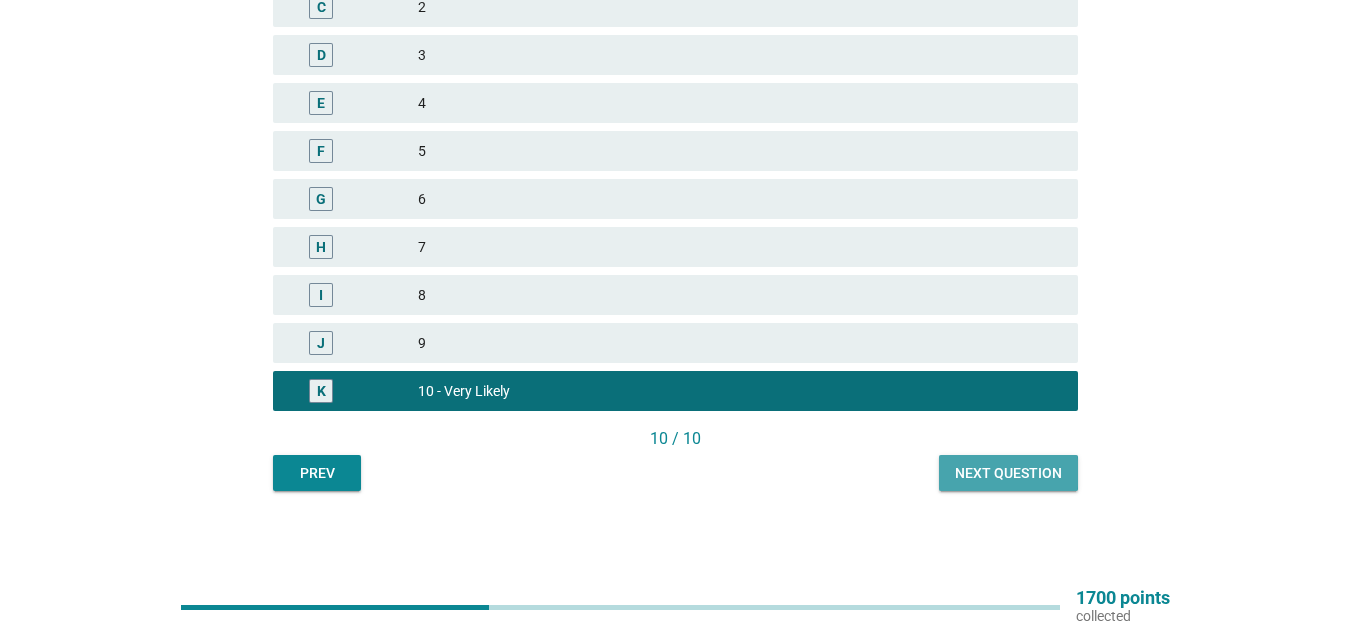 click on "Next question" at bounding box center [1008, 473] 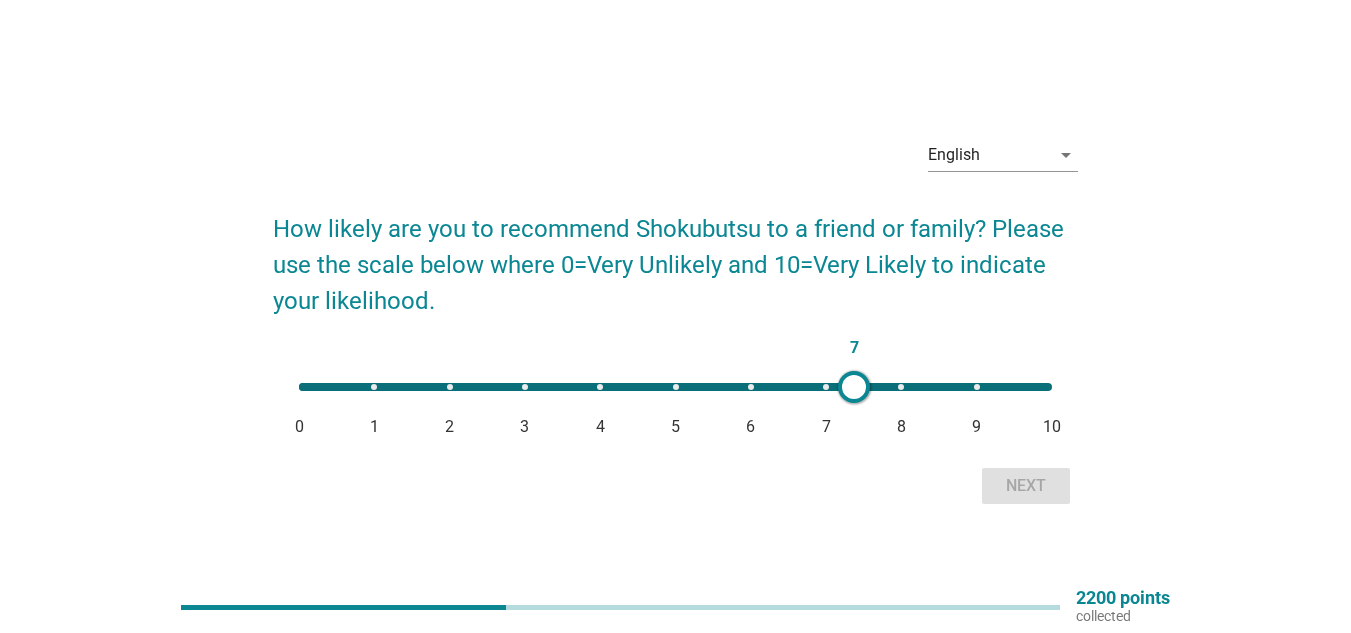 type on "8" 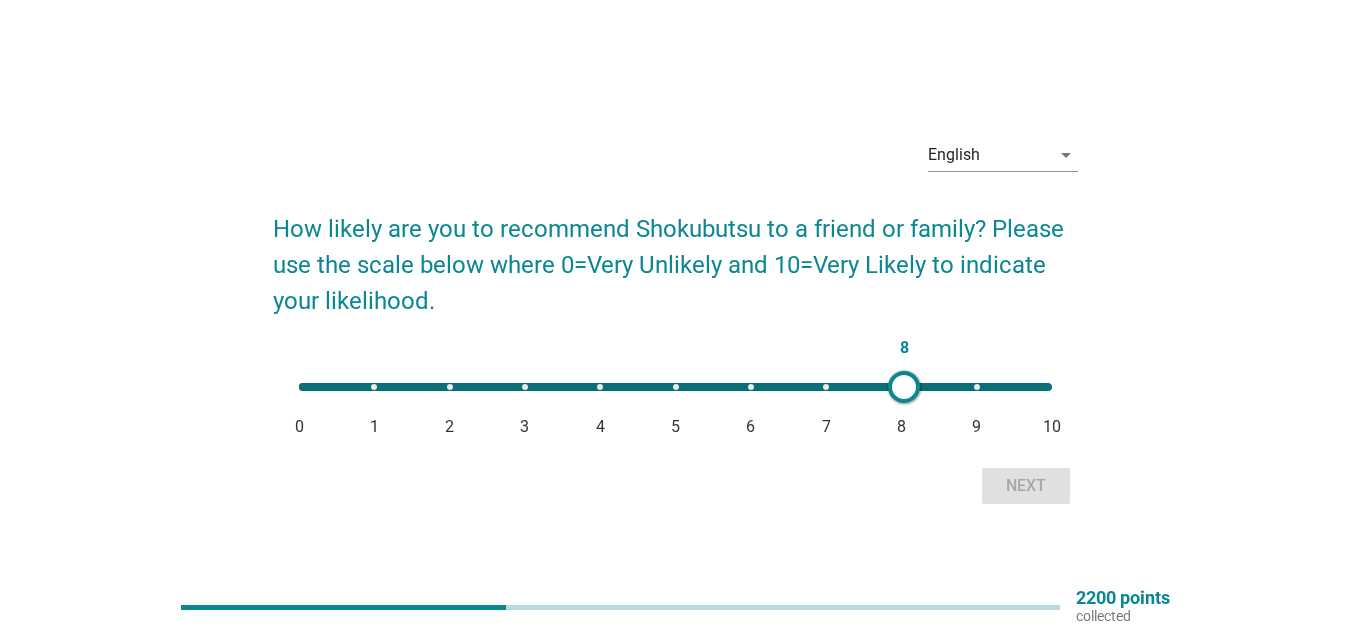 drag, startPoint x: 292, startPoint y: 392, endPoint x: 904, endPoint y: 444, distance: 614.2052 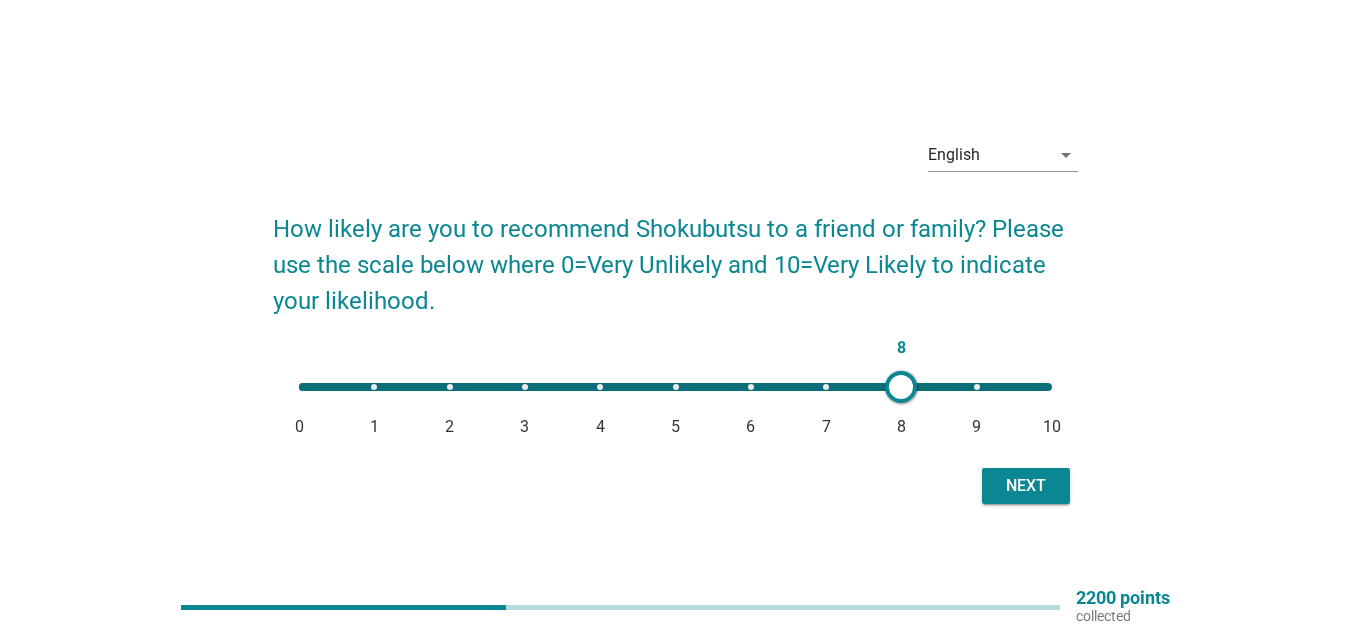 scroll, scrollTop: 52, scrollLeft: 0, axis: vertical 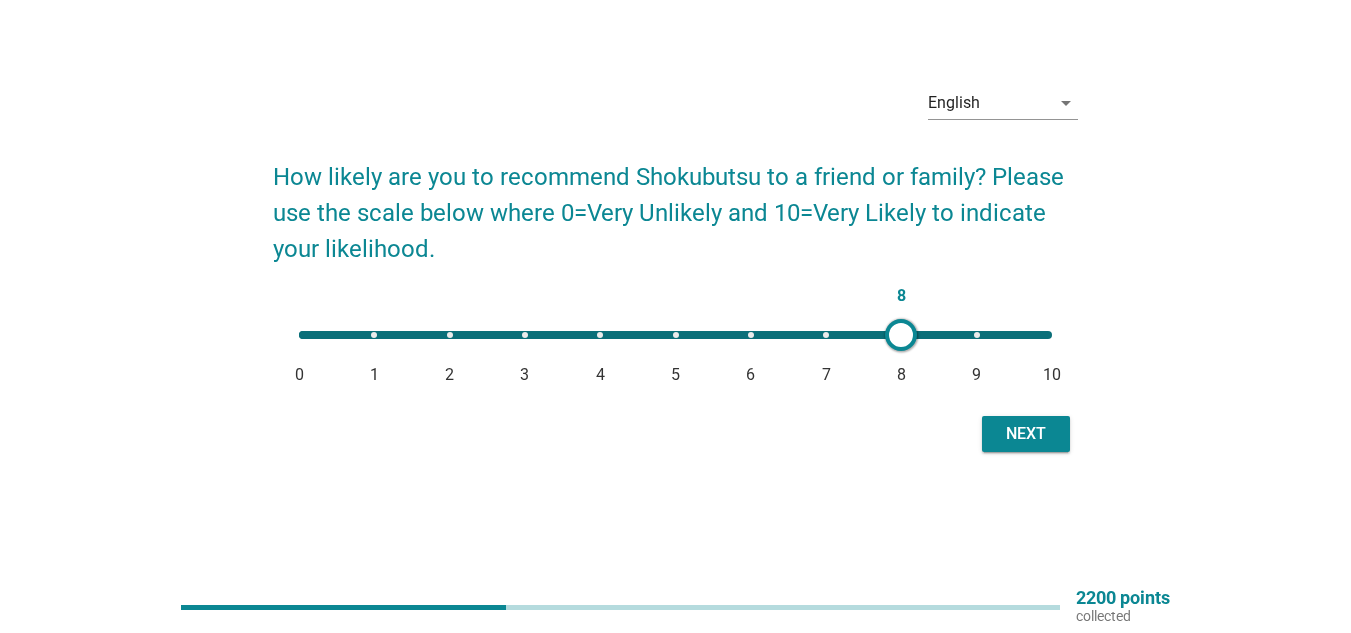 click on "Next" at bounding box center [1026, 434] 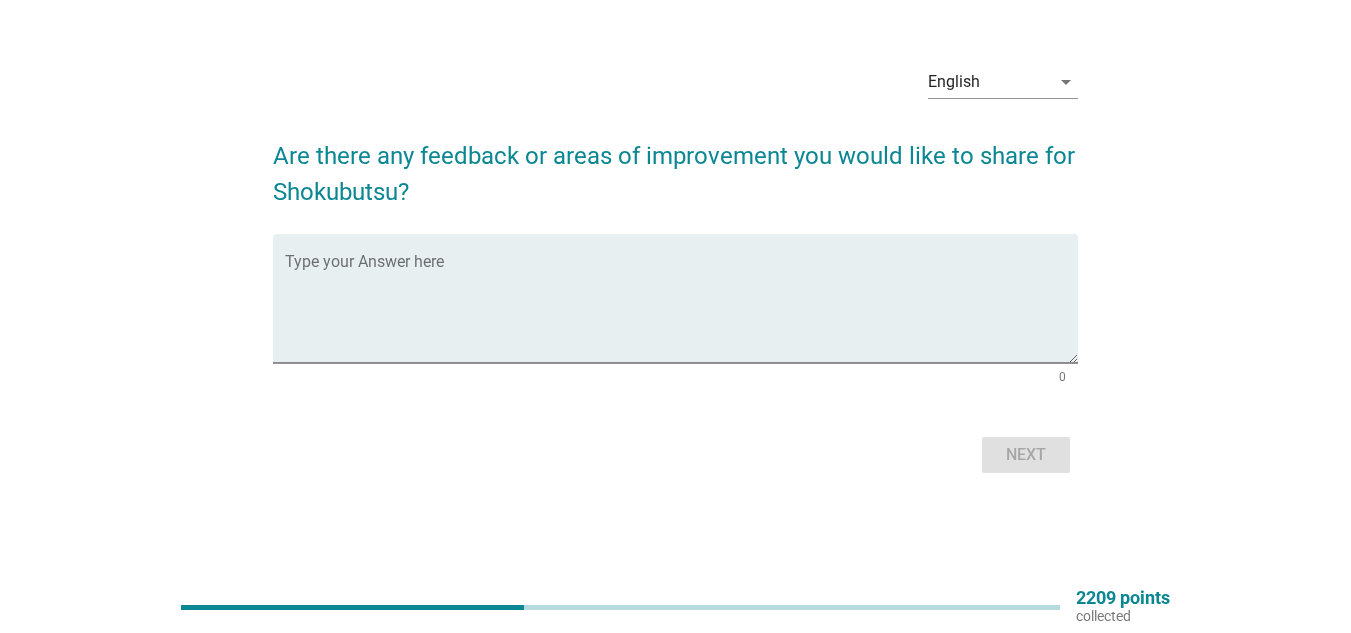 scroll, scrollTop: 0, scrollLeft: 0, axis: both 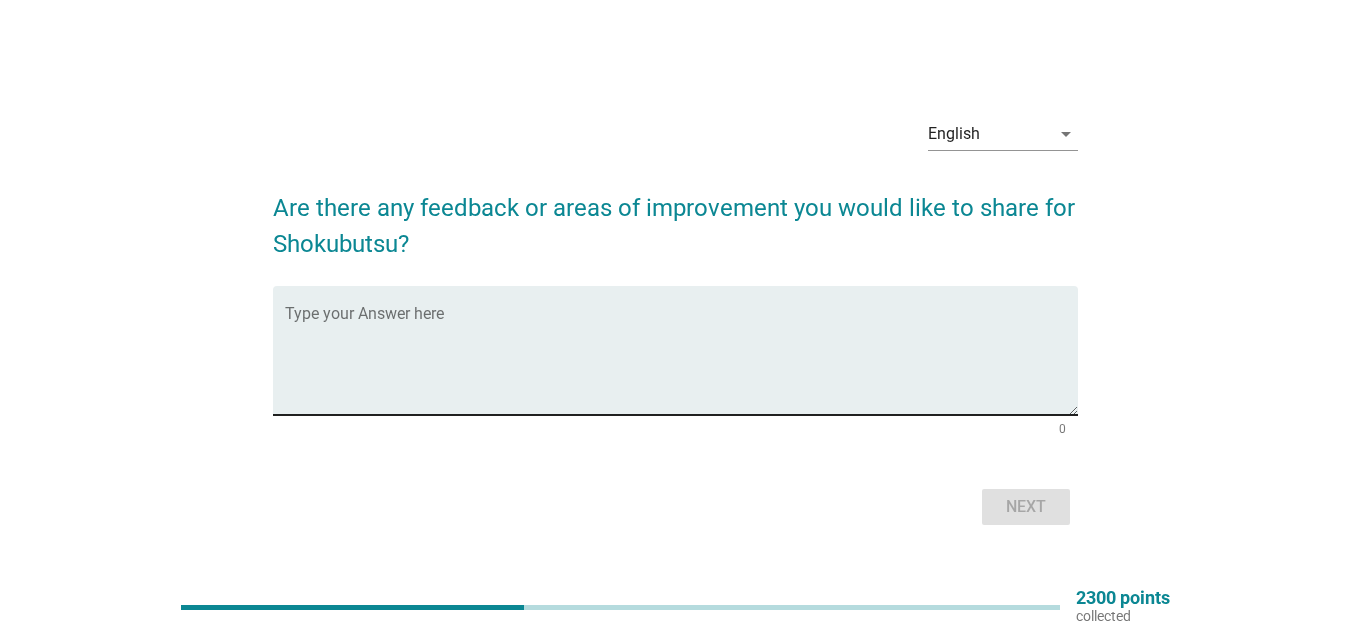 click at bounding box center [681, 362] 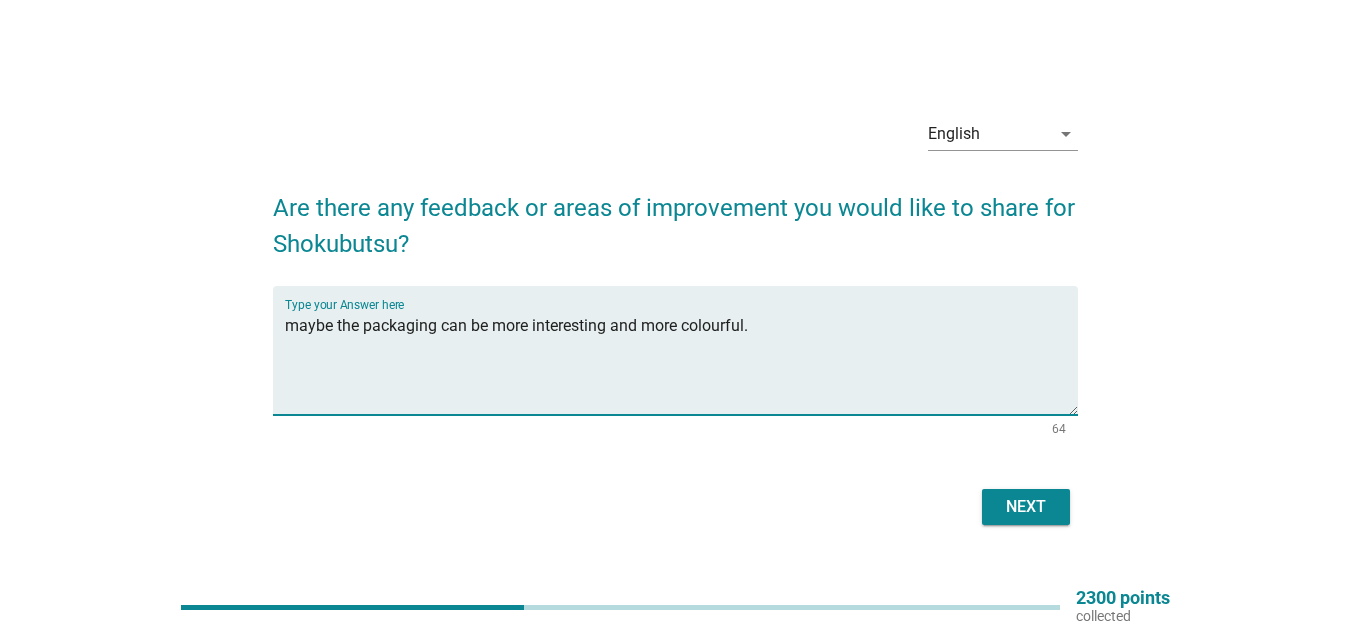 click on "maybe the packaging can be more interesting and more colourful." at bounding box center [681, 362] 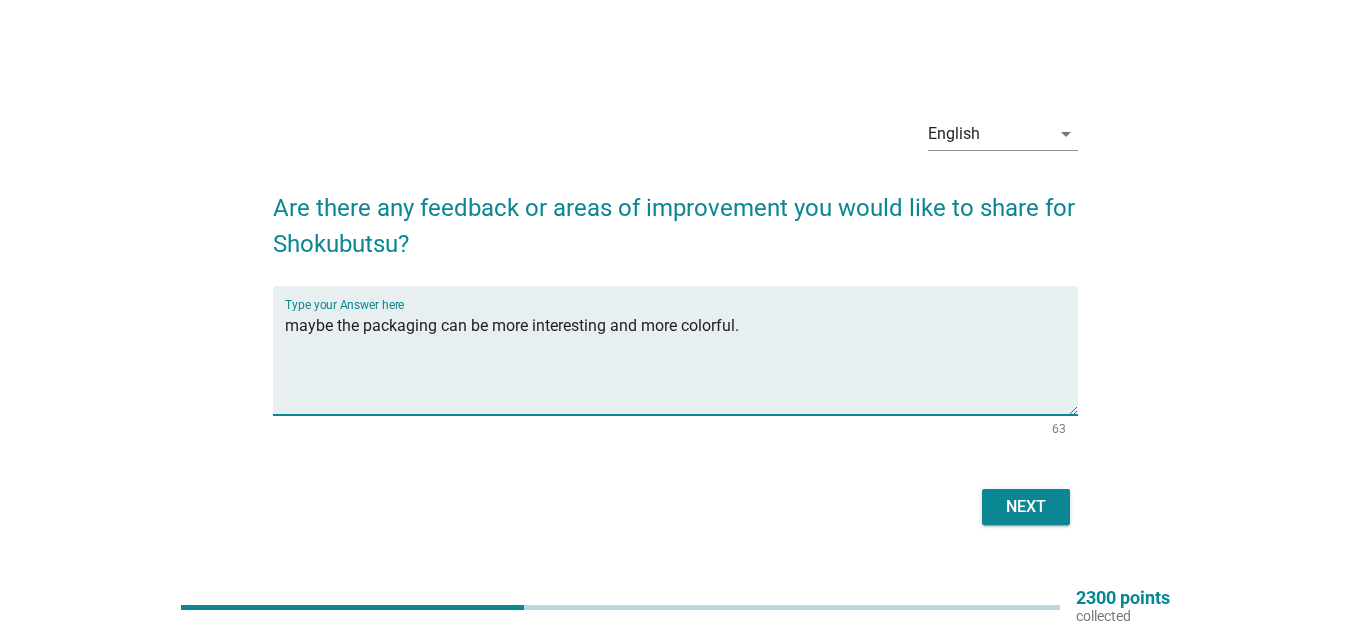 type on "maybe the packaging can be more interesting and more colorful." 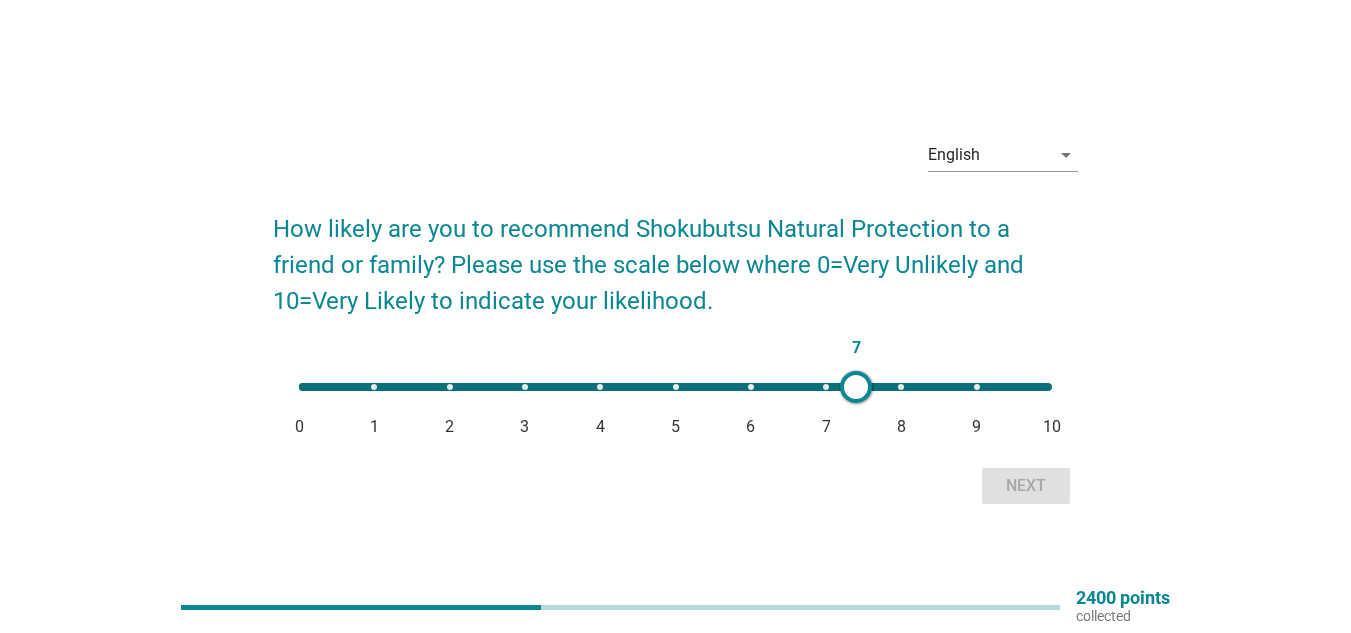 type on "8" 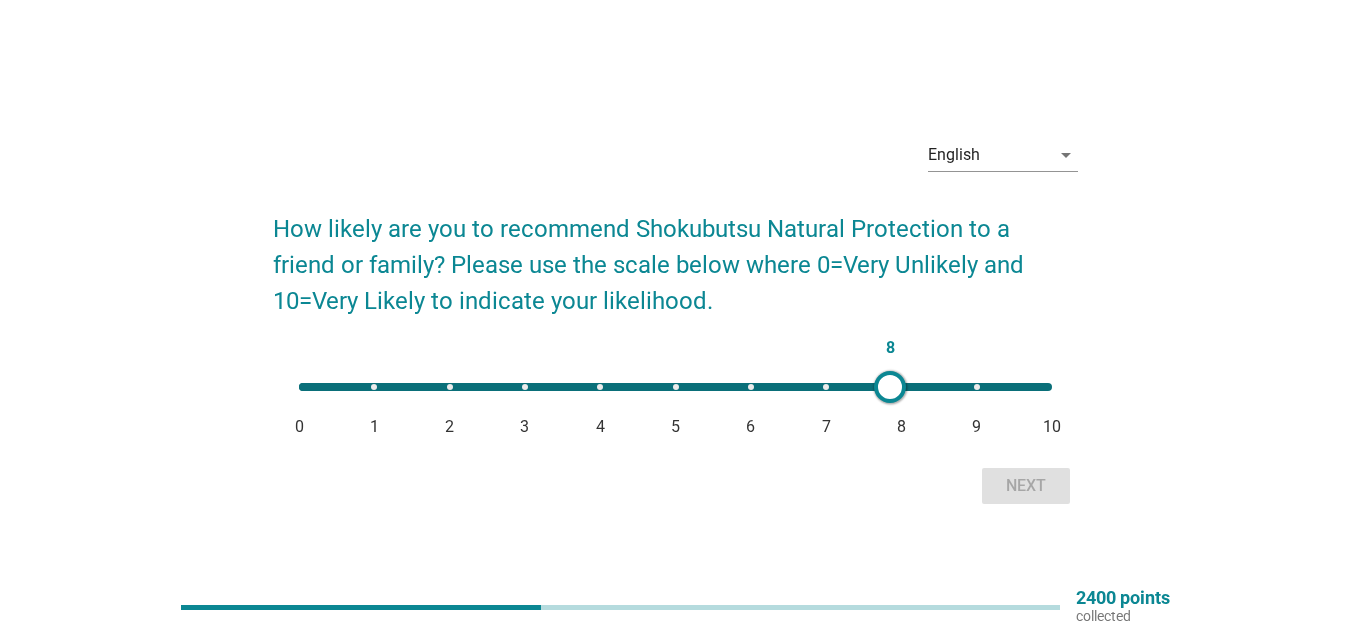 drag, startPoint x: 313, startPoint y: 392, endPoint x: 894, endPoint y: 444, distance: 583.3224 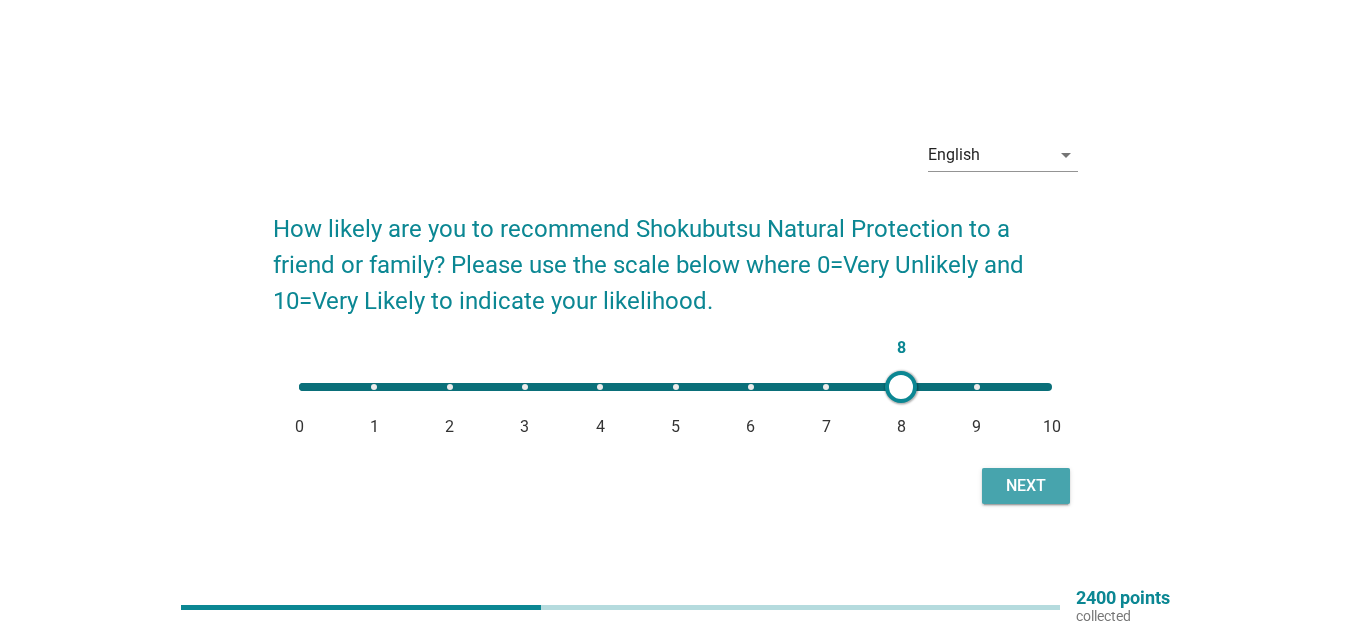 click on "Next" at bounding box center (1026, 486) 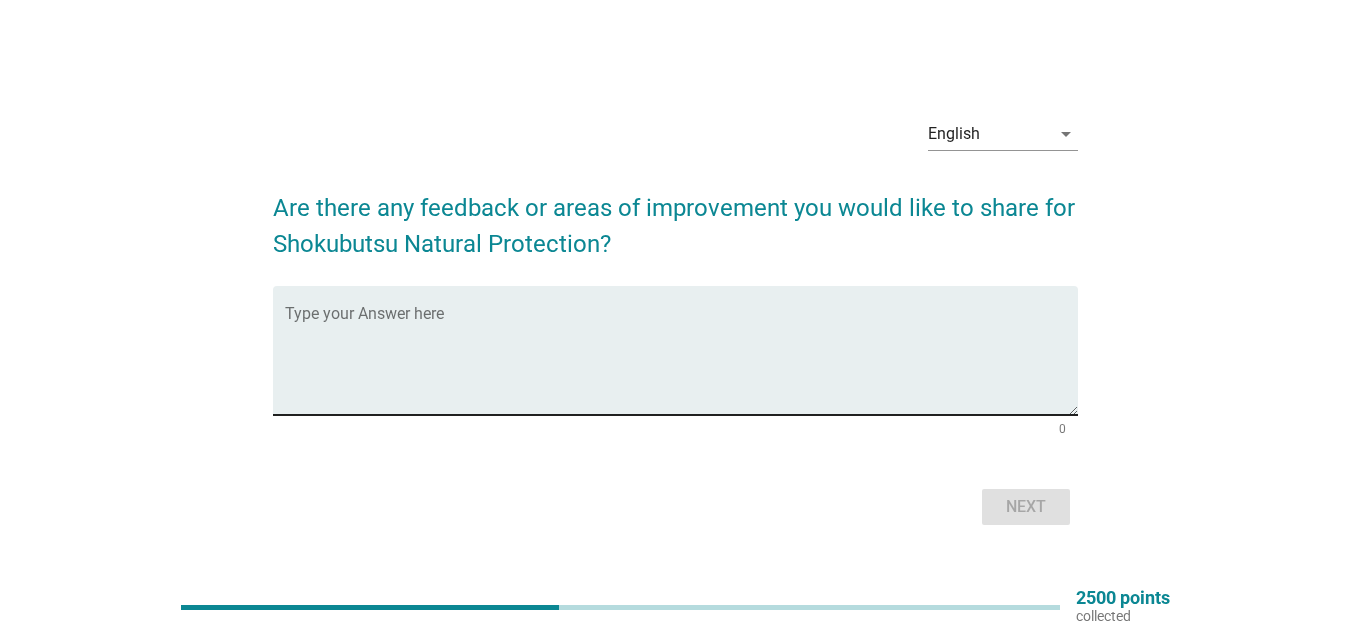 click at bounding box center (681, 362) 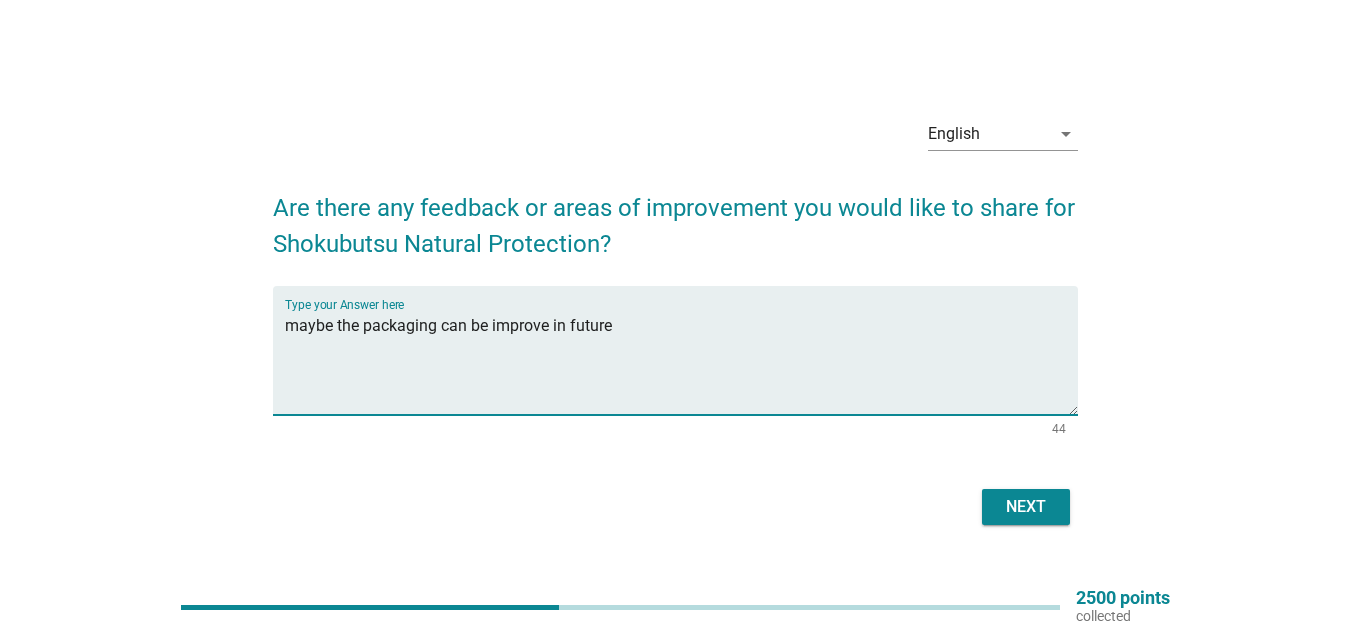 type on "maybe the packaging can be improve in future" 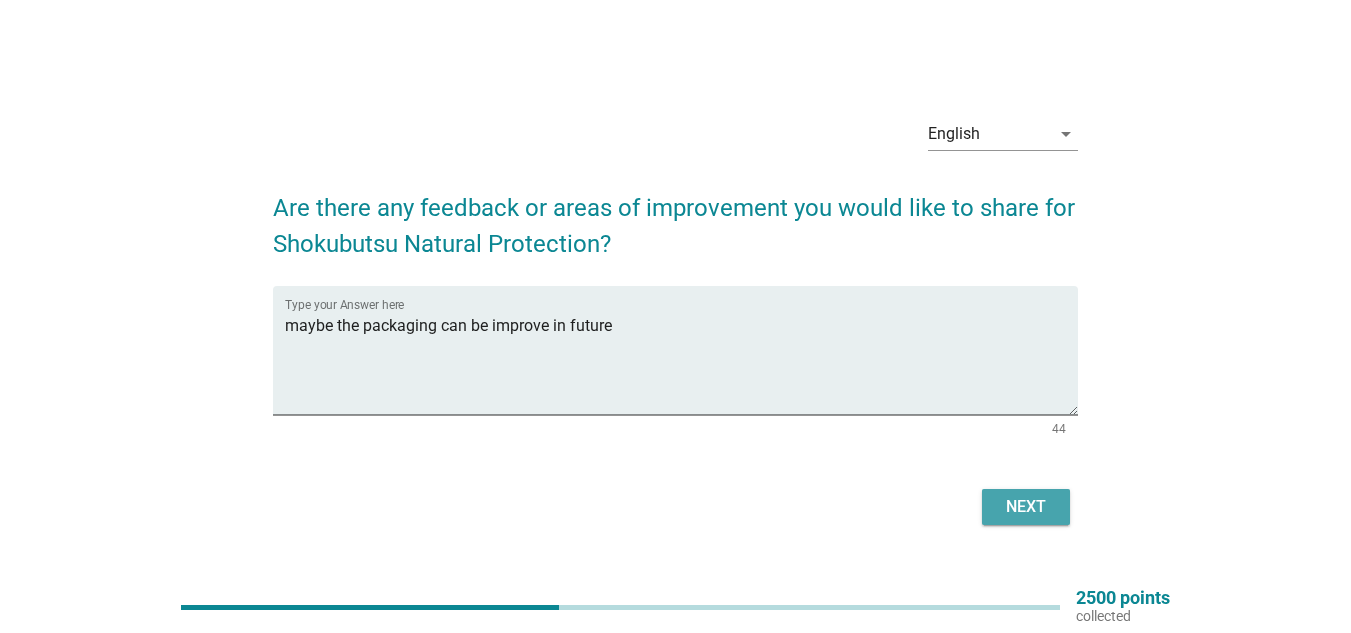 click on "Next" at bounding box center [1026, 507] 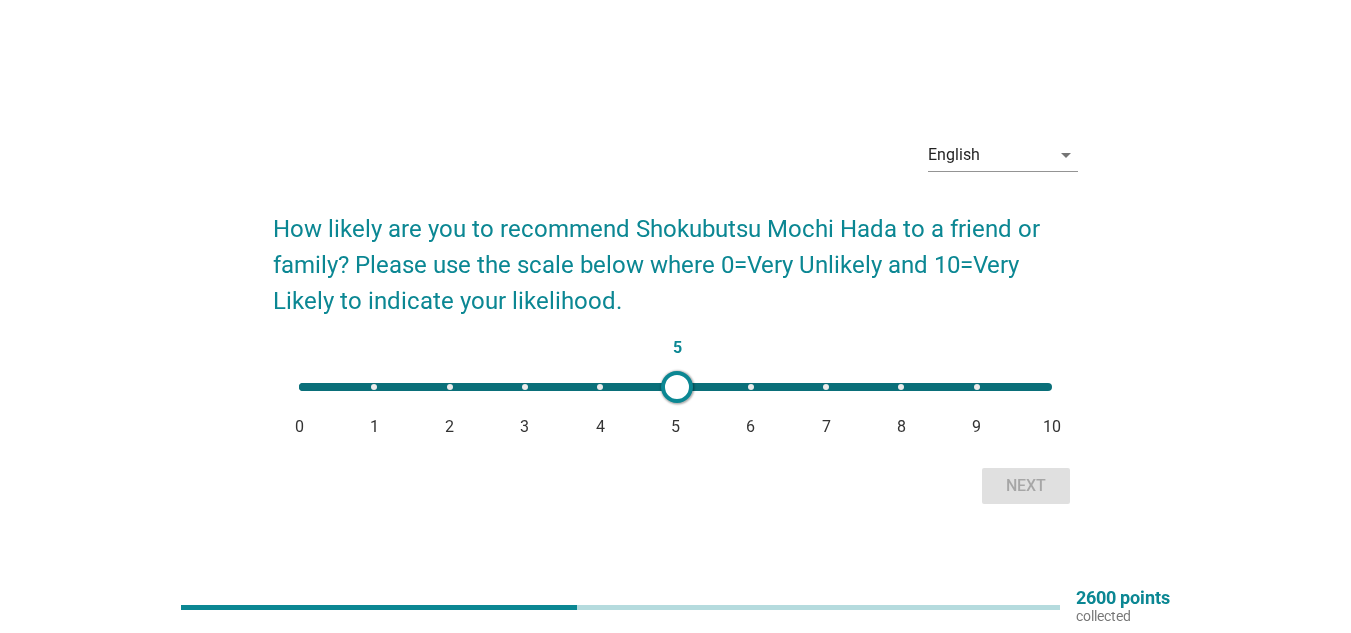 type on "8" 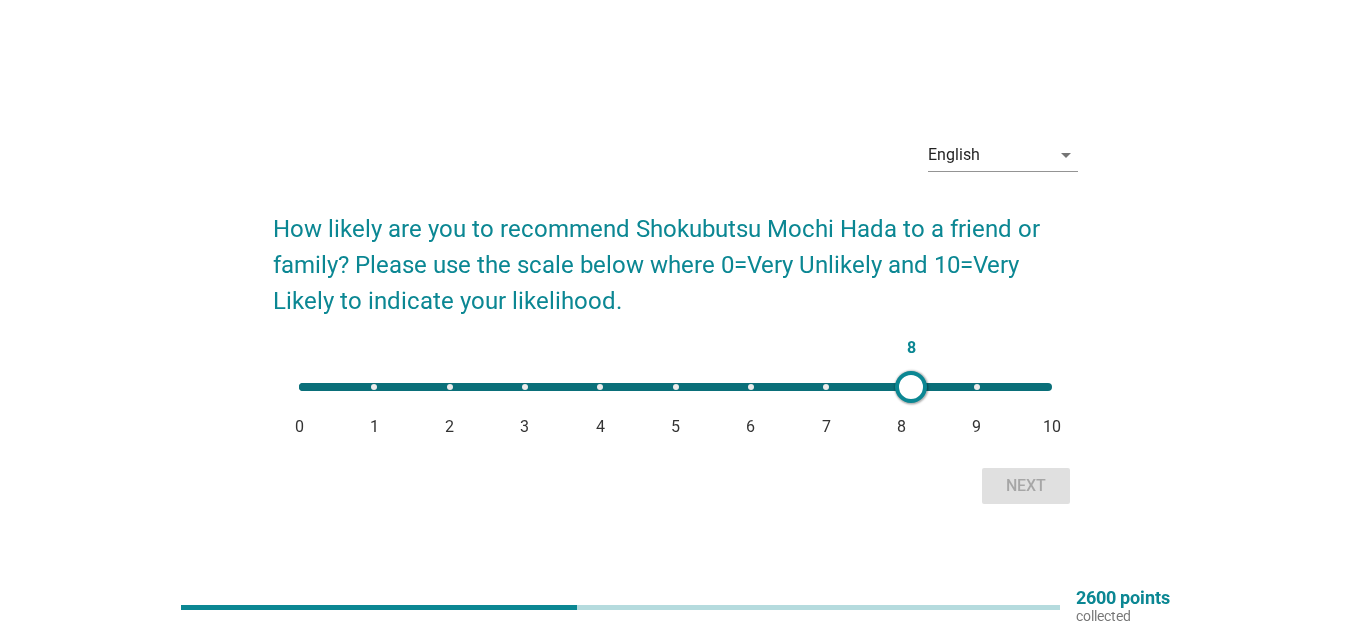 drag, startPoint x: 312, startPoint y: 386, endPoint x: 911, endPoint y: 429, distance: 600.54144 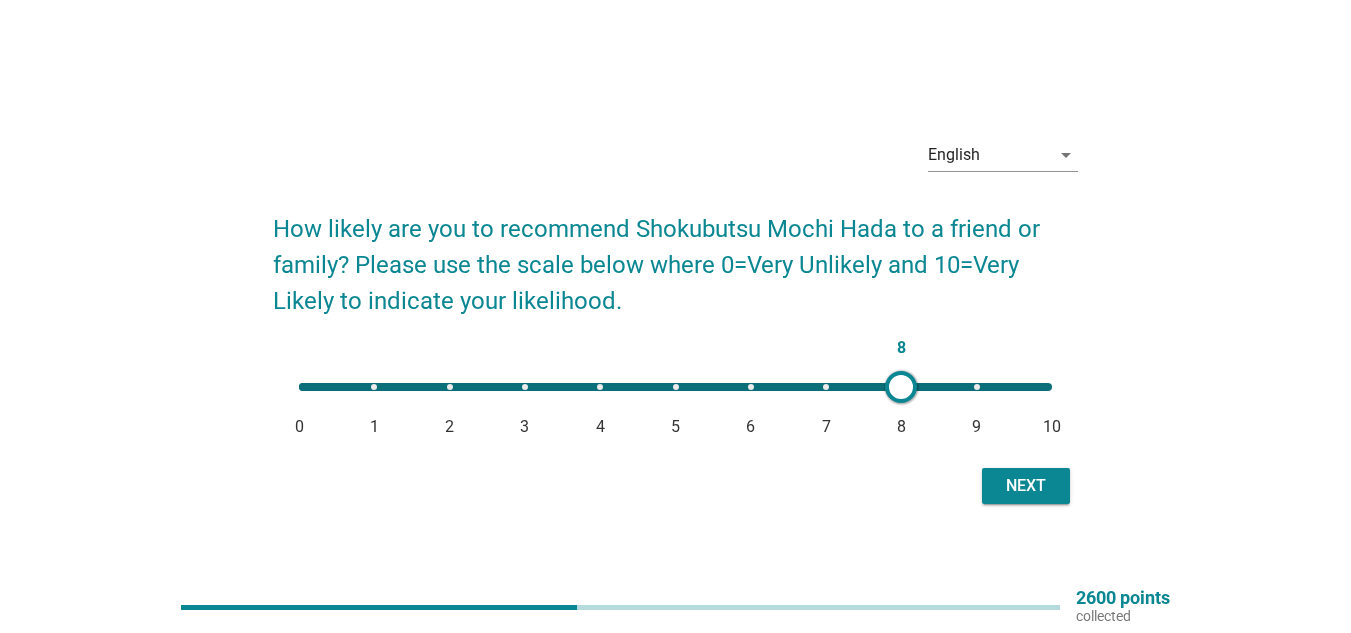 click on "Next" at bounding box center (1026, 486) 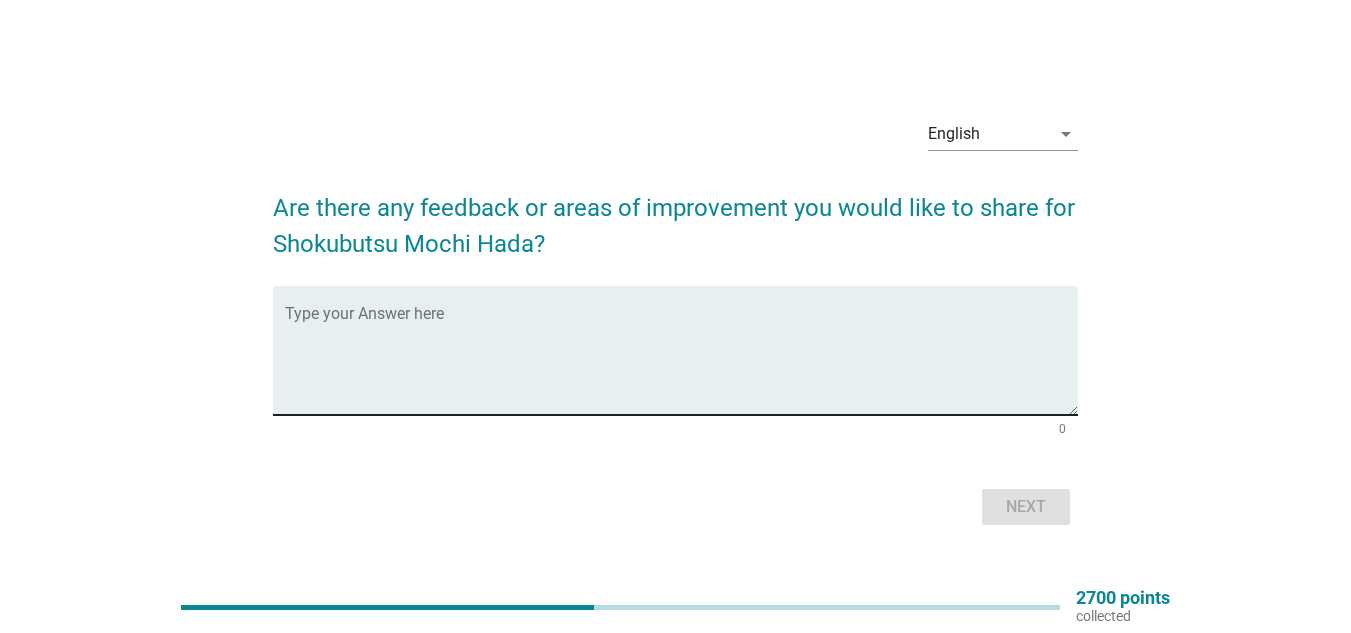 click at bounding box center [681, 362] 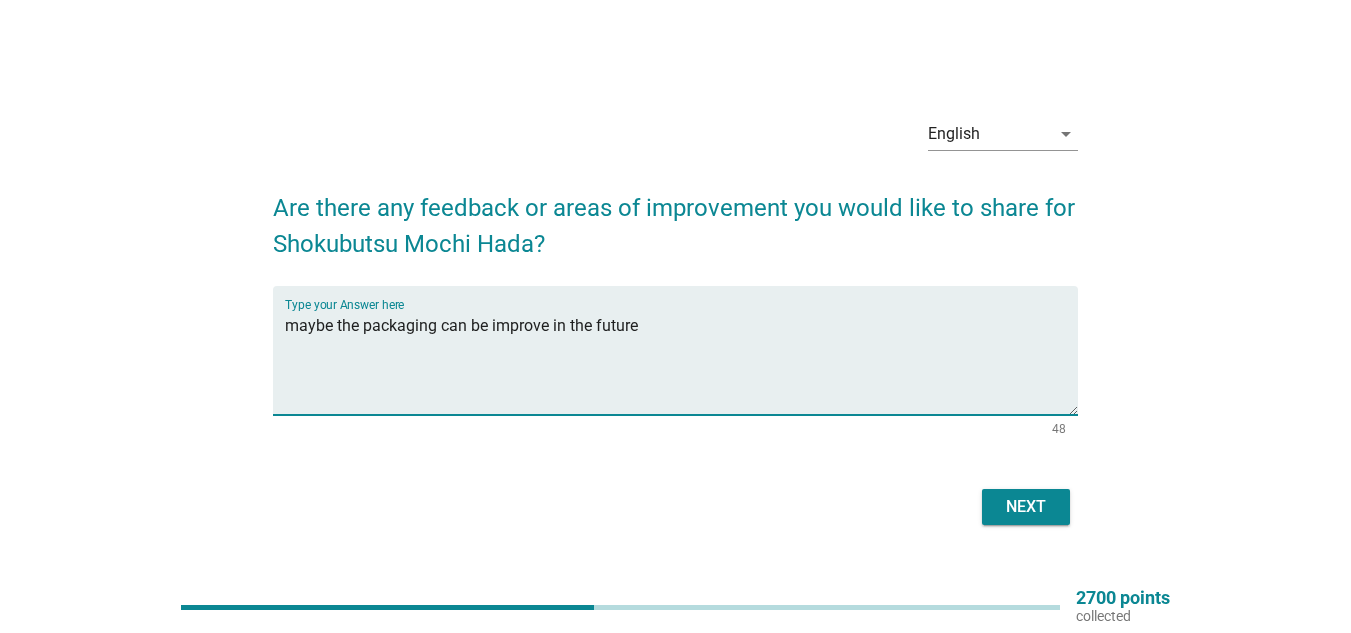 type on "maybe the packaging can be improve in the future" 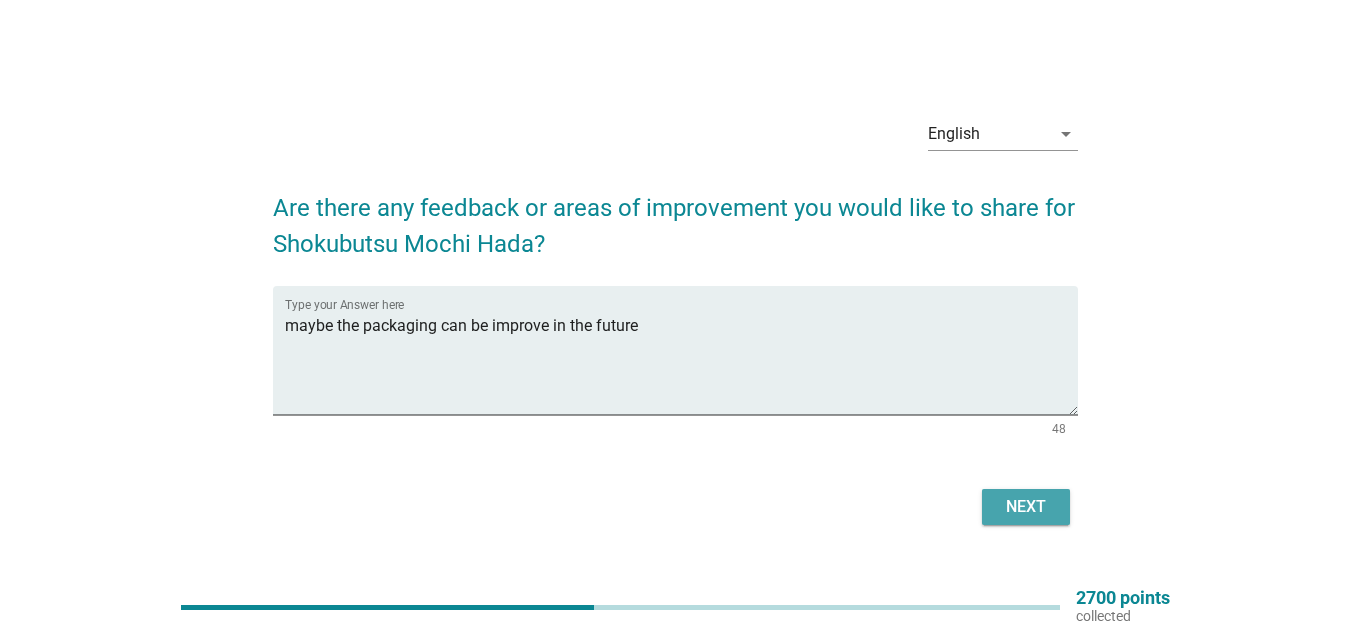 click on "Next" at bounding box center [1026, 507] 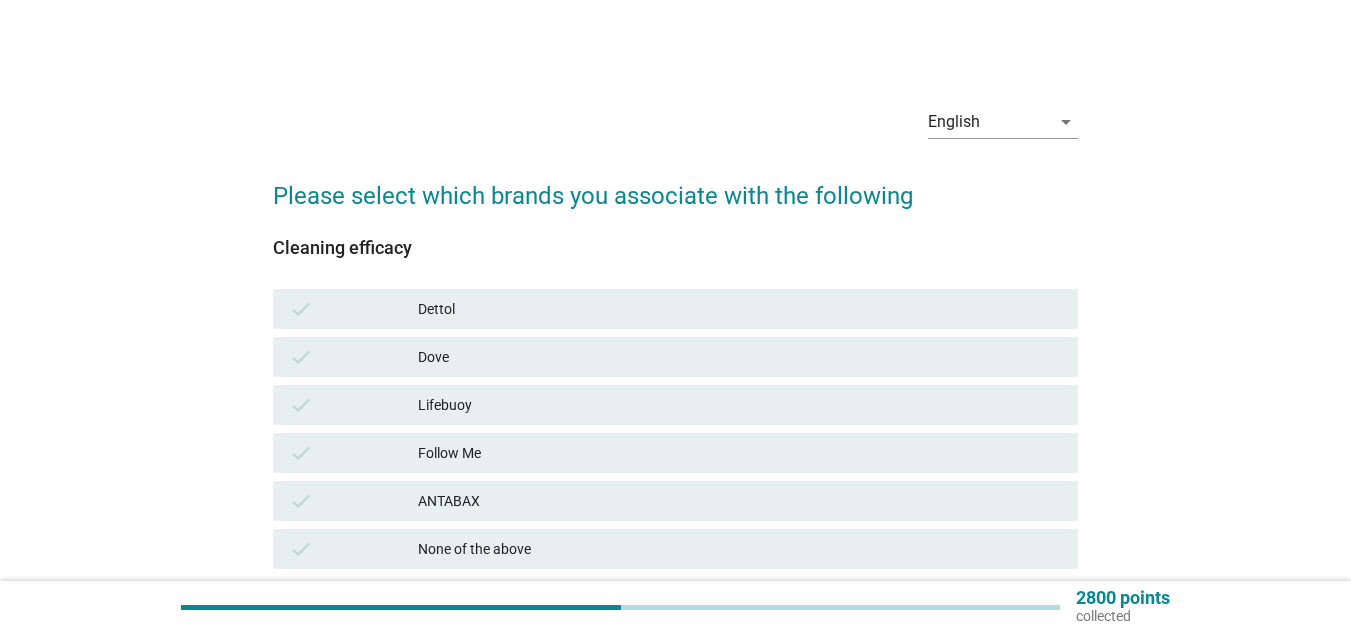 click on "check   Dettol" at bounding box center [675, 309] 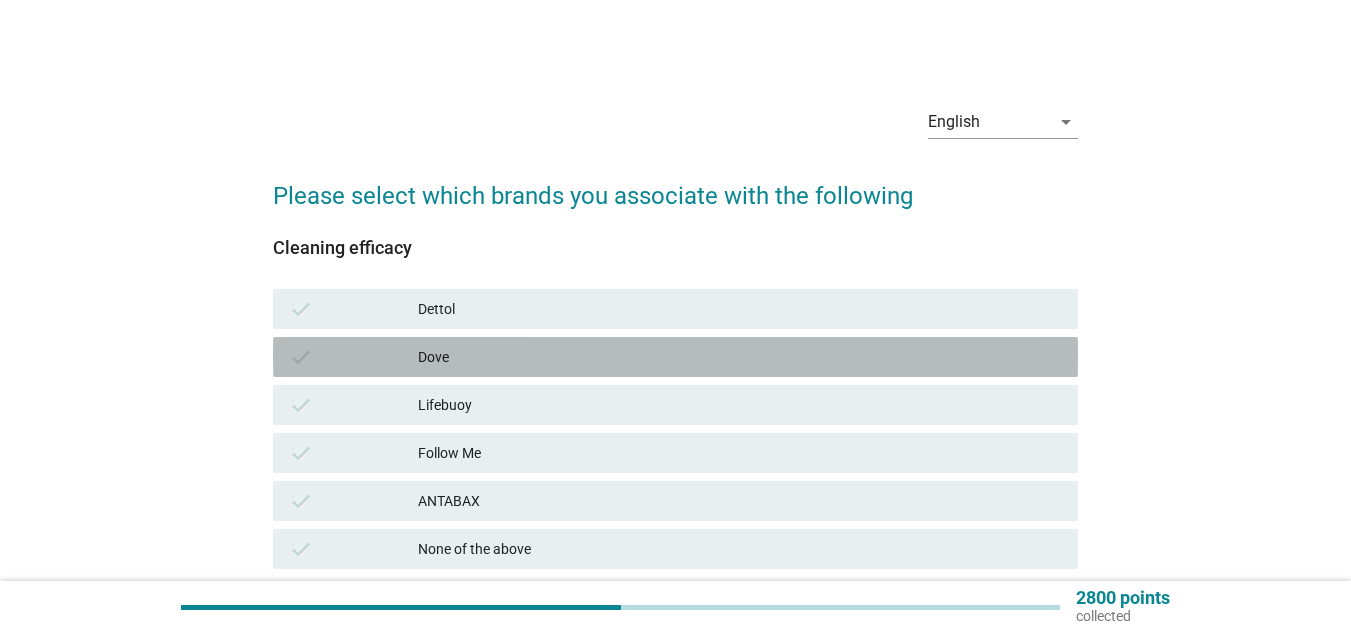 click on "Dove" at bounding box center [740, 357] 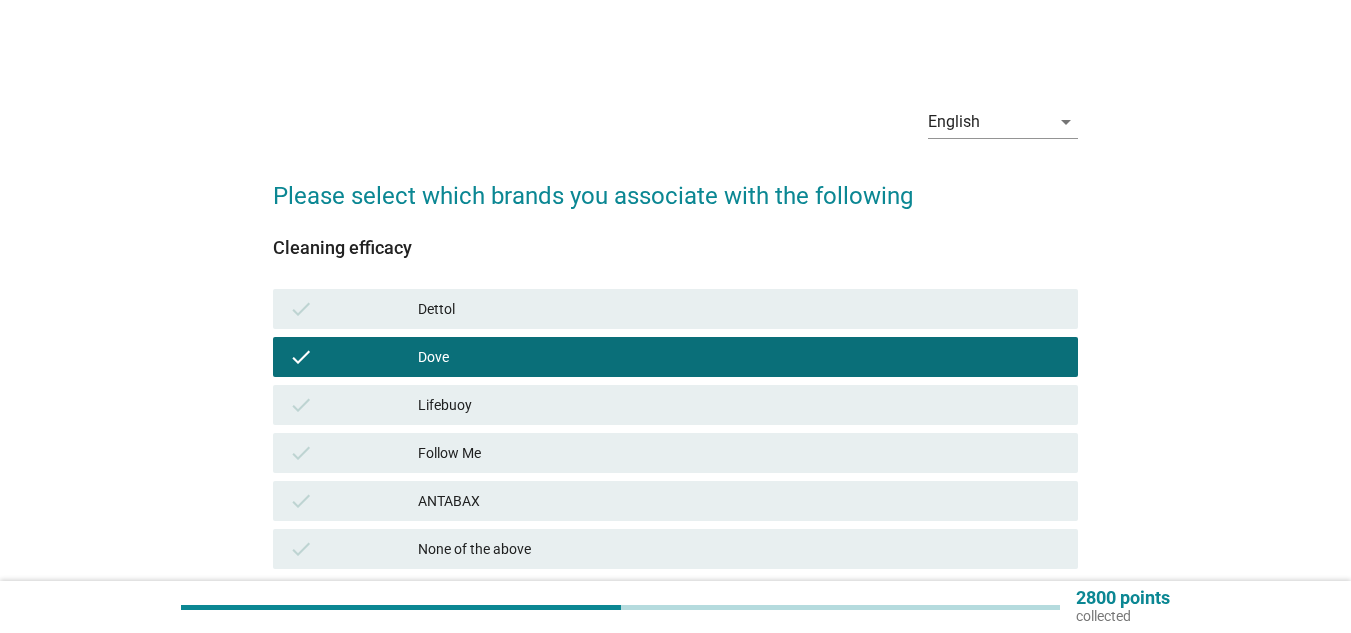 click on "Dettol" at bounding box center [740, 309] 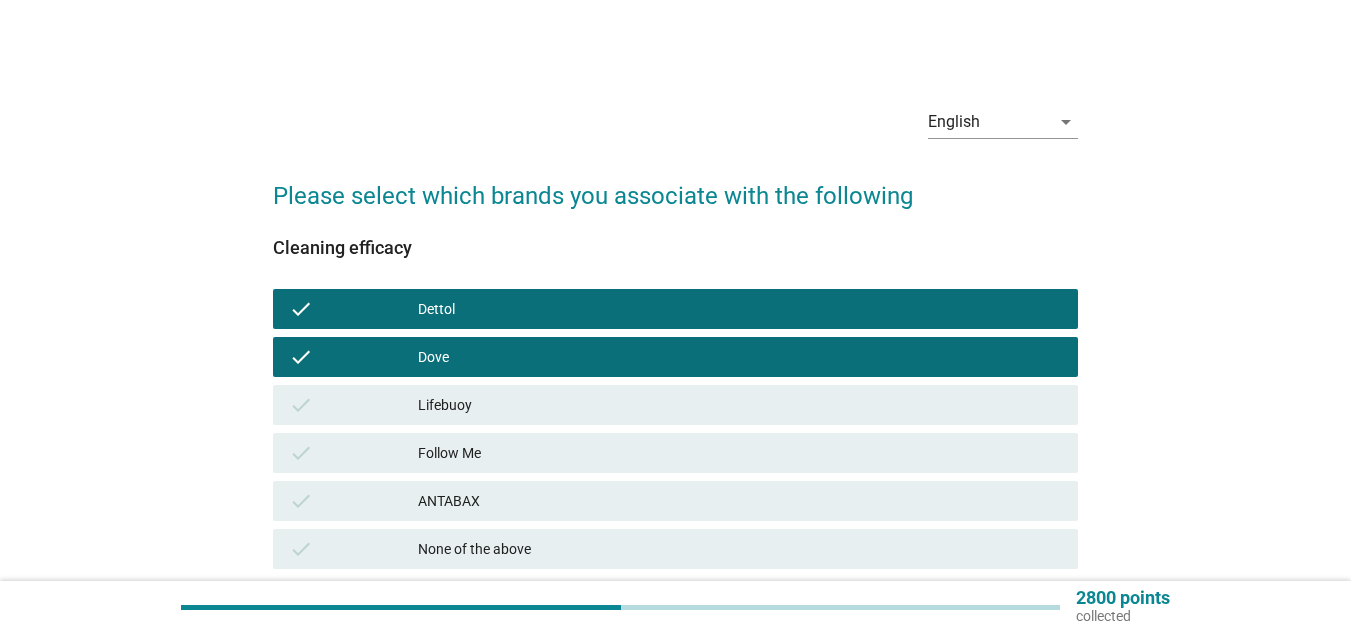 click on "Lifebuoy" at bounding box center (740, 405) 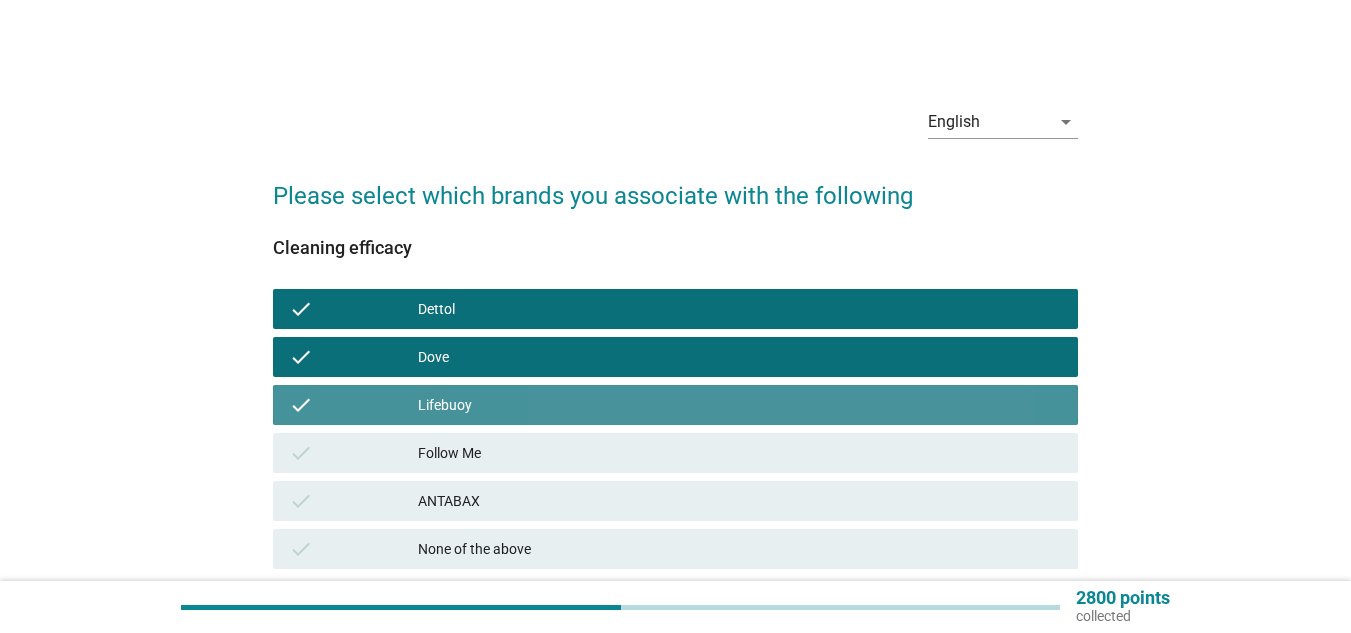 click on "check   Follow Me" at bounding box center [675, 453] 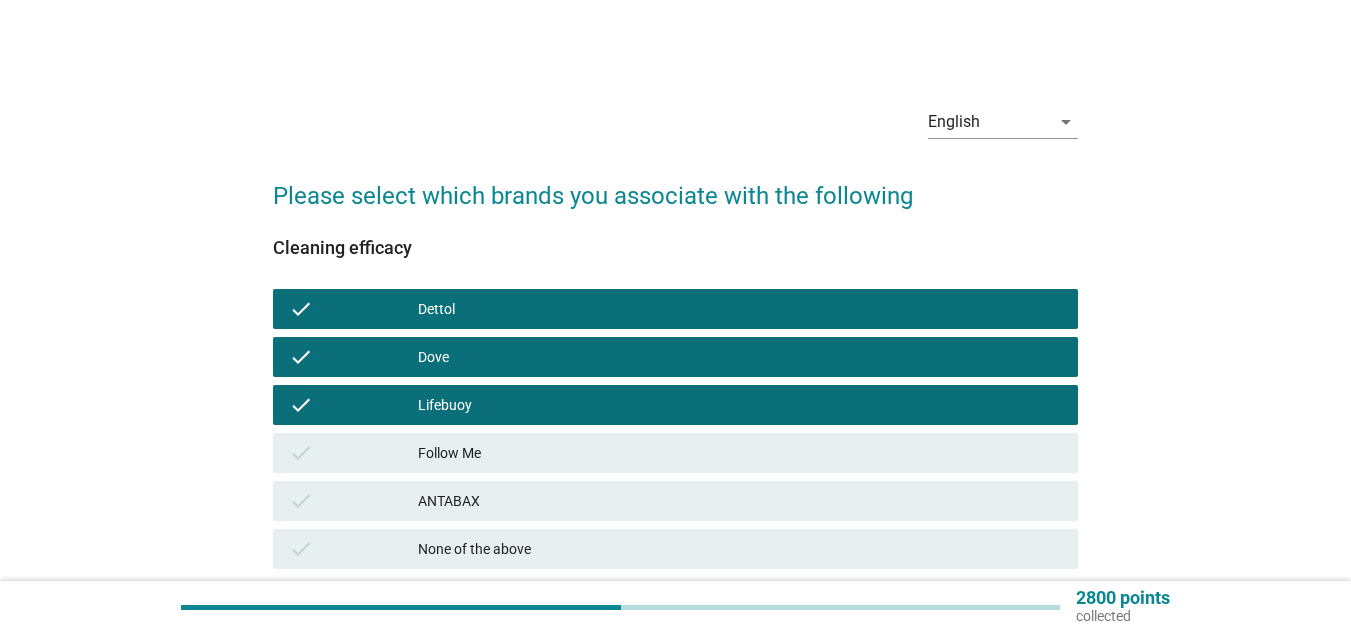 scroll, scrollTop: 100, scrollLeft: 0, axis: vertical 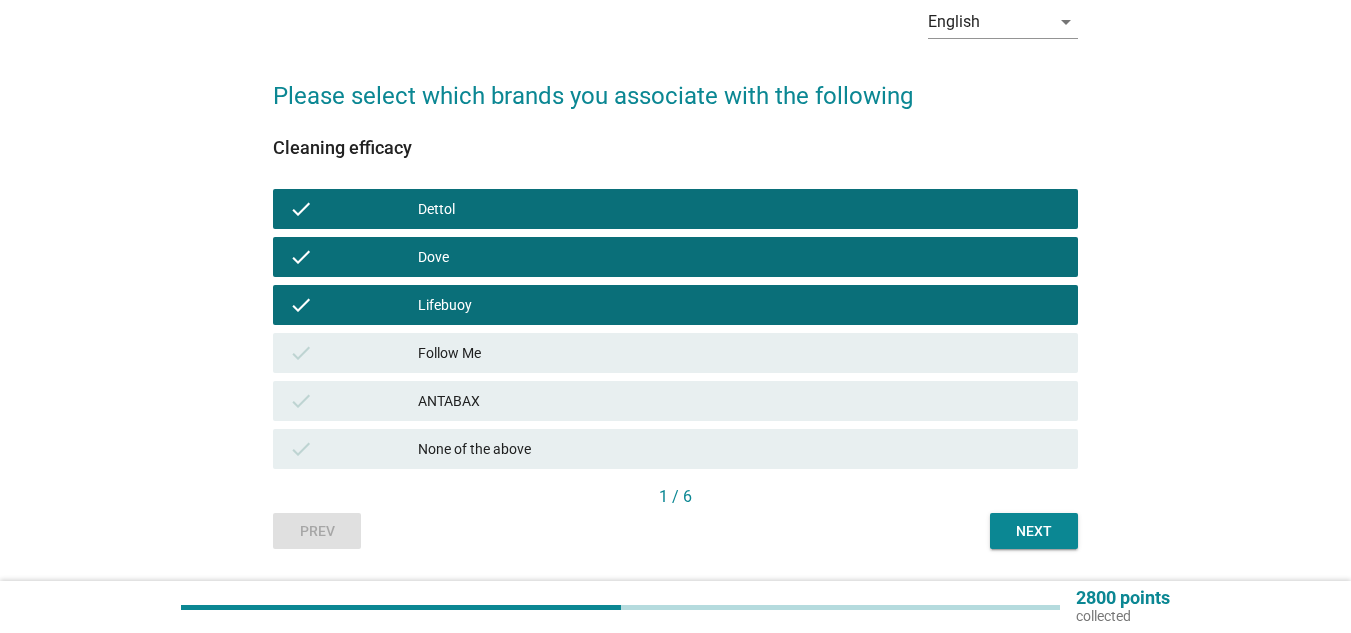 click on "Follow Me" at bounding box center (740, 353) 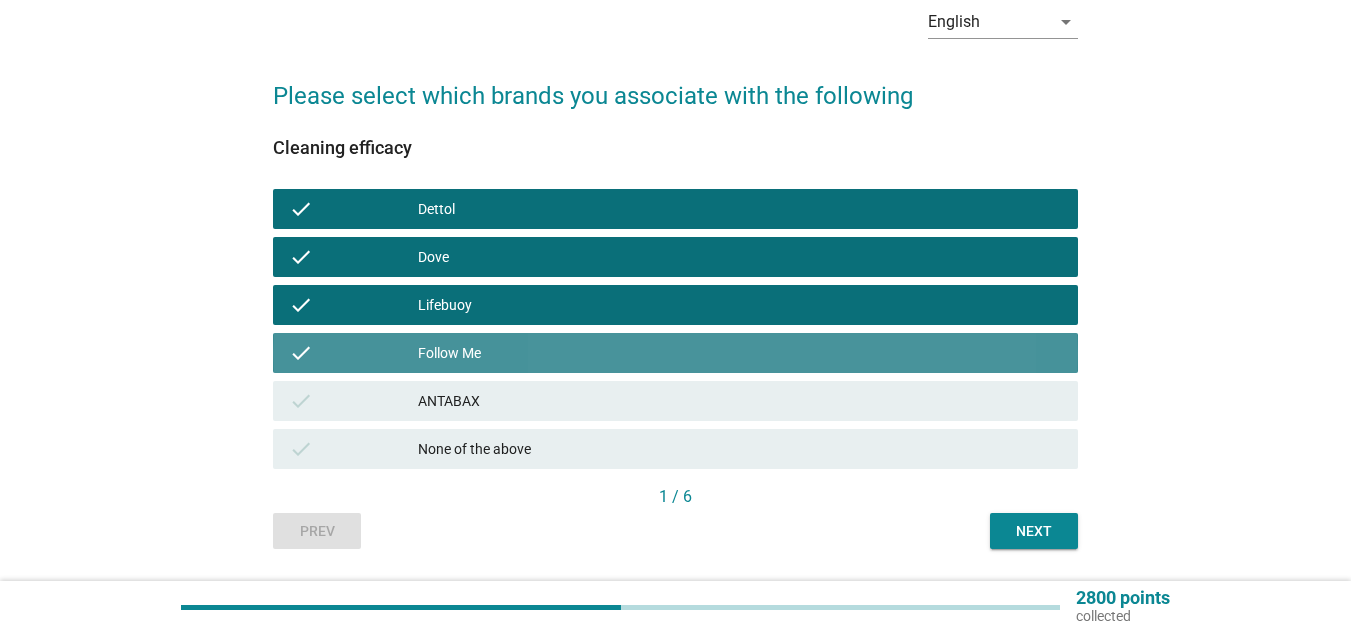click on "ANTABAX" at bounding box center (740, 401) 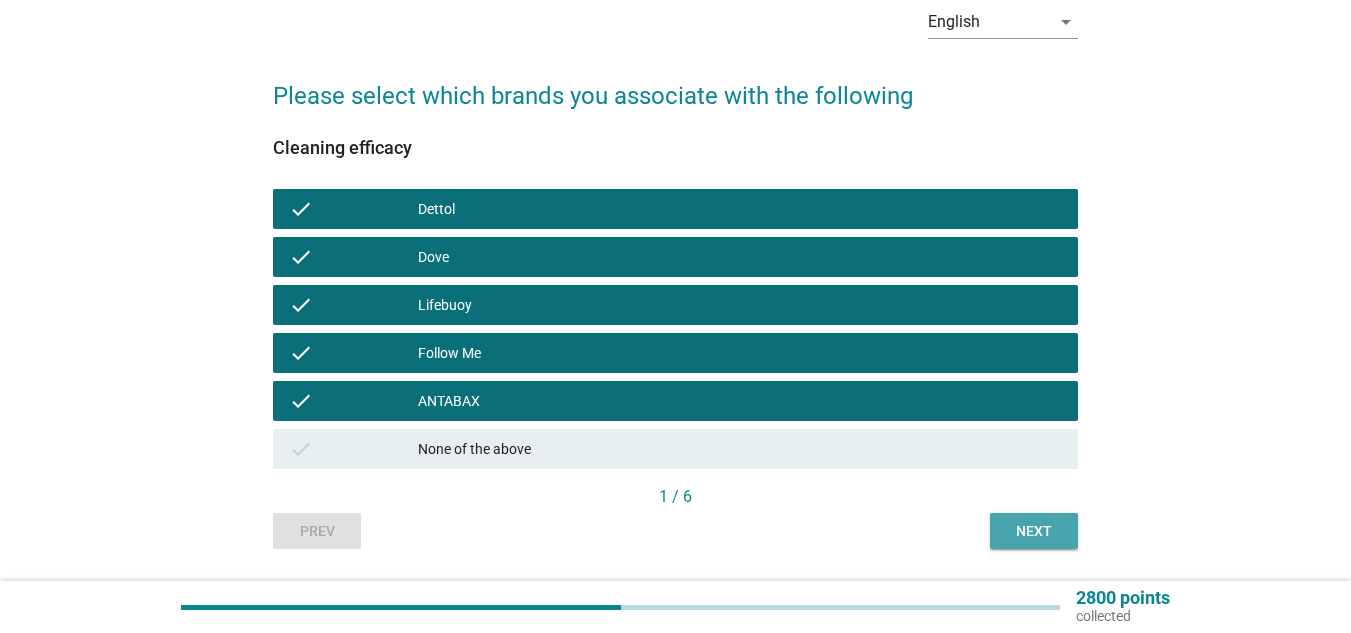 click on "Next" at bounding box center [1034, 531] 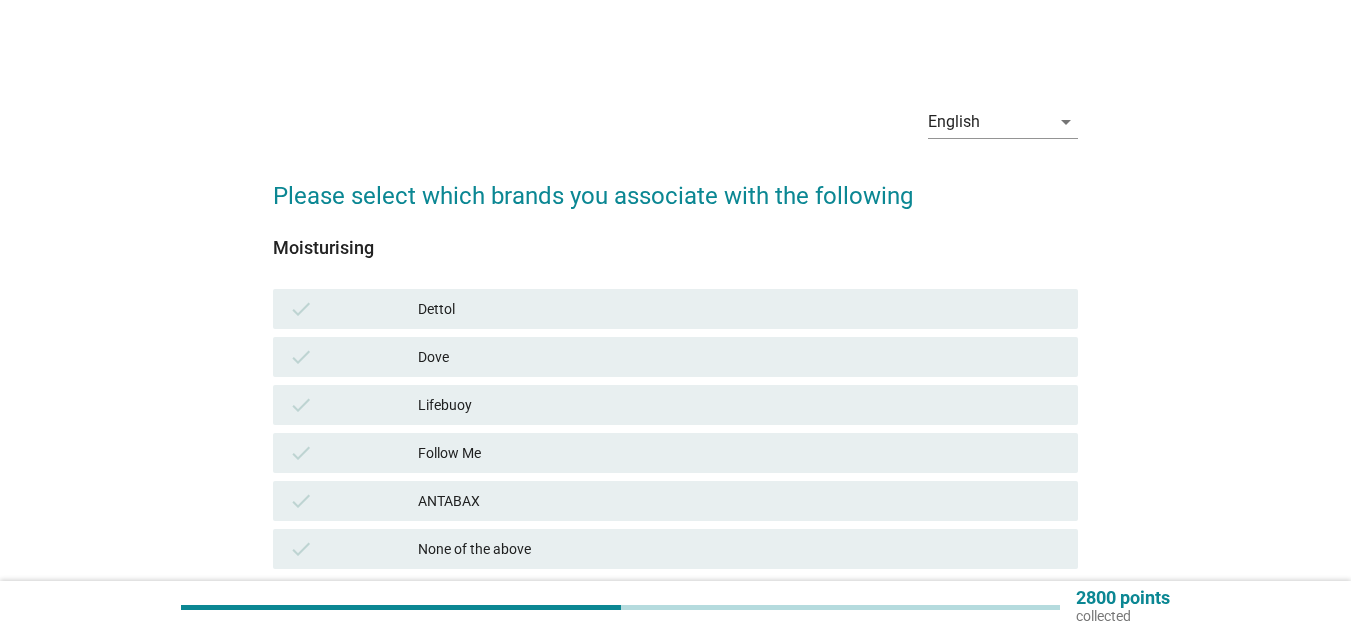 click on "check   Dettol" at bounding box center (675, 309) 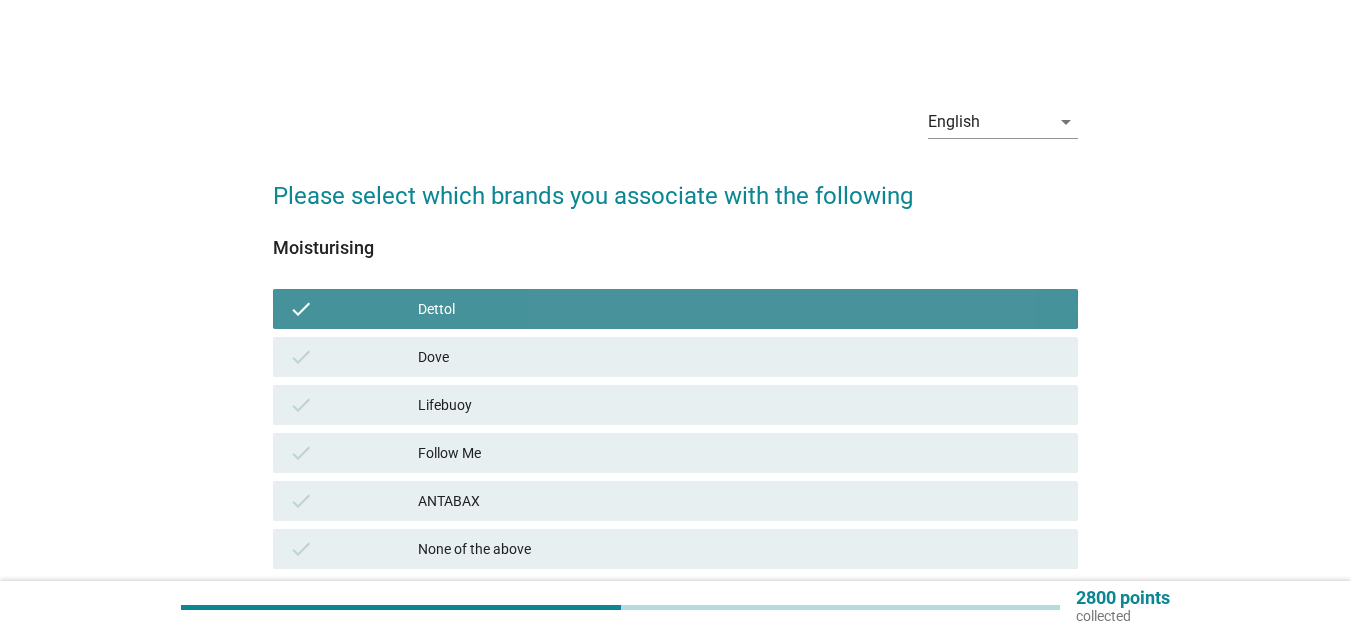 click on "check   Dove" at bounding box center [675, 357] 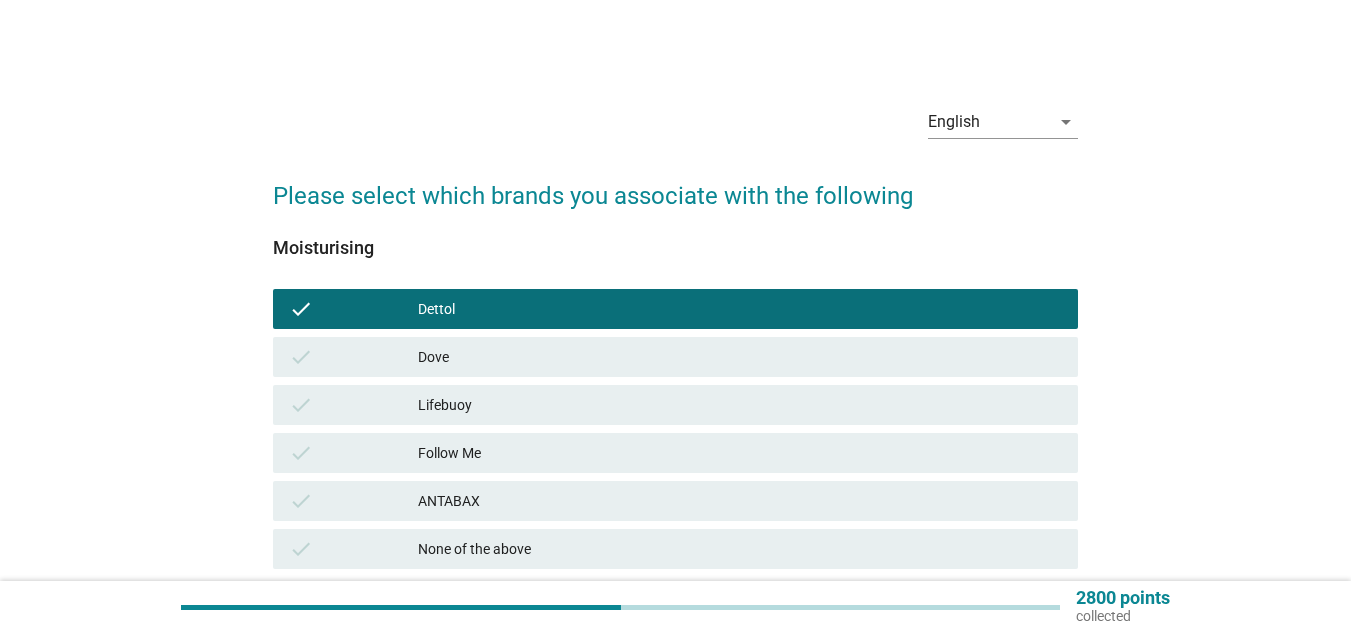 click on "check   Dove" at bounding box center [675, 357] 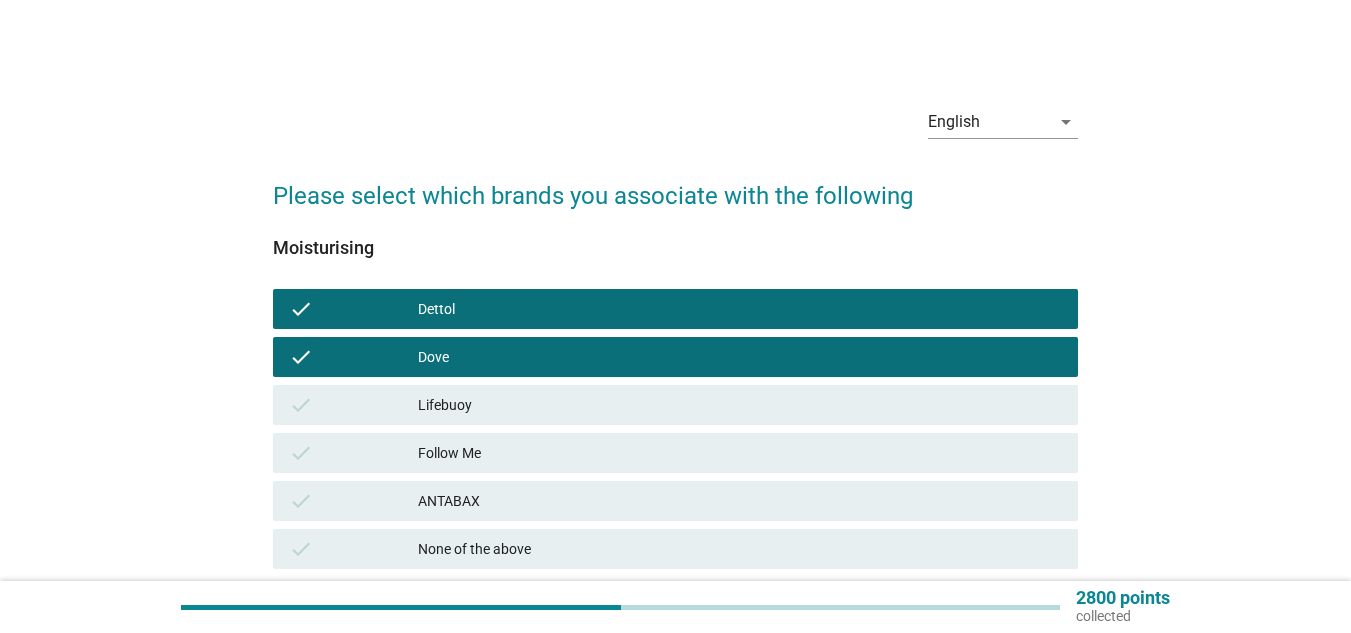 click on "Lifebuoy" at bounding box center (740, 405) 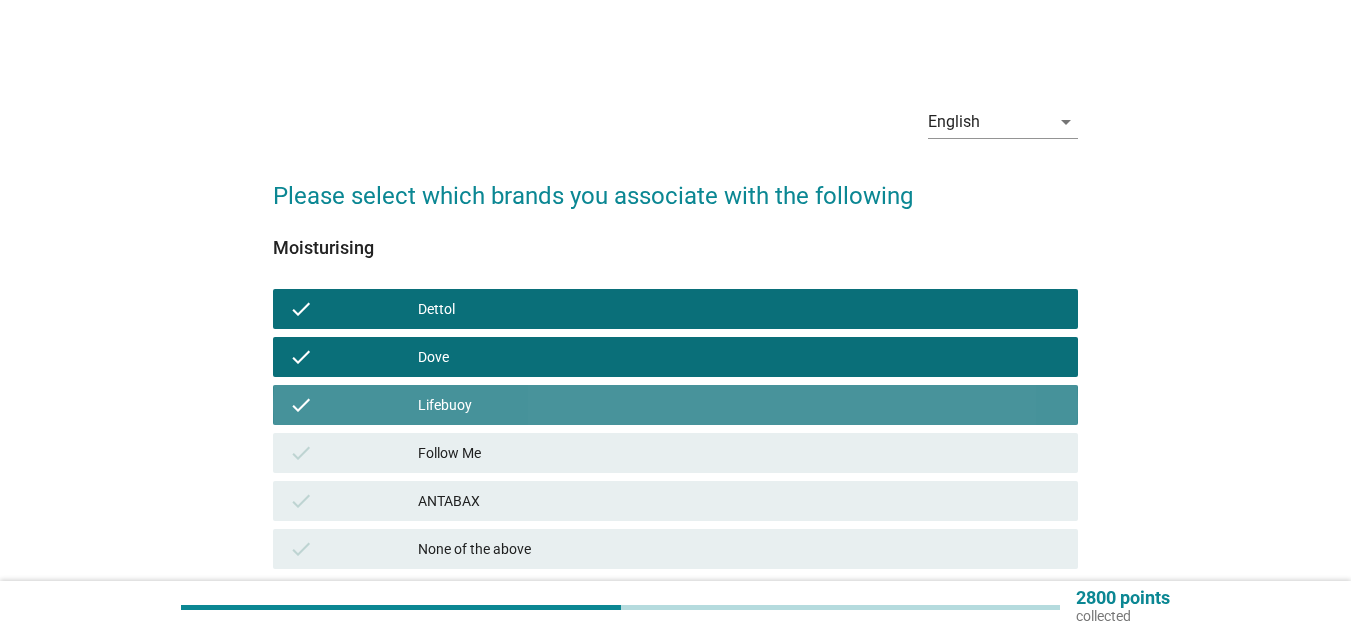 click on "Follow Me" at bounding box center [740, 453] 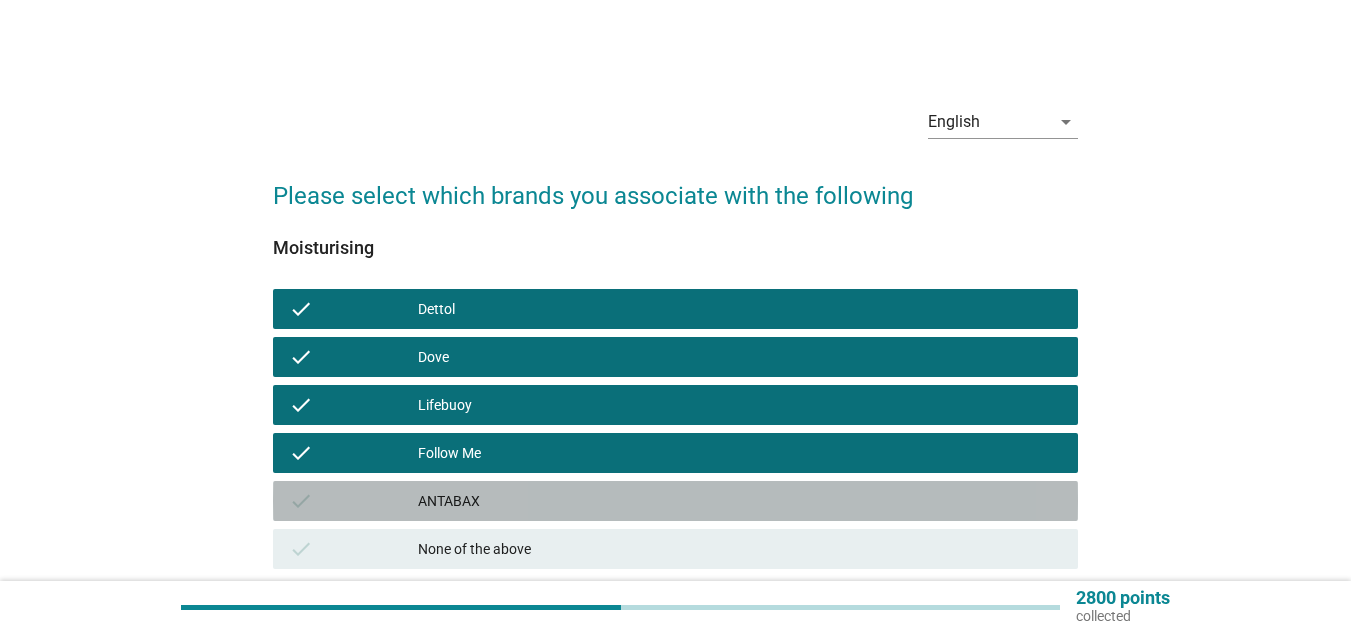 click on "ANTABAX" at bounding box center [740, 501] 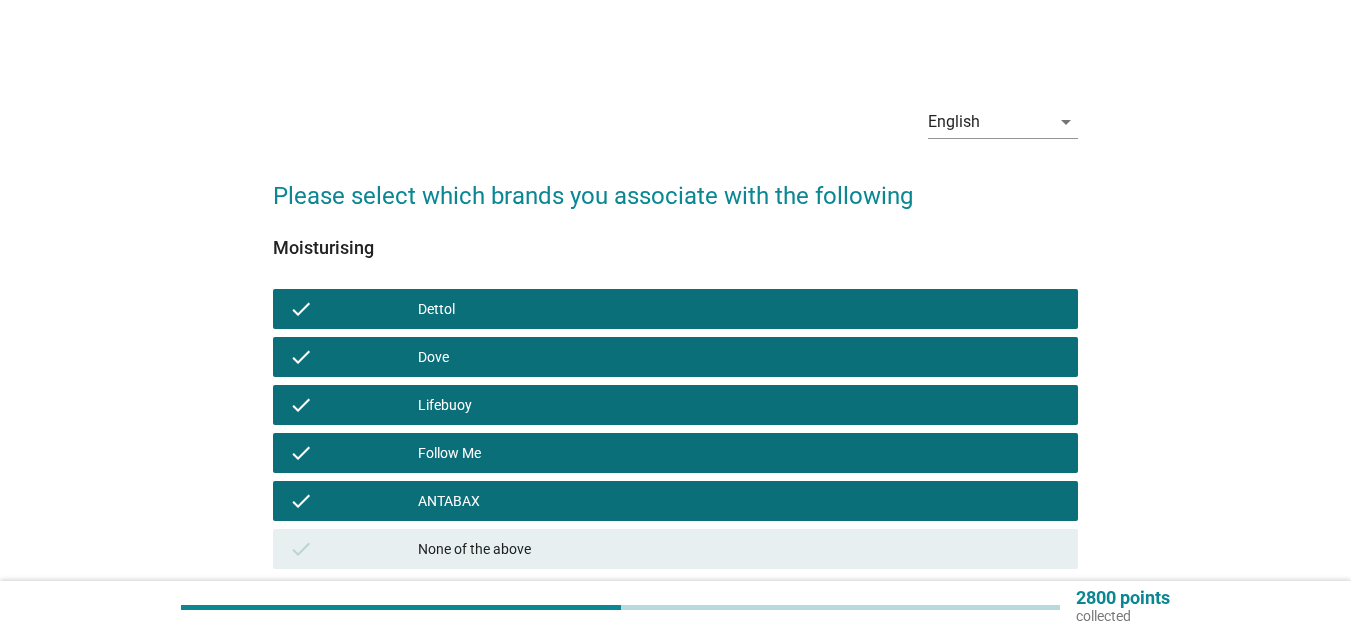 scroll, scrollTop: 158, scrollLeft: 0, axis: vertical 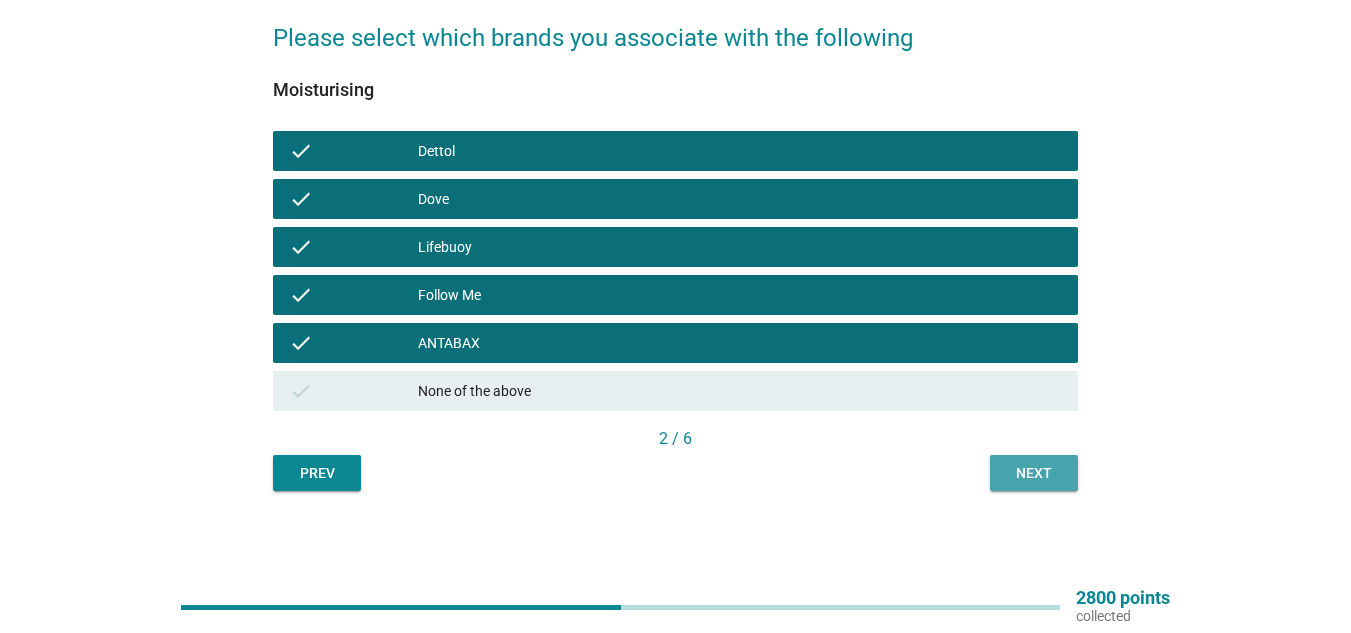 click on "Next" at bounding box center (1034, 473) 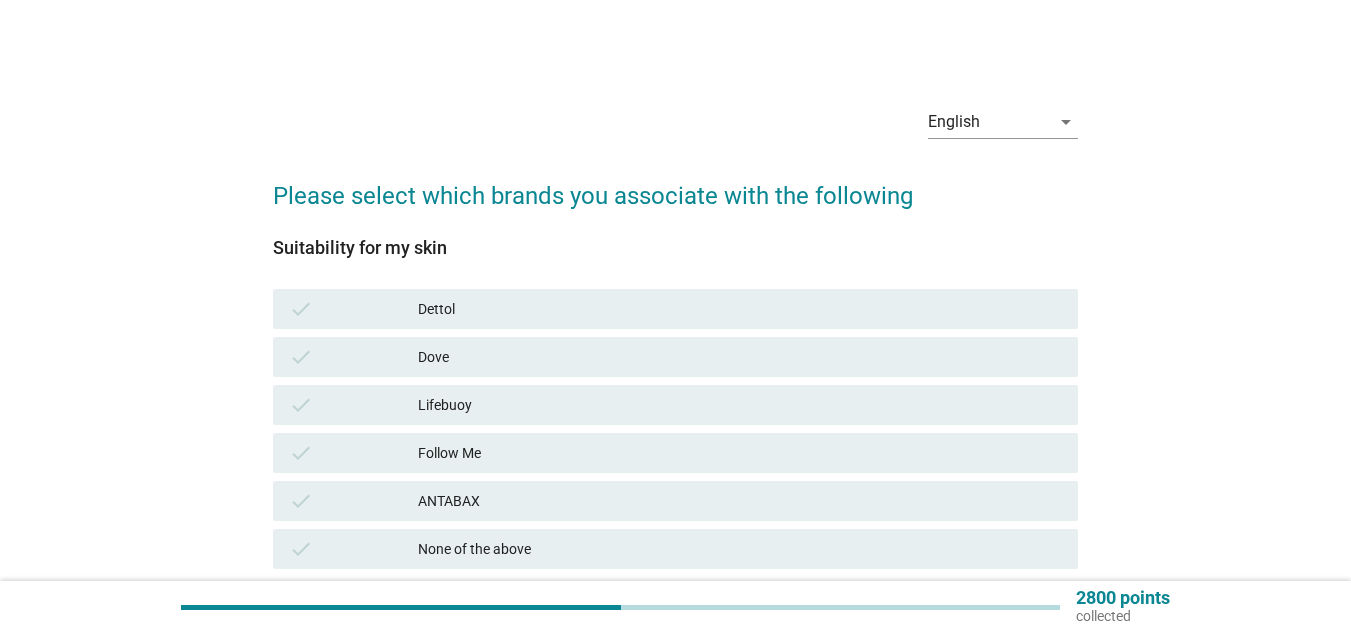 click on "Suitability for my skin
check   Dettol check   Dove check   Lifebuoy check   Follow Me check   ANTABAX check   None of the above" at bounding box center (675, 411) 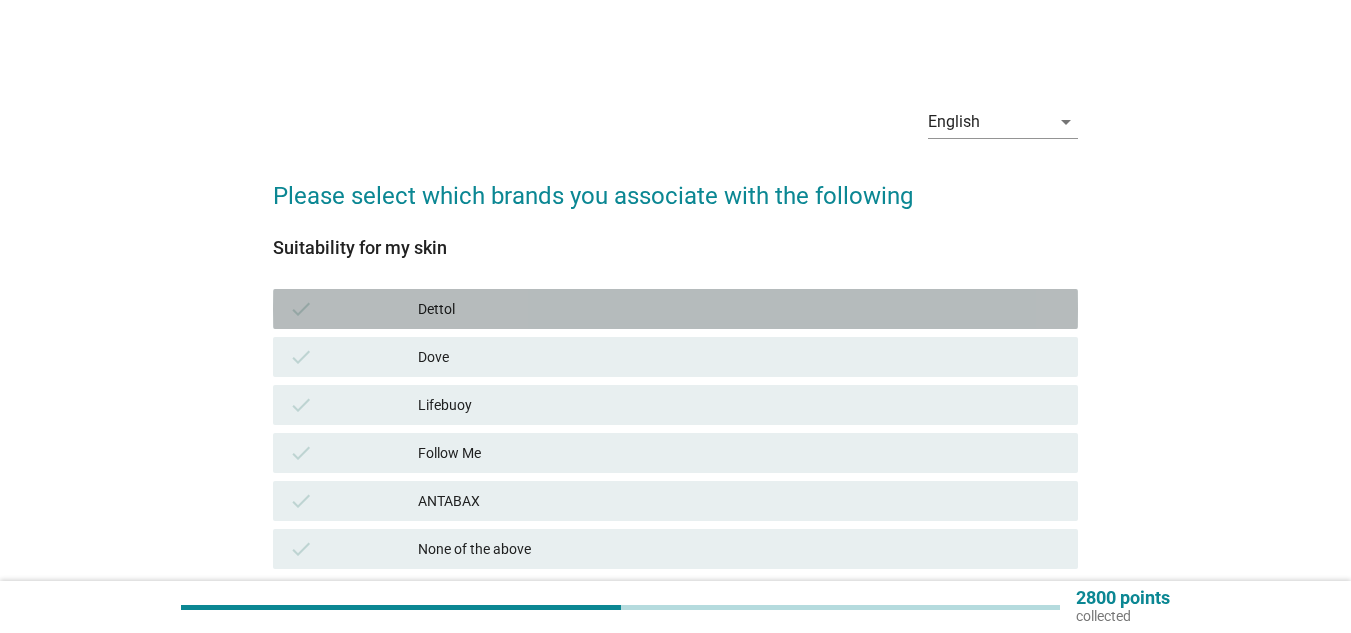 click on "check   Dettol" at bounding box center (675, 309) 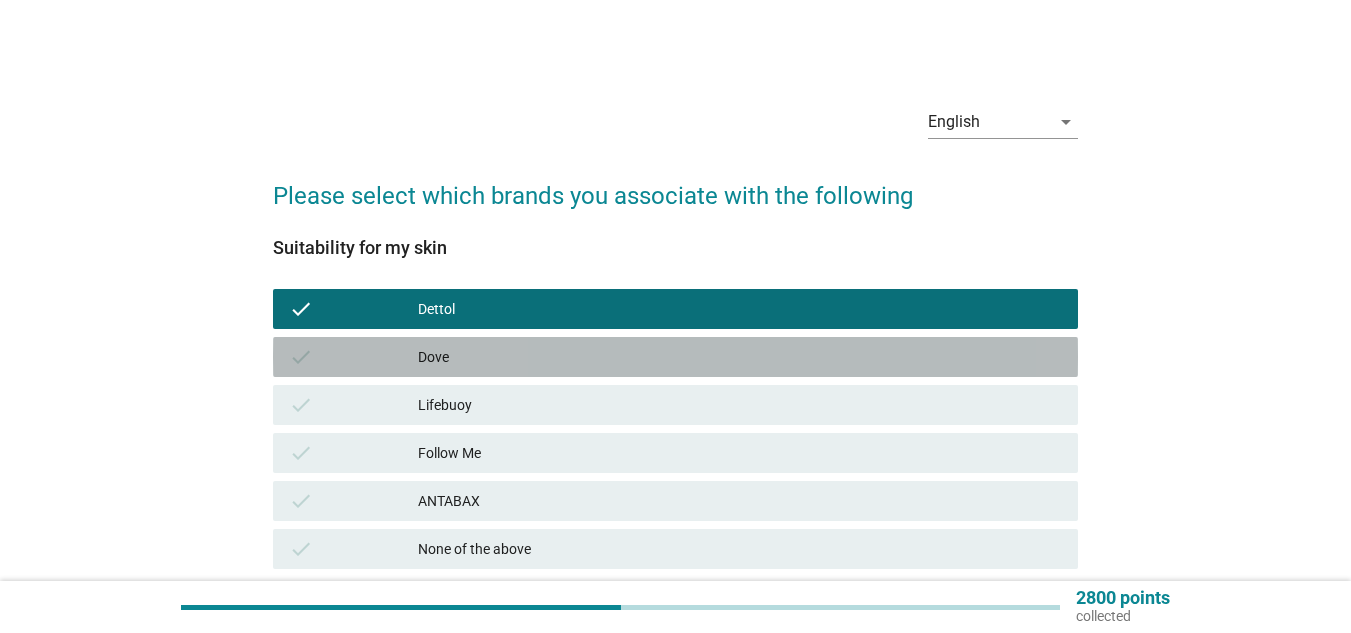 click on "Dove" at bounding box center [740, 357] 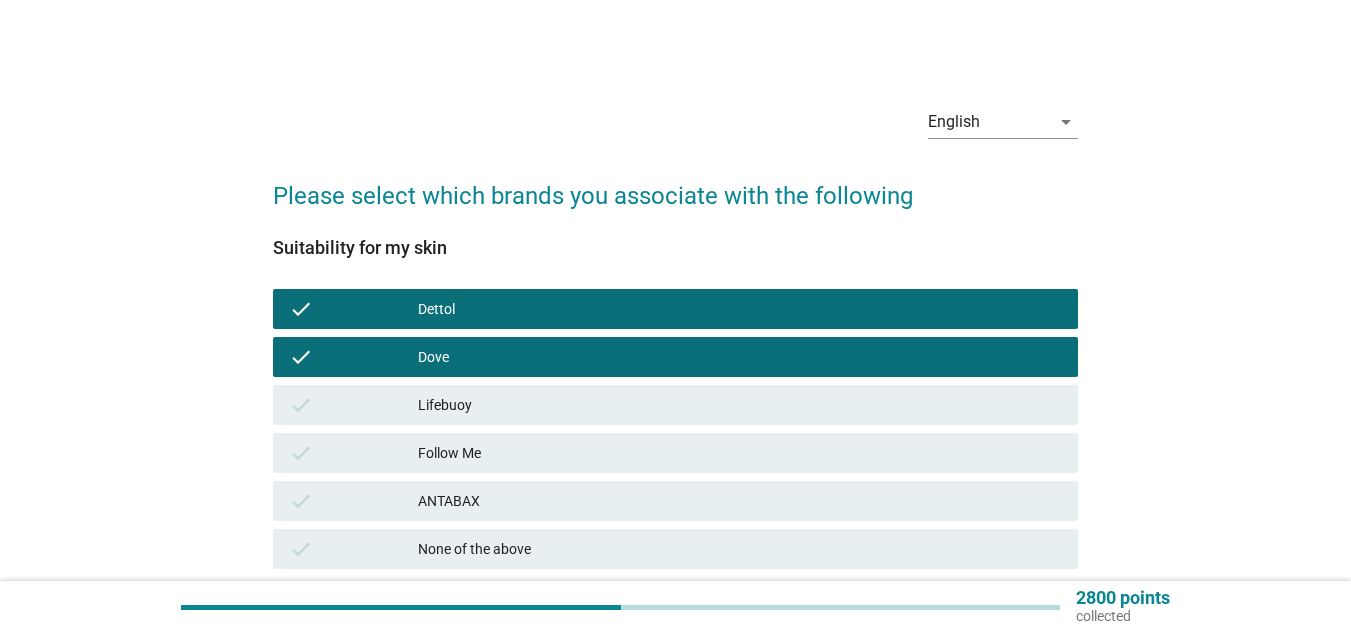 click on "check   Lifebuoy" at bounding box center [675, 405] 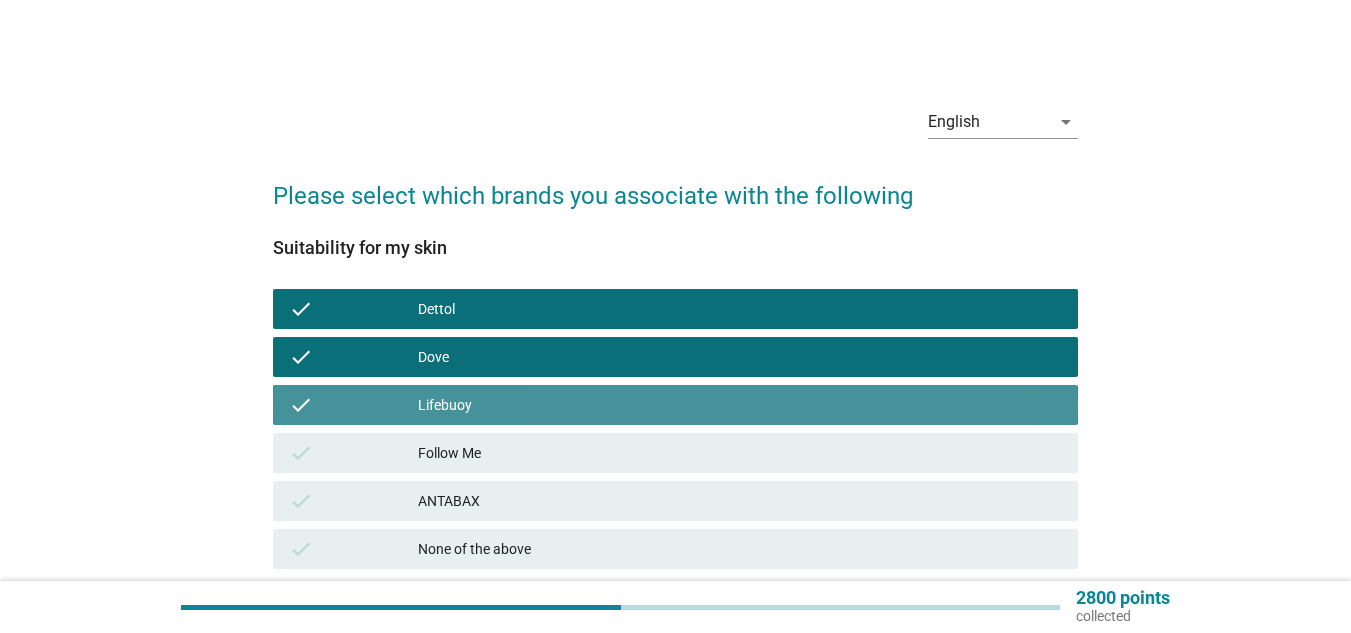 click on "check   Follow Me" at bounding box center (675, 453) 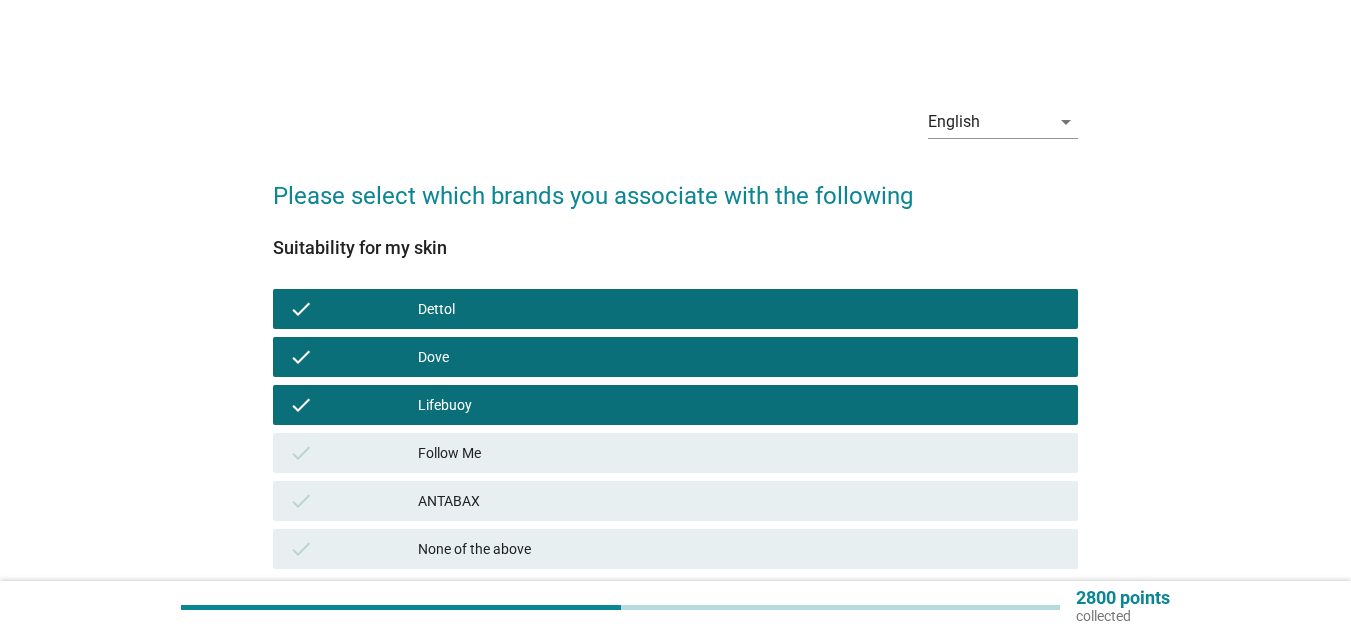 click on "Follow Me" at bounding box center (740, 453) 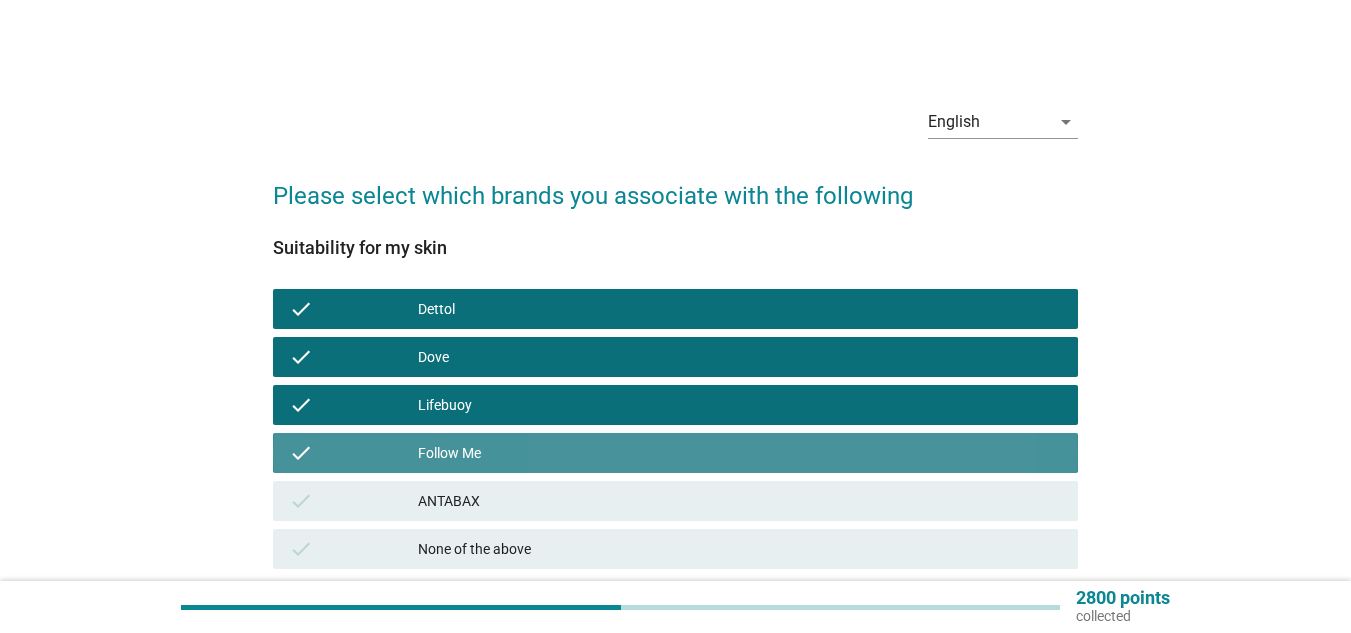 click on "ANTABAX" at bounding box center [740, 501] 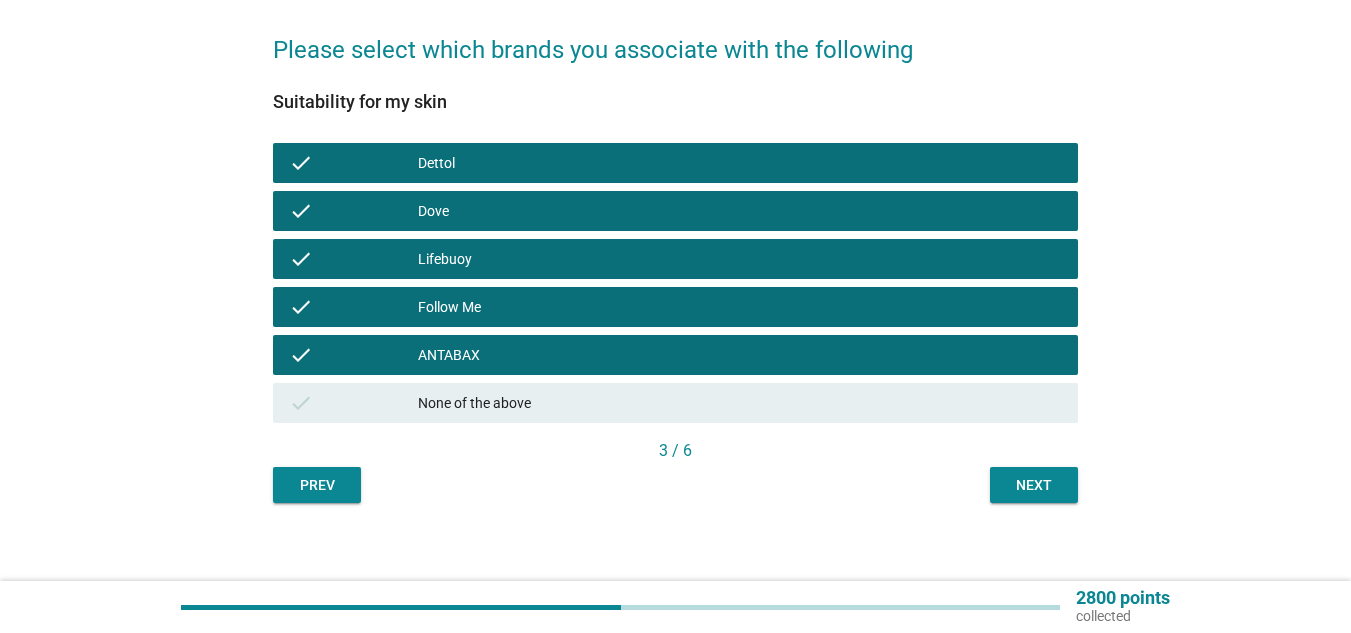 scroll, scrollTop: 158, scrollLeft: 0, axis: vertical 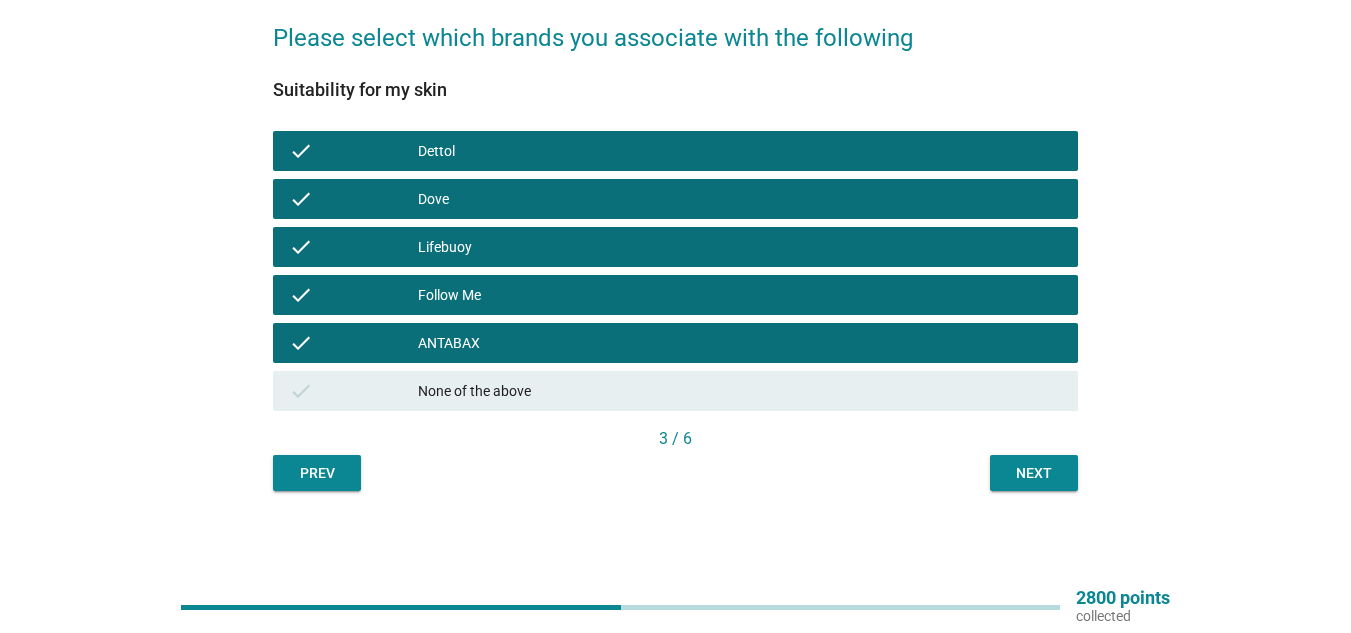 click on "Next" at bounding box center (1034, 473) 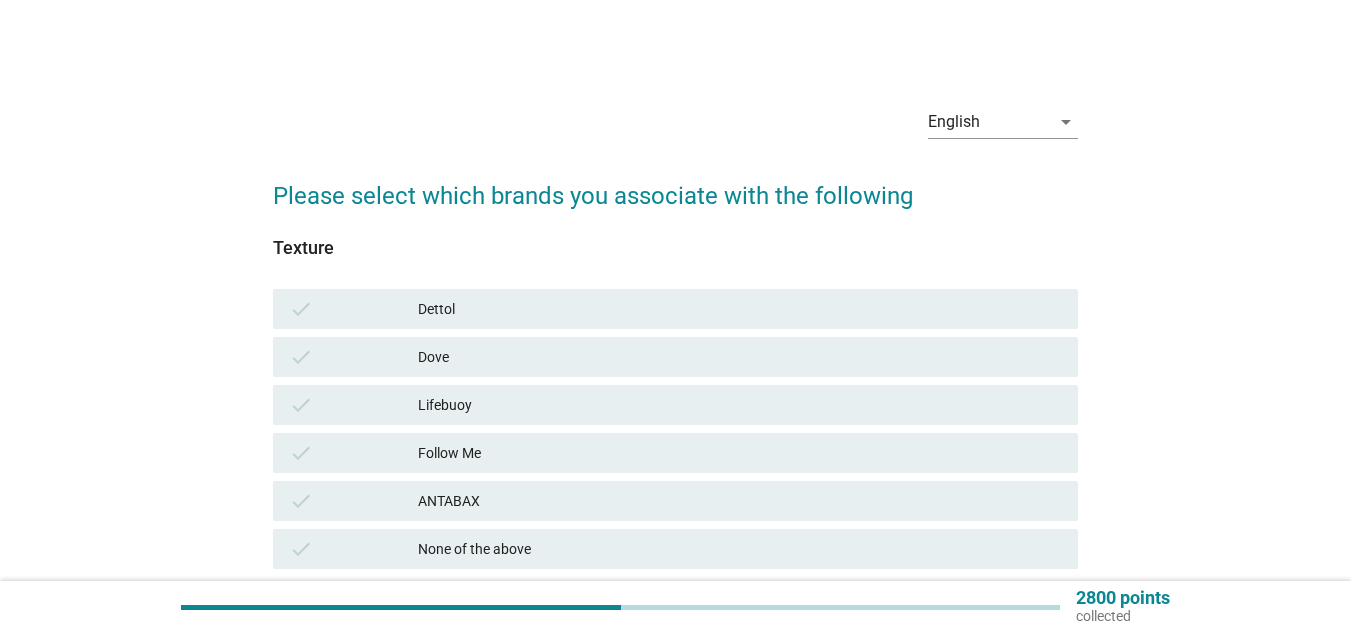 click on "Dettol" at bounding box center (740, 309) 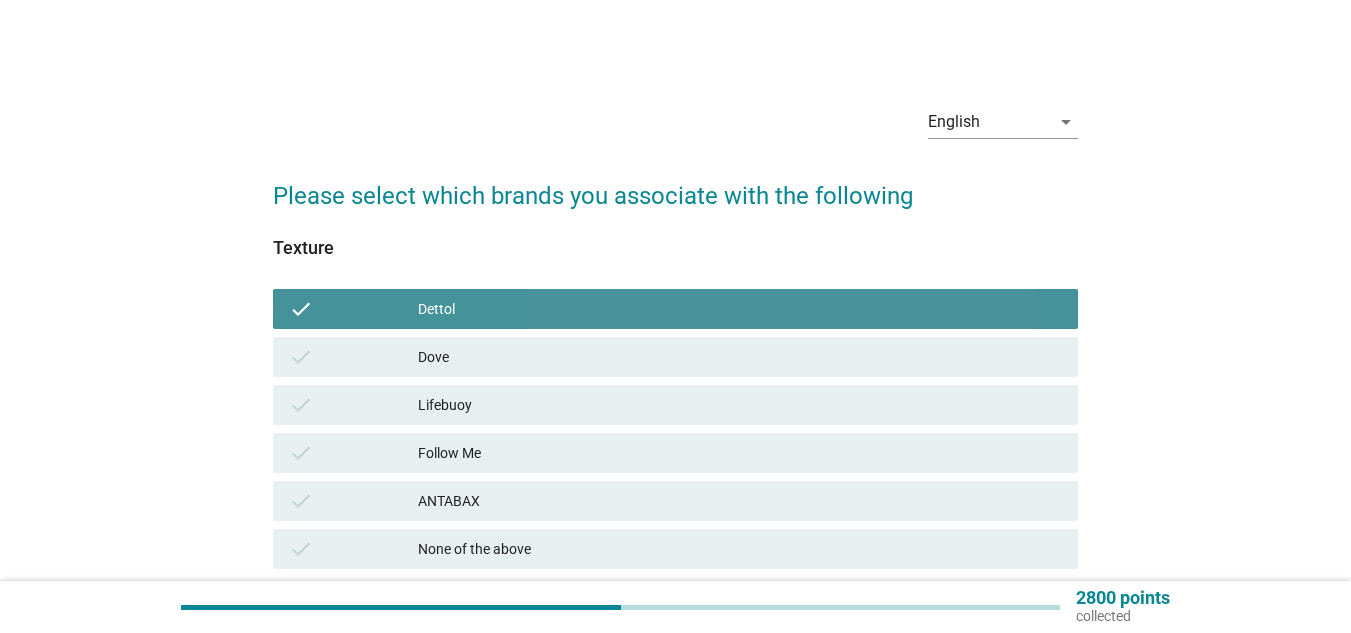 click on "check   Dove" at bounding box center (675, 357) 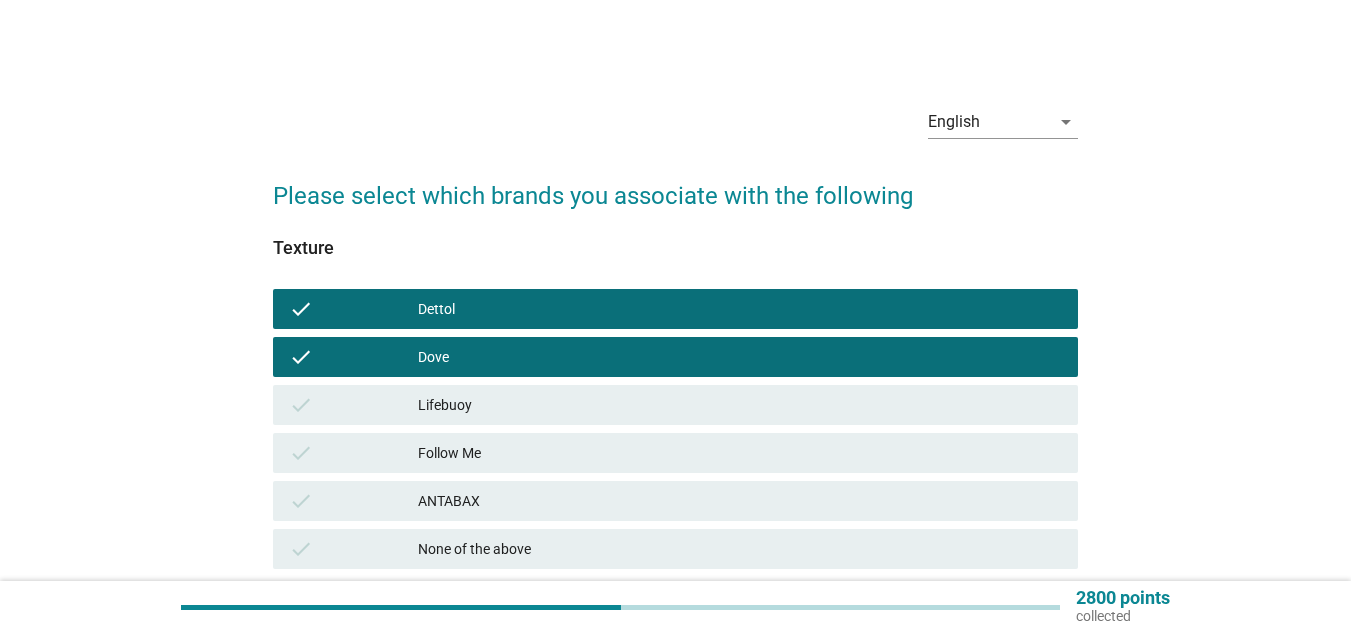 click on "Lifebuoy" at bounding box center [740, 405] 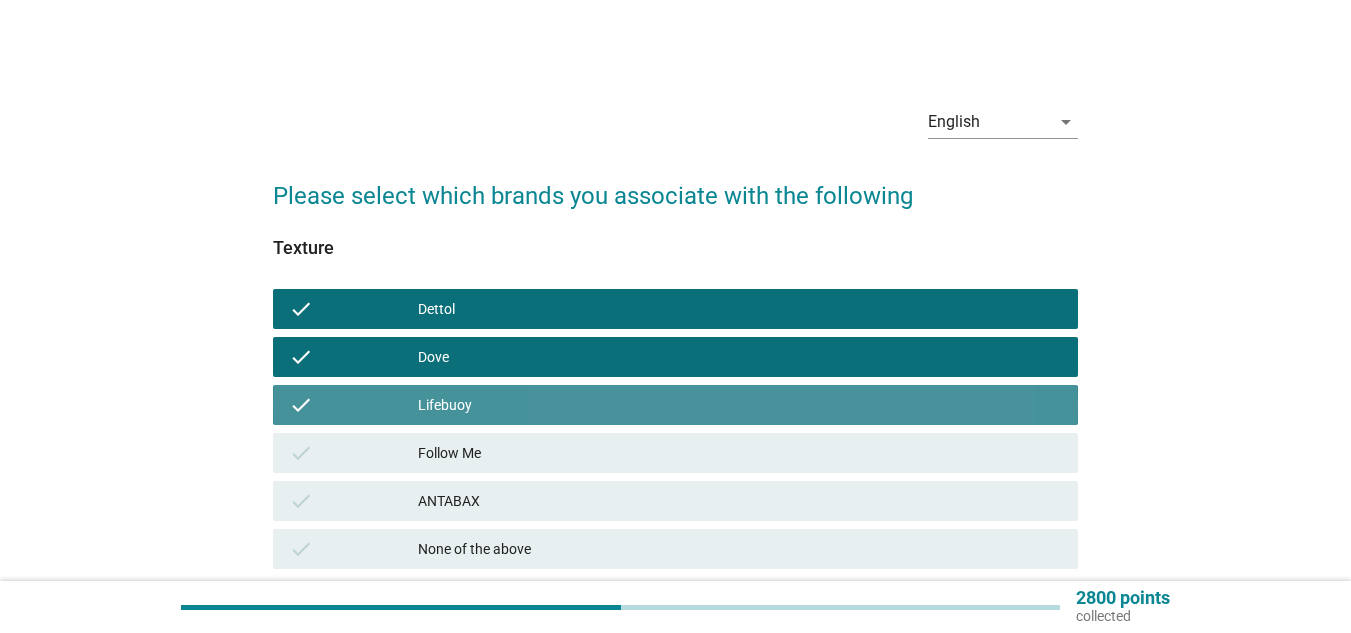 click on "check   Follow Me" at bounding box center (675, 453) 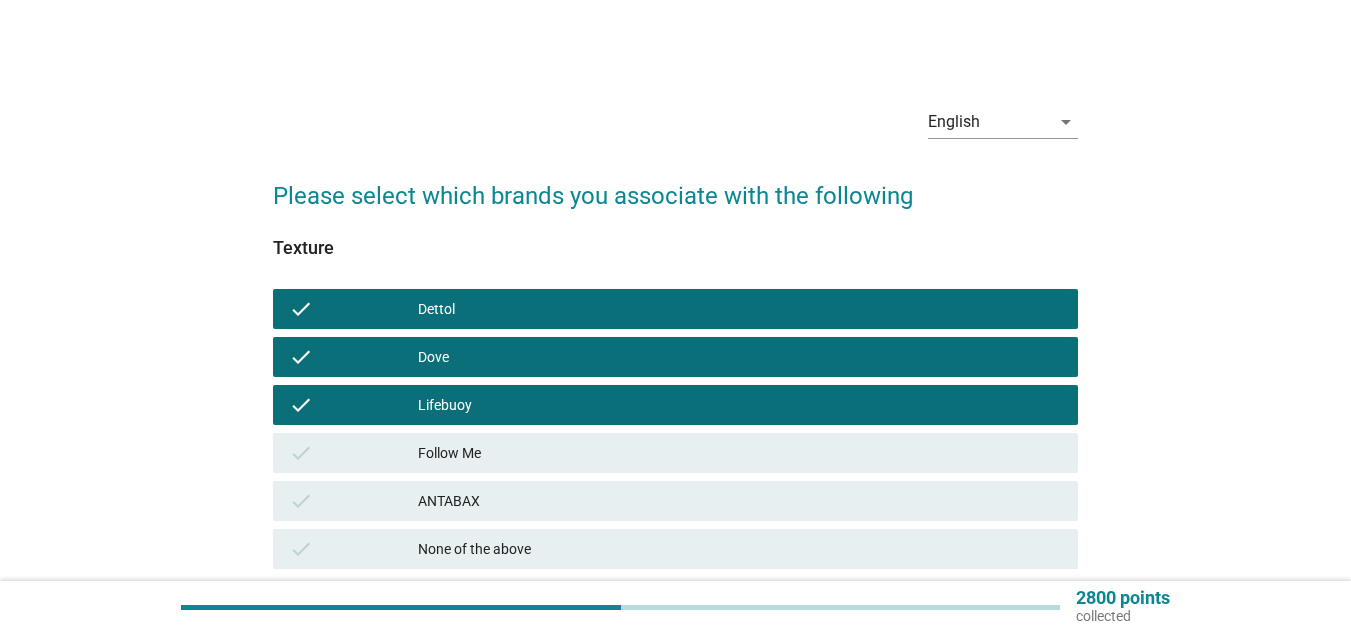click on "check   Follow Me" at bounding box center [675, 453] 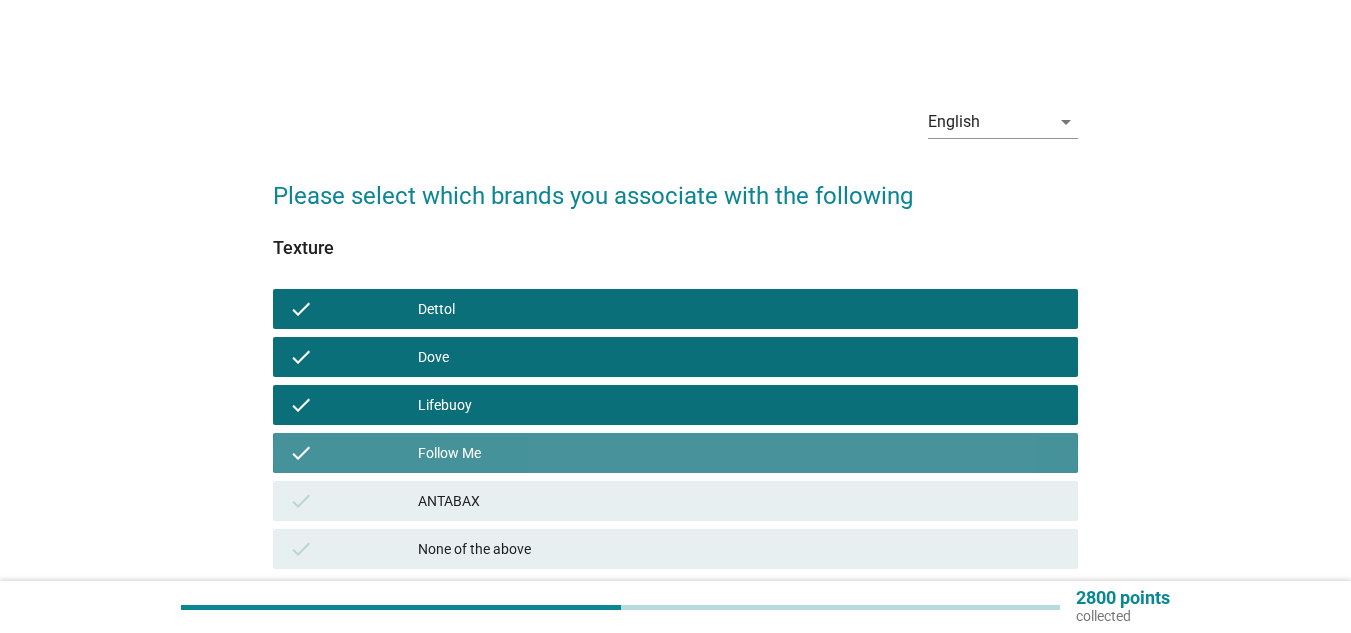 click on "check   ANTABAX" at bounding box center (675, 501) 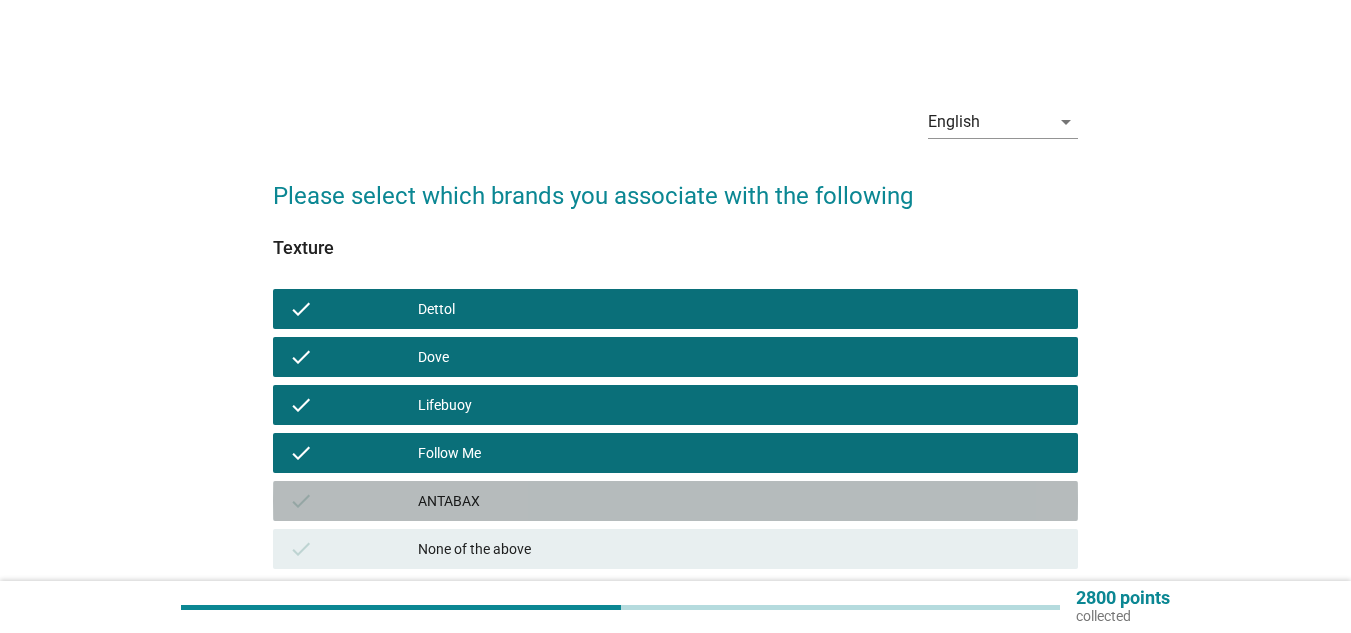click on "ANTABAX" at bounding box center (740, 501) 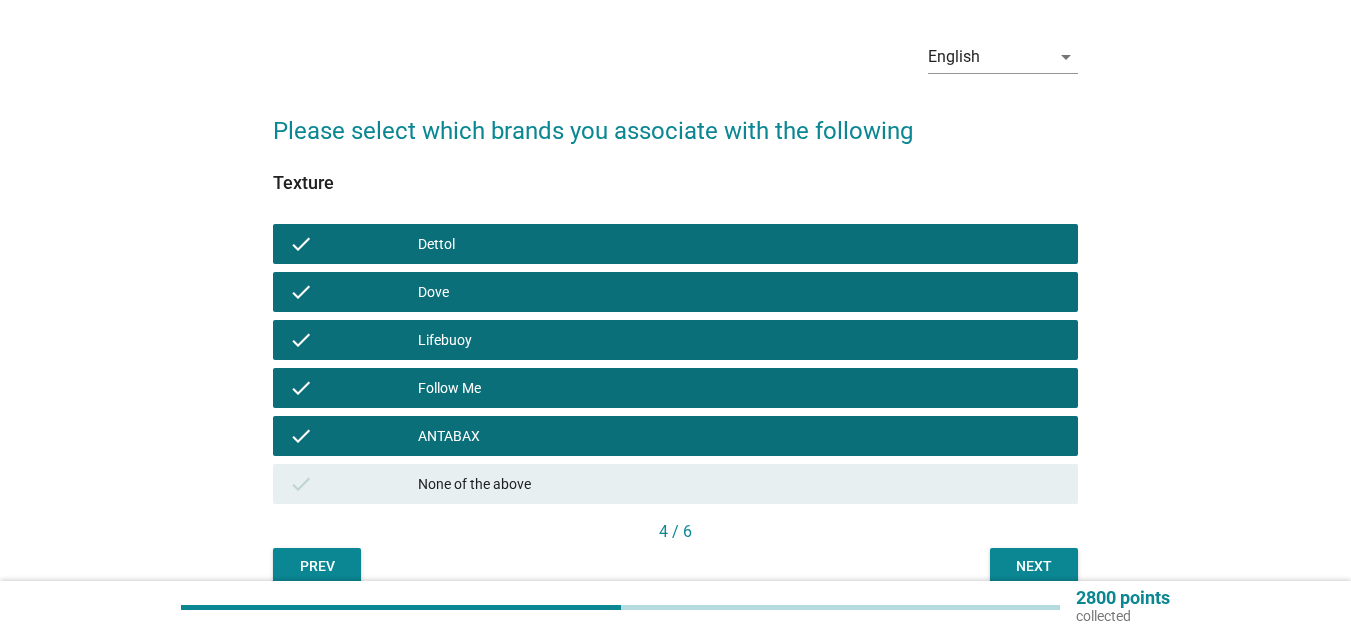 scroll, scrollTop: 100, scrollLeft: 0, axis: vertical 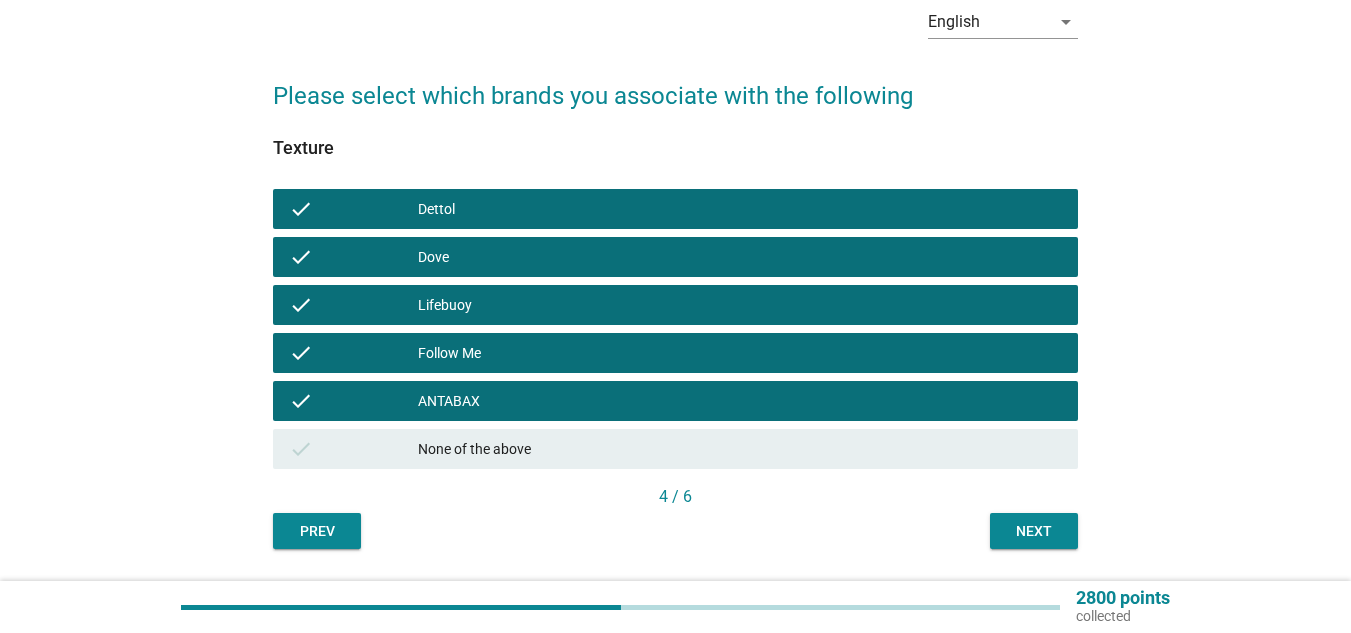 drag, startPoint x: 1025, startPoint y: 537, endPoint x: 1010, endPoint y: 531, distance: 16.155495 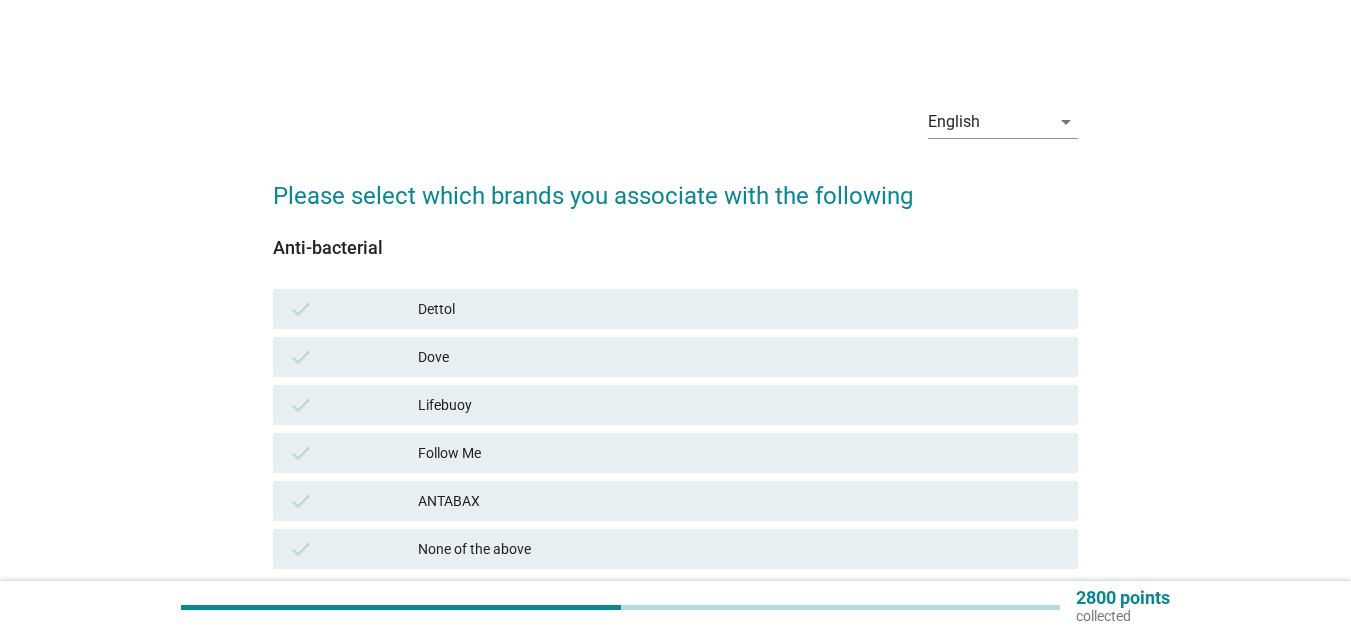 click on "check   Dettol" at bounding box center [675, 309] 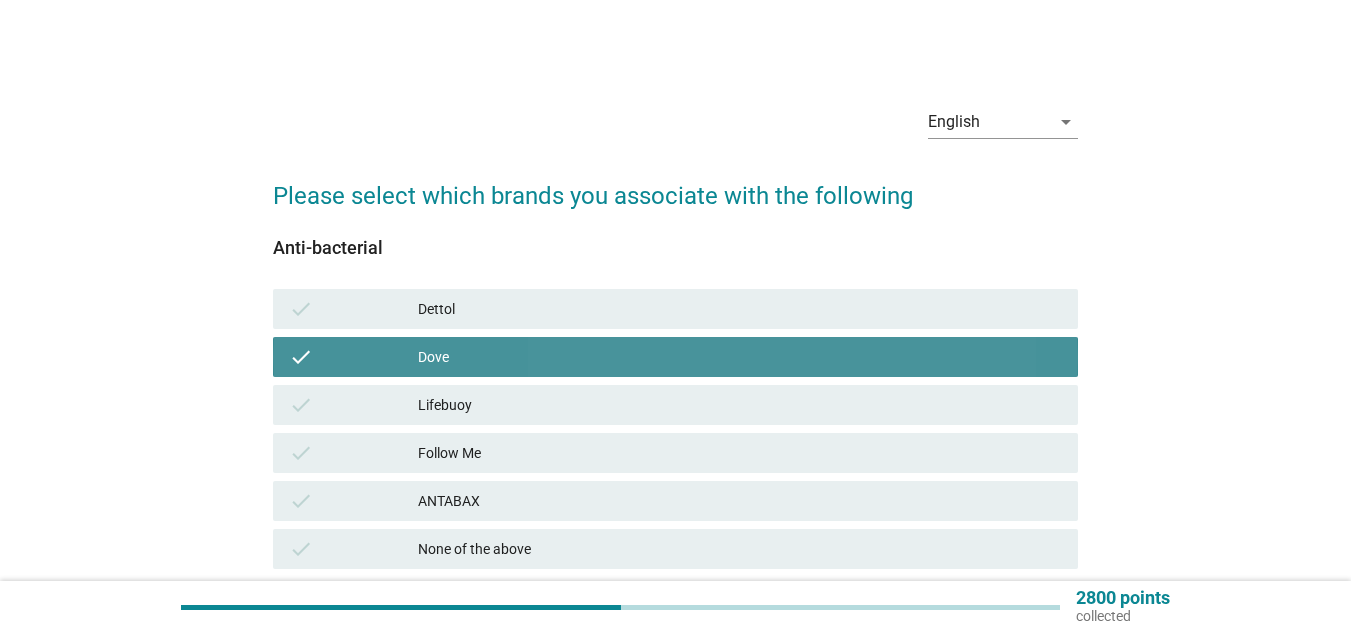 click on "Dettol" at bounding box center (740, 309) 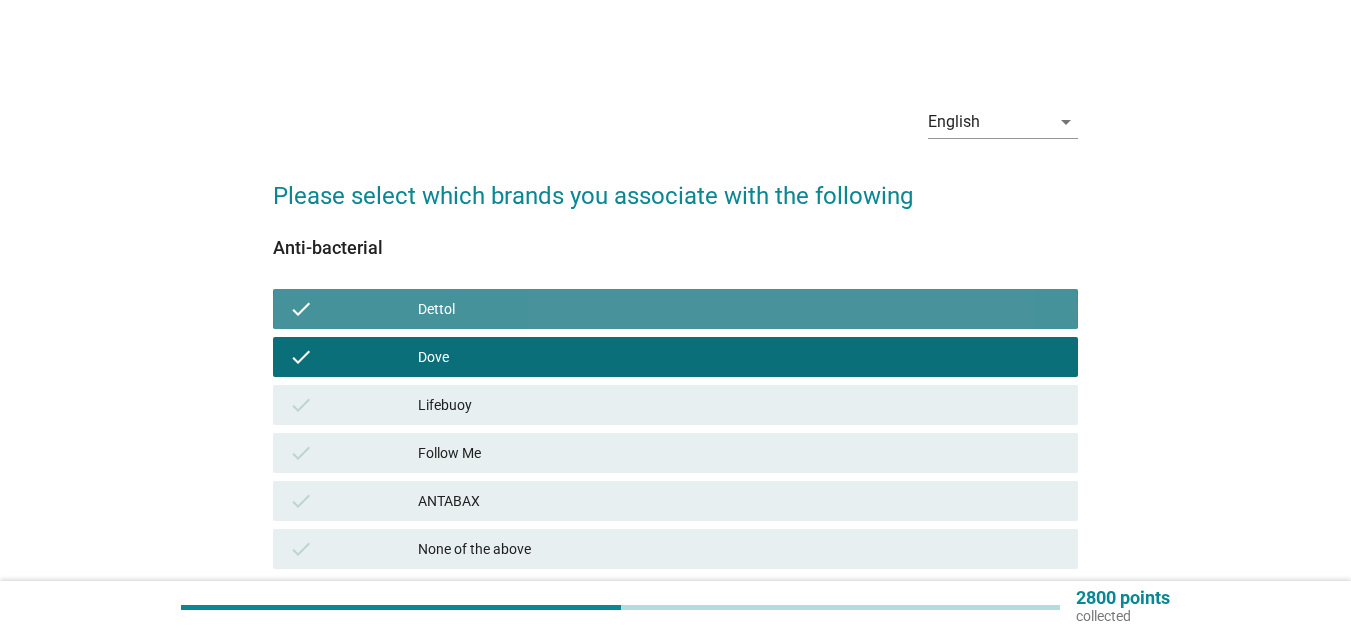 click on "Lifebuoy" at bounding box center [740, 405] 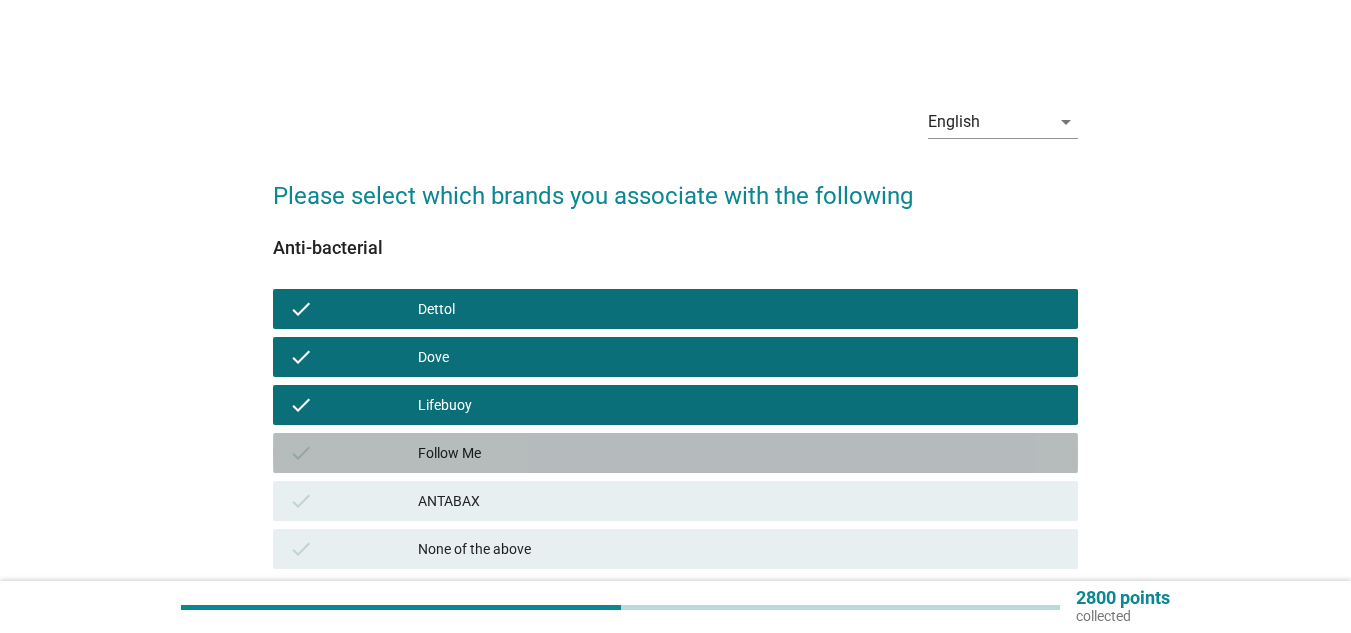 click on "Follow Me" at bounding box center (740, 453) 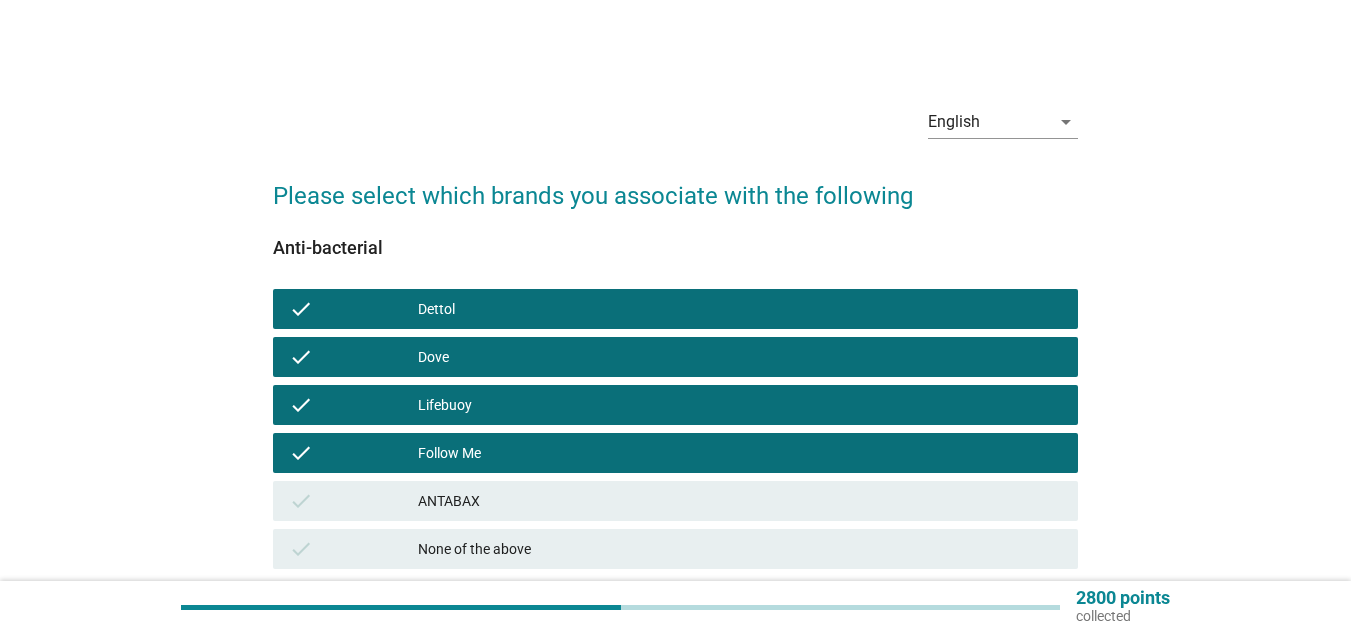 click on "ANTABAX" at bounding box center (740, 501) 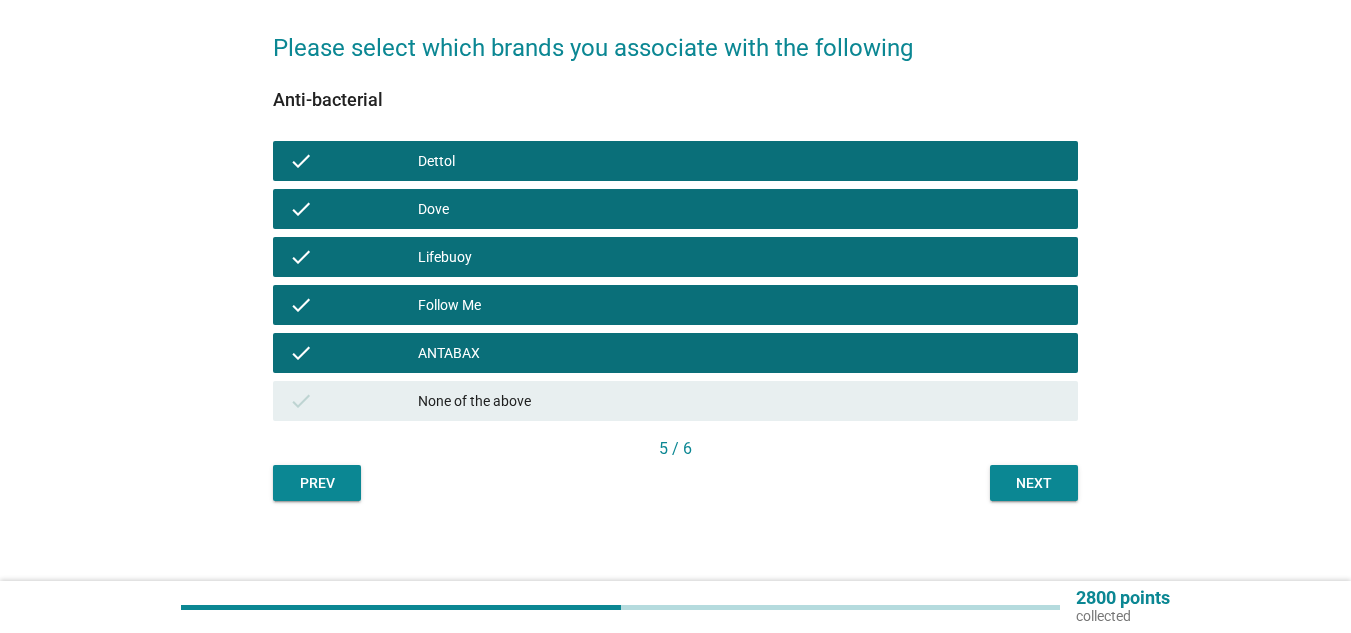 scroll, scrollTop: 158, scrollLeft: 0, axis: vertical 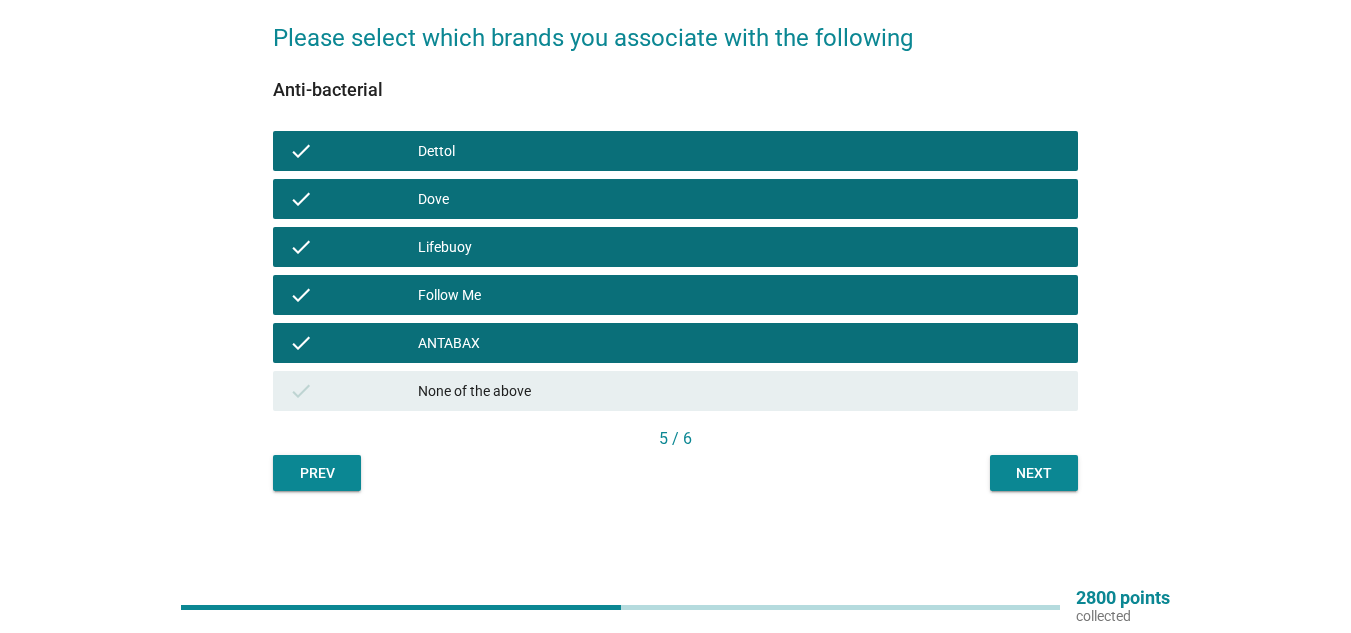 click on "Next" at bounding box center (1034, 473) 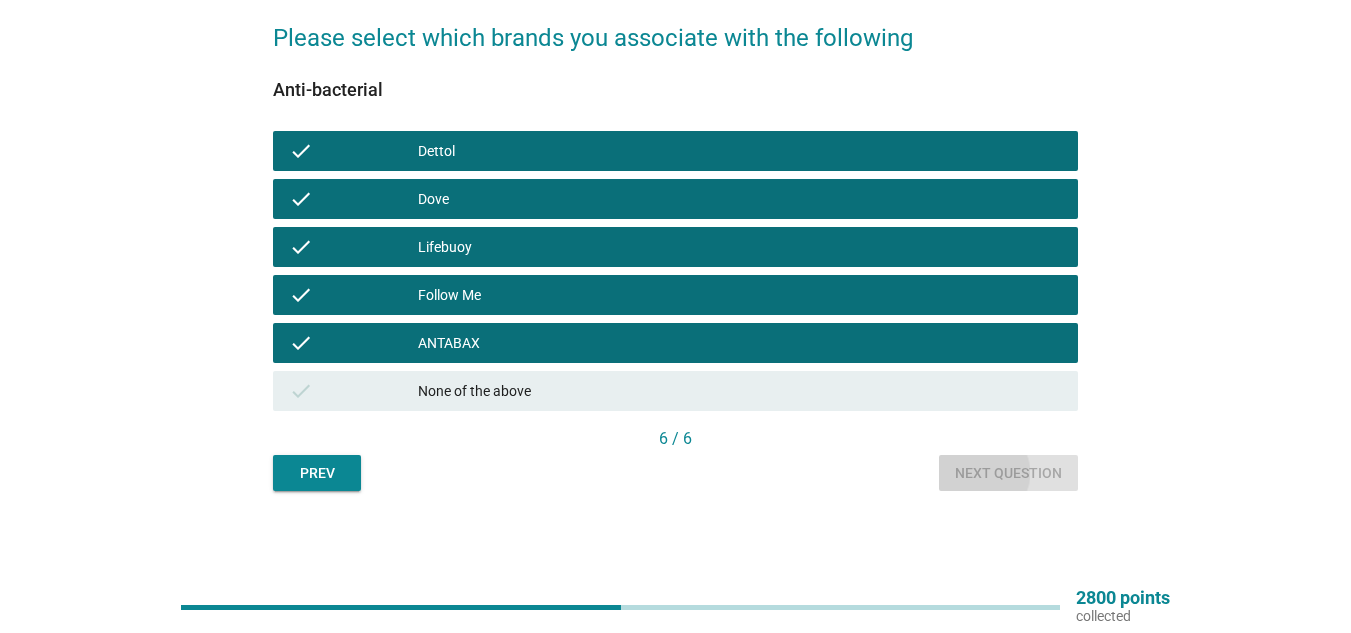 scroll, scrollTop: 0, scrollLeft: 0, axis: both 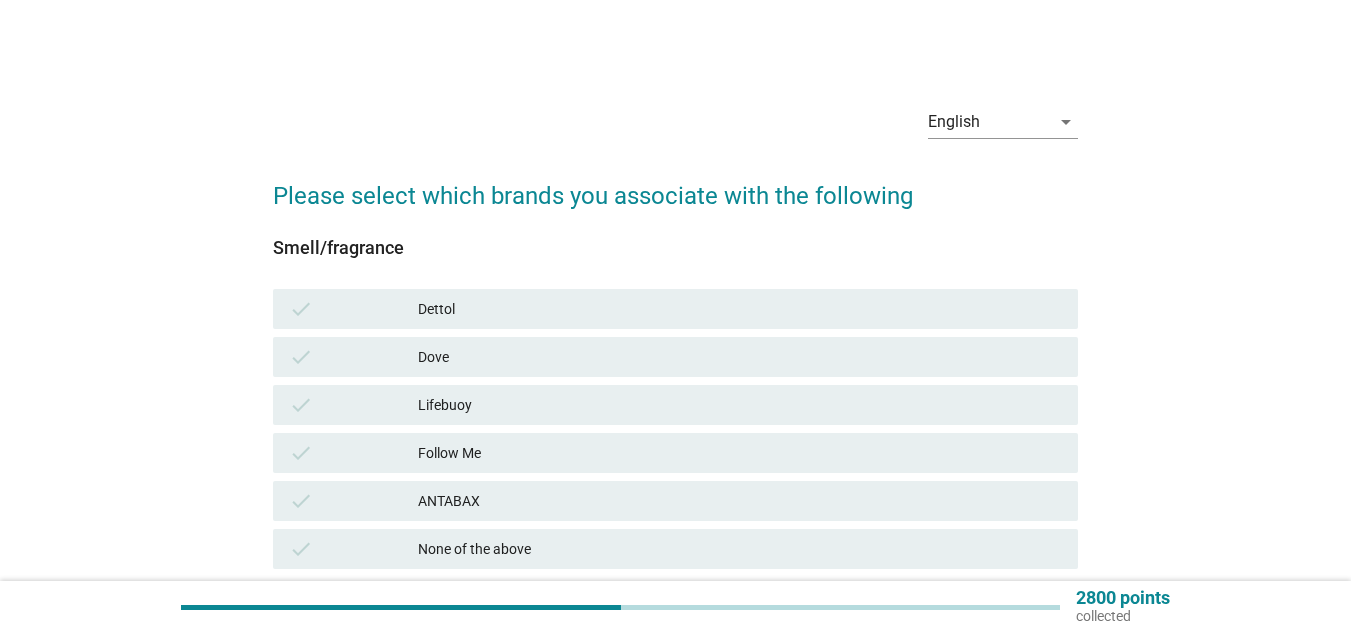 click on "Dettol" at bounding box center (740, 309) 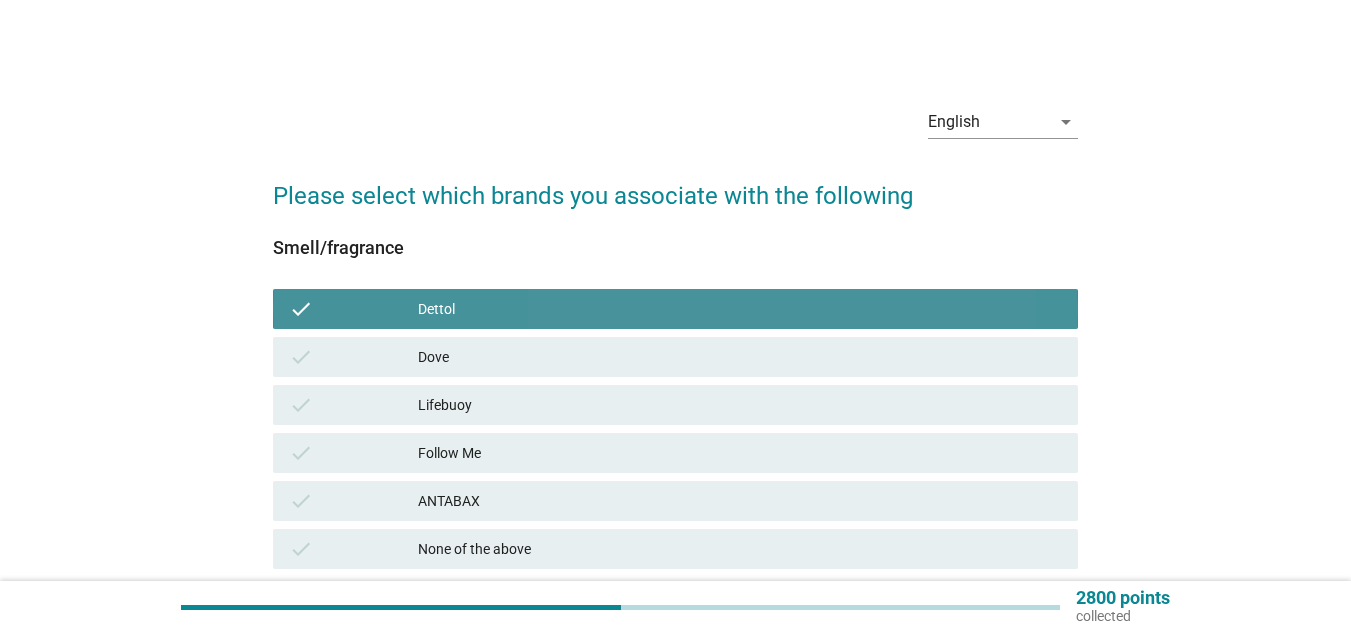 click on "check   Lifebuoy" at bounding box center (675, 405) 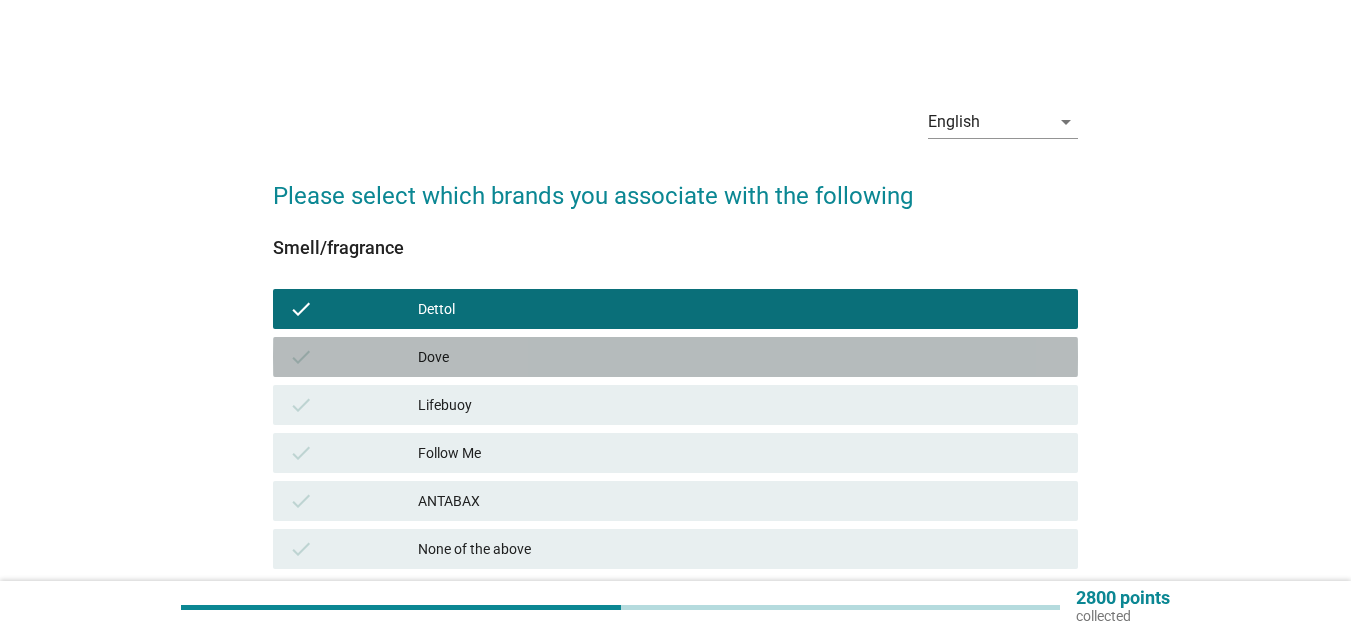 click on "check   Dove" at bounding box center [675, 357] 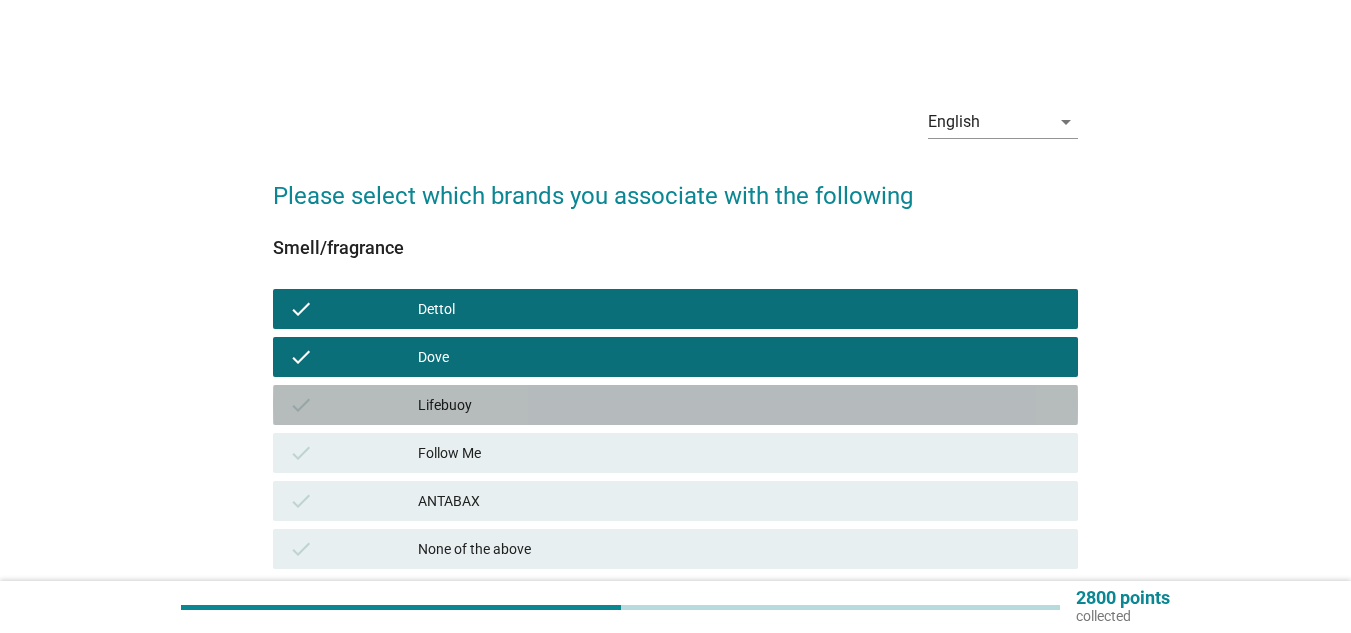 click on "check   Lifebuoy" at bounding box center [675, 405] 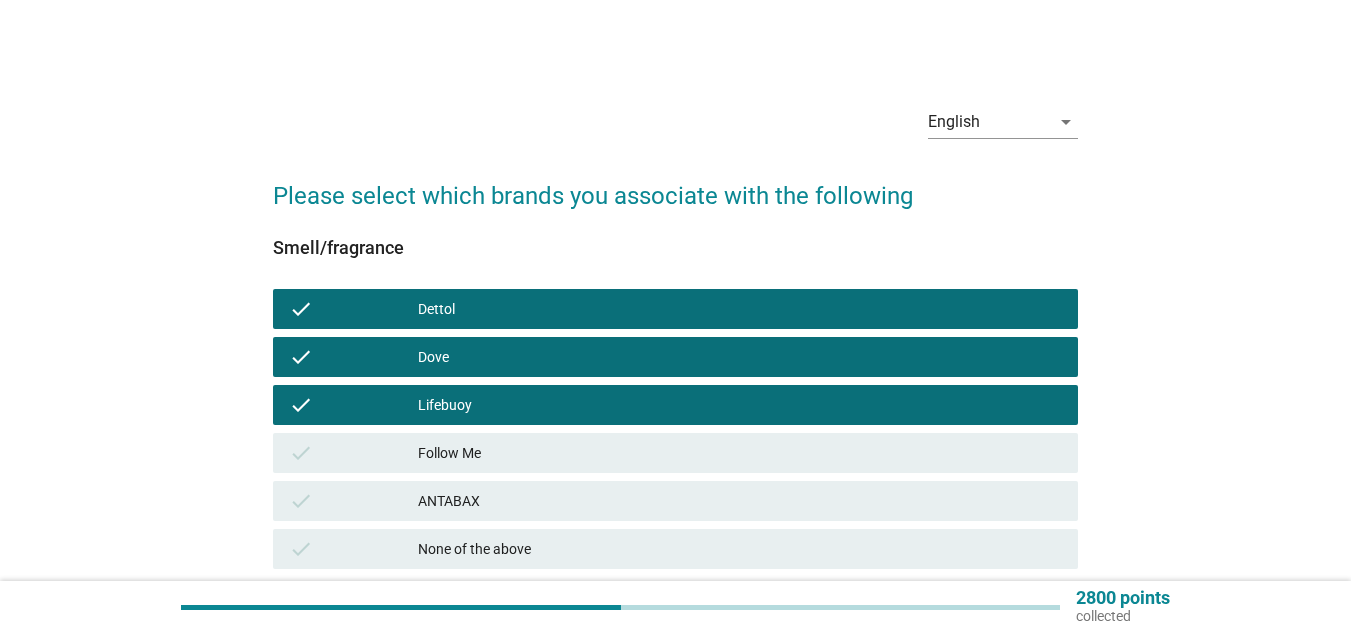 click on "check   Follow Me" at bounding box center (675, 453) 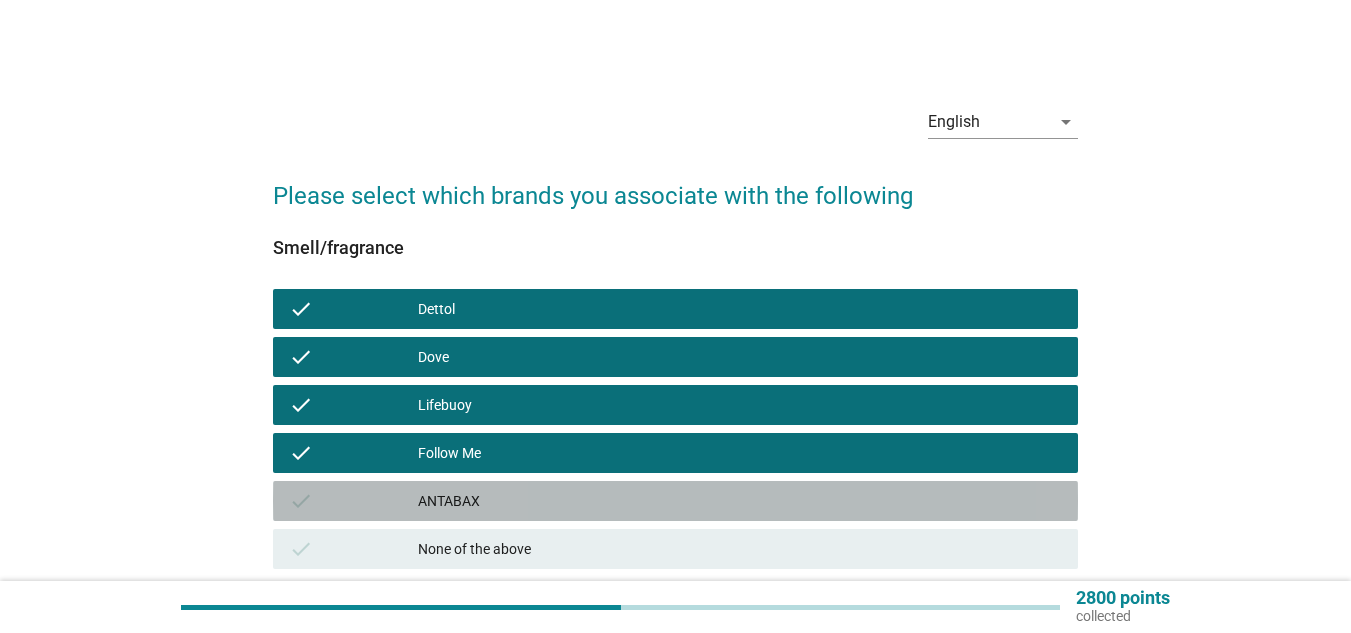 click on "ANTABAX" at bounding box center (740, 501) 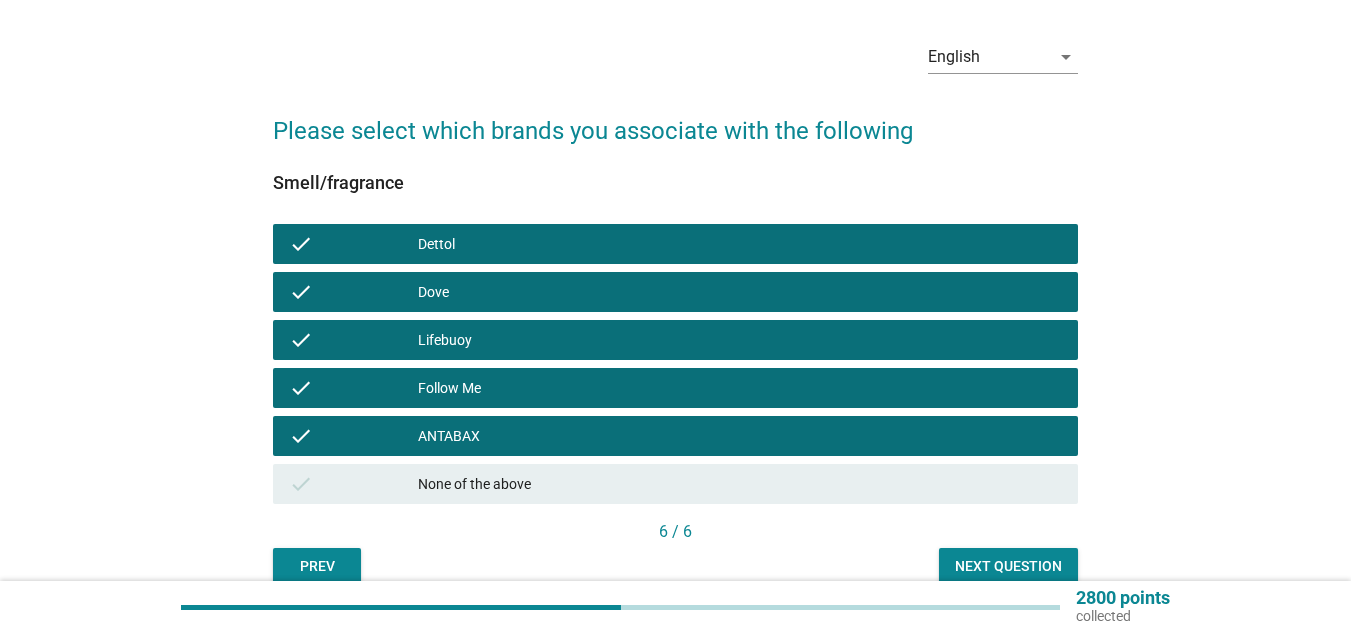 scroll, scrollTop: 100, scrollLeft: 0, axis: vertical 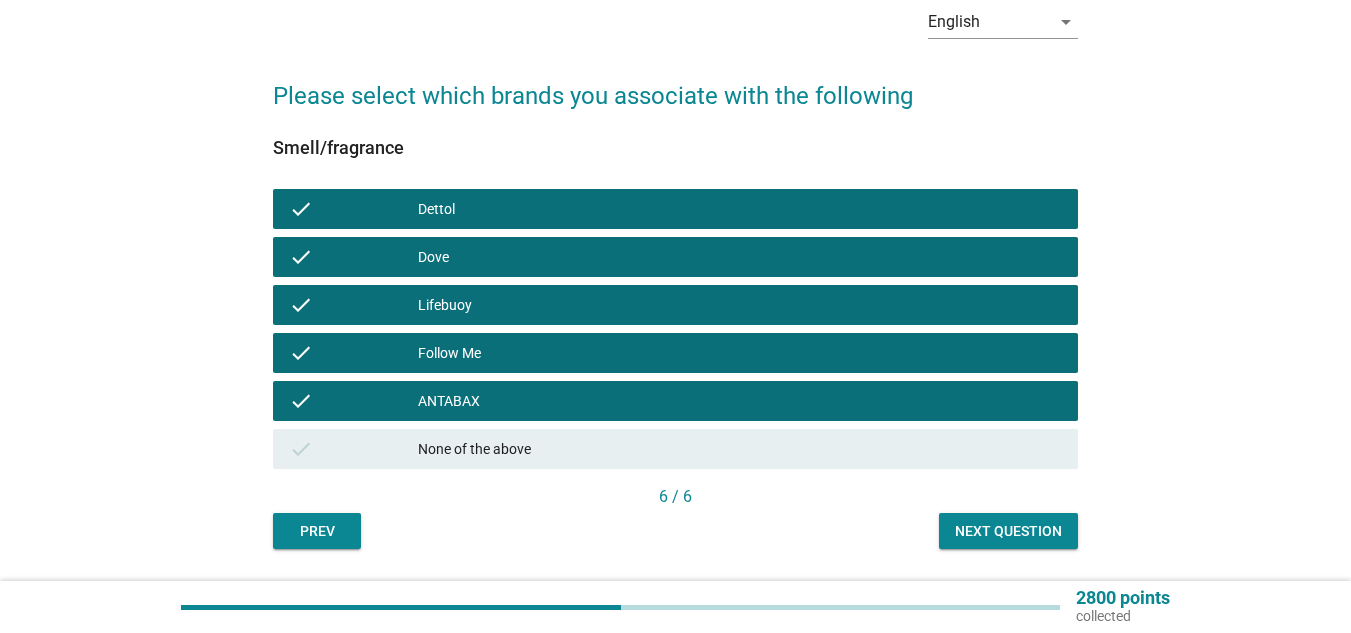 click on "Next question" at bounding box center [1008, 531] 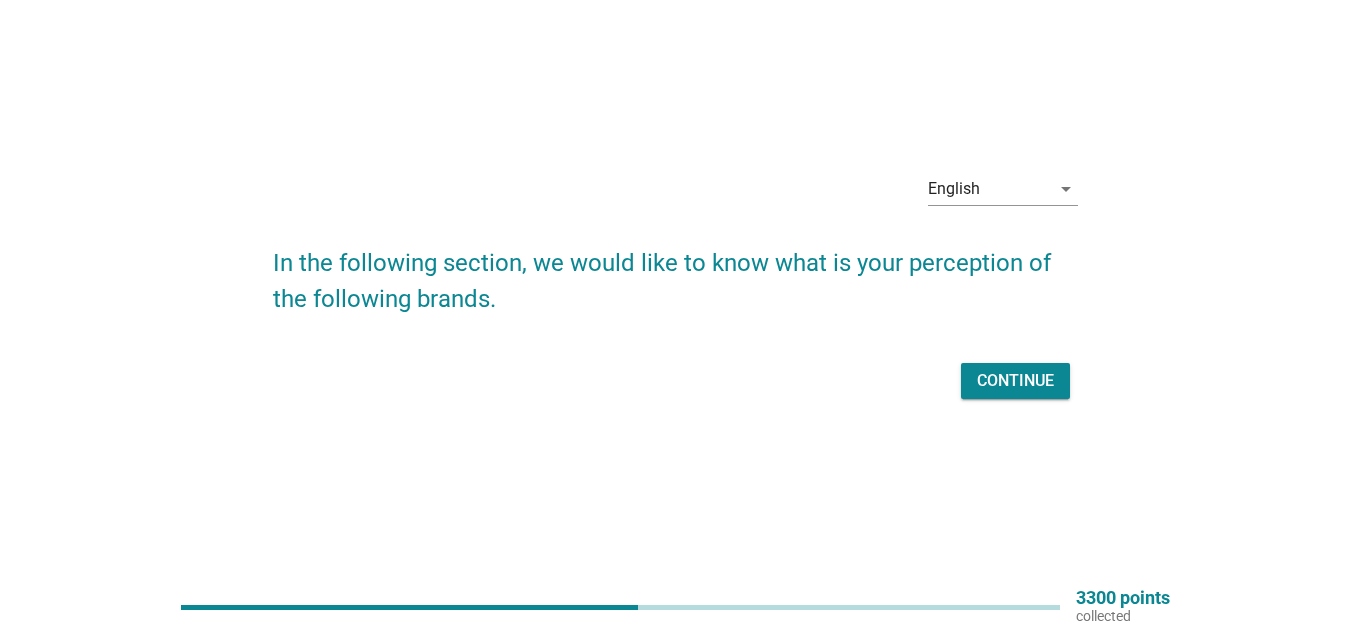 scroll, scrollTop: 52, scrollLeft: 0, axis: vertical 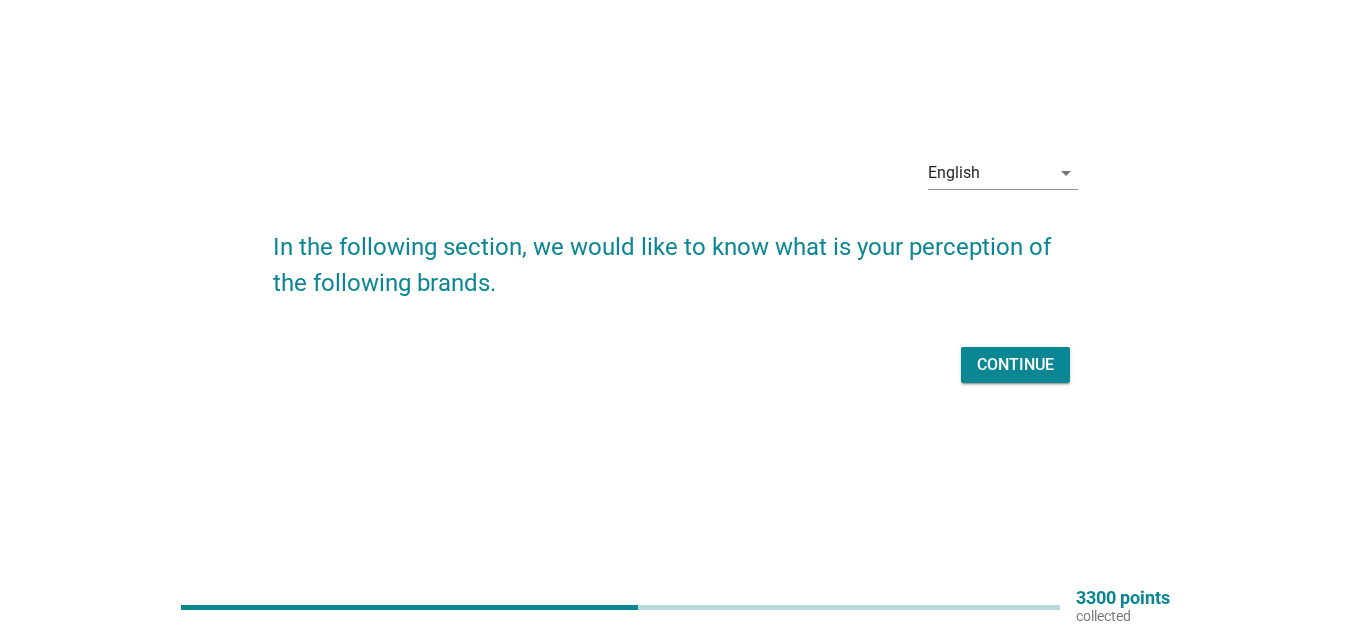 click on "Continue" at bounding box center [1015, 365] 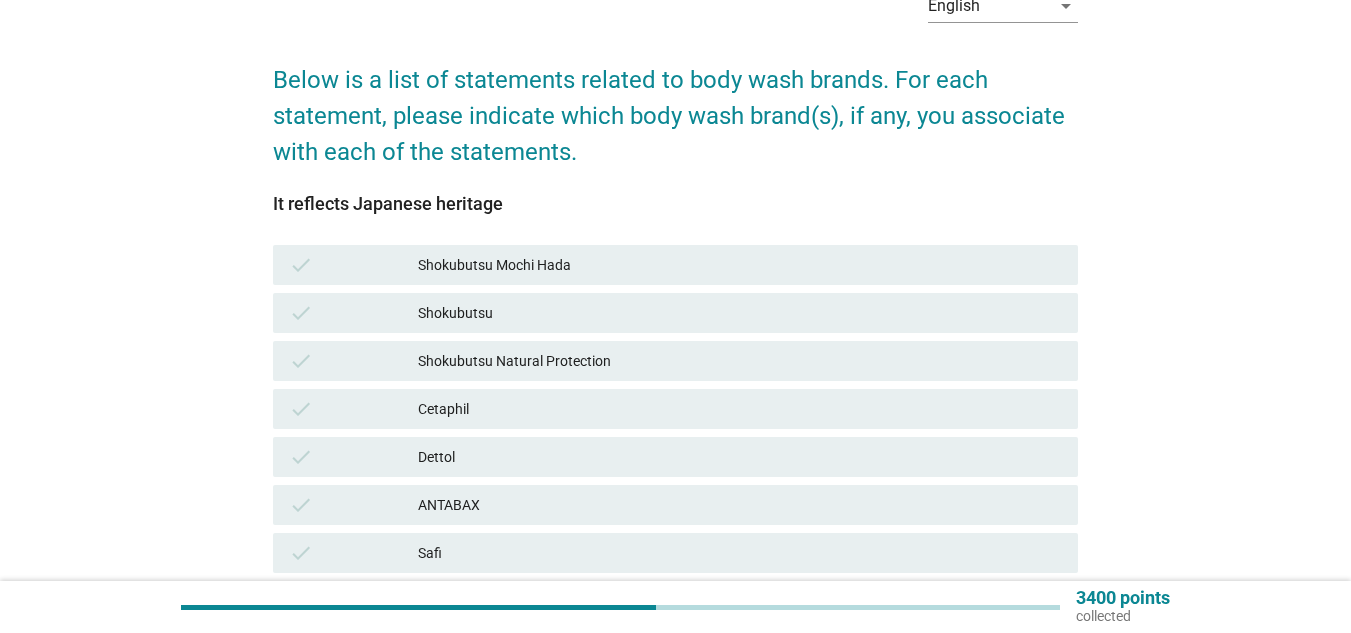 scroll, scrollTop: 100, scrollLeft: 0, axis: vertical 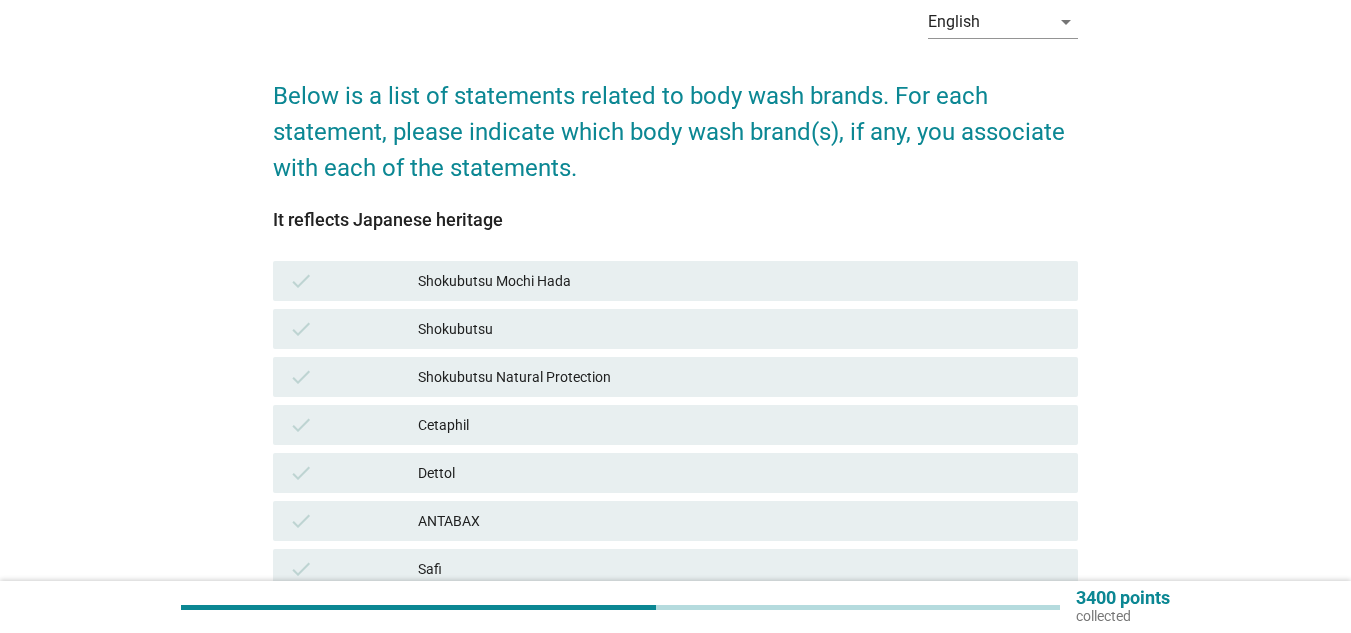 click on "Shokubutsu Mochi Hada" at bounding box center (740, 281) 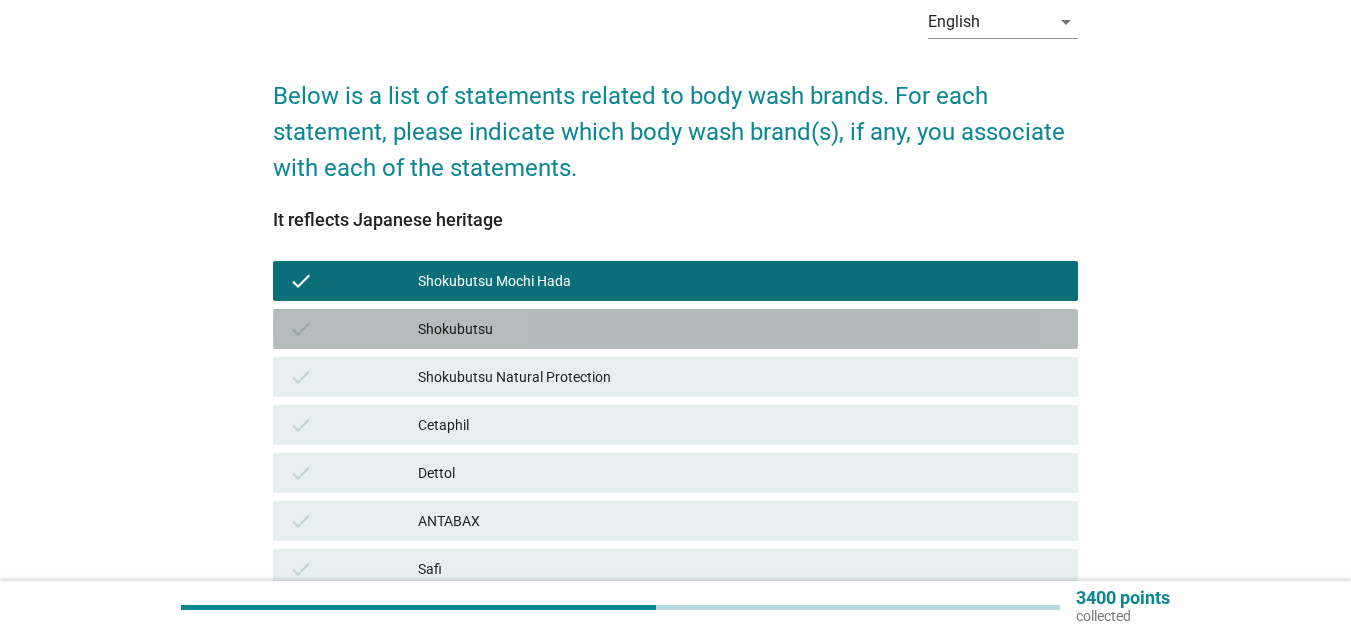 click on "Shokubutsu" at bounding box center [740, 329] 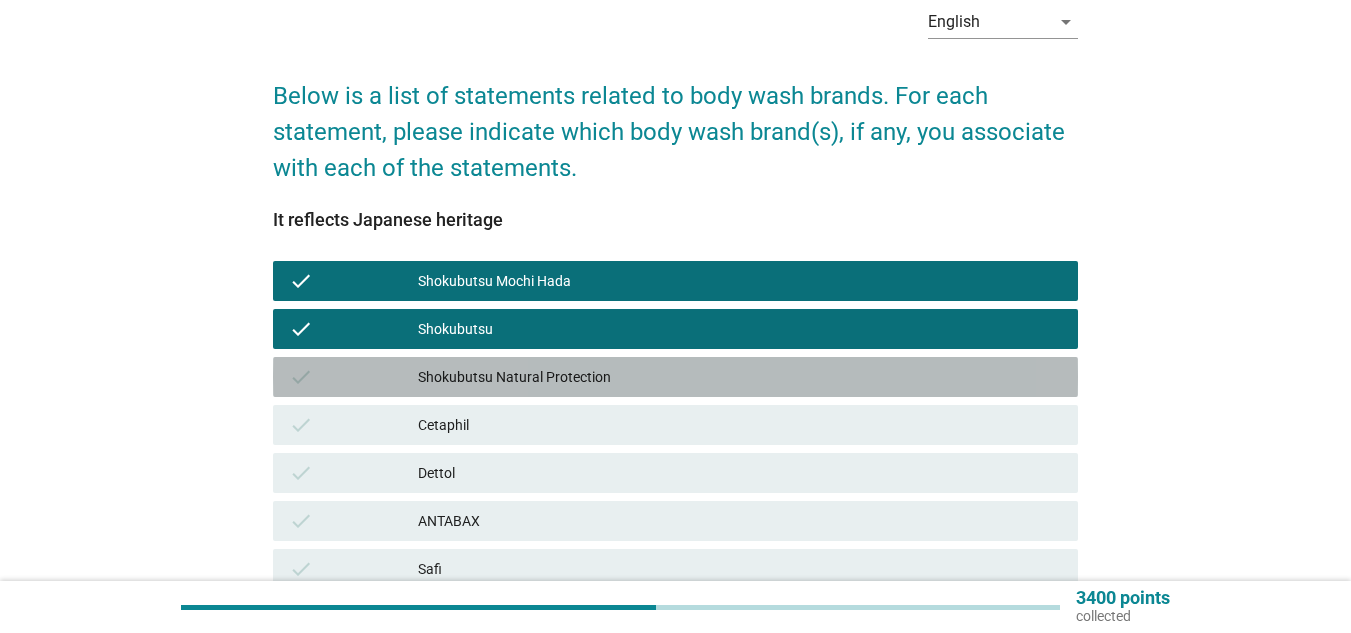 click on "Shokubutsu Natural Protection" at bounding box center (740, 377) 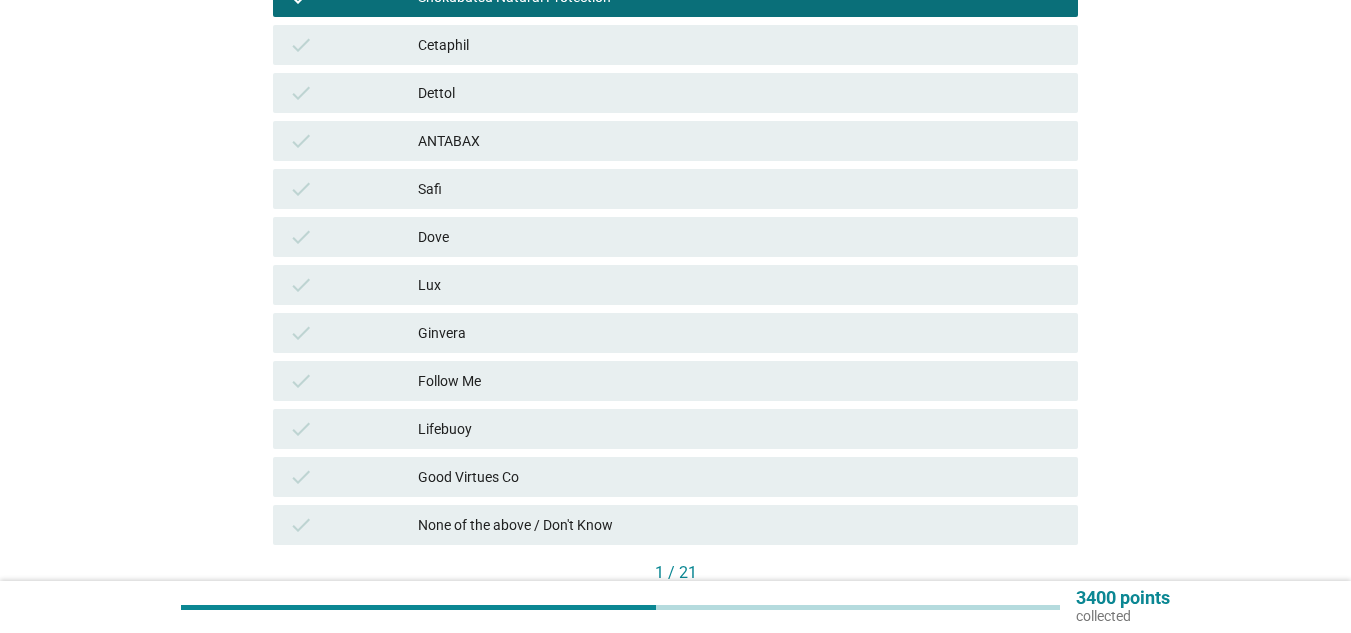 scroll, scrollTop: 600, scrollLeft: 0, axis: vertical 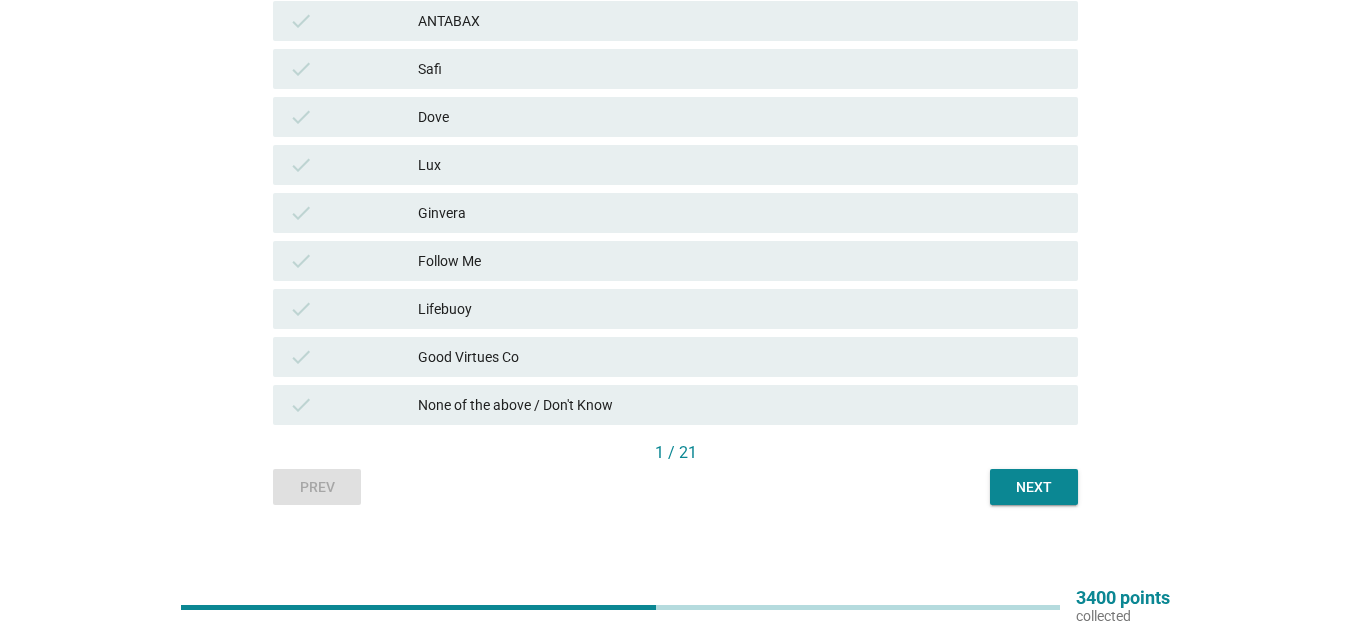 click on "Next" at bounding box center [1034, 487] 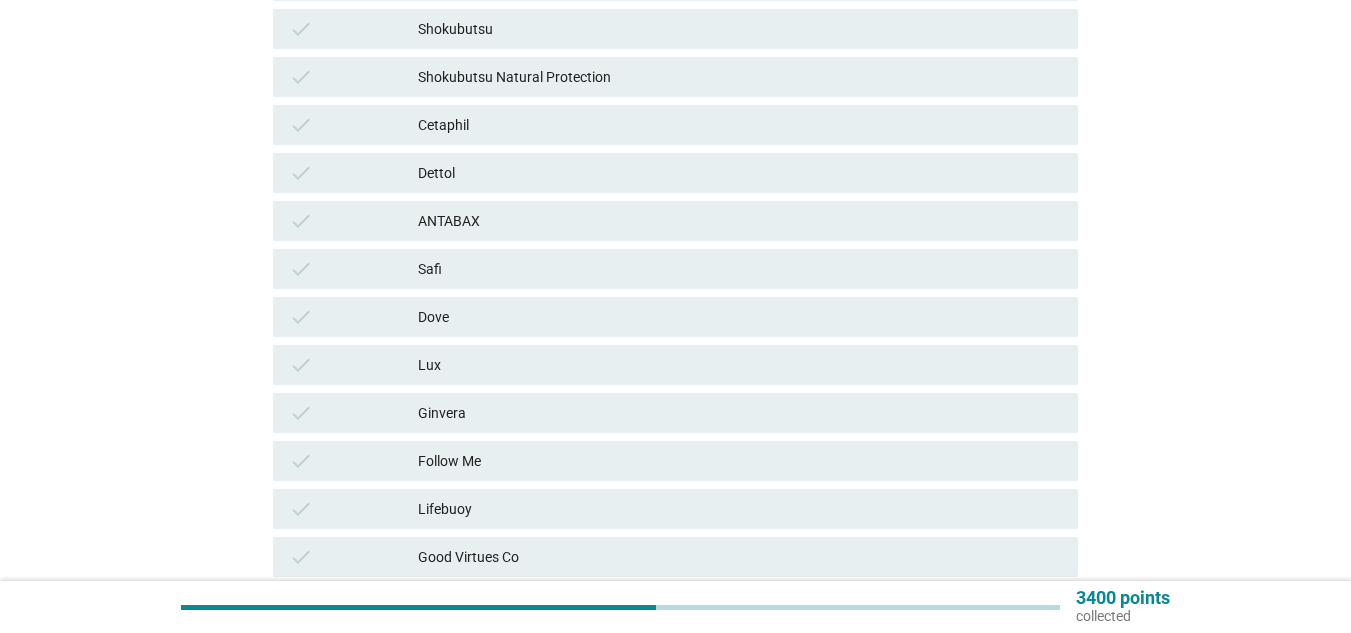scroll, scrollTop: 500, scrollLeft: 0, axis: vertical 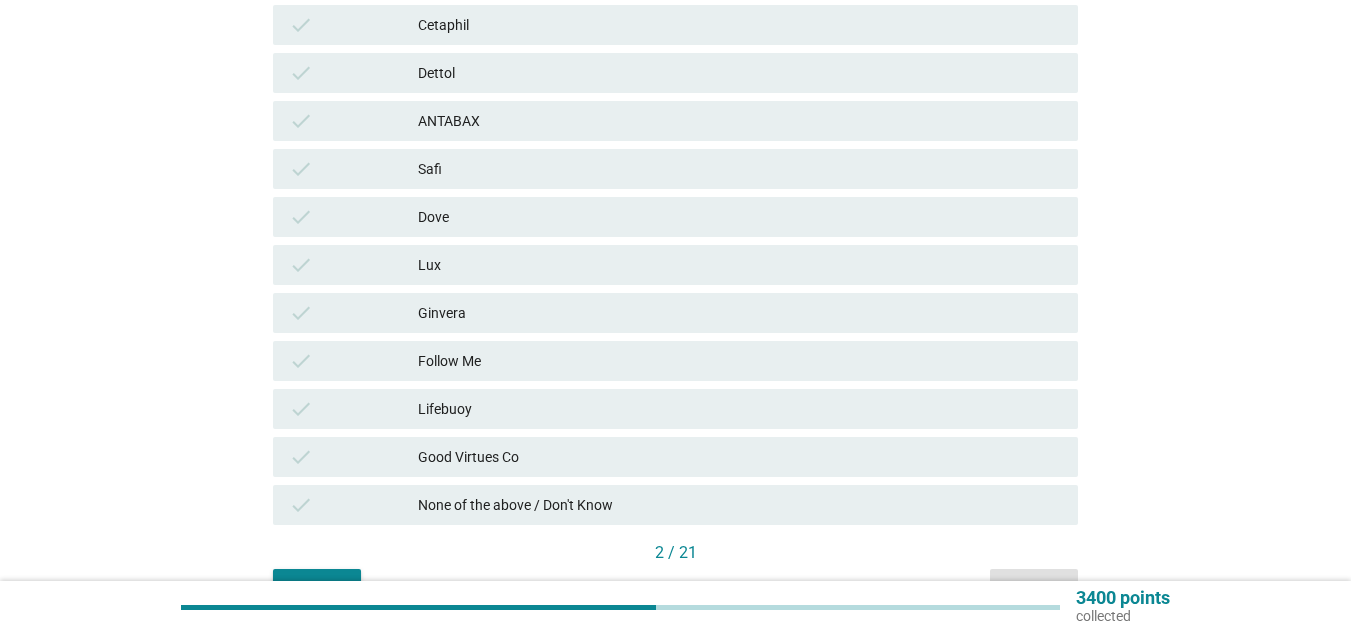 click on "check   Lux" at bounding box center (675, 265) 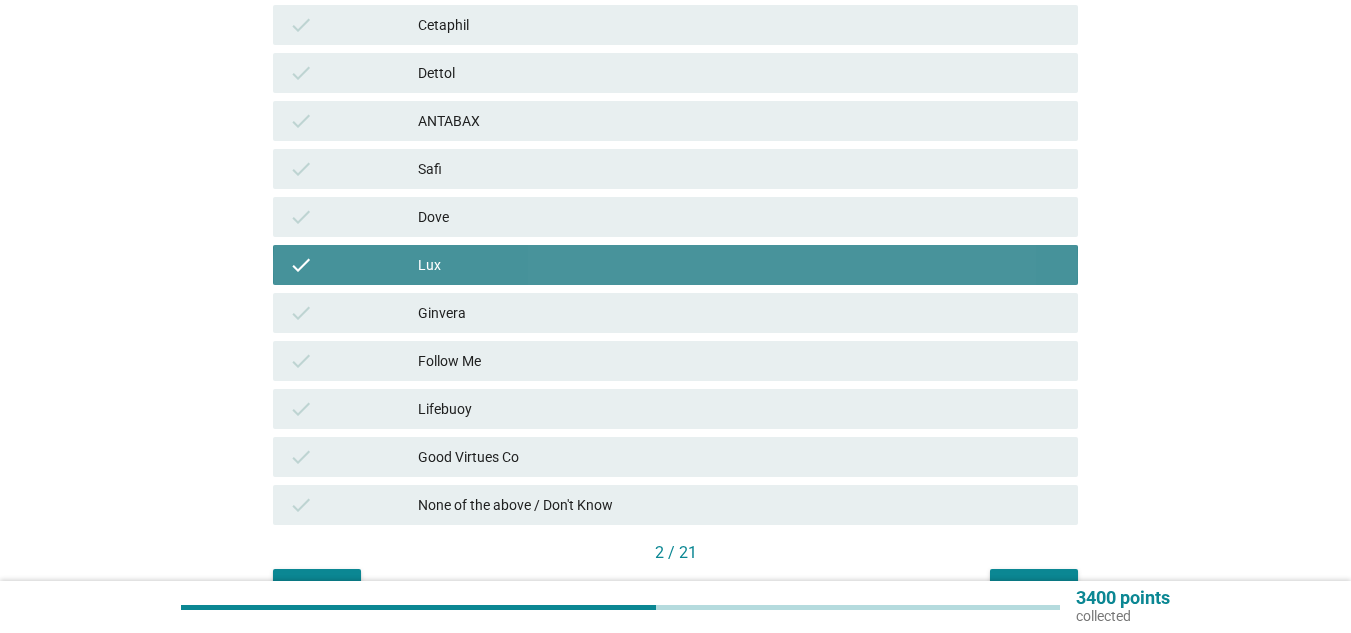 click on "check   Dove" at bounding box center [675, 217] 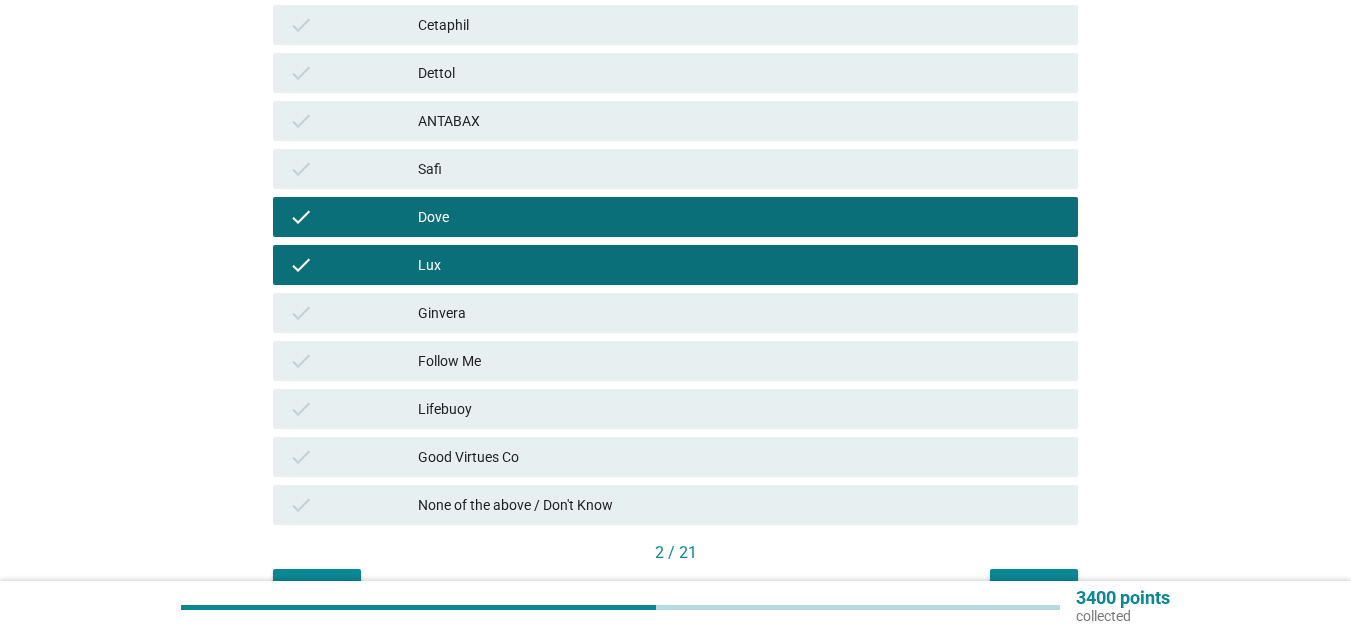 click on "Safi" at bounding box center [740, 169] 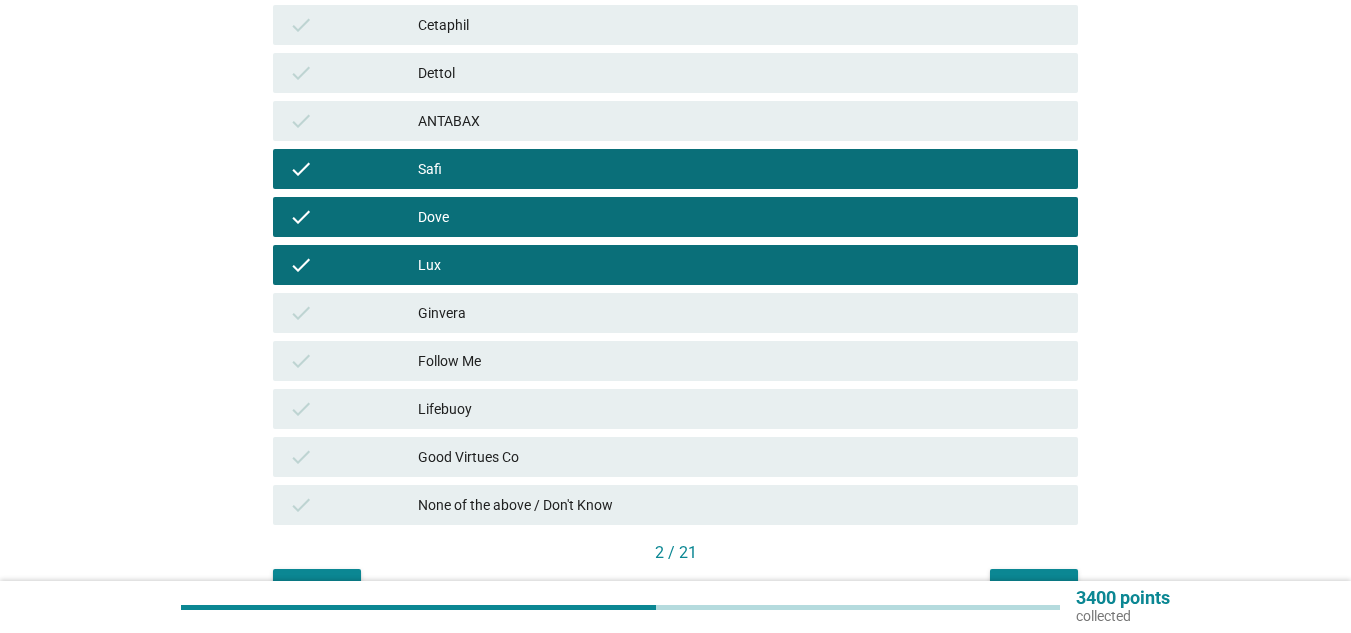 click on "check   Follow Me" at bounding box center (675, 361) 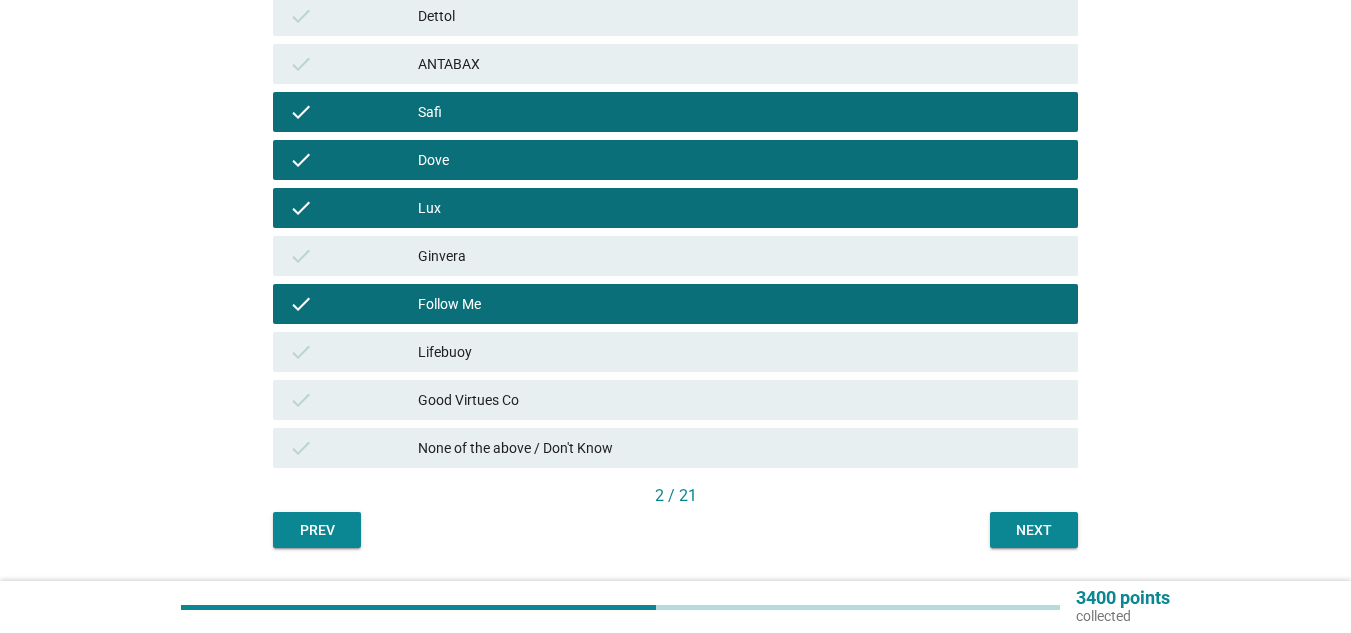 scroll, scrollTop: 614, scrollLeft: 0, axis: vertical 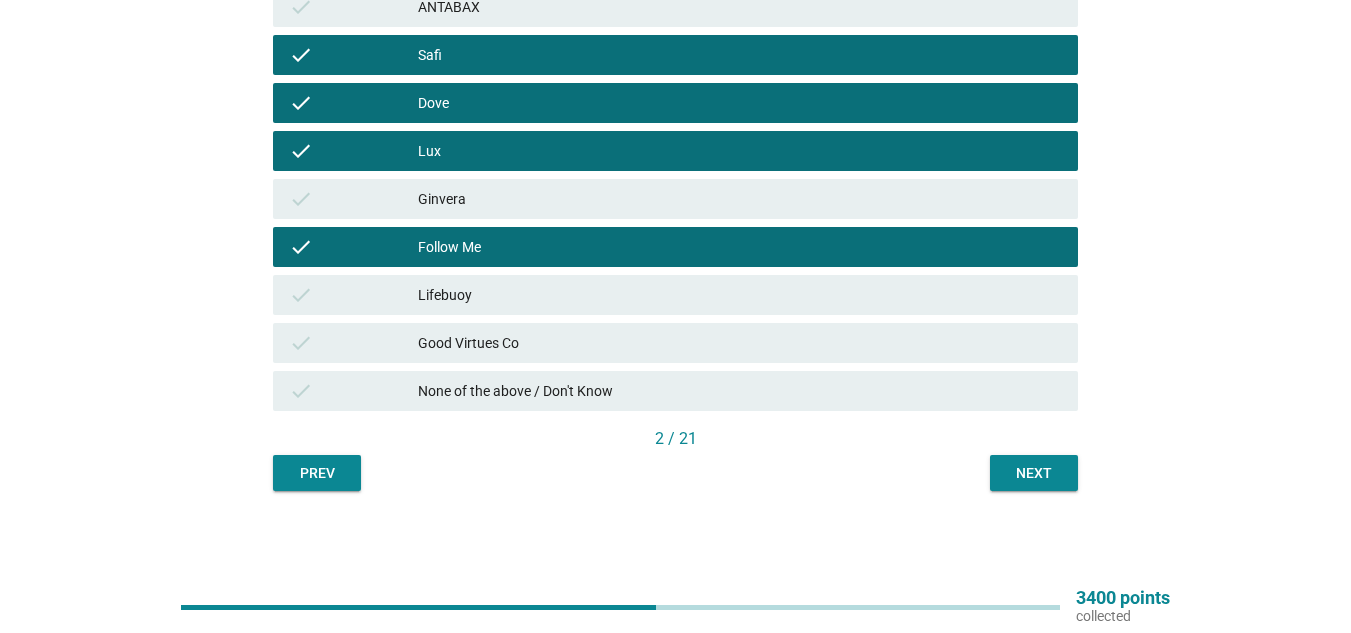 click on "Next" at bounding box center (1034, 473) 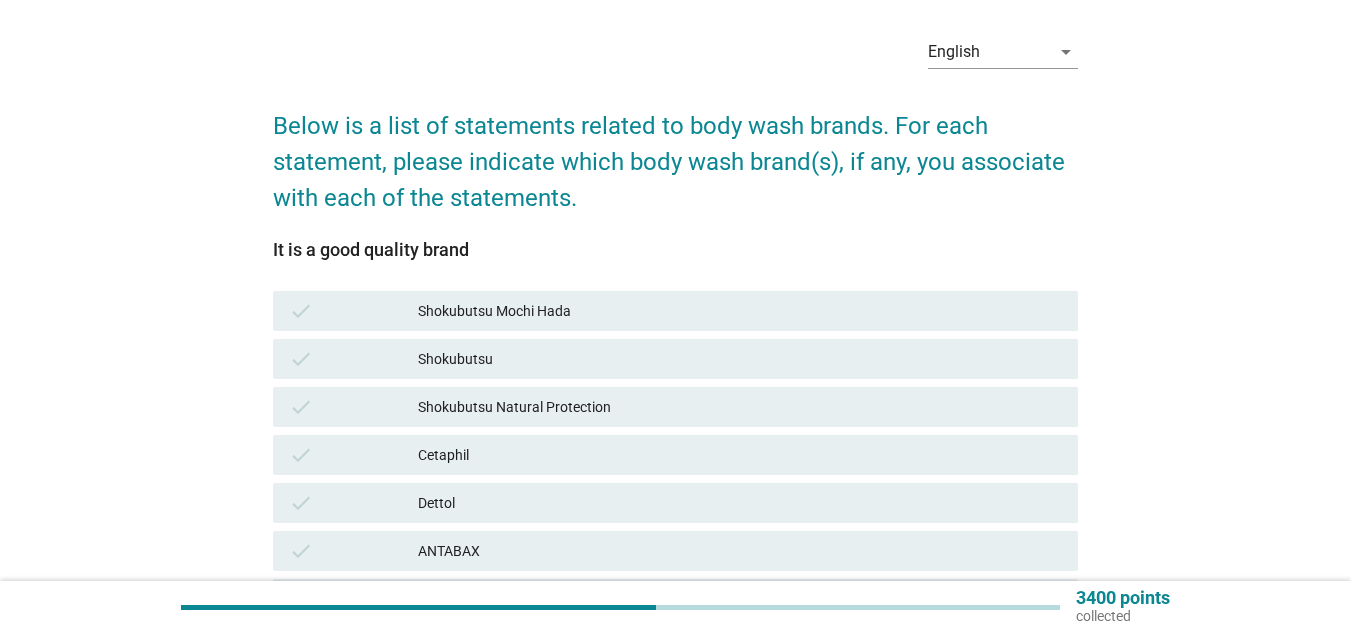 scroll, scrollTop: 100, scrollLeft: 0, axis: vertical 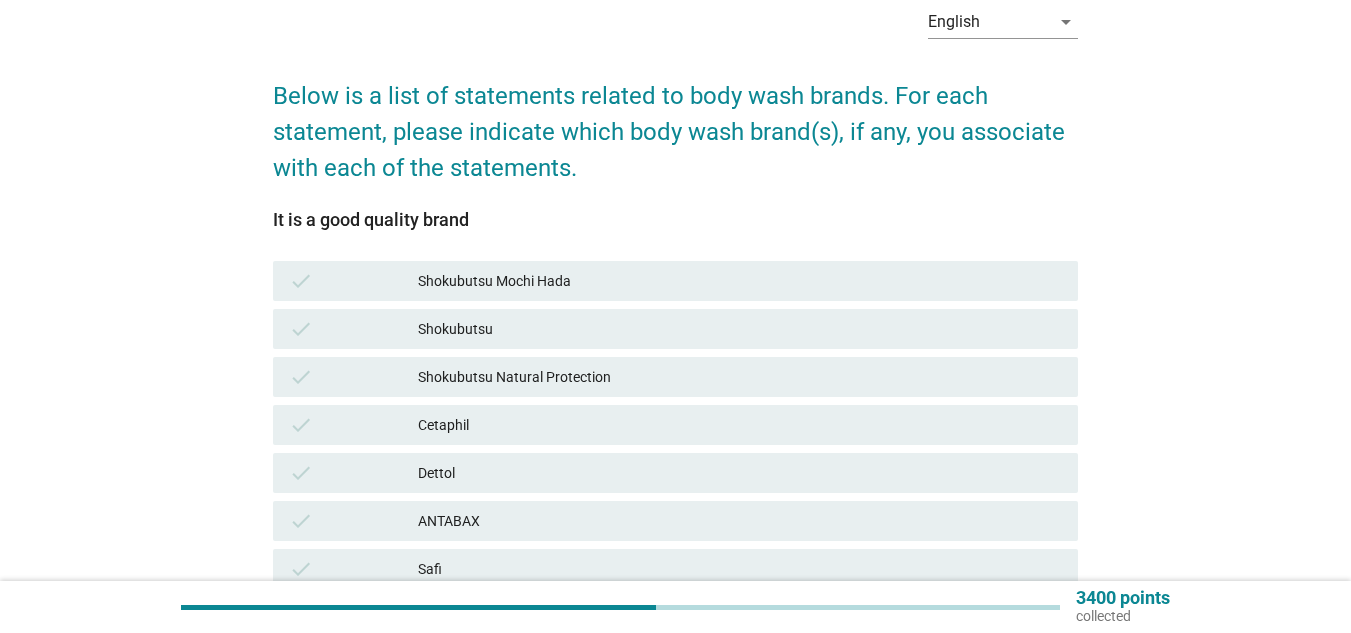 click on "check   Shokubutsu Mochi Hada" at bounding box center (675, 281) 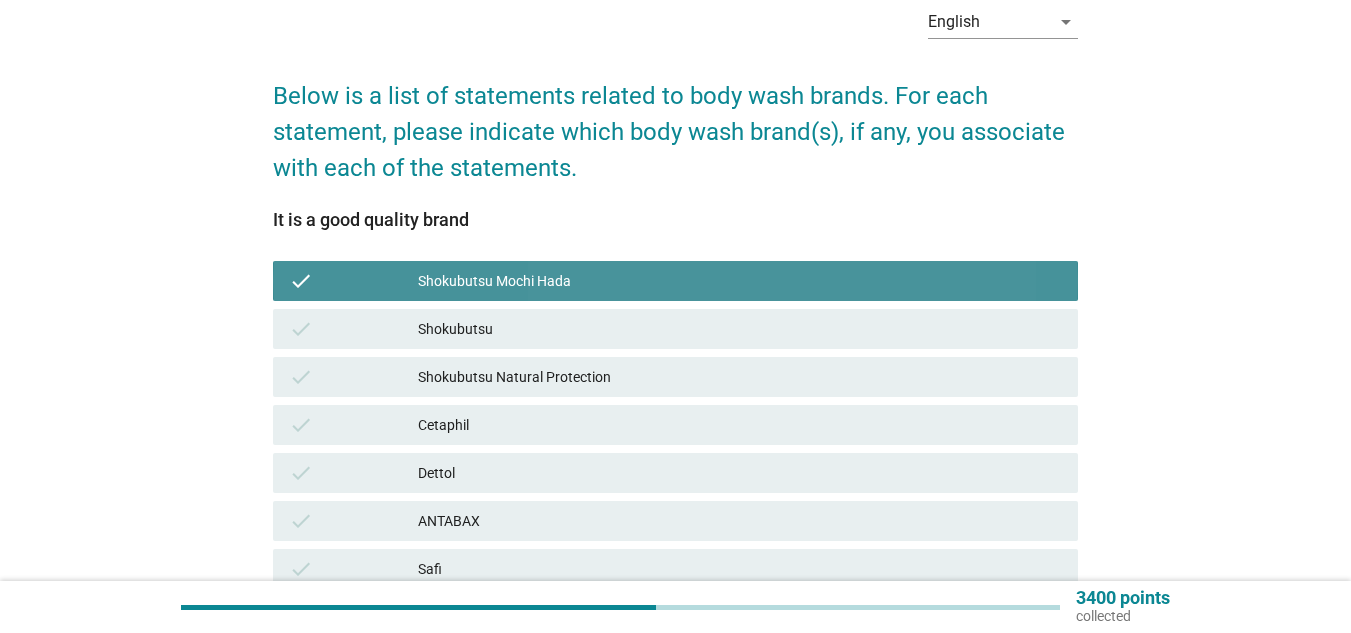 drag, startPoint x: 495, startPoint y: 340, endPoint x: 497, endPoint y: 372, distance: 32.06244 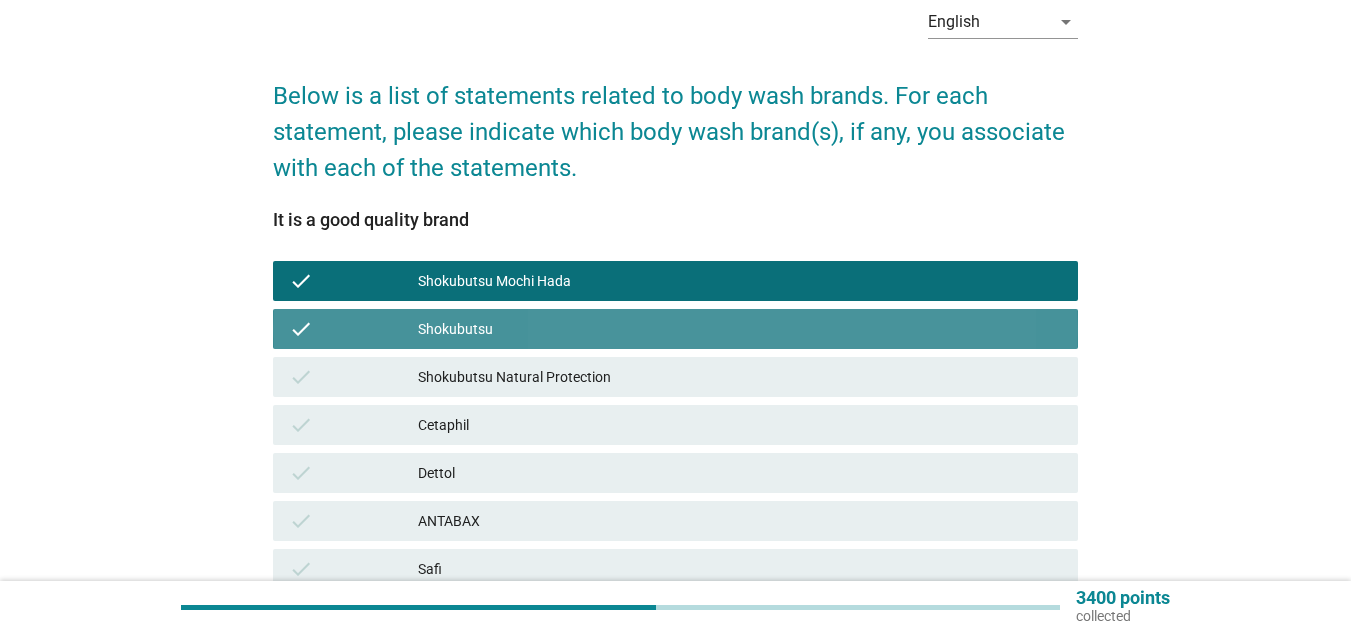 click on "Shokubutsu Natural Protection" at bounding box center (740, 377) 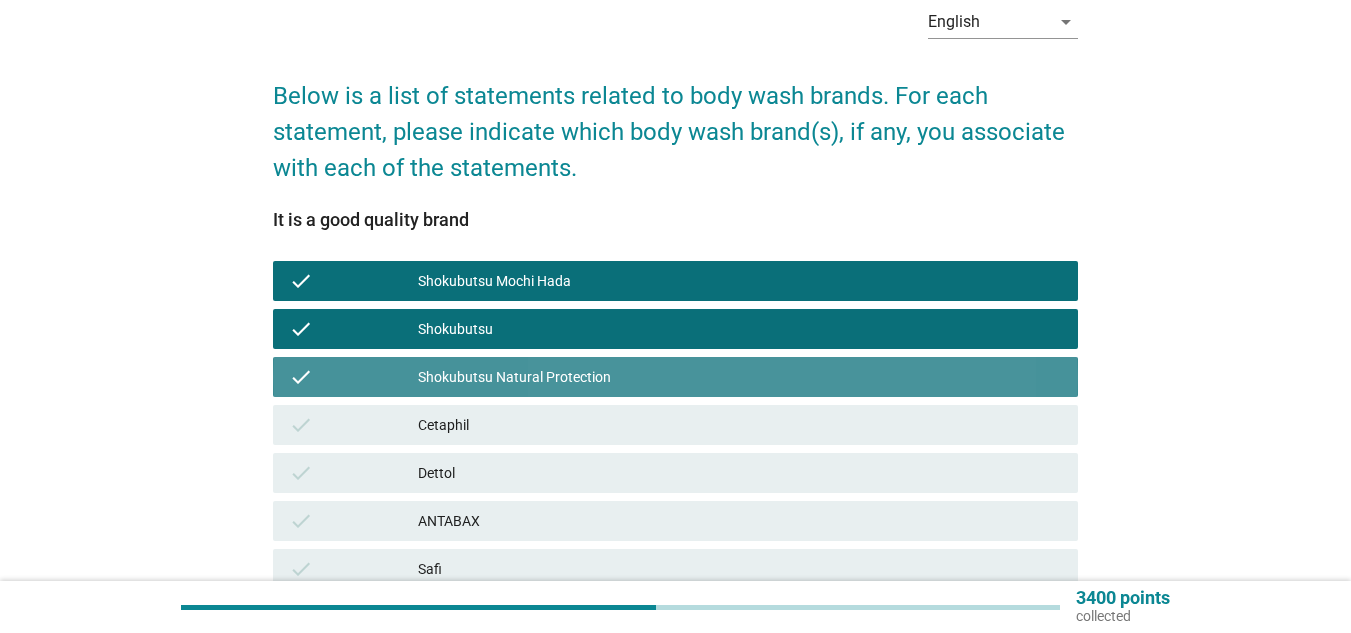 click on "Cetaphil" at bounding box center [740, 425] 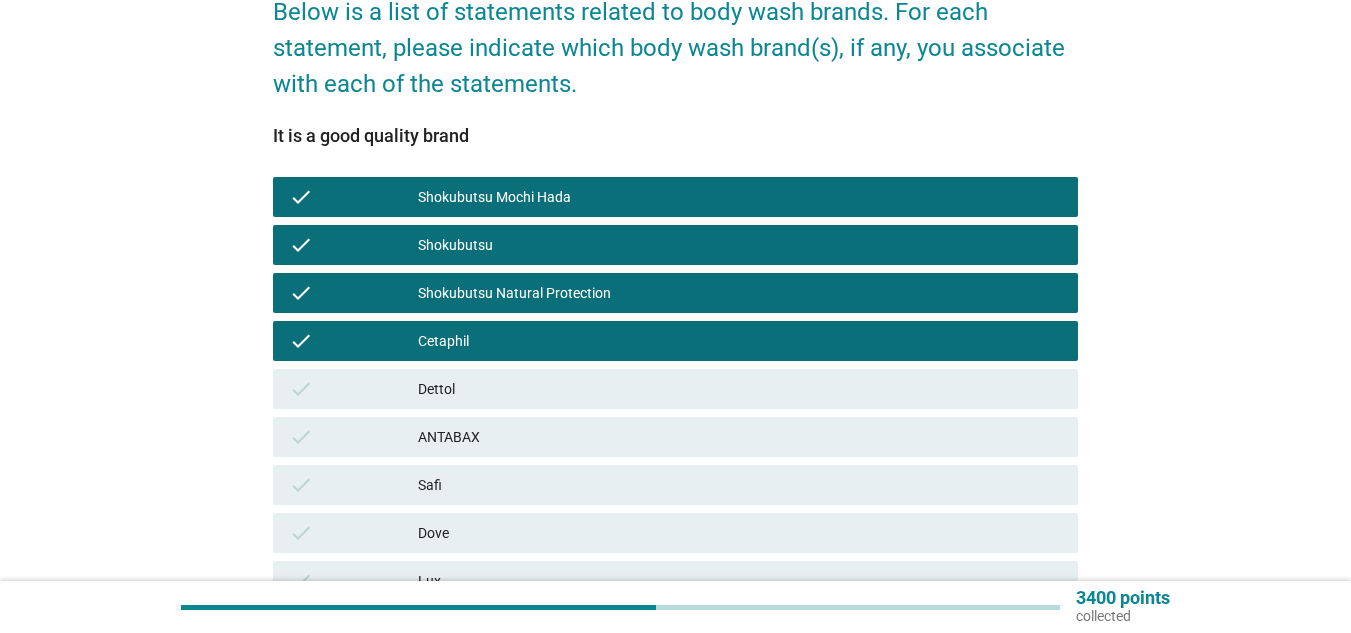 scroll, scrollTop: 300, scrollLeft: 0, axis: vertical 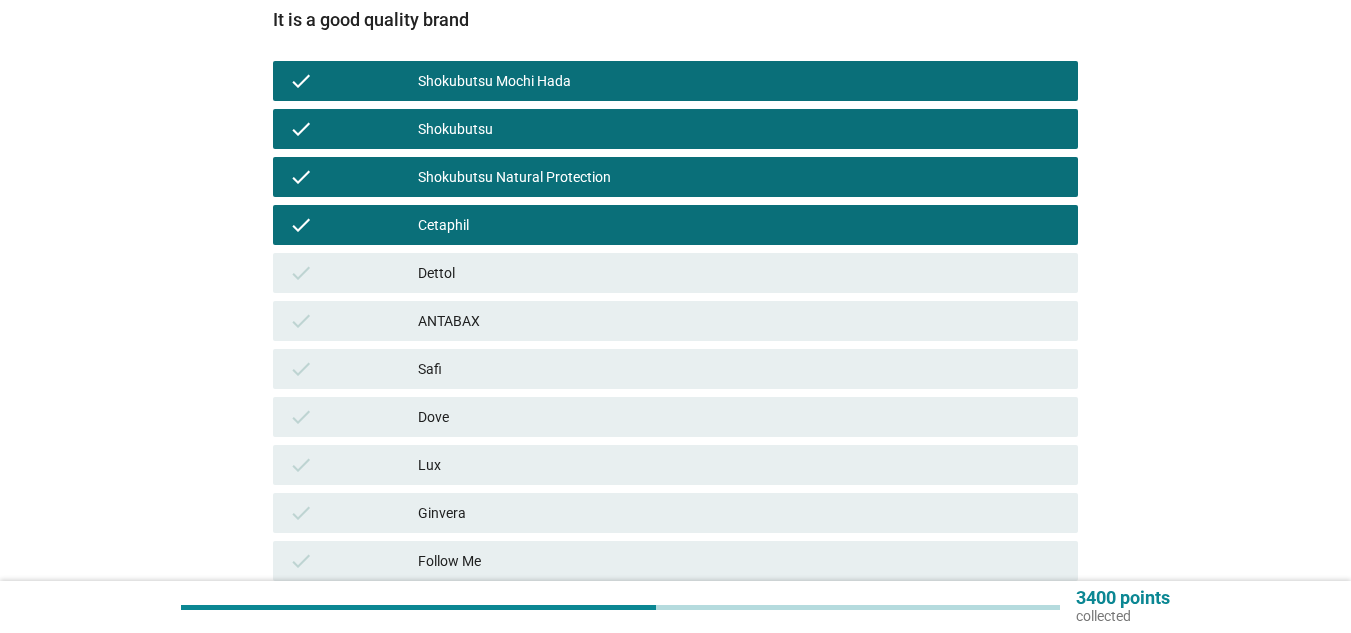 click on "Dettol" at bounding box center [740, 273] 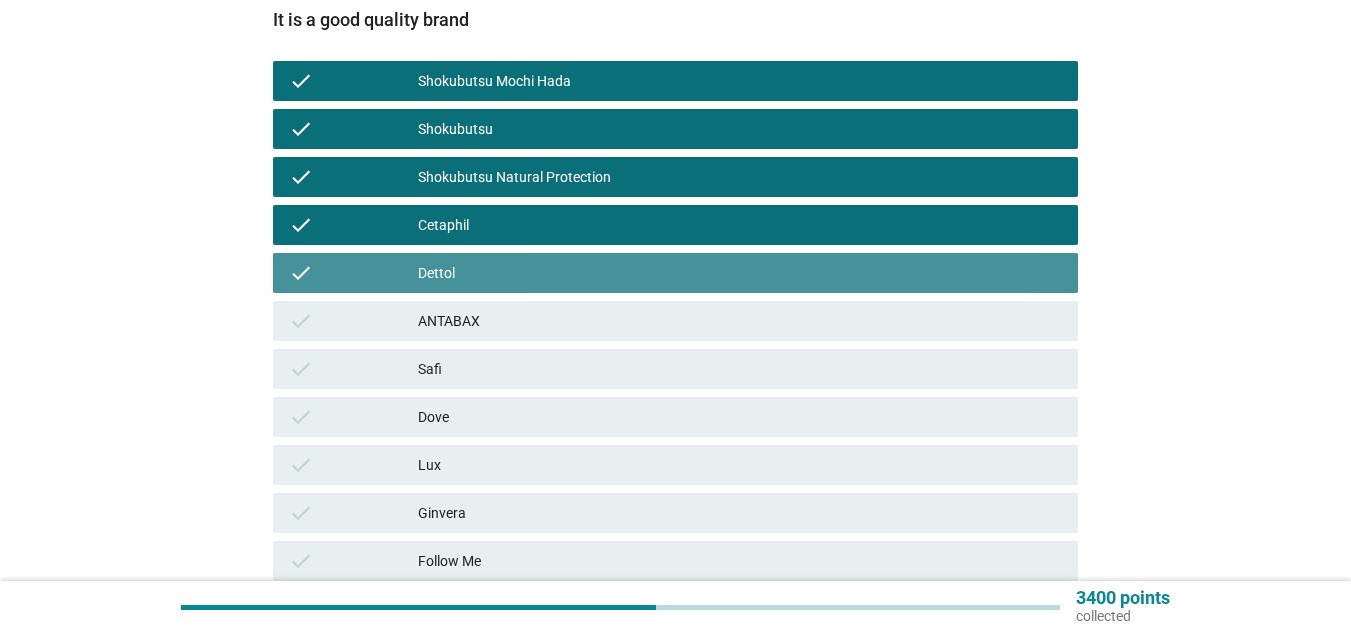 click on "ANTABAX" at bounding box center (740, 321) 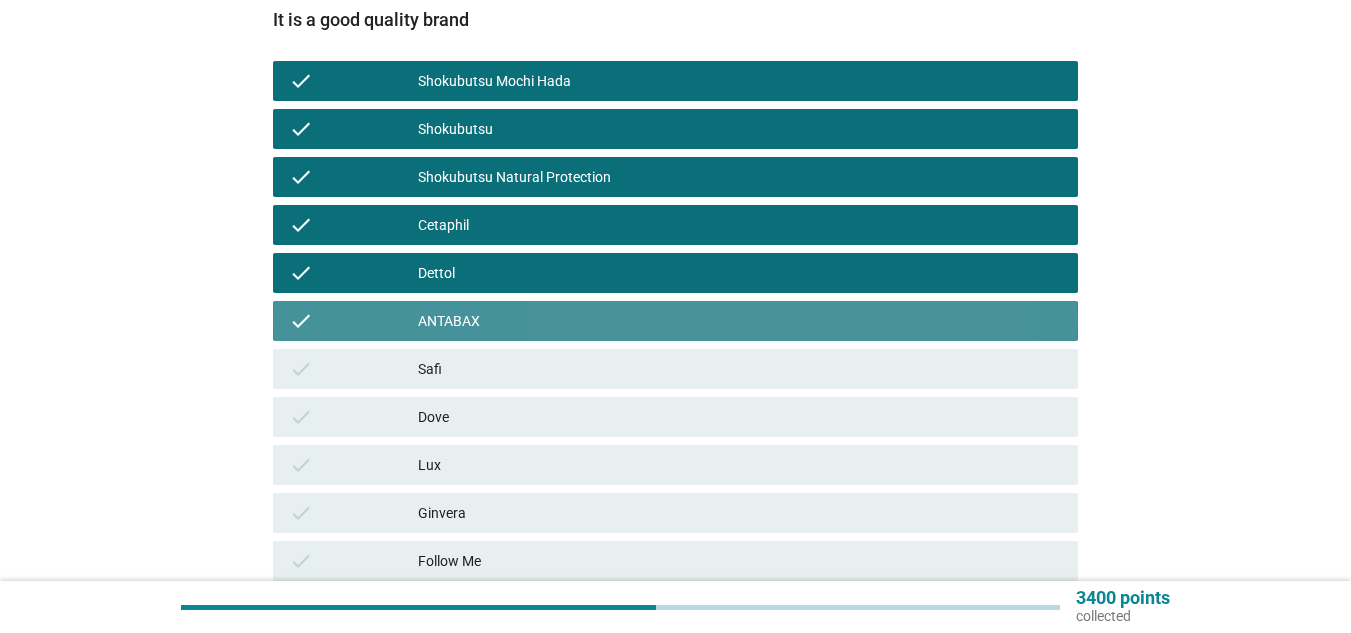 drag, startPoint x: 511, startPoint y: 366, endPoint x: 510, endPoint y: 385, distance: 19.026299 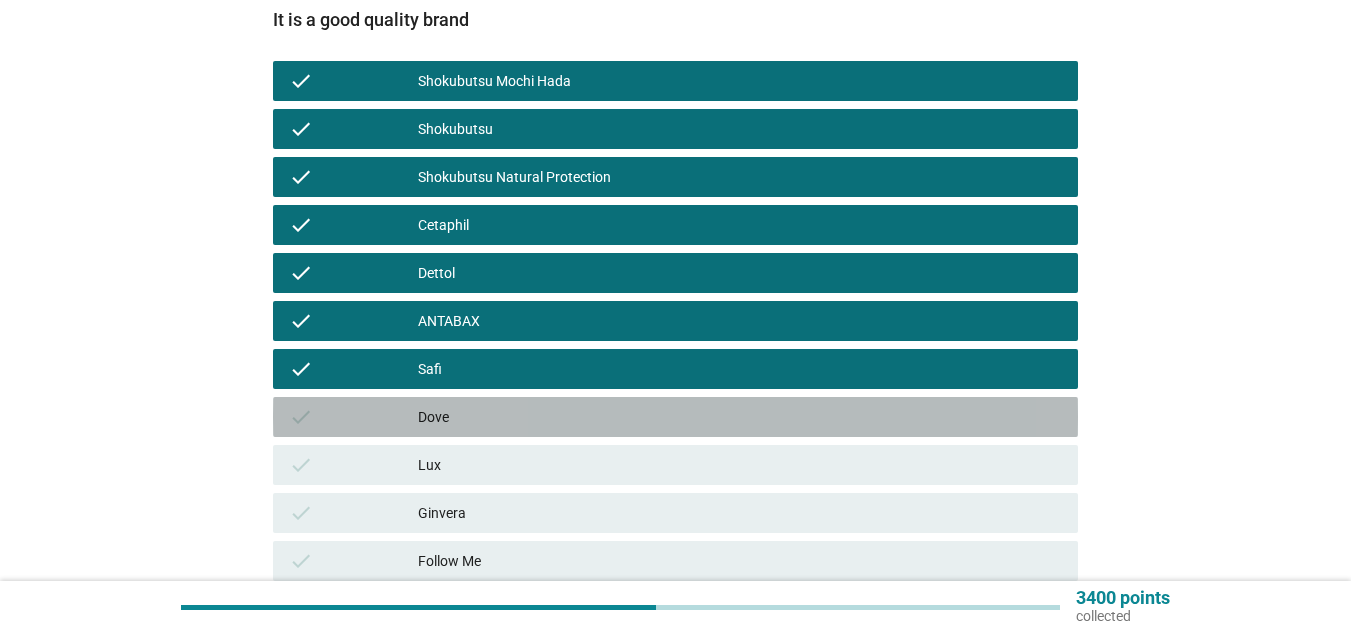 drag, startPoint x: 510, startPoint y: 419, endPoint x: 515, endPoint y: 450, distance: 31.400637 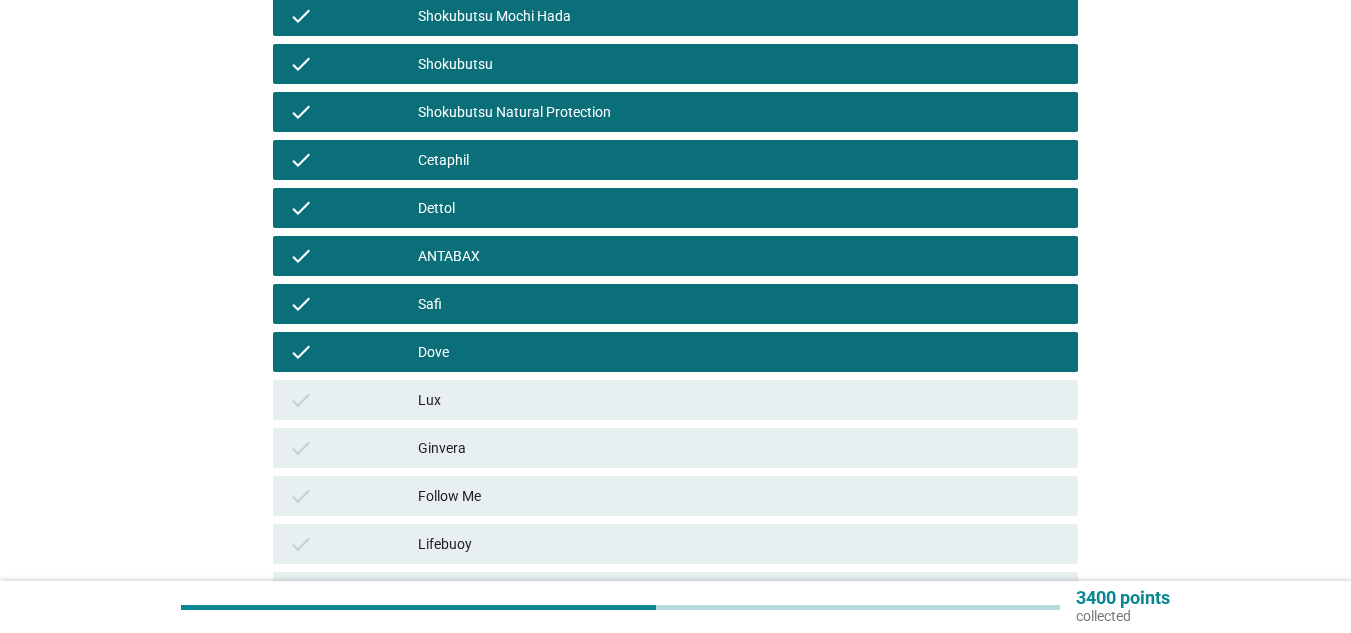 scroll, scrollTop: 400, scrollLeft: 0, axis: vertical 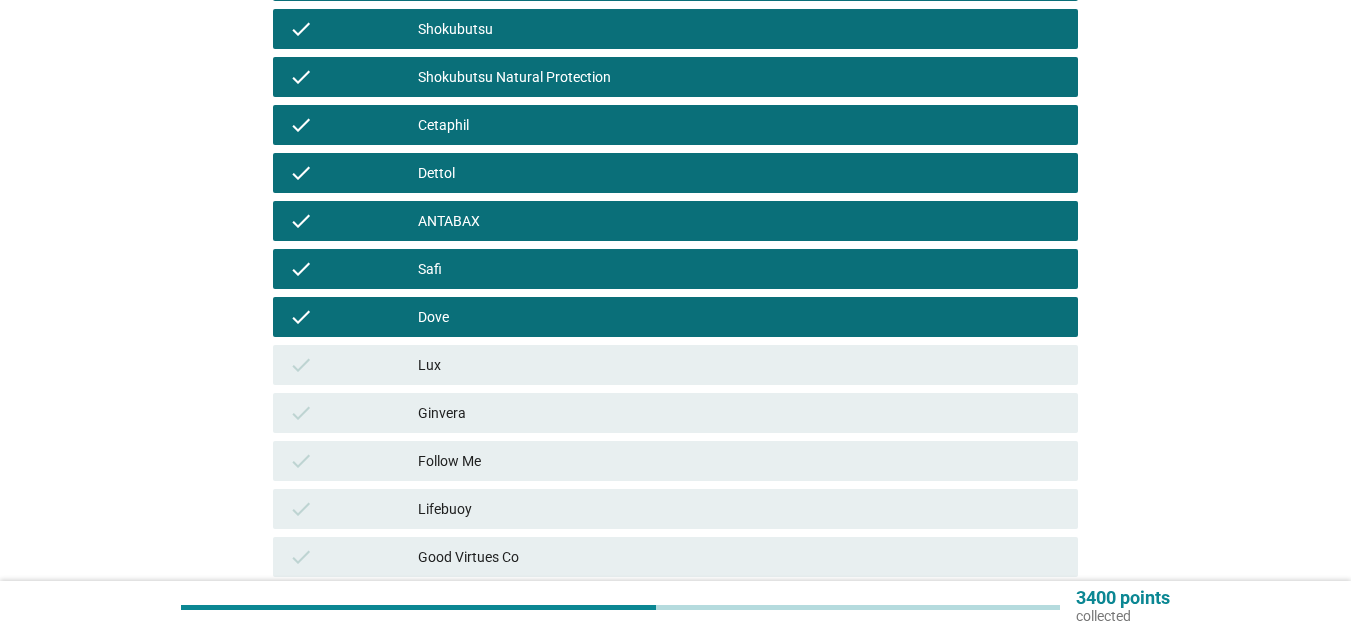 click on "check   Lux" at bounding box center (675, 365) 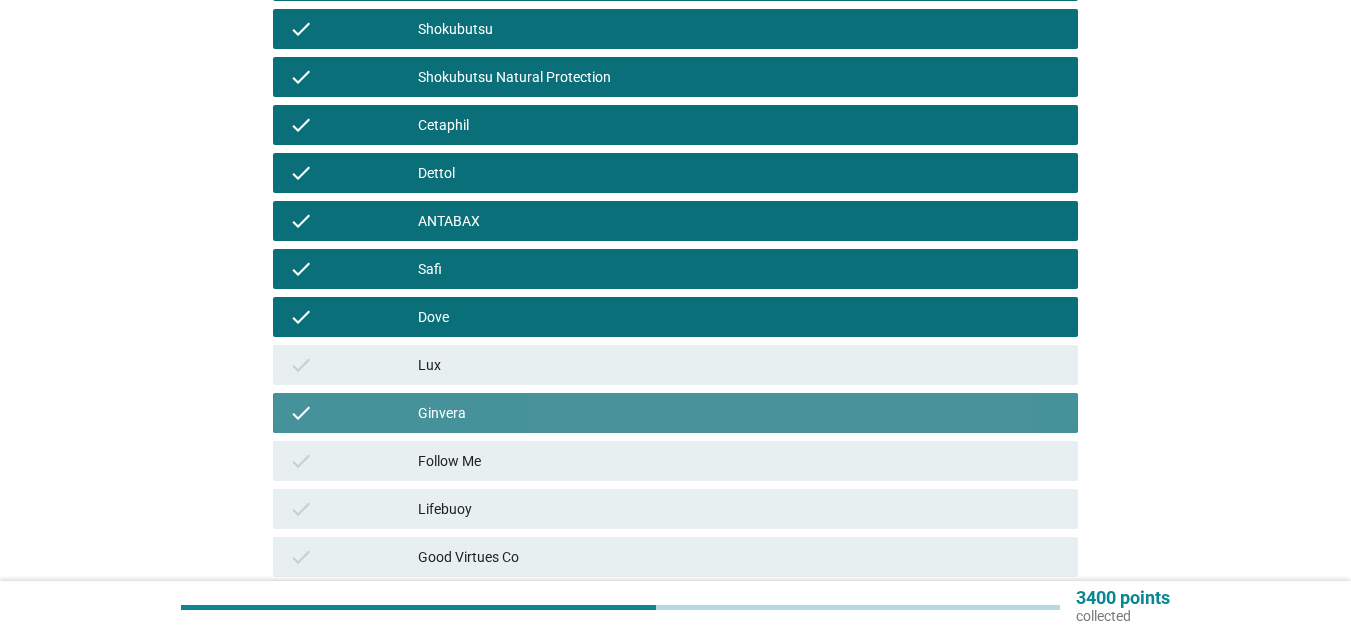 click on "Lux" at bounding box center (740, 365) 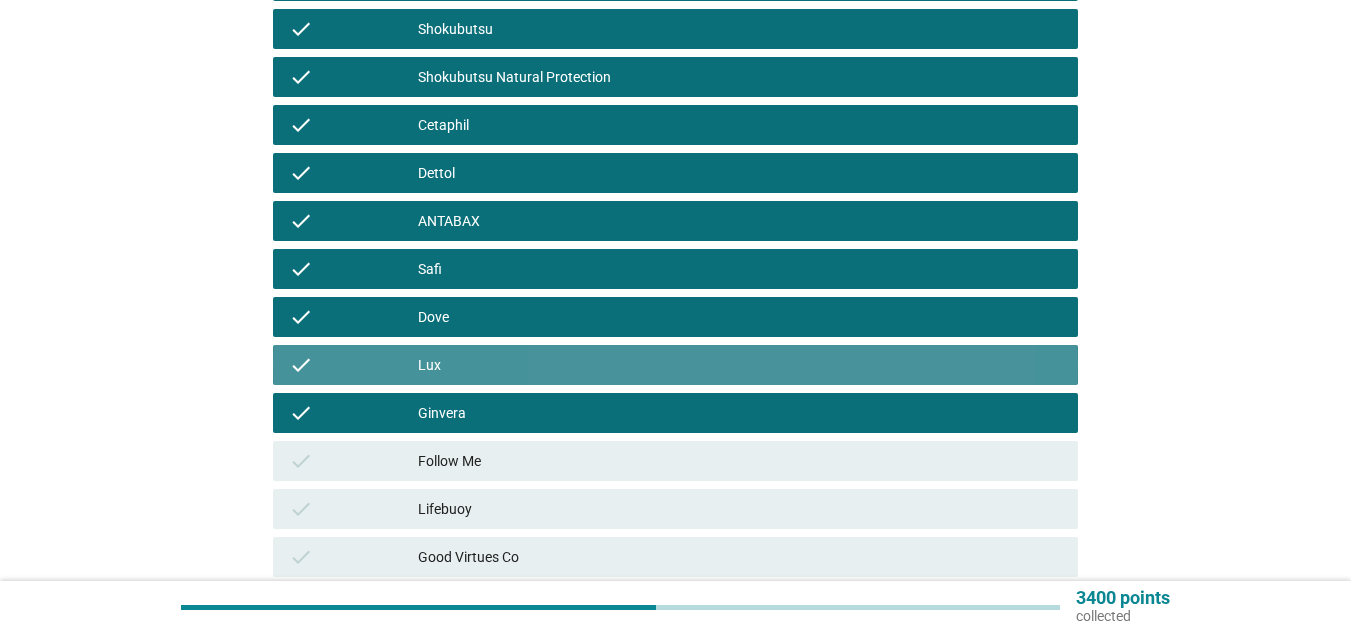 click on "Follow Me" at bounding box center (740, 461) 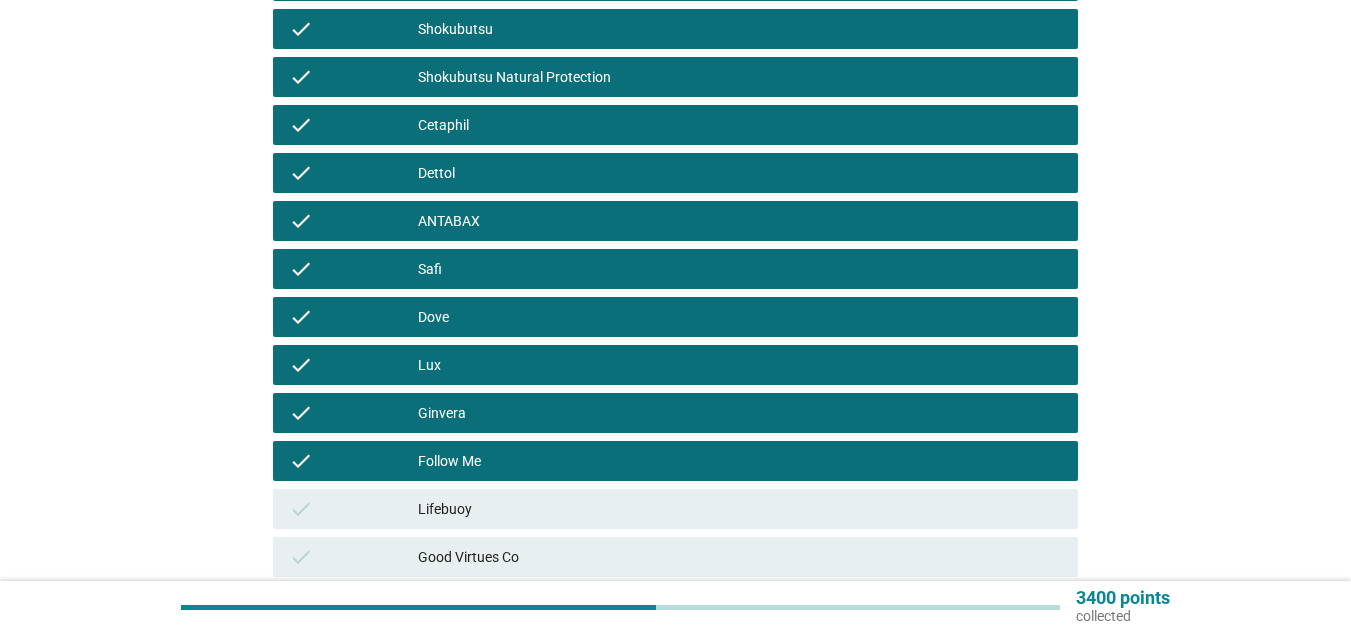 click on "check   Lifebuoy" at bounding box center (675, 509) 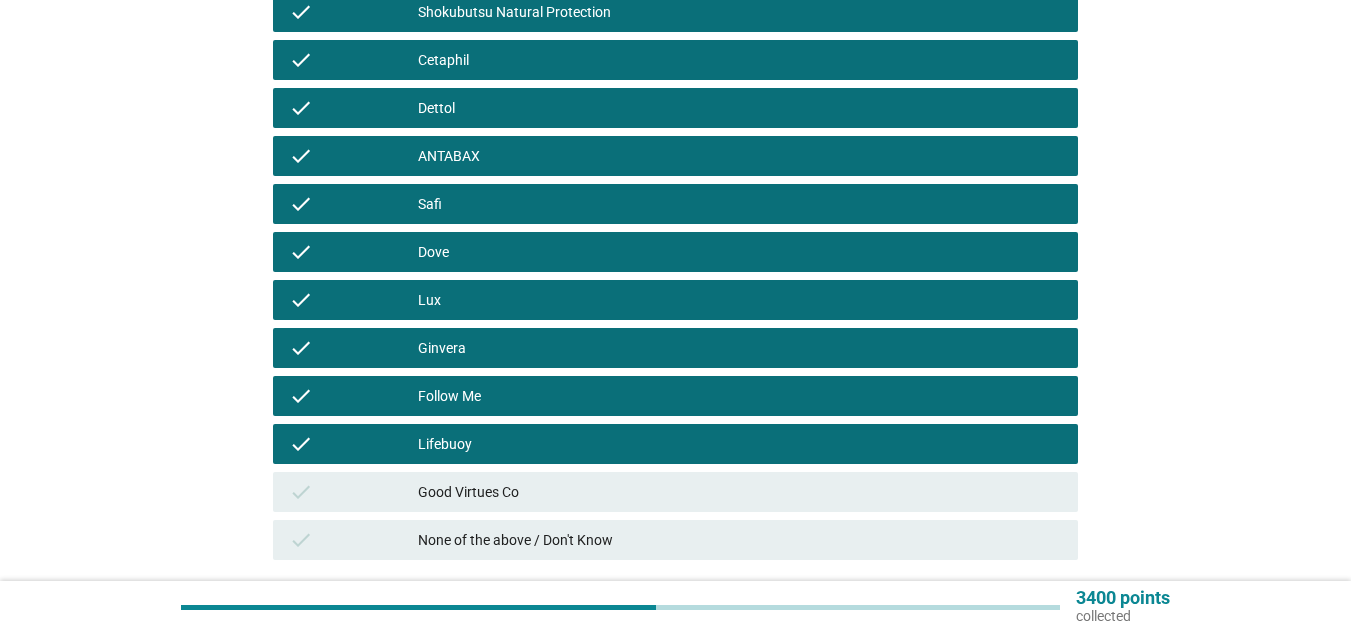 scroll, scrollTop: 500, scrollLeft: 0, axis: vertical 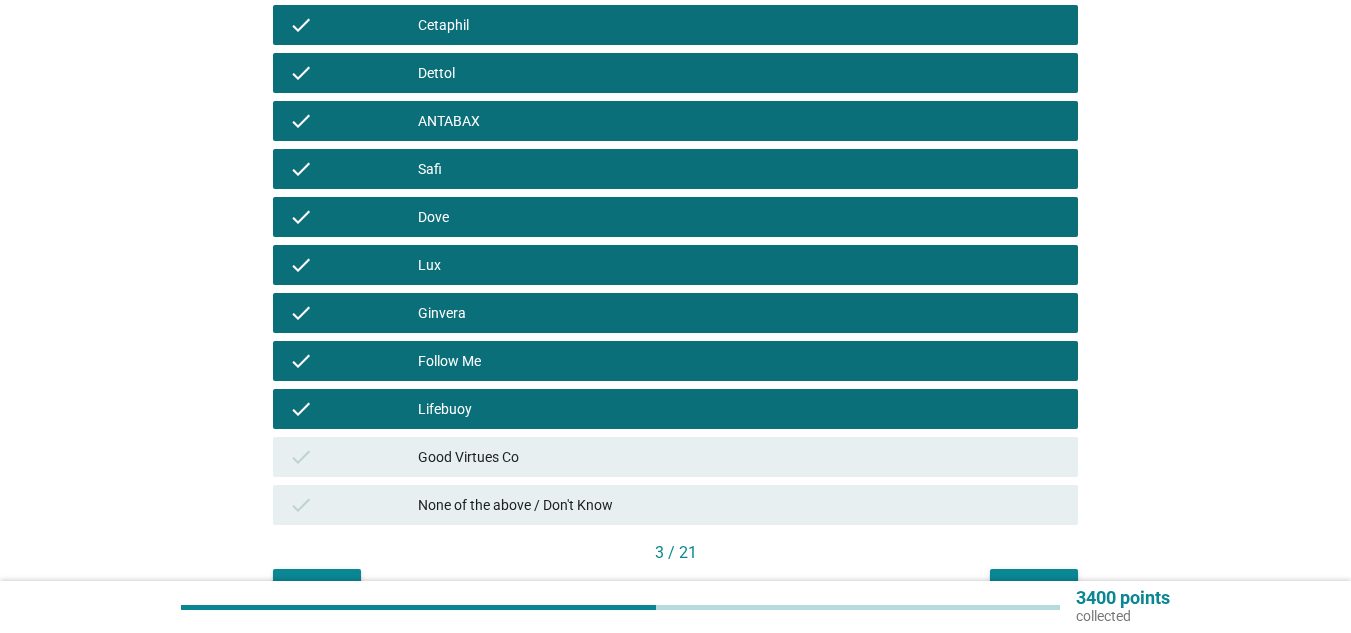 click on "check   Good Virtues Co" at bounding box center (675, 457) 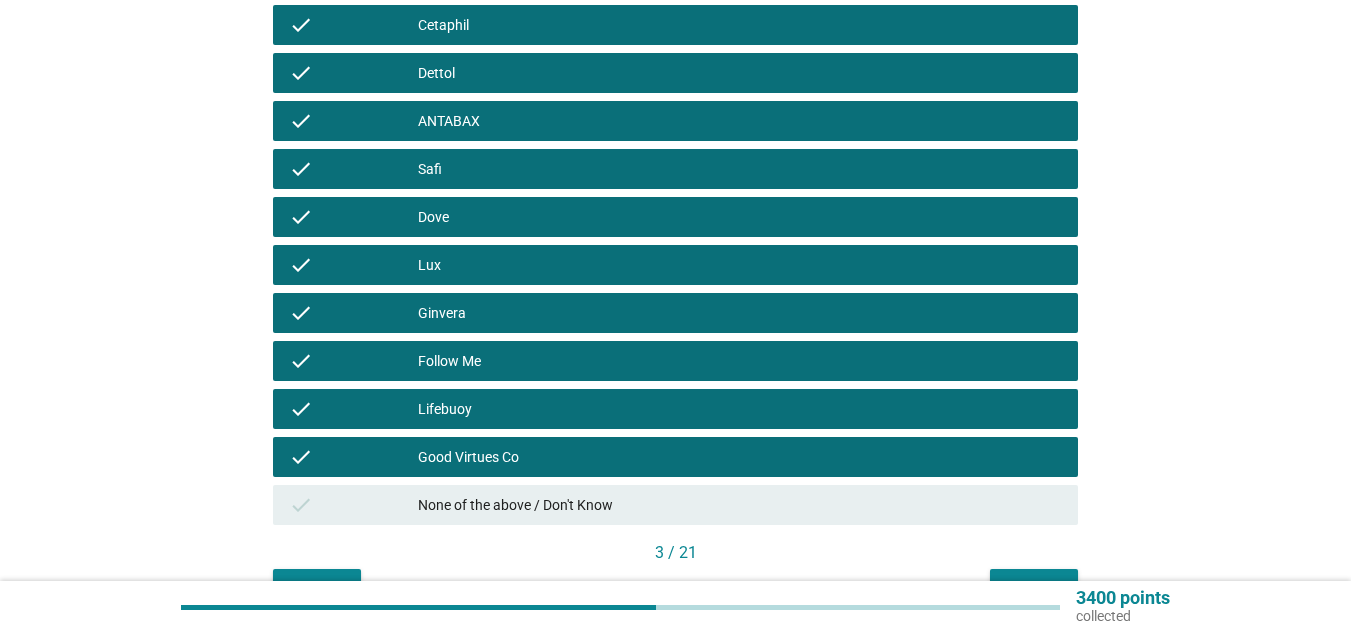 click on "Next" at bounding box center [1034, 587] 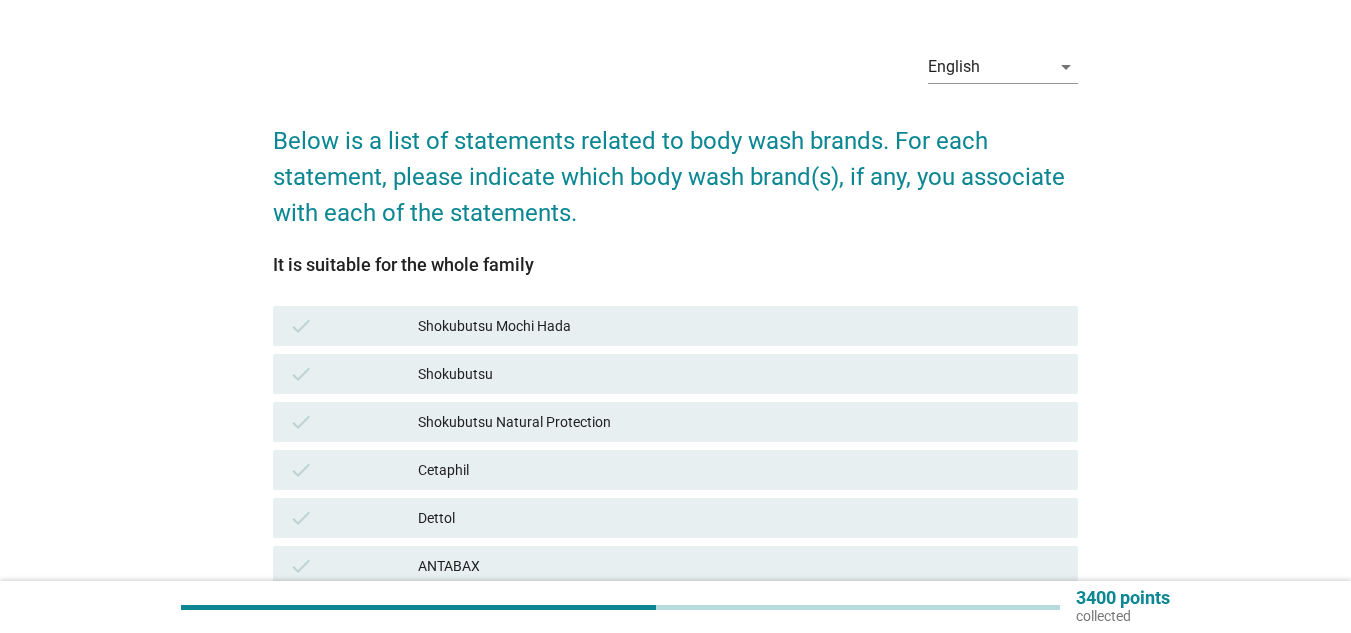 scroll, scrollTop: 200, scrollLeft: 0, axis: vertical 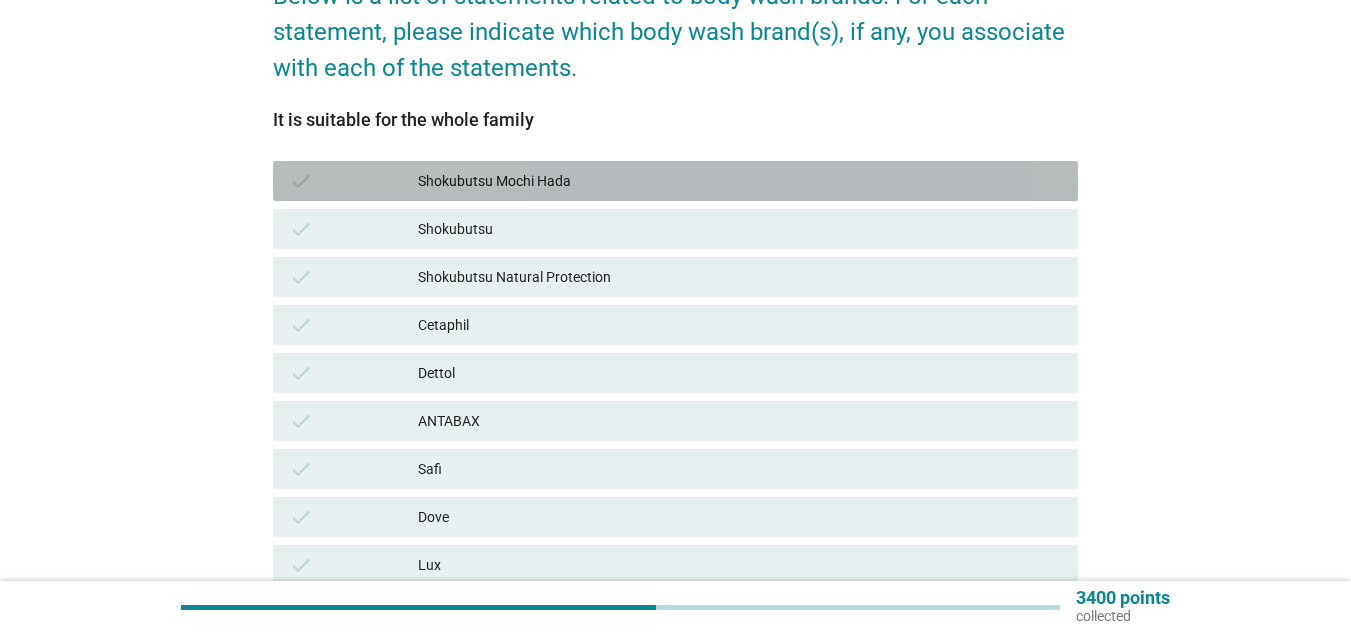 click on "Shokubutsu Mochi Hada" at bounding box center (740, 181) 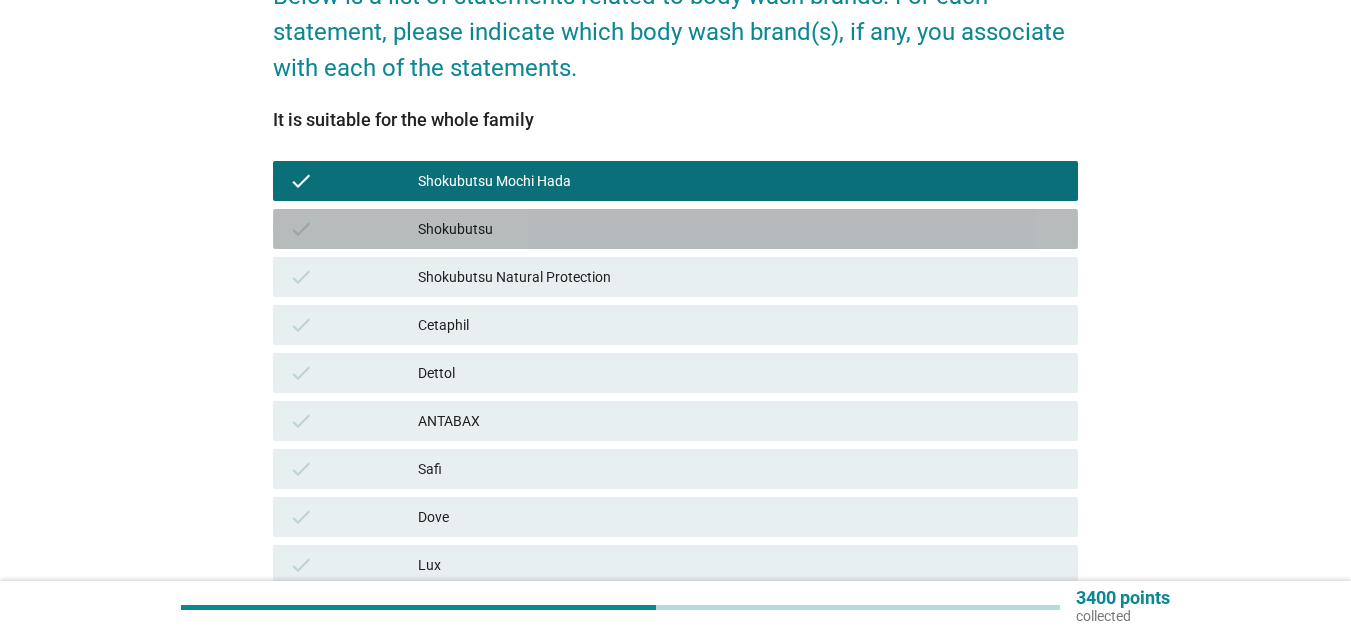 click on "Shokubutsu" at bounding box center (740, 229) 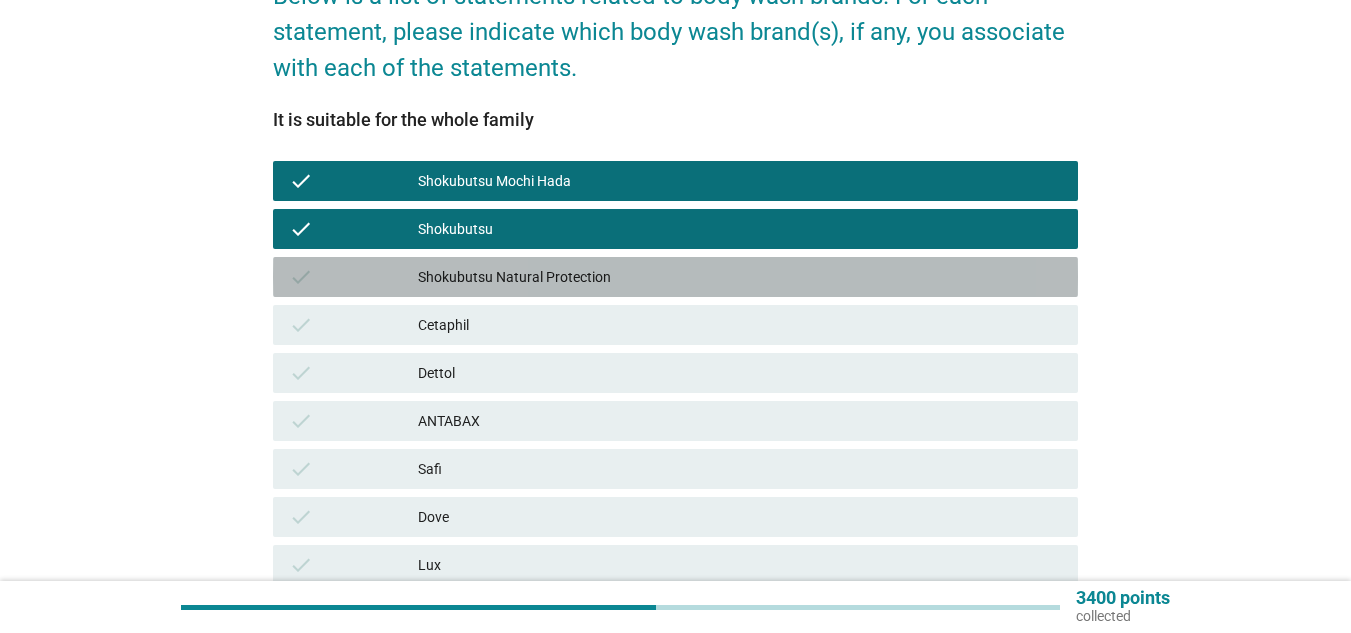 click on "Shokubutsu Natural Protection" at bounding box center [740, 277] 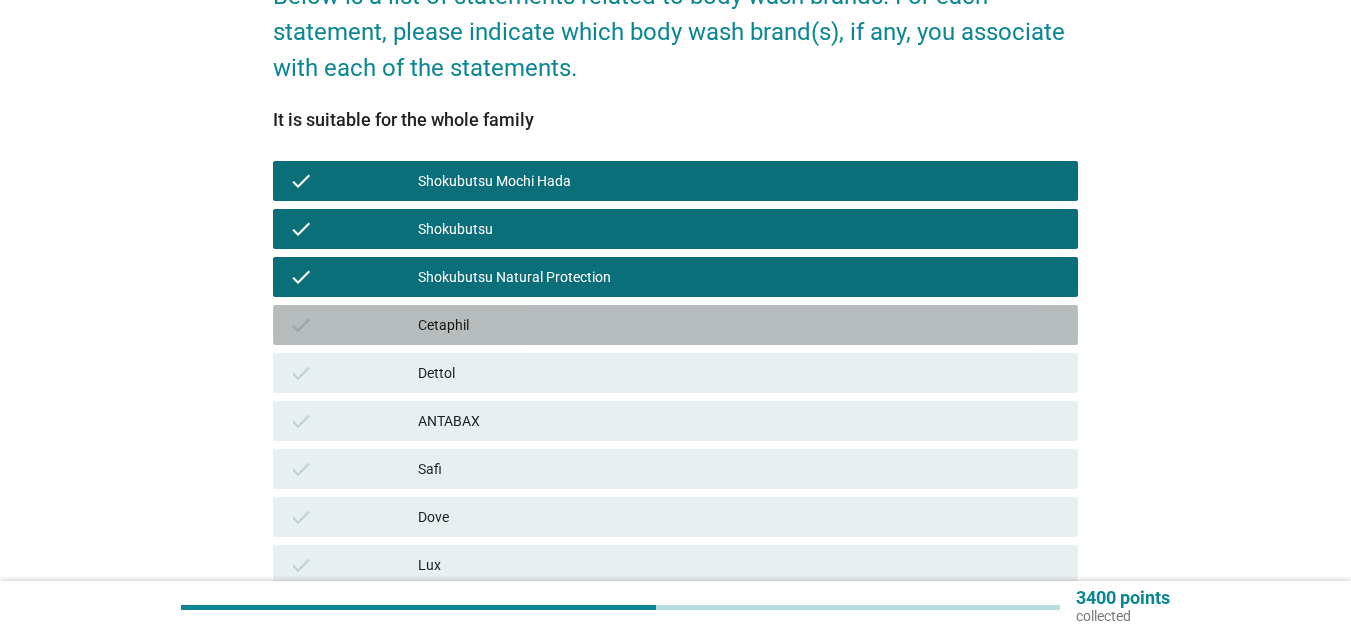 drag, startPoint x: 538, startPoint y: 311, endPoint x: 538, endPoint y: 341, distance: 30 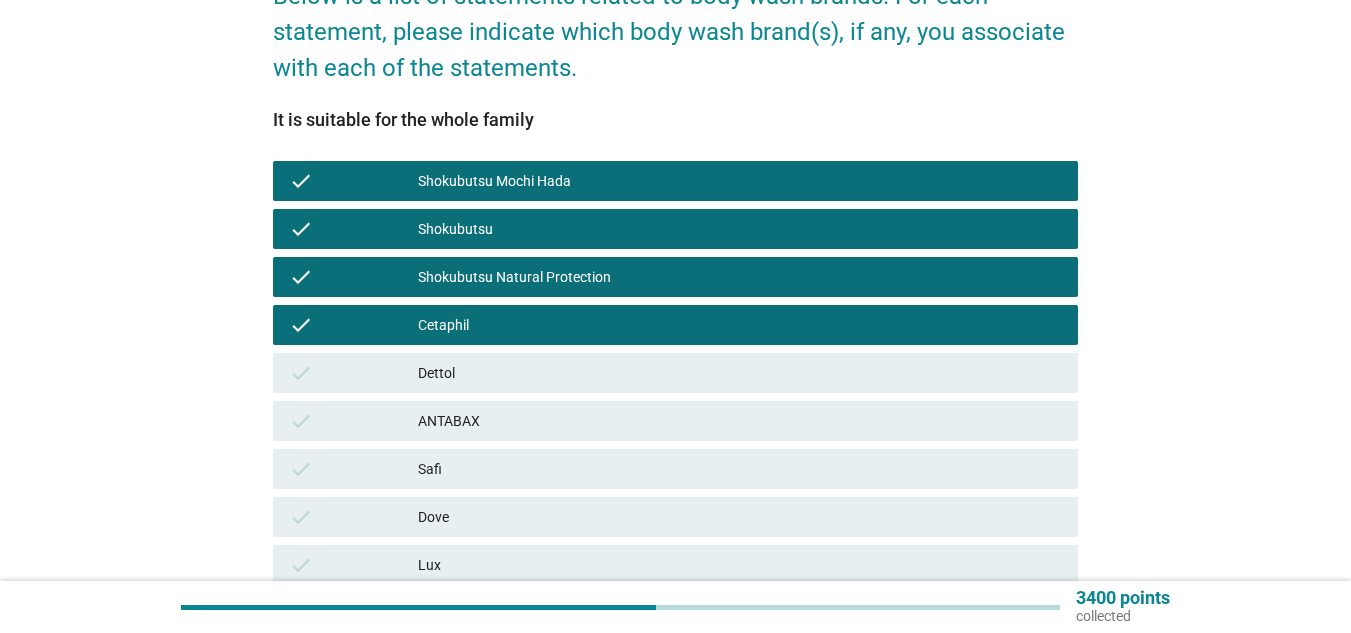 click on "Dettol" at bounding box center (740, 373) 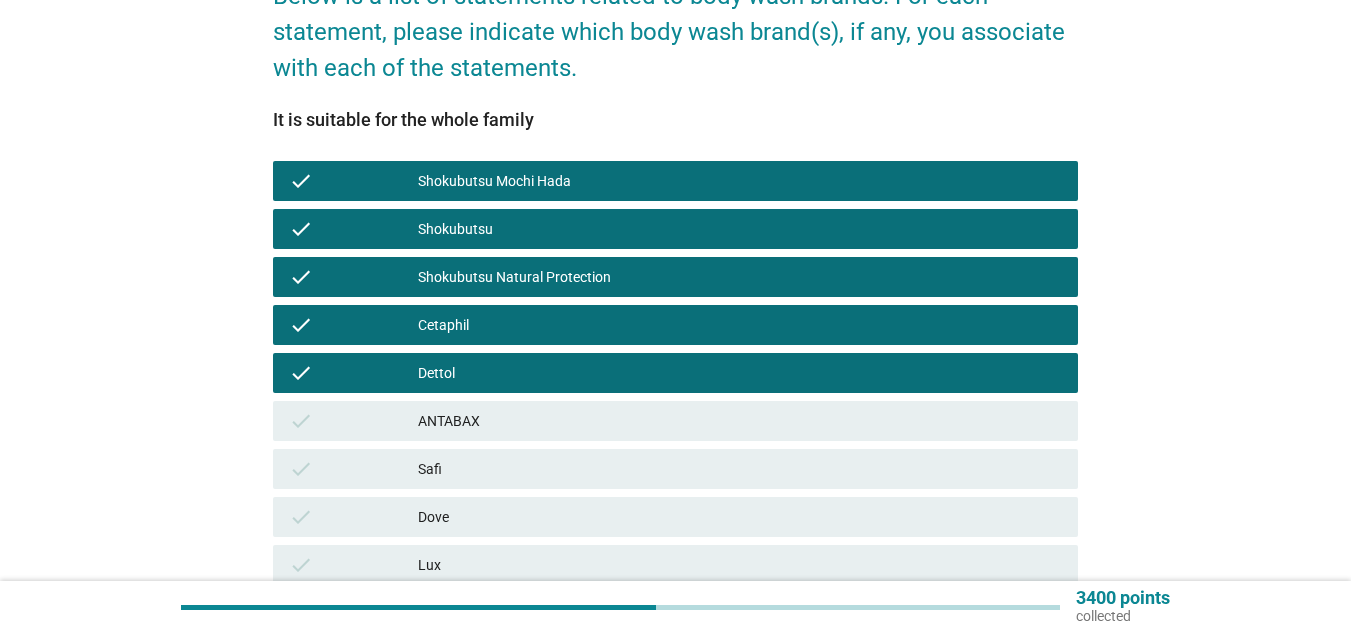 scroll, scrollTop: 400, scrollLeft: 0, axis: vertical 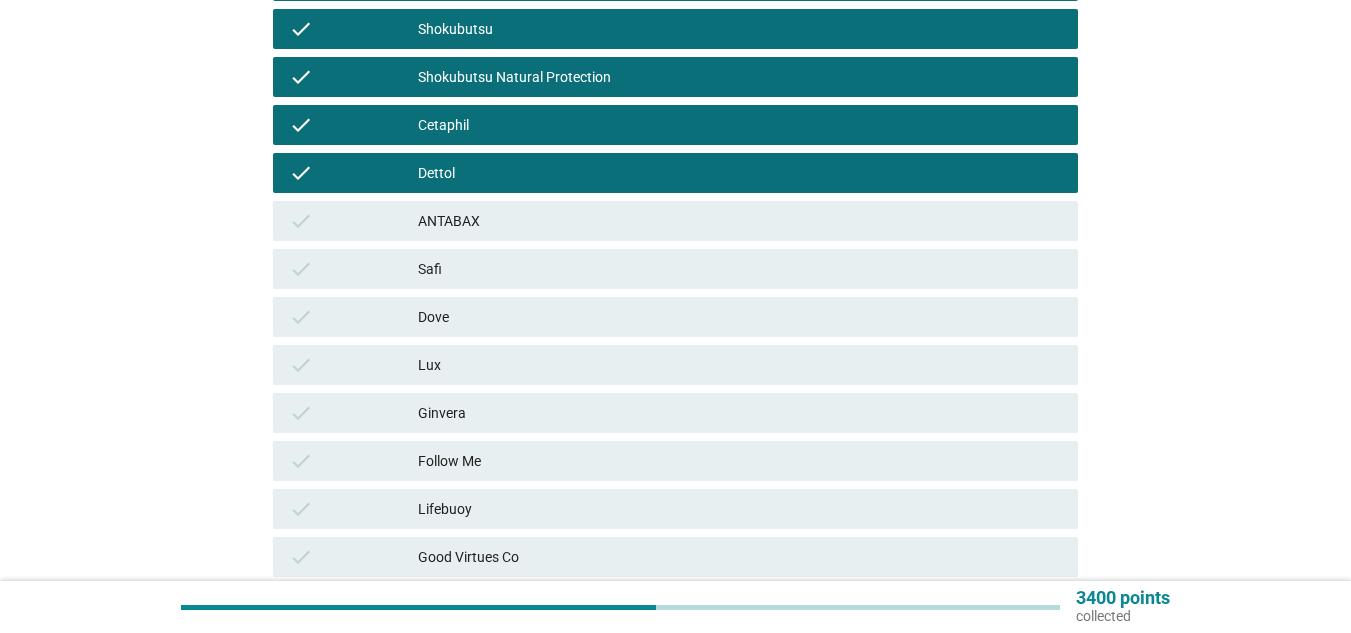 click on "ANTABAX" at bounding box center [740, 221] 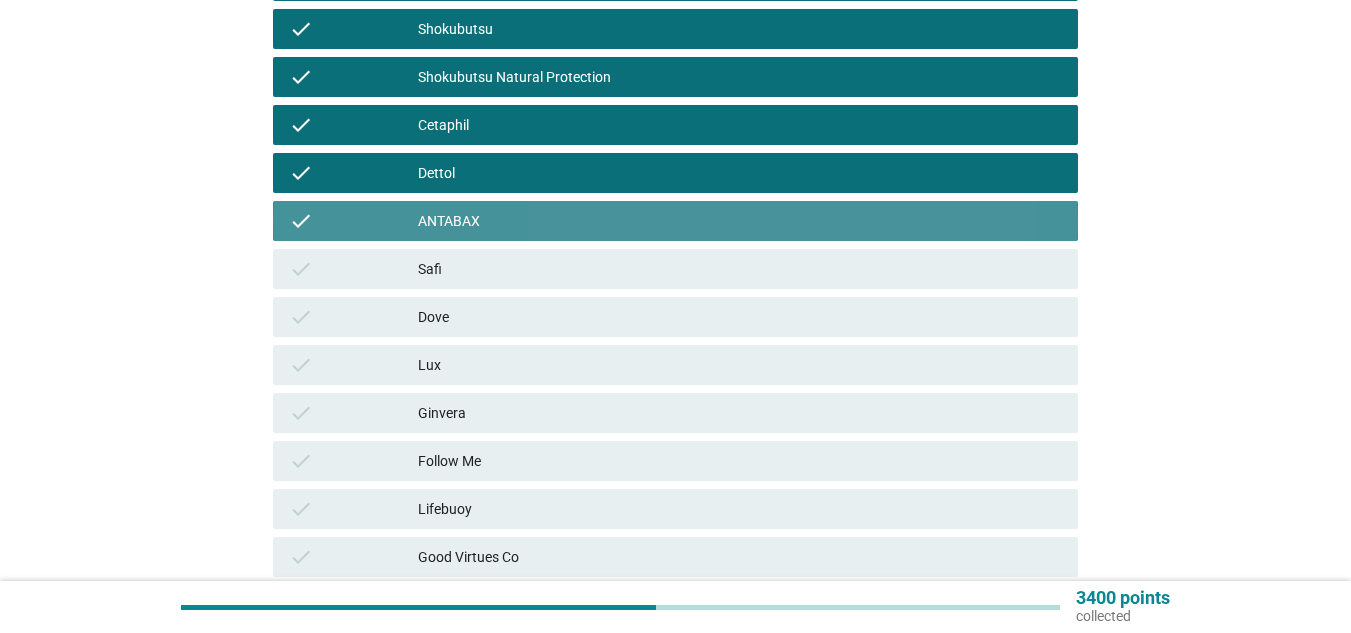 click on "check   Safi" at bounding box center [675, 269] 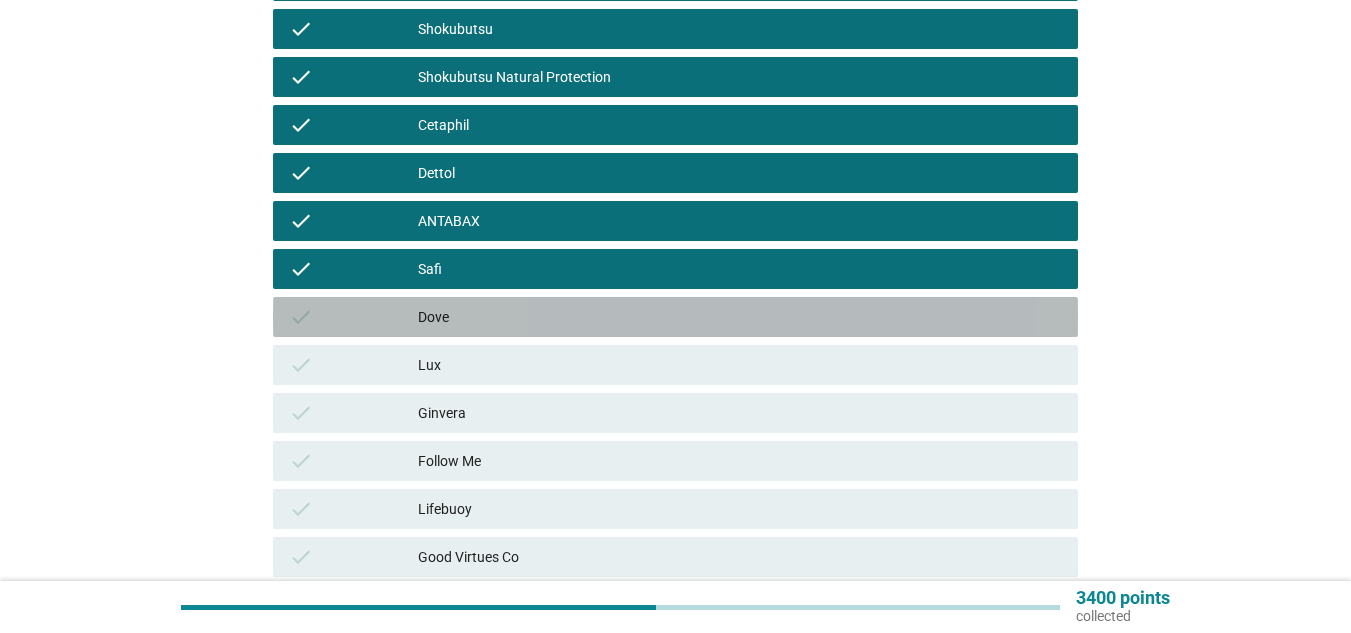 click on "Dove" at bounding box center [740, 317] 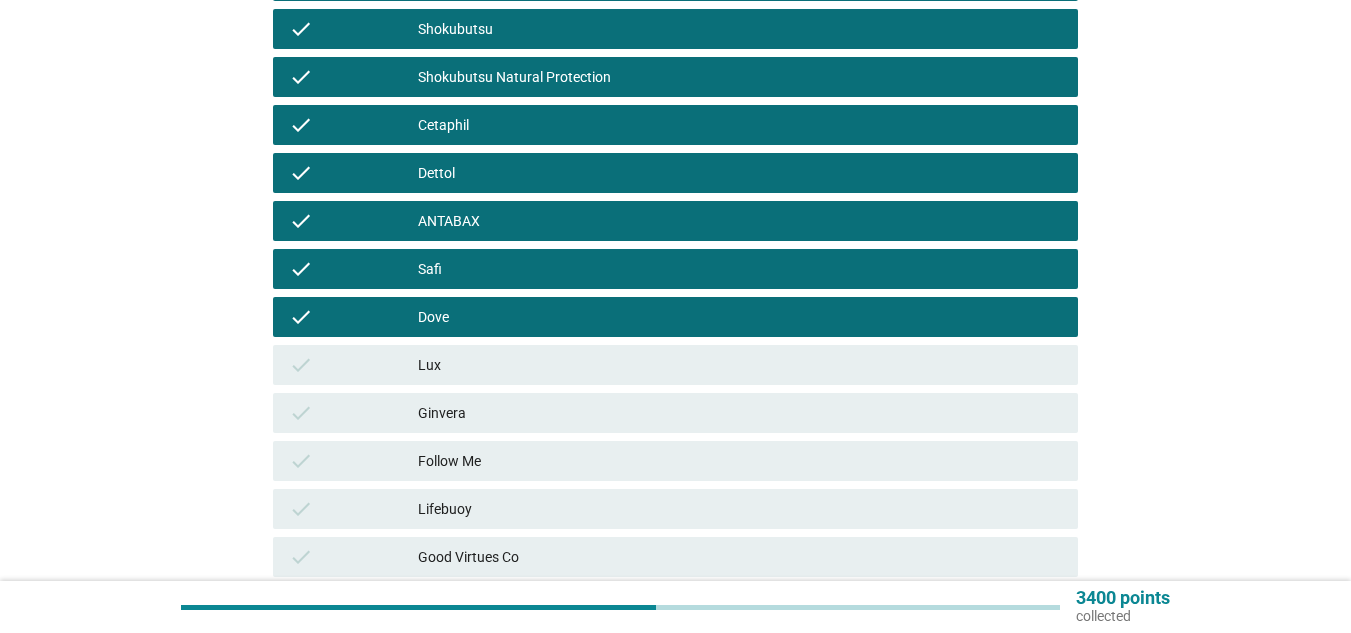 click on "check   Lux" at bounding box center (675, 365) 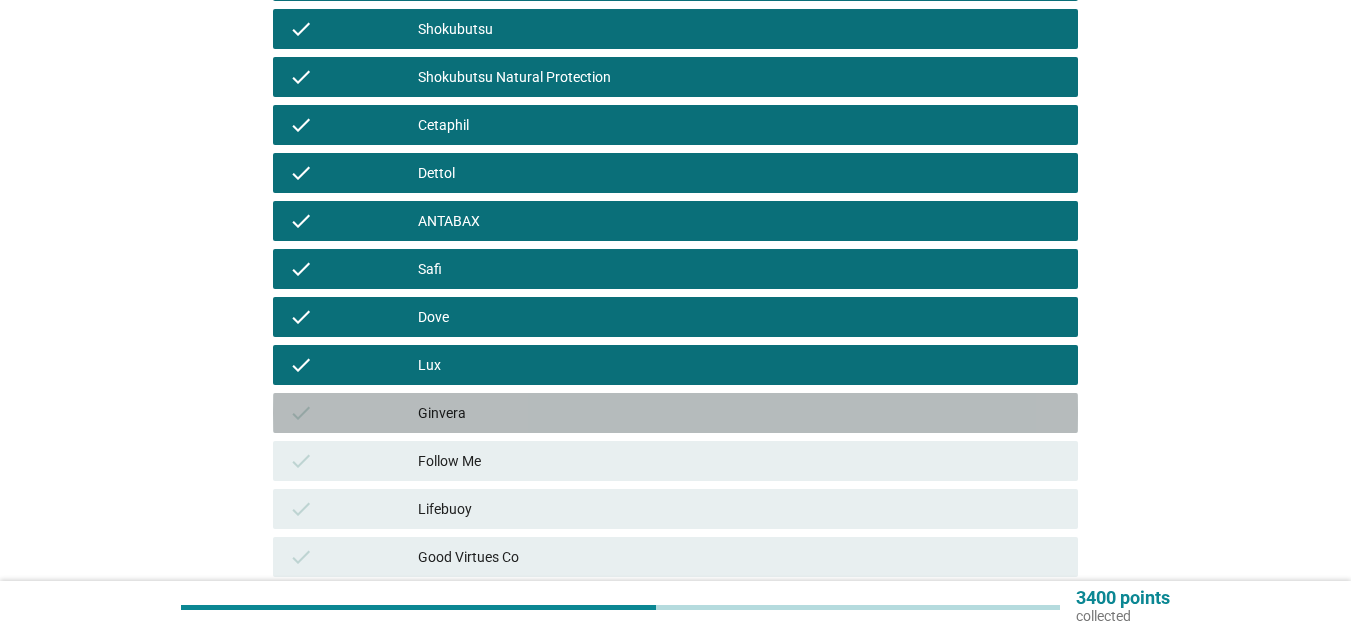 click on "Ginvera" at bounding box center (740, 413) 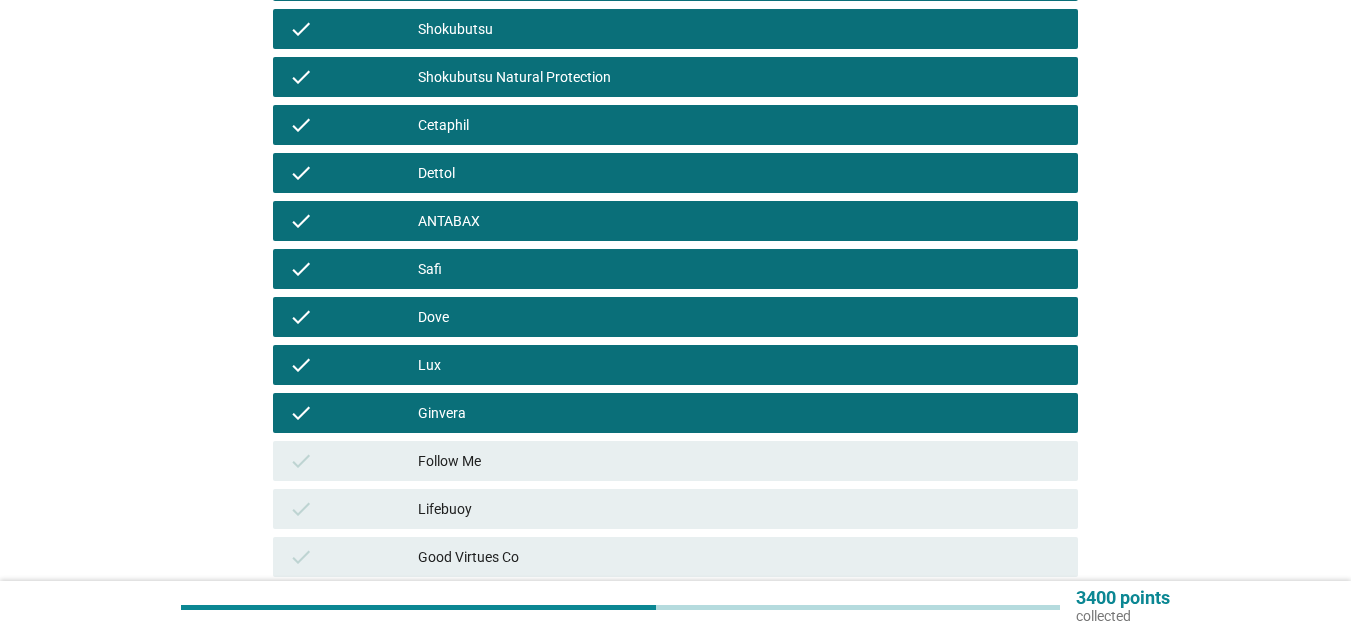 click on "check   Lifebuoy" at bounding box center (675, 509) 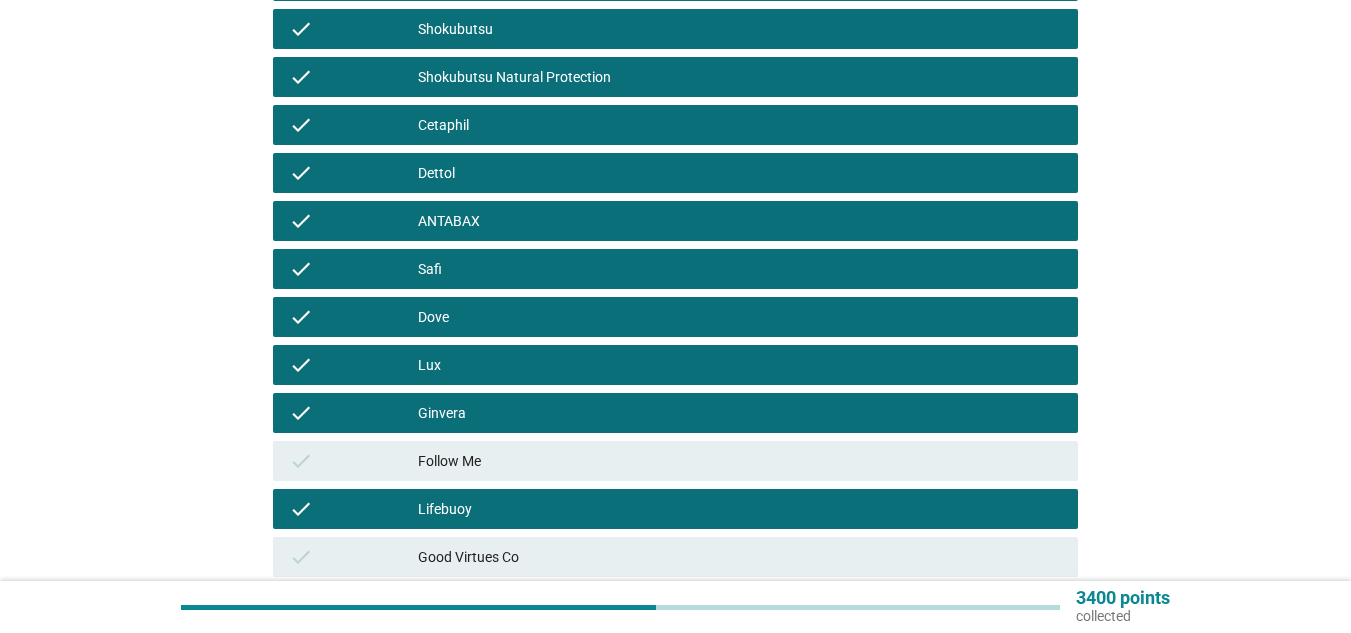 click on "Follow Me" at bounding box center [740, 461] 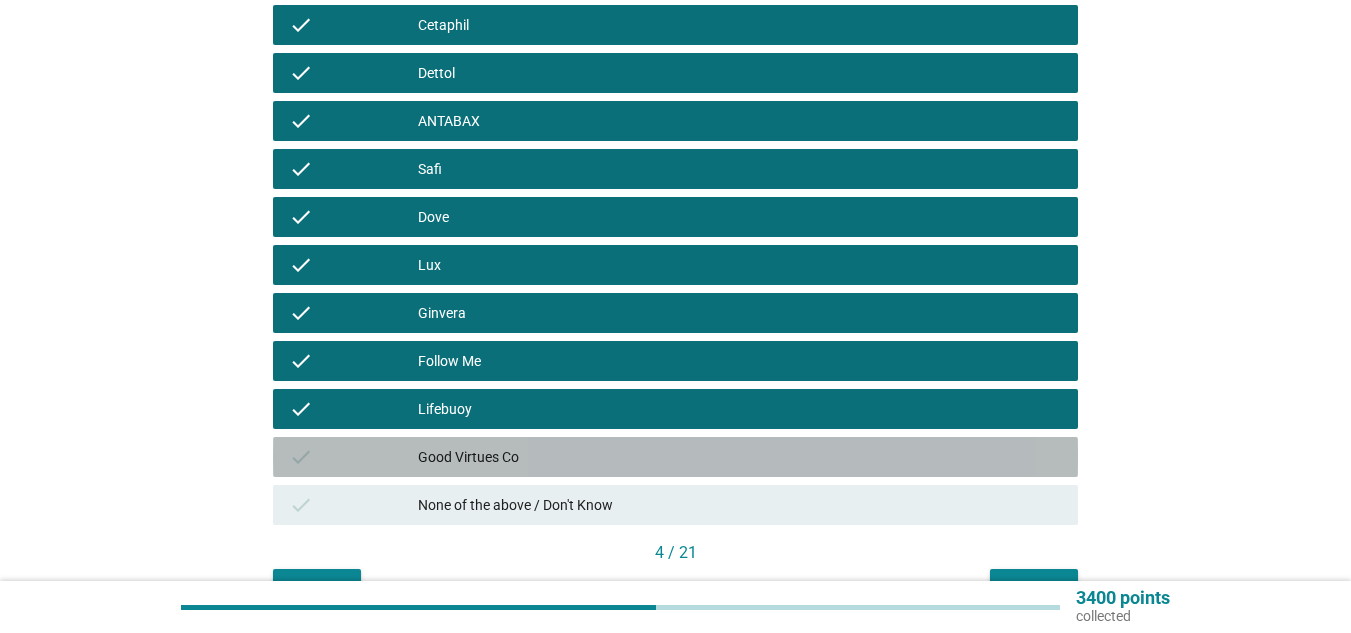 click on "Good Virtues Co" at bounding box center [740, 457] 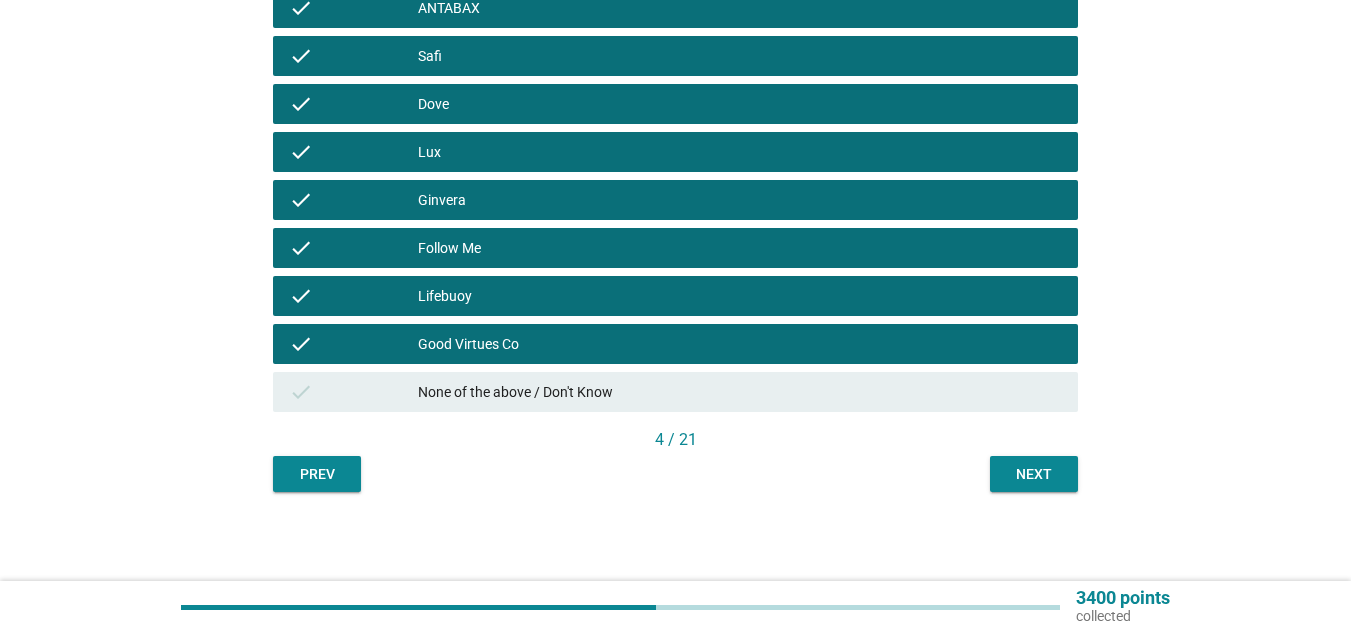 scroll, scrollTop: 614, scrollLeft: 0, axis: vertical 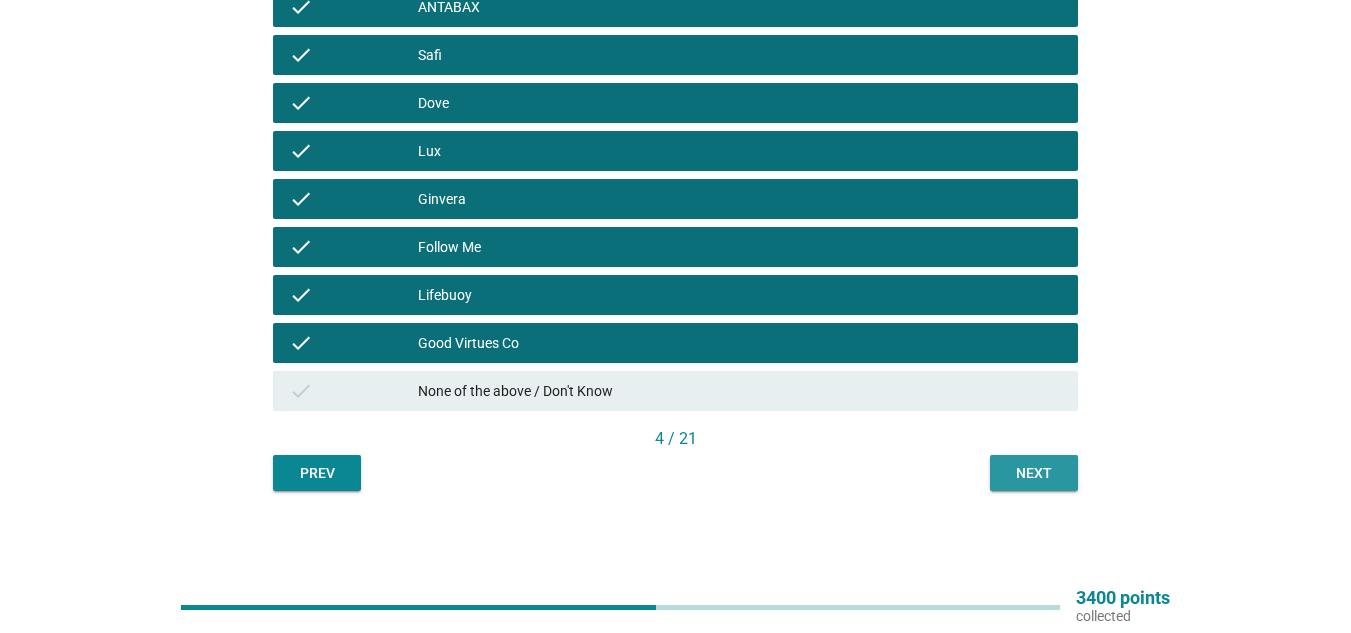 click on "Next" at bounding box center [1034, 473] 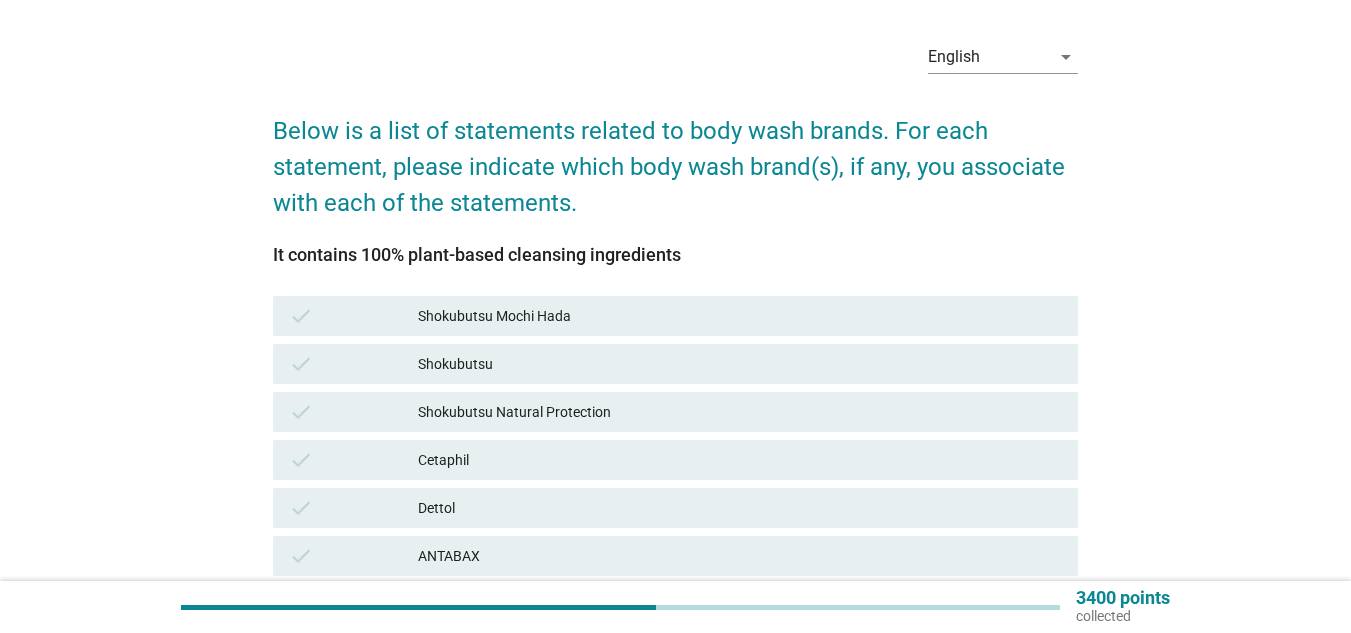 scroll, scrollTop: 100, scrollLeft: 0, axis: vertical 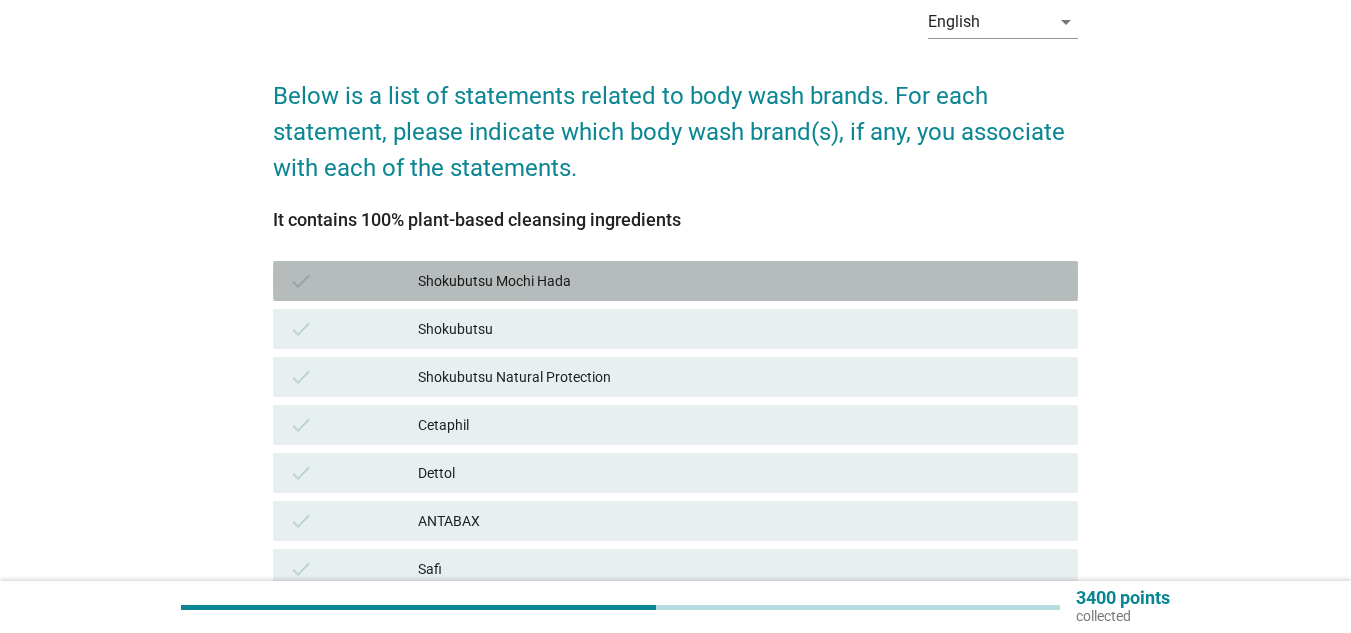 click on "Shokubutsu Mochi Hada" at bounding box center (740, 281) 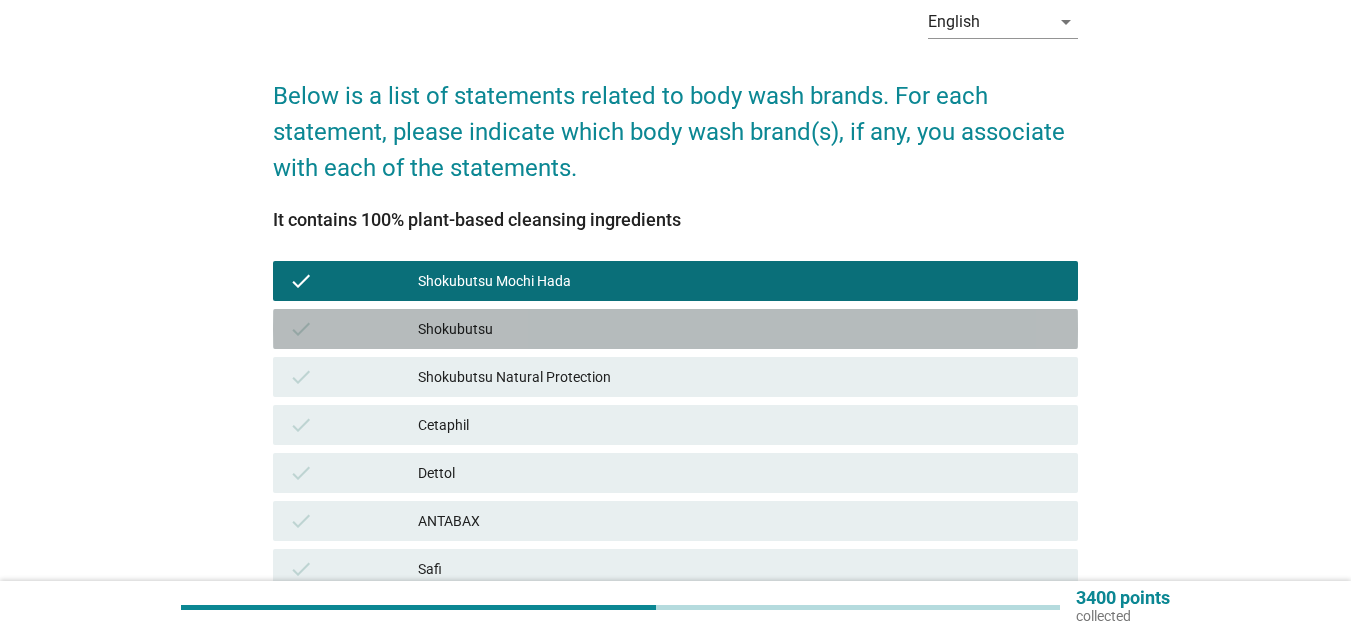 click on "Shokubutsu" at bounding box center [740, 329] 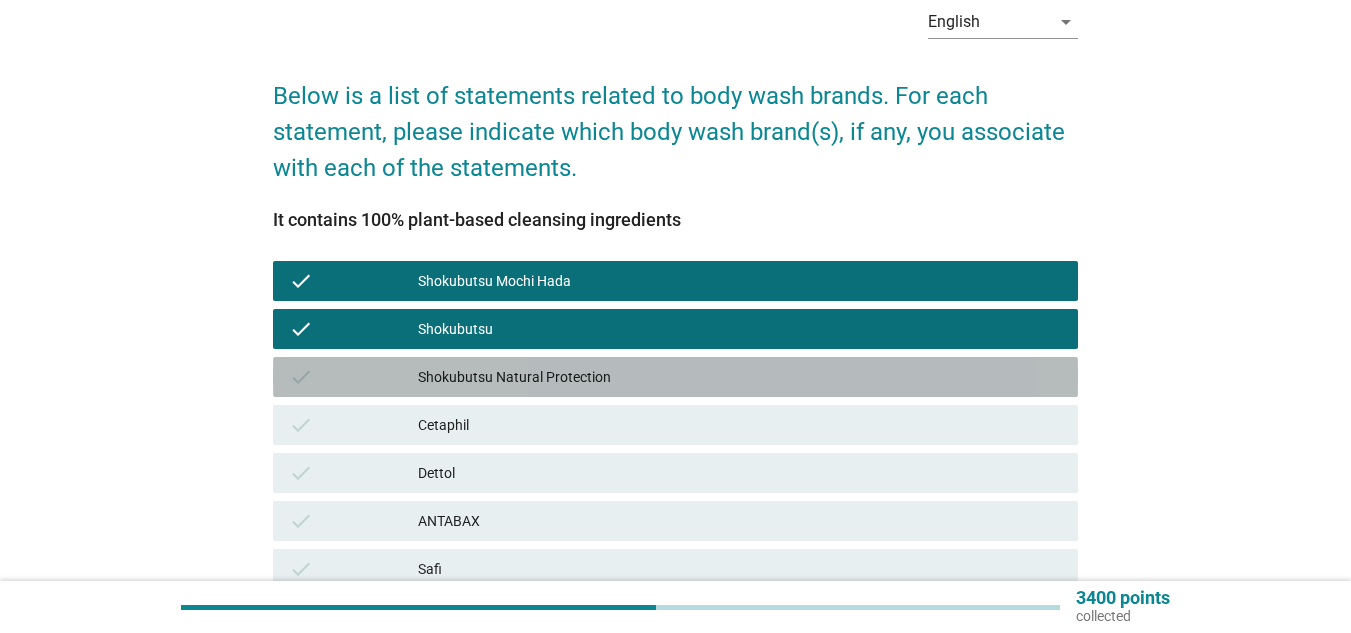 click on "check   Shokubutsu Natural Protection" at bounding box center [675, 377] 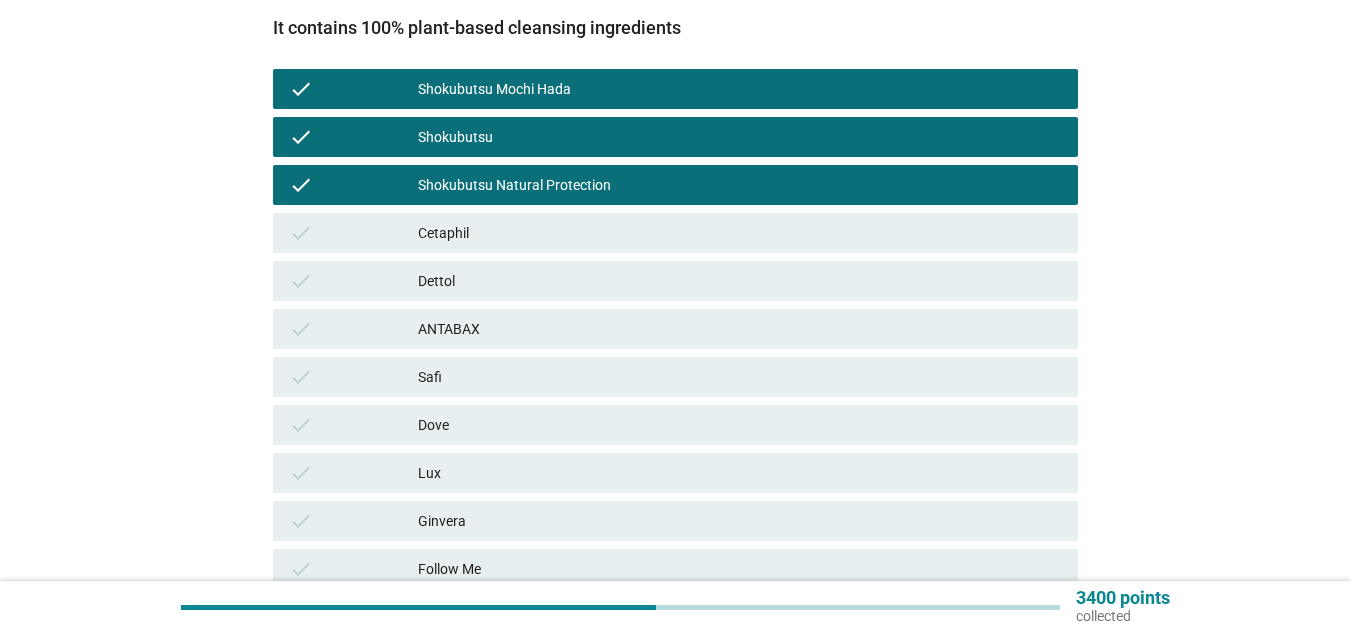 scroll, scrollTop: 300, scrollLeft: 0, axis: vertical 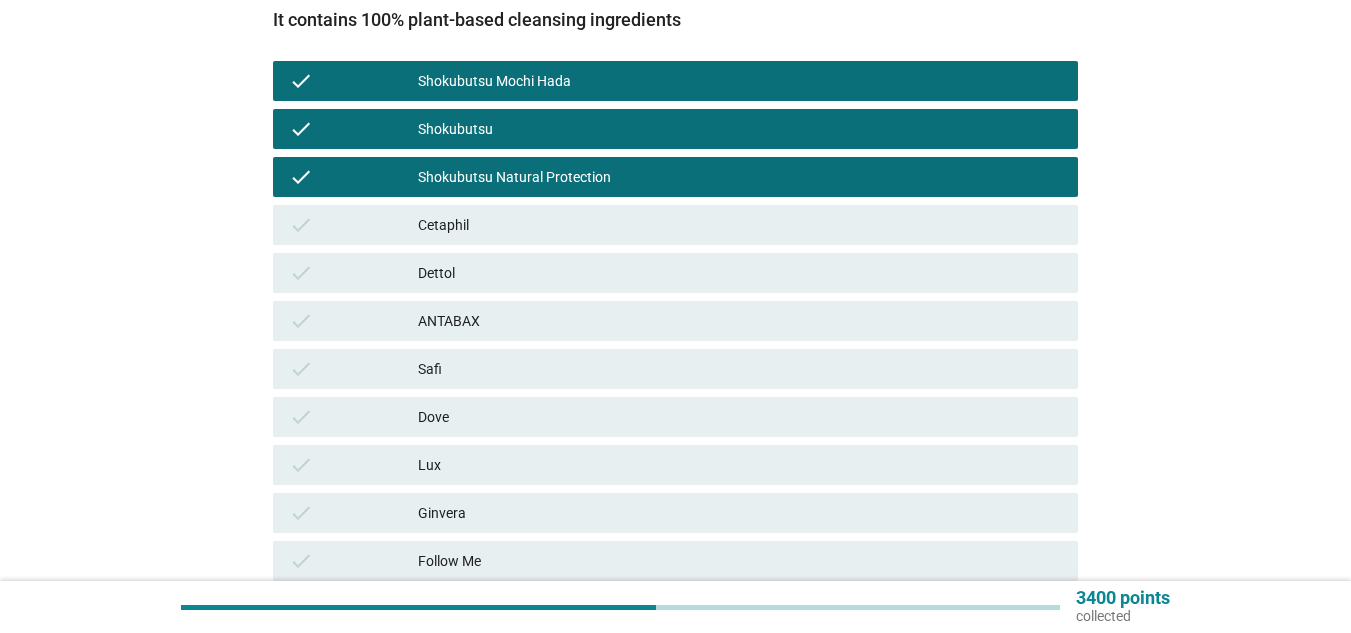 click on "check   Cetaphil" at bounding box center (675, 225) 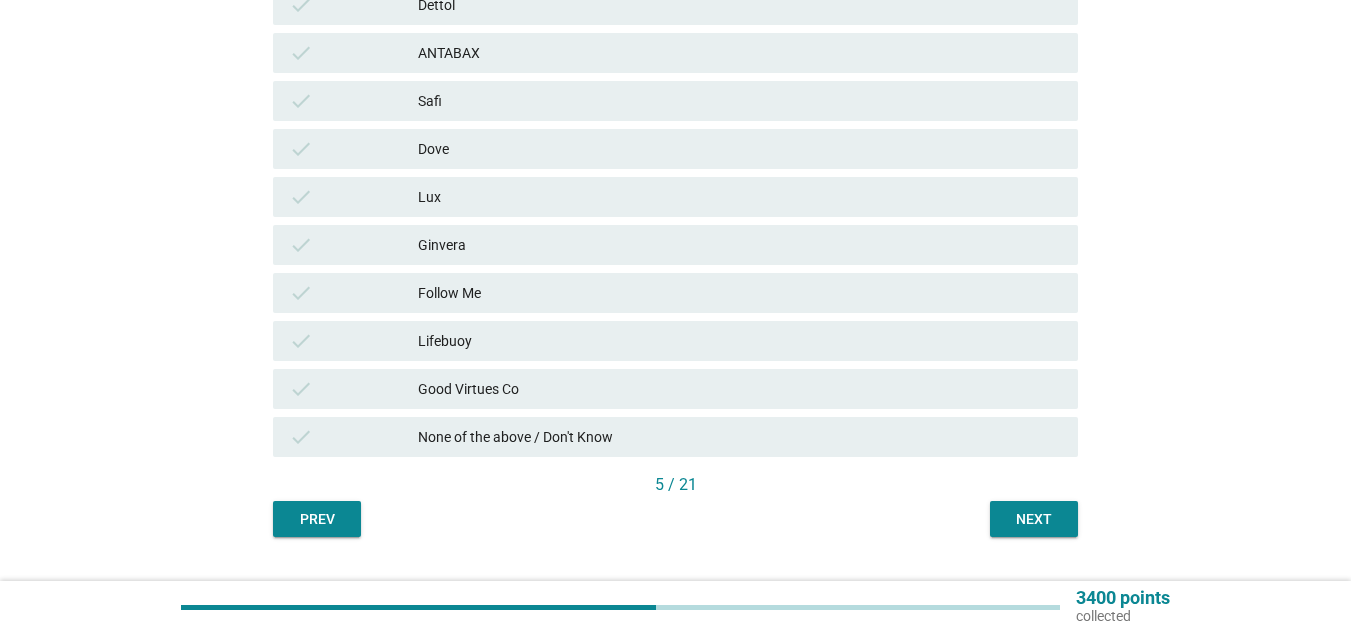 scroll, scrollTop: 600, scrollLeft: 0, axis: vertical 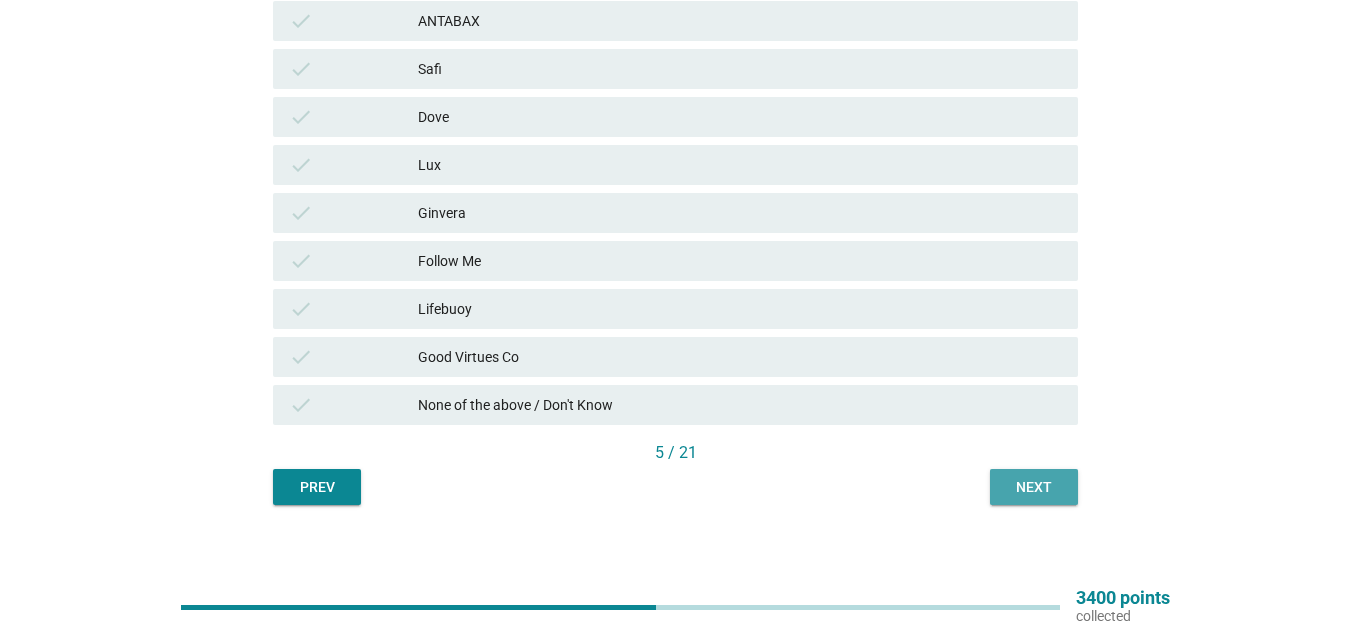 click on "Next" at bounding box center (1034, 487) 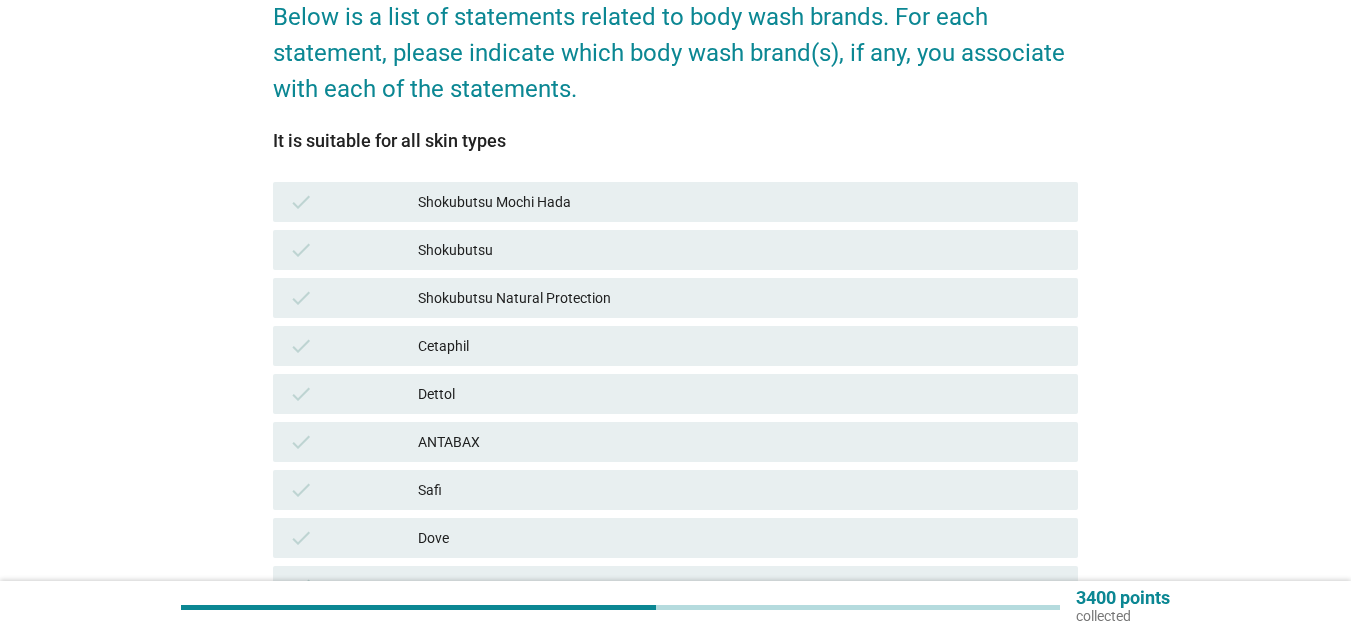 scroll, scrollTop: 200, scrollLeft: 0, axis: vertical 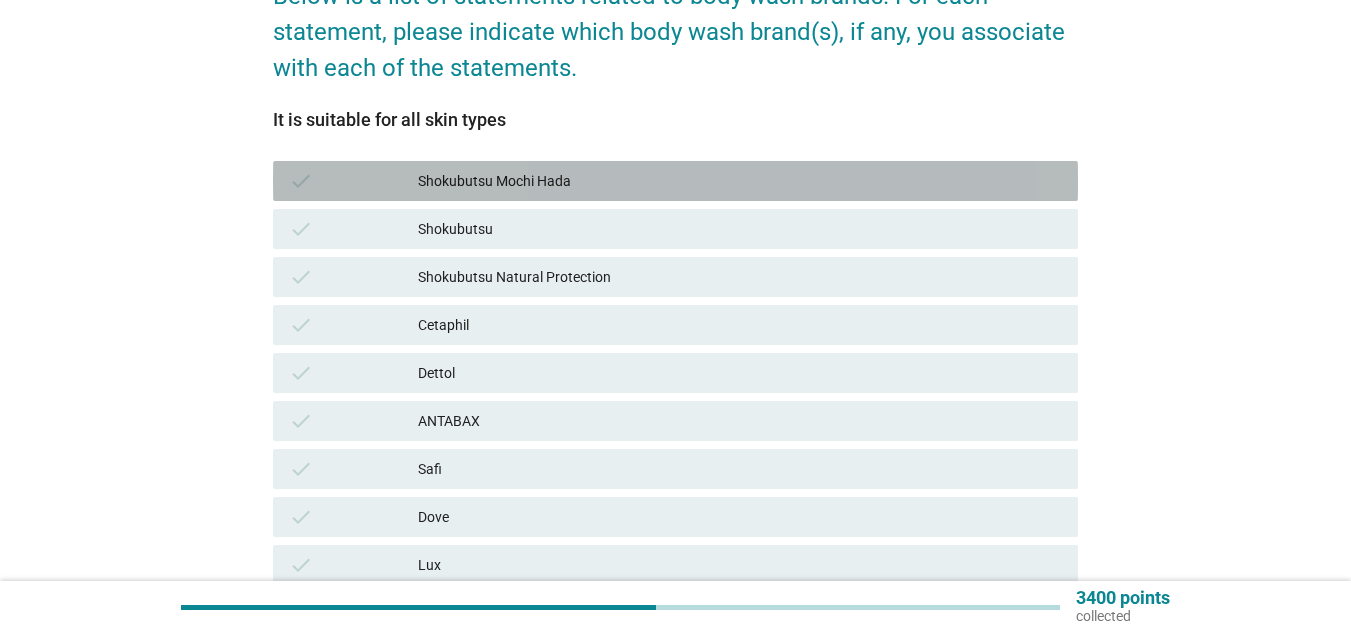 click on "Shokubutsu Mochi Hada" at bounding box center (740, 181) 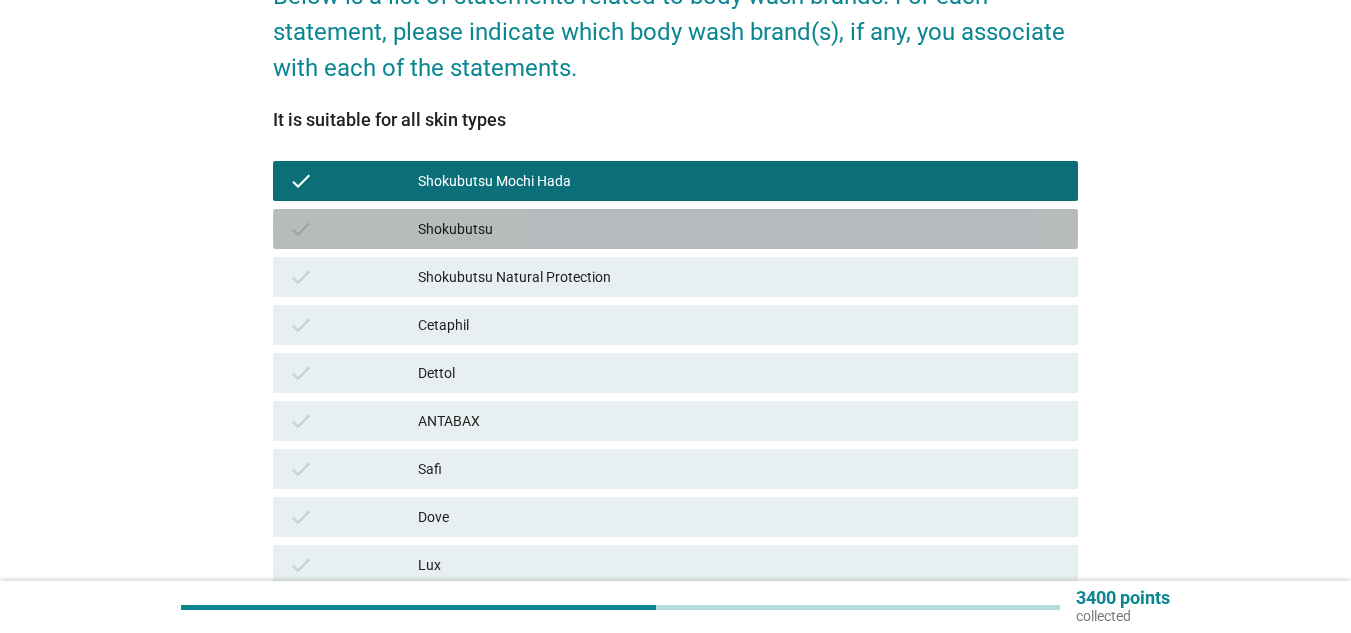 click on "Shokubutsu" at bounding box center (740, 229) 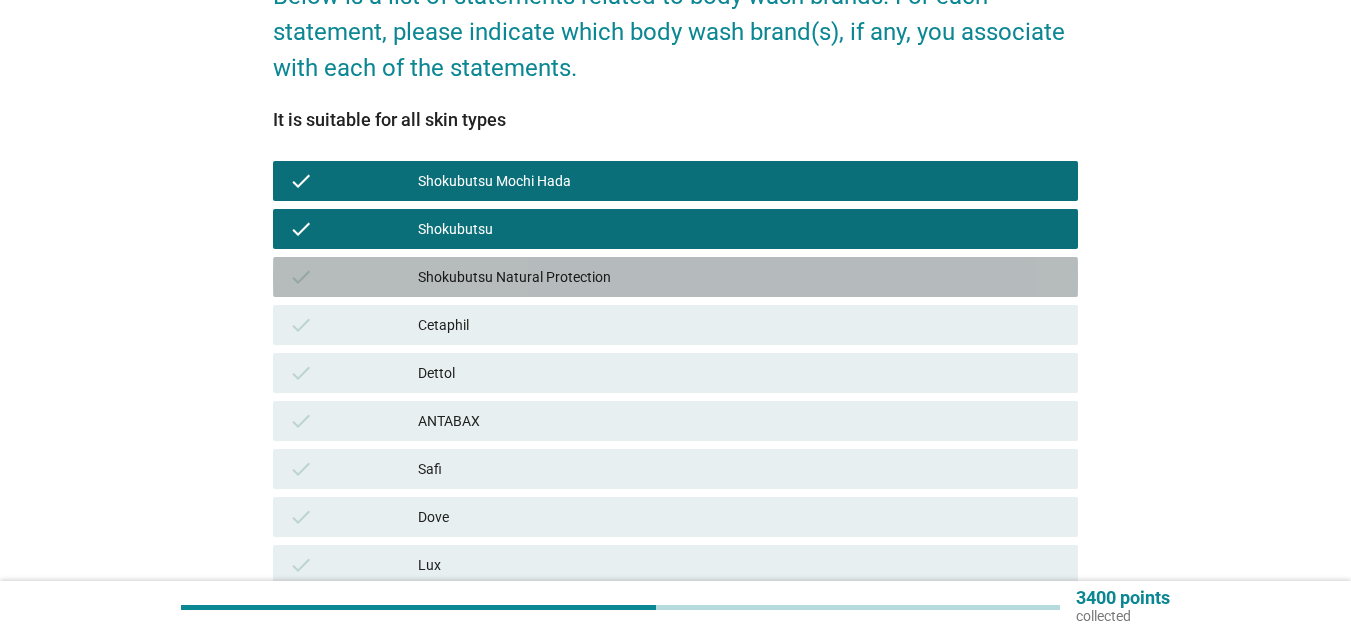 click on "Shokubutsu Natural Protection" at bounding box center [740, 277] 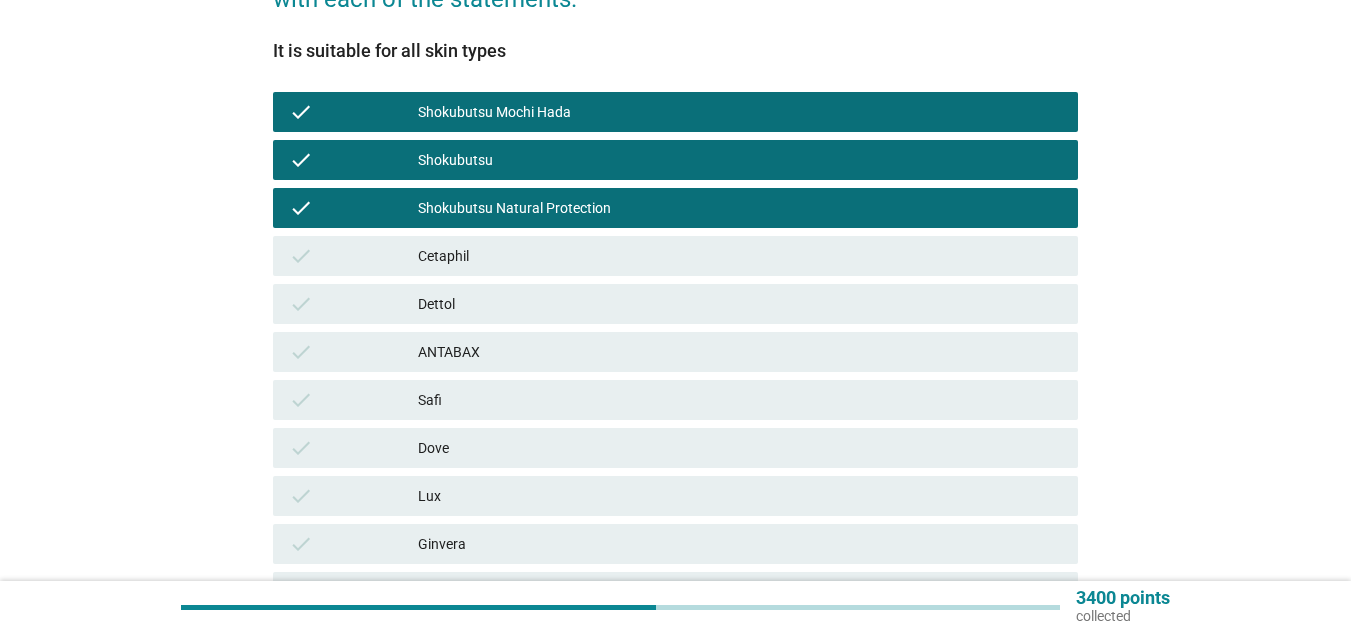 scroll, scrollTop: 400, scrollLeft: 0, axis: vertical 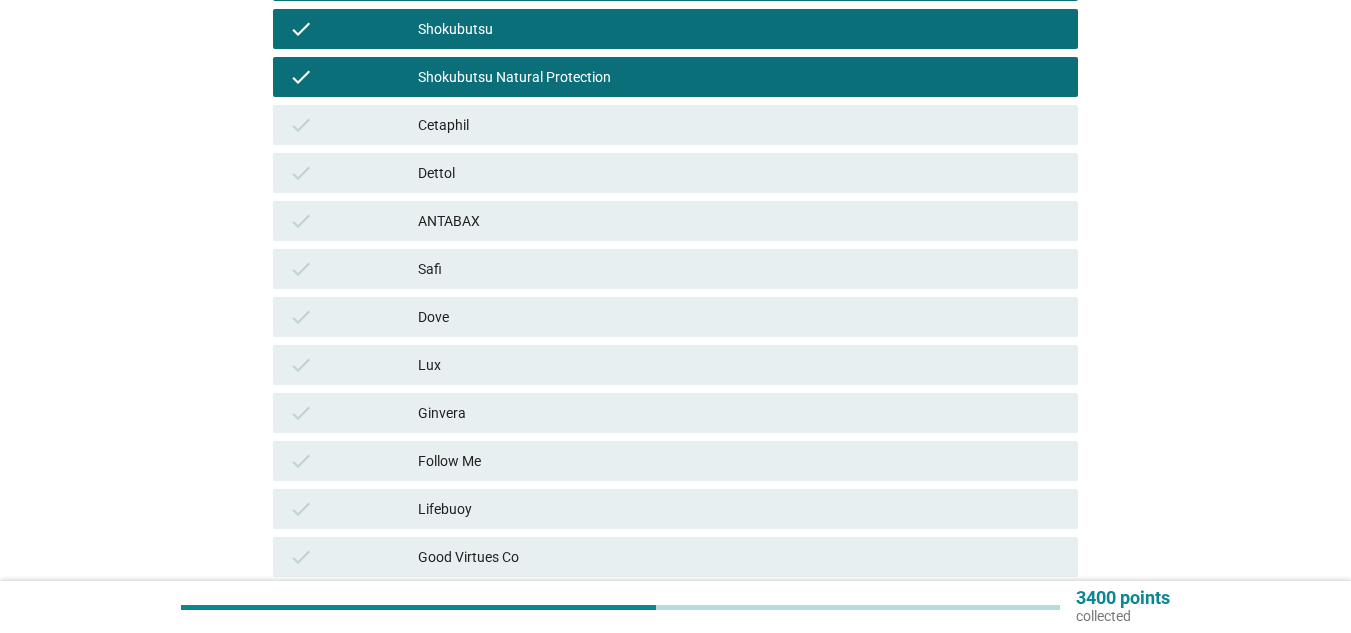 click on "check   Dettol" at bounding box center (675, 173) 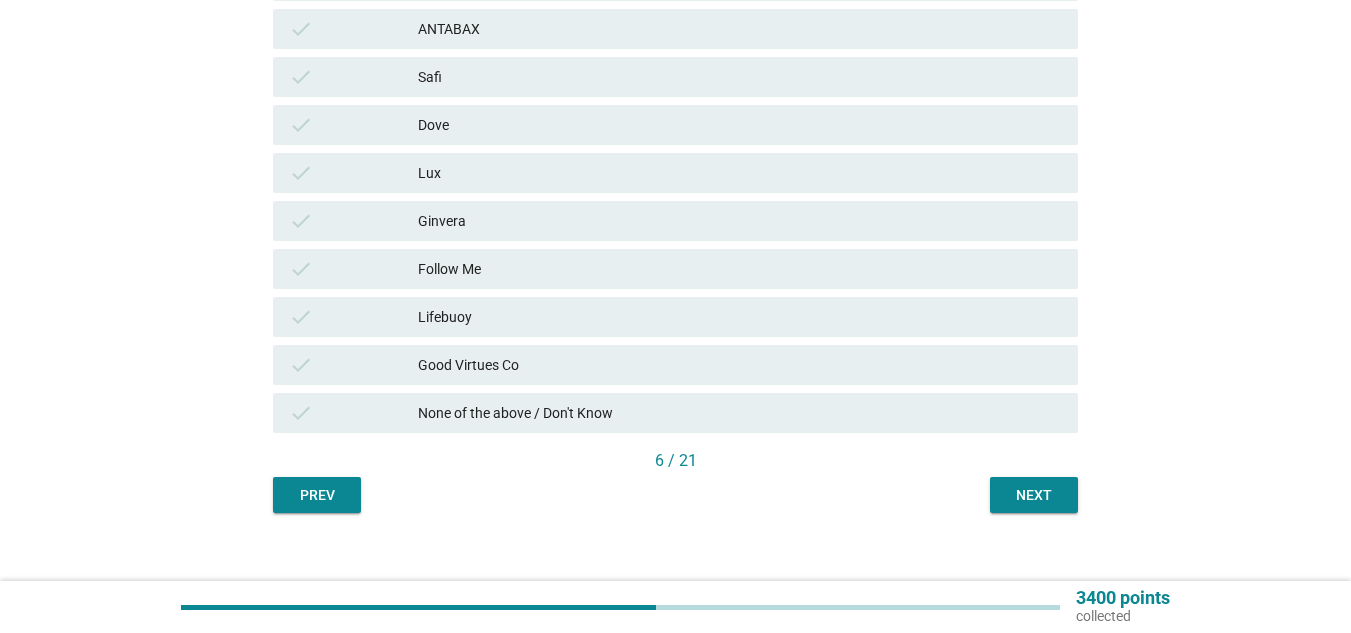 scroll, scrollTop: 600, scrollLeft: 0, axis: vertical 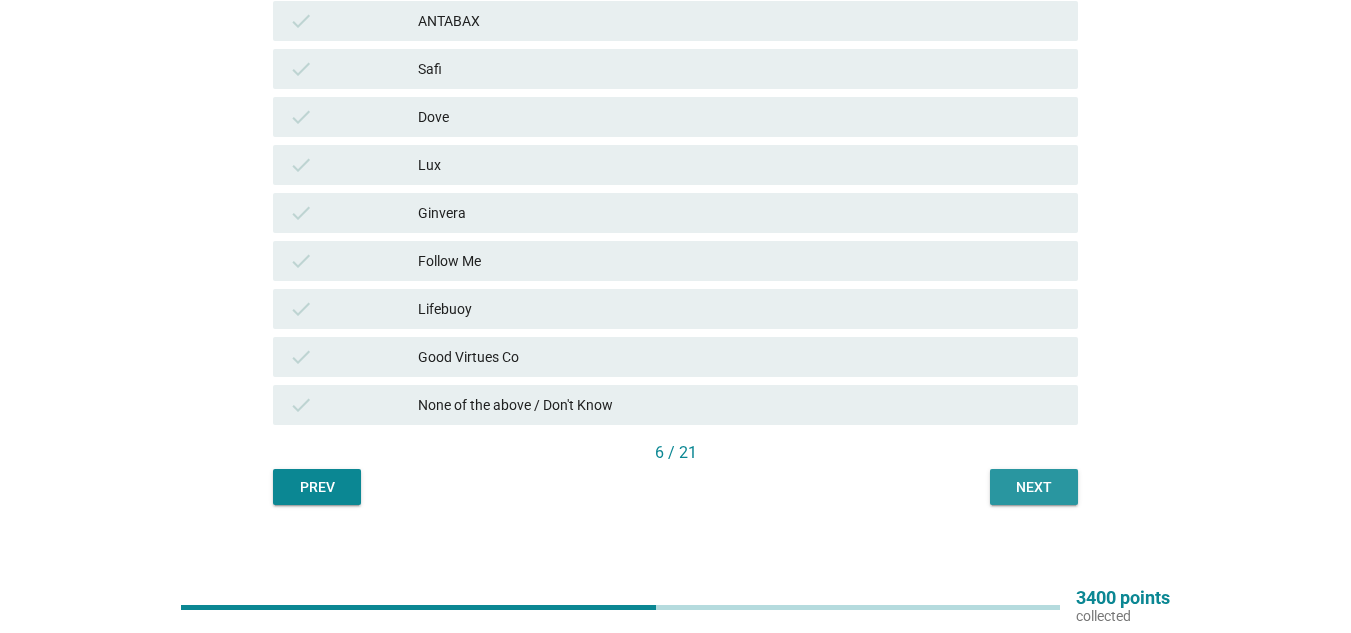 drag, startPoint x: 1077, startPoint y: 492, endPoint x: 1037, endPoint y: 485, distance: 40.60788 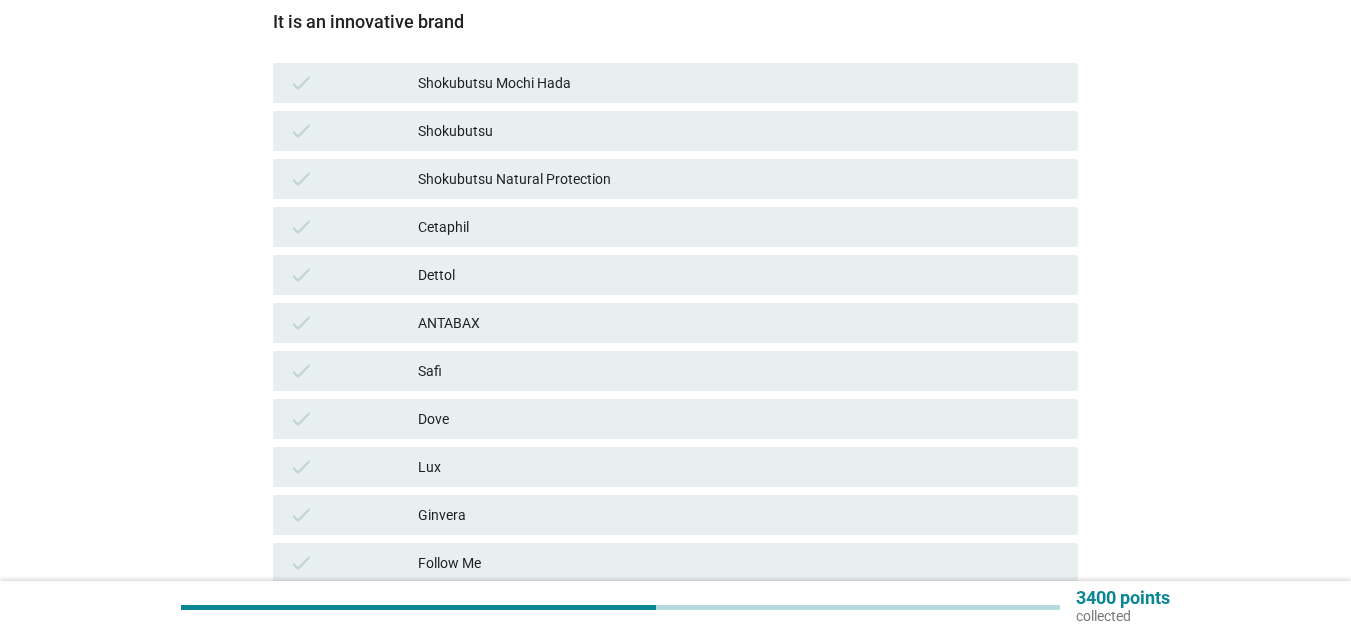 scroll, scrollTop: 300, scrollLeft: 0, axis: vertical 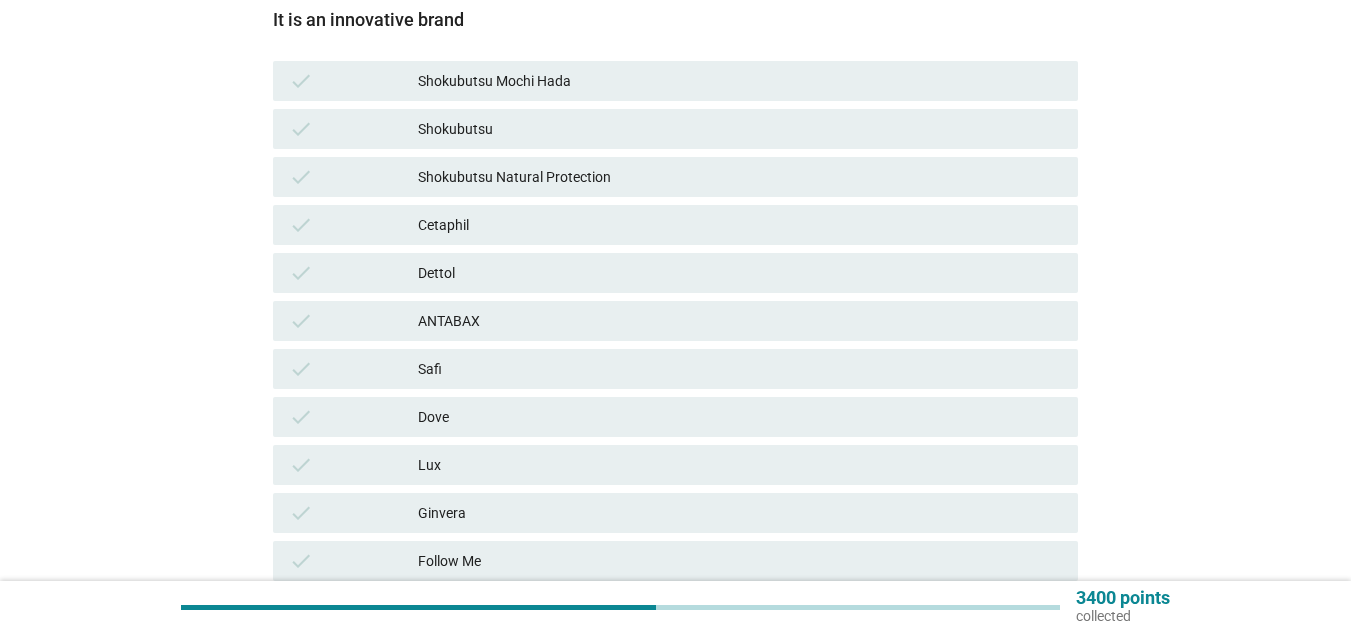 click on "Shokubutsu Mochi Hada" at bounding box center [740, 81] 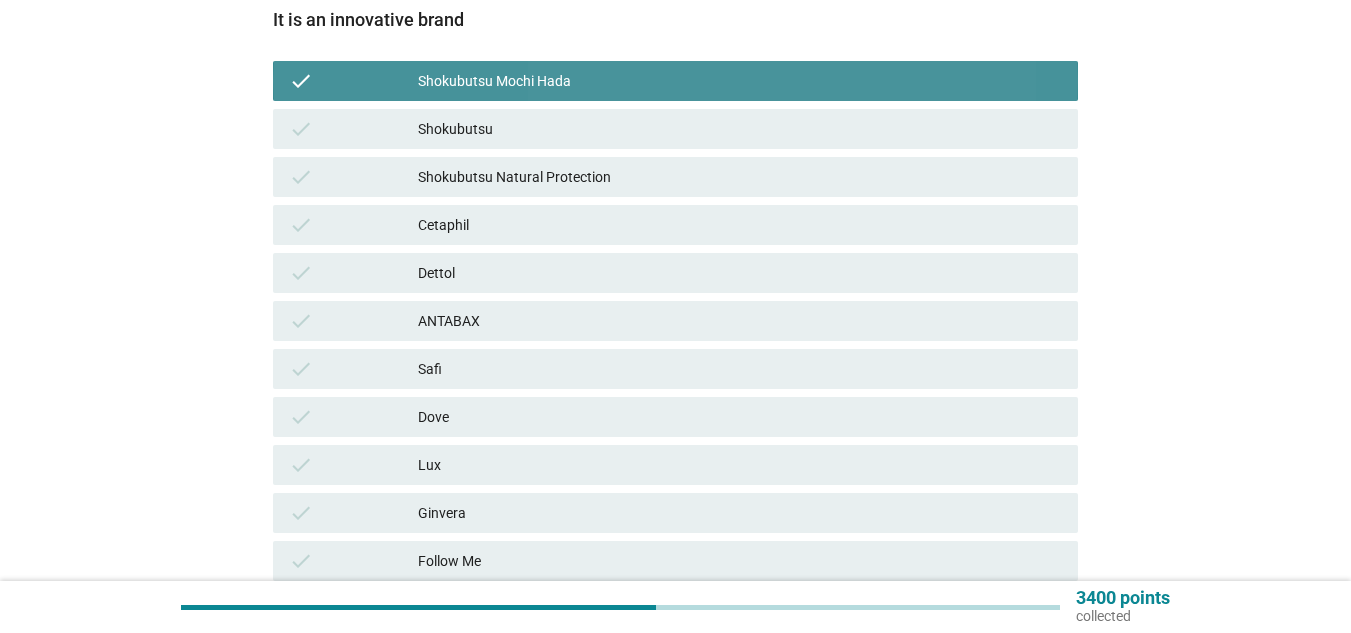 click on "Shokubutsu" at bounding box center [740, 129] 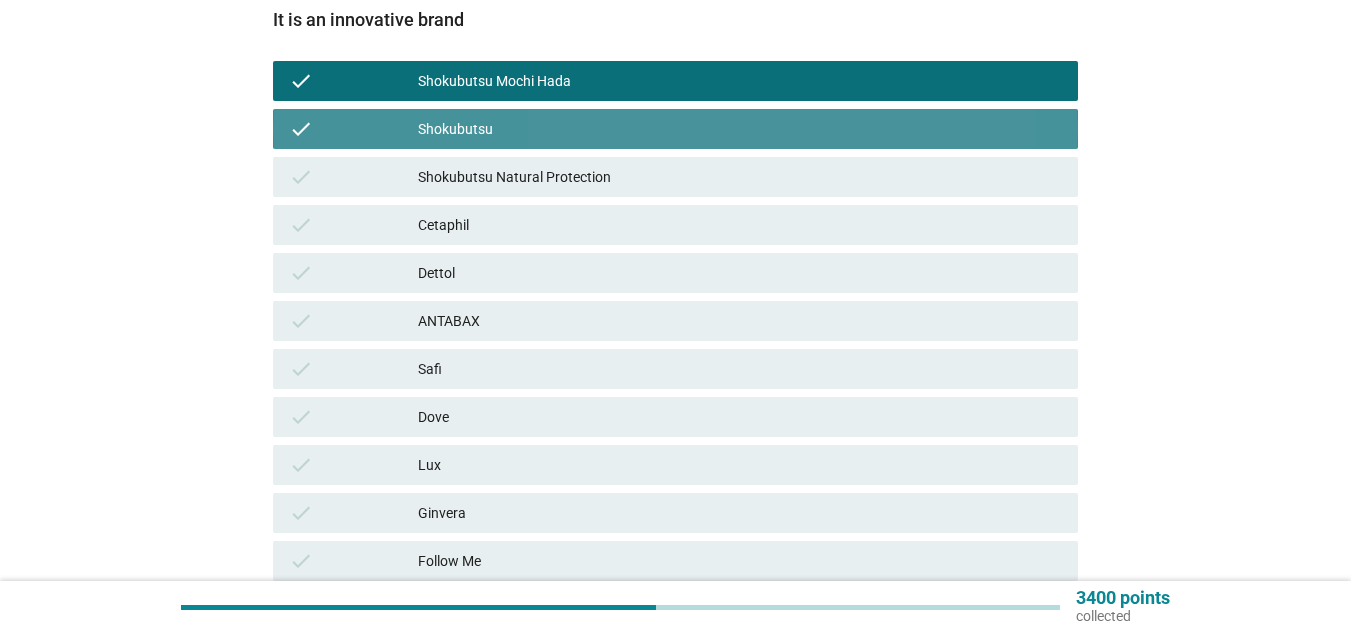 click on "Shokubutsu Natural Protection" at bounding box center [740, 177] 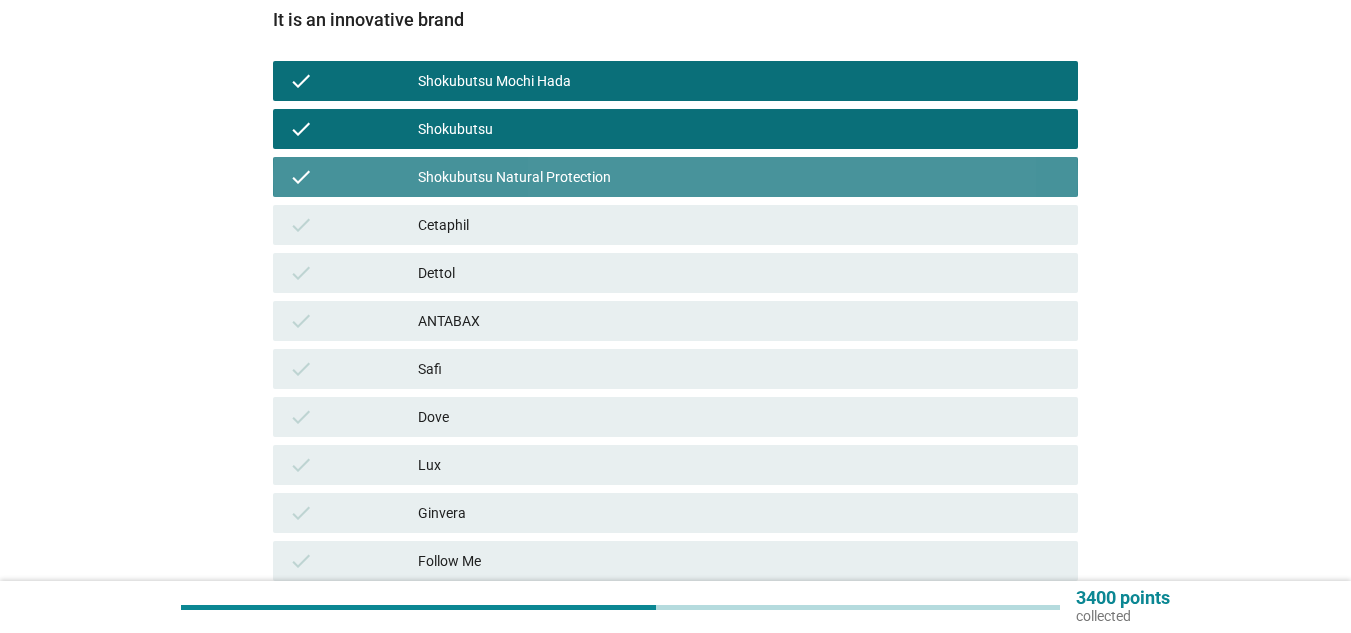 click on "Cetaphil" at bounding box center (740, 225) 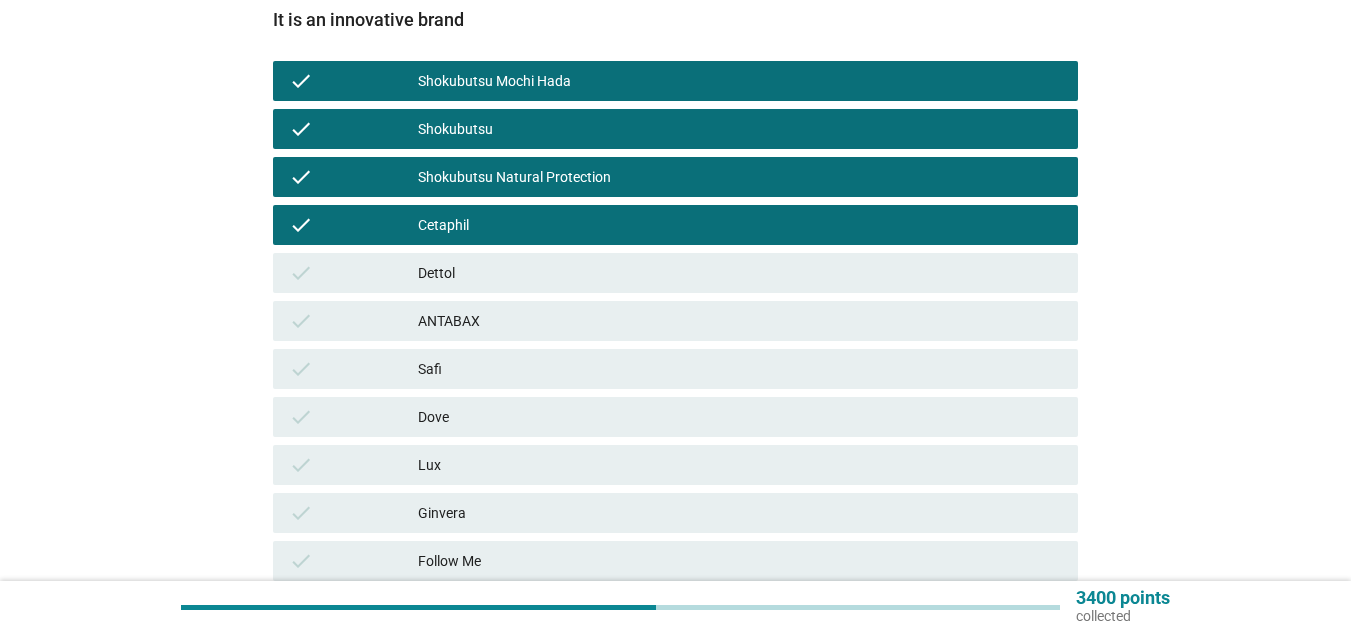 click on "Dettol" at bounding box center [740, 273] 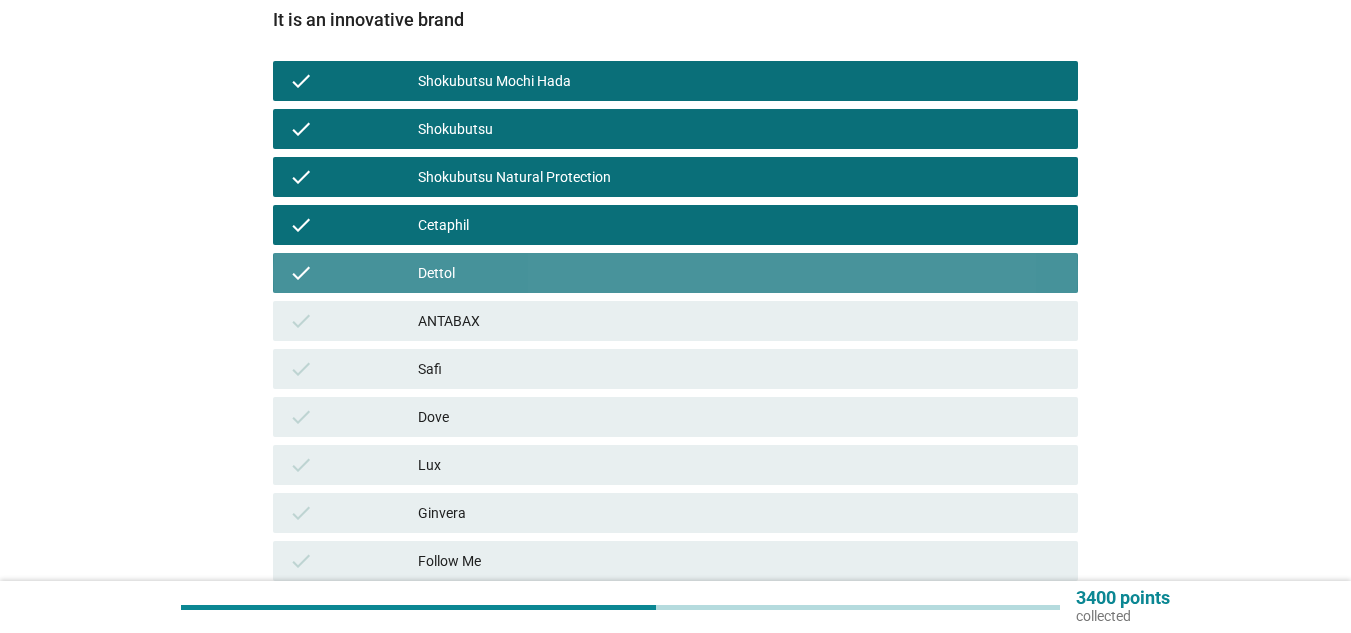 click on "ANTABAX" at bounding box center (740, 321) 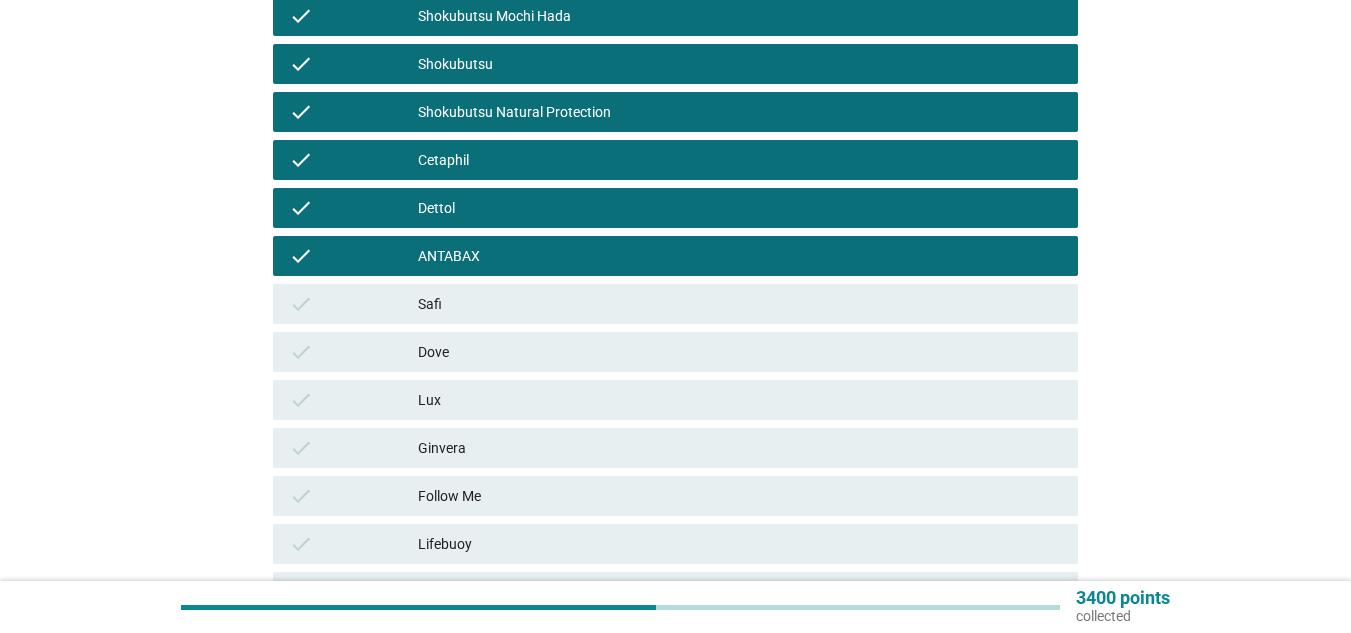 scroll, scrollTop: 400, scrollLeft: 0, axis: vertical 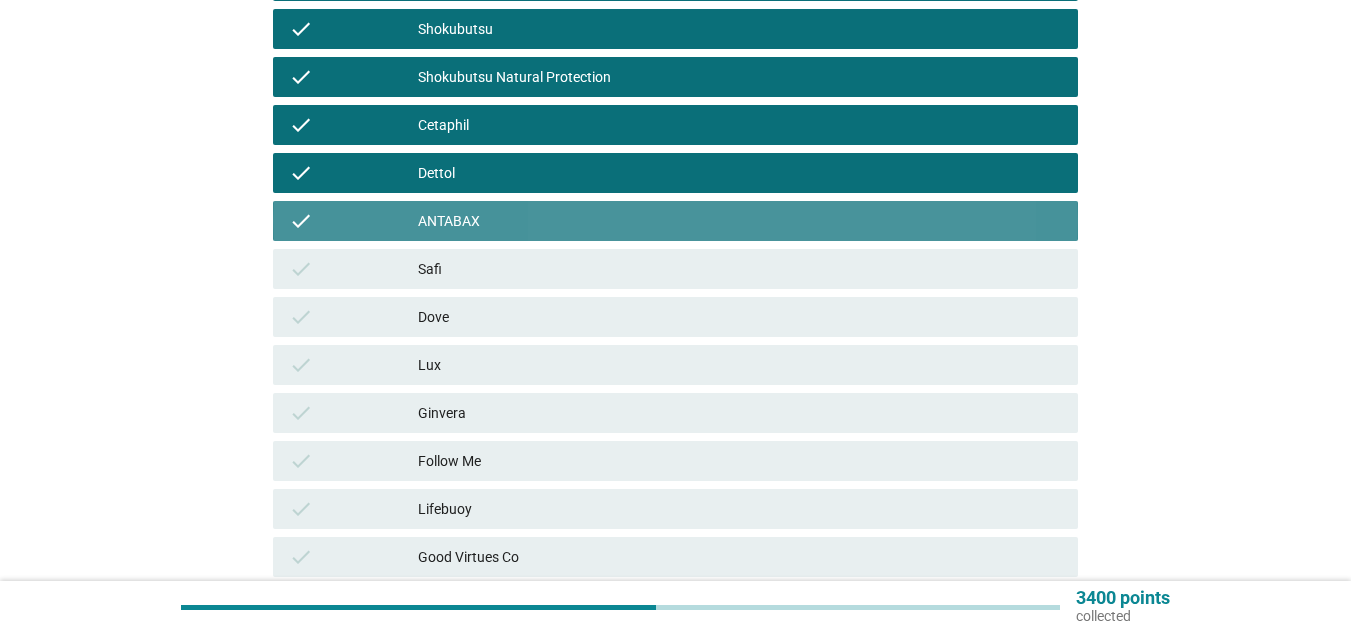 click on "ANTABAX" at bounding box center (740, 221) 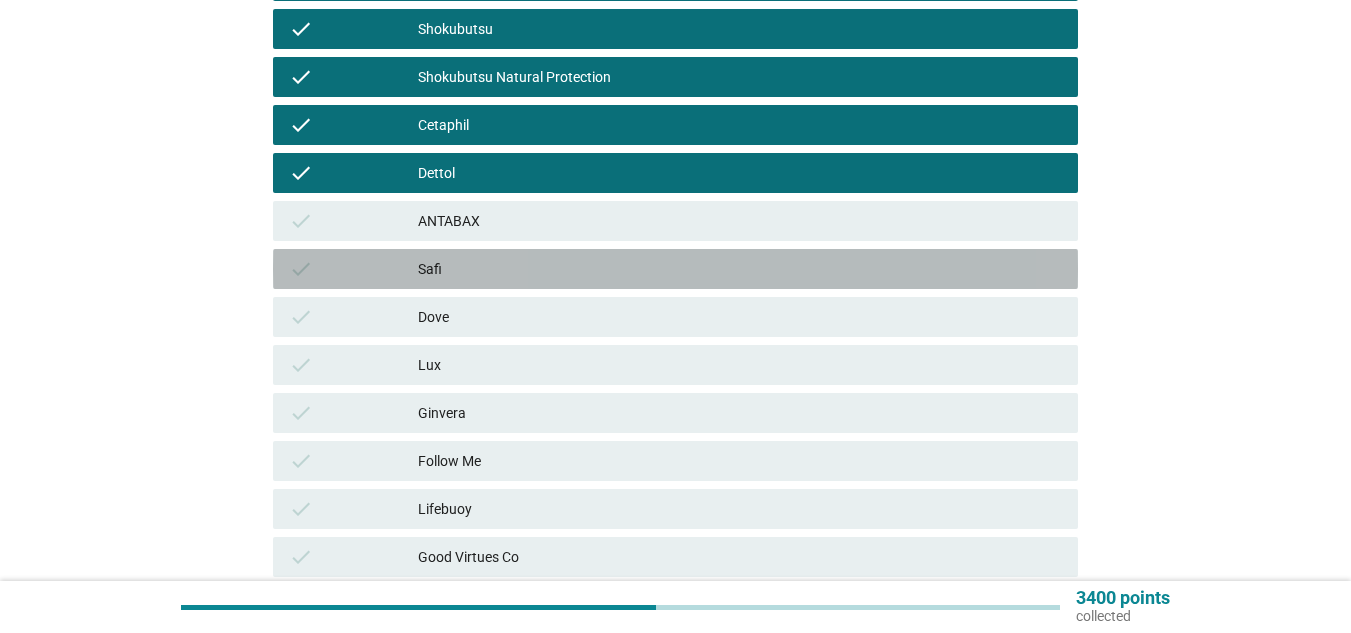 click on "Safi" at bounding box center (740, 269) 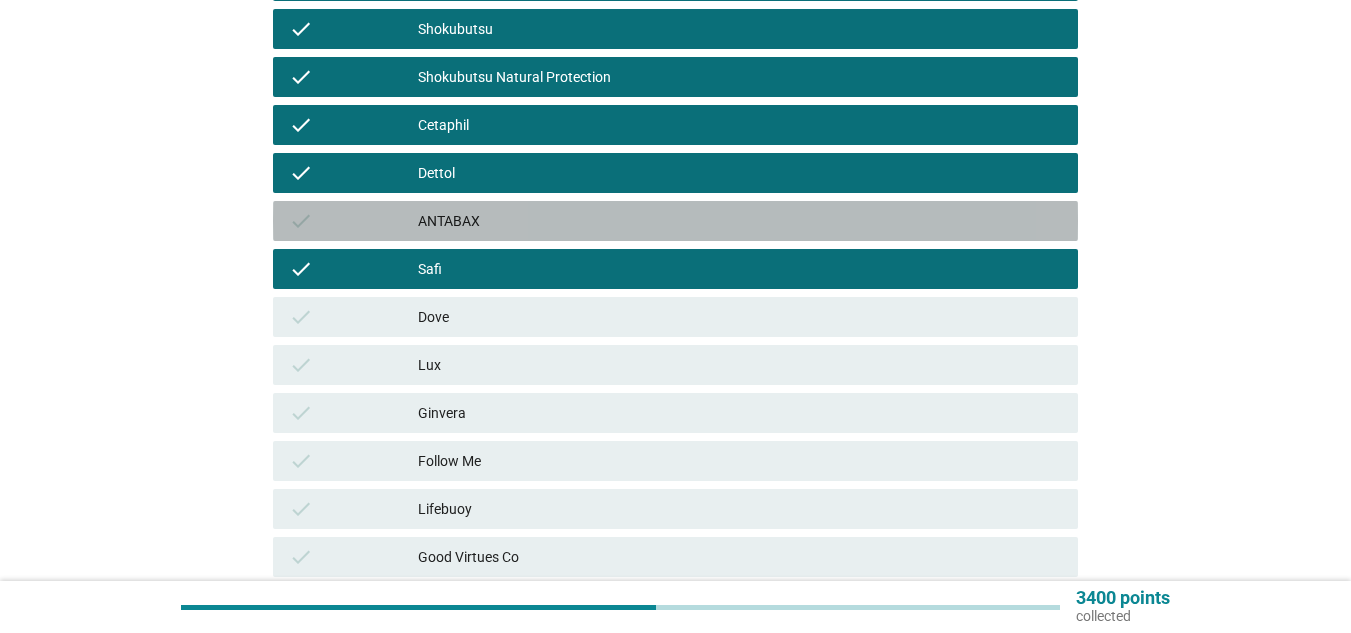 click on "ANTABAX" at bounding box center (740, 221) 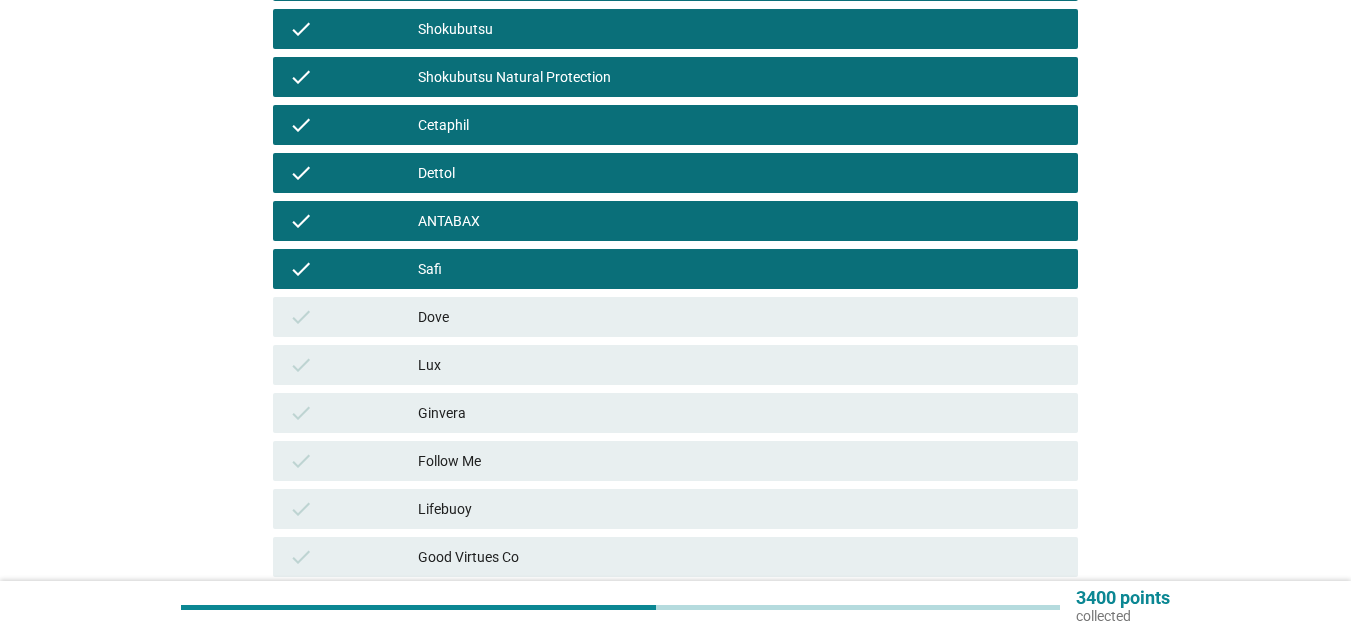 click on "Dove" at bounding box center (740, 317) 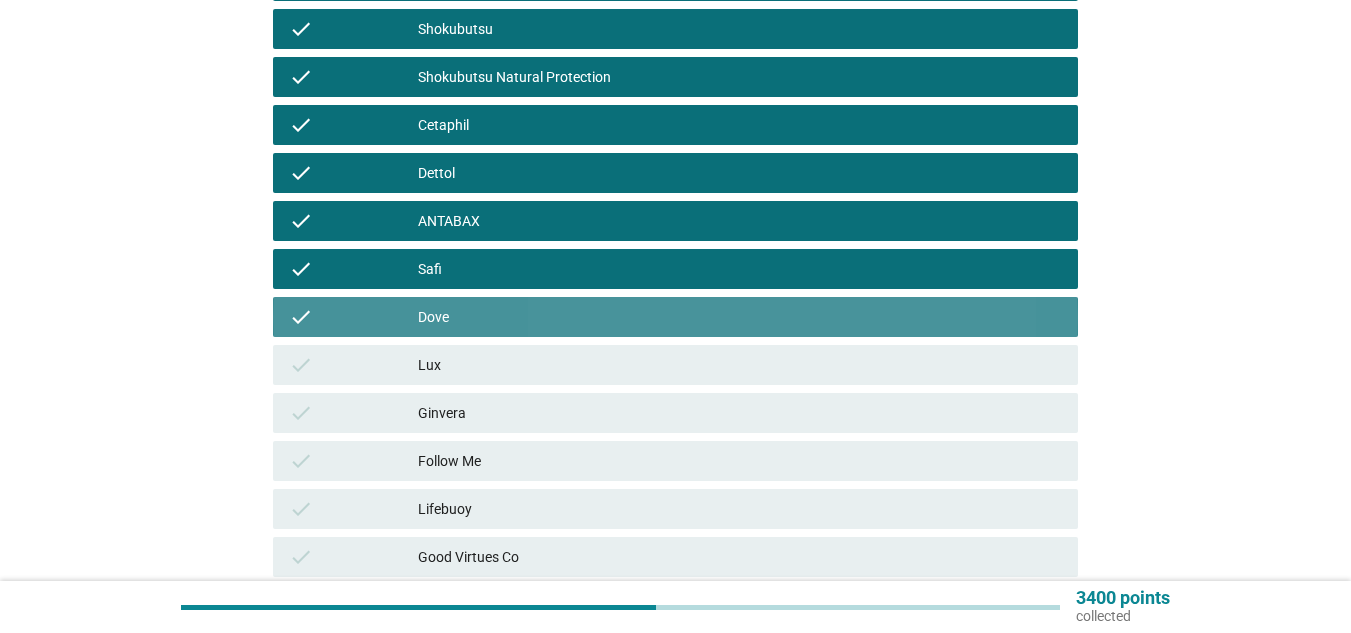 click on "Lux" at bounding box center [740, 365] 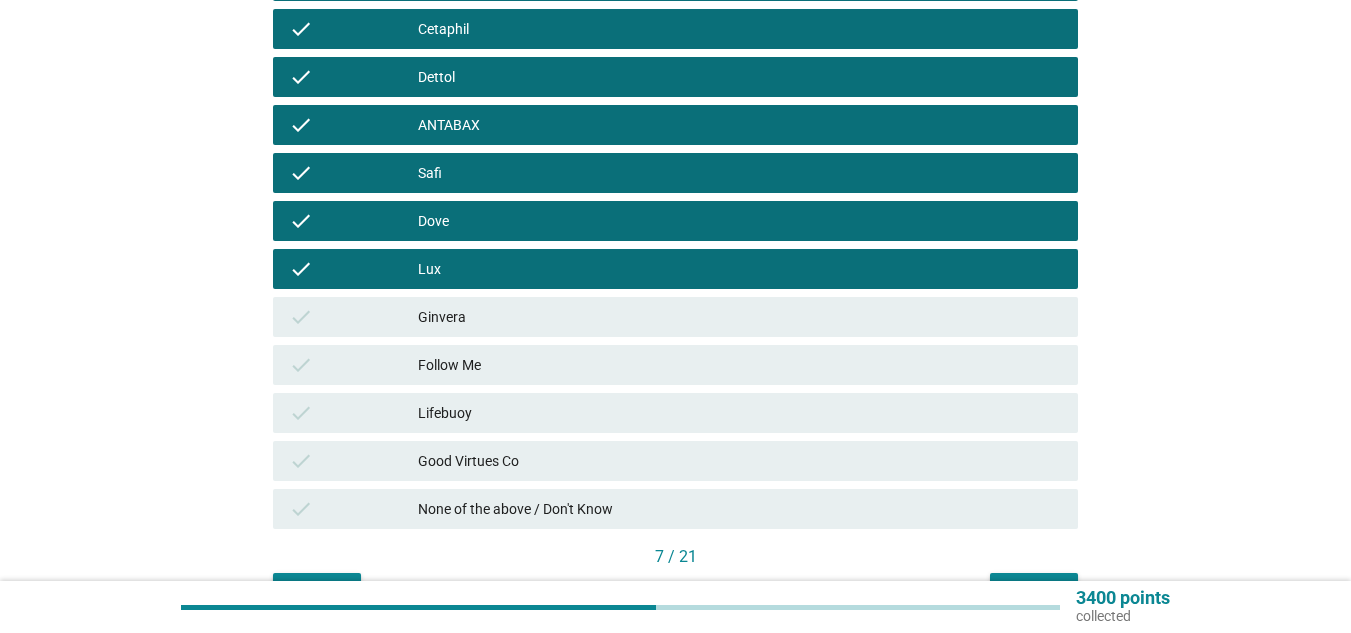 scroll, scrollTop: 600, scrollLeft: 0, axis: vertical 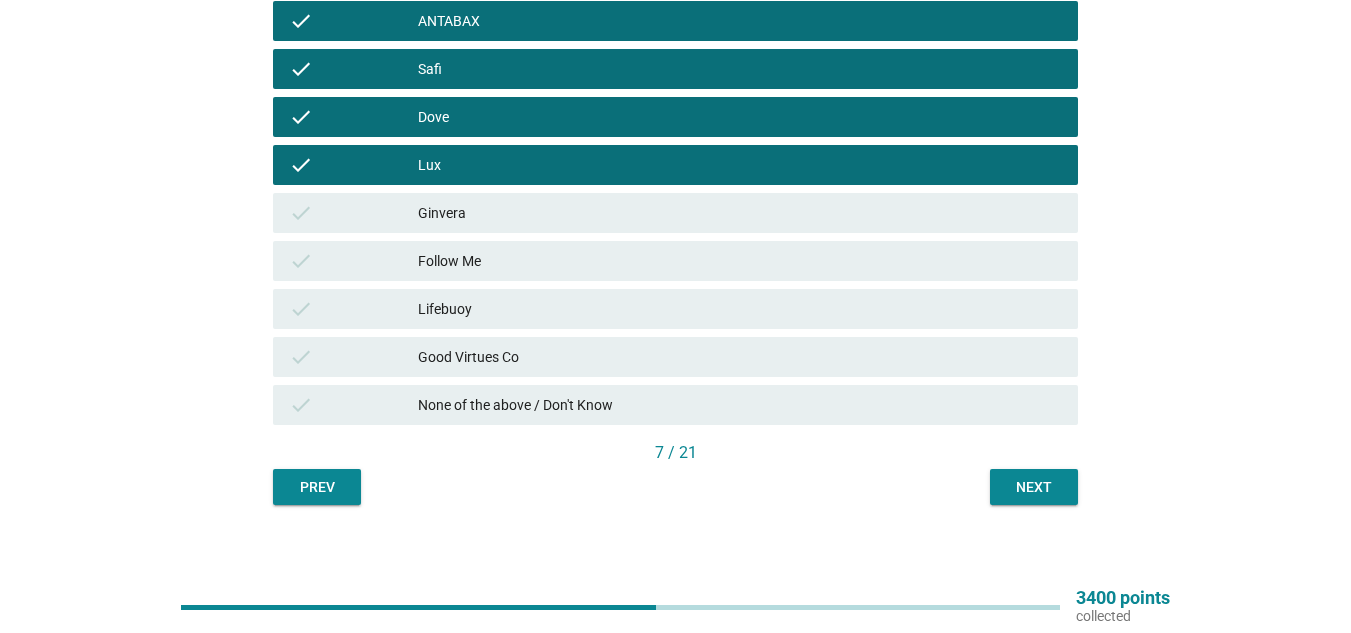click on "check   Lux" at bounding box center (675, 165) 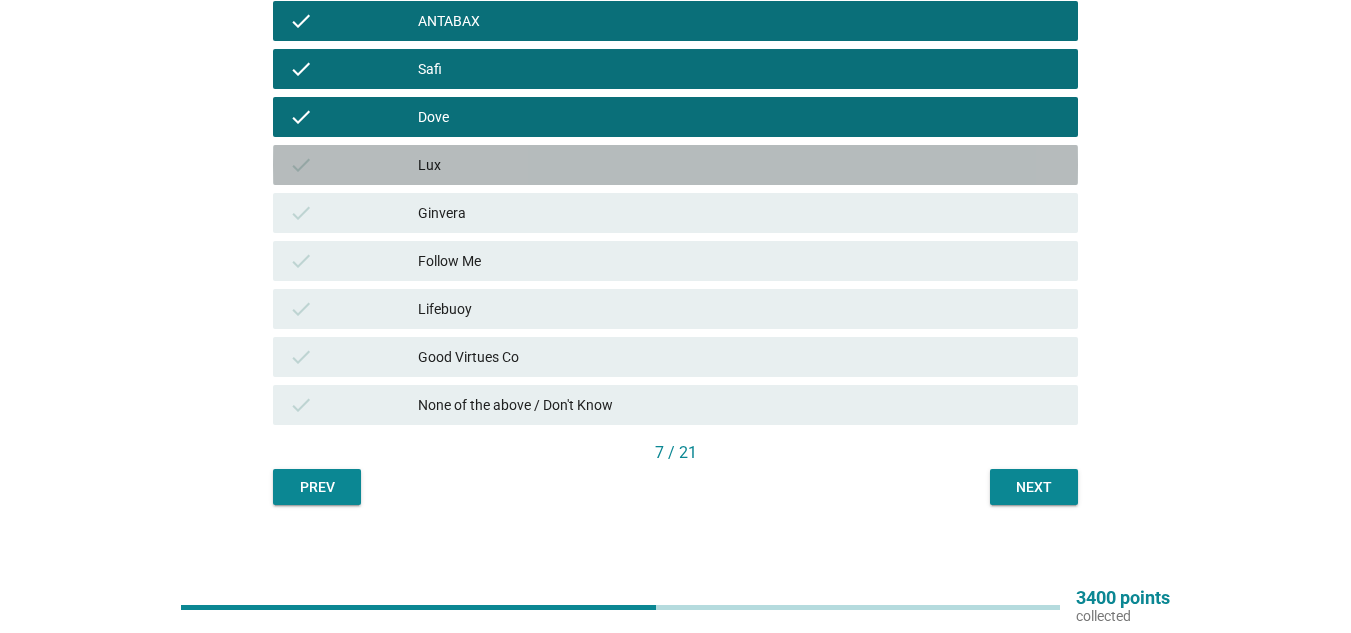 click on "check   Follow Me" at bounding box center [675, 261] 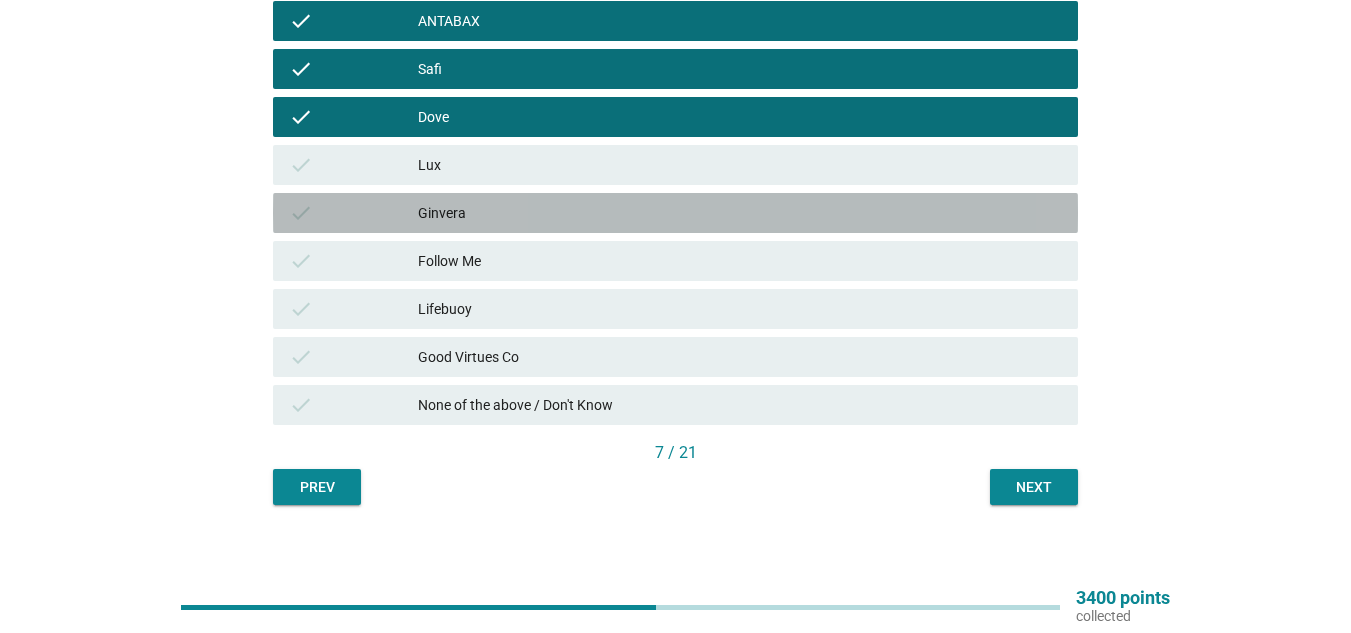 click on "Ginvera" at bounding box center (740, 213) 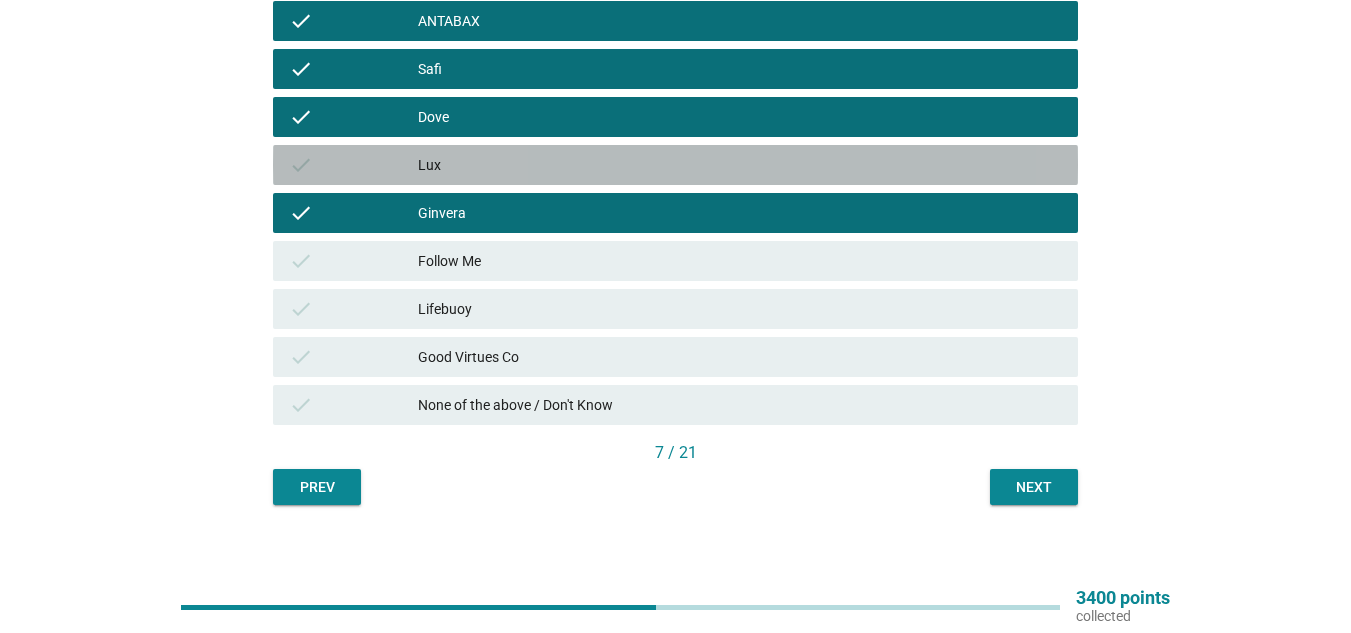 click on "Lux" at bounding box center [740, 165] 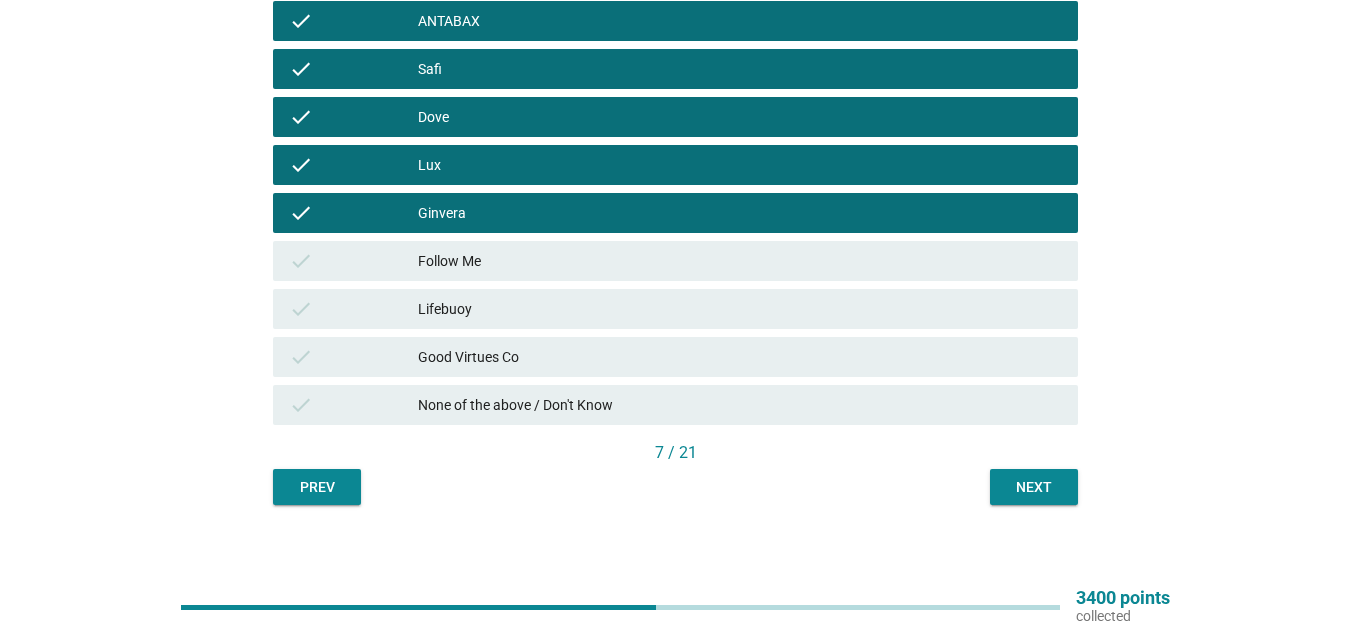 click on "Follow Me" at bounding box center (740, 261) 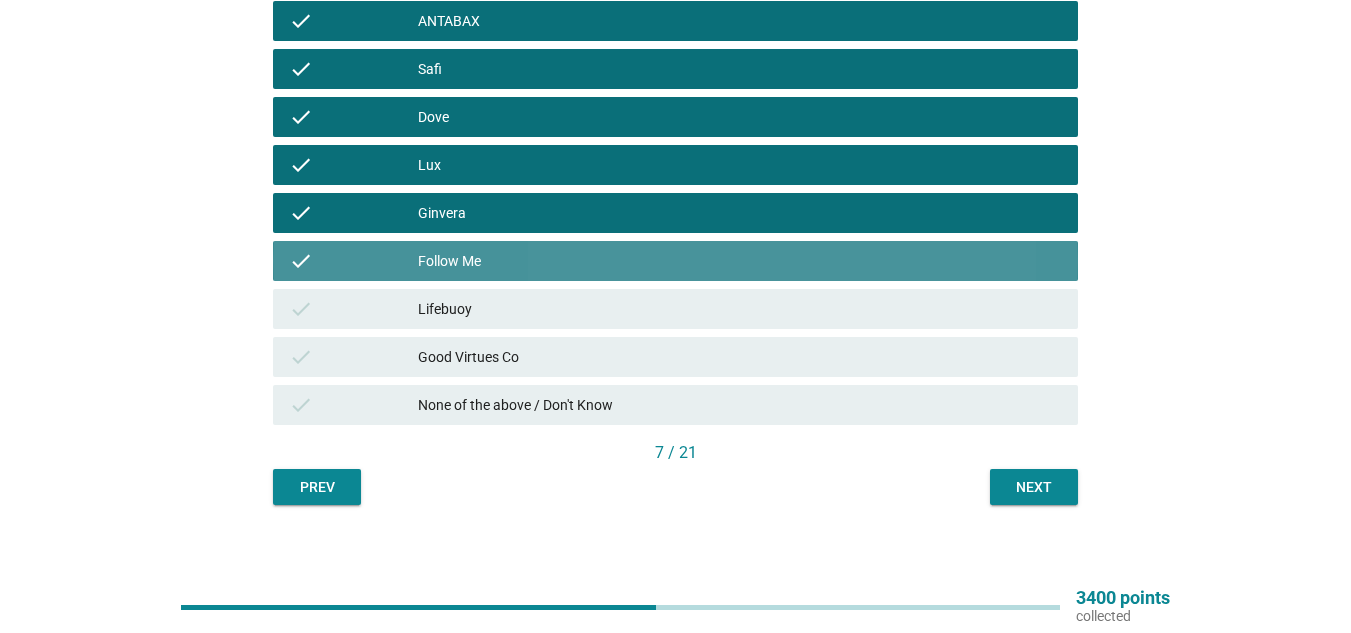 click on "Lifebuoy" at bounding box center (740, 309) 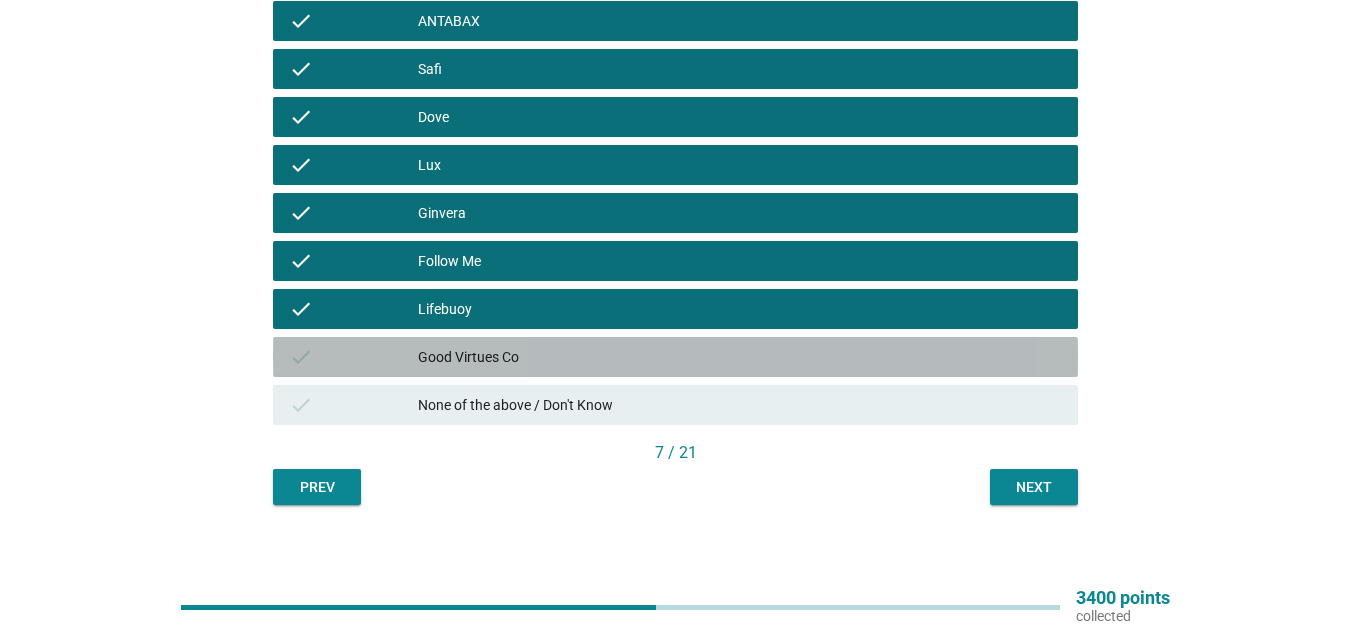 drag, startPoint x: 624, startPoint y: 374, endPoint x: 786, endPoint y: 417, distance: 167.60966 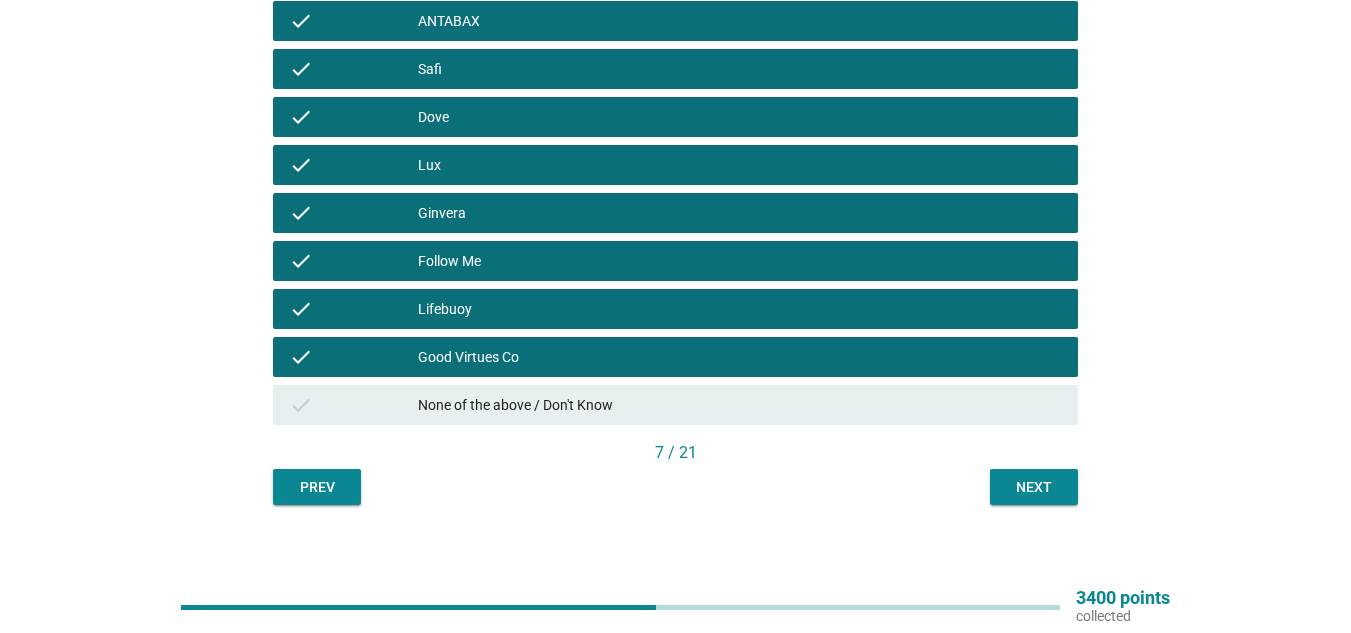 click on "Next" at bounding box center [1034, 487] 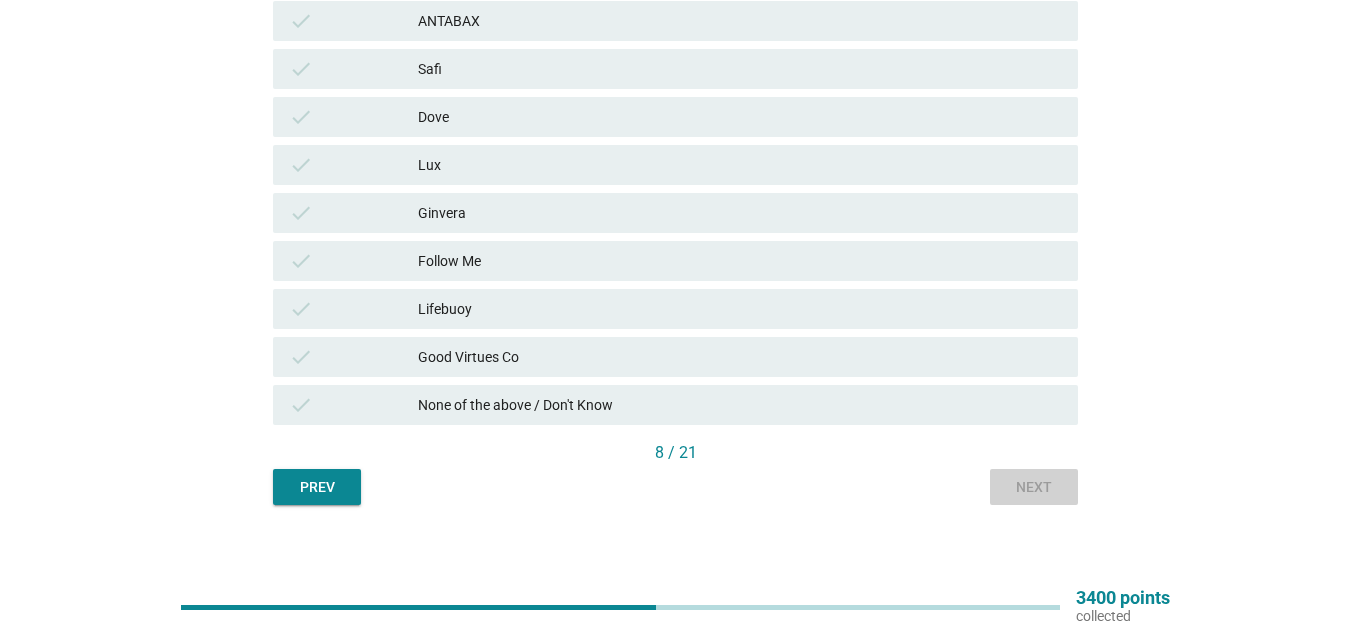 scroll, scrollTop: 0, scrollLeft: 0, axis: both 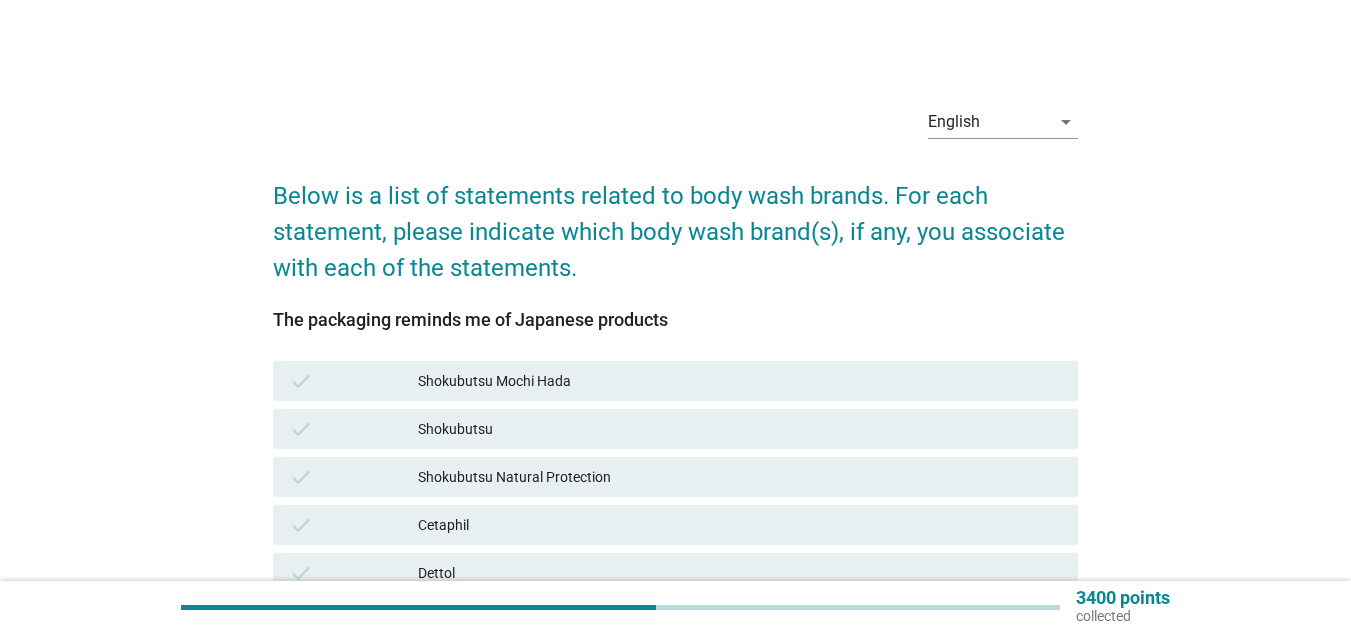 click on "Shokubutsu Mochi Hada" at bounding box center [740, 381] 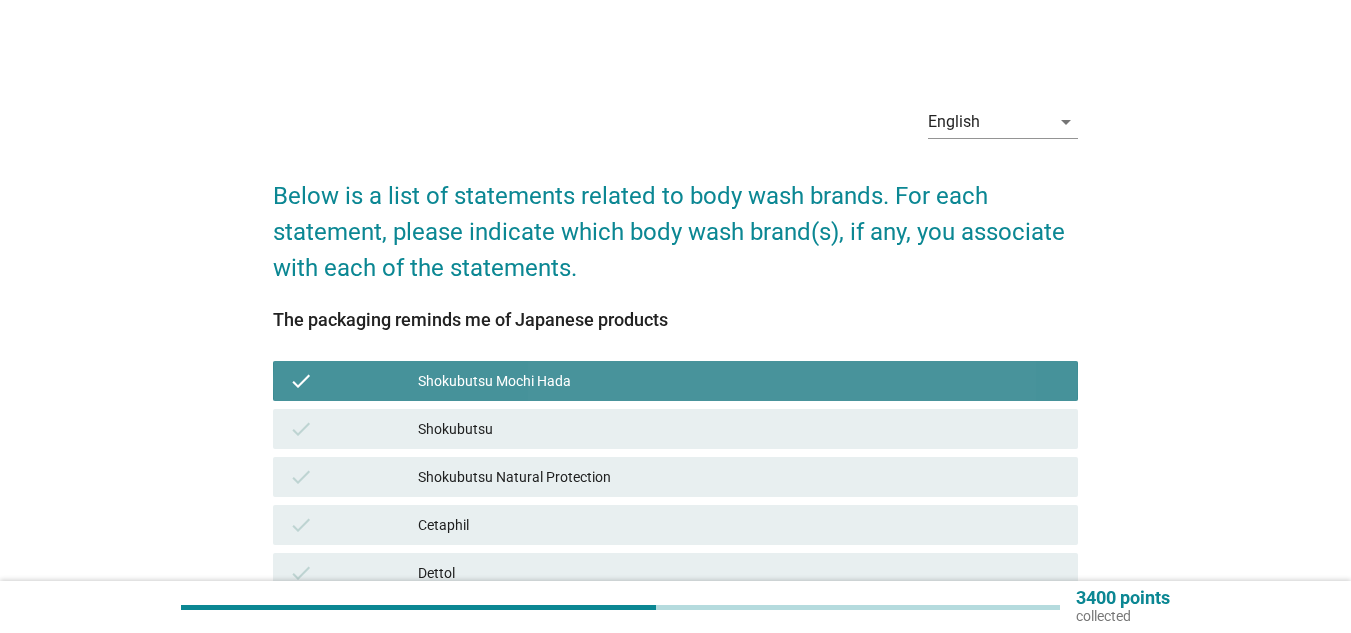 click on "Shokubutsu" at bounding box center [740, 429] 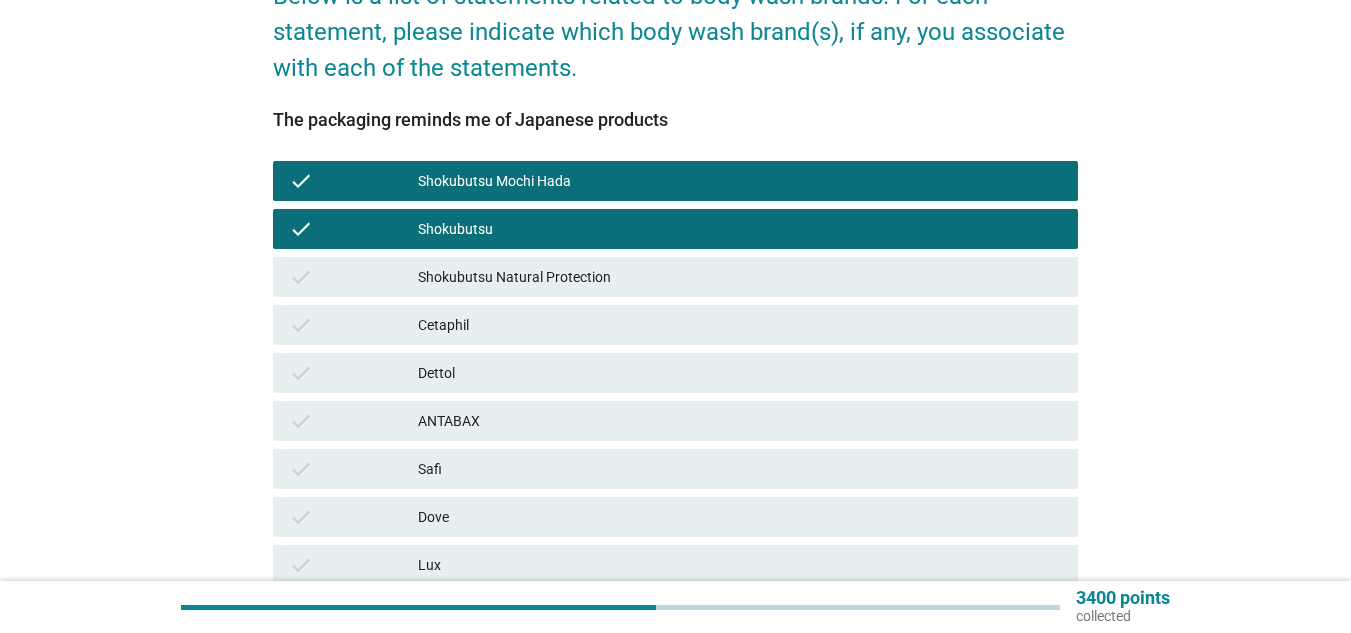 click on "Shokubutsu Natural Protection" at bounding box center (740, 277) 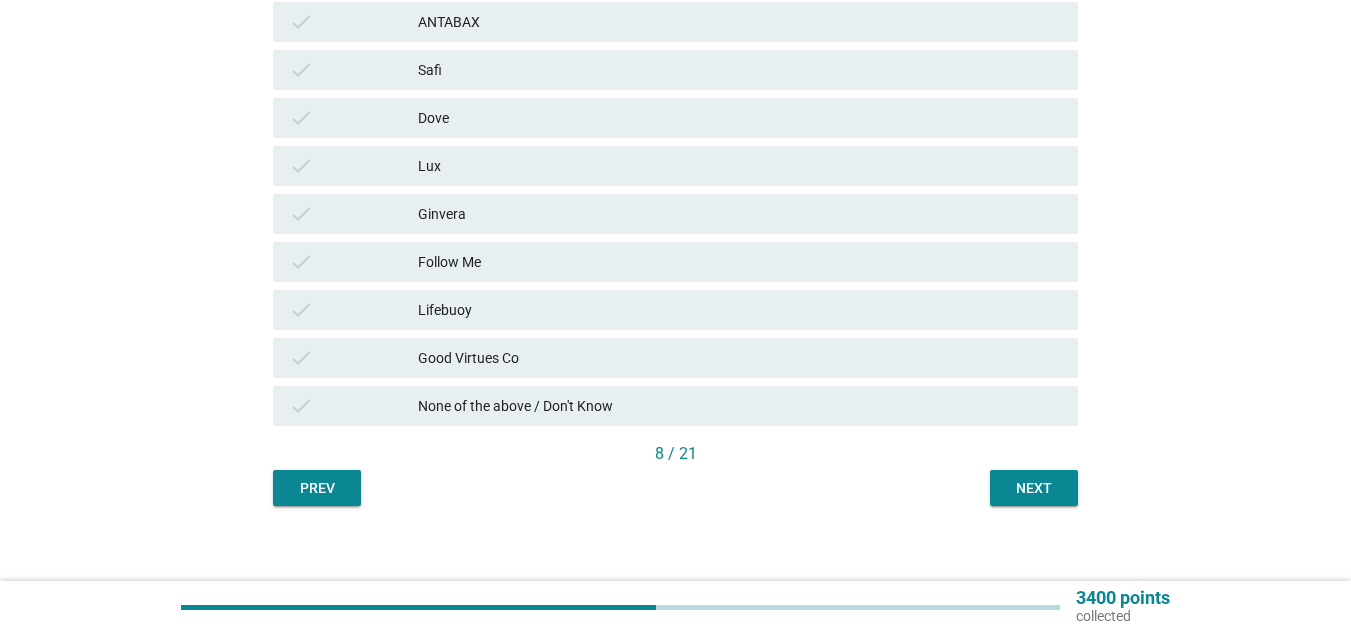 scroll, scrollTop: 600, scrollLeft: 0, axis: vertical 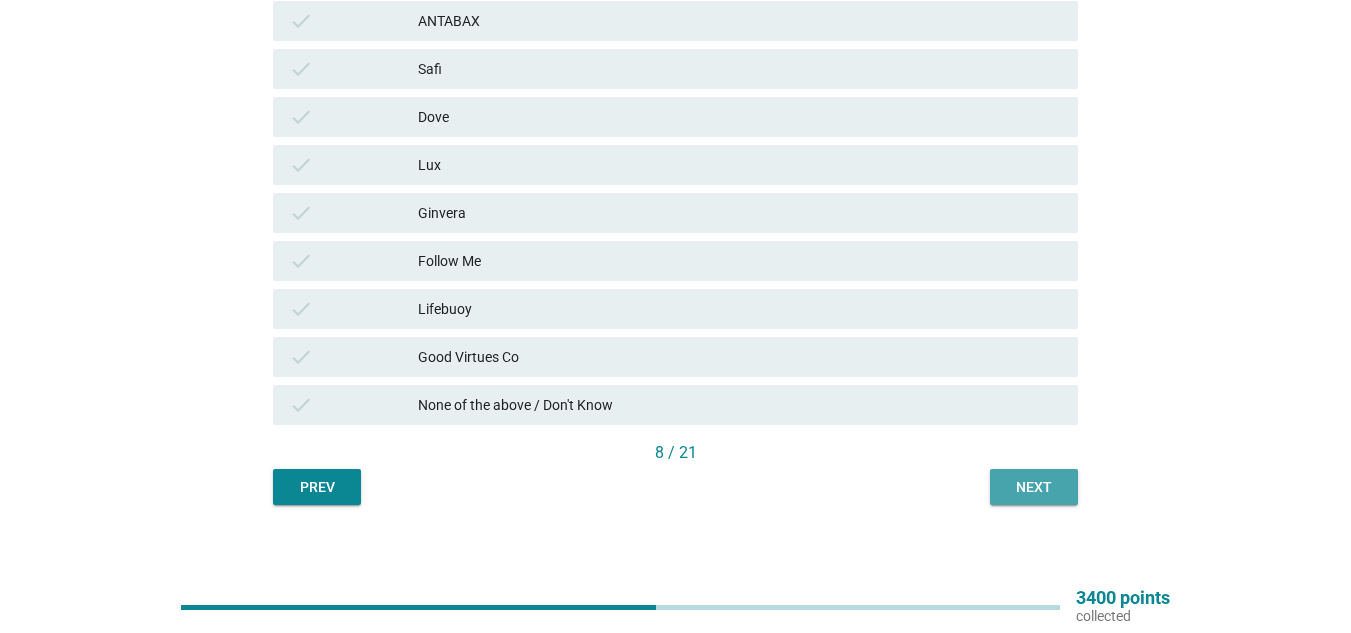 click on "Next" at bounding box center (1034, 487) 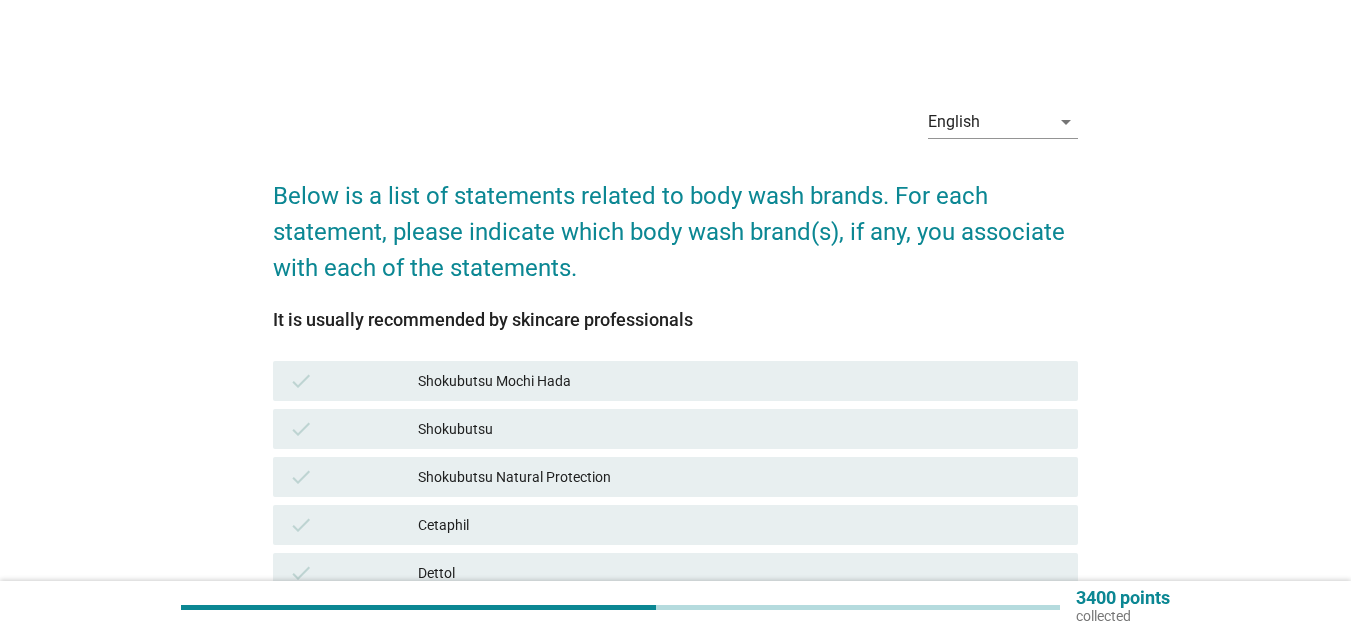 drag, startPoint x: 579, startPoint y: 389, endPoint x: 563, endPoint y: 415, distance: 30.528675 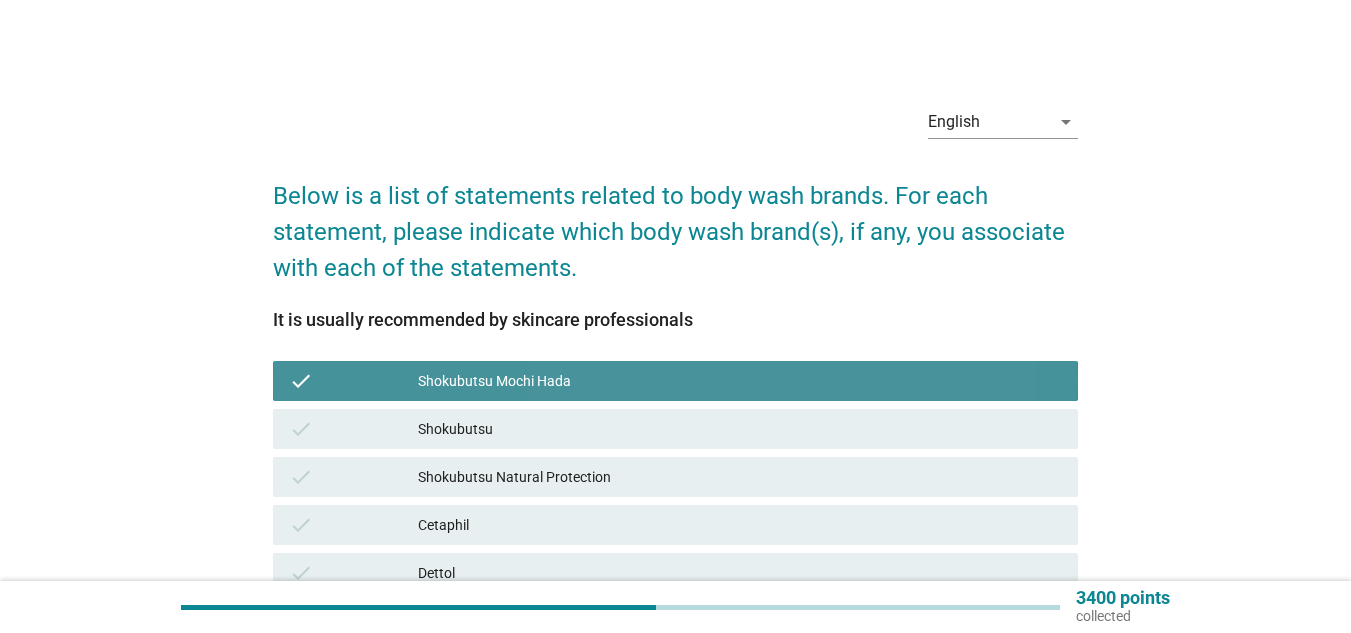 click on "Shokubutsu" at bounding box center [740, 429] 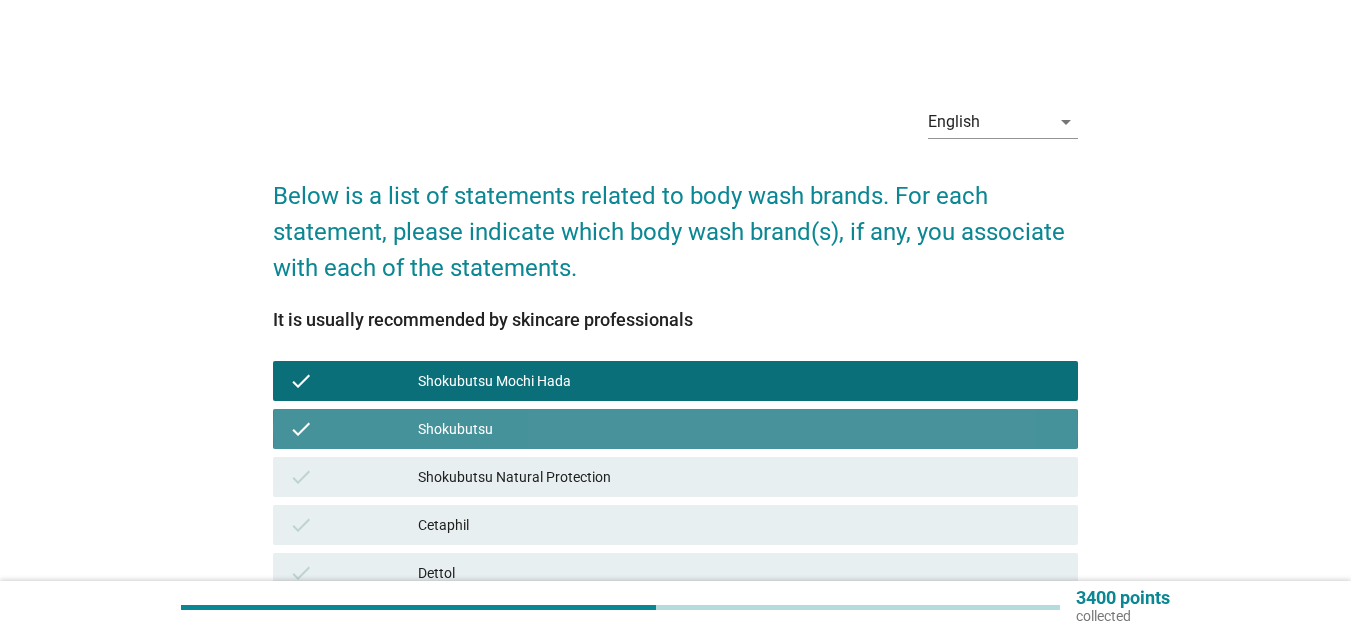 click on "Shokubutsu Natural Protection" at bounding box center [740, 477] 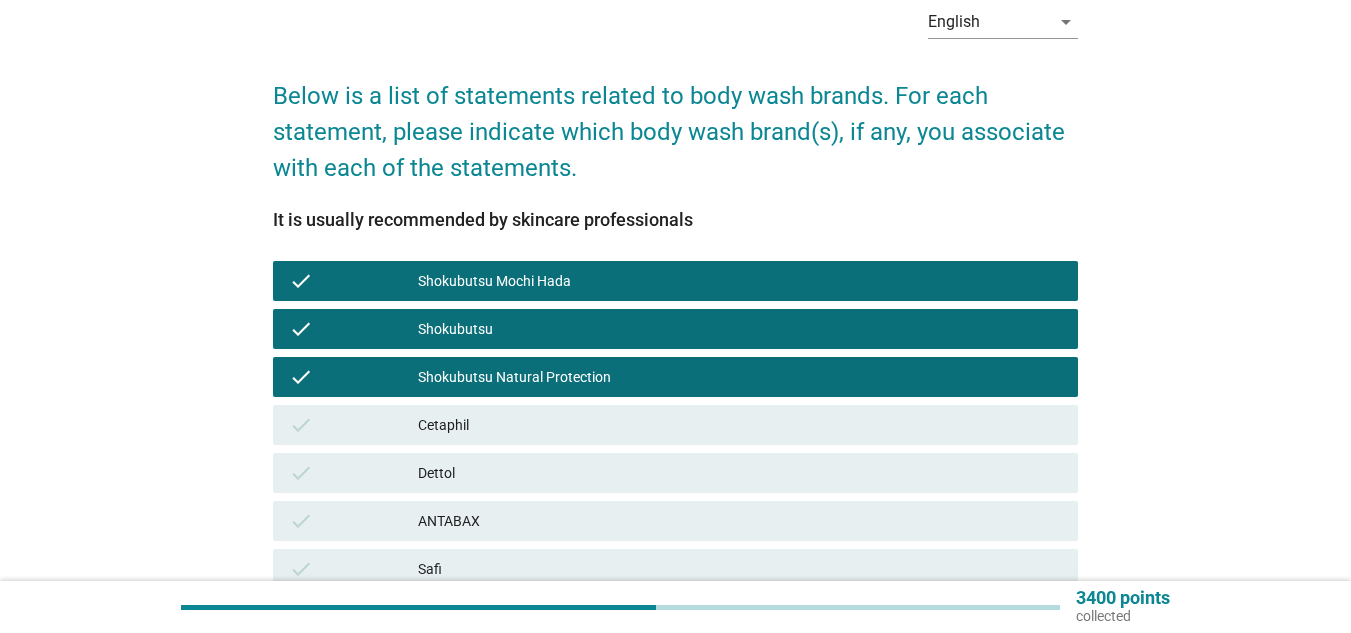 drag, startPoint x: 572, startPoint y: 406, endPoint x: 579, endPoint y: 447, distance: 41.59327 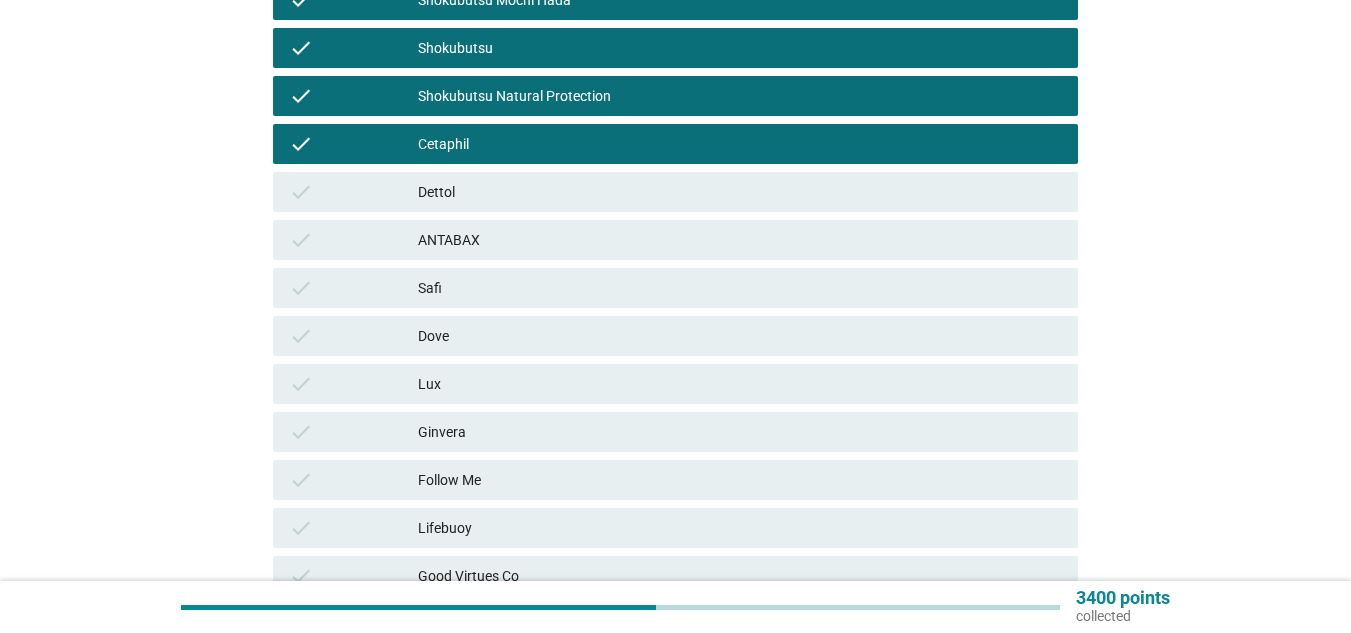 scroll, scrollTop: 400, scrollLeft: 0, axis: vertical 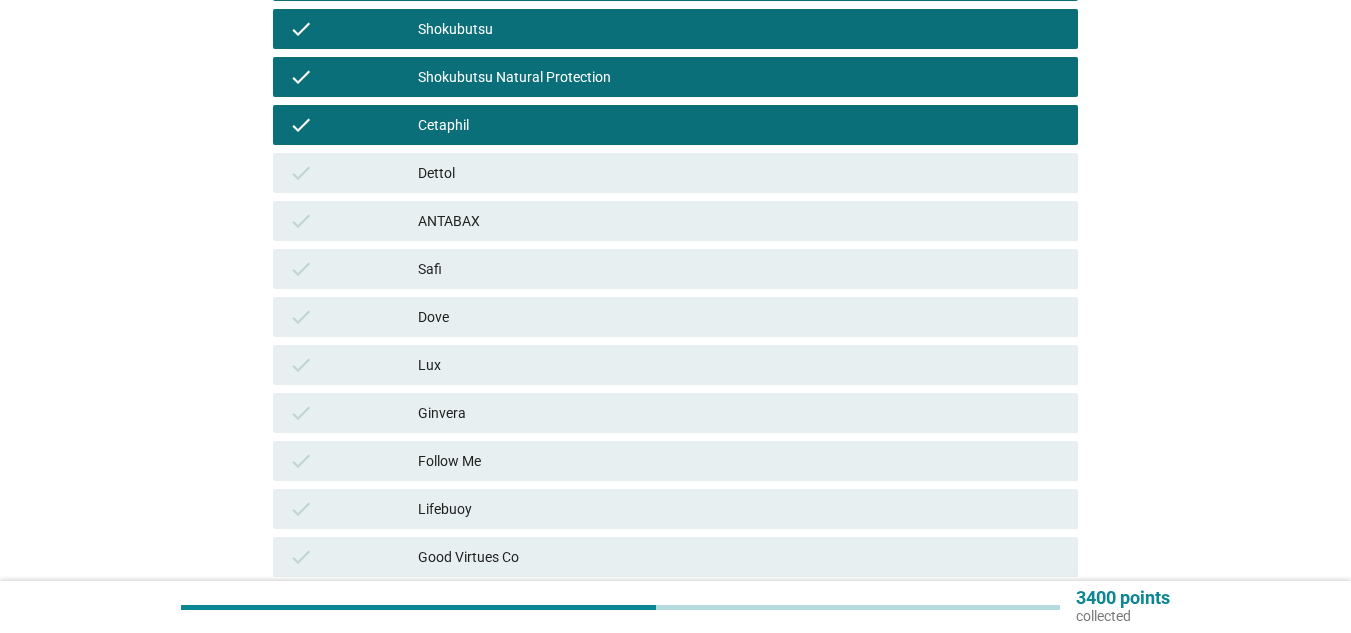 click on "check   ANTABAX" at bounding box center (675, 221) 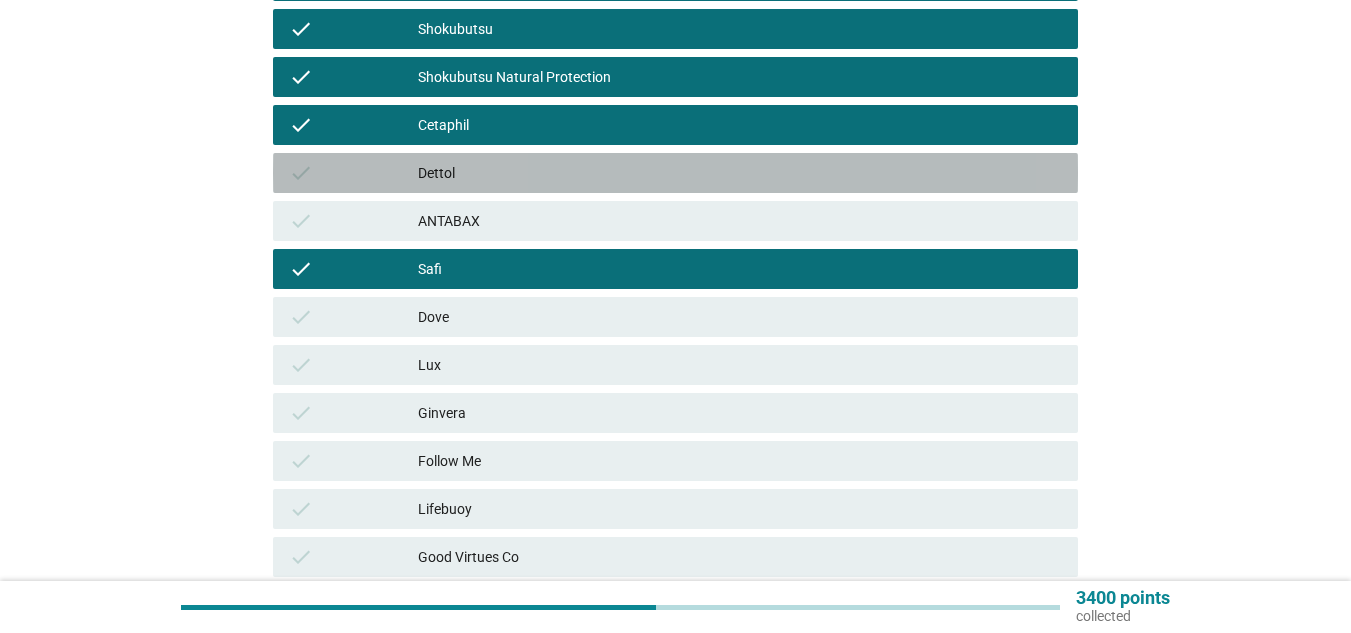 click on "Dettol" at bounding box center [740, 173] 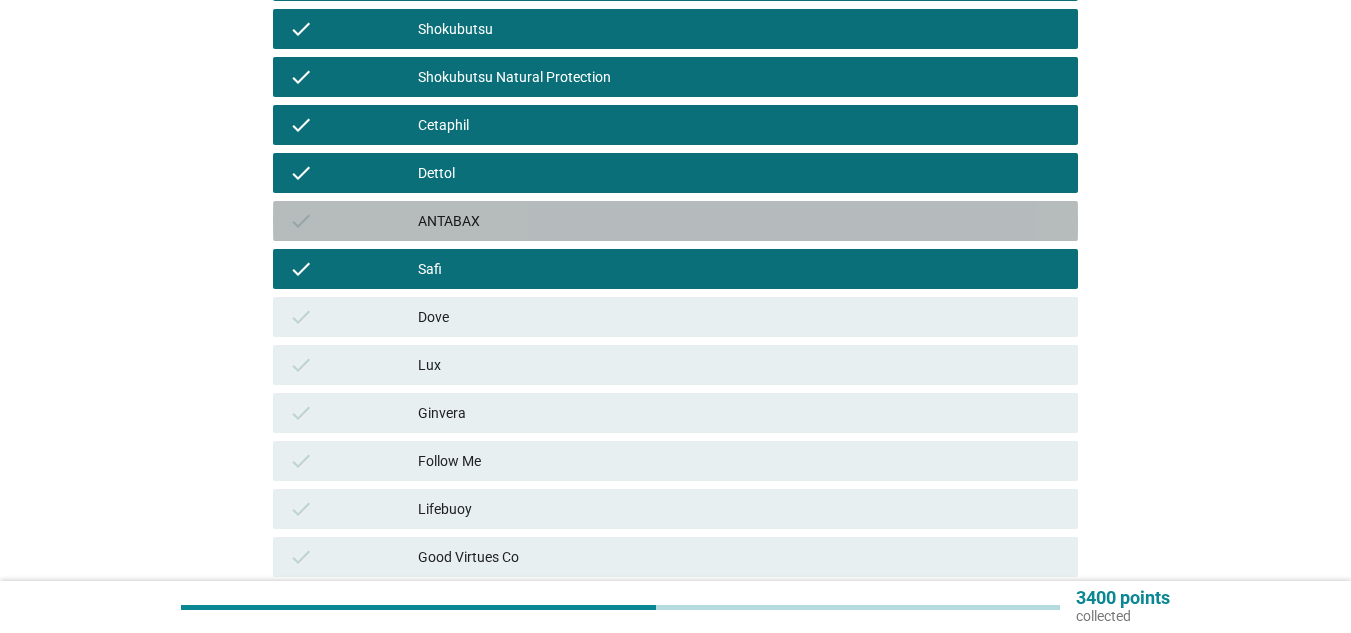 click on "check   ANTABAX" at bounding box center (675, 221) 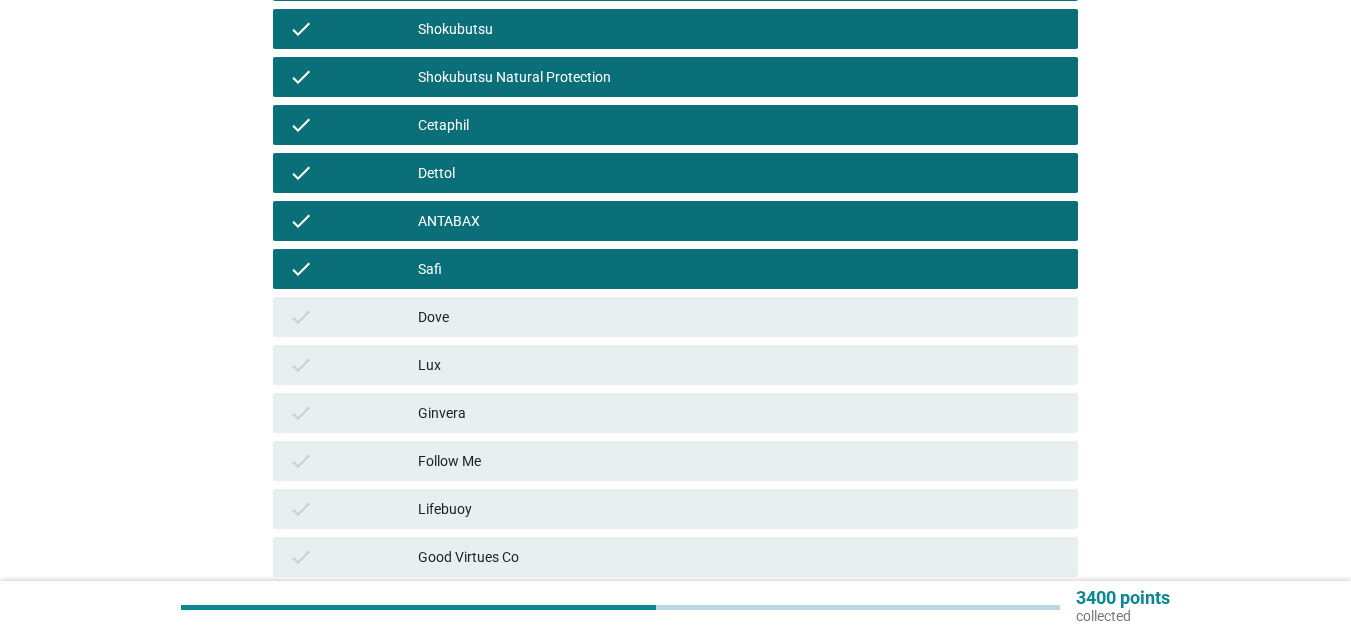 click on "Dove" at bounding box center (740, 317) 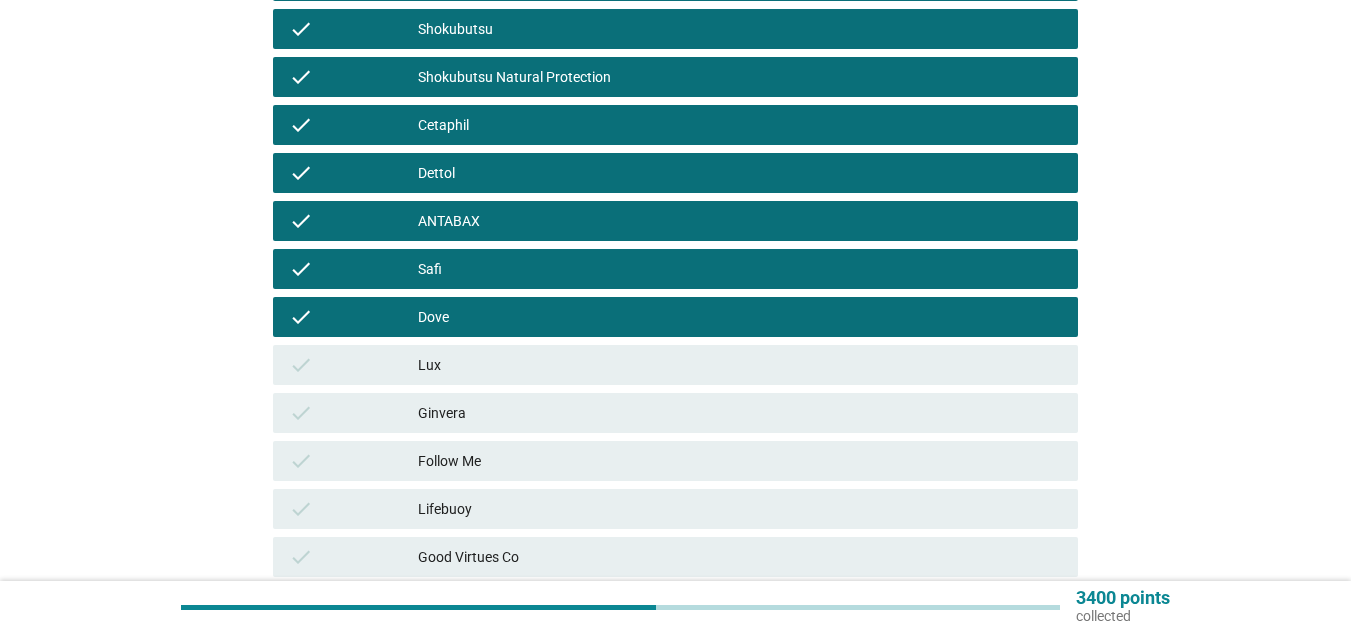 click on "check   Ginvera" at bounding box center [675, 413] 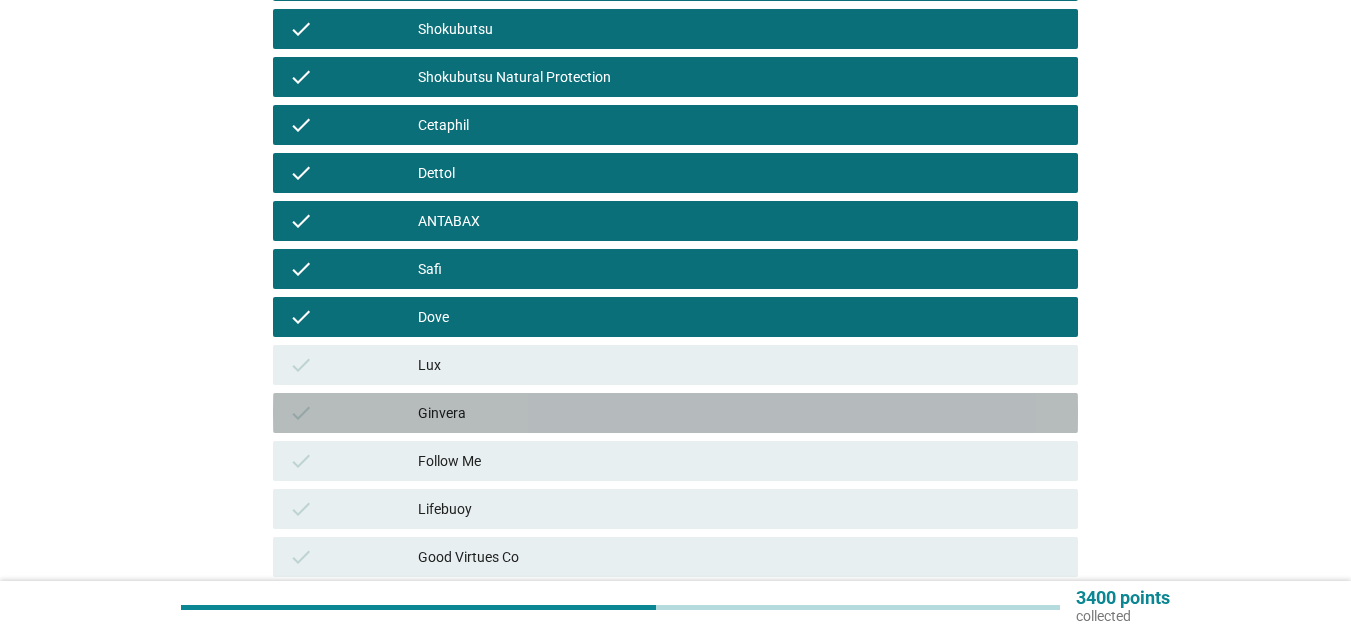 click on "check   Ginvera" at bounding box center (675, 413) 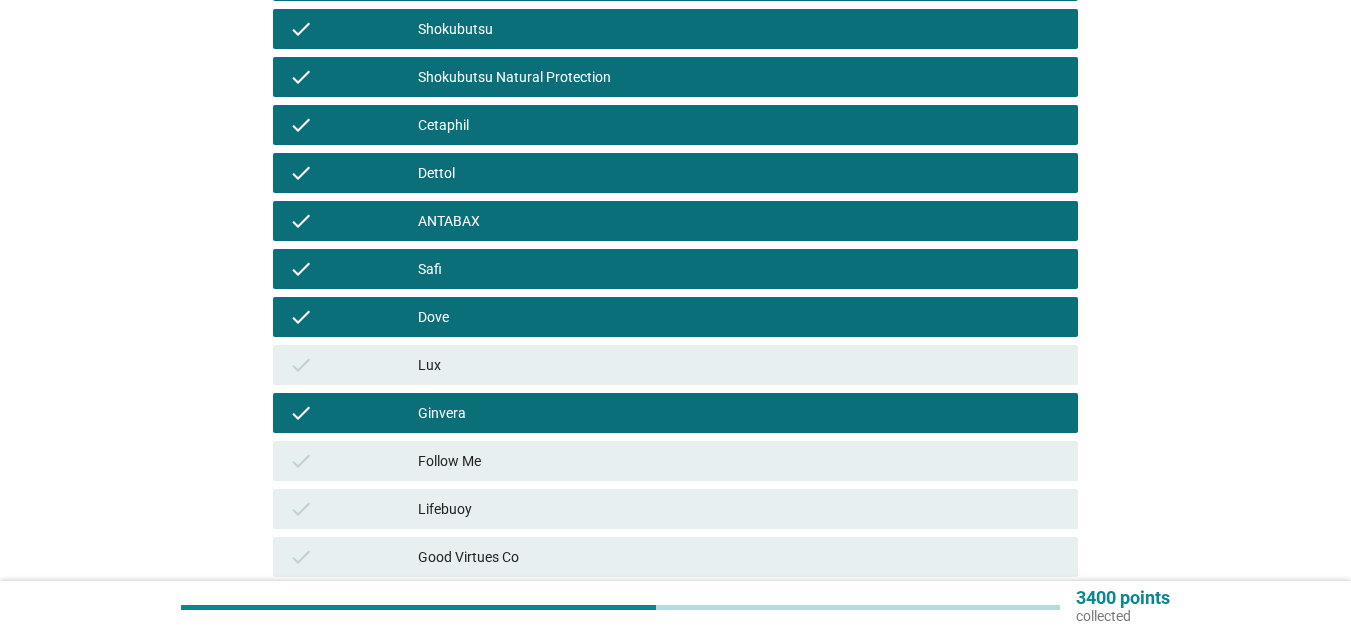 click on "check   Lux" at bounding box center [675, 365] 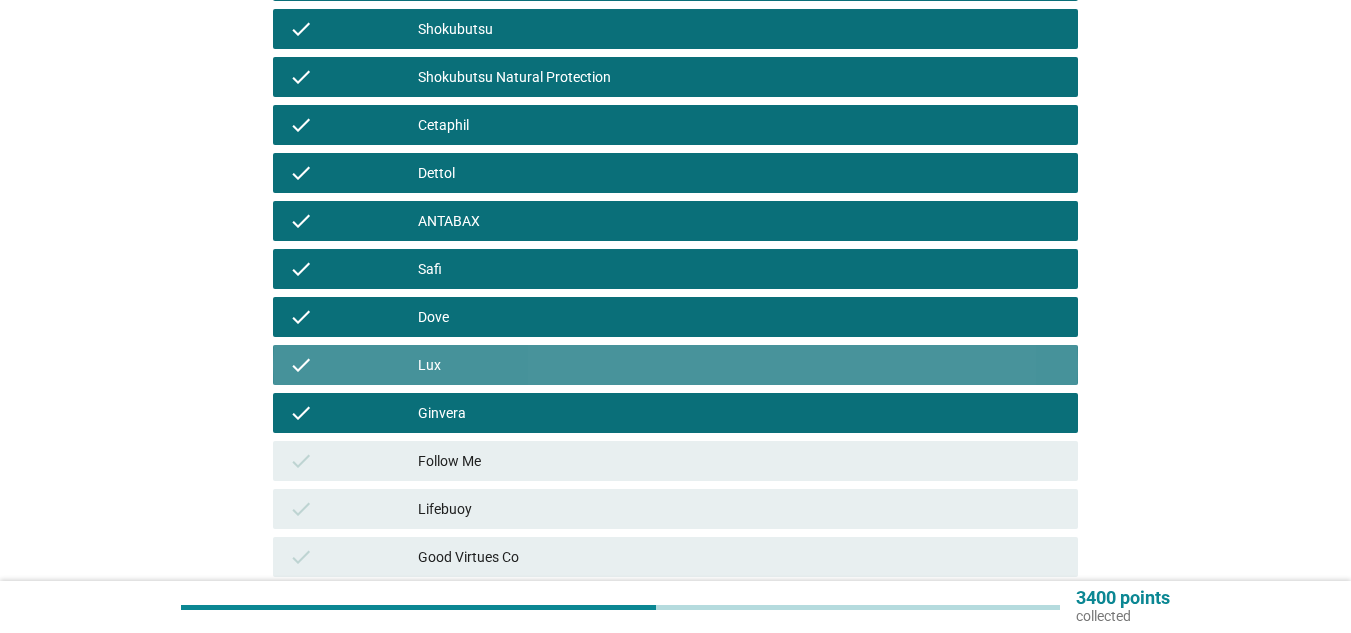click on "Follow Me" at bounding box center (740, 461) 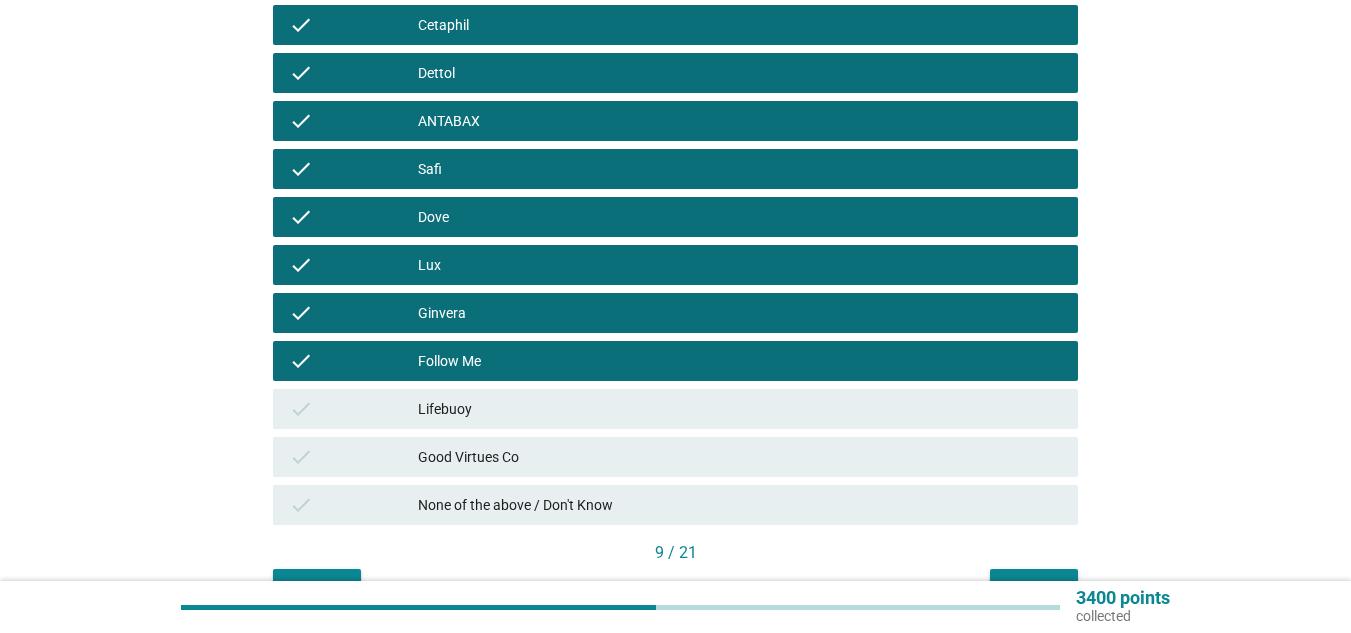 click on "Lifebuoy" at bounding box center [740, 409] 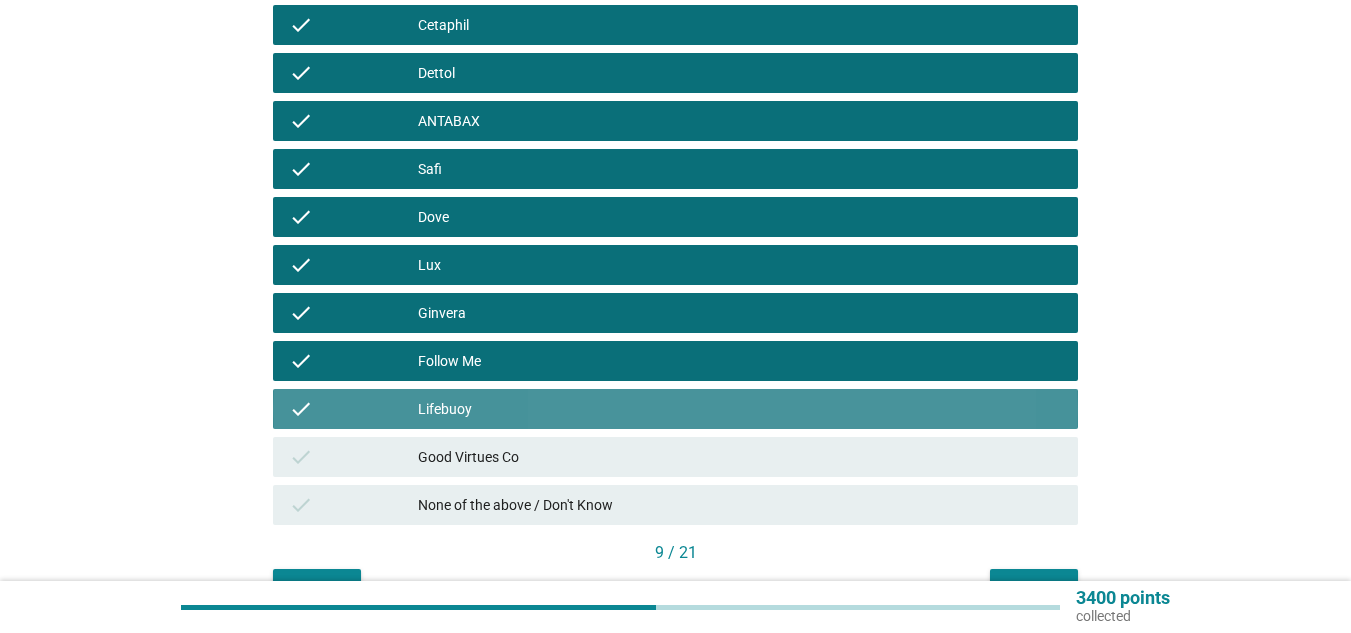 drag, startPoint x: 648, startPoint y: 458, endPoint x: 797, endPoint y: 477, distance: 150.20653 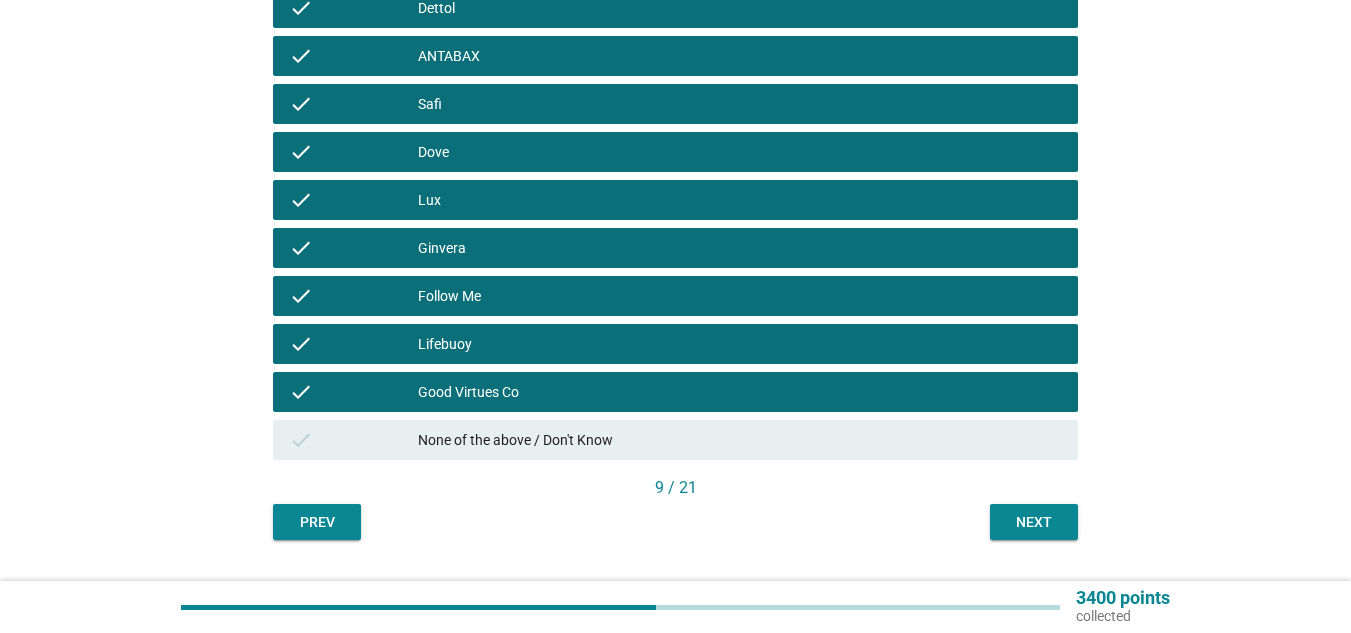 scroll, scrollTop: 600, scrollLeft: 0, axis: vertical 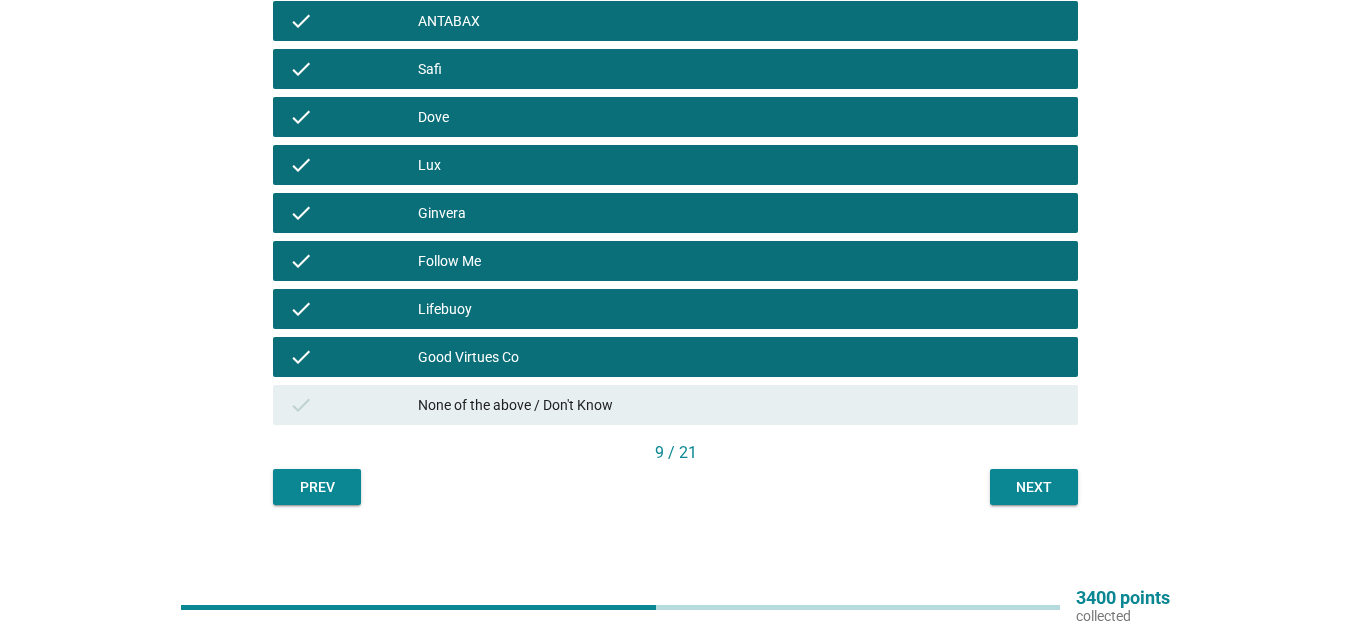 click on "Next" at bounding box center (1034, 487) 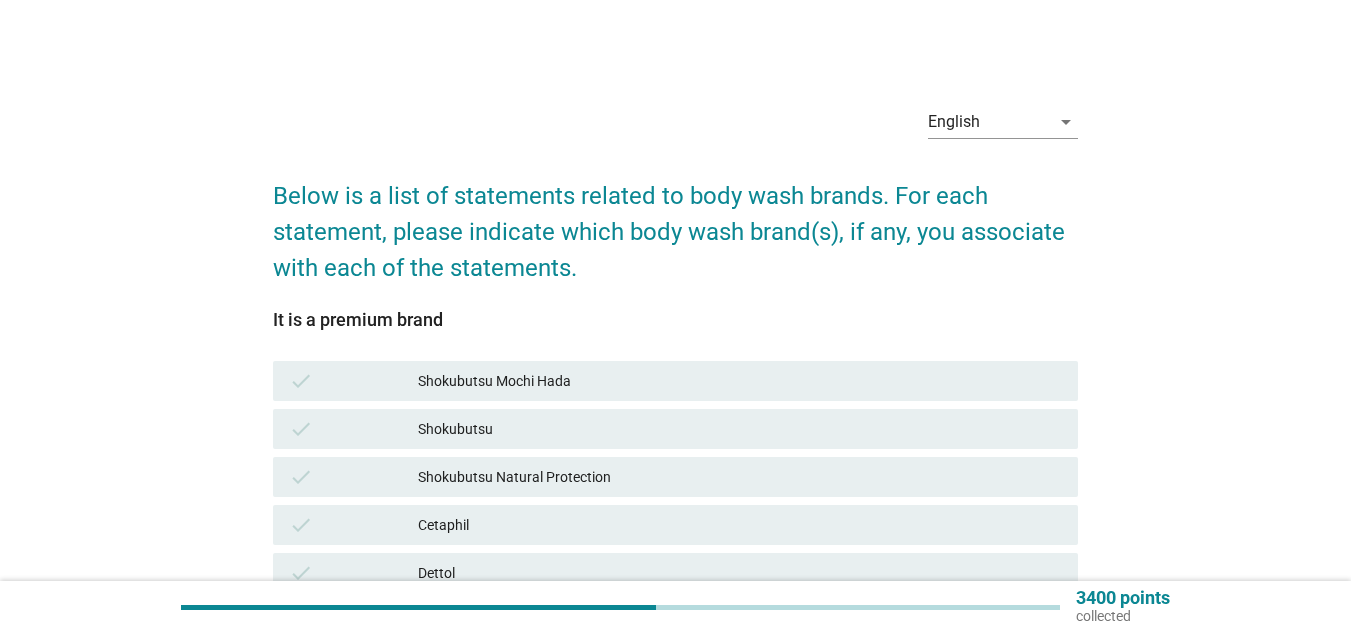 click on "check   Shokubutsu" at bounding box center [675, 429] 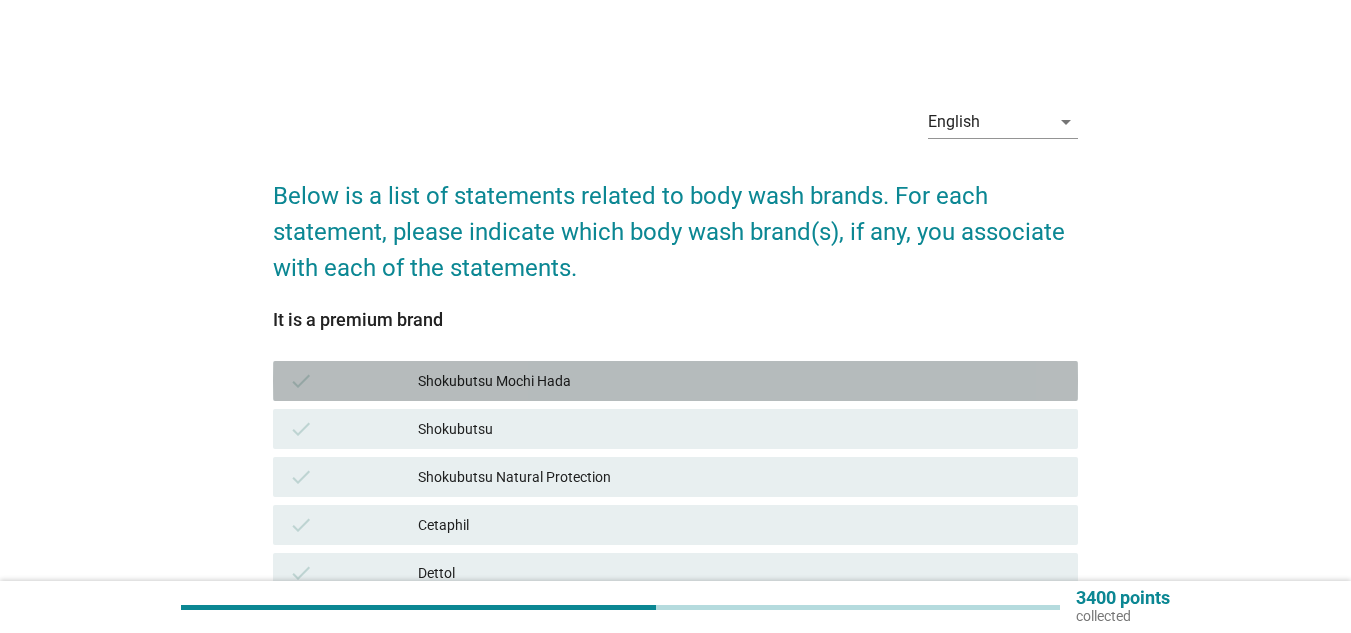 click on "Shokubutsu Mochi Hada" at bounding box center (740, 381) 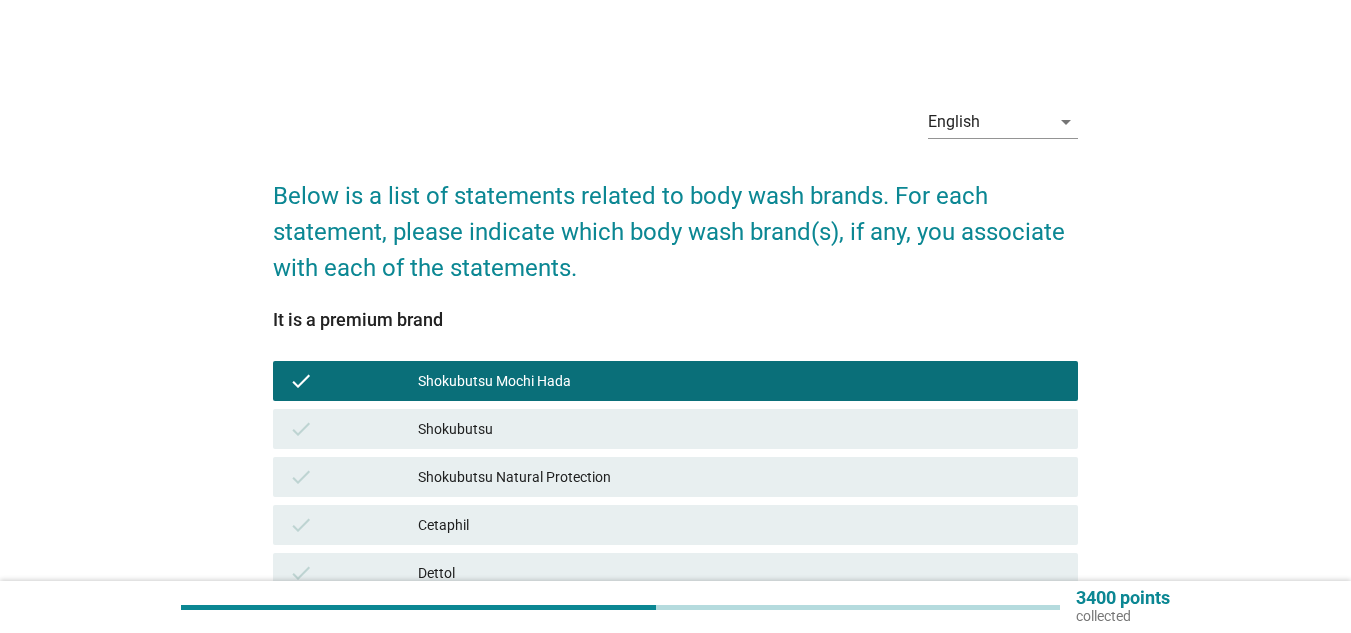 click on "check   Shokubutsu" at bounding box center (675, 429) 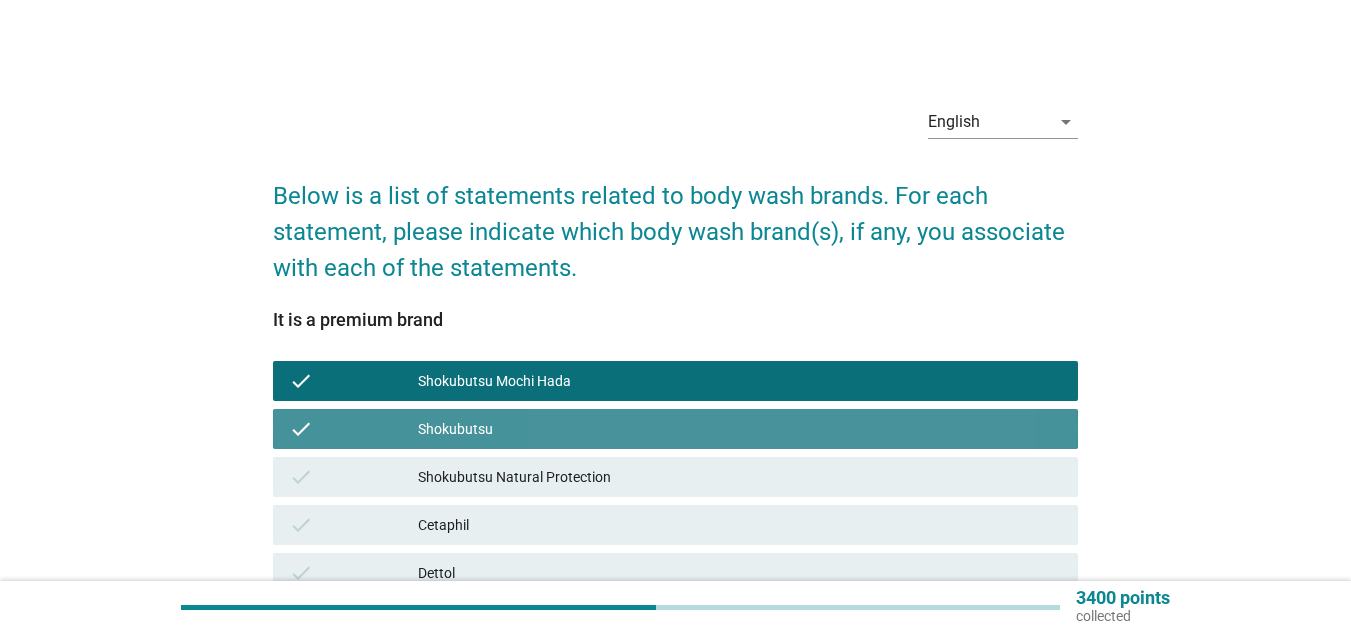 drag, startPoint x: 570, startPoint y: 460, endPoint x: 597, endPoint y: 485, distance: 36.796738 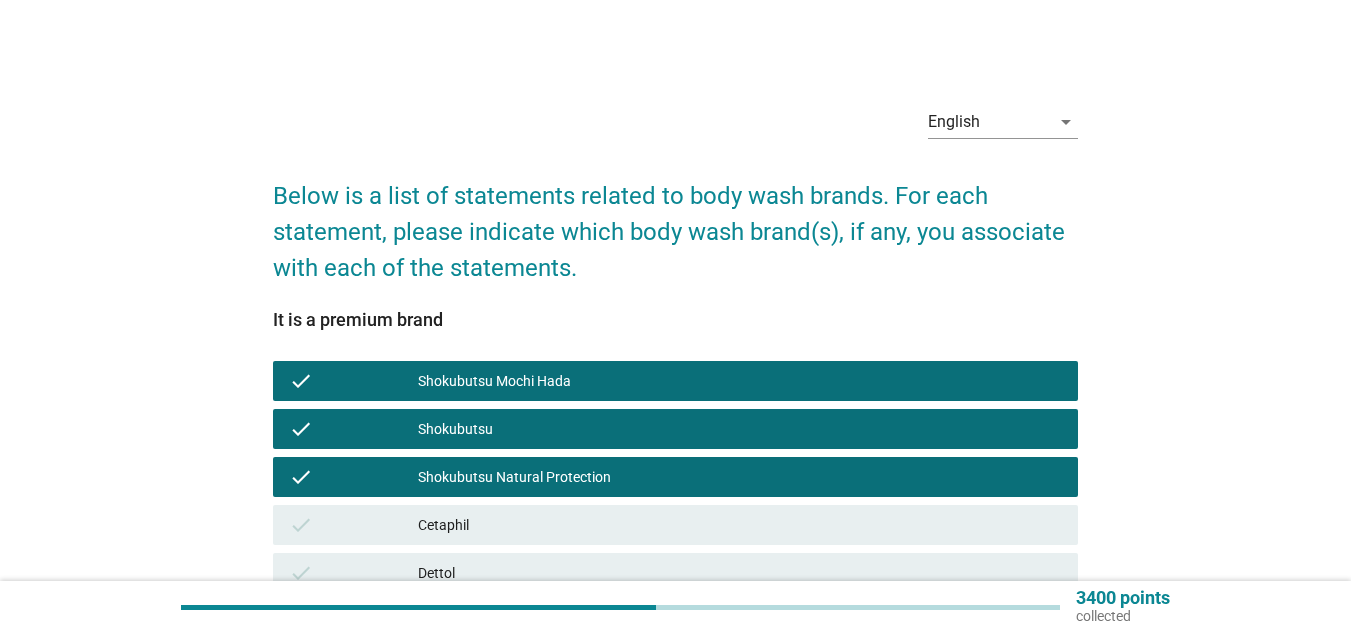 click on "Cetaphil" at bounding box center (740, 525) 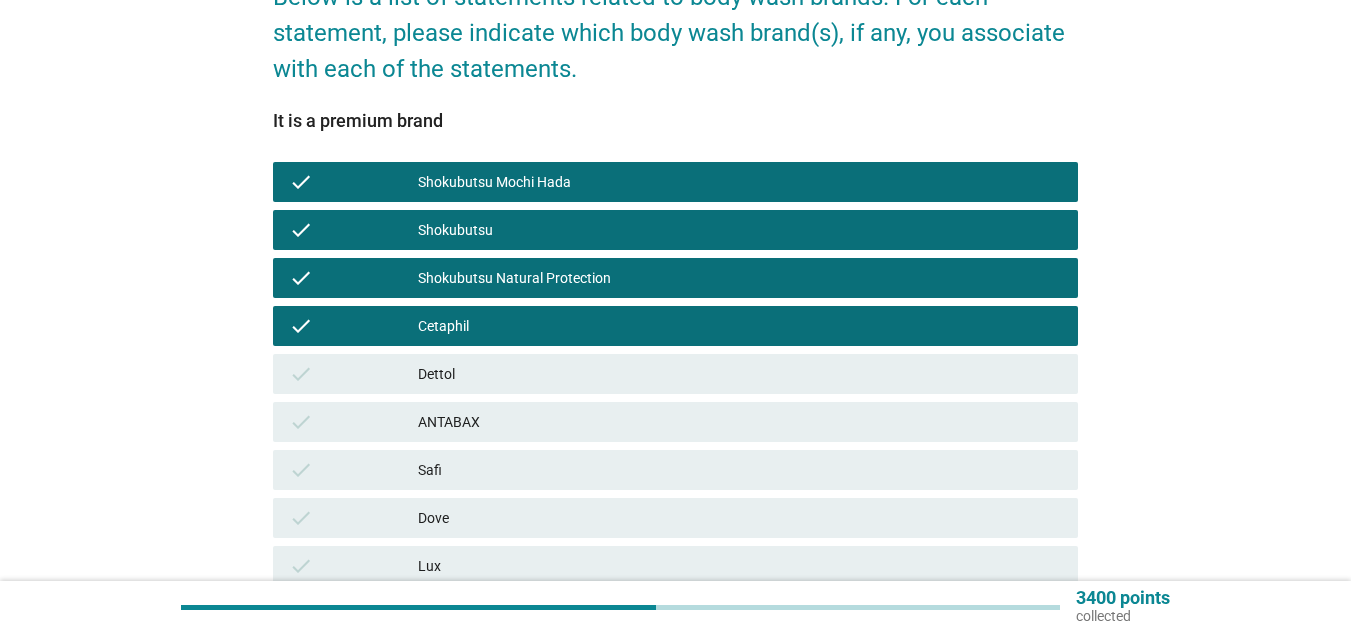 scroll, scrollTop: 200, scrollLeft: 0, axis: vertical 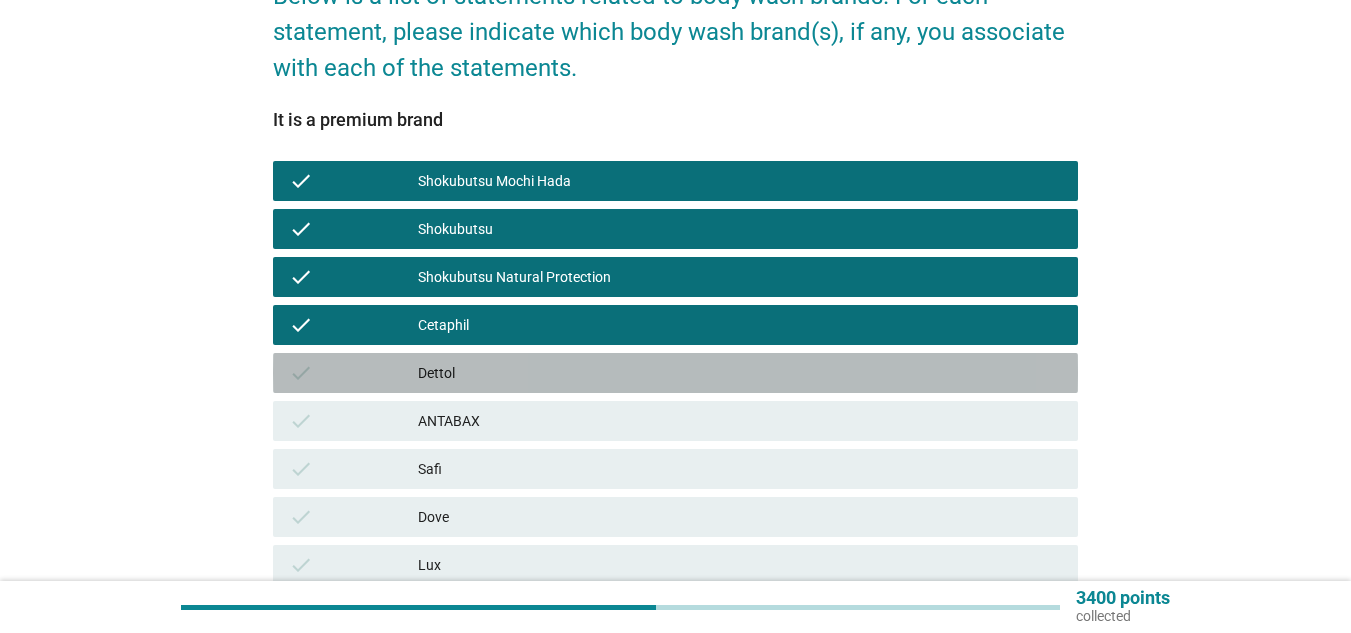click on "Dettol" at bounding box center [740, 373] 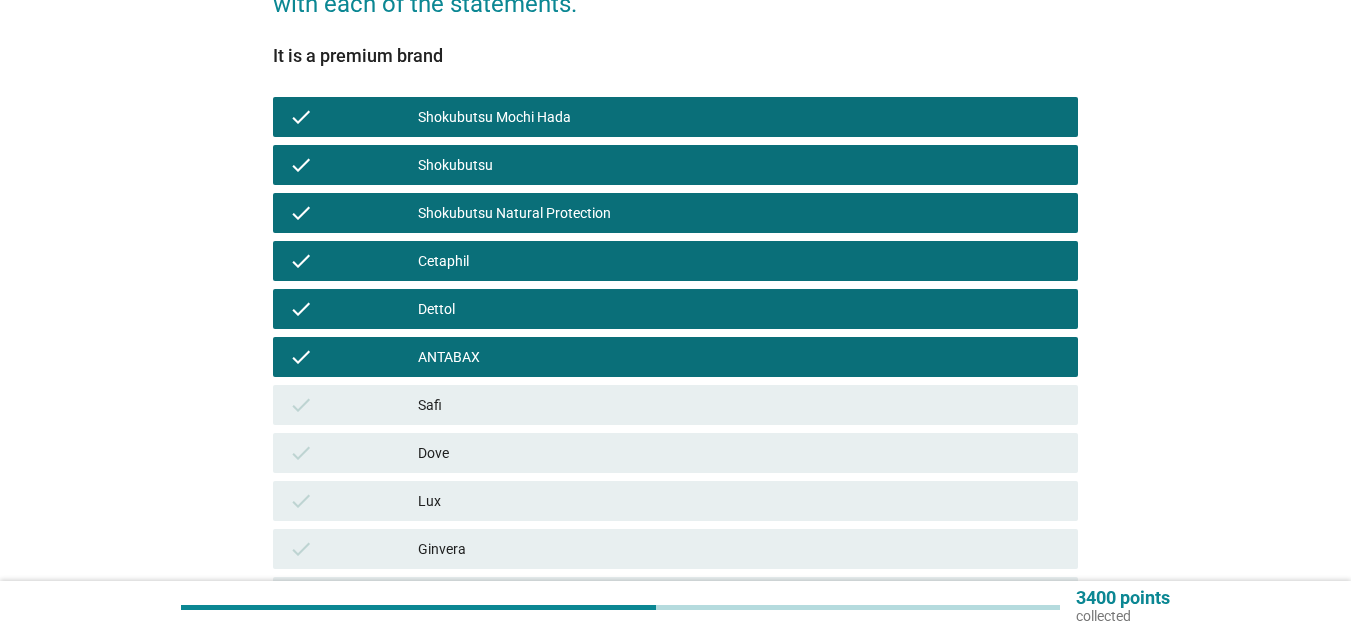 scroll, scrollTop: 300, scrollLeft: 0, axis: vertical 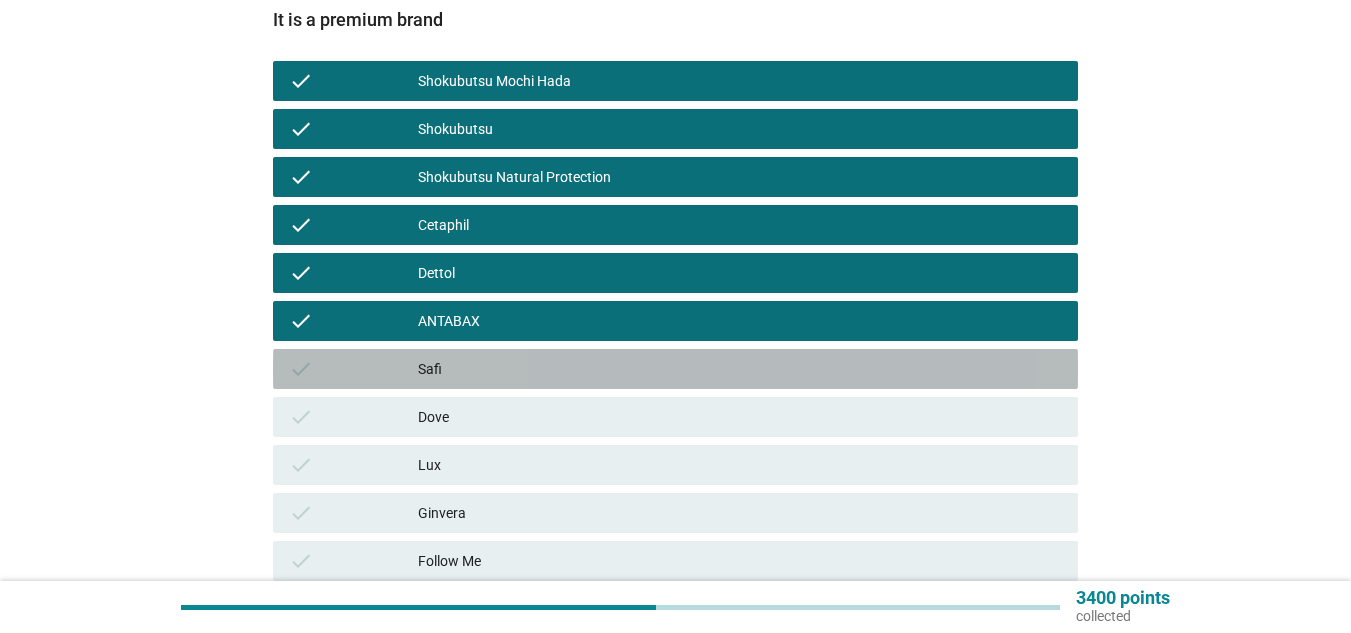 click on "Safi" at bounding box center [740, 369] 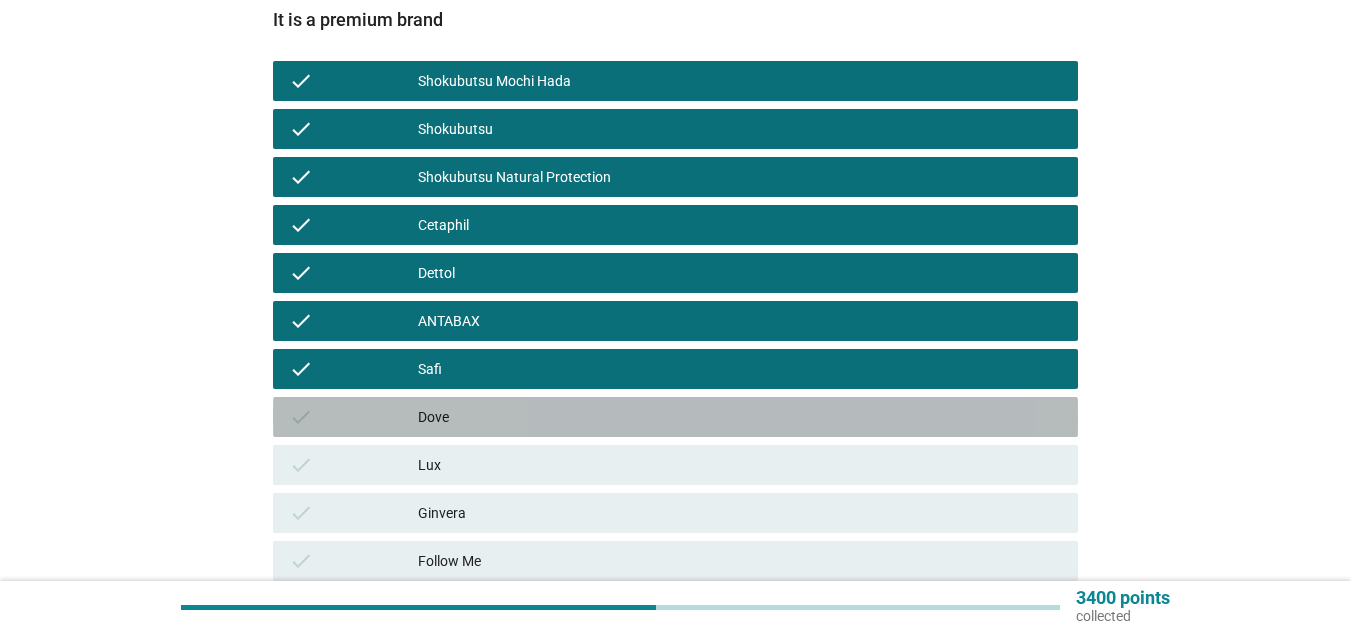 click on "Dove" at bounding box center [740, 417] 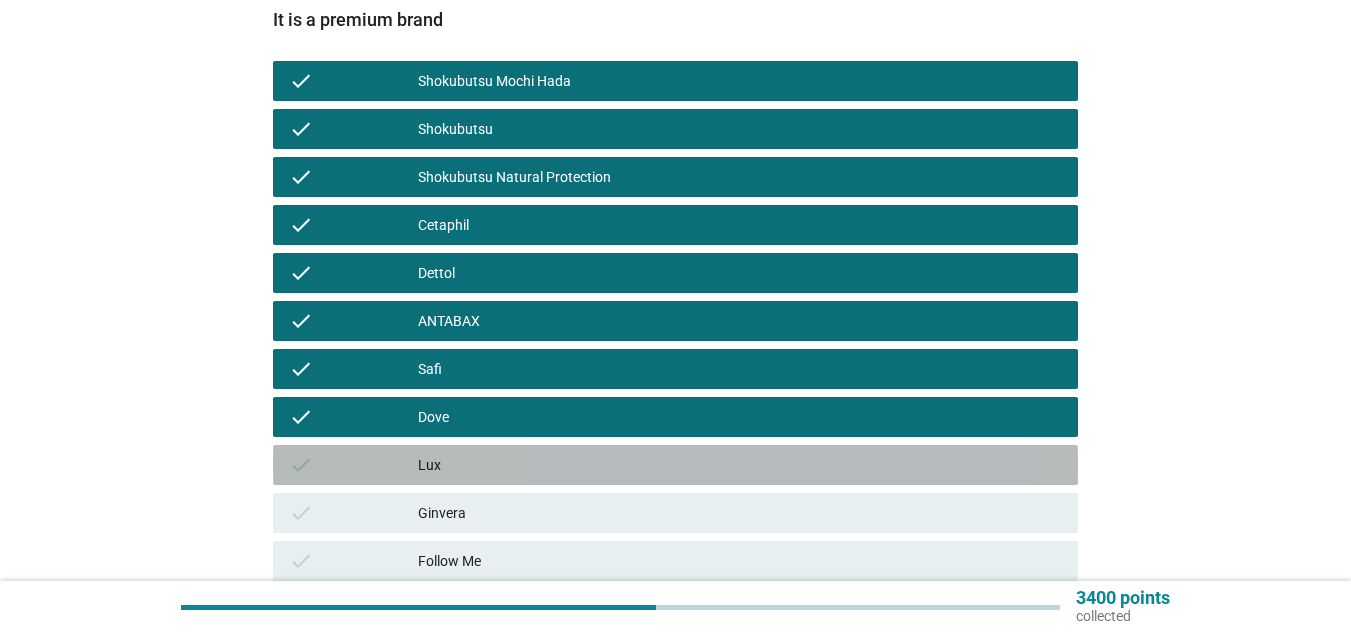 click on "Lux" at bounding box center [740, 465] 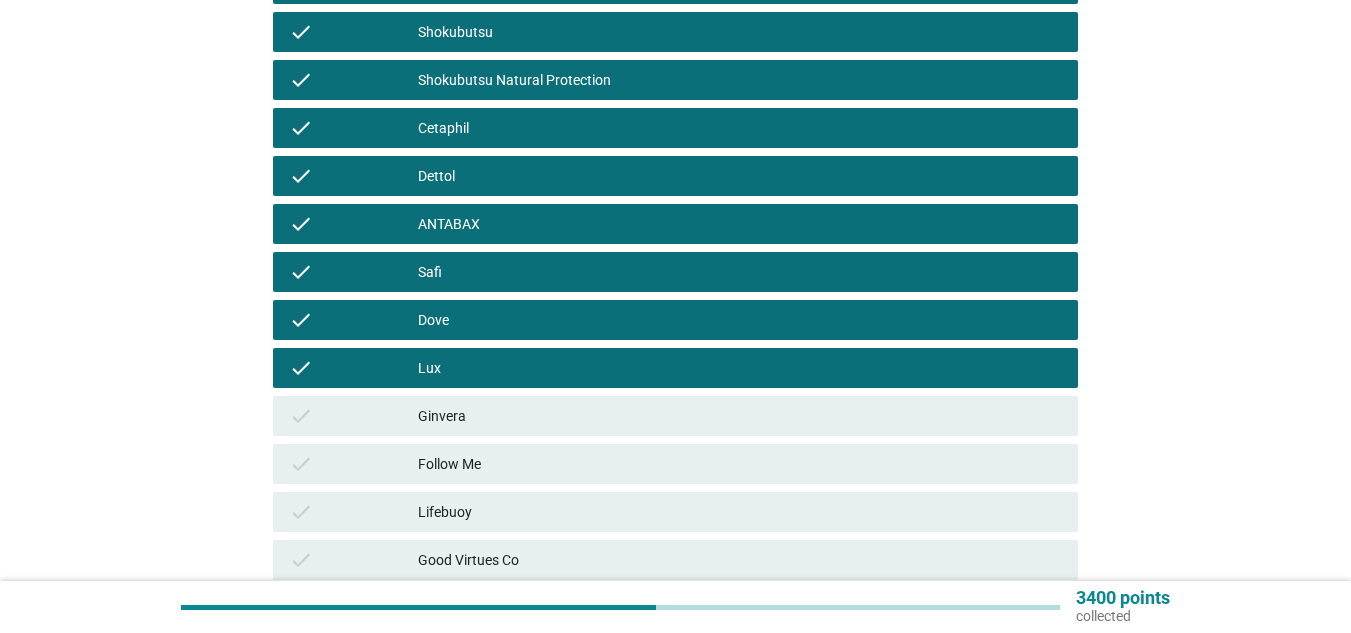 scroll, scrollTop: 500, scrollLeft: 0, axis: vertical 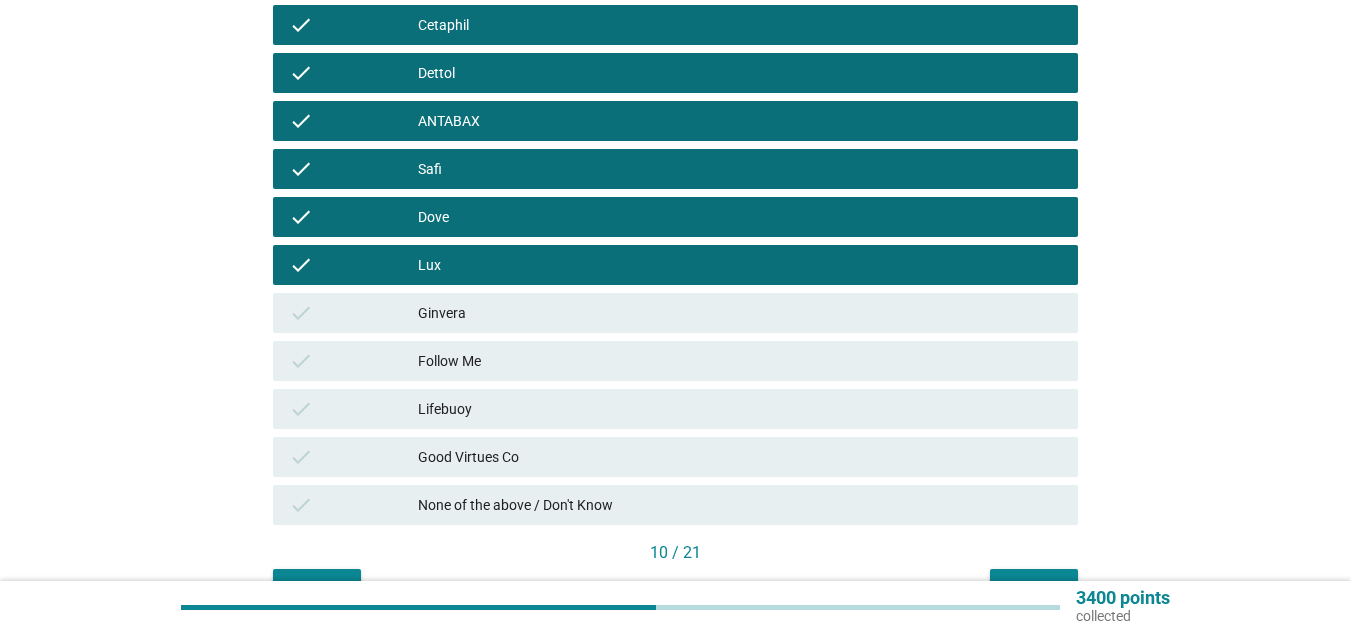 click on "Follow Me" at bounding box center [740, 361] 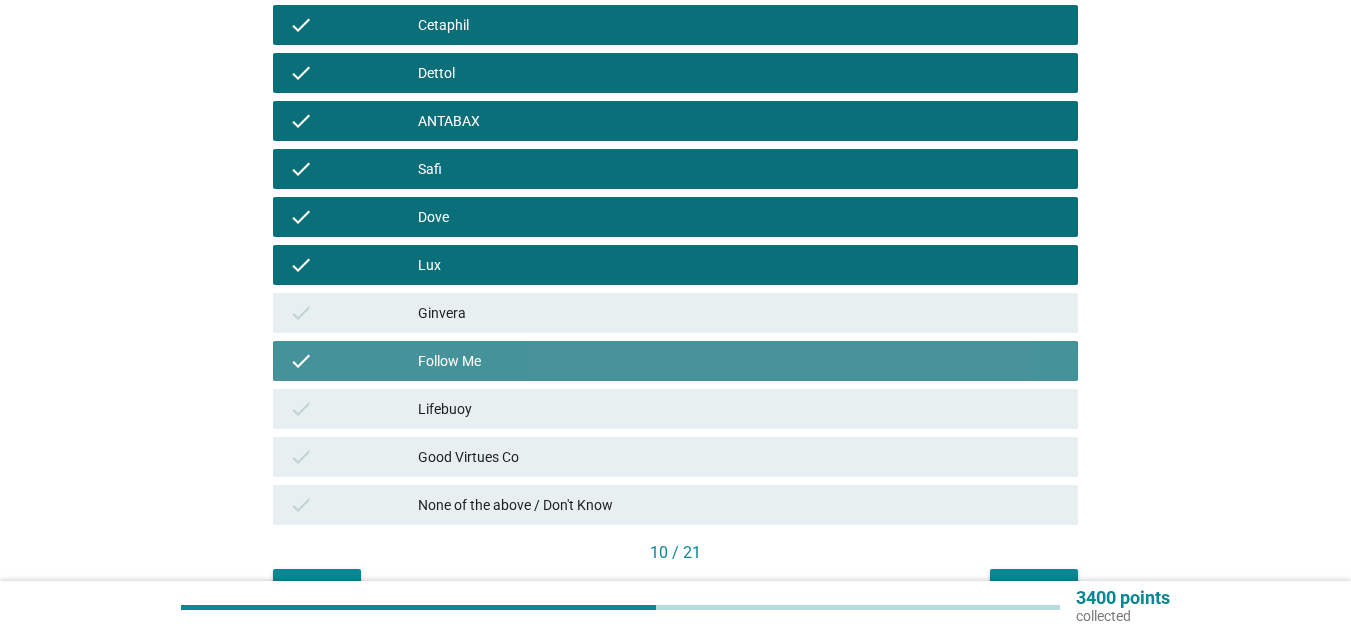 click on "check   Ginvera" at bounding box center (675, 313) 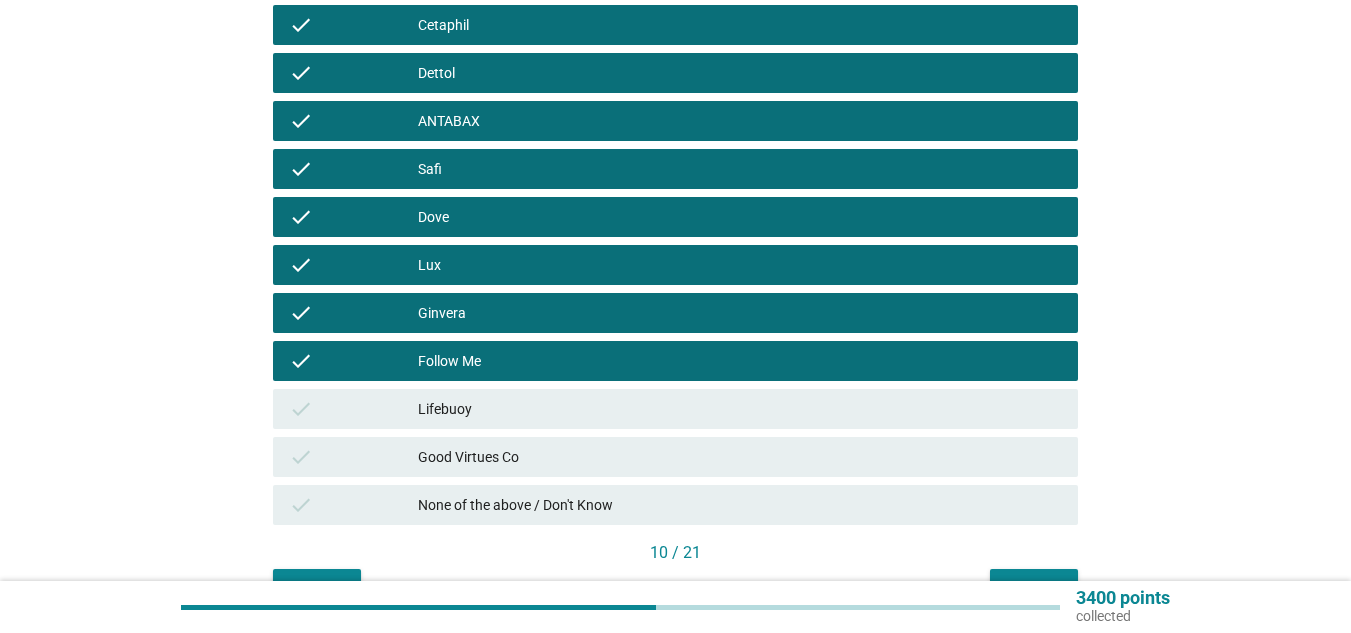 click on "check   Lifebuoy" at bounding box center [675, 409] 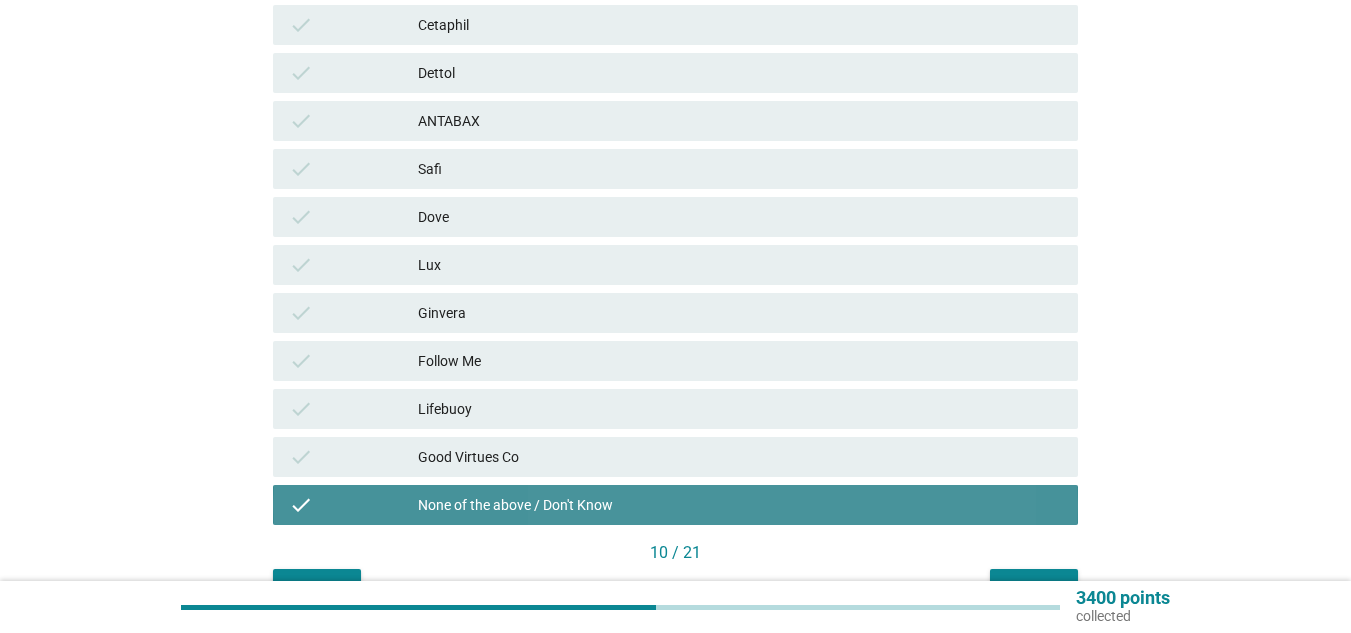click on "check   Lifebuoy" at bounding box center (675, 409) 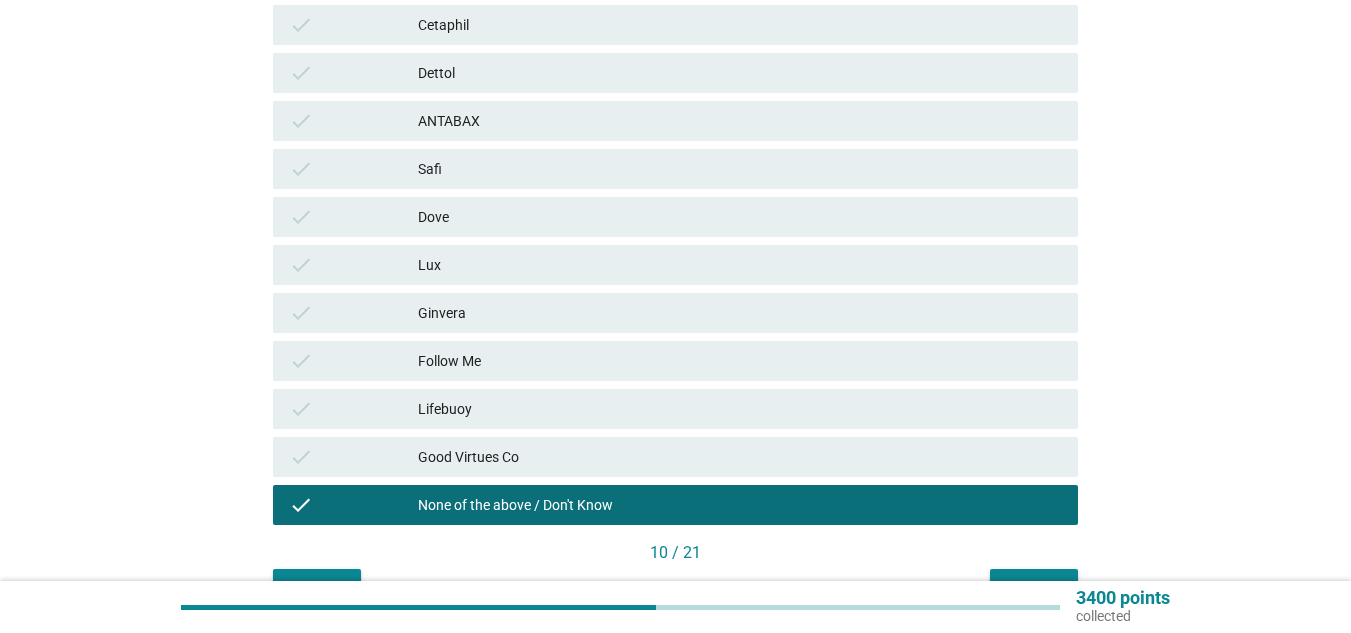 click on "Good Virtues Co" at bounding box center (740, 457) 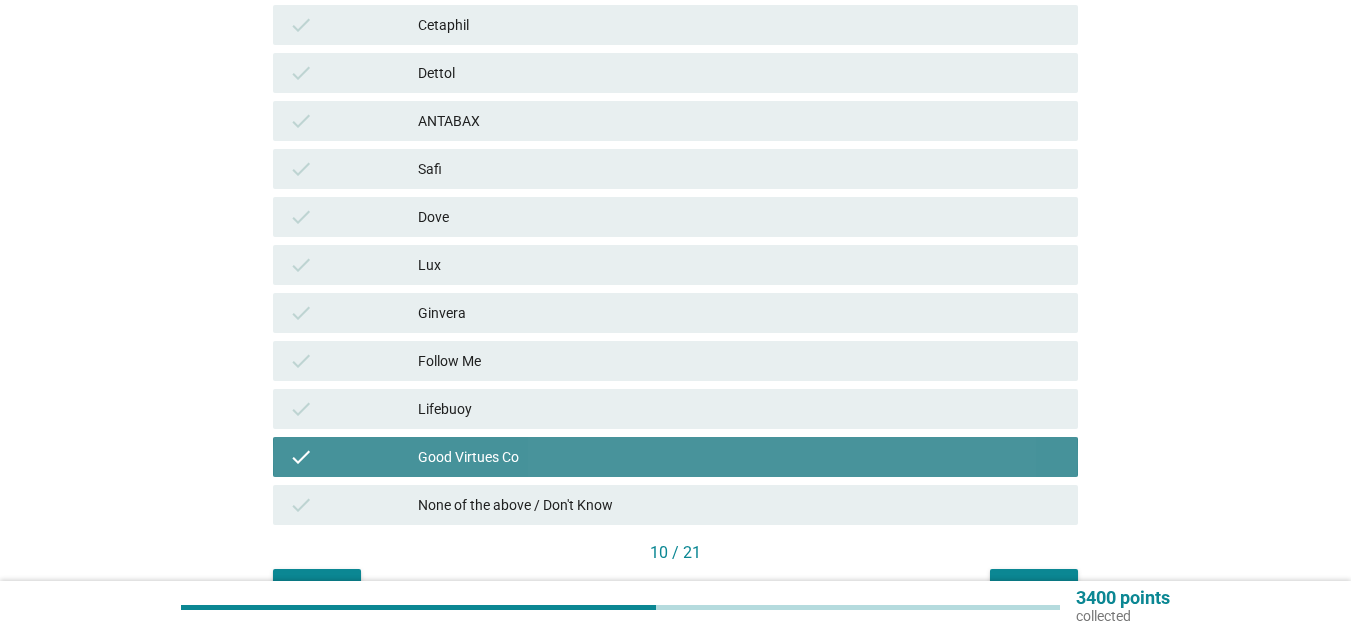 click on "Lifebuoy" at bounding box center [740, 409] 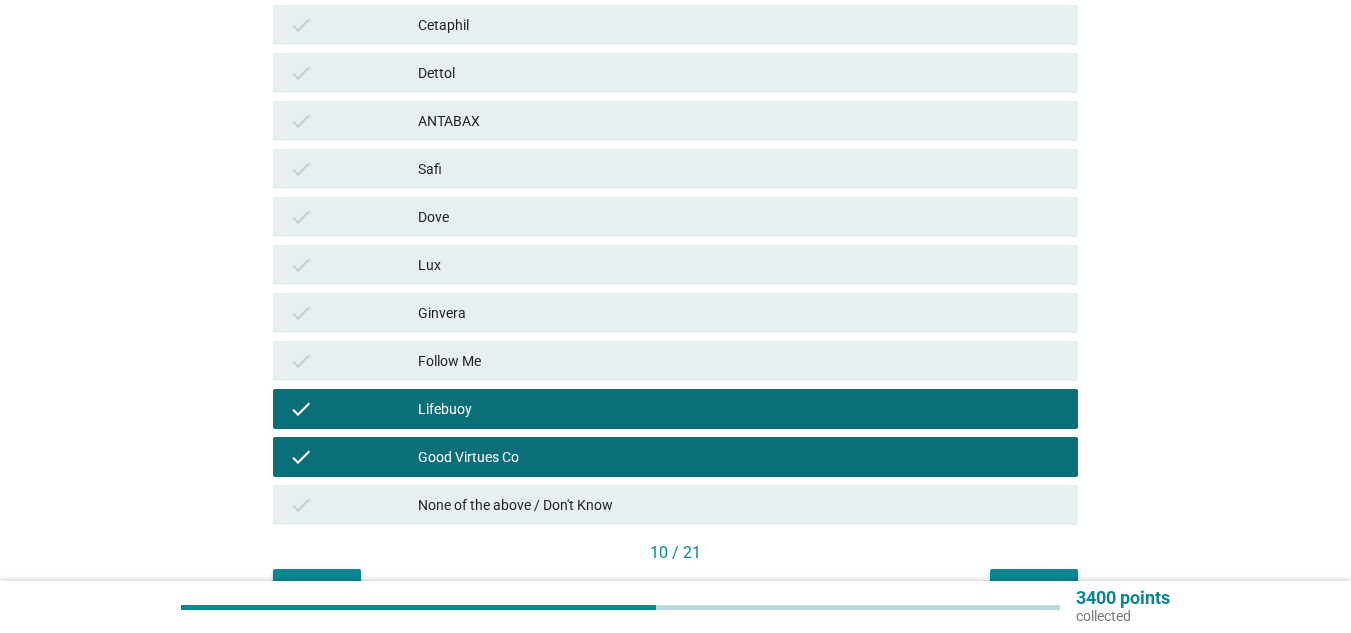 click on "Follow Me" at bounding box center [740, 361] 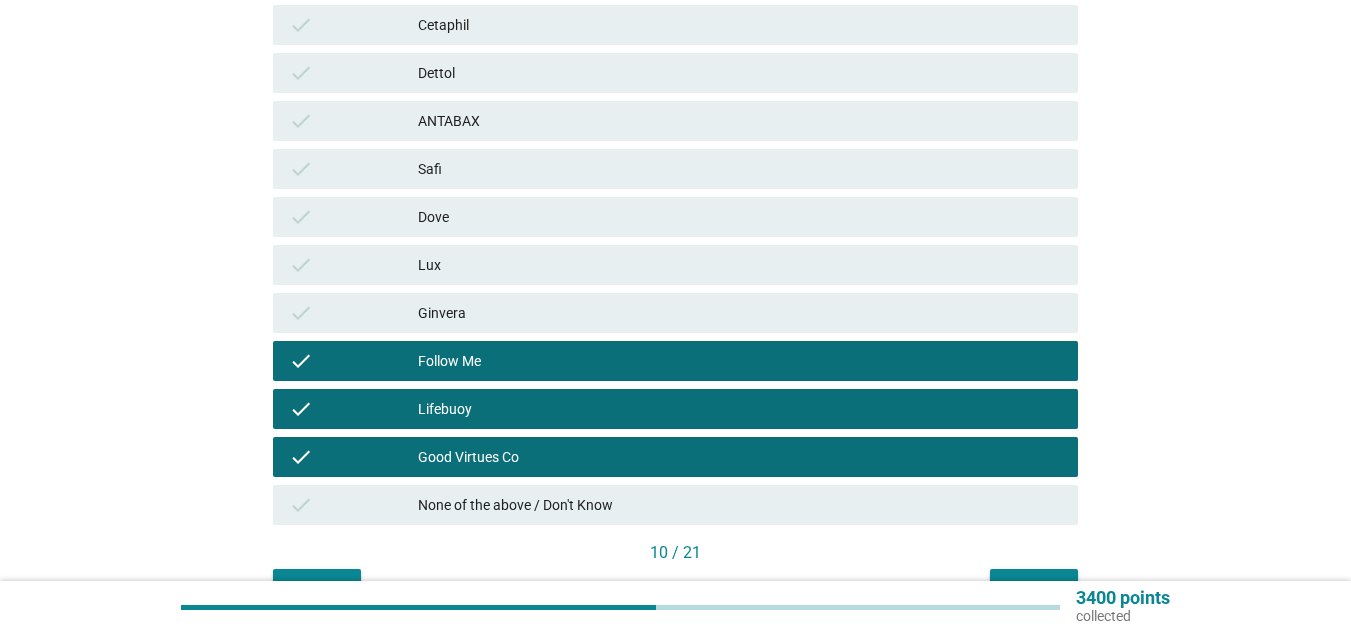 click on "Ginvera" at bounding box center (740, 313) 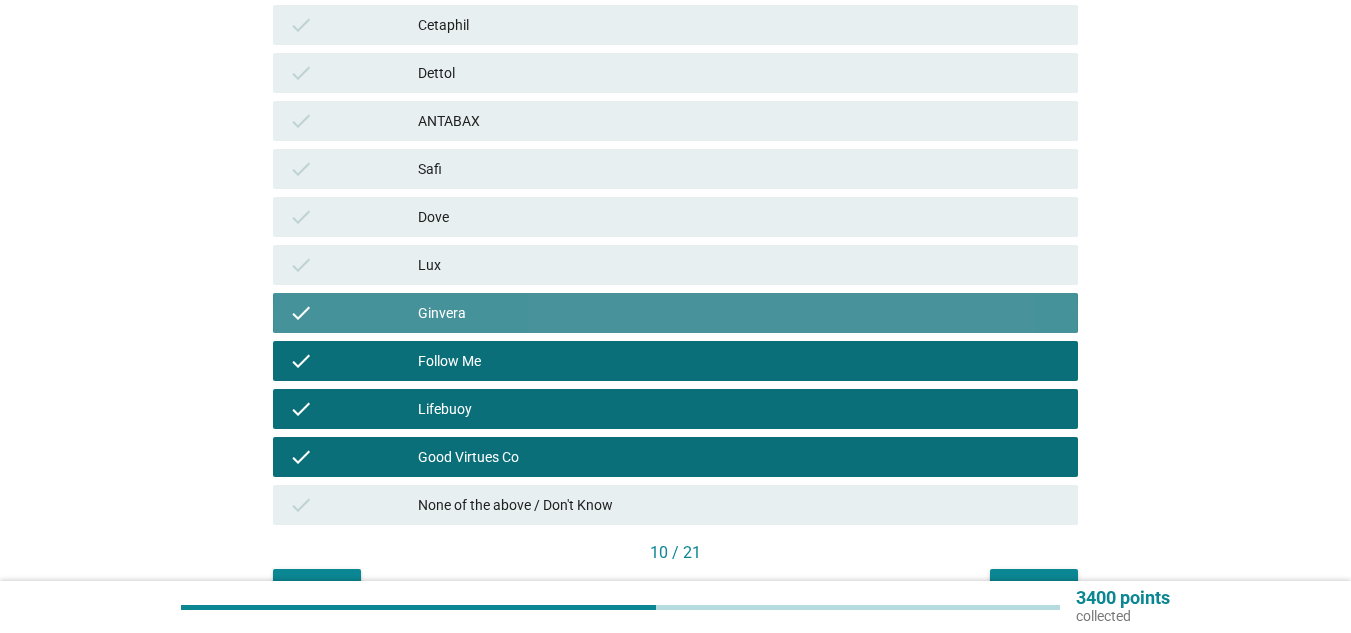 click on "check   Lux" at bounding box center (675, 265) 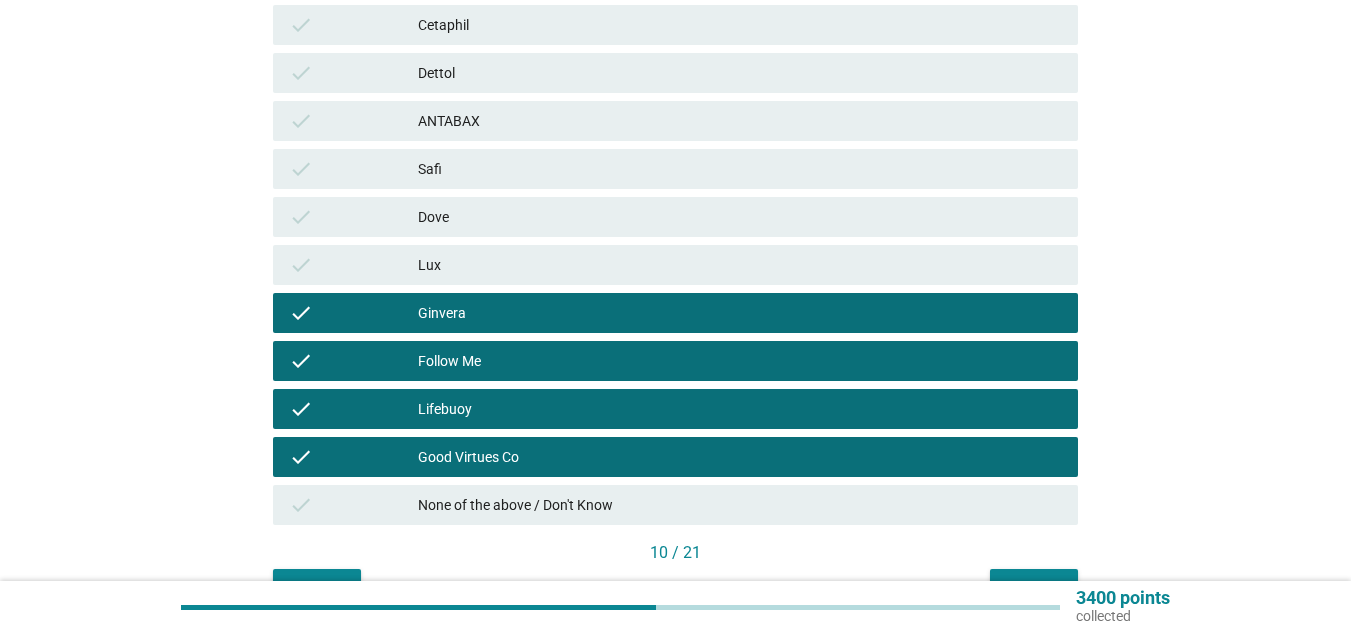 click on "Dove" at bounding box center (740, 217) 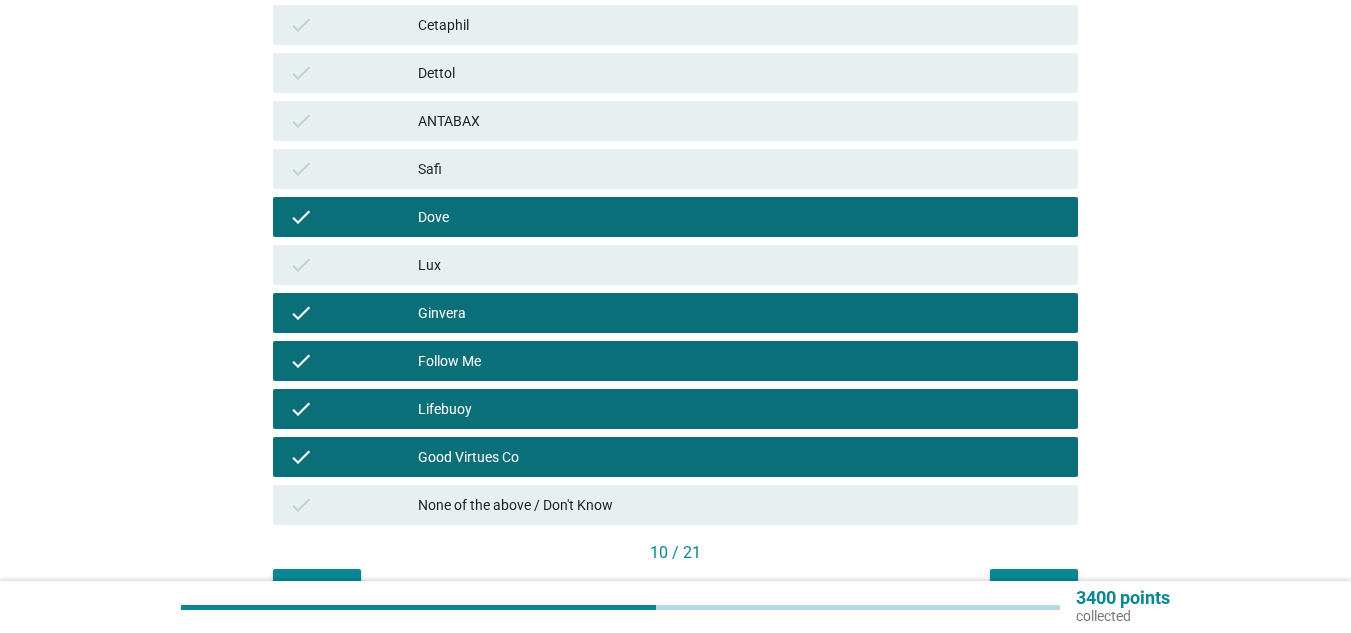 click on "check   Lux" at bounding box center (675, 265) 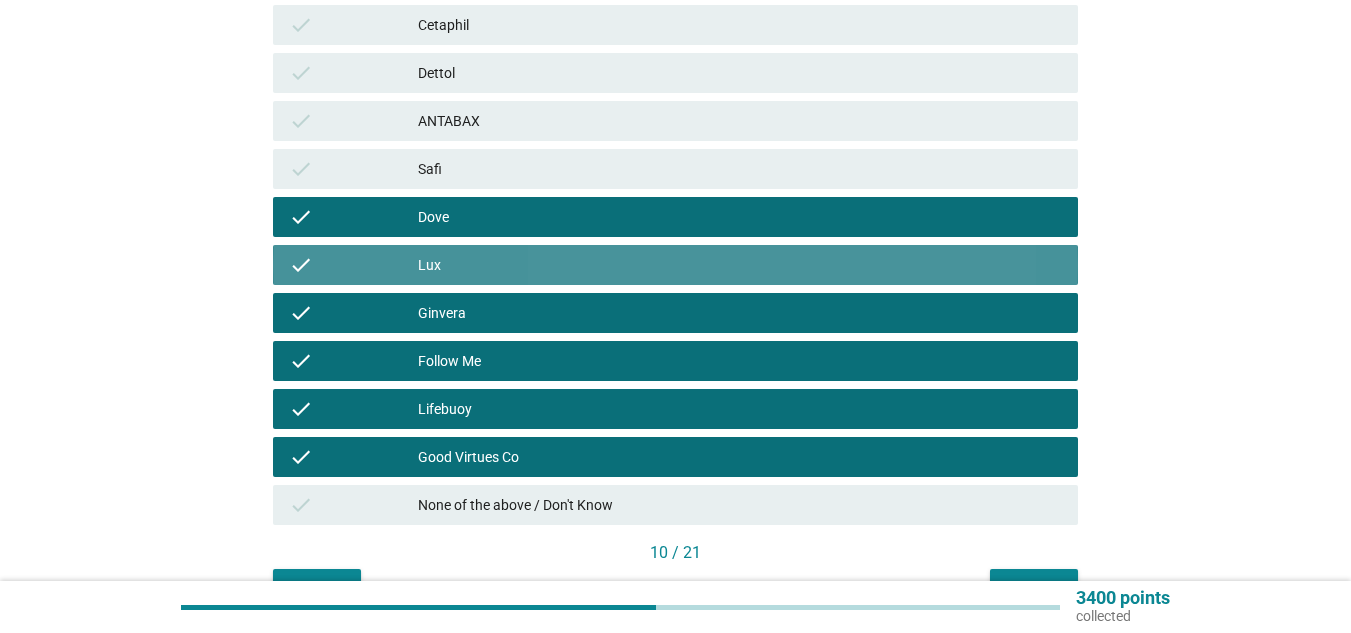 click on "check   Dove" at bounding box center [675, 217] 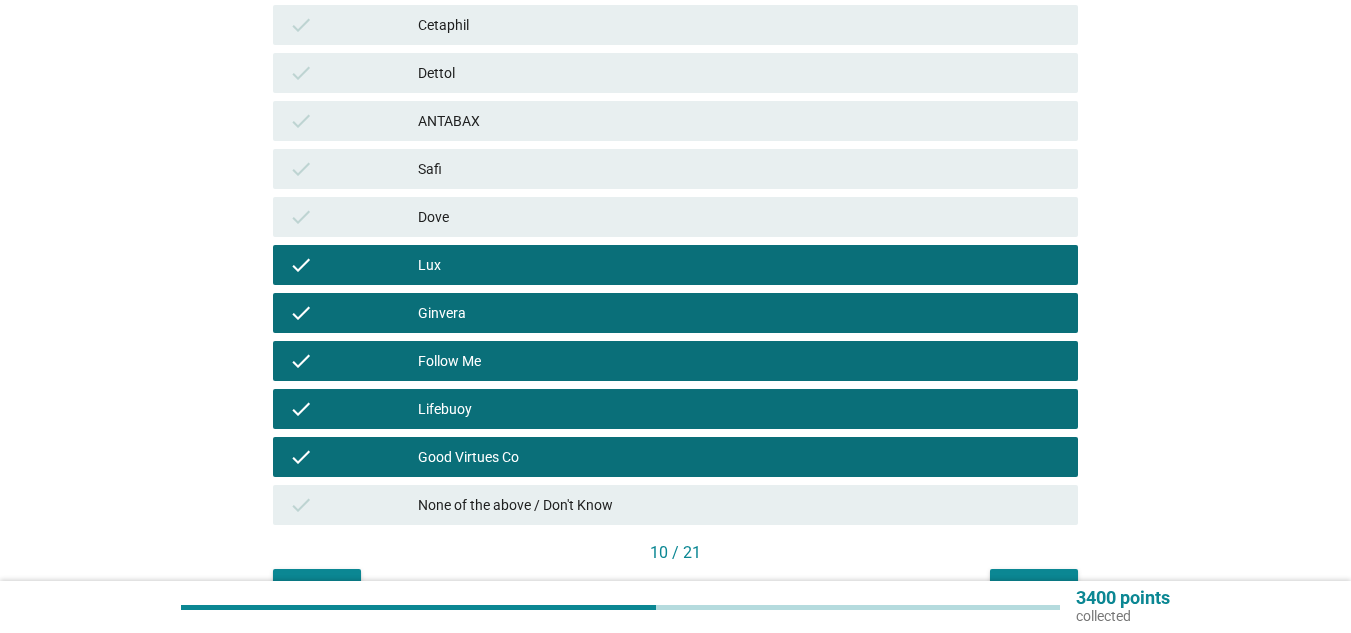 click on "Safi" at bounding box center [740, 169] 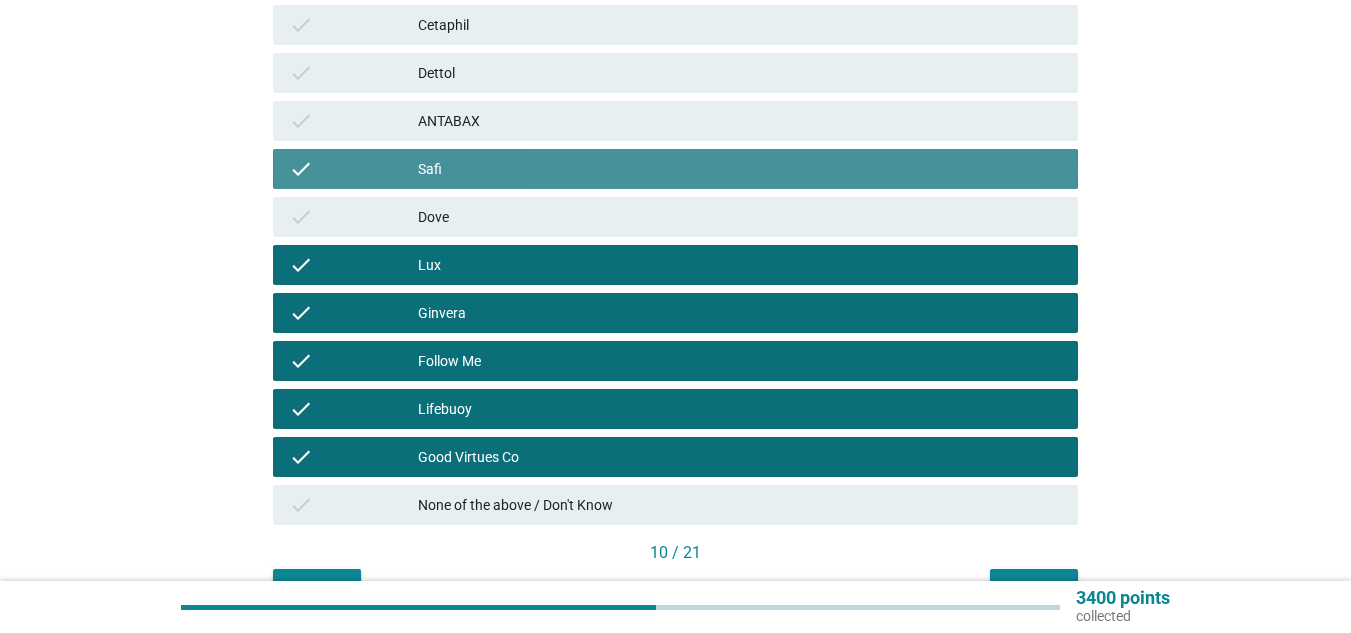 click on "Dove" at bounding box center (740, 217) 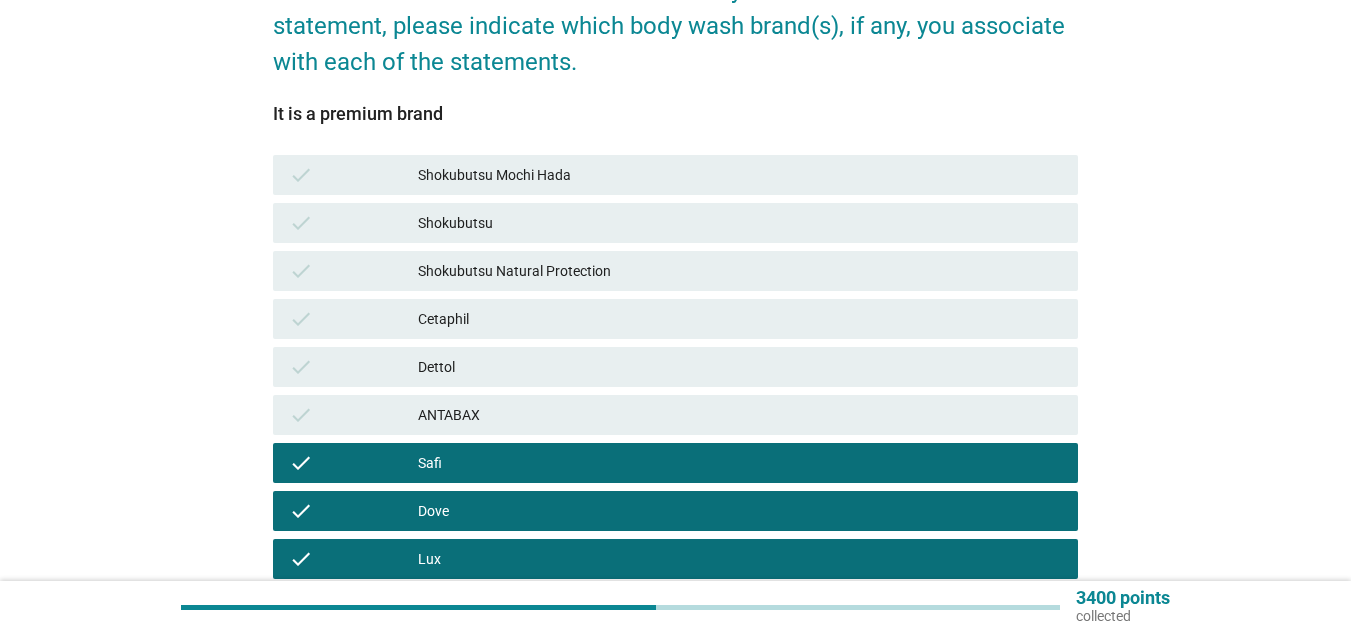 scroll, scrollTop: 200, scrollLeft: 0, axis: vertical 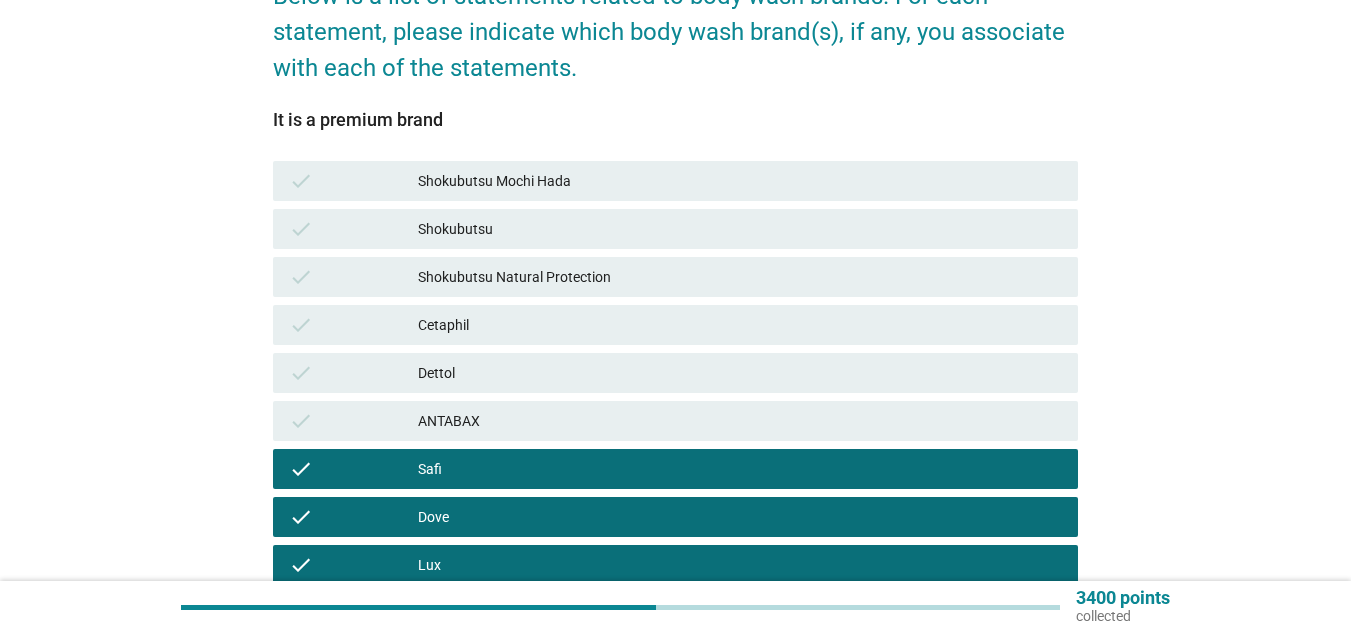click on "Shokubutsu Mochi Hada" at bounding box center [740, 181] 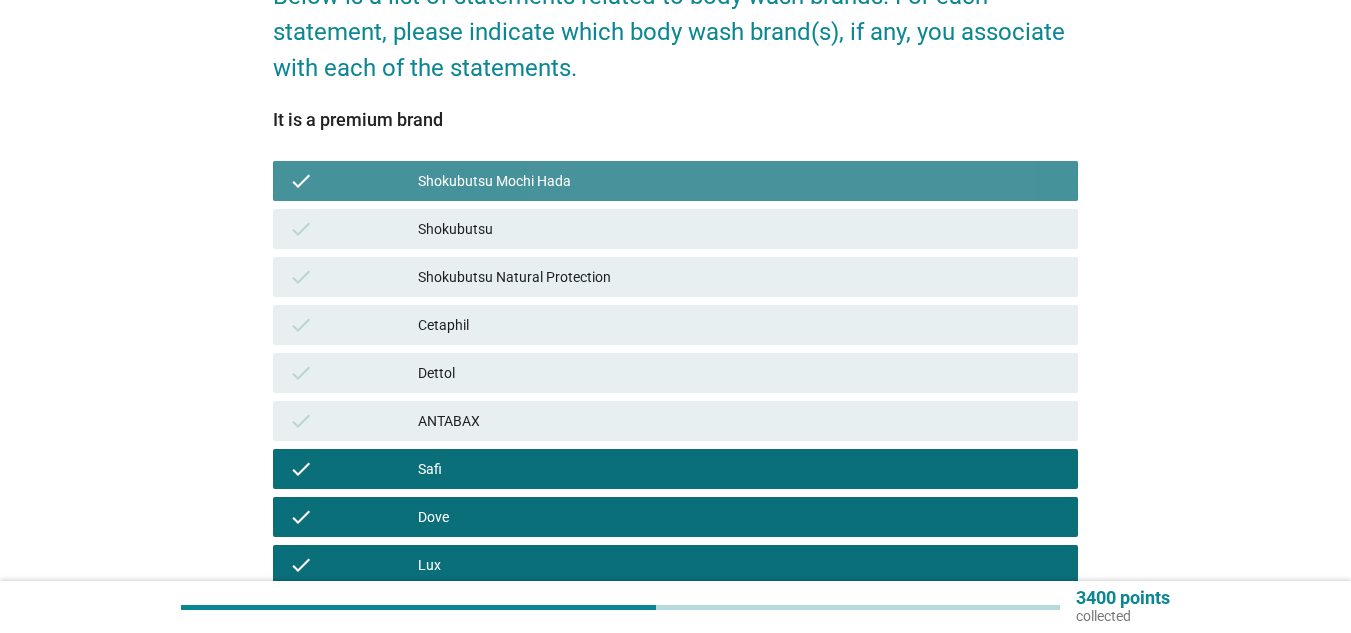 click on "Shokubutsu" at bounding box center (740, 229) 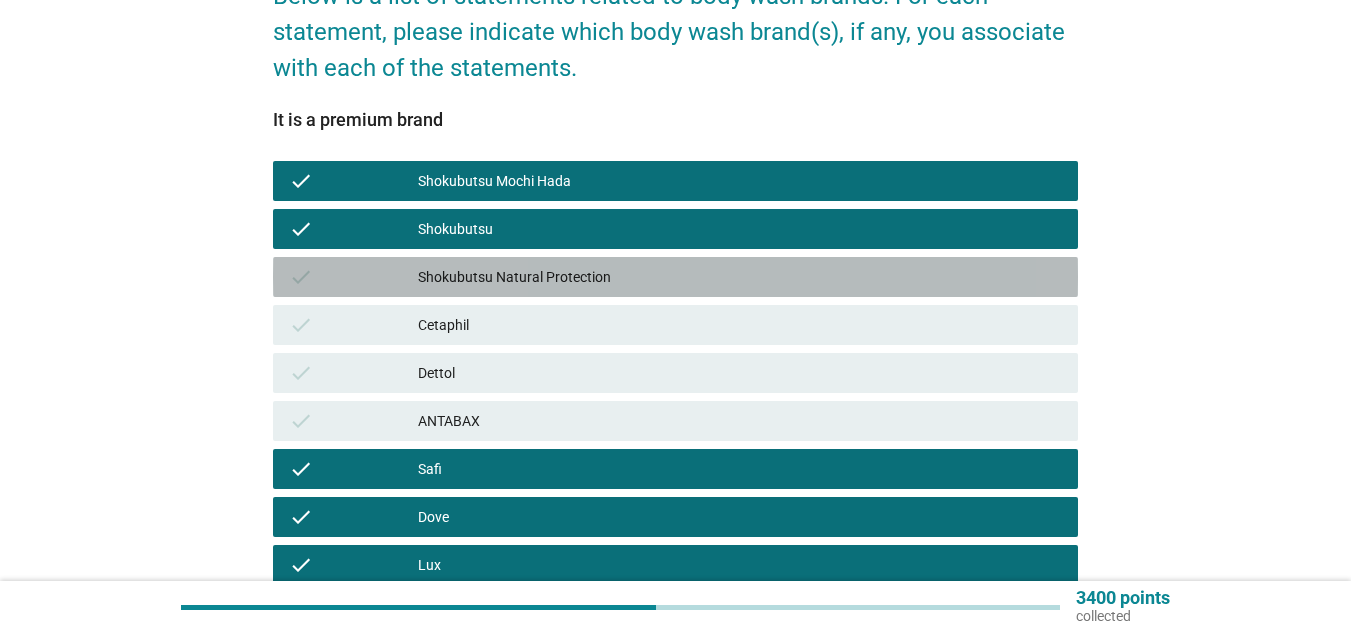 click on "Shokubutsu Natural Protection" at bounding box center [740, 277] 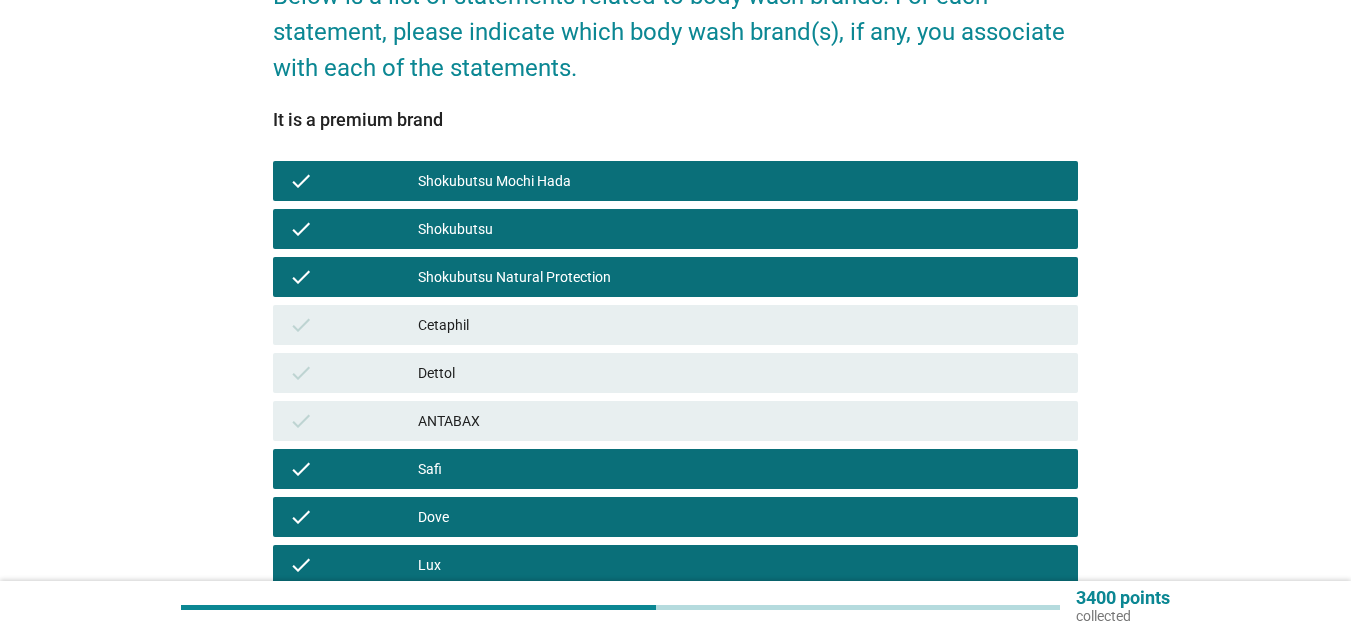 click on "Cetaphil" at bounding box center (740, 325) 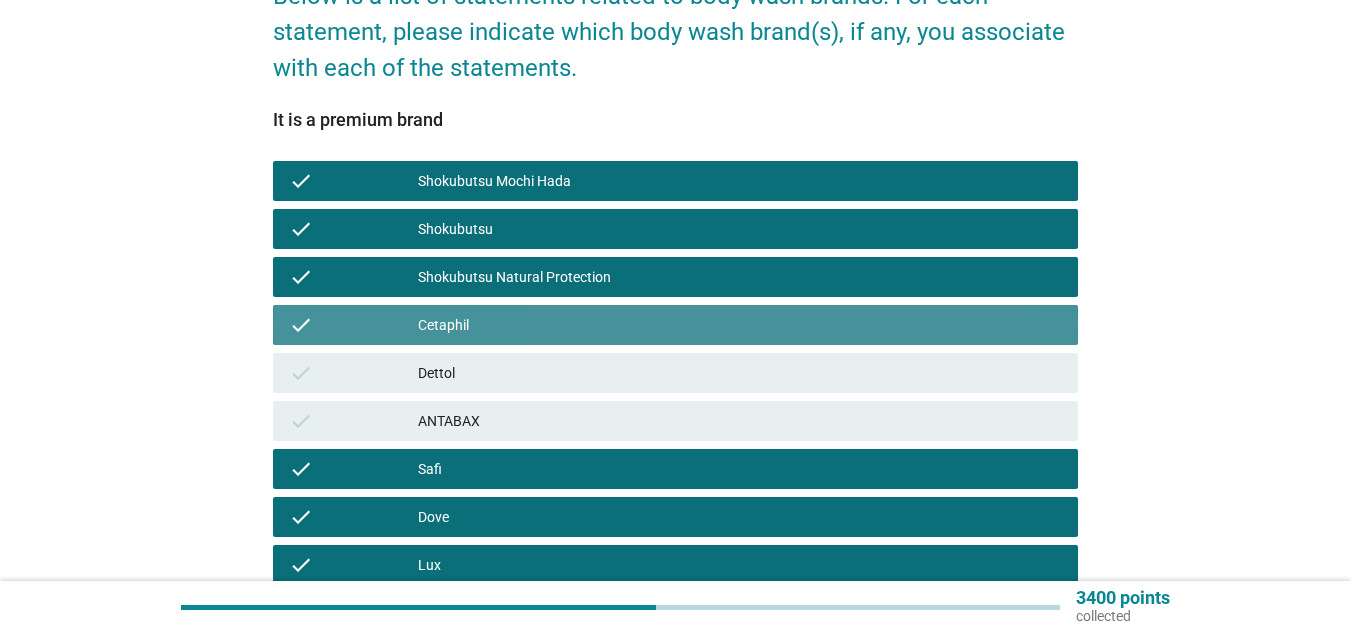 click on "Dettol" at bounding box center [740, 373] 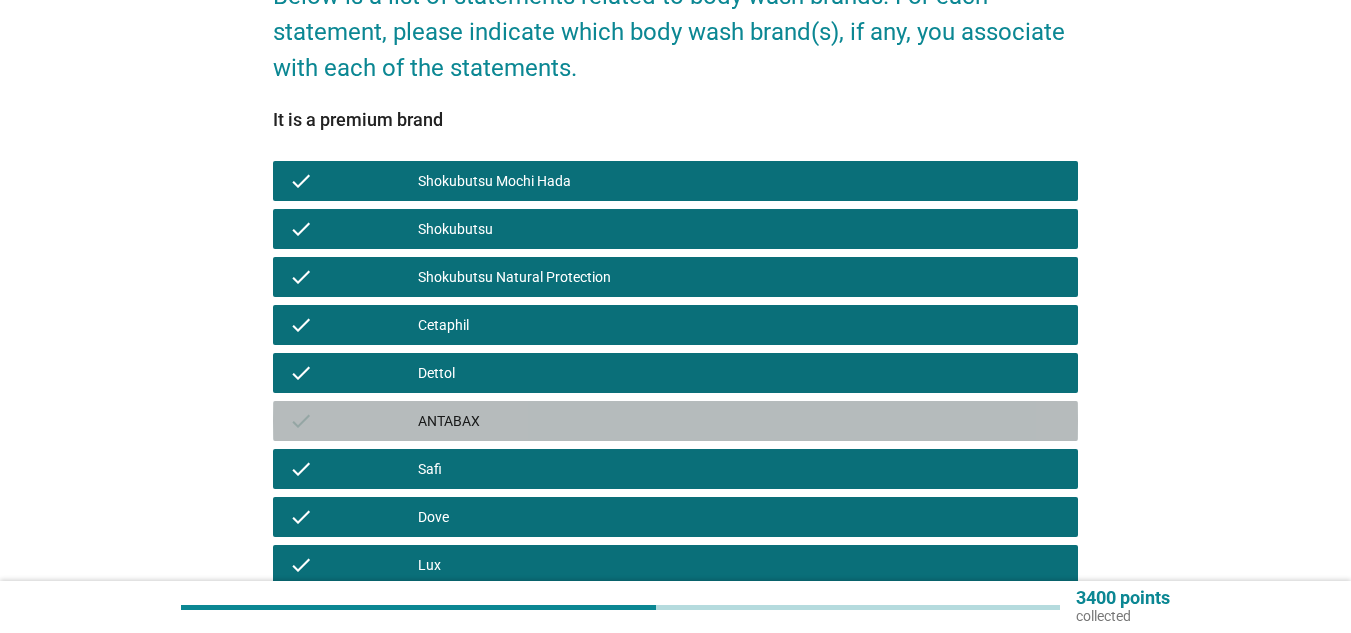 click on "ANTABAX" at bounding box center [740, 421] 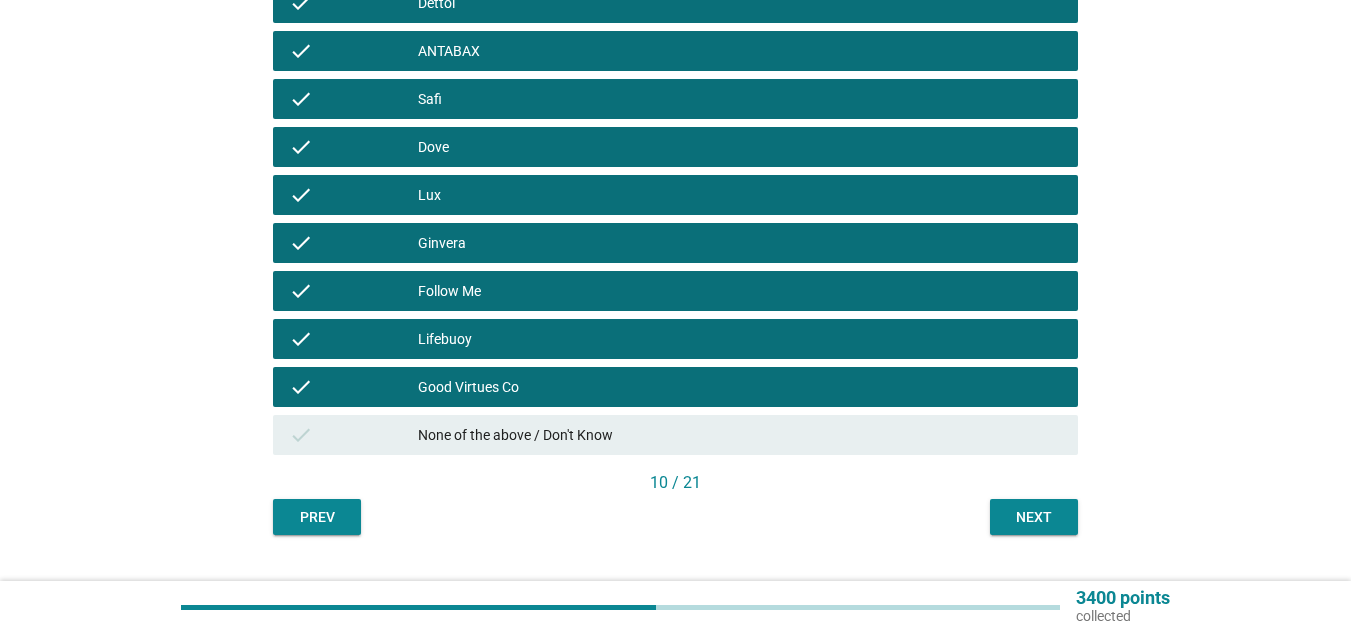 scroll, scrollTop: 614, scrollLeft: 0, axis: vertical 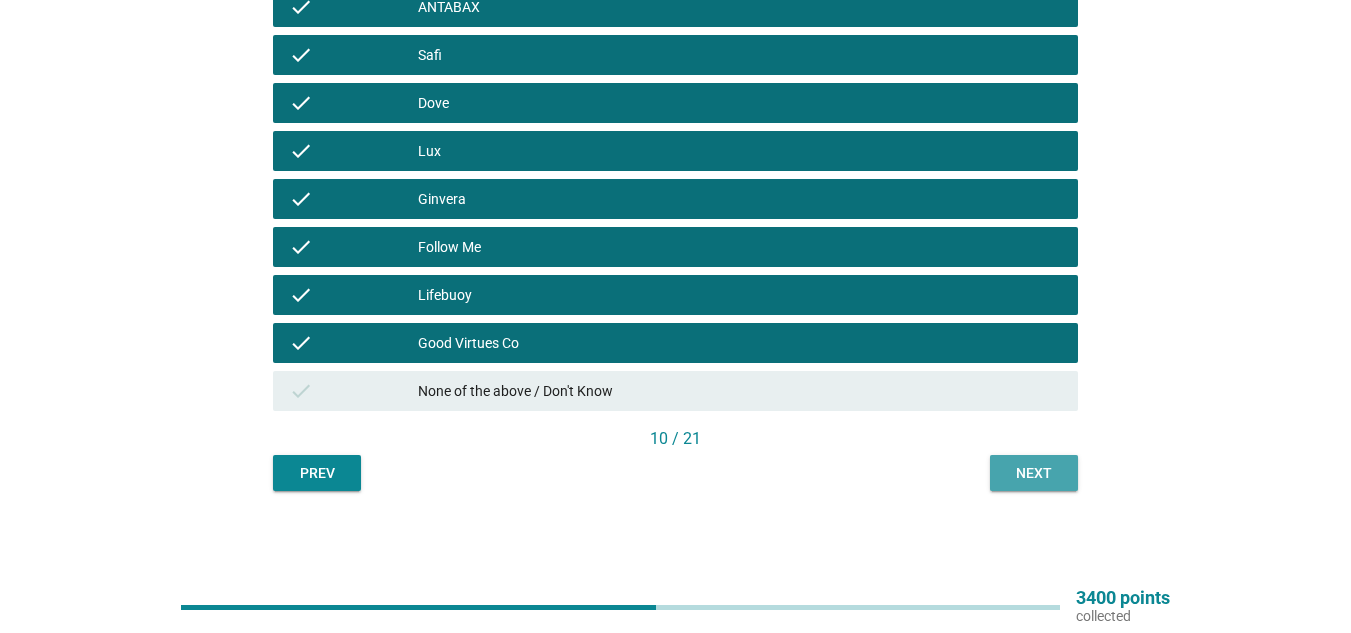 click on "Next" at bounding box center [1034, 473] 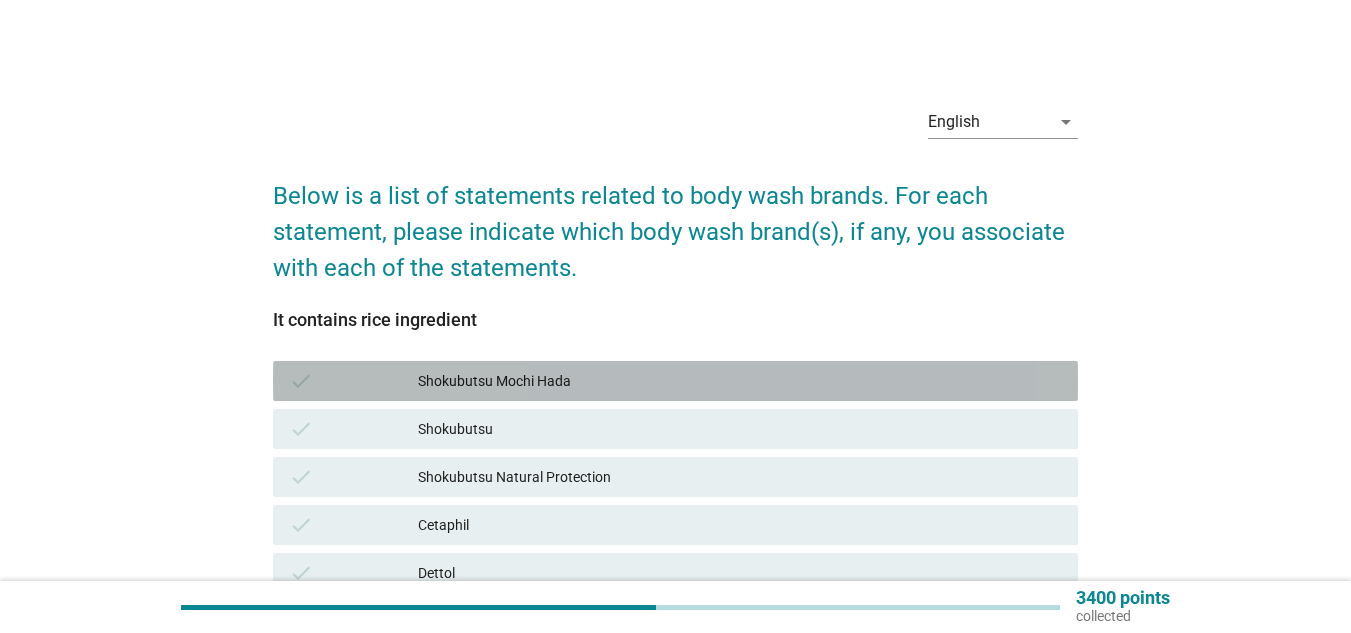 click on "Shokubutsu Mochi Hada" at bounding box center (740, 381) 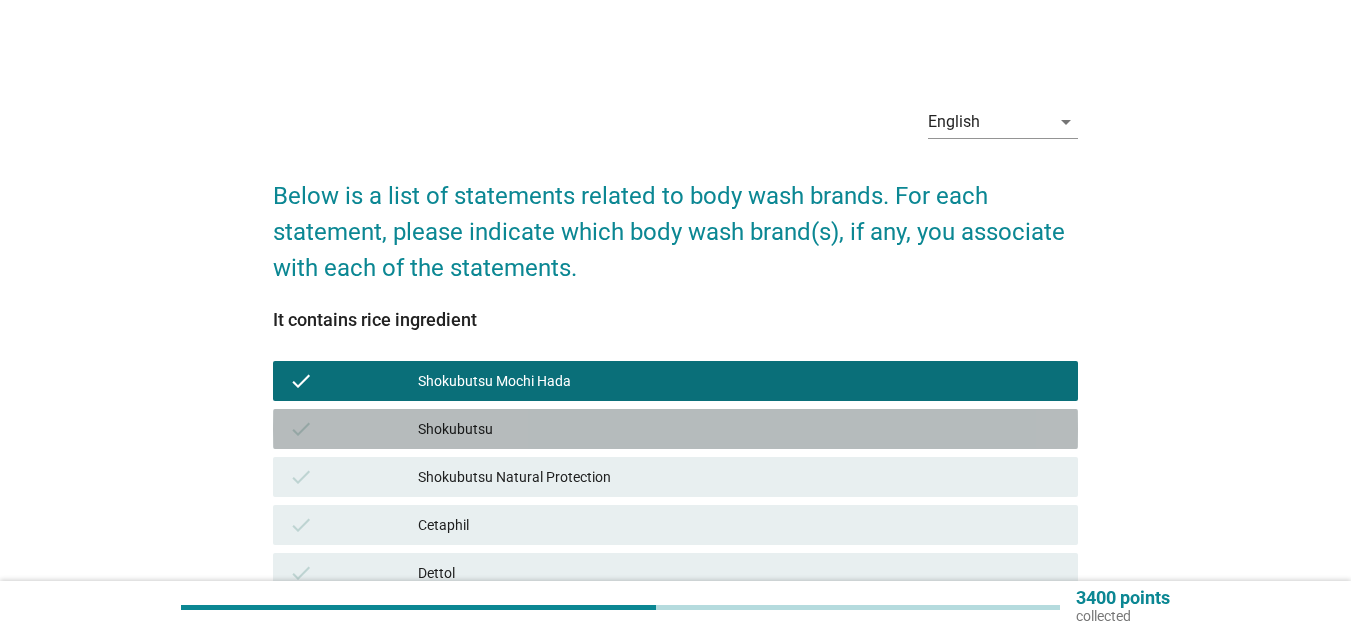 click on "Shokubutsu" at bounding box center (740, 429) 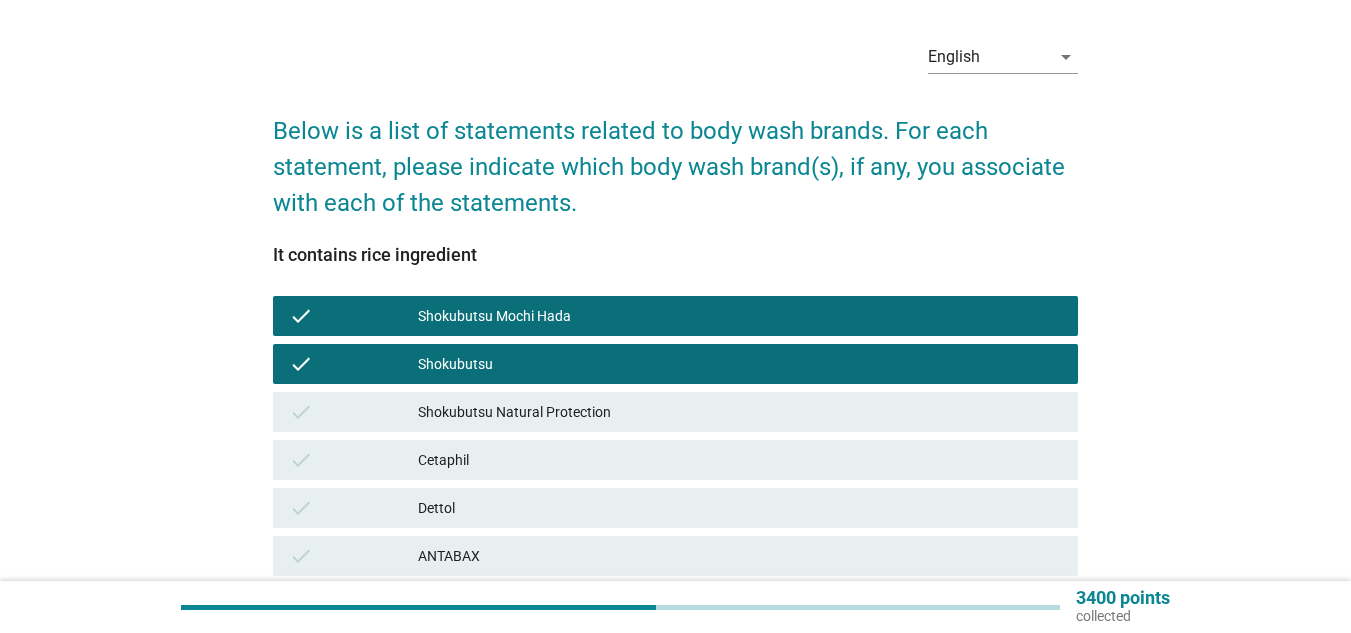 scroll, scrollTop: 100, scrollLeft: 0, axis: vertical 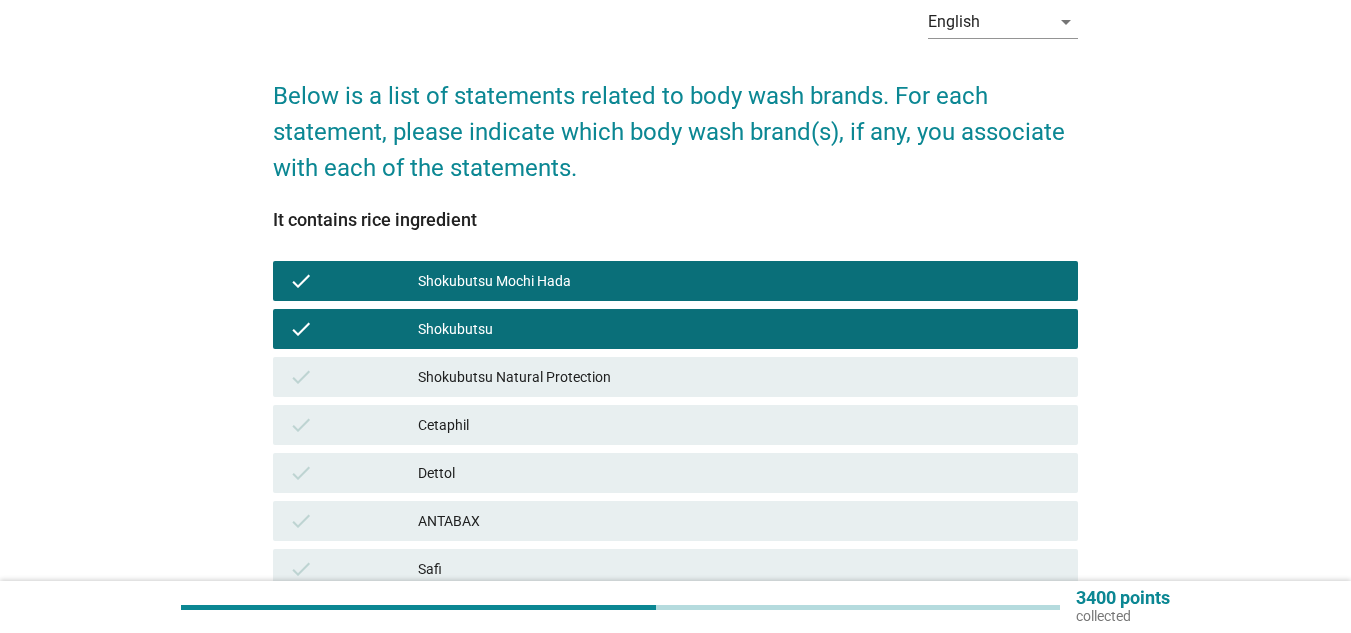 click on "Shokubutsu Natural Protection" at bounding box center [740, 377] 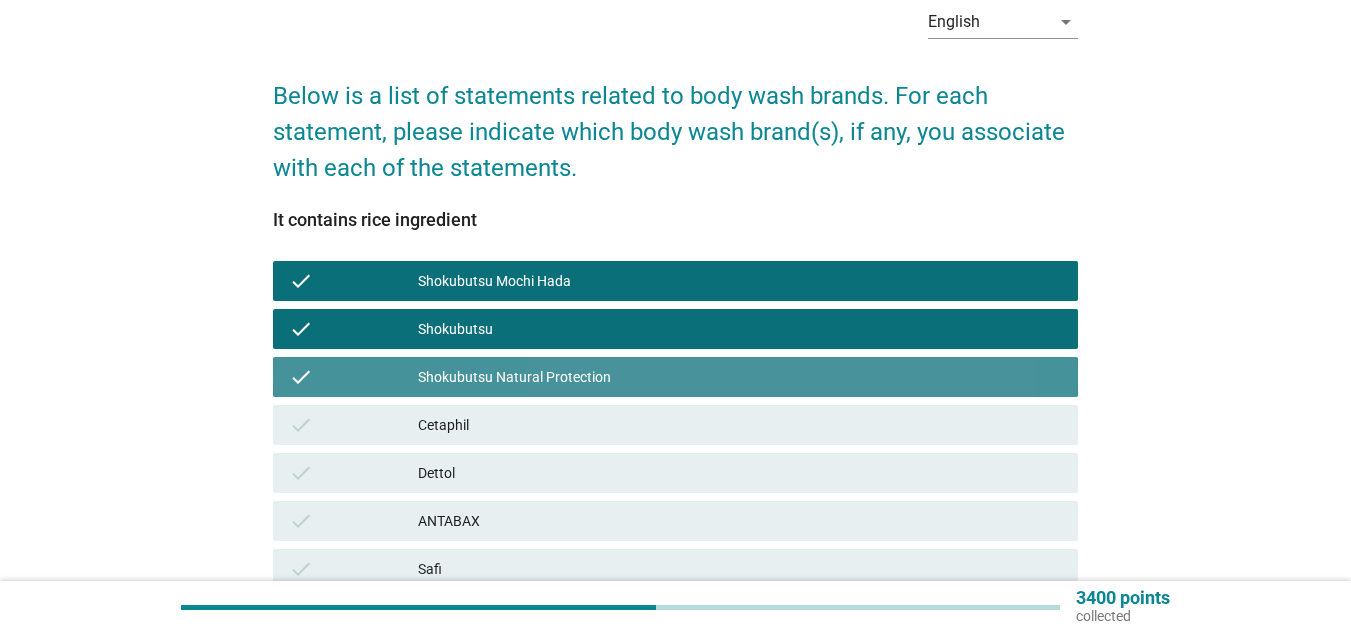 click on "Cetaphil" at bounding box center [740, 425] 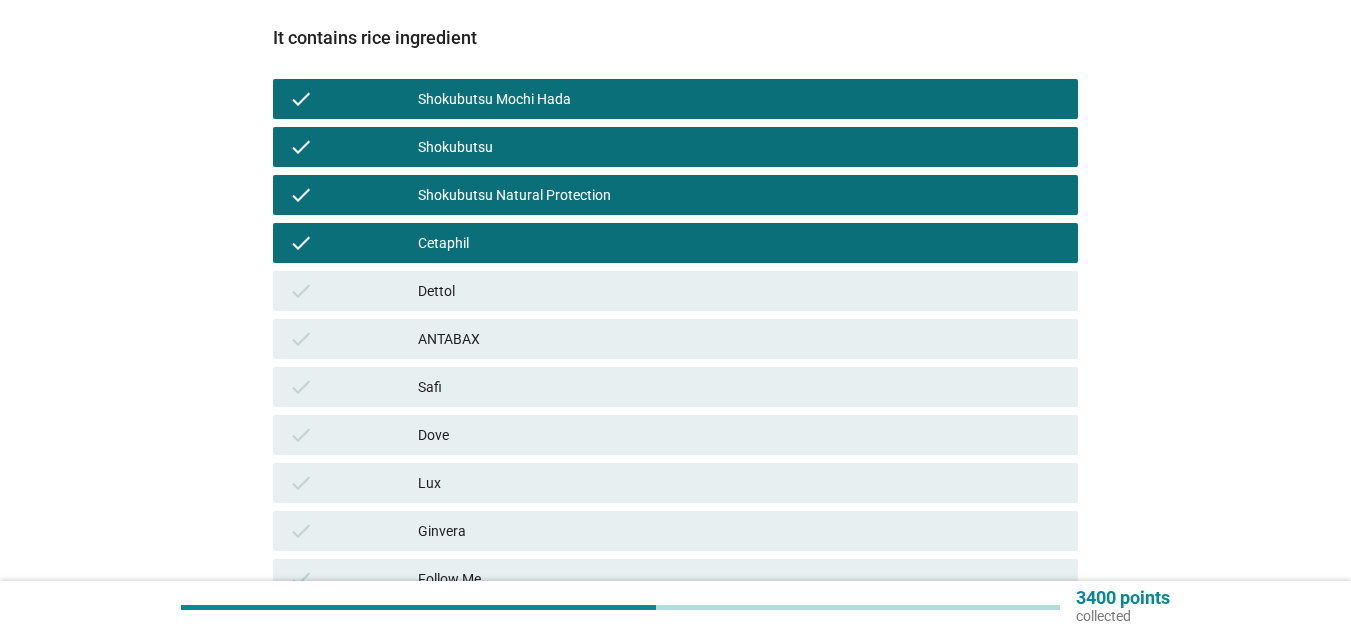 scroll, scrollTop: 300, scrollLeft: 0, axis: vertical 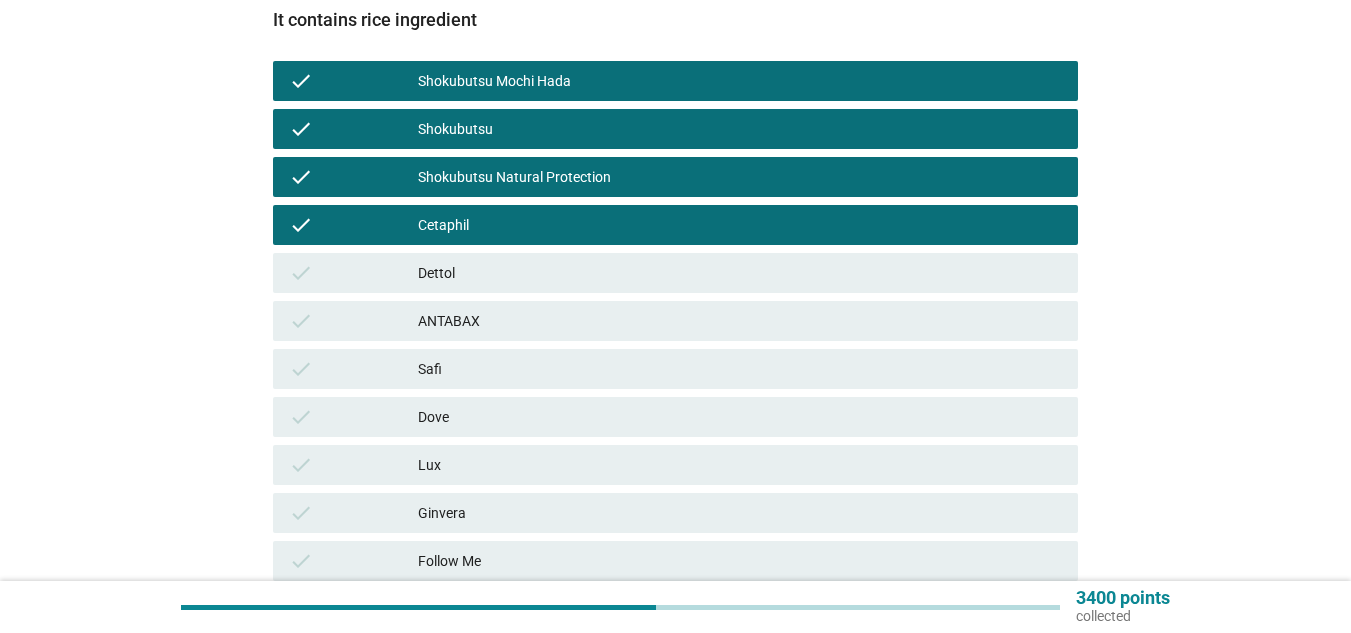 click on "Safi" at bounding box center (740, 369) 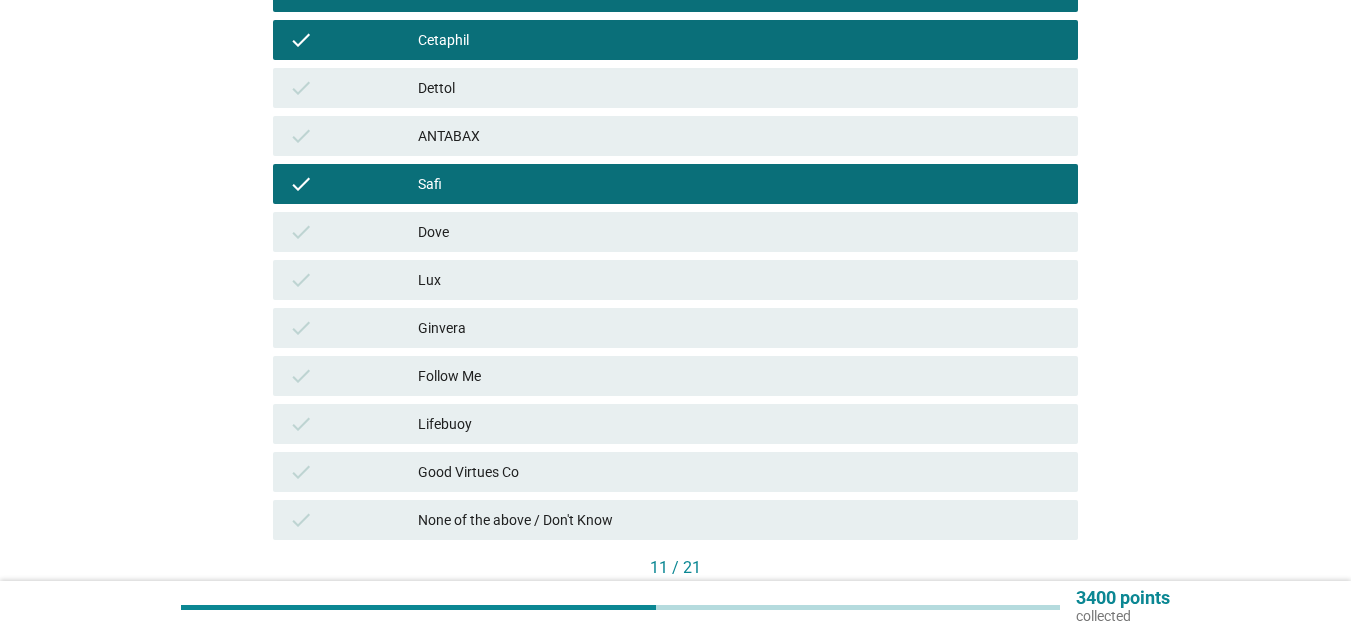 scroll, scrollTop: 500, scrollLeft: 0, axis: vertical 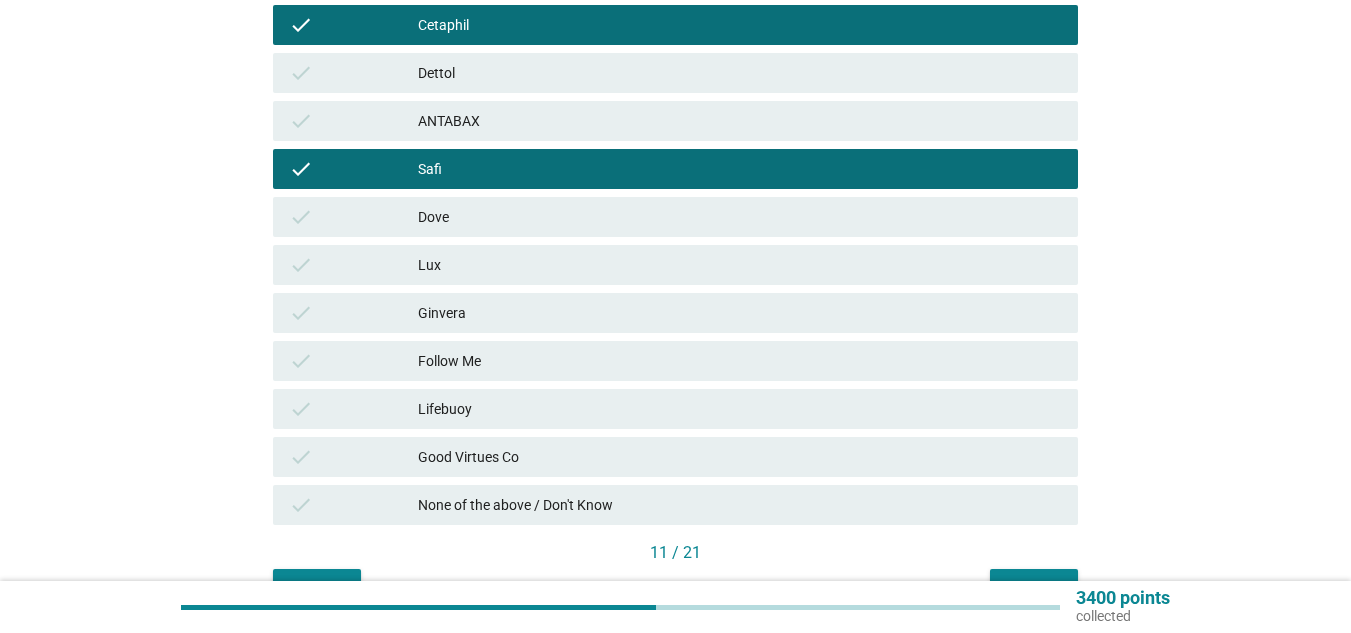 click on "Dove" at bounding box center (740, 217) 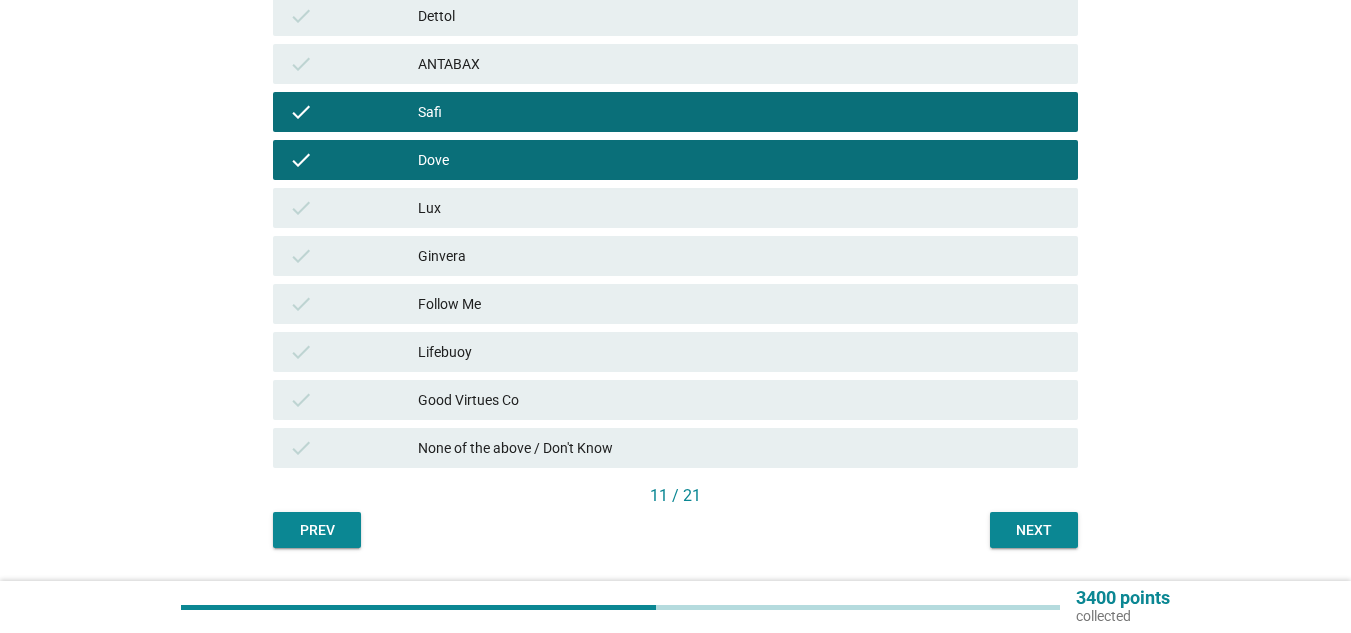 scroll, scrollTop: 614, scrollLeft: 0, axis: vertical 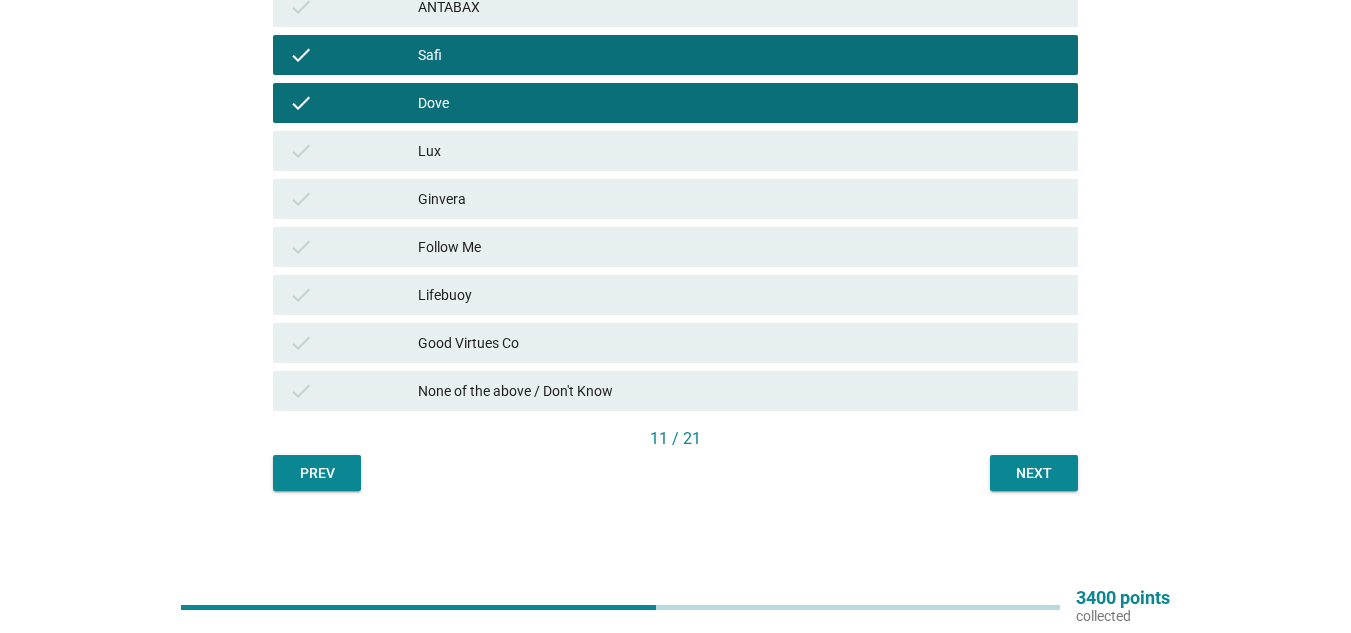 click on "Next" at bounding box center (1034, 473) 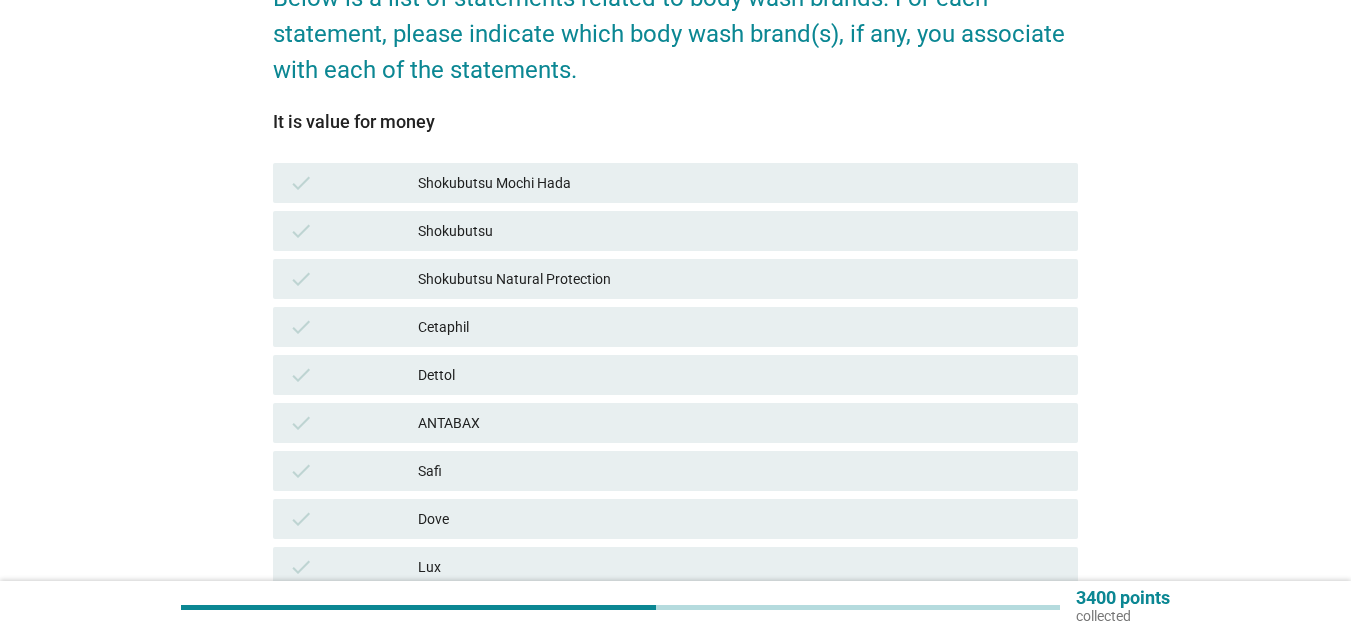 scroll, scrollTop: 200, scrollLeft: 0, axis: vertical 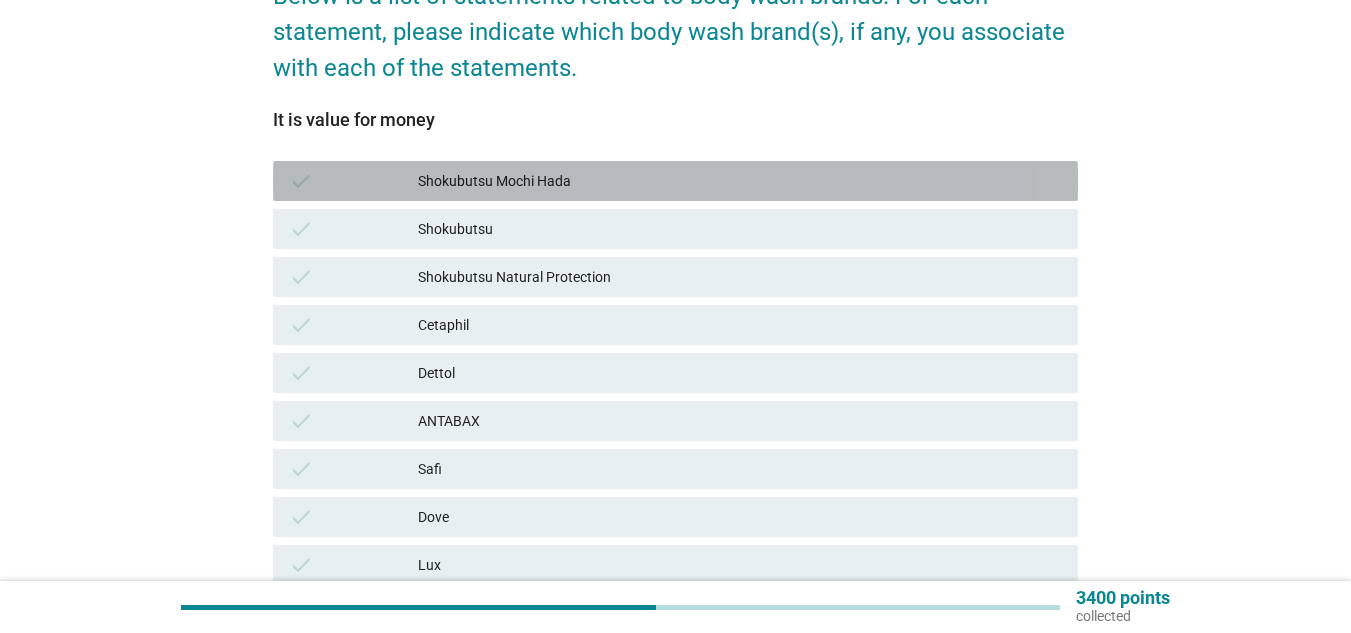click on "Shokubutsu Mochi Hada" at bounding box center [740, 181] 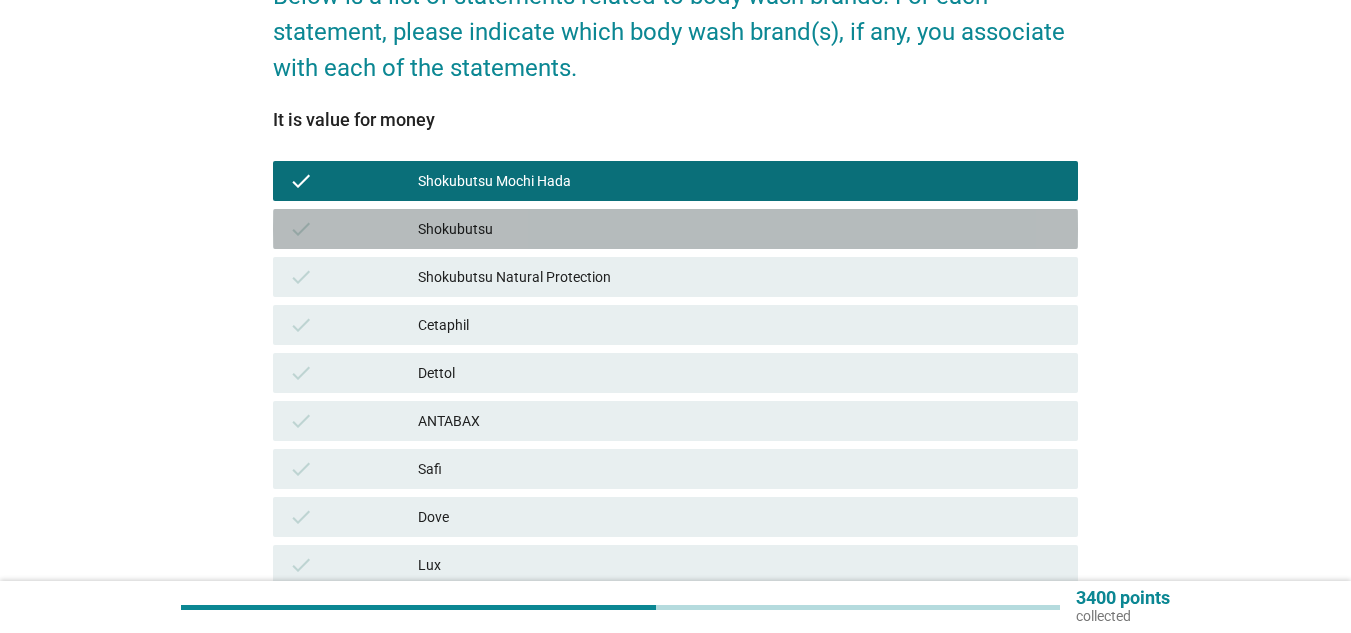 click on "Shokubutsu" at bounding box center [740, 229] 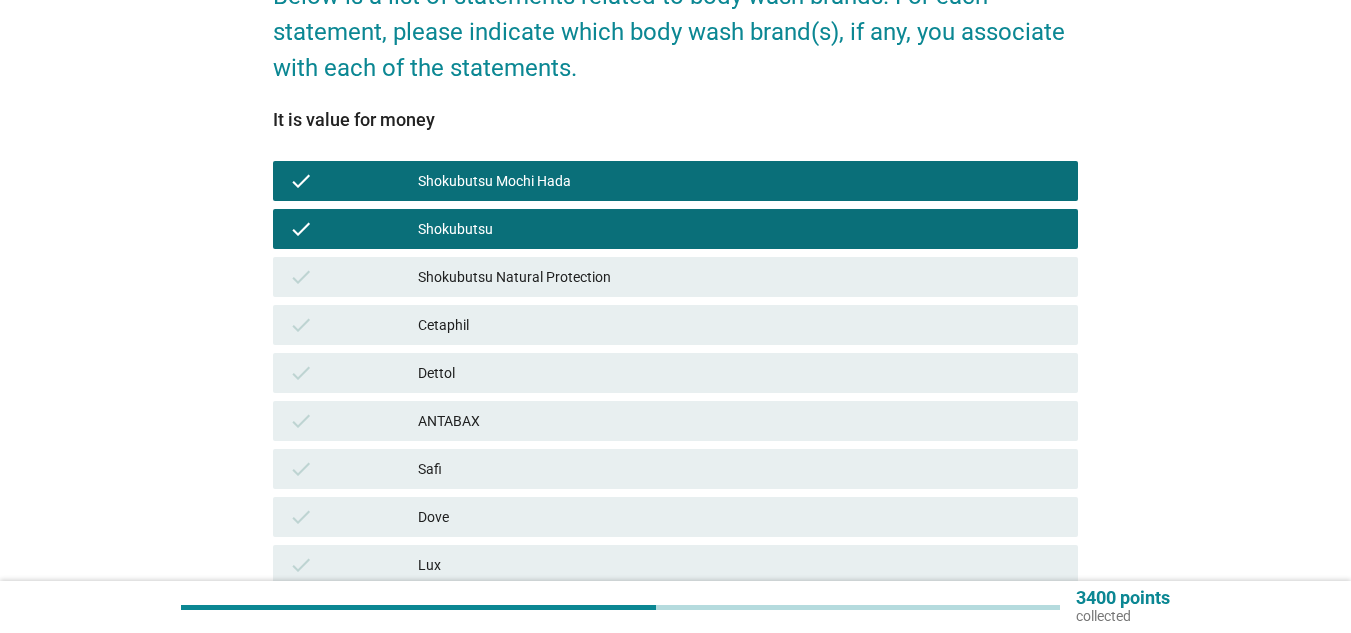 click on "Shokubutsu Natural Protection" at bounding box center [740, 277] 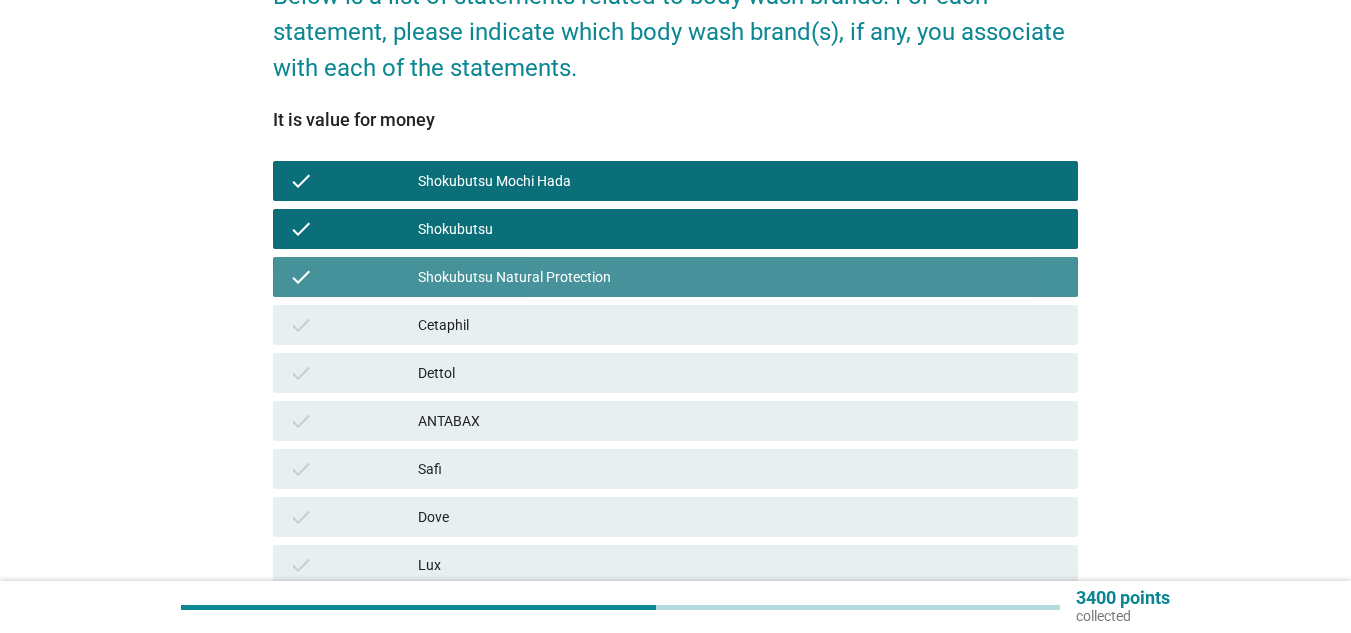 click on "check   Cetaphil" at bounding box center [675, 325] 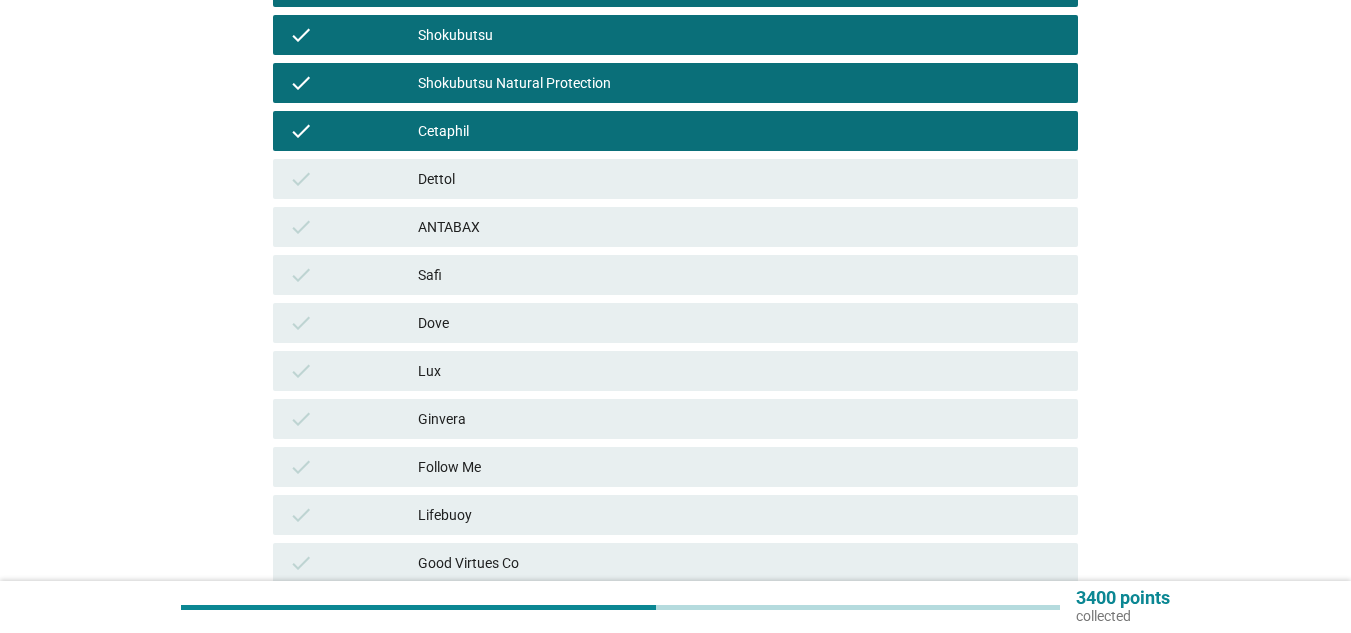 scroll, scrollTop: 400, scrollLeft: 0, axis: vertical 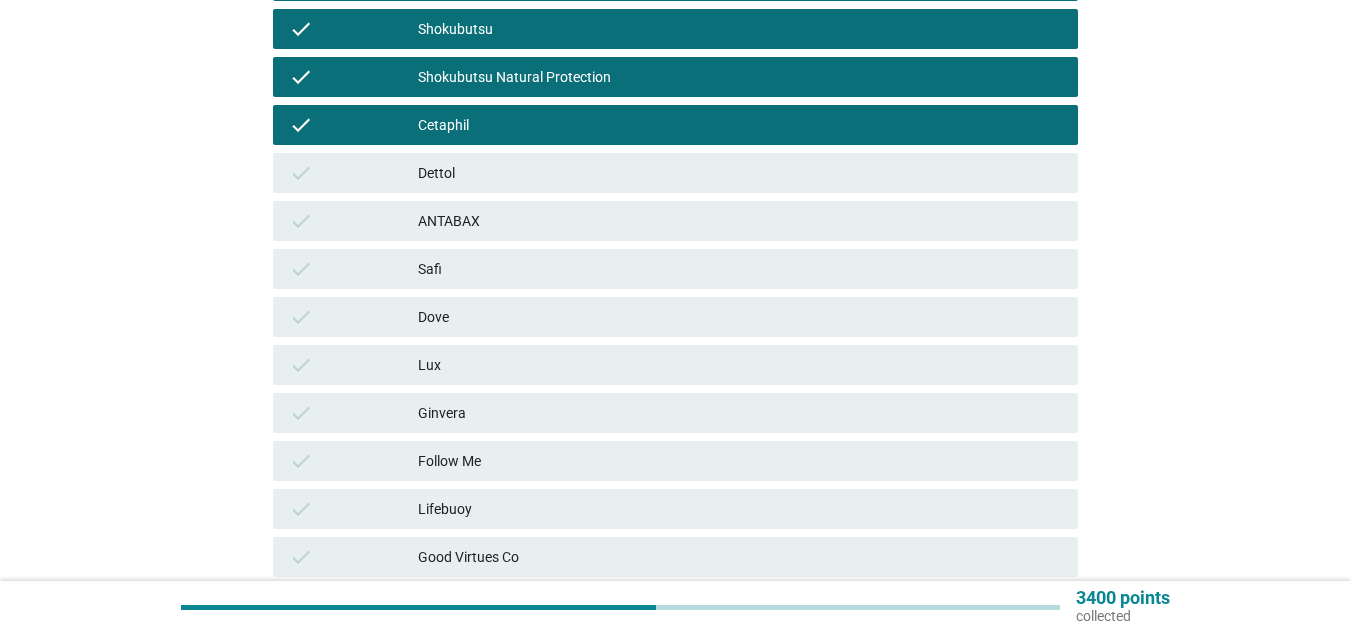 click on "check   ANTABAX" at bounding box center [675, 221] 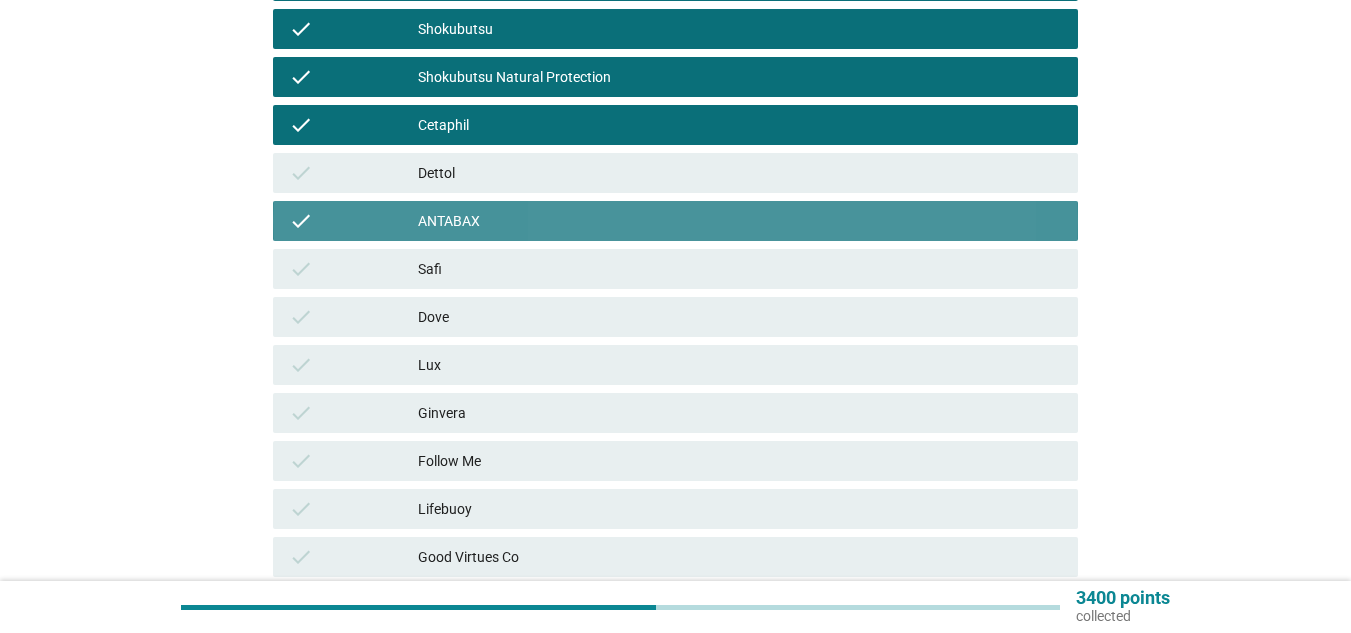 click on "Dettol" at bounding box center [740, 173] 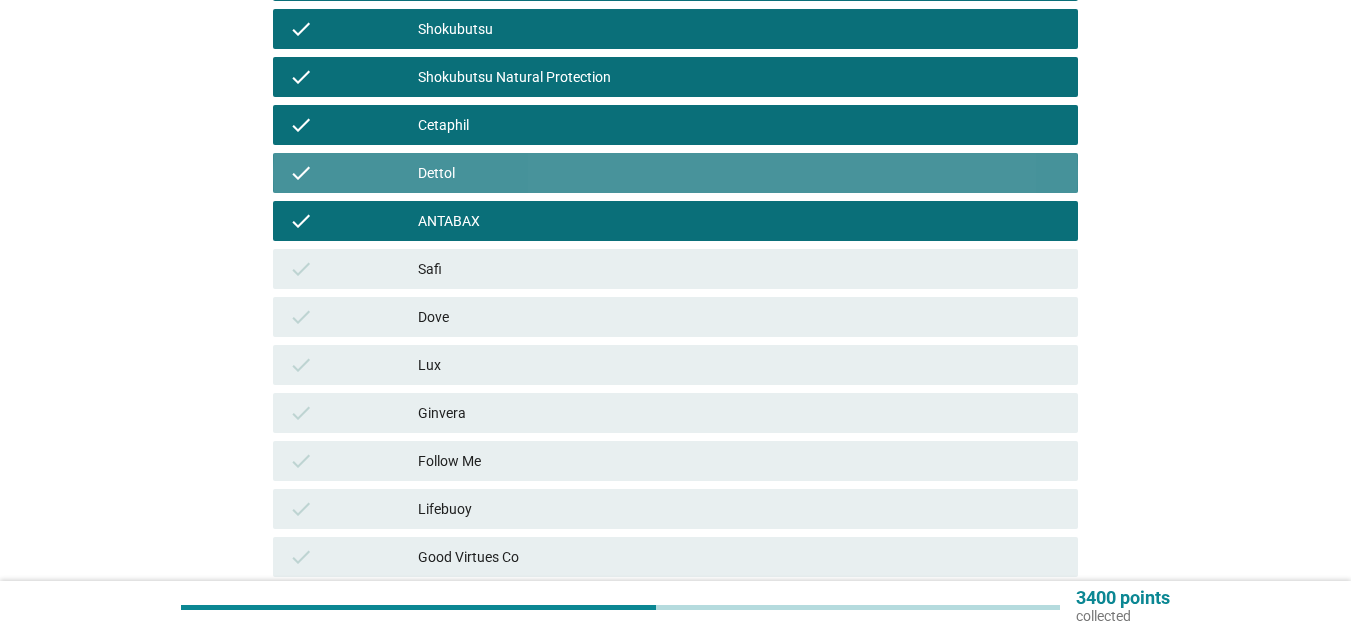 click on "Safi" at bounding box center [740, 269] 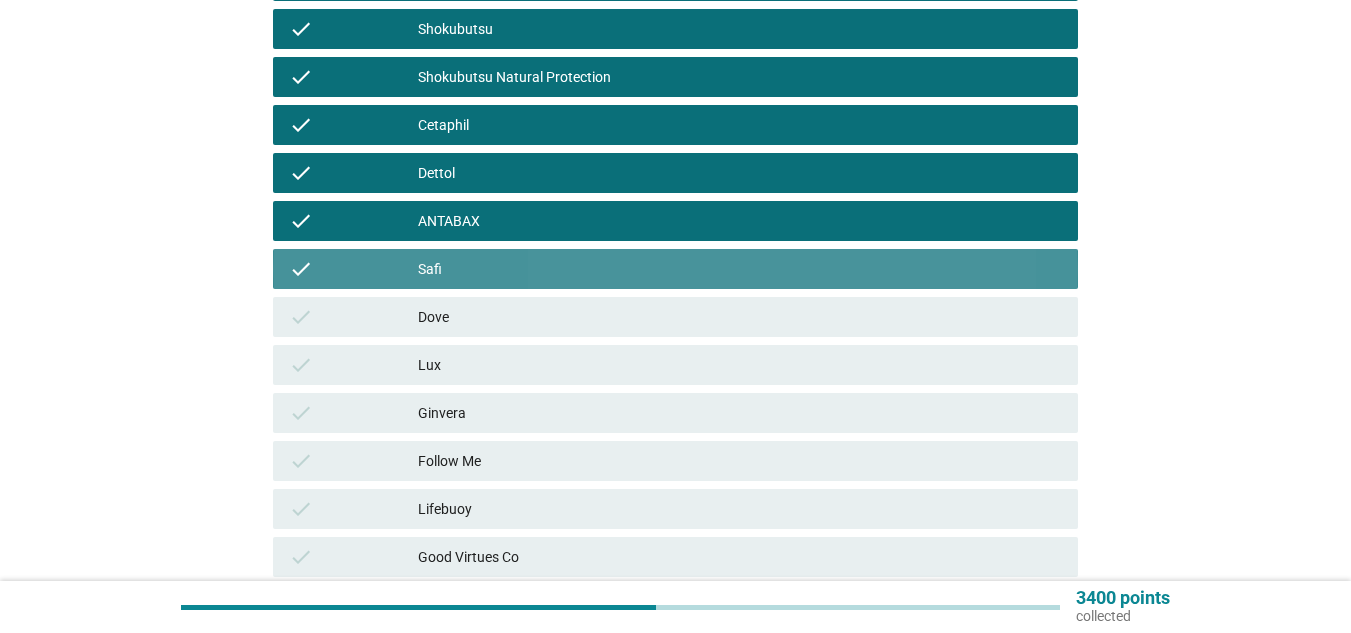 click on "check   Dove" at bounding box center (675, 317) 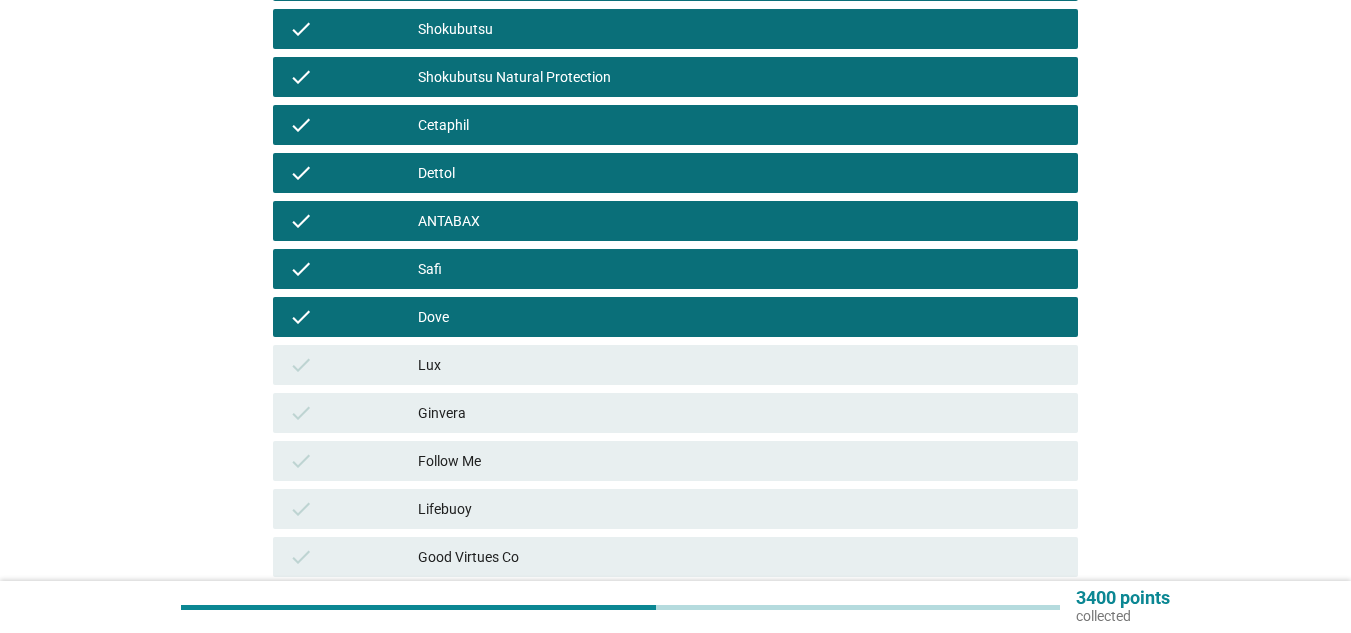 scroll, scrollTop: 600, scrollLeft: 0, axis: vertical 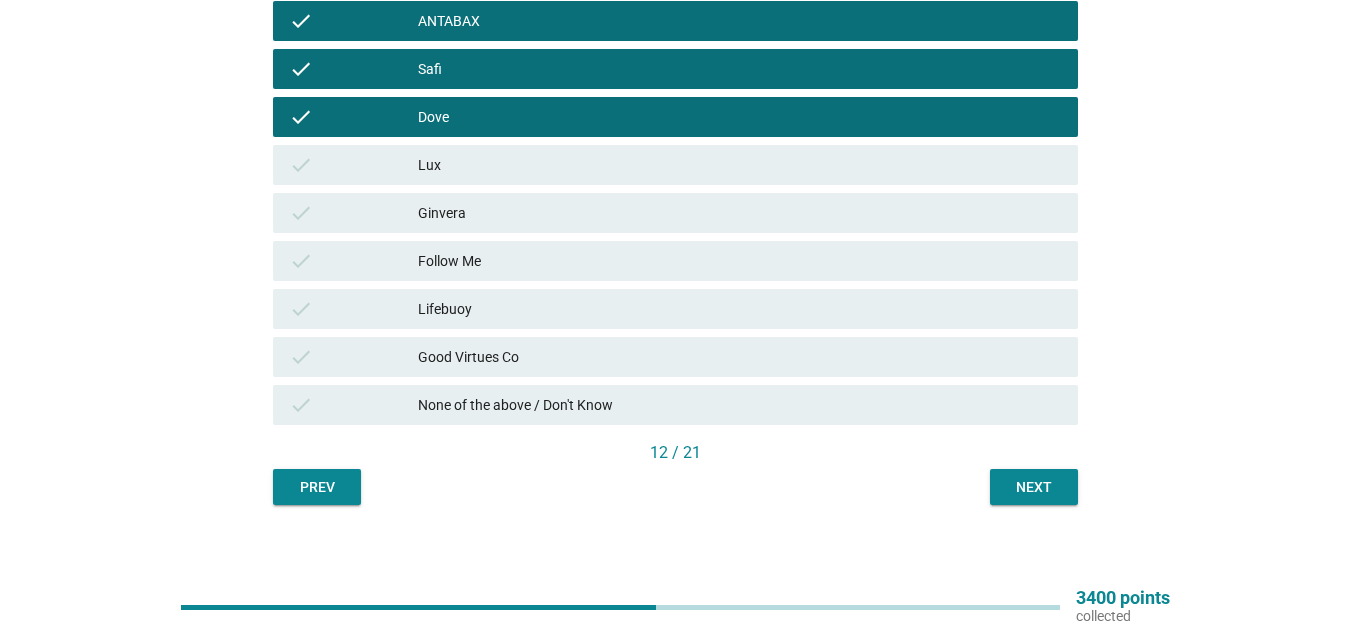 click on "check   Lux" at bounding box center (675, 165) 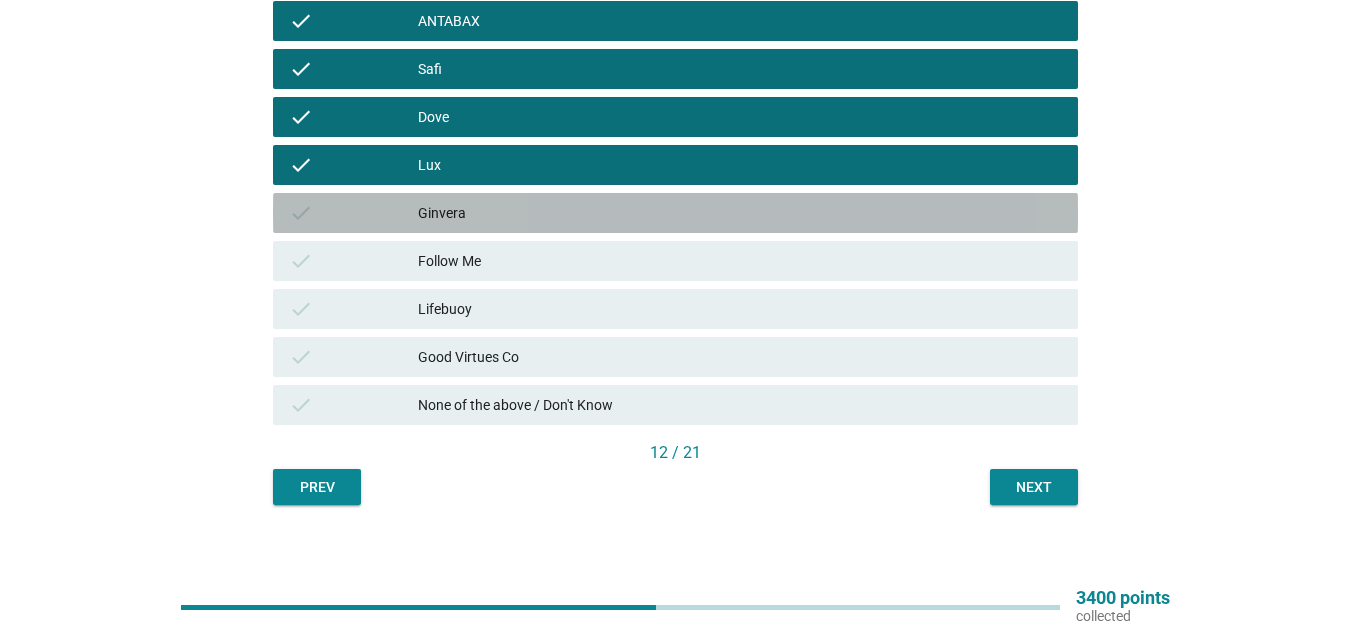 click on "Ginvera" at bounding box center [740, 213] 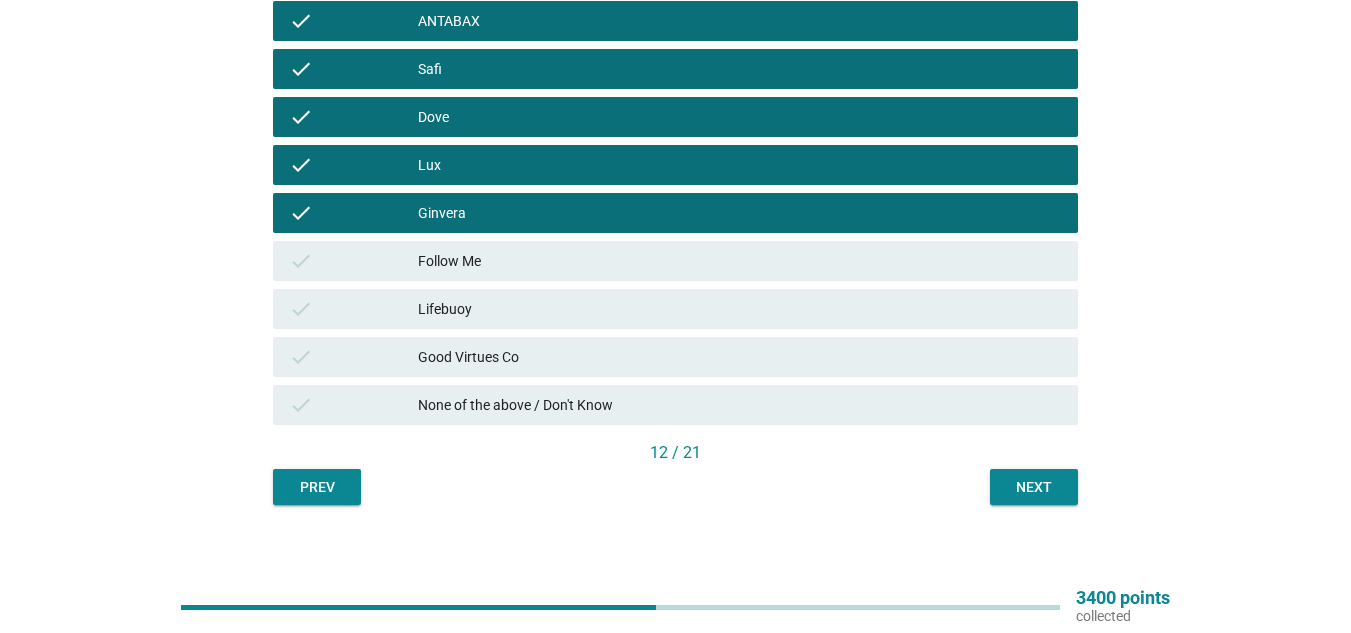 click on "Follow Me" at bounding box center [740, 261] 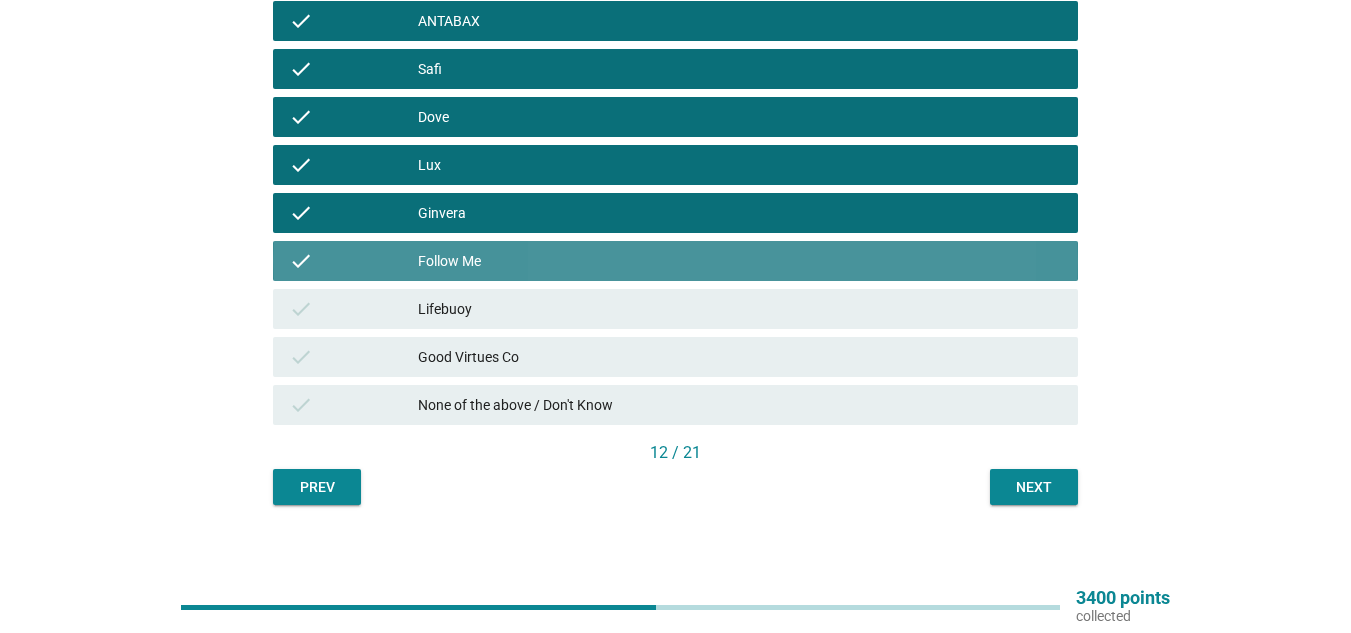 click on "check   Lifebuoy" at bounding box center (675, 309) 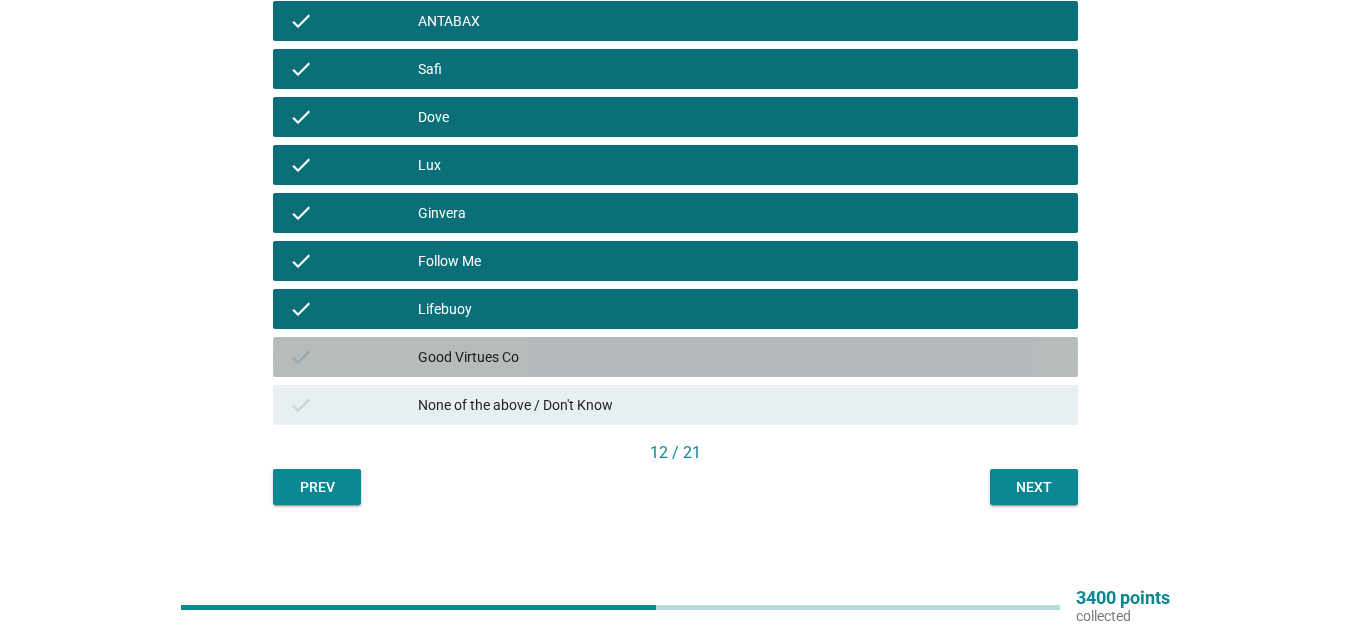 click on "Good Virtues Co" at bounding box center (740, 357) 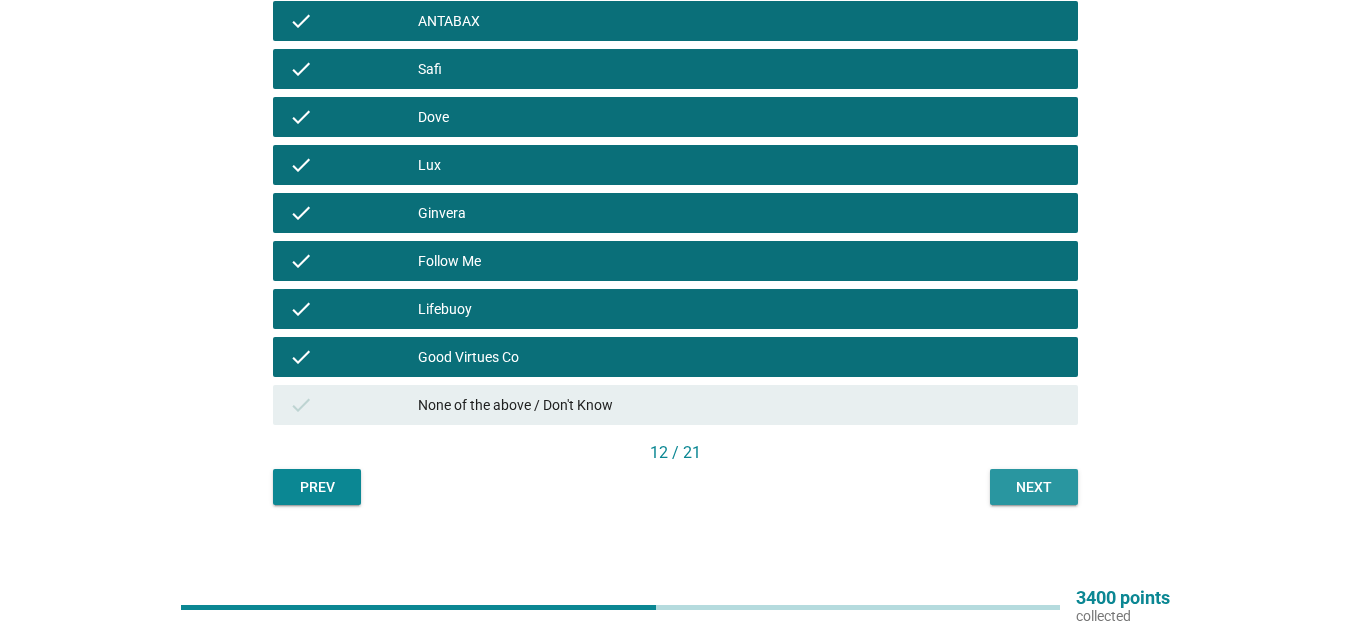 click on "Next" at bounding box center (1034, 487) 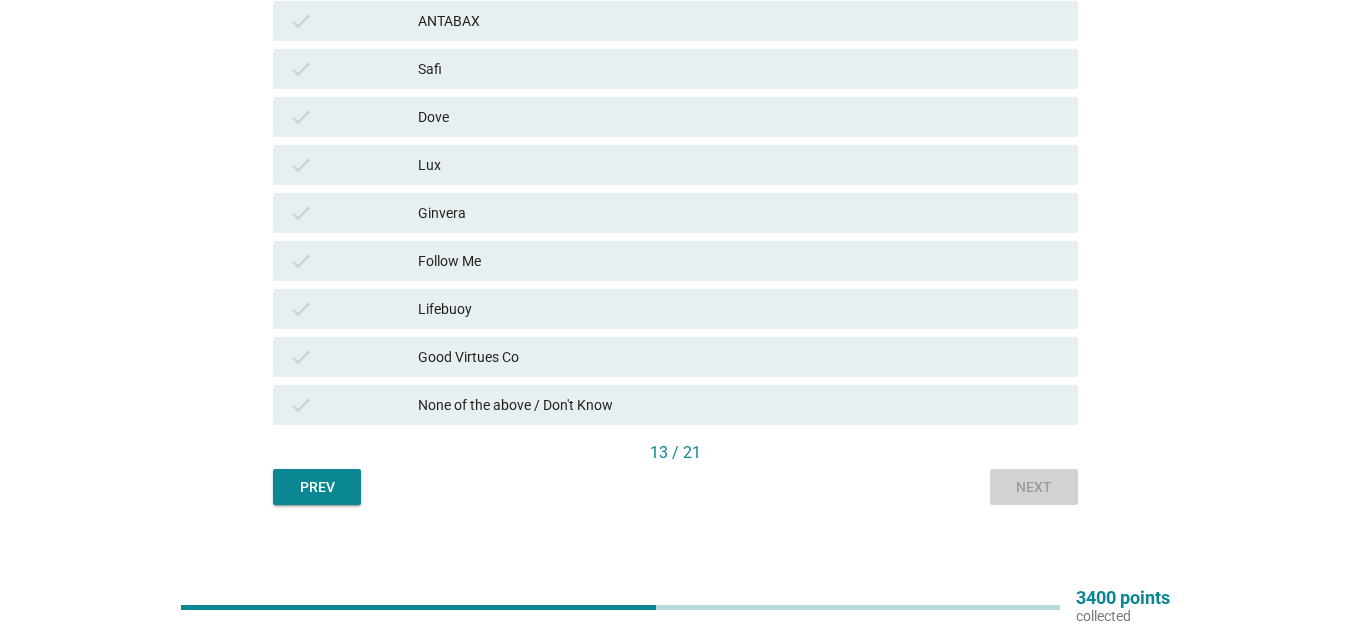 scroll, scrollTop: 0, scrollLeft: 0, axis: both 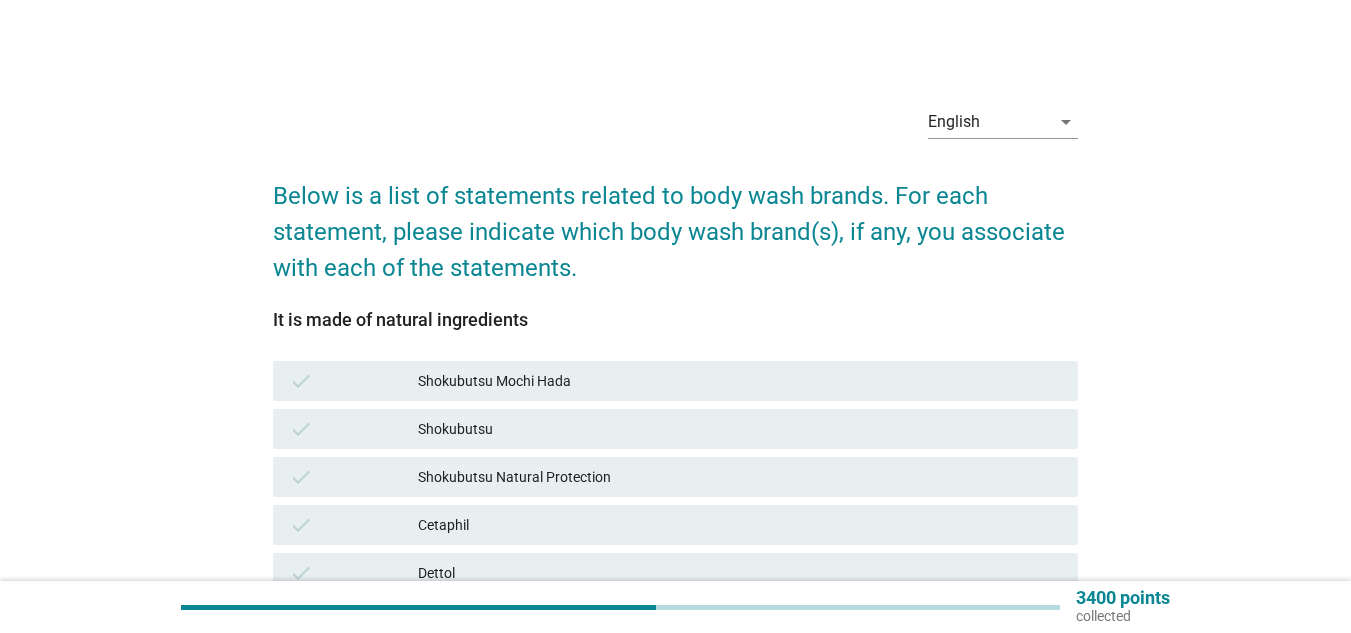 click on "Shokubutsu Mochi Hada" at bounding box center (740, 381) 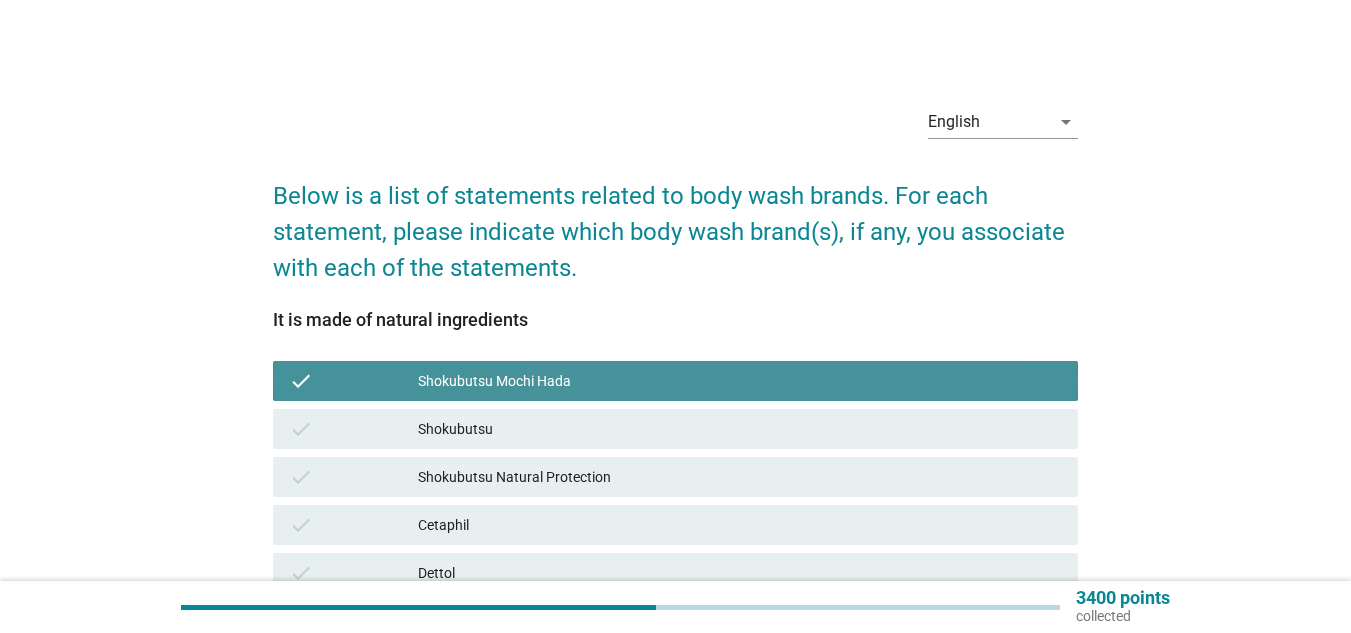 click on "Shokubutsu" at bounding box center (740, 429) 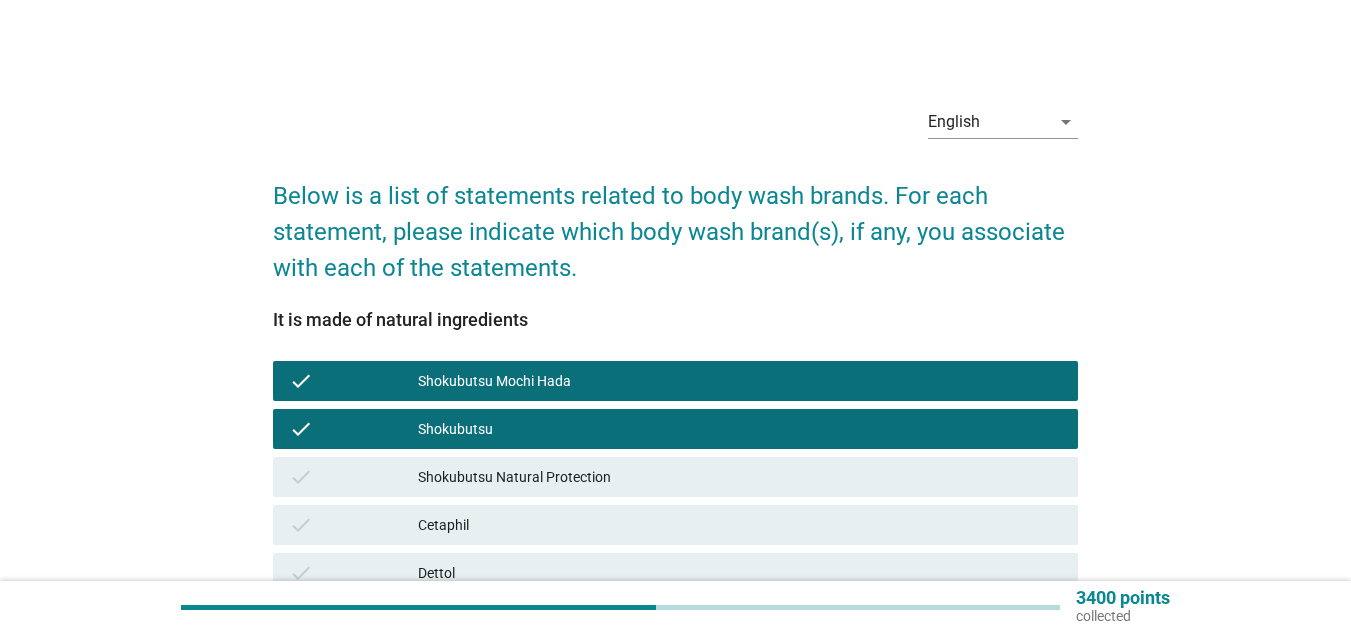 click on "check   Shokubutsu Natural Protection" at bounding box center [675, 477] 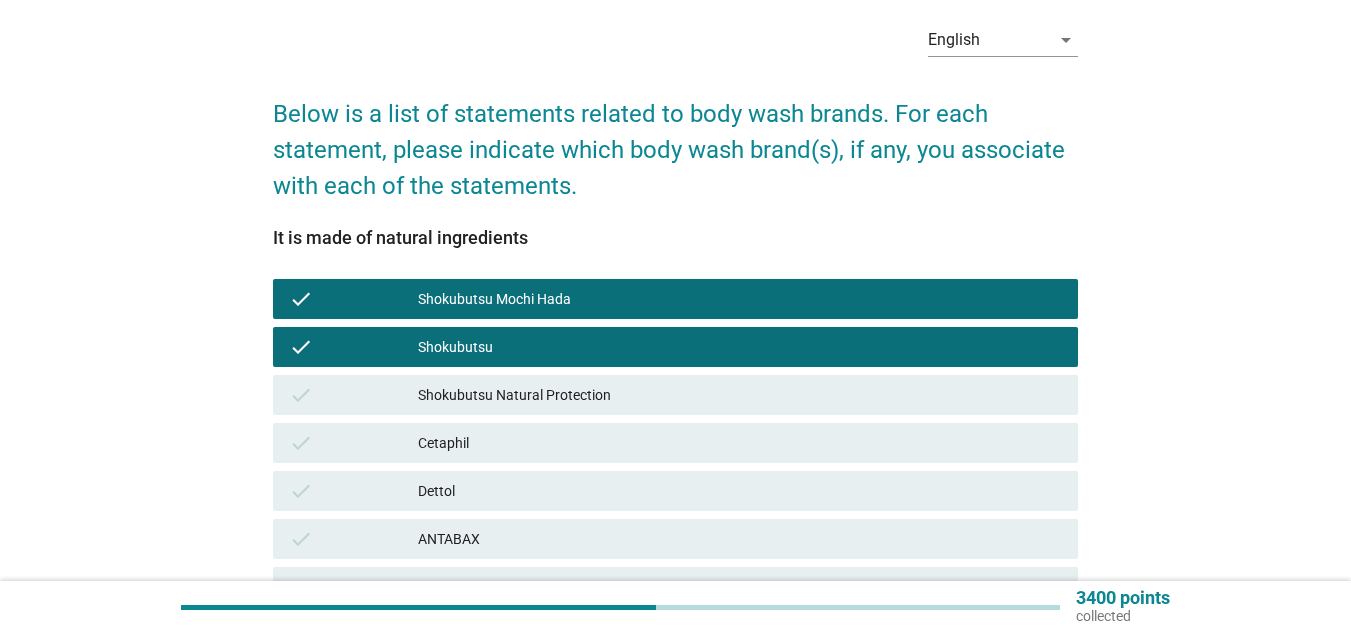 scroll, scrollTop: 200, scrollLeft: 0, axis: vertical 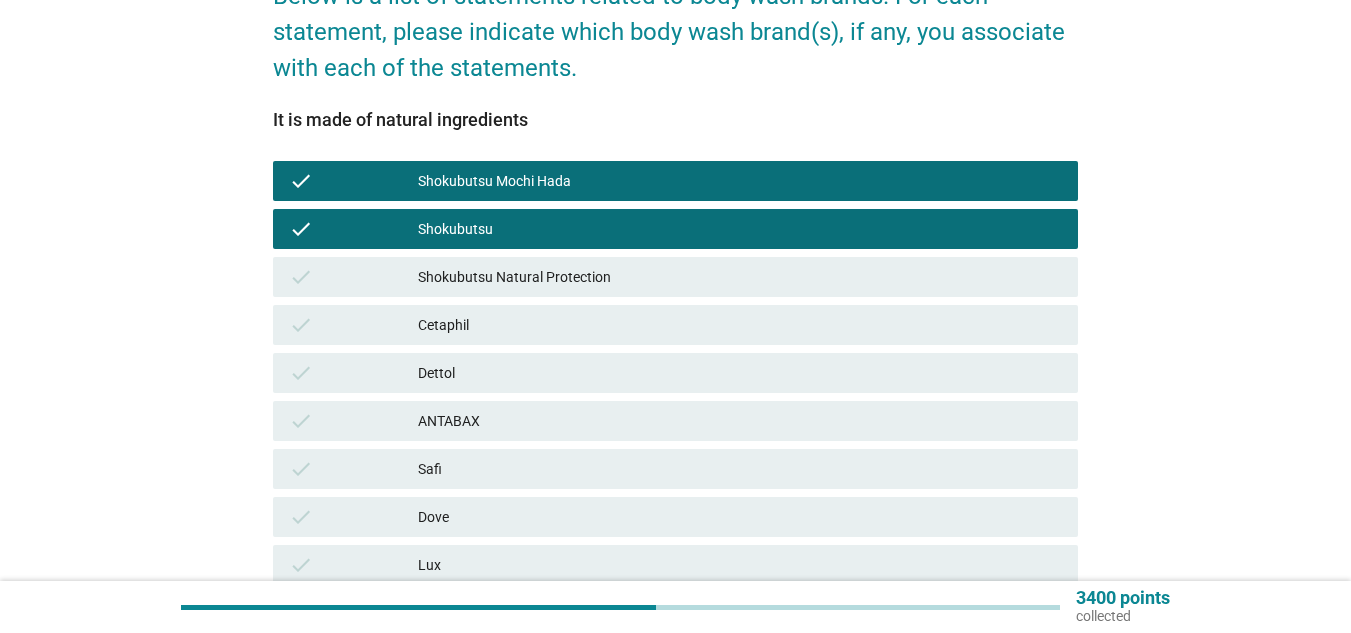 click on "Shokubutsu Natural Protection" at bounding box center [740, 277] 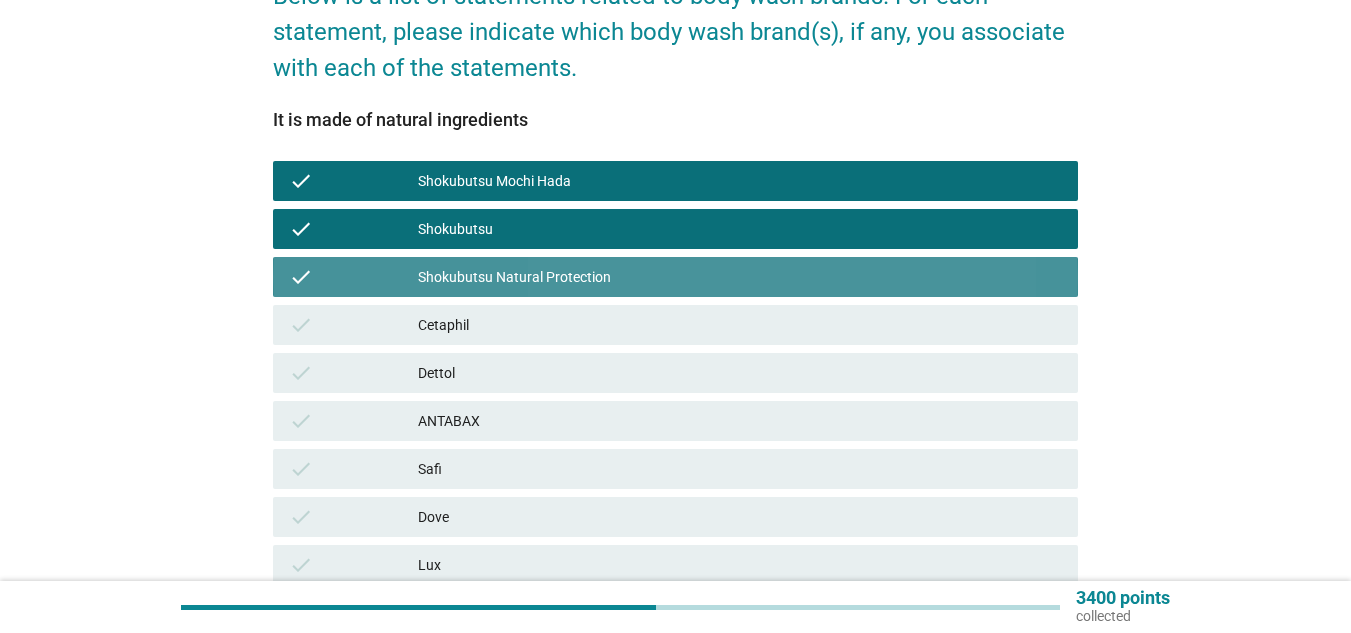 click on "Cetaphil" at bounding box center [740, 325] 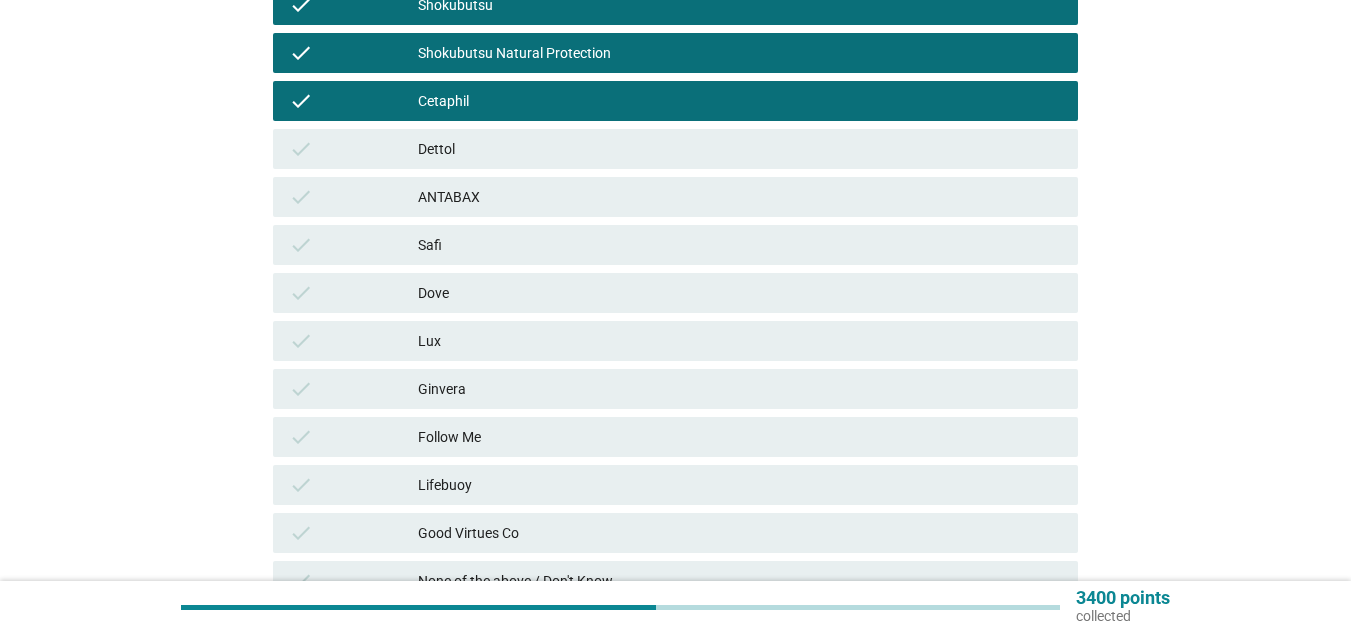 scroll, scrollTop: 500, scrollLeft: 0, axis: vertical 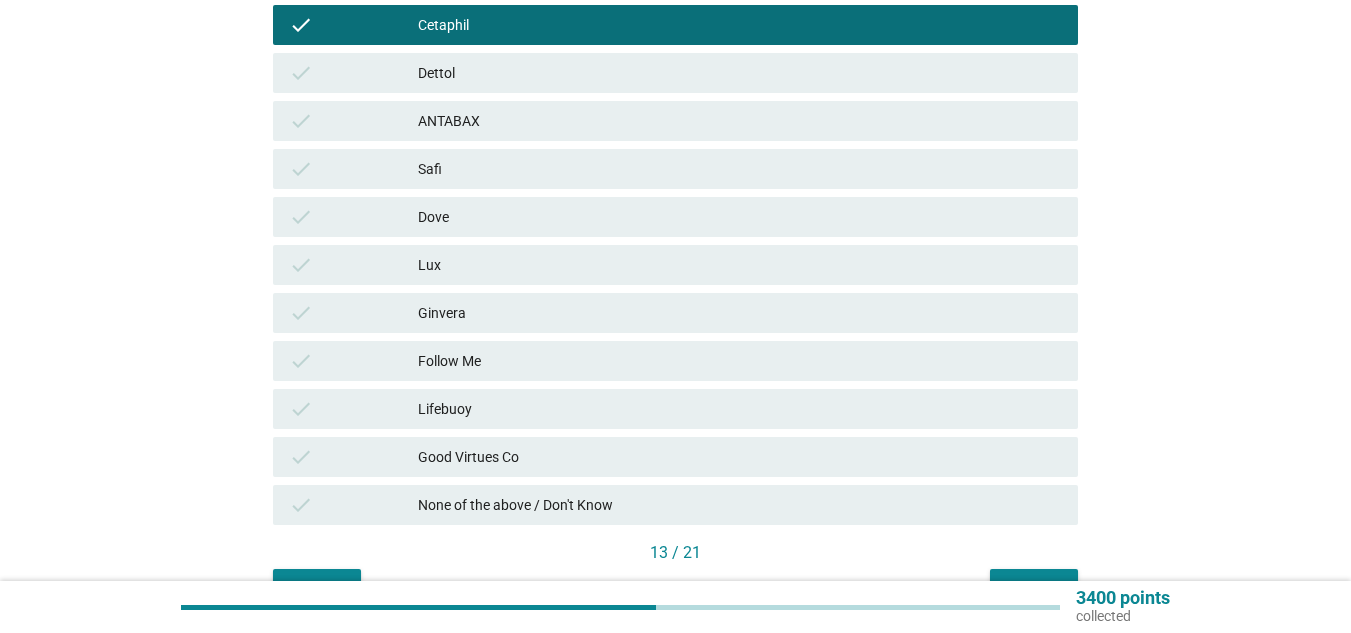 click on "Good Virtues Co" at bounding box center [740, 457] 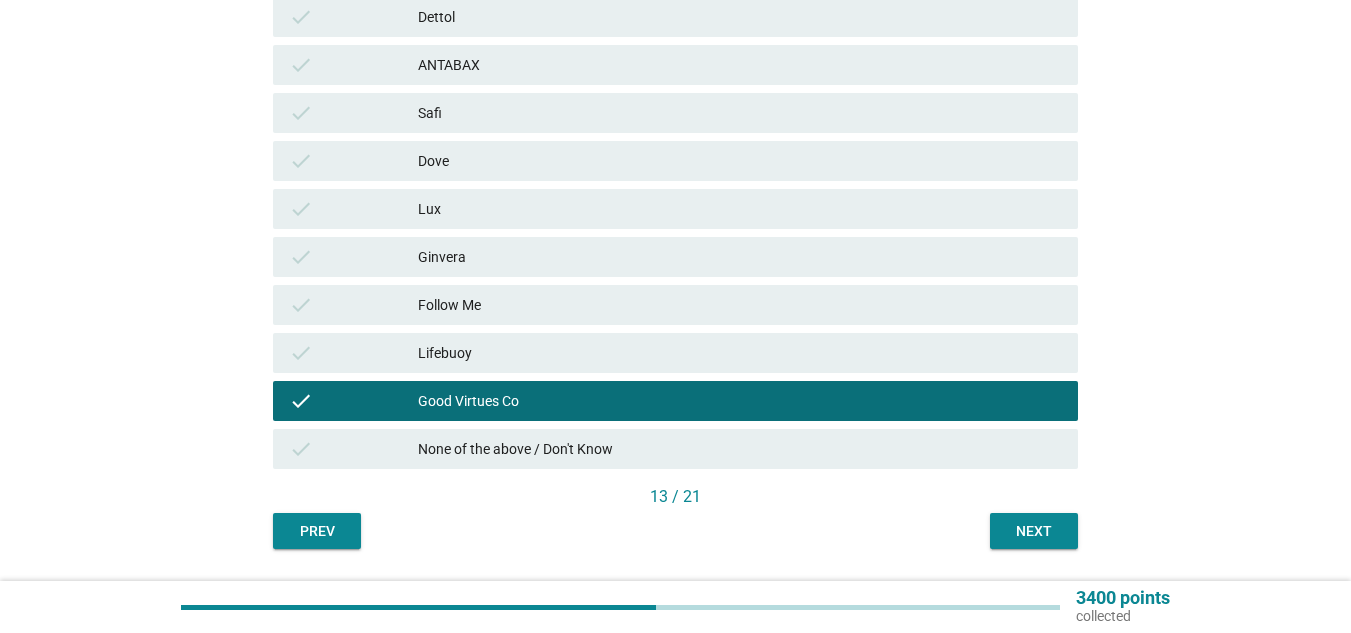 scroll, scrollTop: 614, scrollLeft: 0, axis: vertical 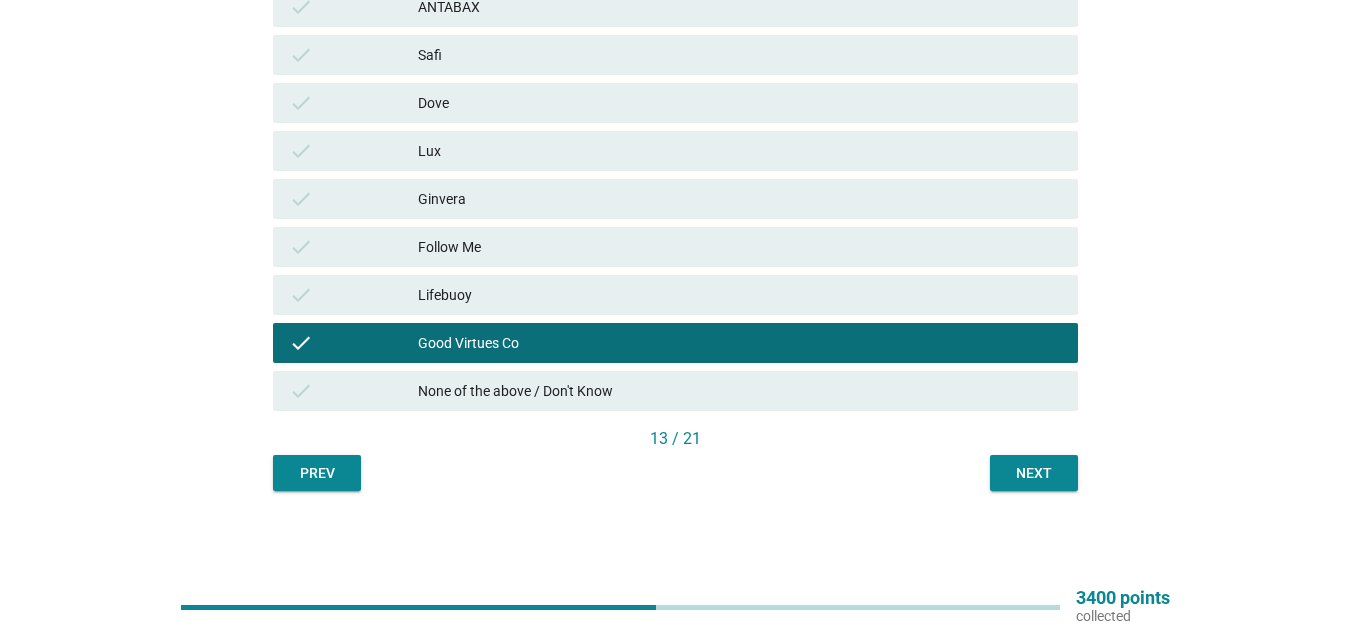click on "Next" at bounding box center [1034, 473] 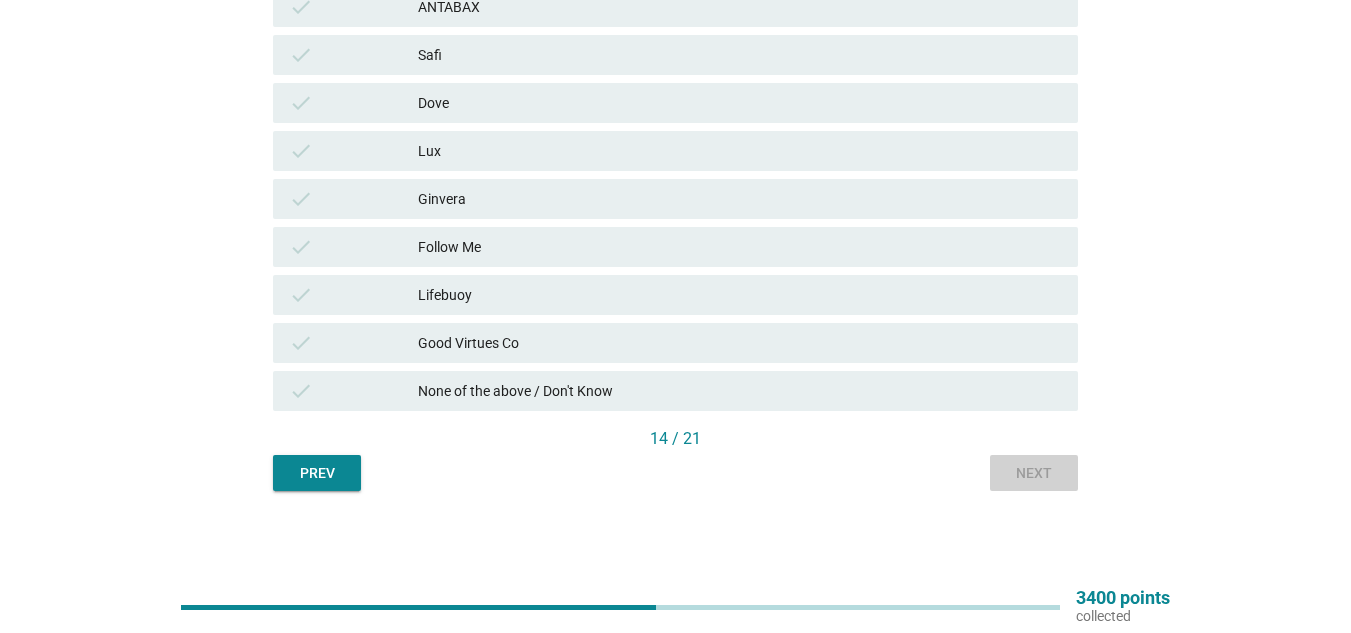 scroll, scrollTop: 0, scrollLeft: 0, axis: both 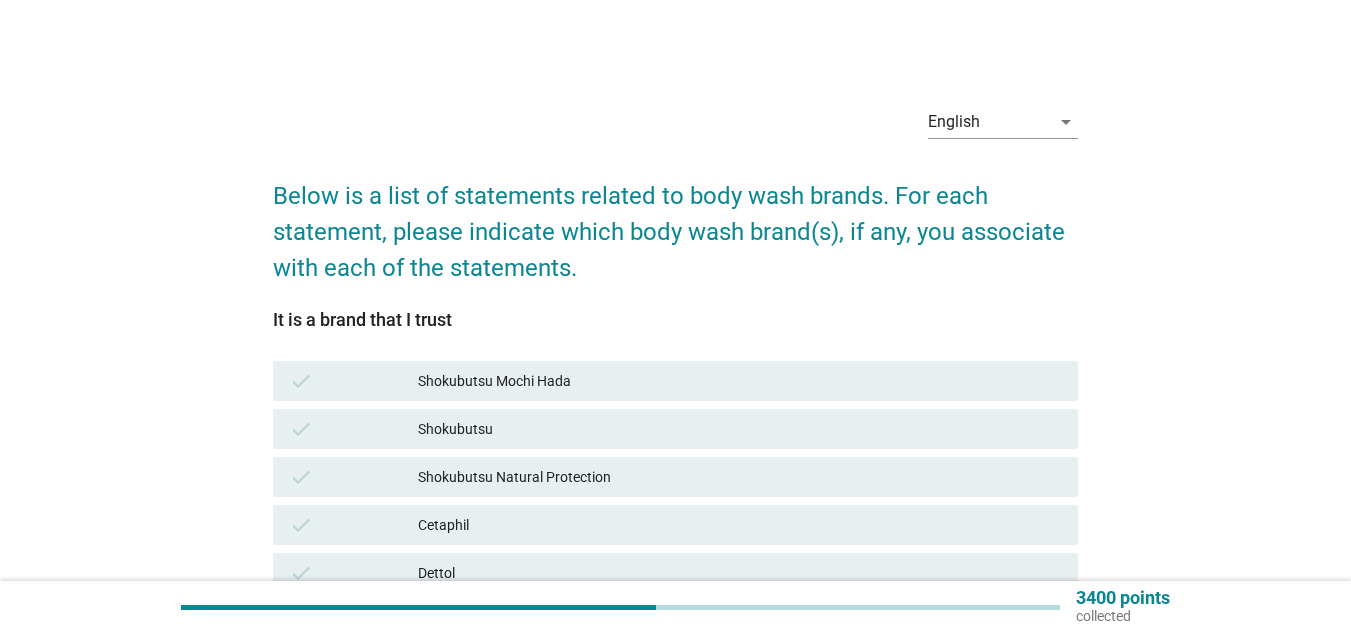 click on "check   Shokubutsu Mochi Hada" at bounding box center (675, 381) 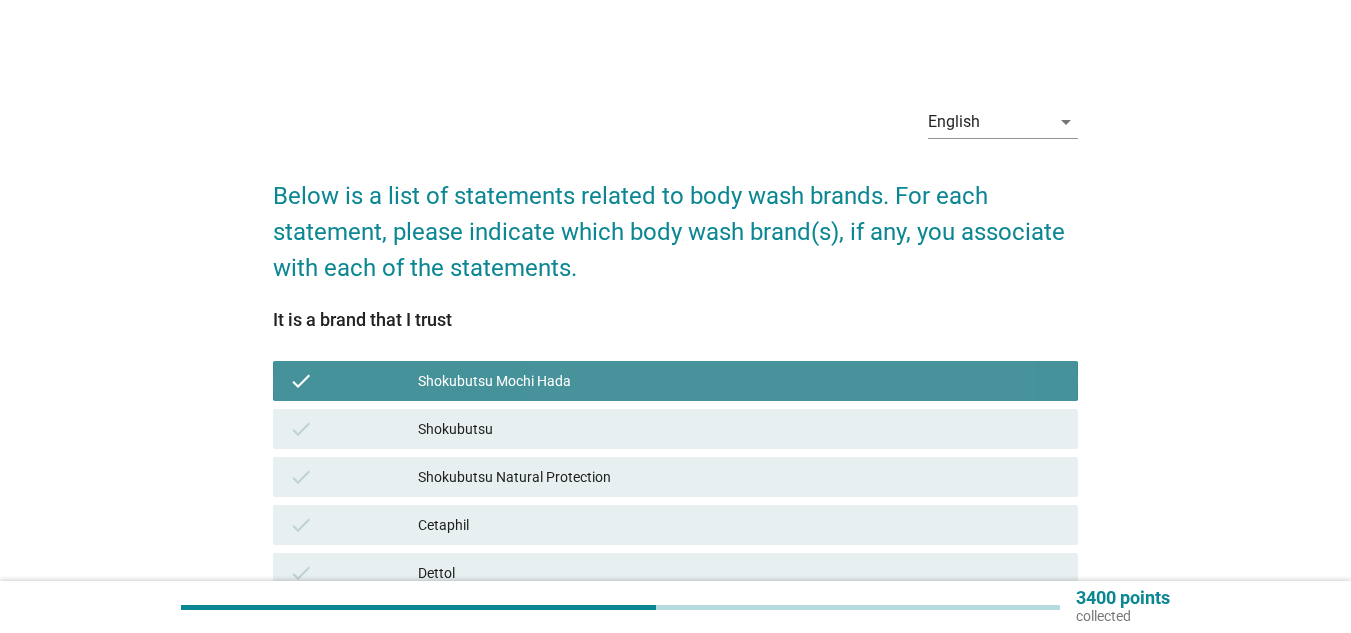 click on "check   Shokubutsu Mochi Hada" at bounding box center (675, 381) 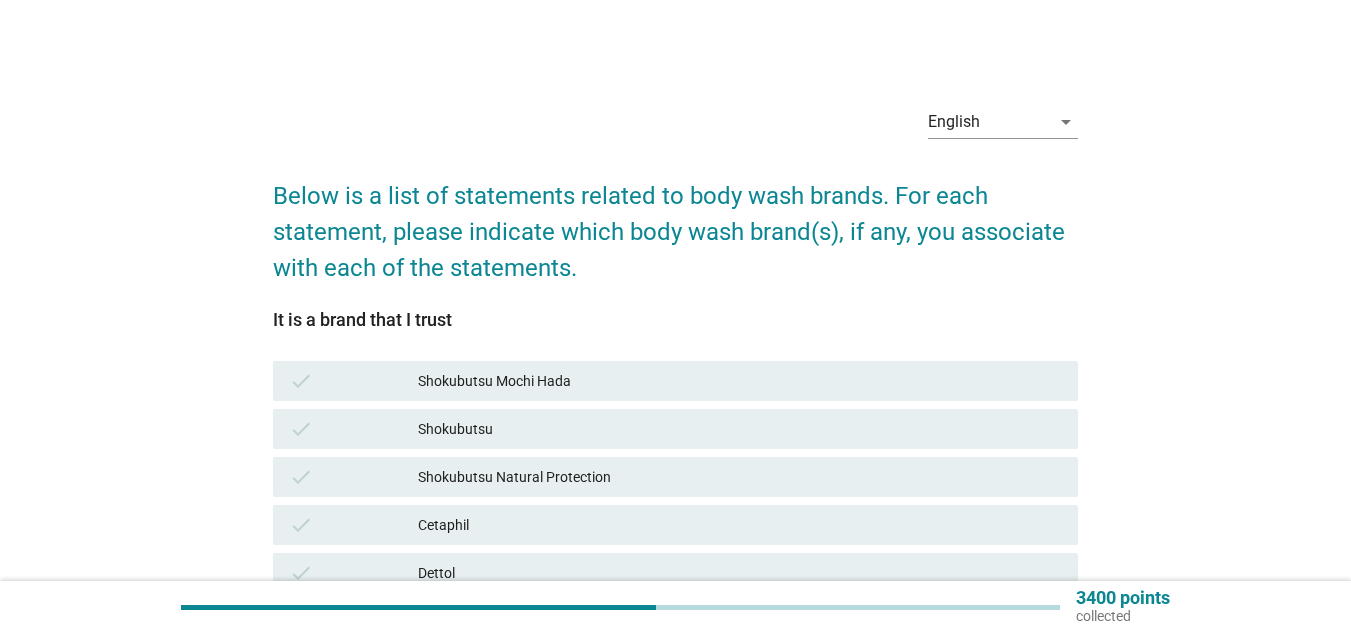 drag, startPoint x: 598, startPoint y: 427, endPoint x: 598, endPoint y: 406, distance: 21 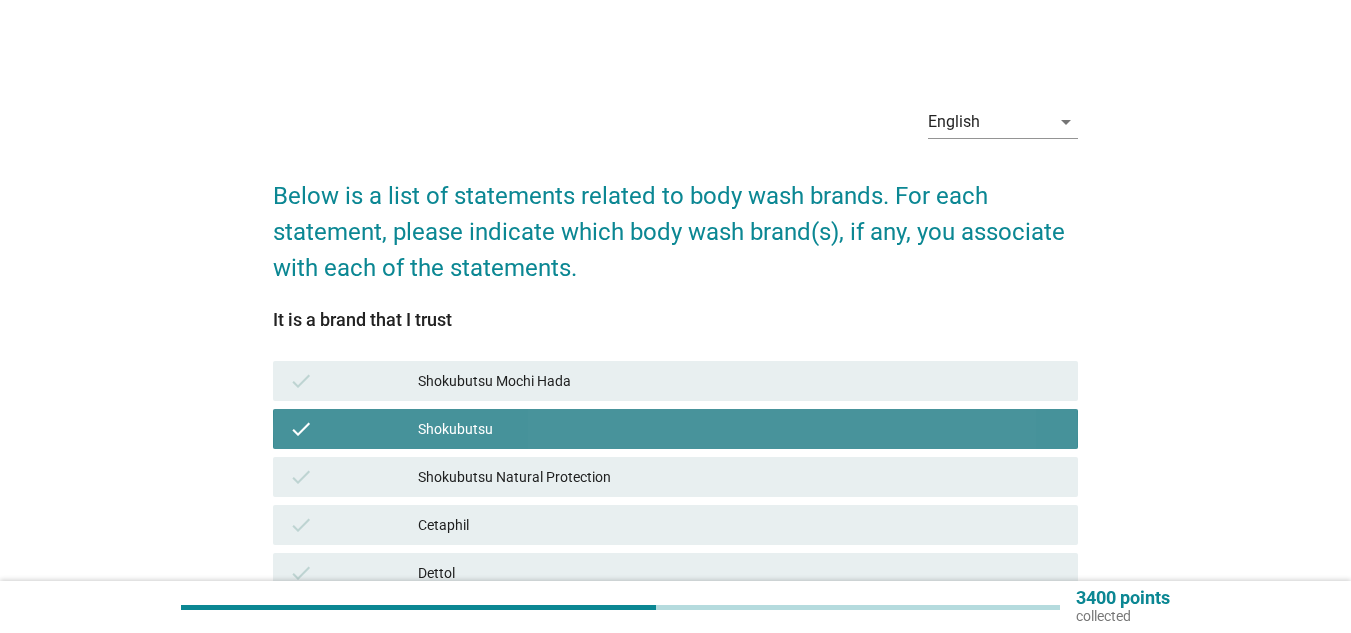click on "Shokubutsu Mochi Hada" at bounding box center (740, 381) 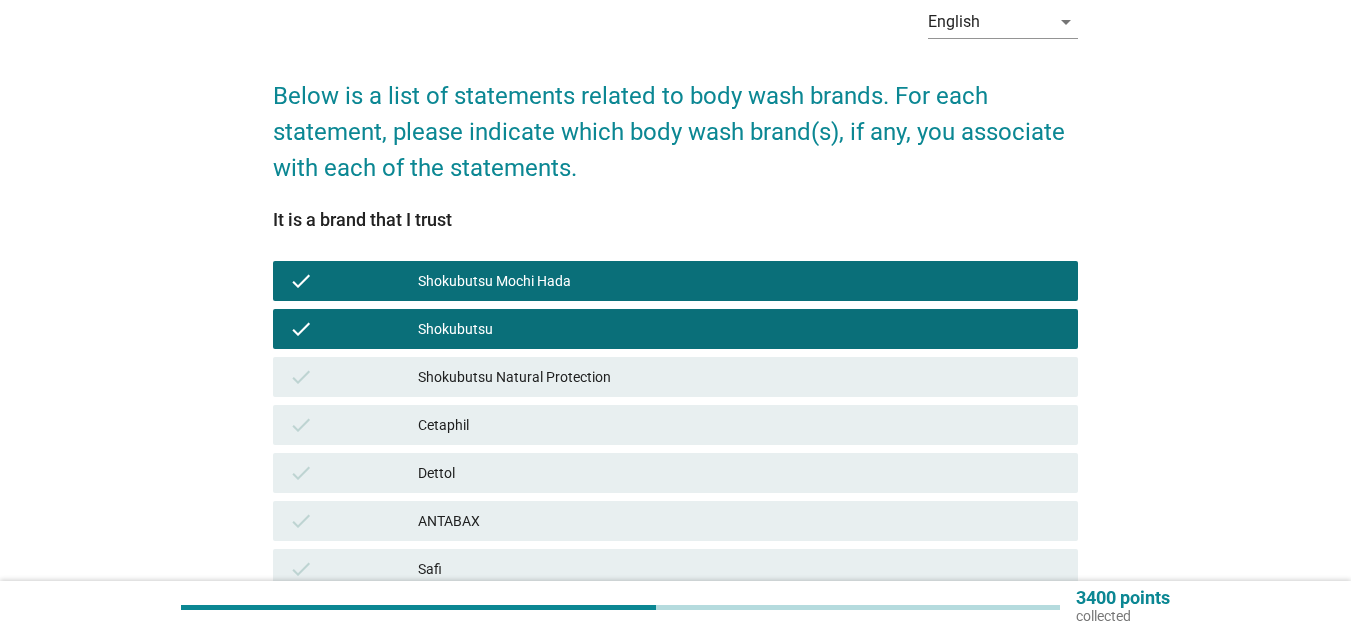 click on "Shokubutsu Natural Protection" at bounding box center (740, 377) 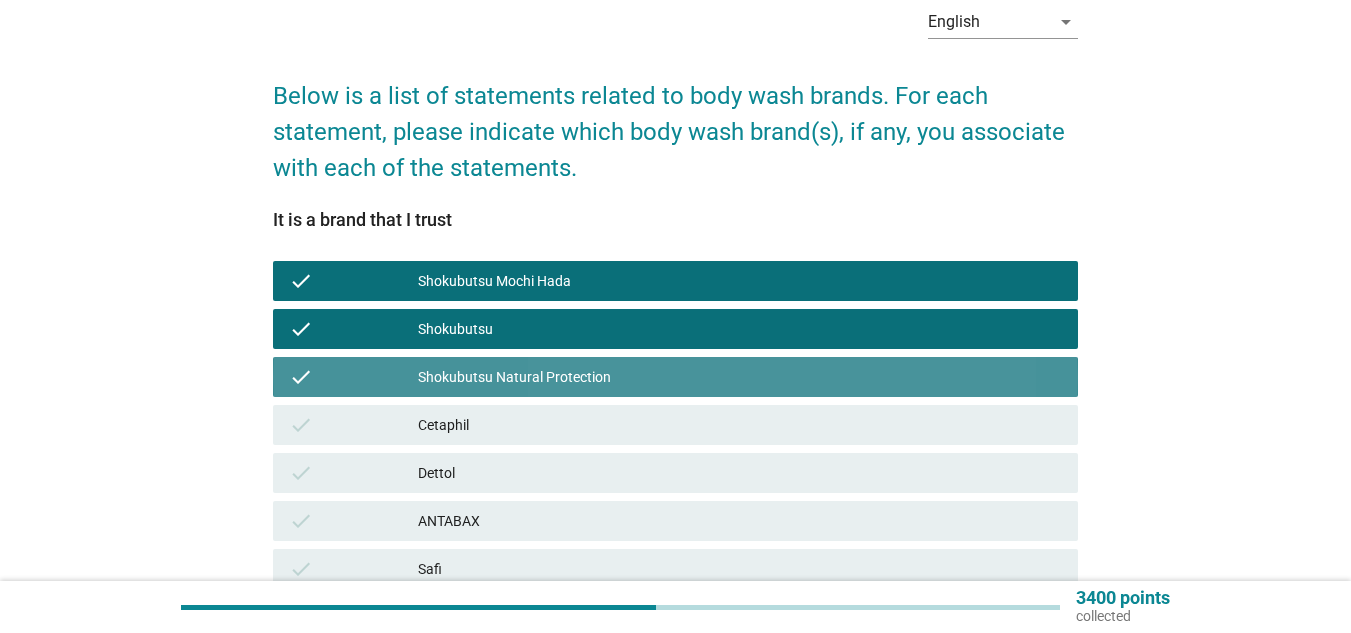 click on "Cetaphil" at bounding box center [740, 425] 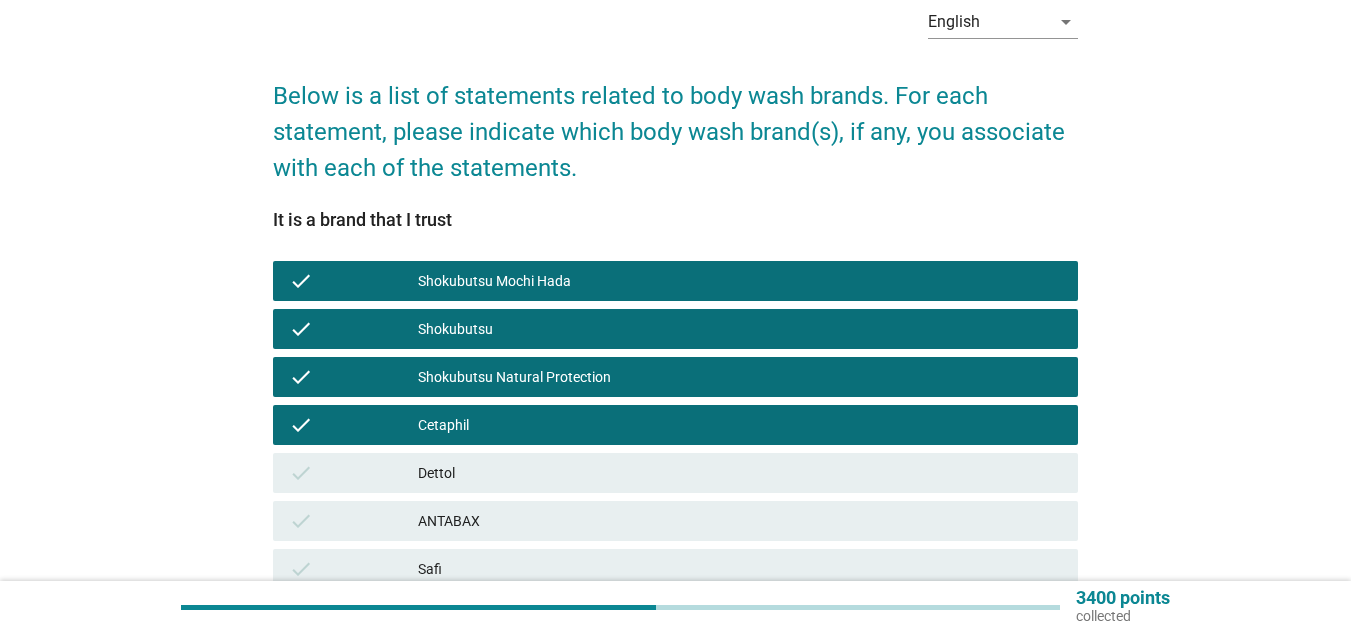 scroll, scrollTop: 300, scrollLeft: 0, axis: vertical 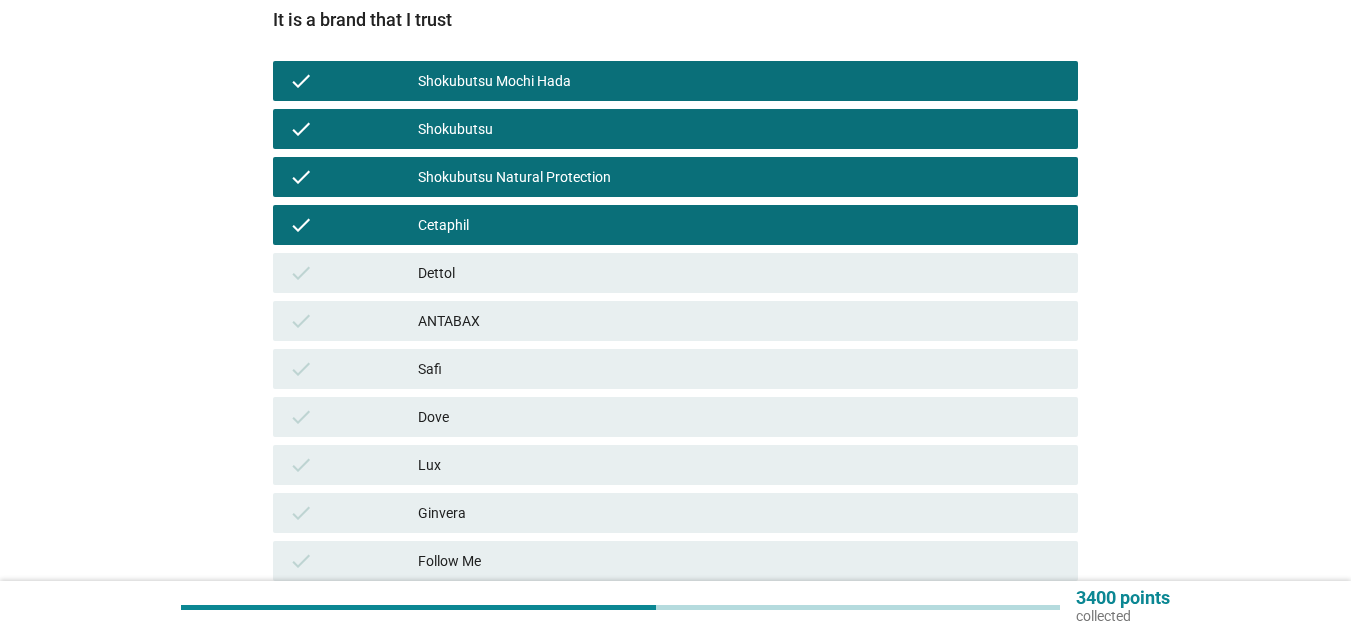 click on "check   ANTABAX" at bounding box center [675, 321] 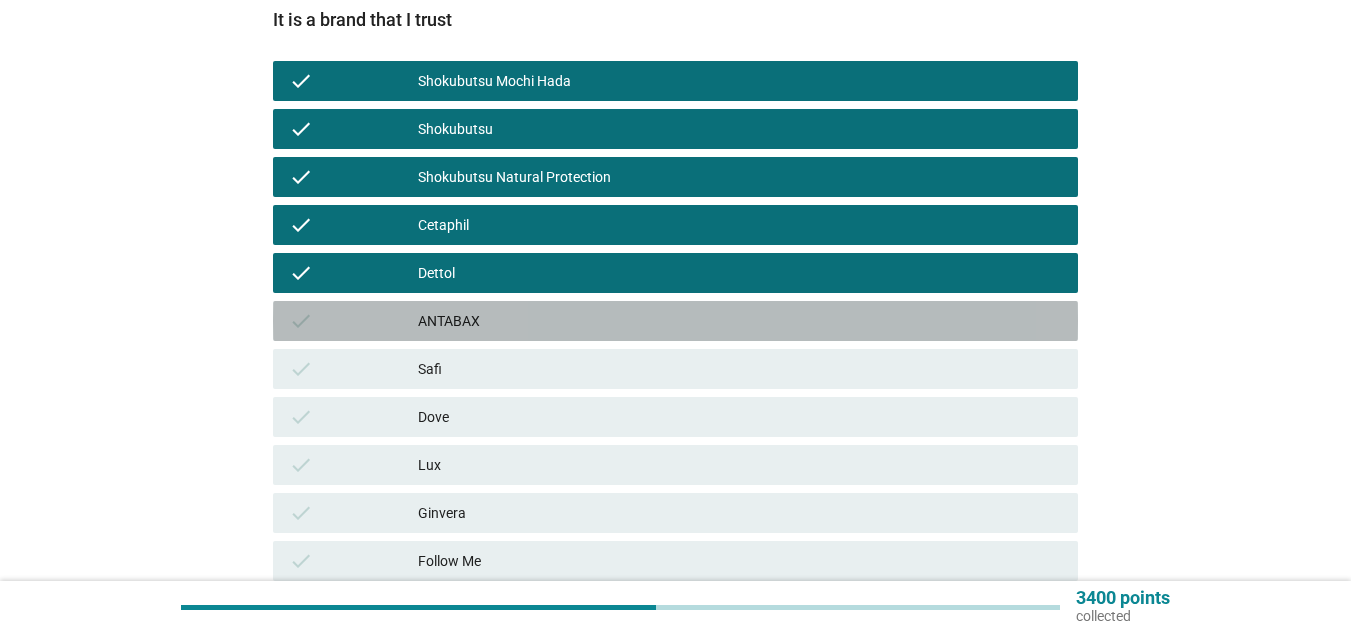 click on "ANTABAX" at bounding box center (740, 321) 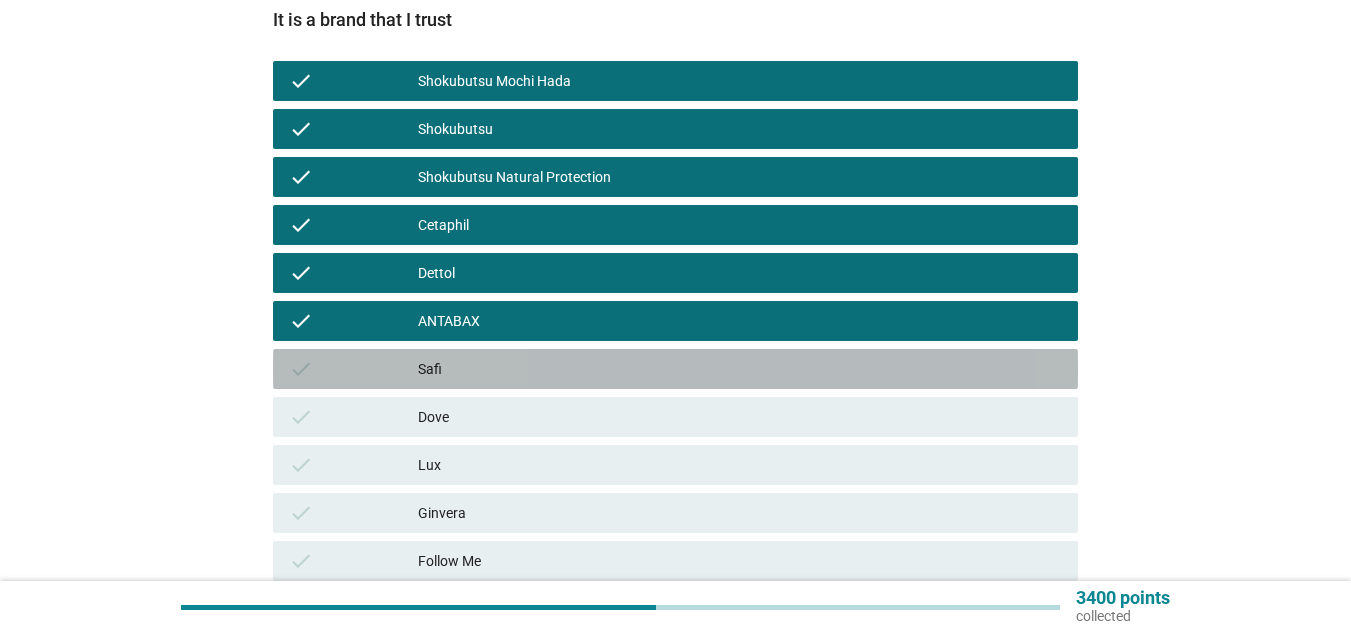 click on "Safi" at bounding box center [740, 369] 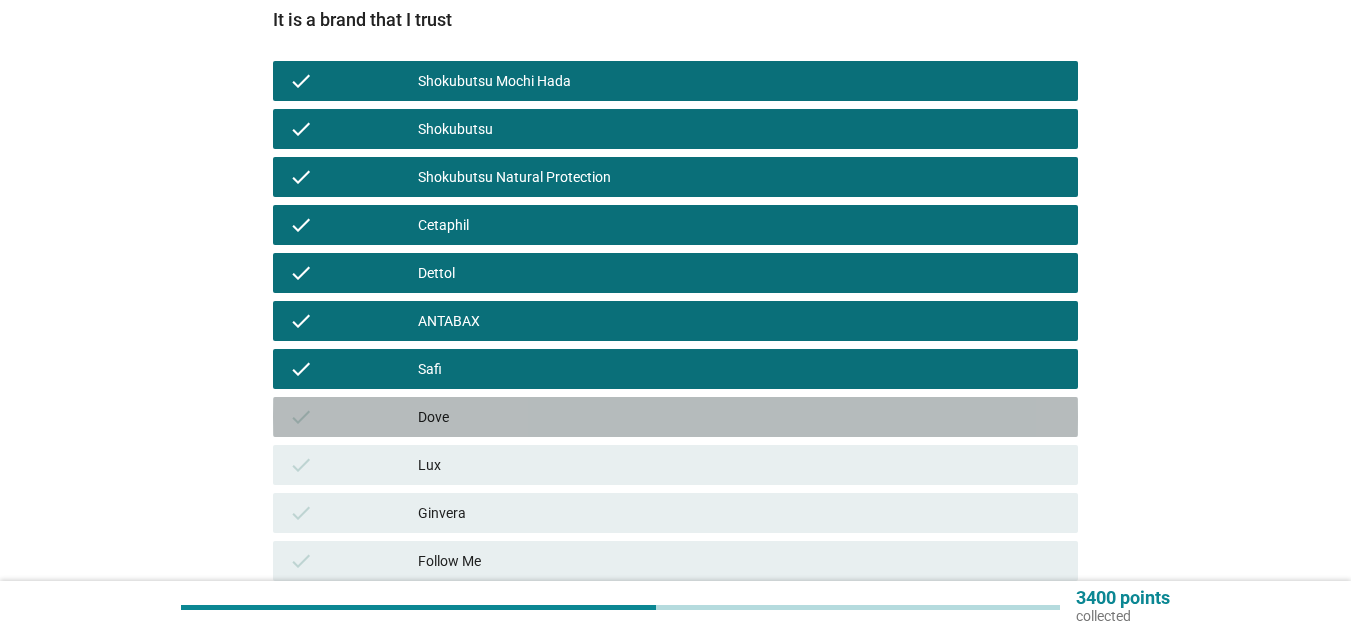 click on "Dove" at bounding box center (740, 417) 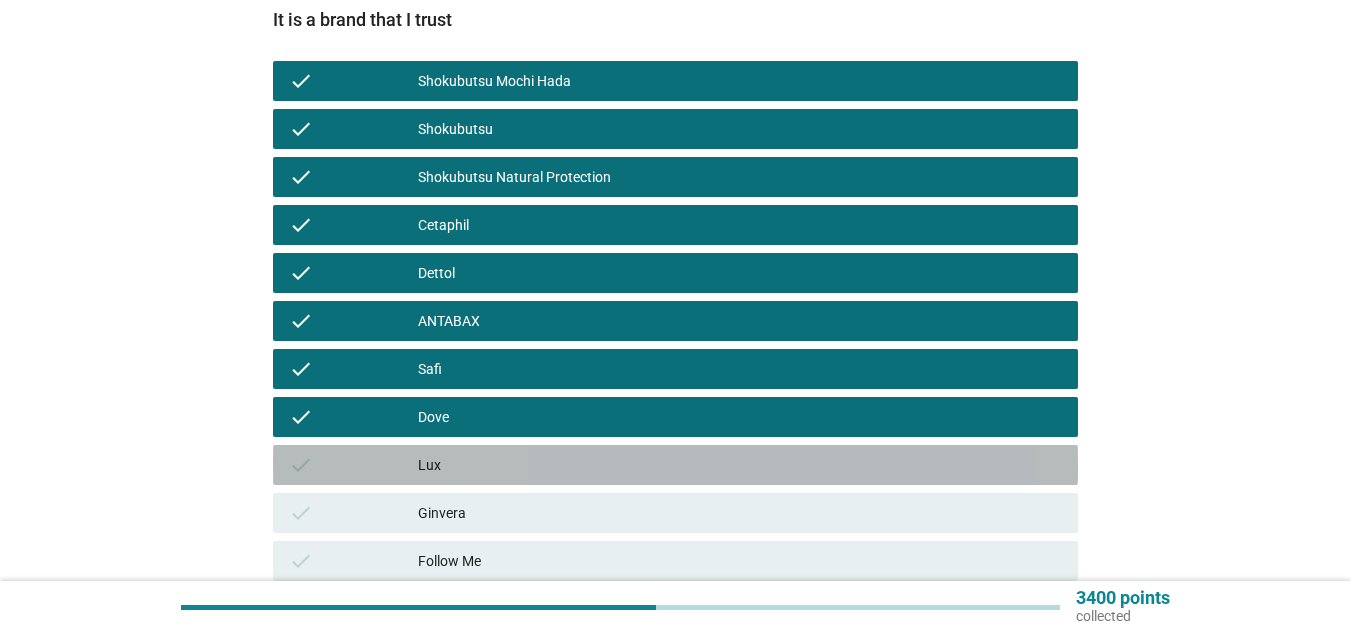 click on "Lux" at bounding box center [740, 465] 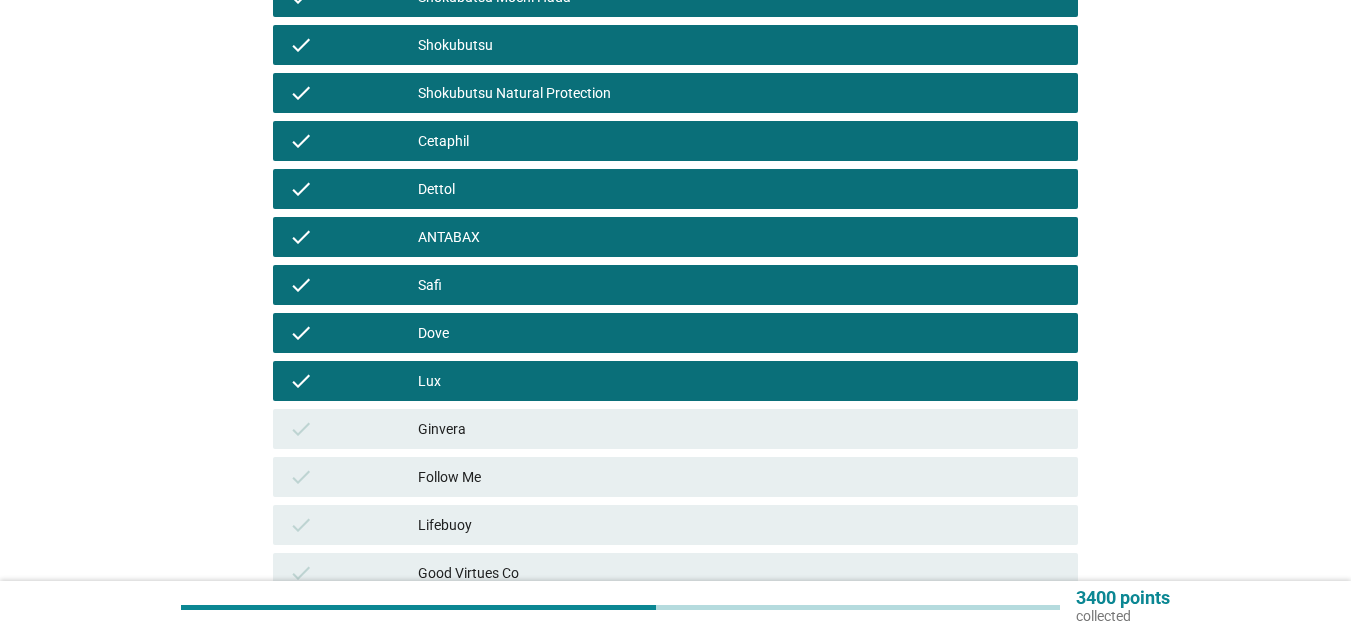 scroll, scrollTop: 500, scrollLeft: 0, axis: vertical 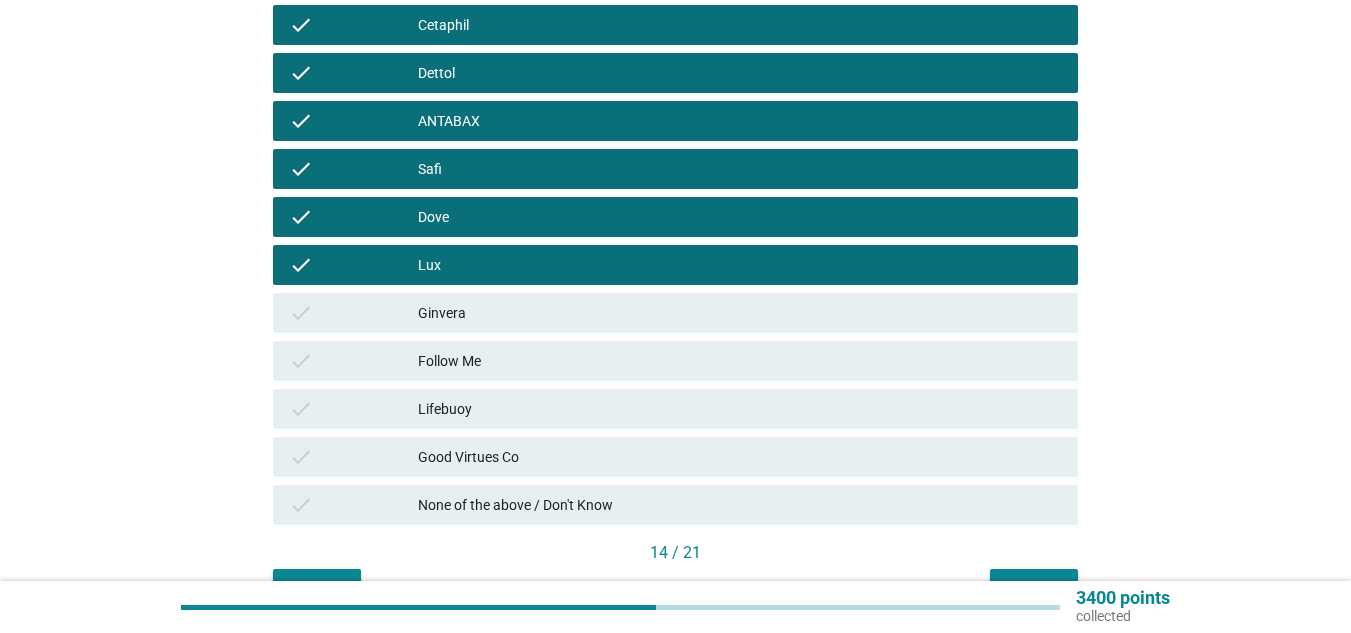 click on "Ginvera" at bounding box center [740, 313] 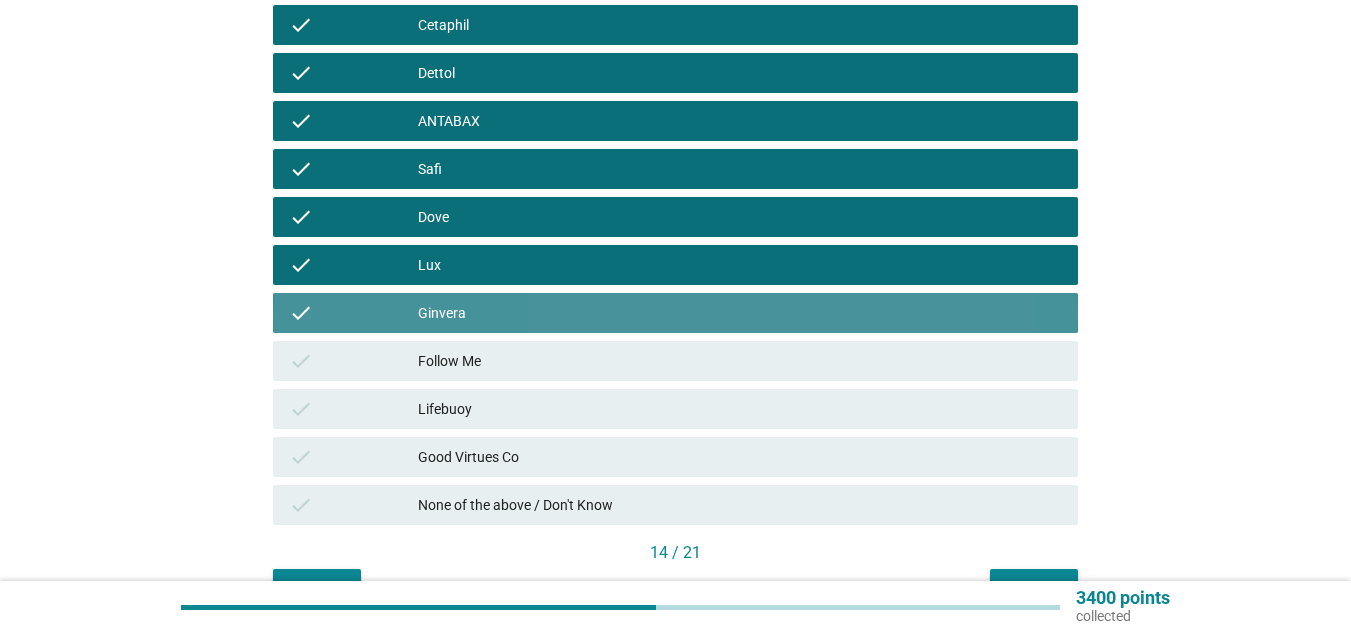 click on "Follow Me" at bounding box center [740, 361] 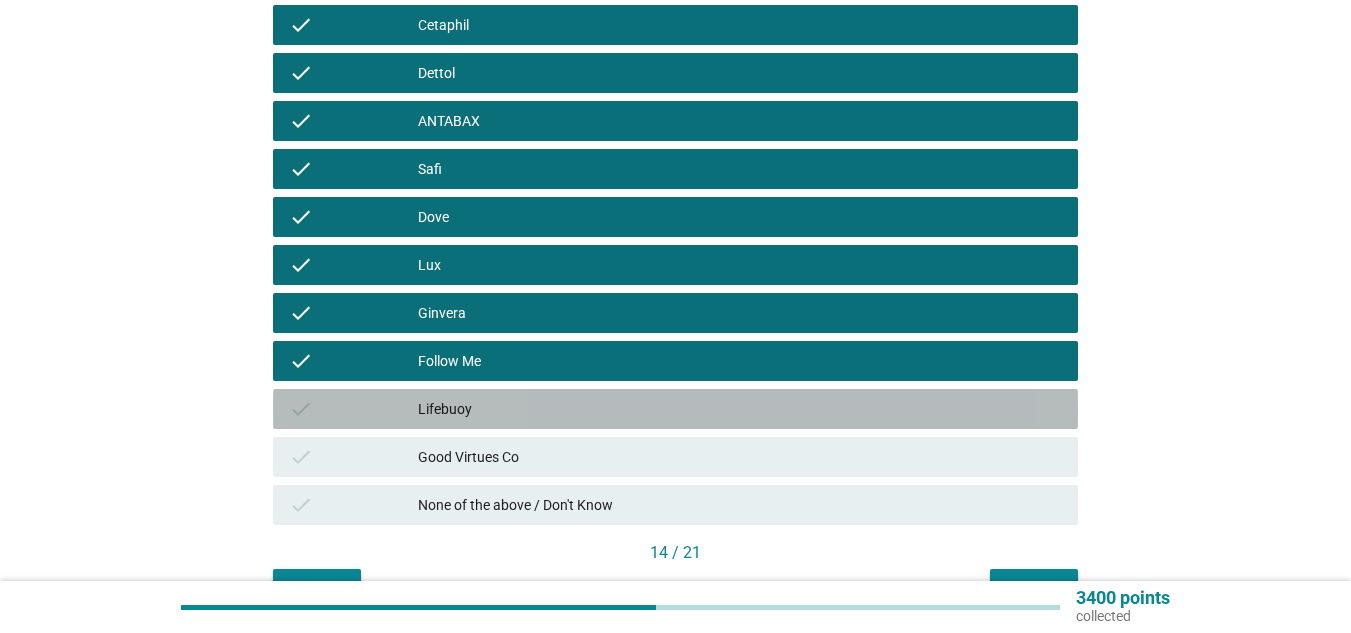 click on "check   Lifebuoy" at bounding box center (675, 409) 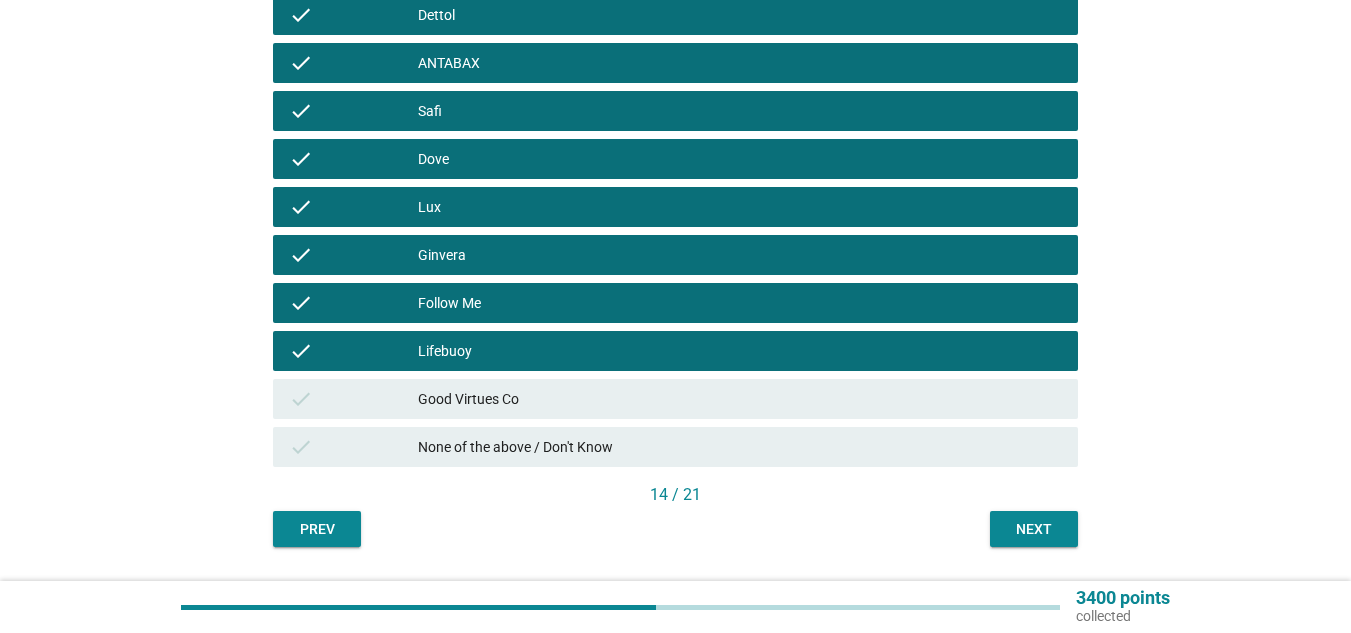 scroll, scrollTop: 614, scrollLeft: 0, axis: vertical 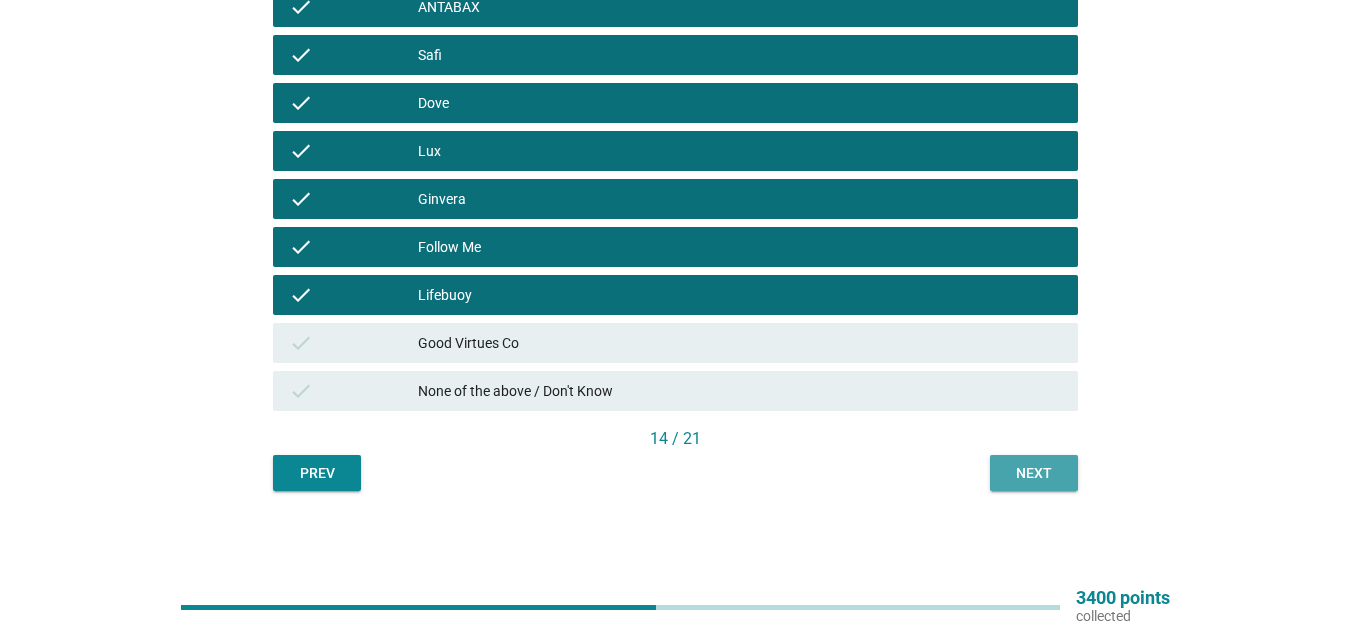 click on "Next" at bounding box center (1034, 473) 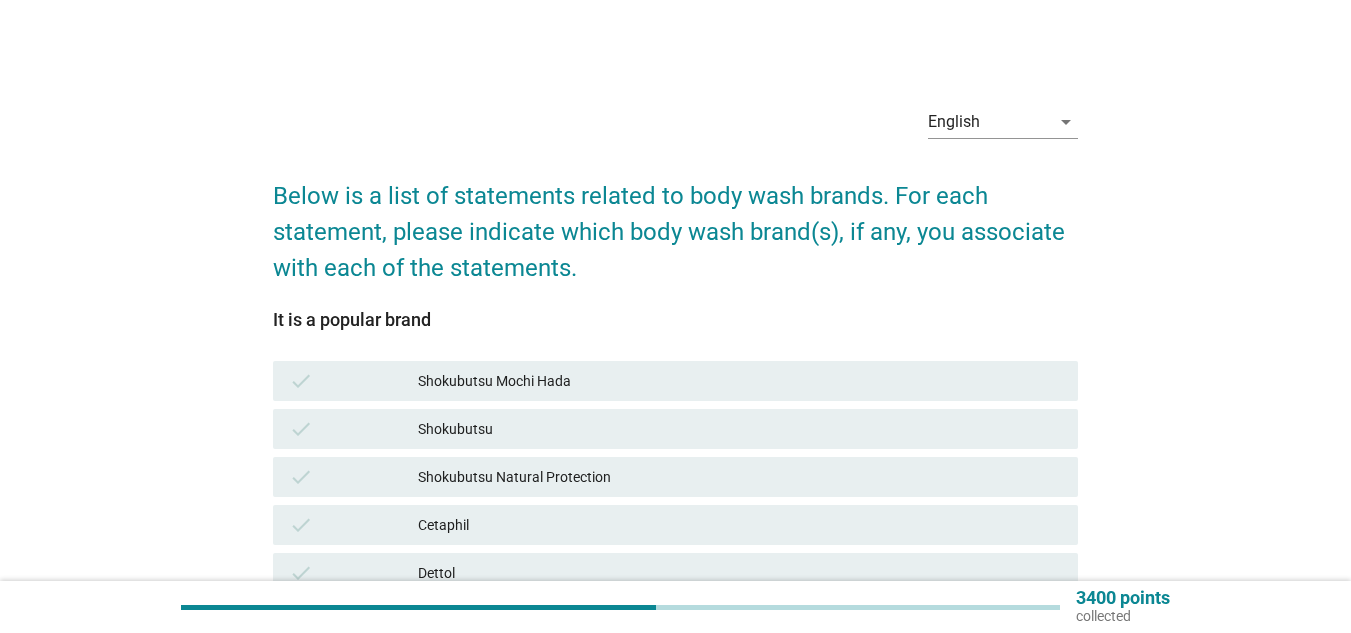 click on "Shokubutsu Mochi Hada" at bounding box center [740, 381] 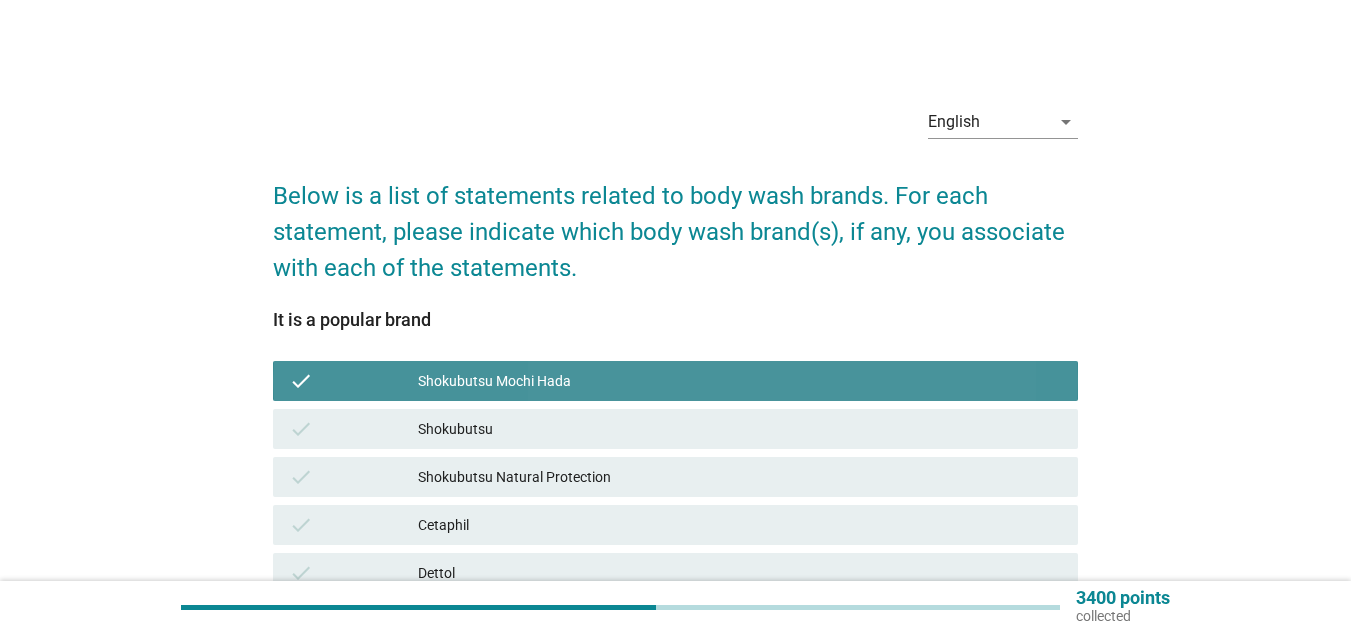 click on "check   Shokubutsu" at bounding box center [675, 429] 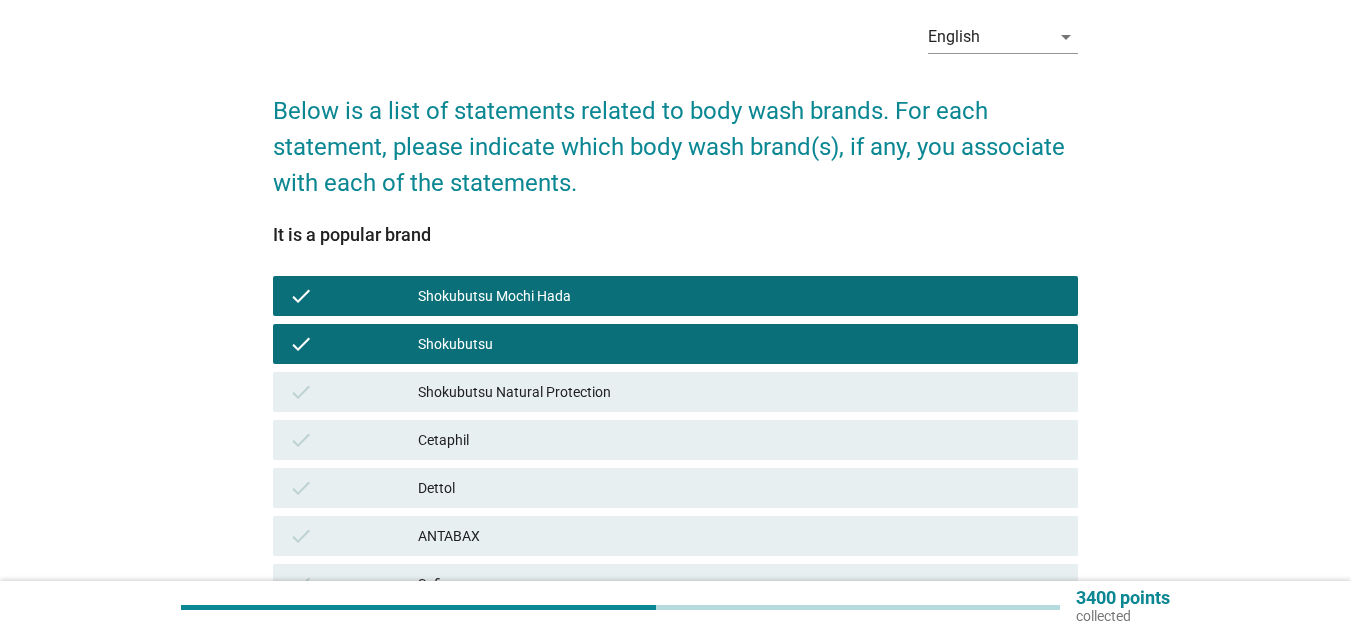 scroll, scrollTop: 200, scrollLeft: 0, axis: vertical 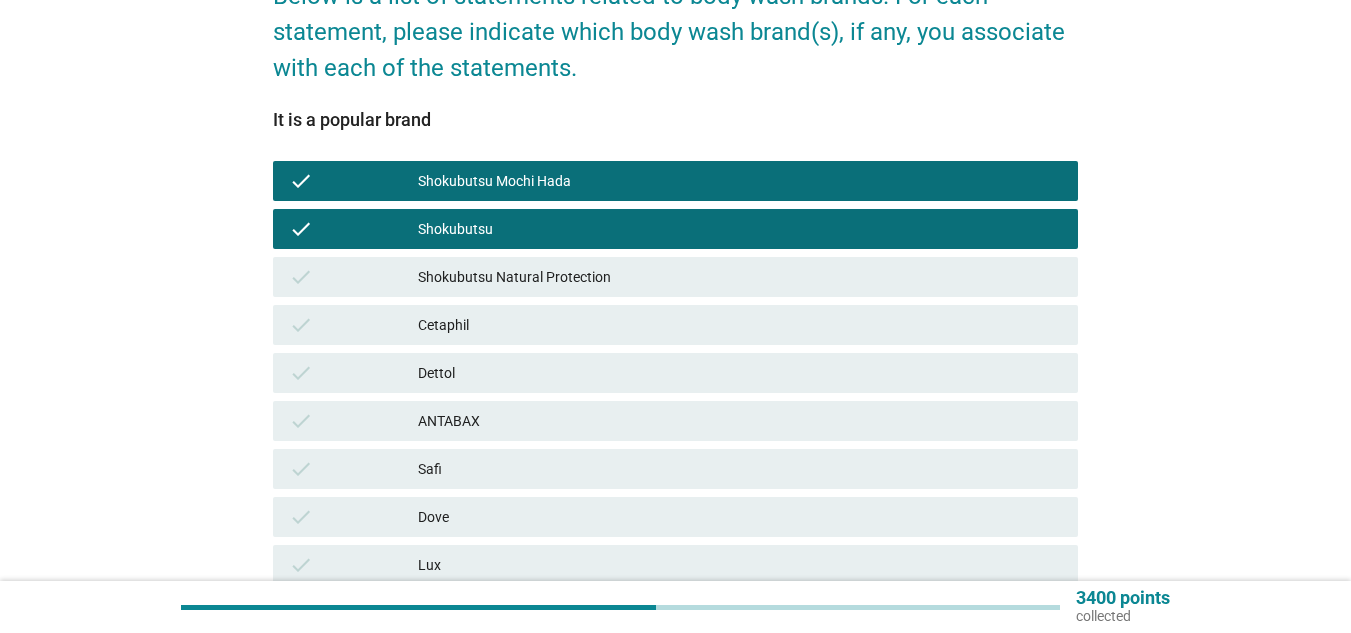 click on "Shokubutsu Natural Protection" at bounding box center [740, 277] 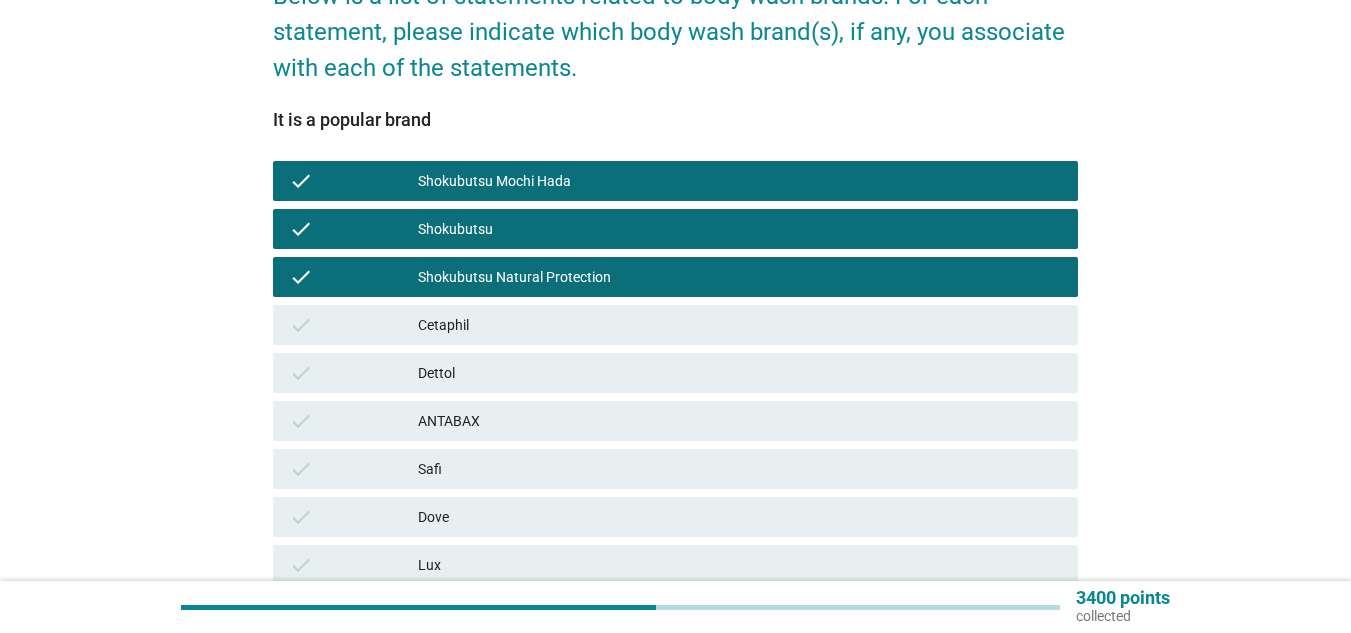 click on "Cetaphil" at bounding box center (740, 325) 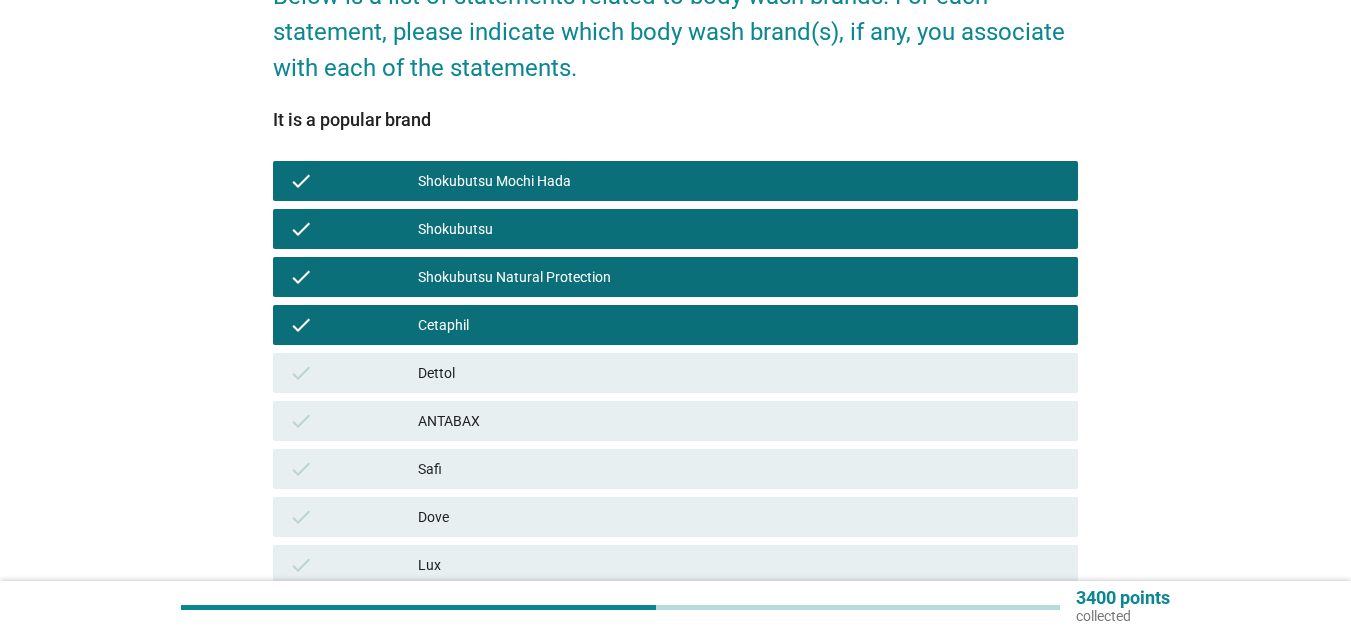 click on "Dettol" at bounding box center [740, 373] 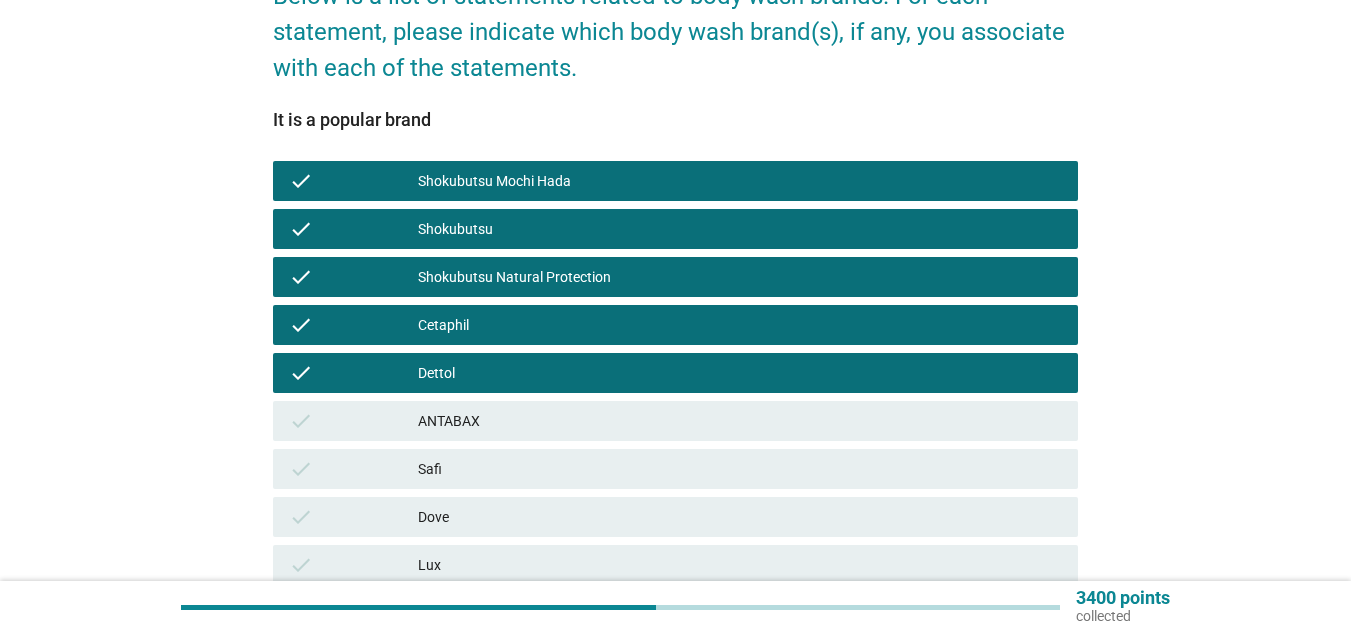 click on "ANTABAX" at bounding box center (740, 421) 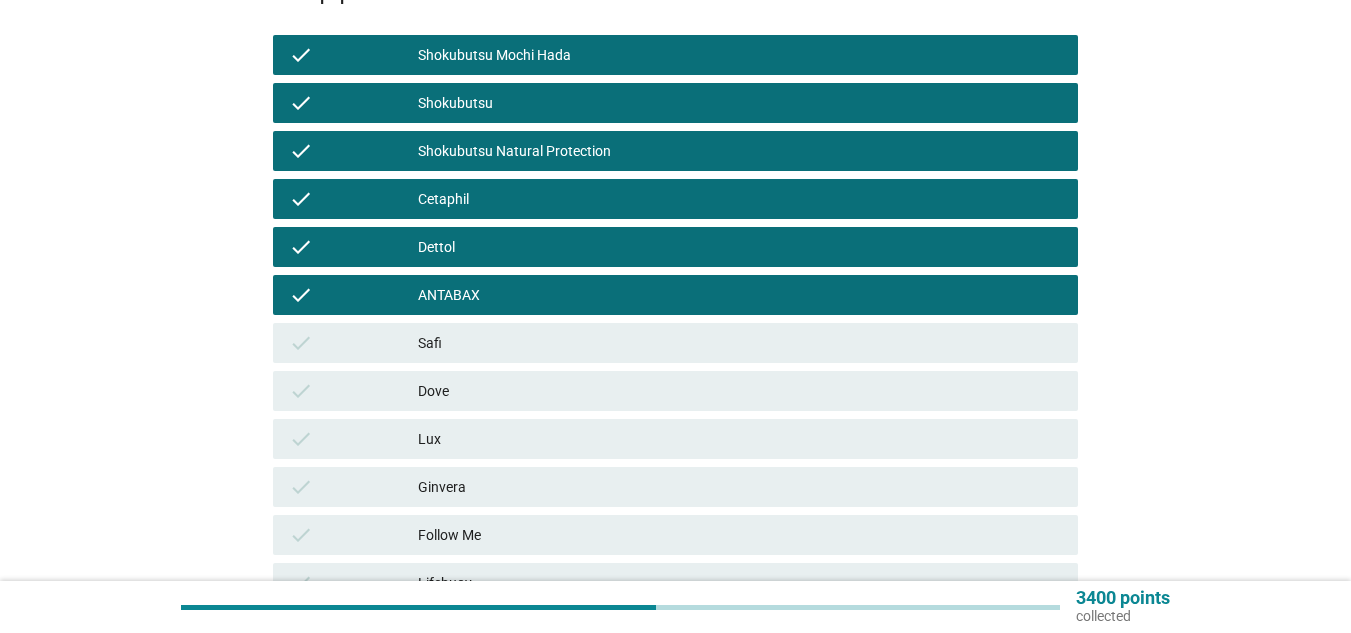 scroll, scrollTop: 500, scrollLeft: 0, axis: vertical 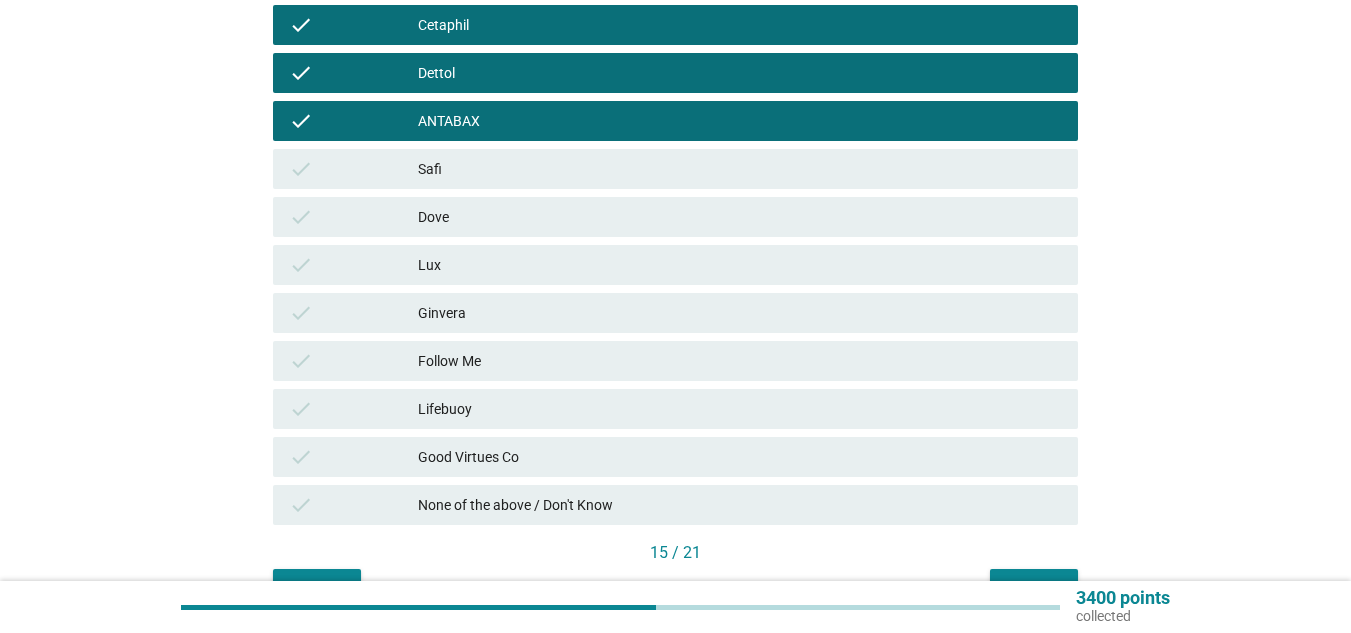 click on "check   Dove" at bounding box center (675, 217) 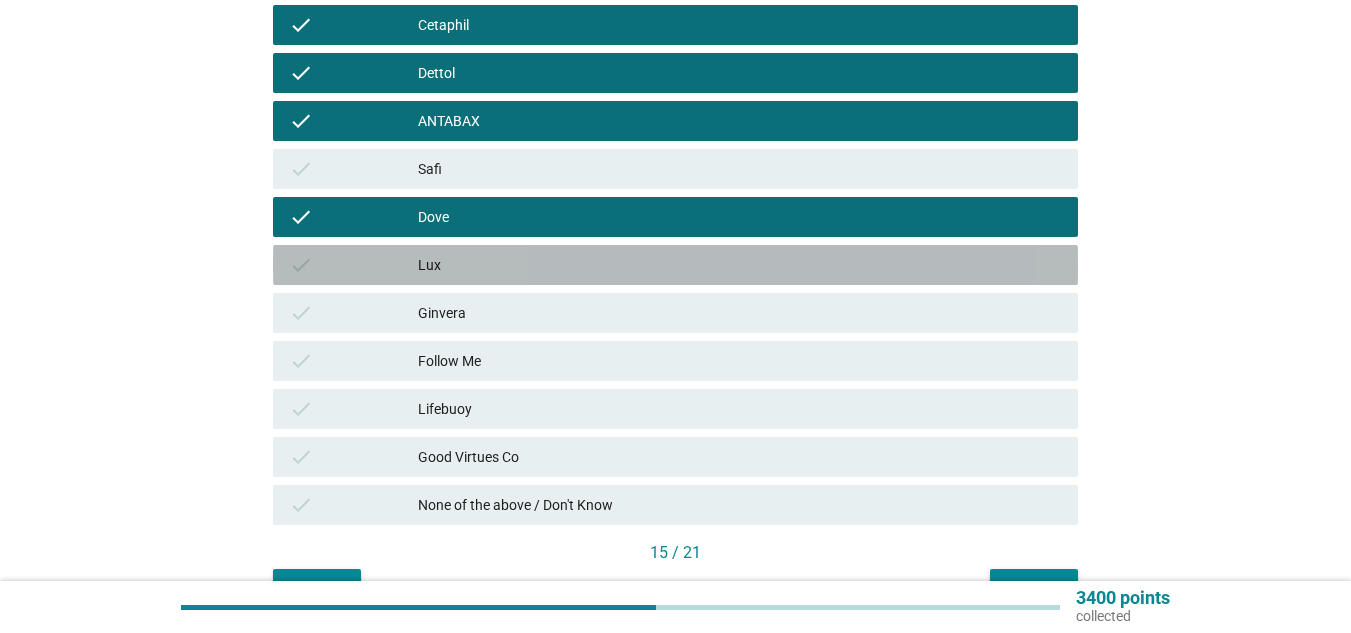 drag, startPoint x: 570, startPoint y: 259, endPoint x: 574, endPoint y: 173, distance: 86.09297 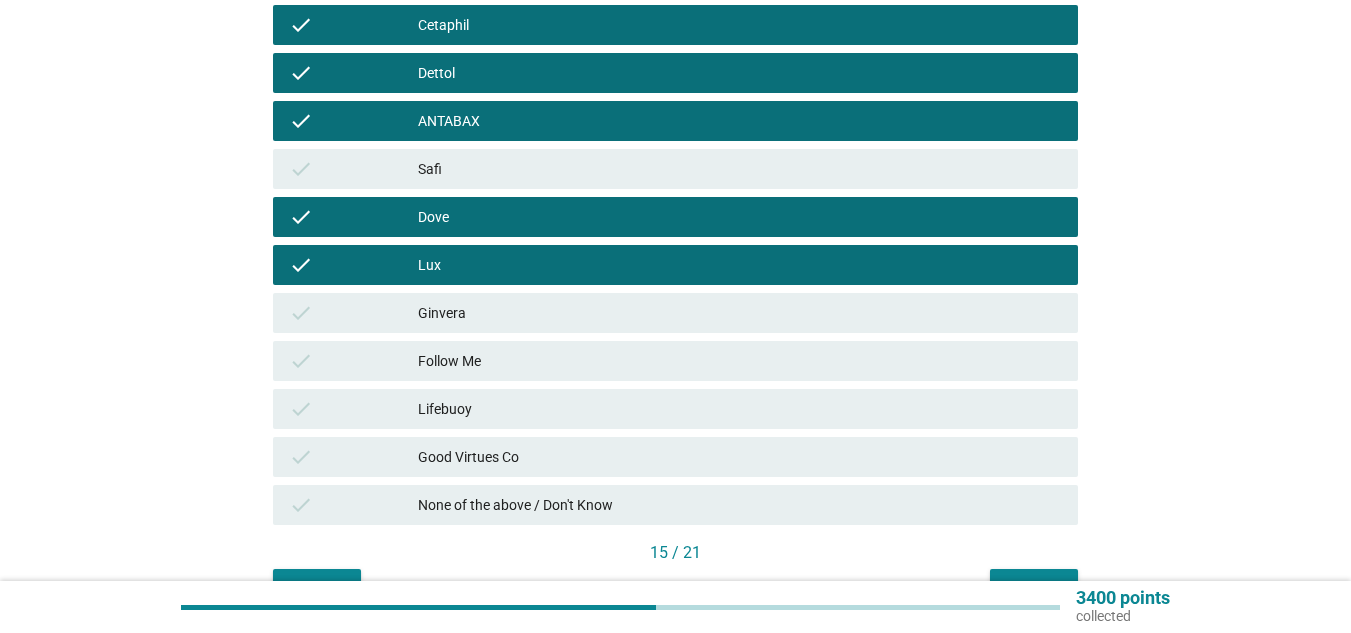 click on "Safi" at bounding box center [740, 169] 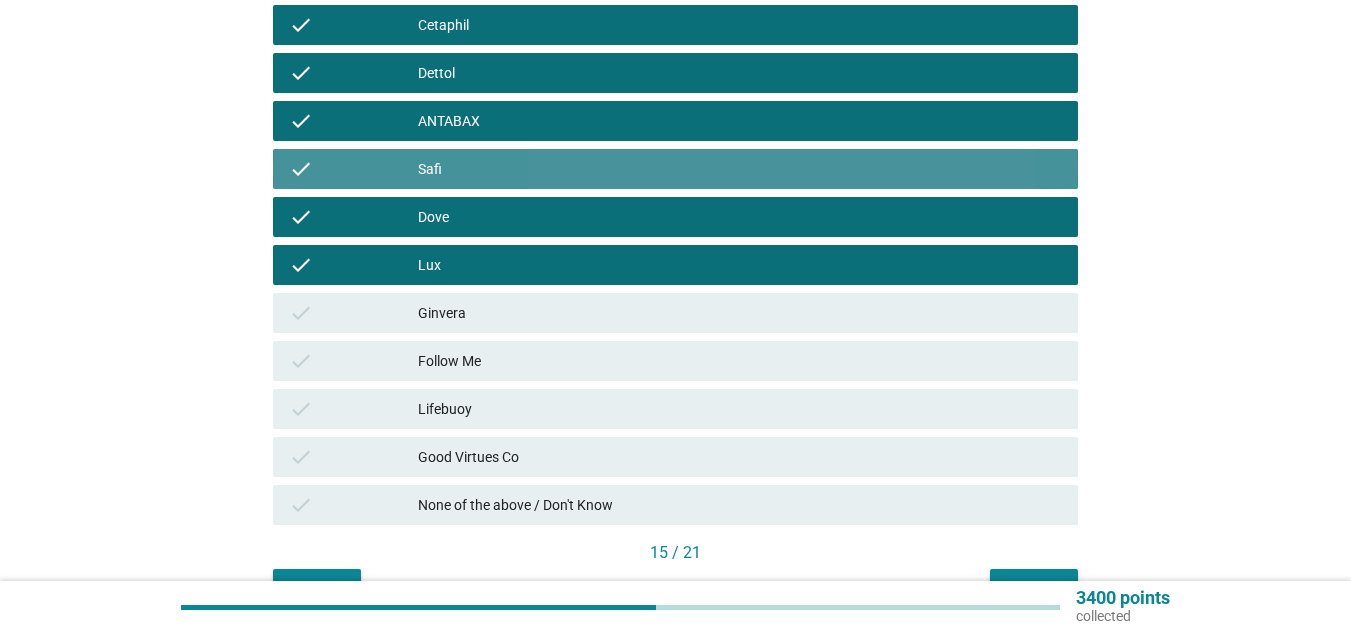click on "Ginvera" at bounding box center [740, 313] 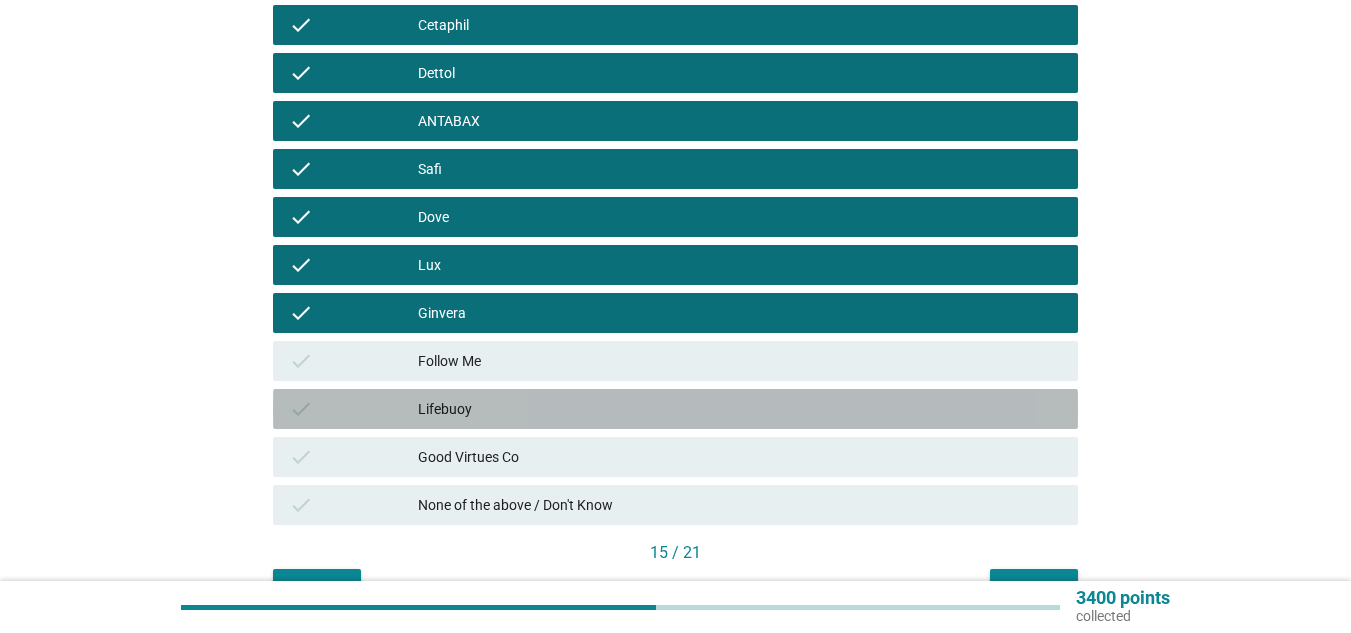 click on "check   Lifebuoy" at bounding box center (675, 409) 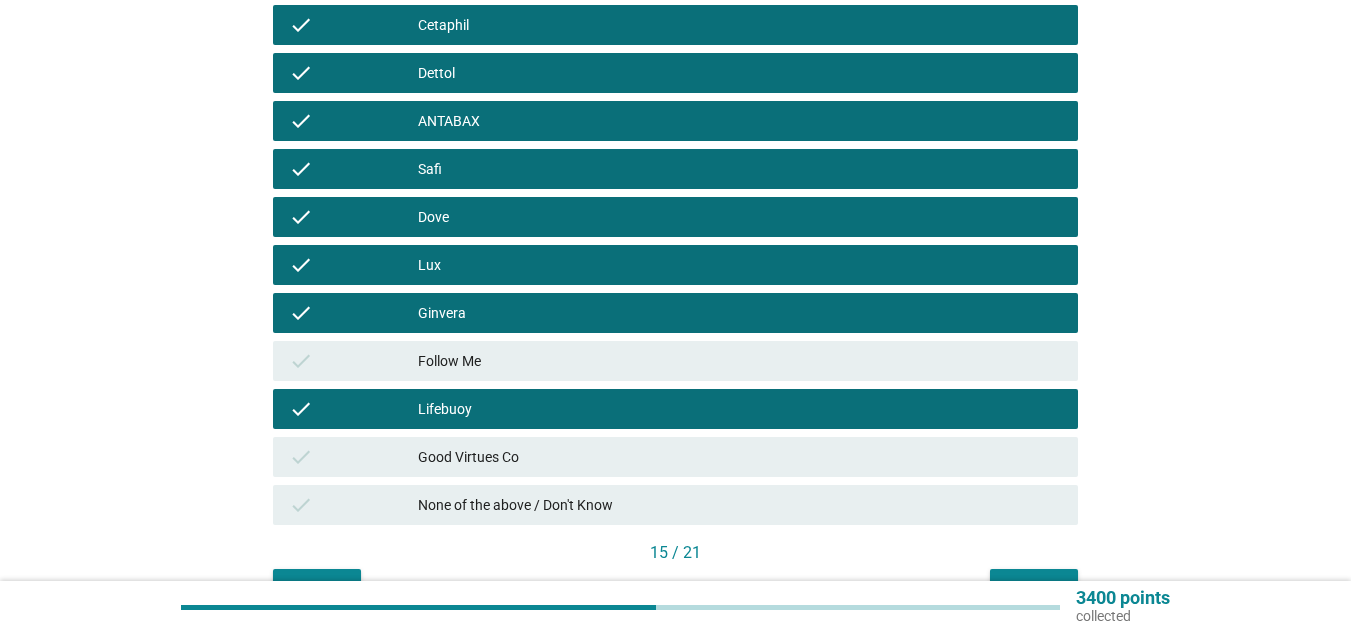 click on "check   Follow Me" at bounding box center [675, 361] 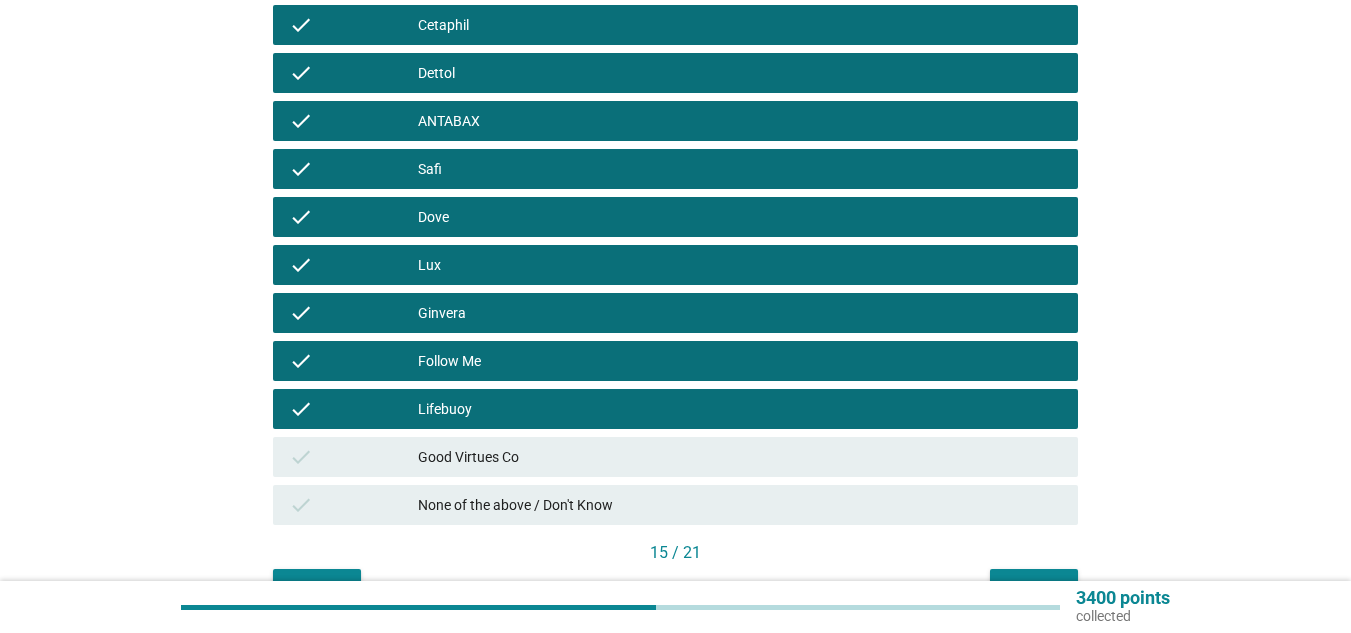click on "check   Good Virtues Co" at bounding box center [675, 457] 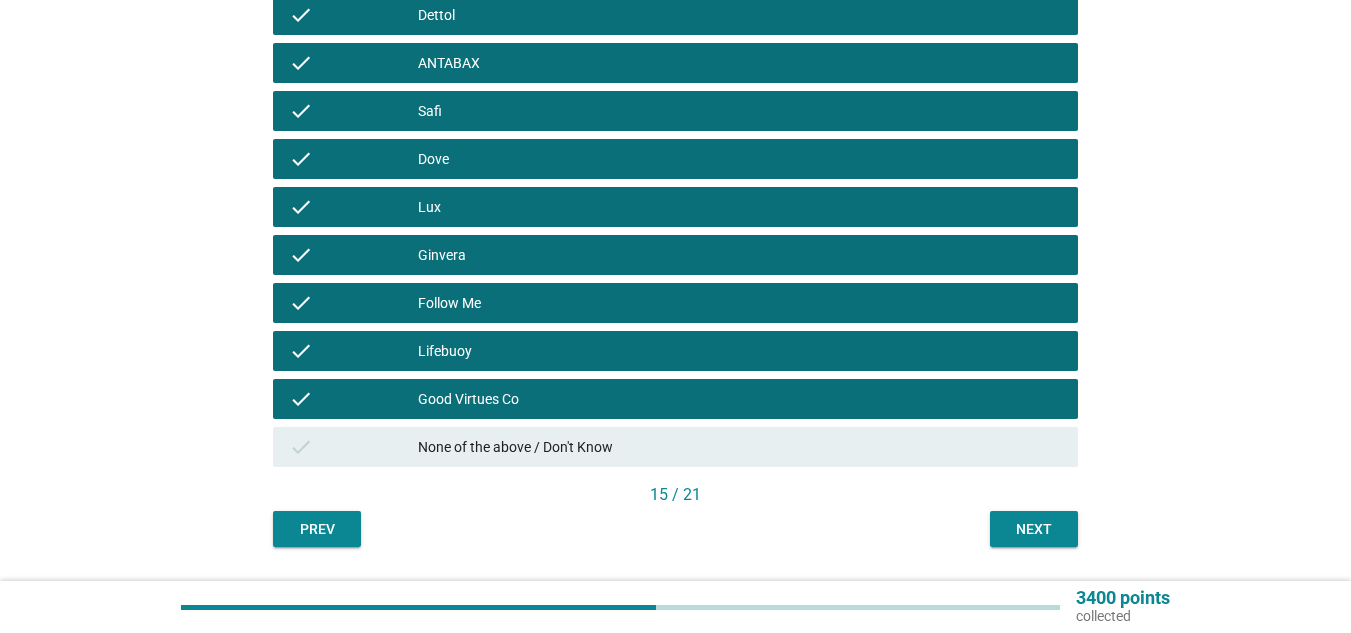 scroll, scrollTop: 614, scrollLeft: 0, axis: vertical 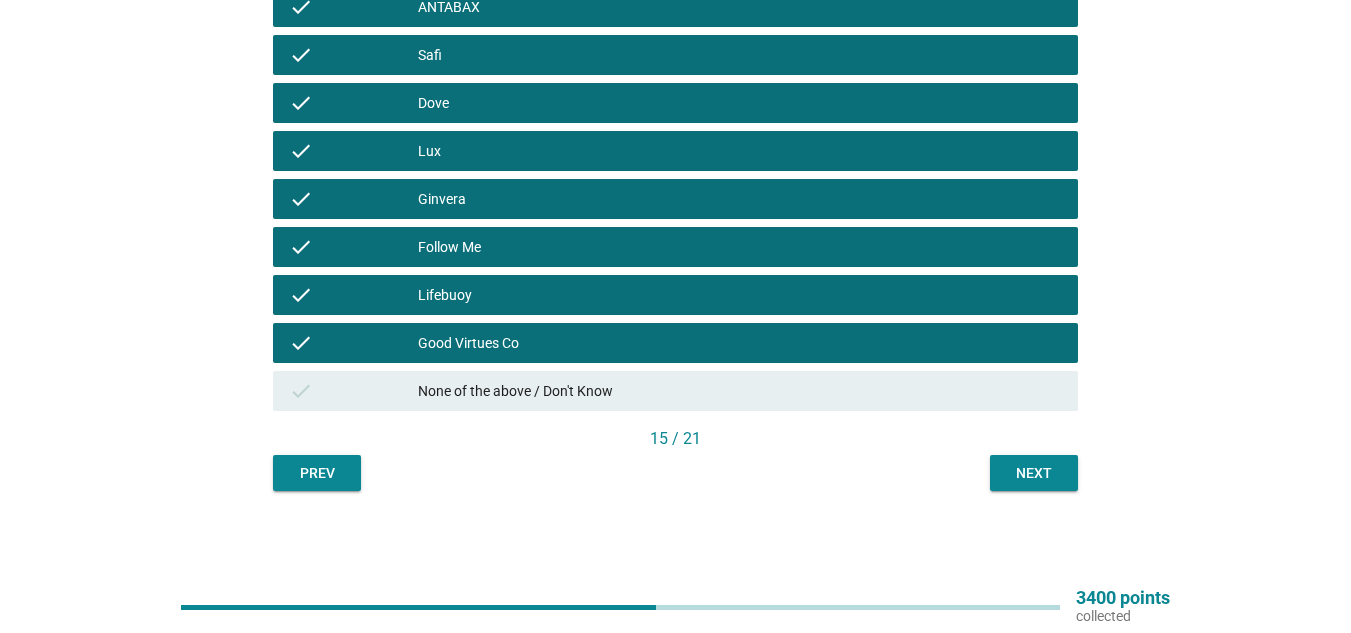 click on "Next" at bounding box center [1034, 473] 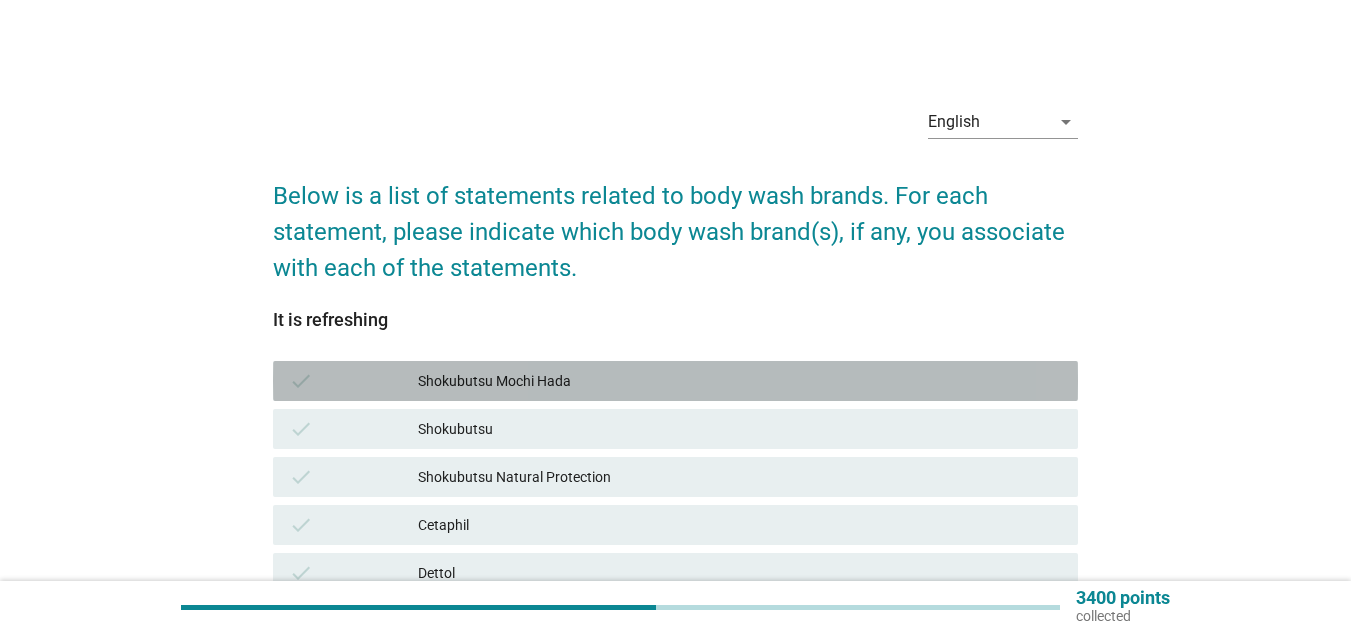 click on "Shokubutsu Mochi Hada" at bounding box center (740, 381) 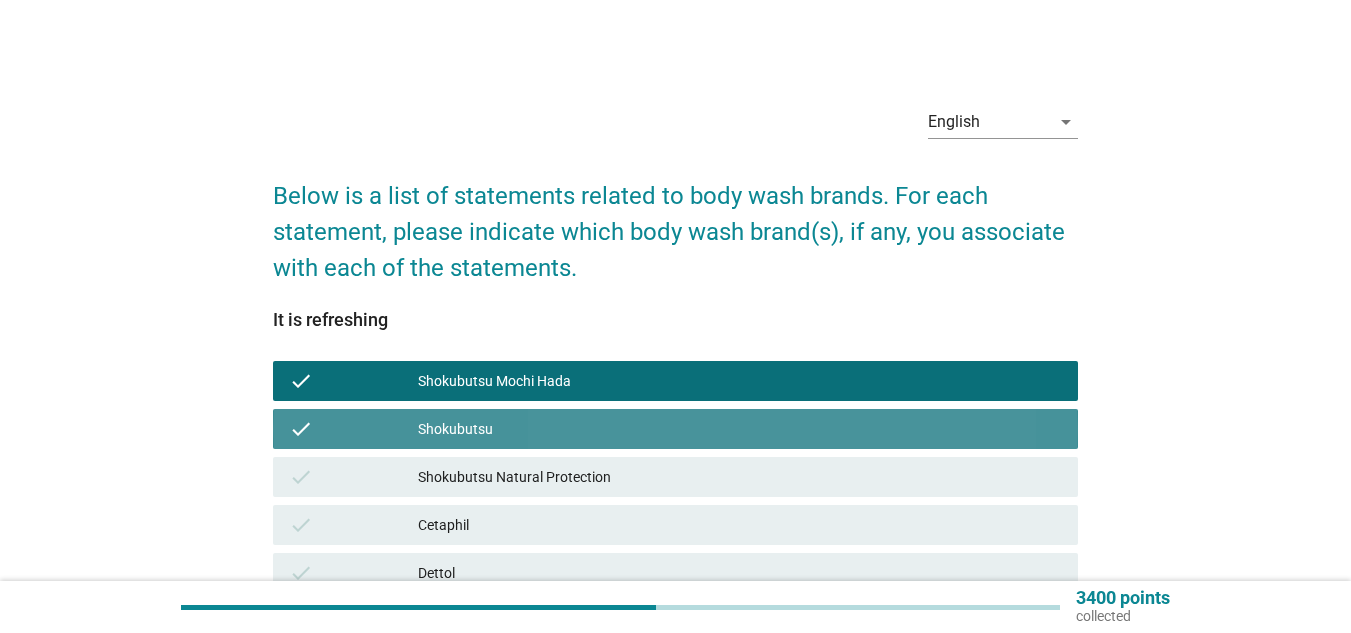 click on "Shokubutsu Natural Protection" at bounding box center (740, 477) 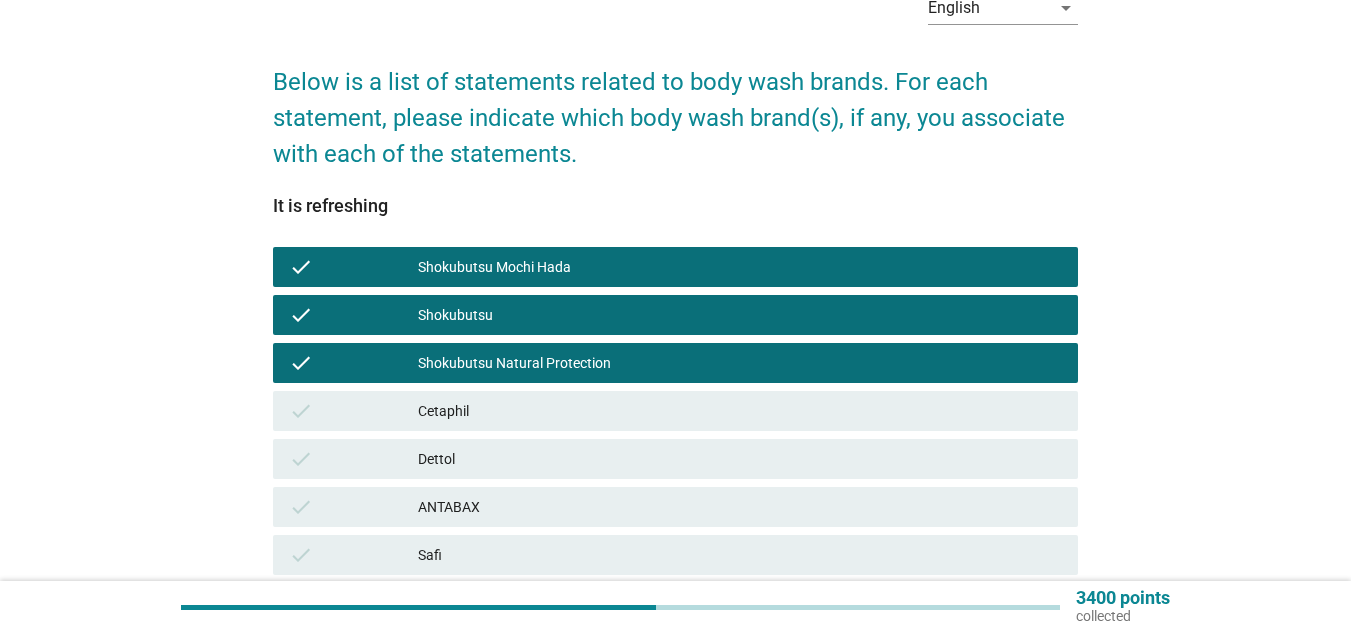 scroll, scrollTop: 200, scrollLeft: 0, axis: vertical 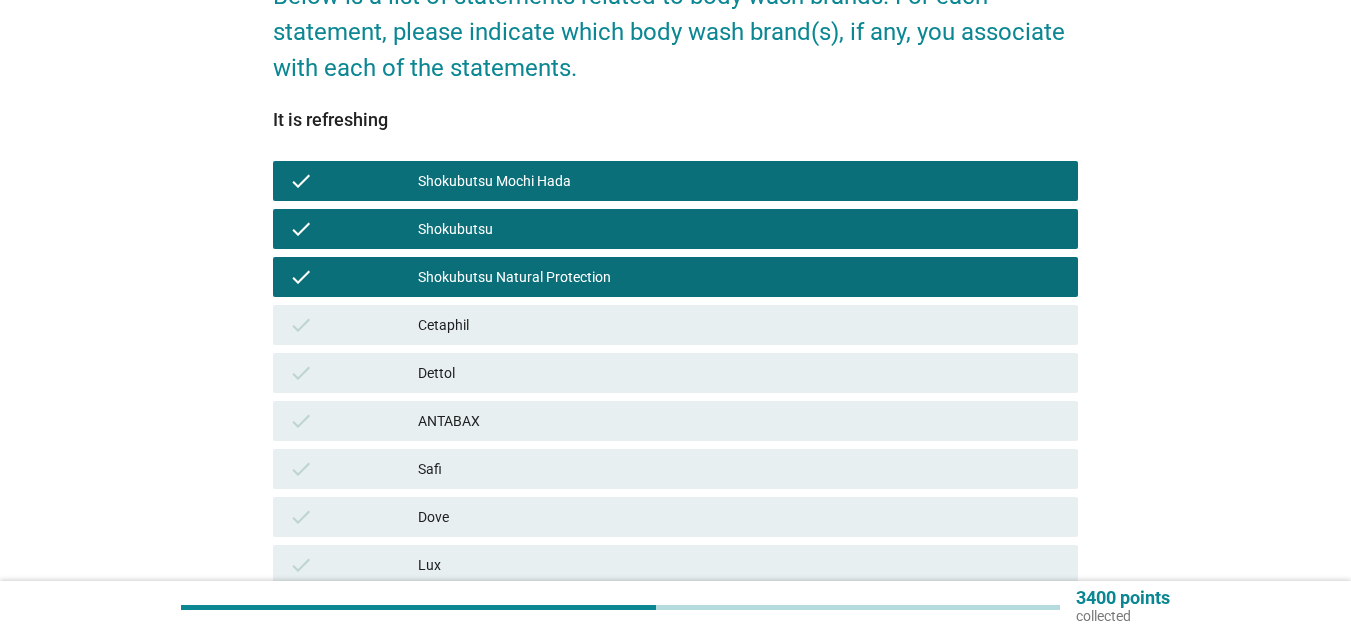click on "check   Cetaphil" at bounding box center [675, 325] 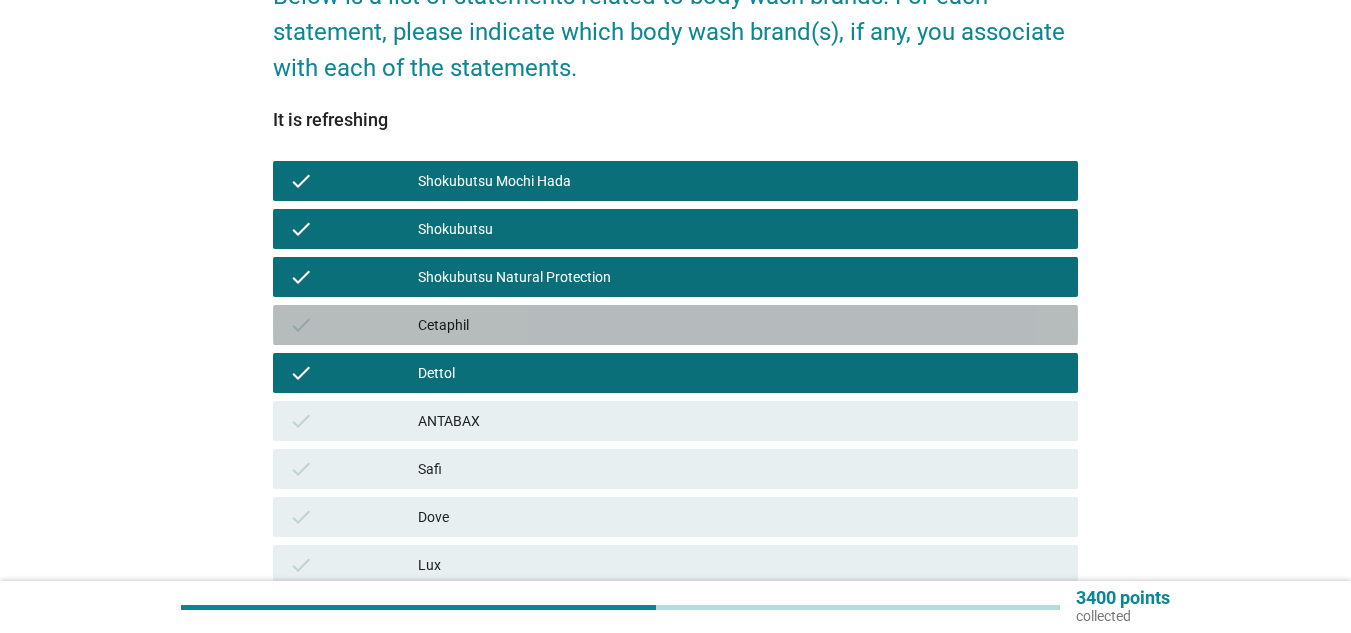 click on "Cetaphil" at bounding box center [740, 325] 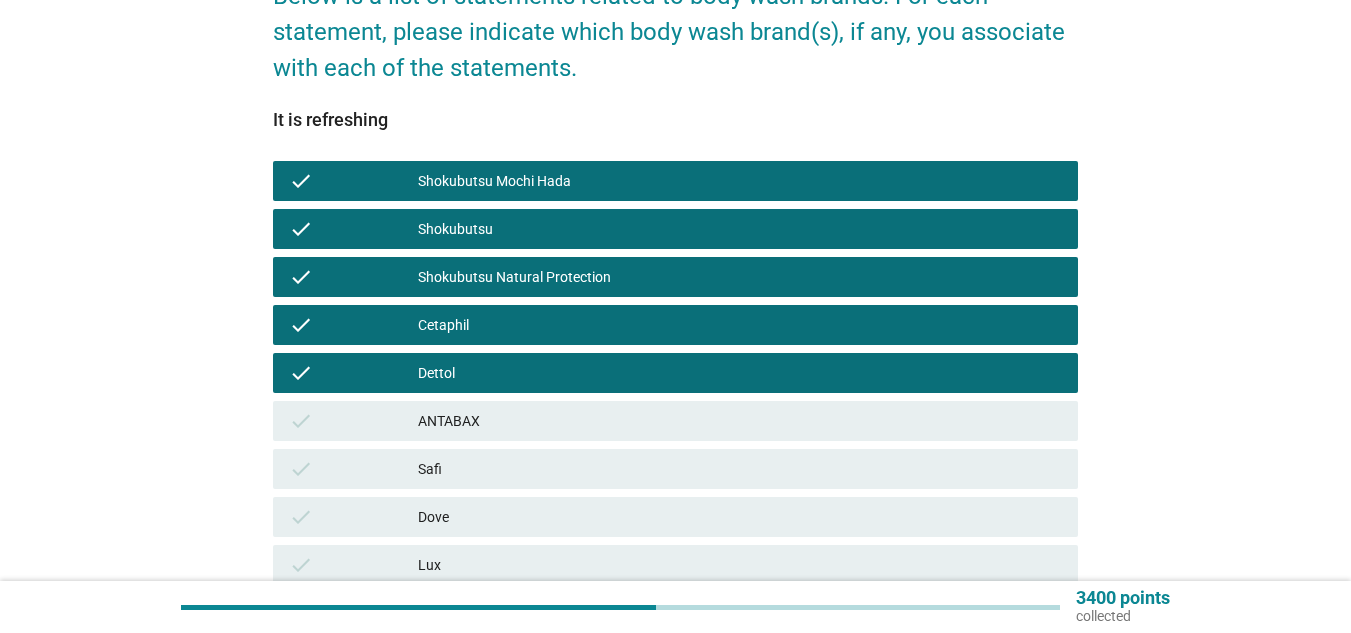 click on "ANTABAX" at bounding box center (740, 421) 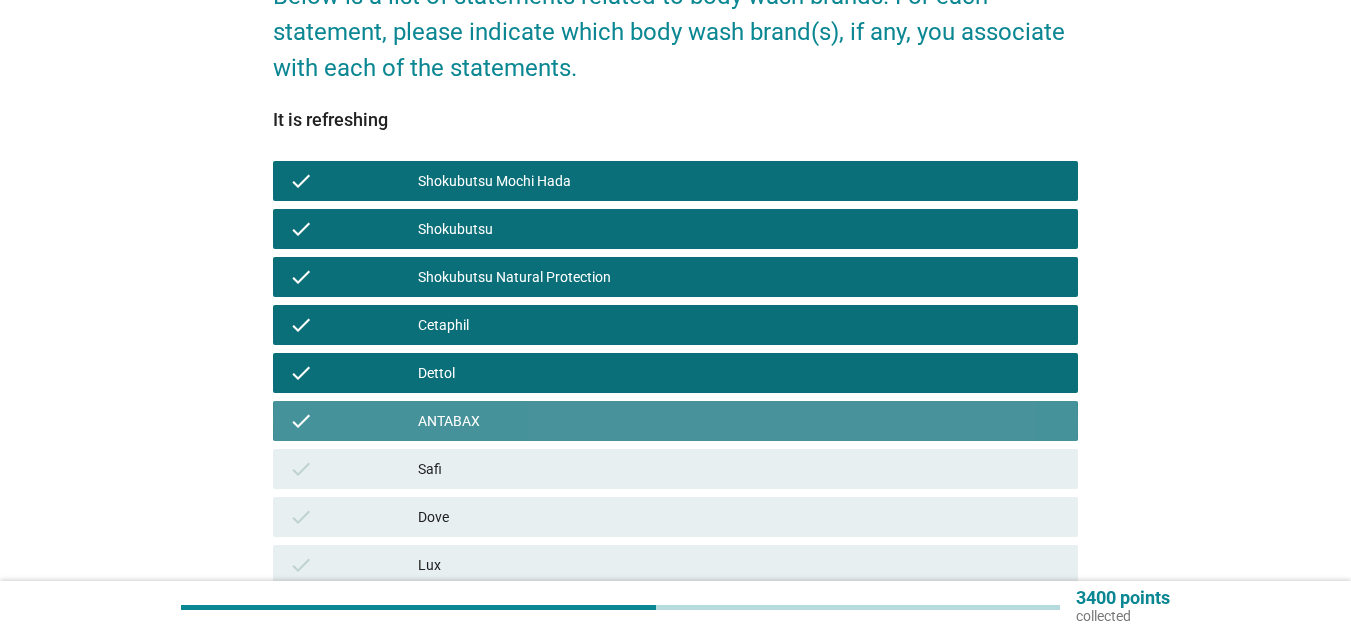 click on "Safi" at bounding box center (740, 469) 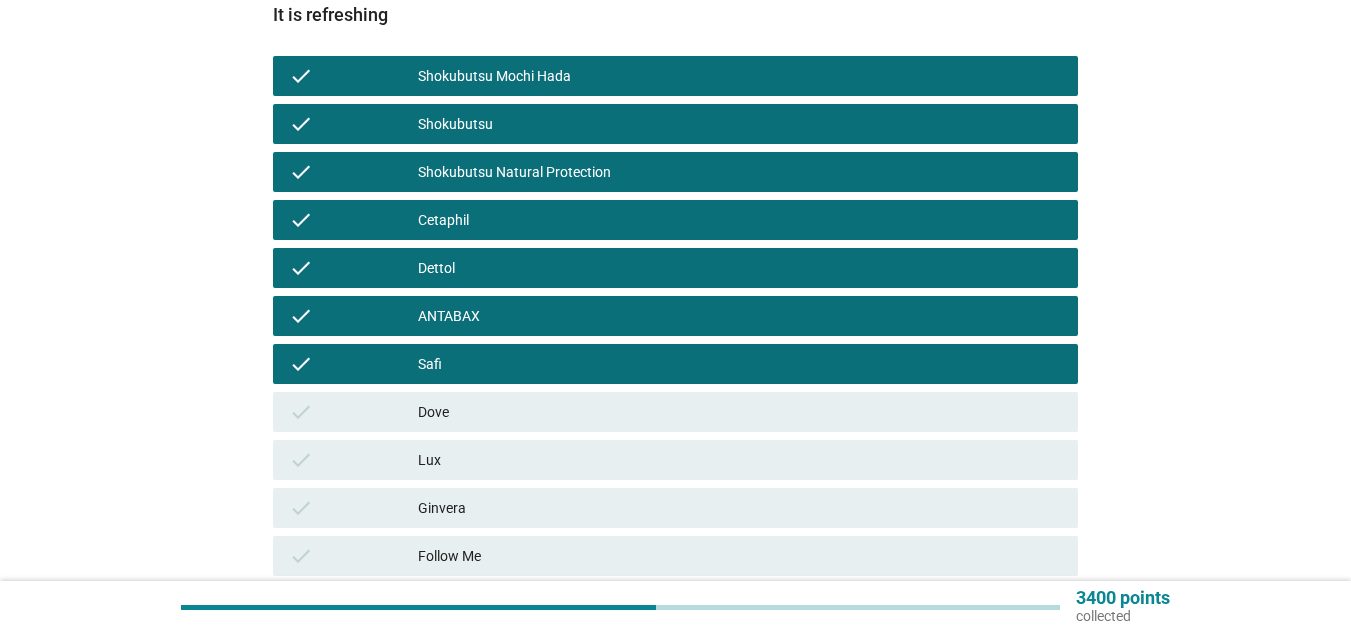 scroll, scrollTop: 400, scrollLeft: 0, axis: vertical 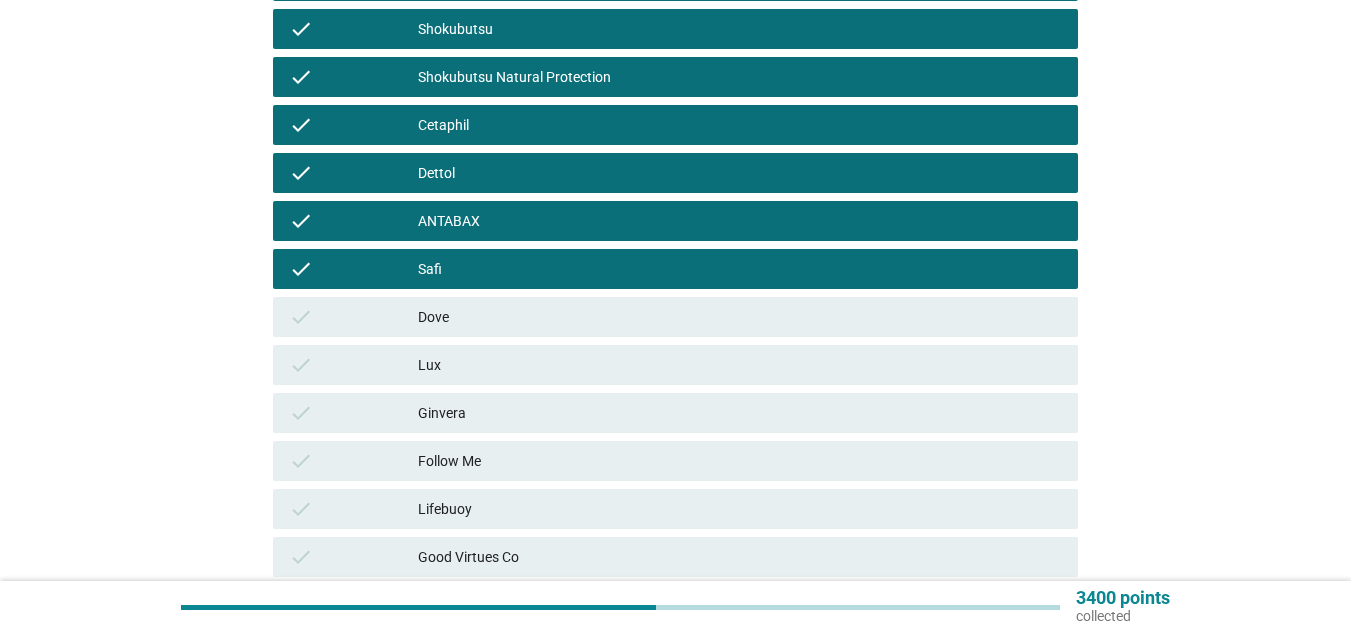 click on "Safi" at bounding box center (740, 269) 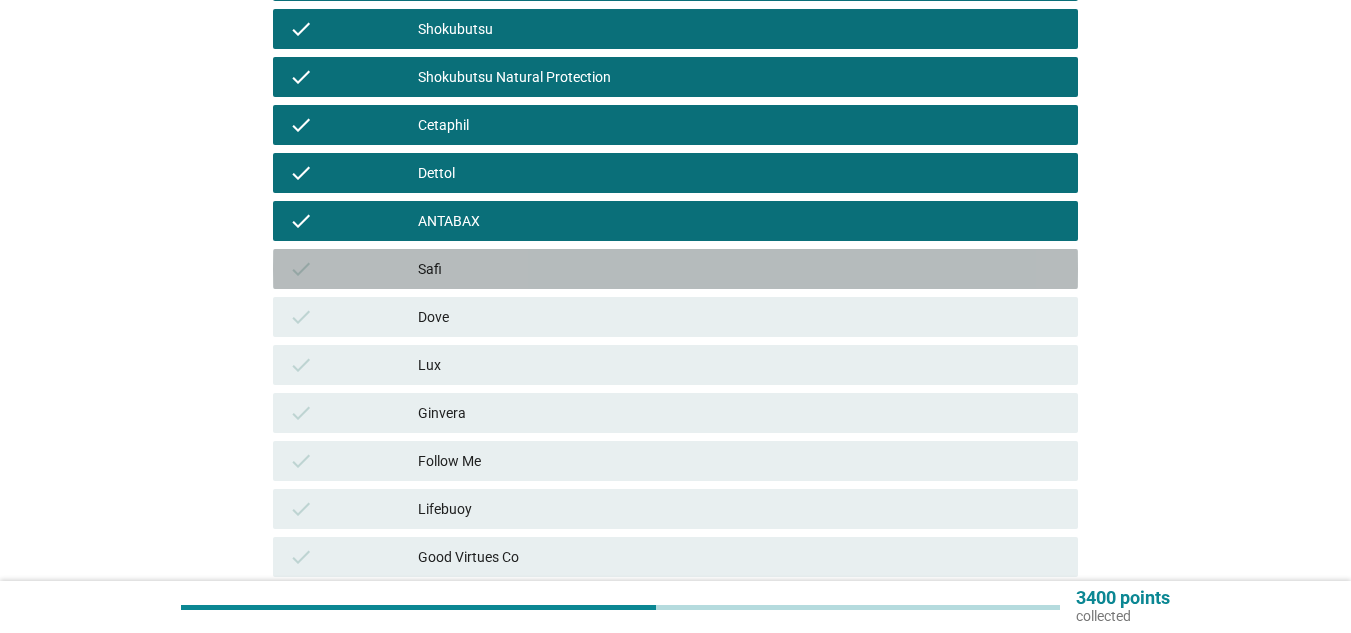 click on "Dove" at bounding box center (740, 317) 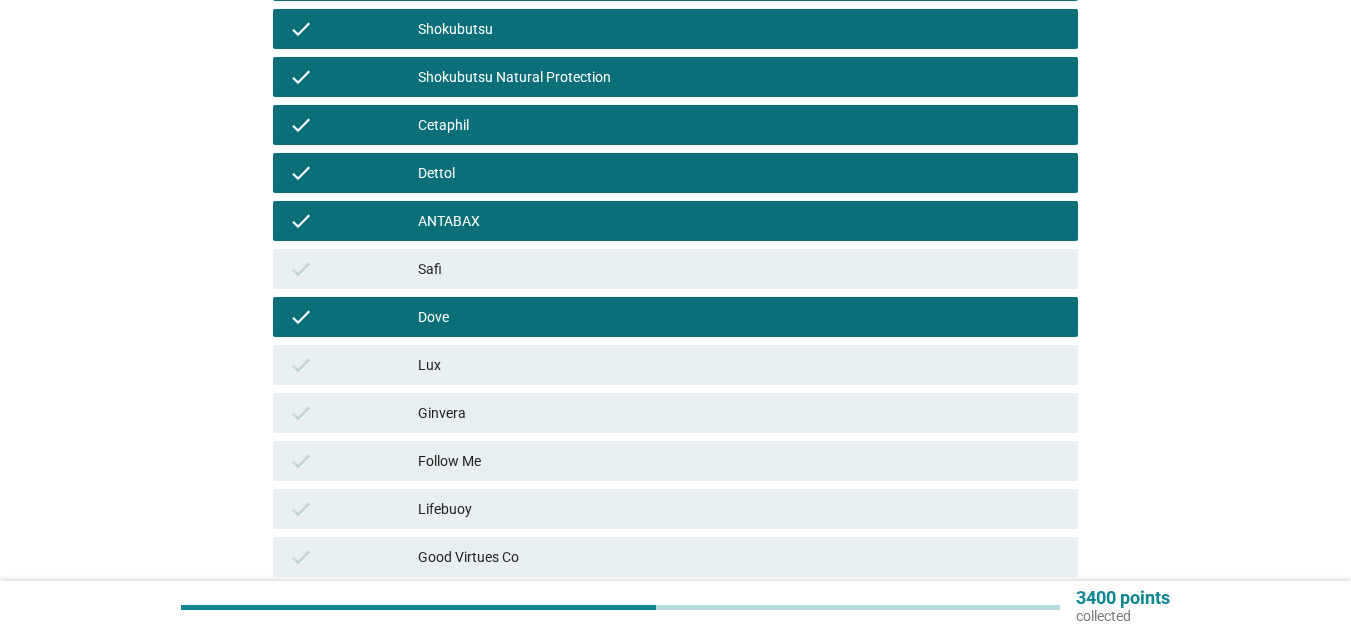 click on "check   Dove" at bounding box center [675, 317] 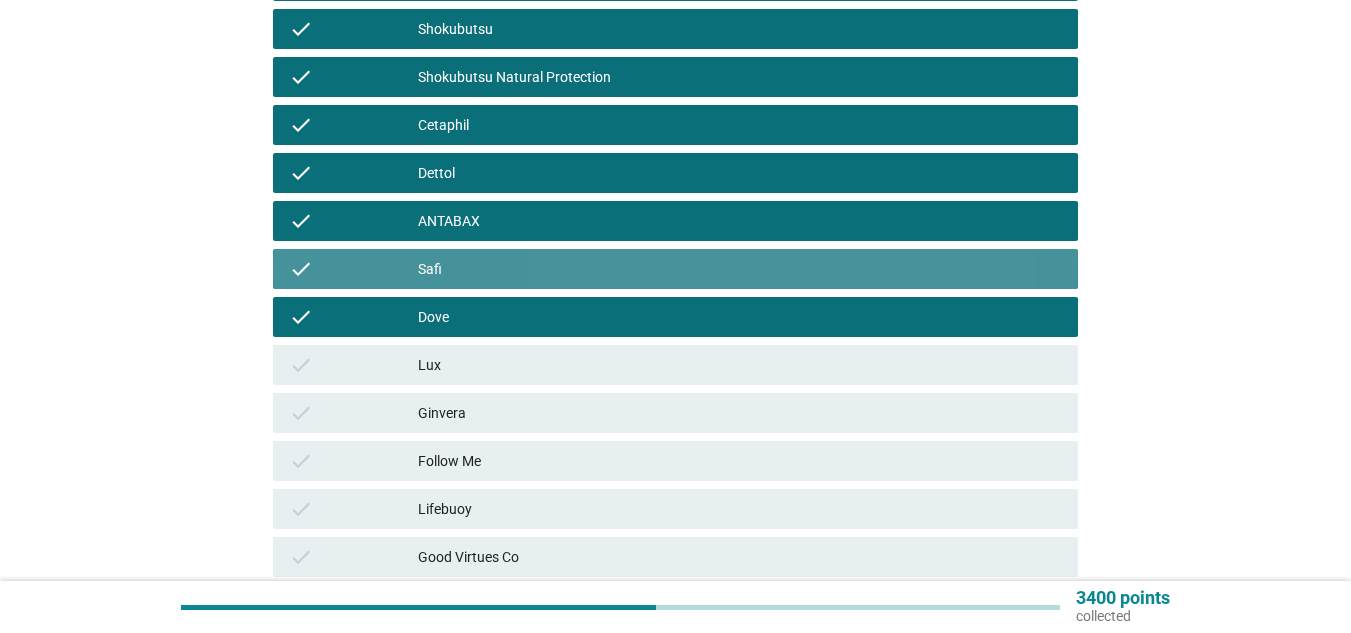 click on "check   Lux" at bounding box center (675, 365) 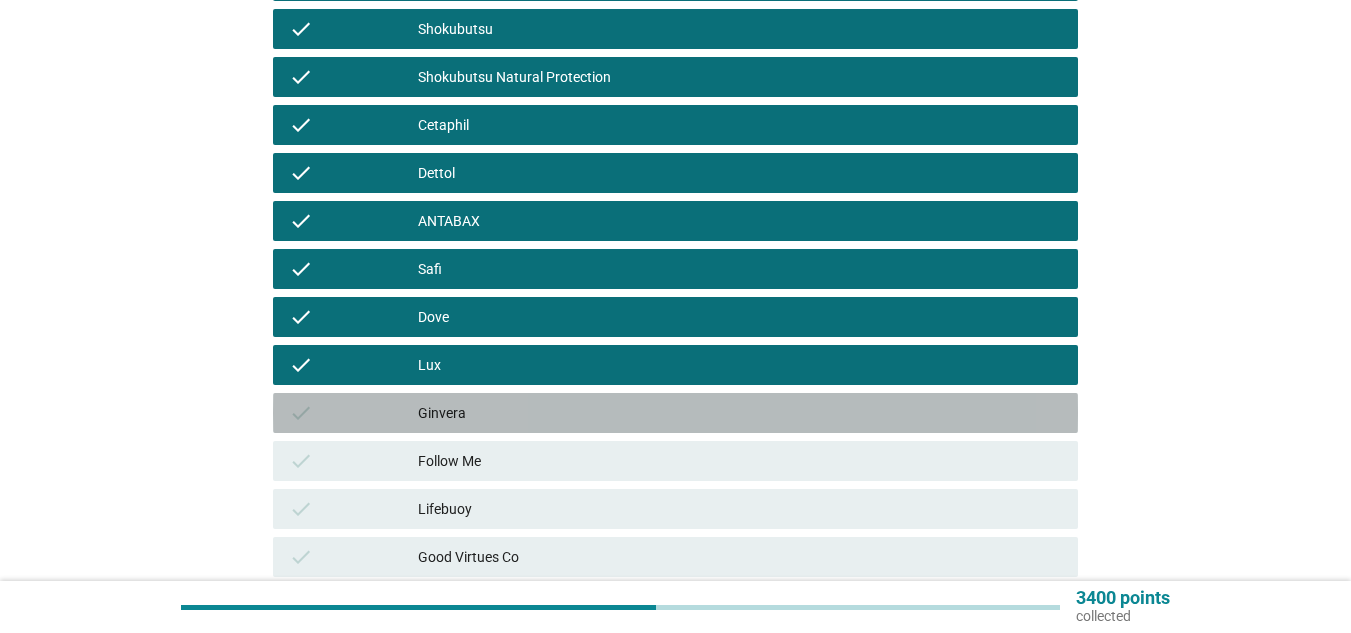 click on "Ginvera" at bounding box center [740, 413] 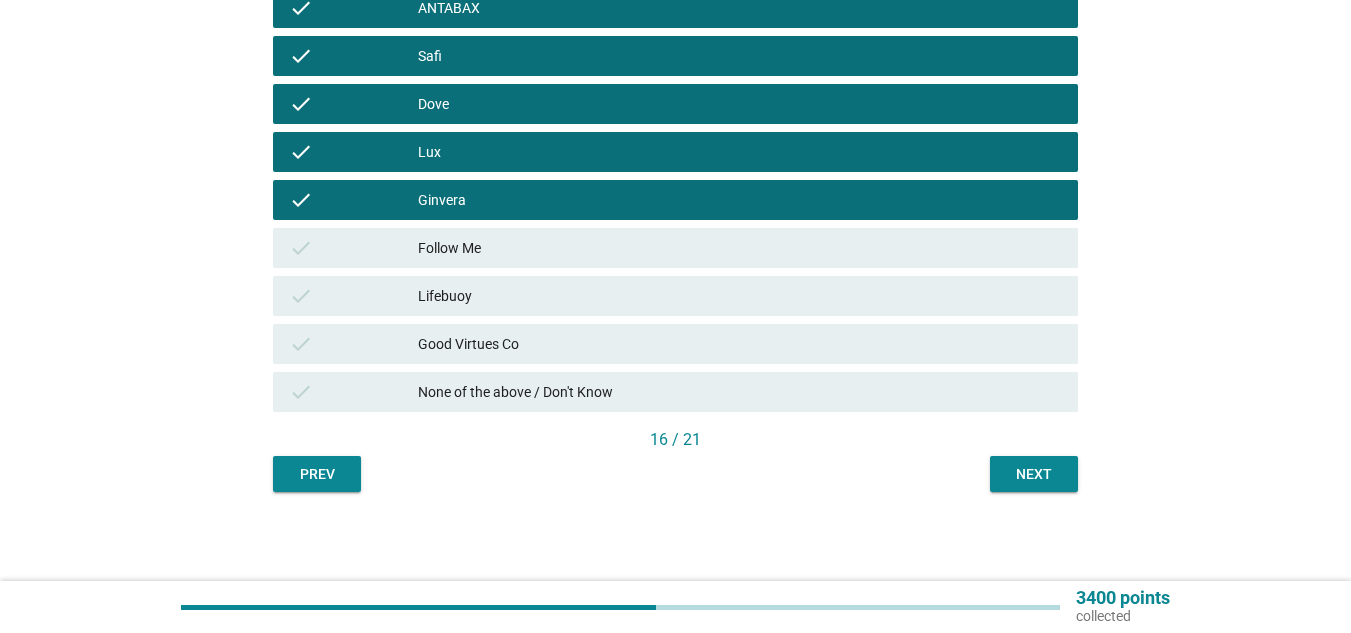 scroll, scrollTop: 614, scrollLeft: 0, axis: vertical 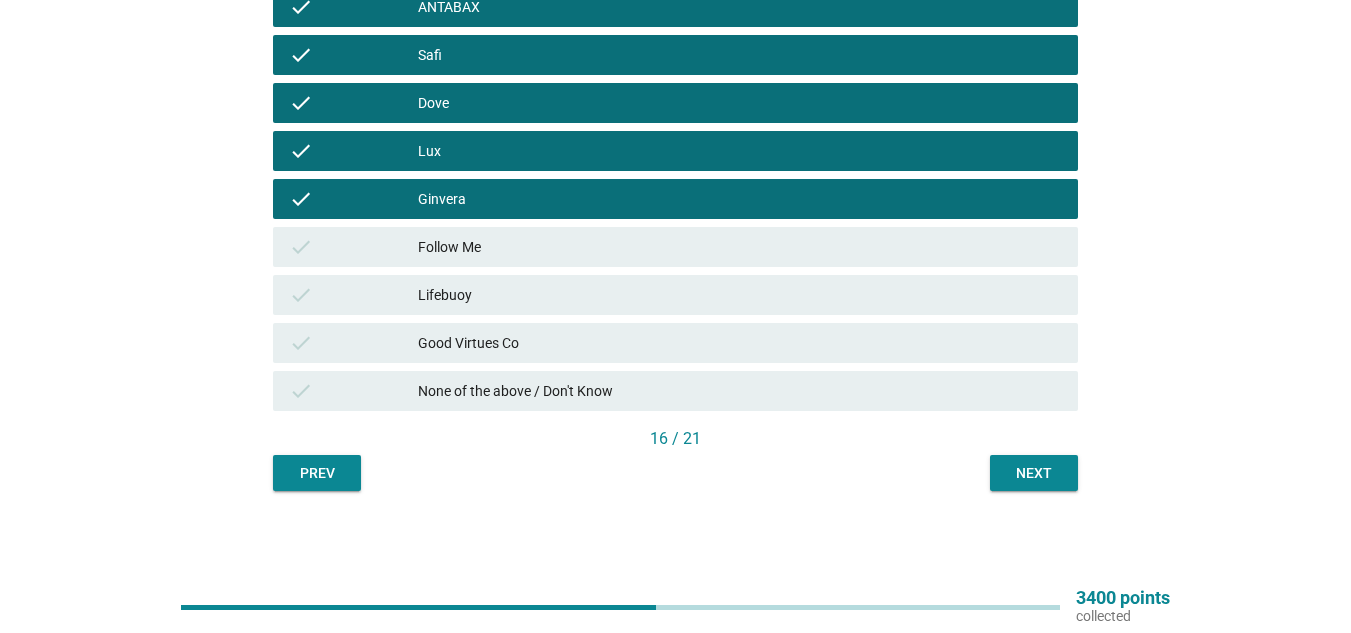 click on "check   Follow Me" at bounding box center (675, 247) 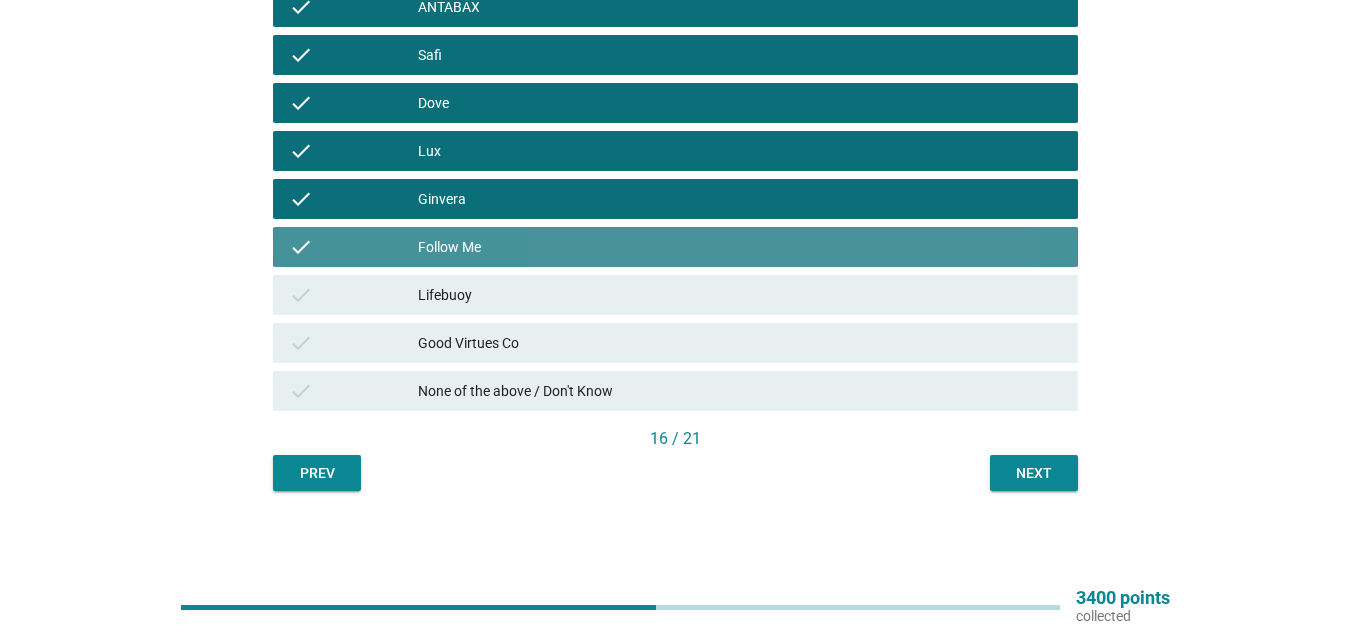 click on "check   Lifebuoy" at bounding box center (675, 295) 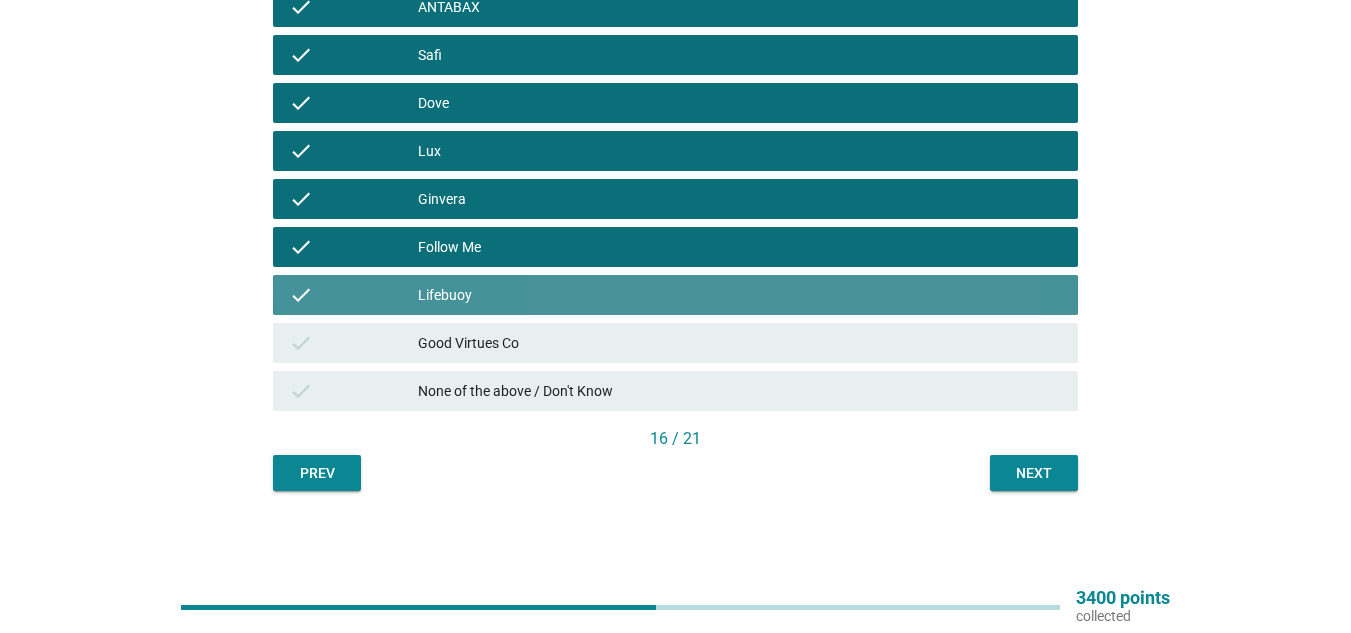 click on "Good Virtues Co" at bounding box center (740, 343) 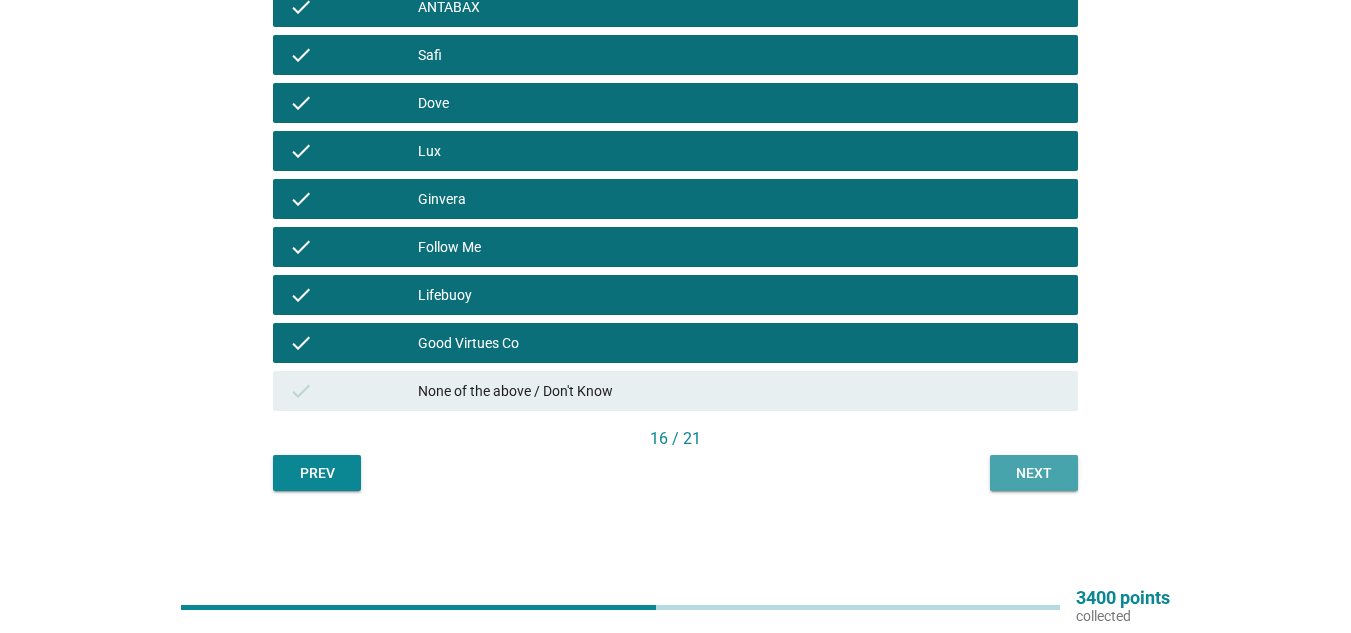 click on "Next" at bounding box center [1034, 473] 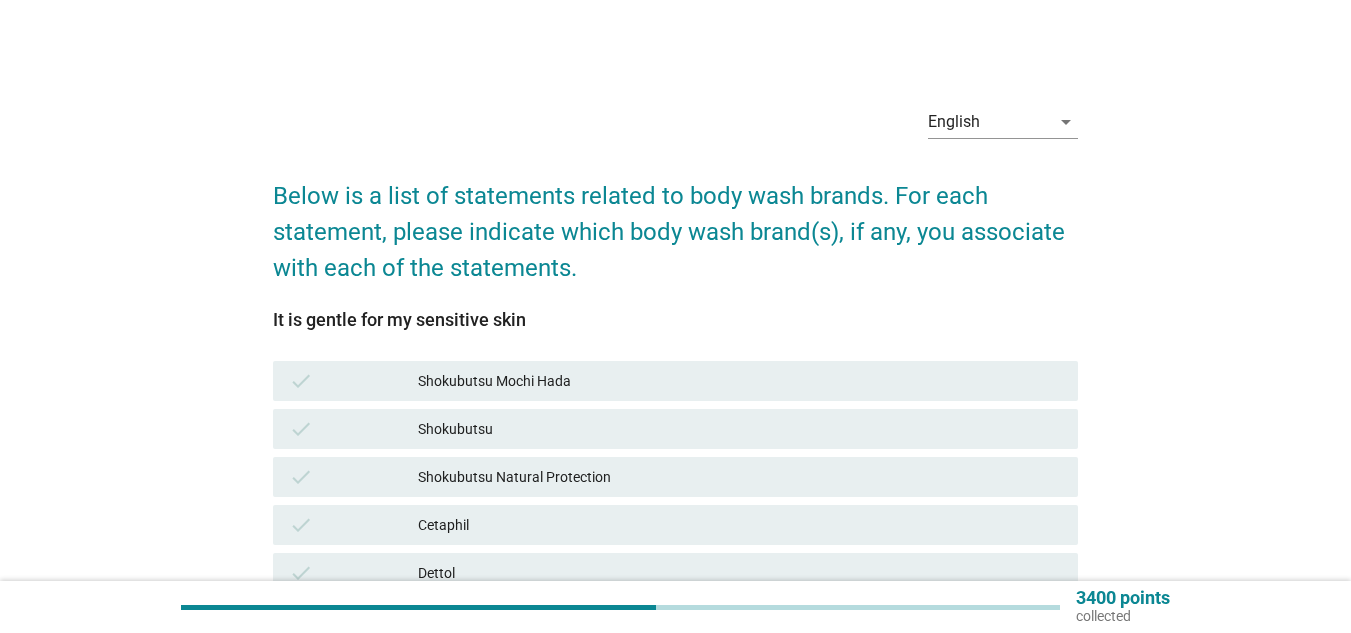 click on "Shokubutsu Mochi Hada" at bounding box center [740, 381] 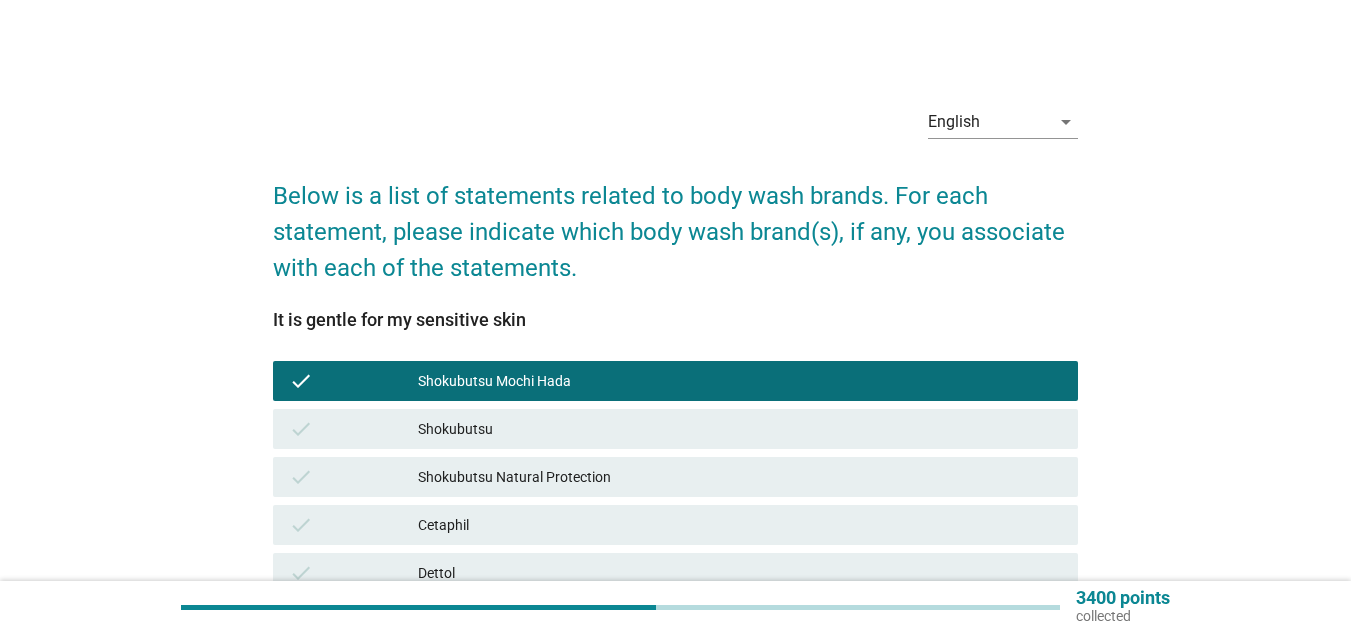 click on "check   Shokubutsu Mochi Hada" at bounding box center [675, 381] 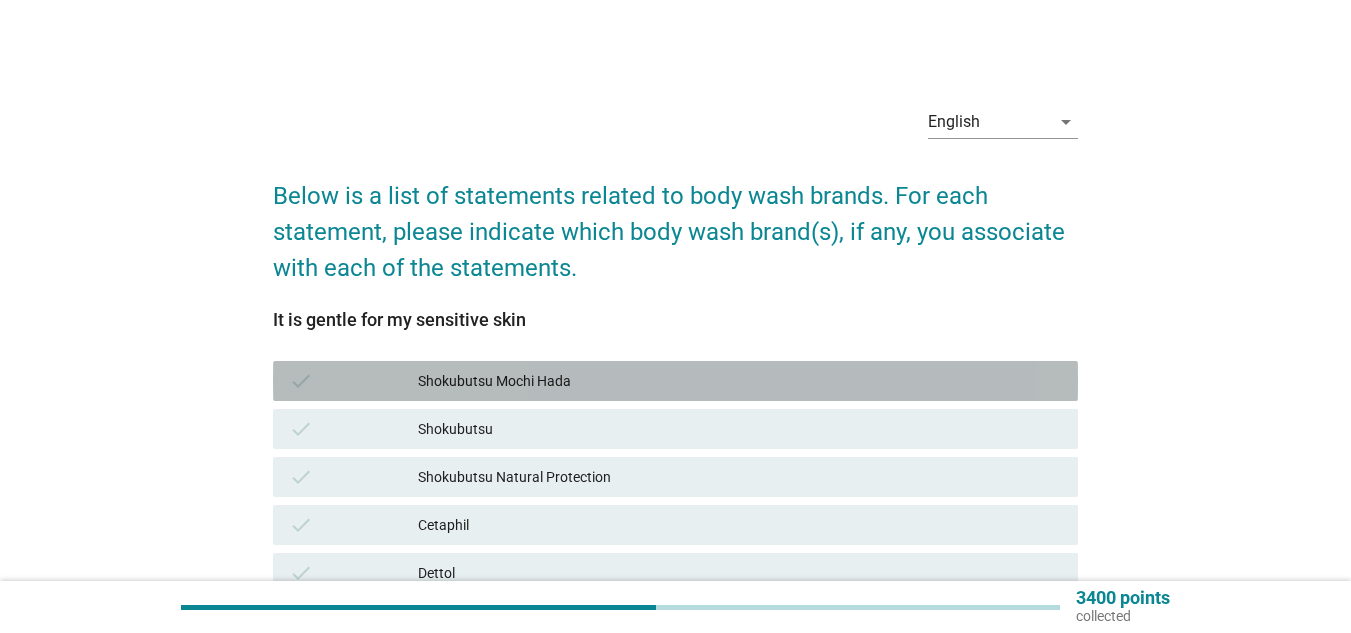 click on "check   Shokubutsu Natural Protection" at bounding box center [675, 477] 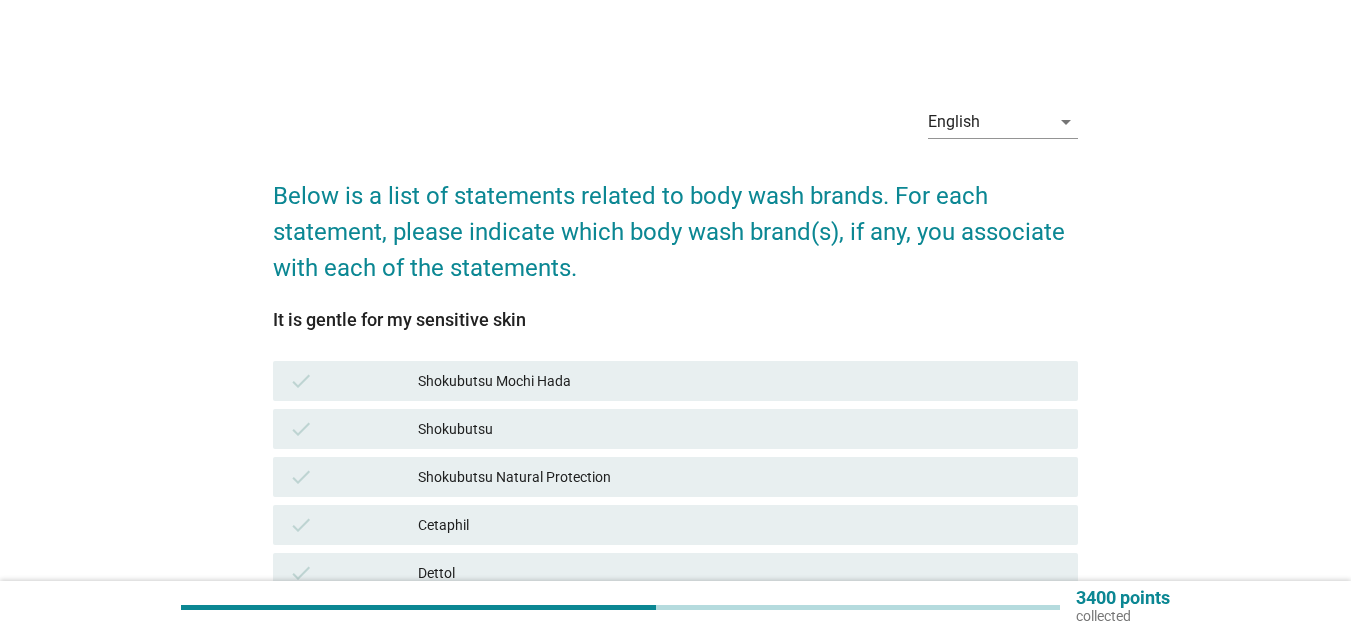 click on "check   Shokubutsu Mochi Hada" at bounding box center [675, 381] 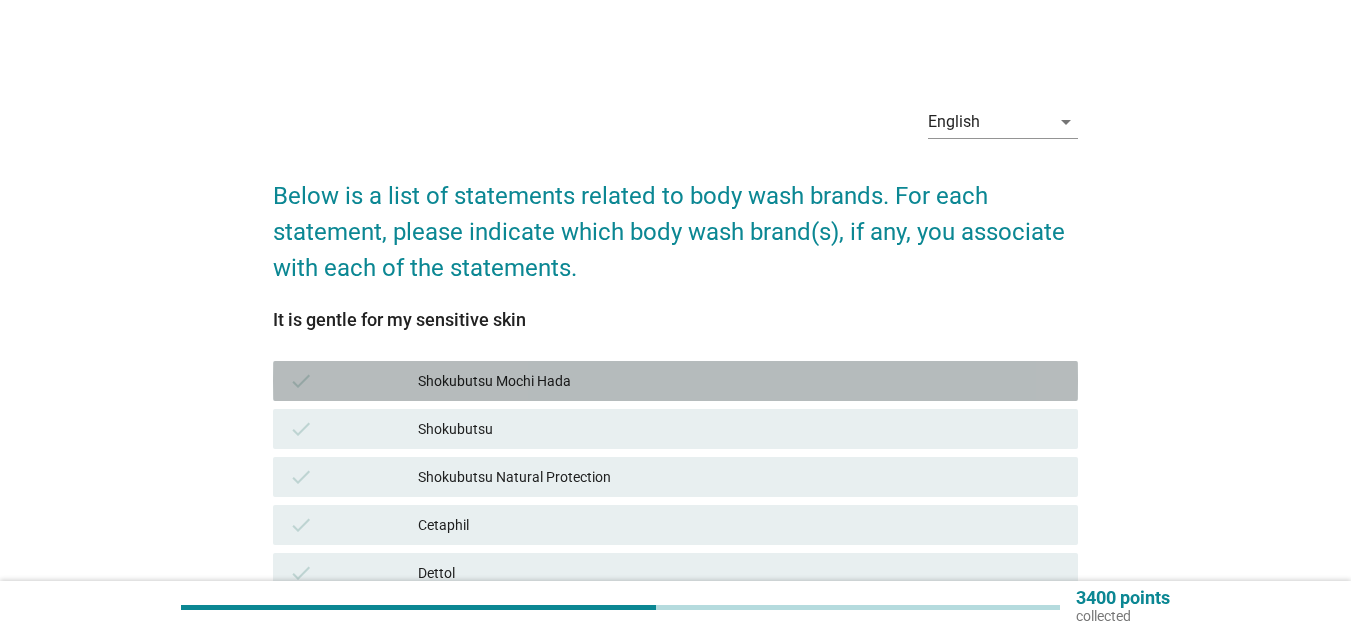 click on "check   Shokubutsu" at bounding box center [675, 429] 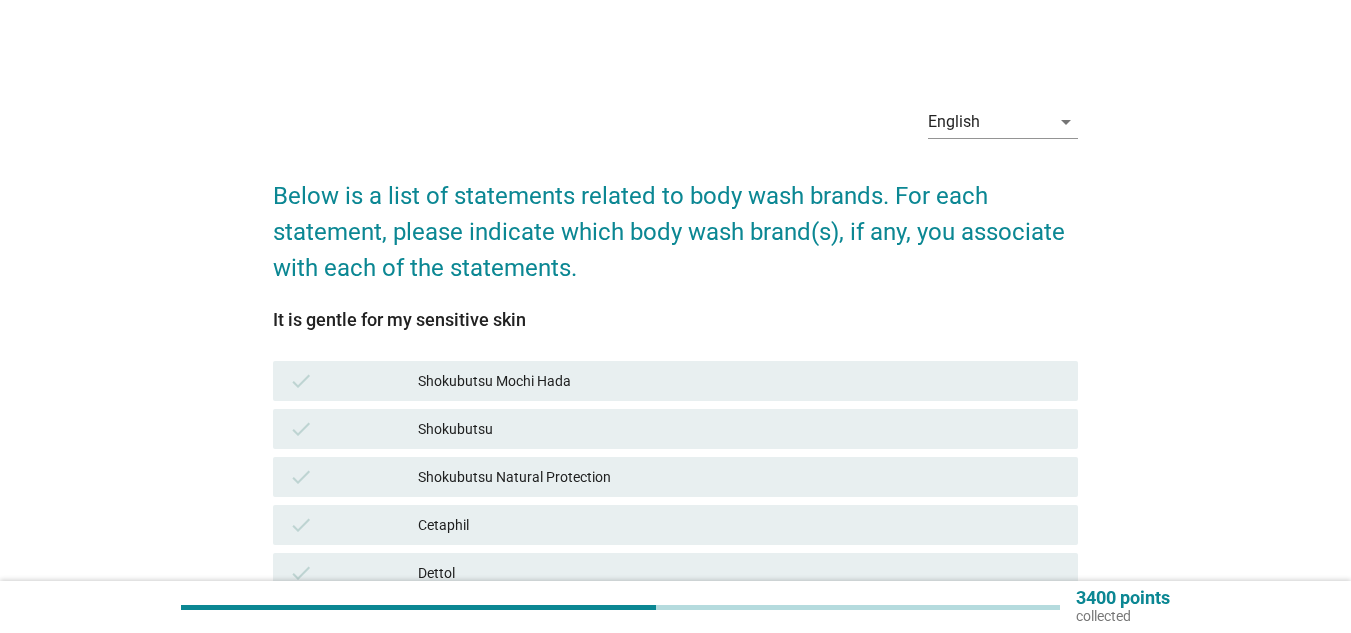 click on "Shokubutsu Natural Protection" at bounding box center [740, 477] 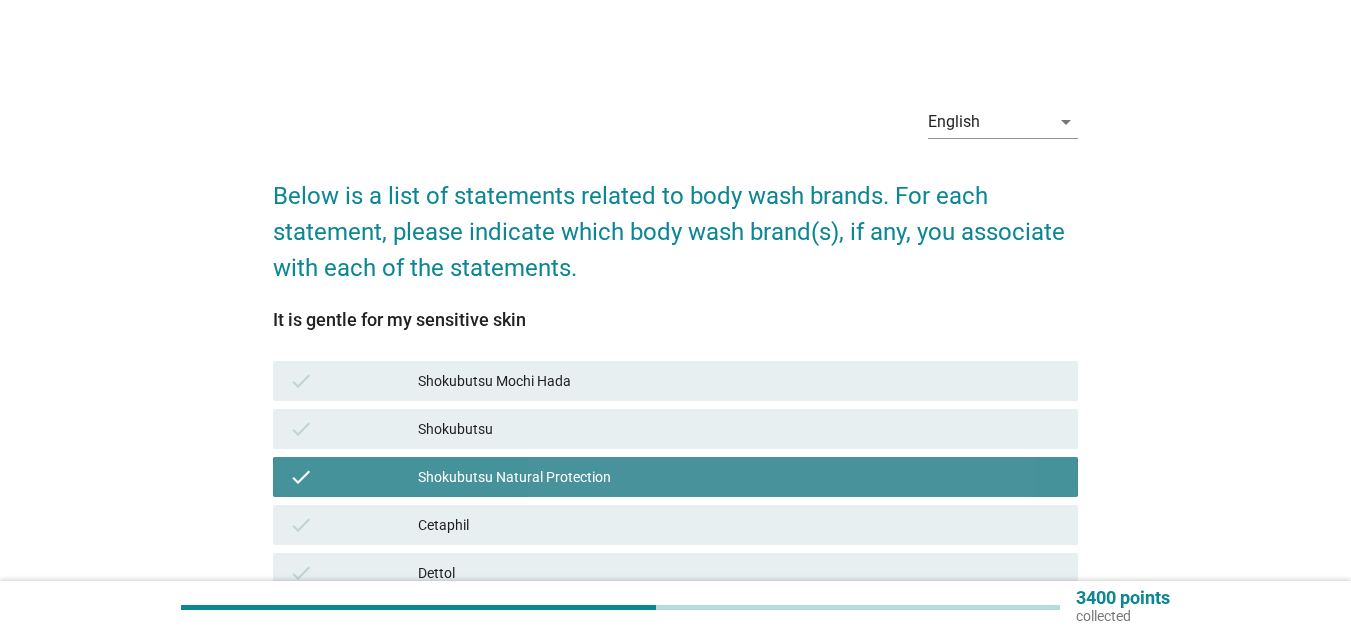 click on "Shokubutsu" at bounding box center [740, 429] 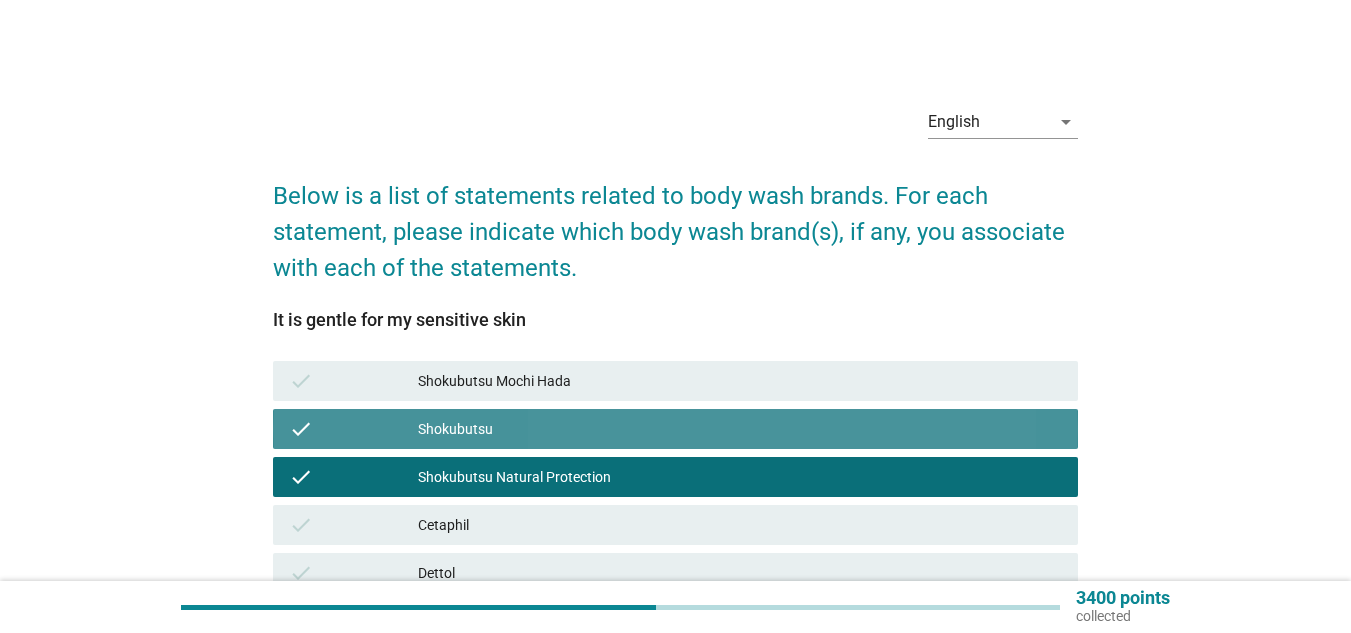 click on "check   Shokubutsu" at bounding box center (675, 429) 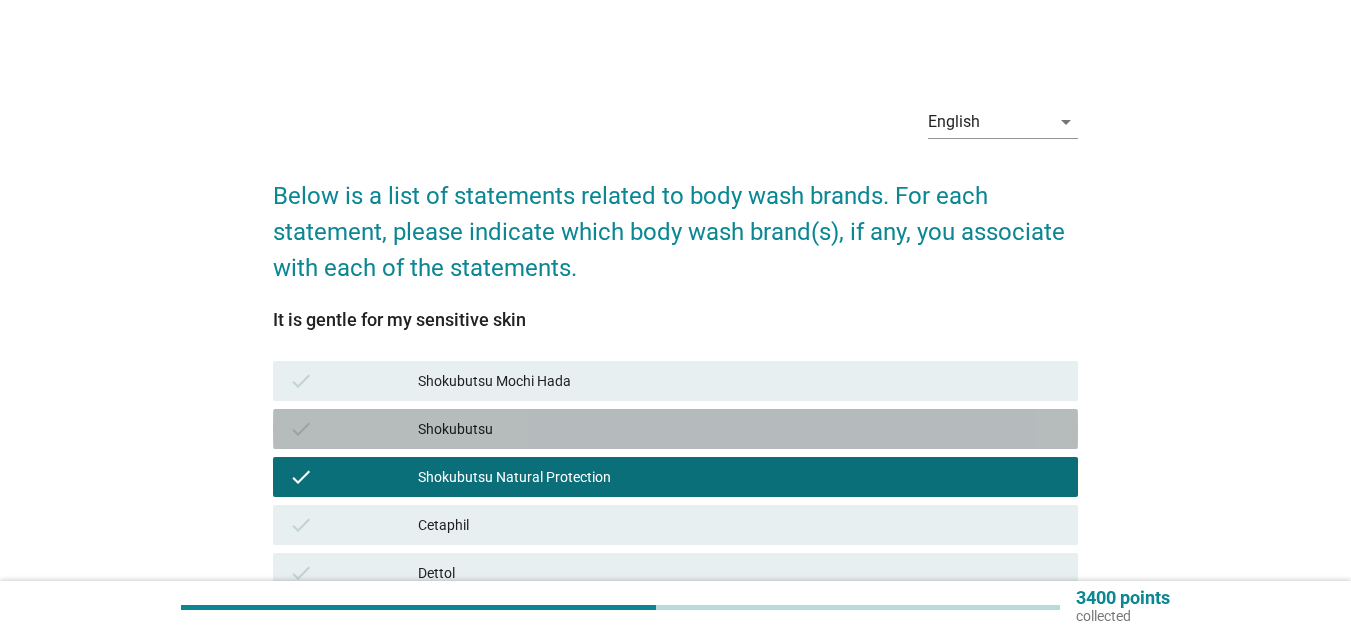click on "Shokubutsu Mochi Hada" at bounding box center (740, 381) 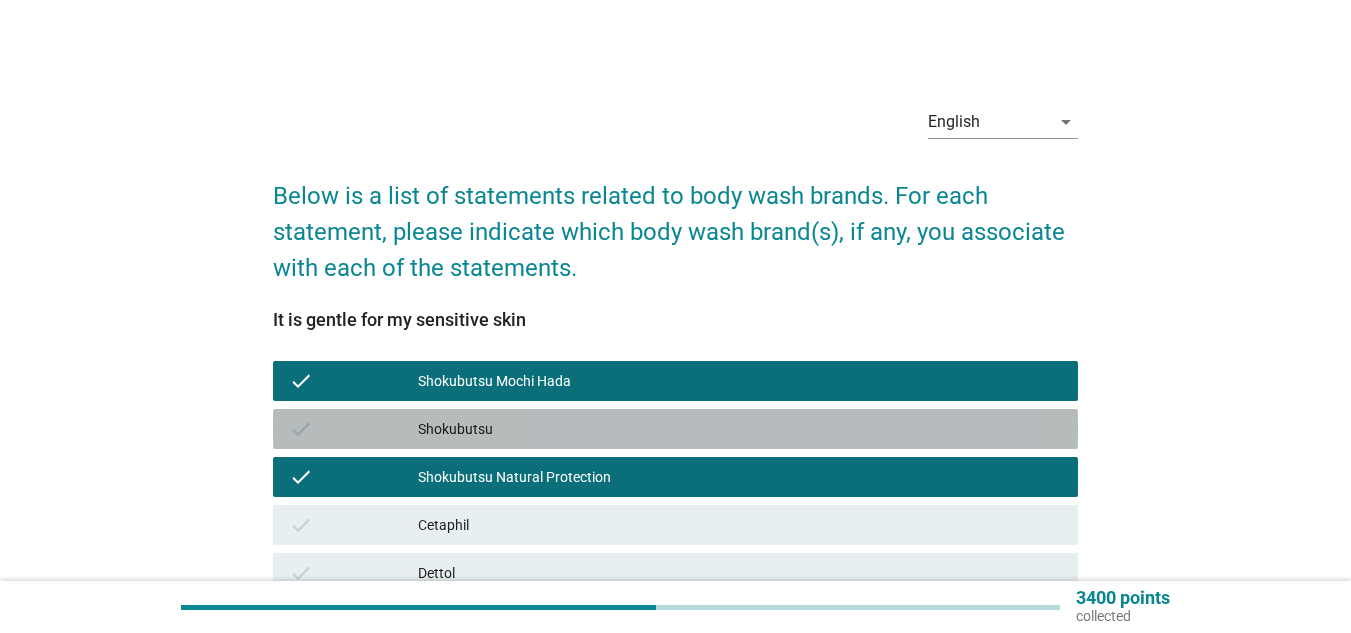 click on "Shokubutsu" at bounding box center [740, 429] 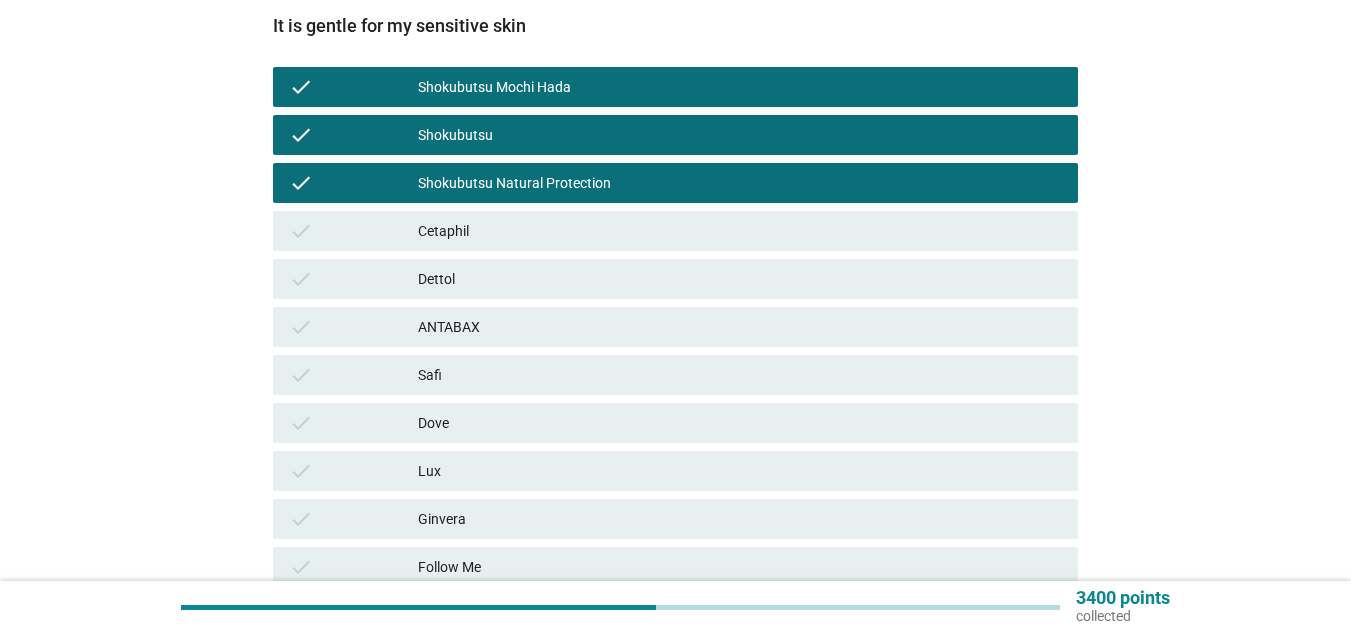 scroll, scrollTop: 300, scrollLeft: 0, axis: vertical 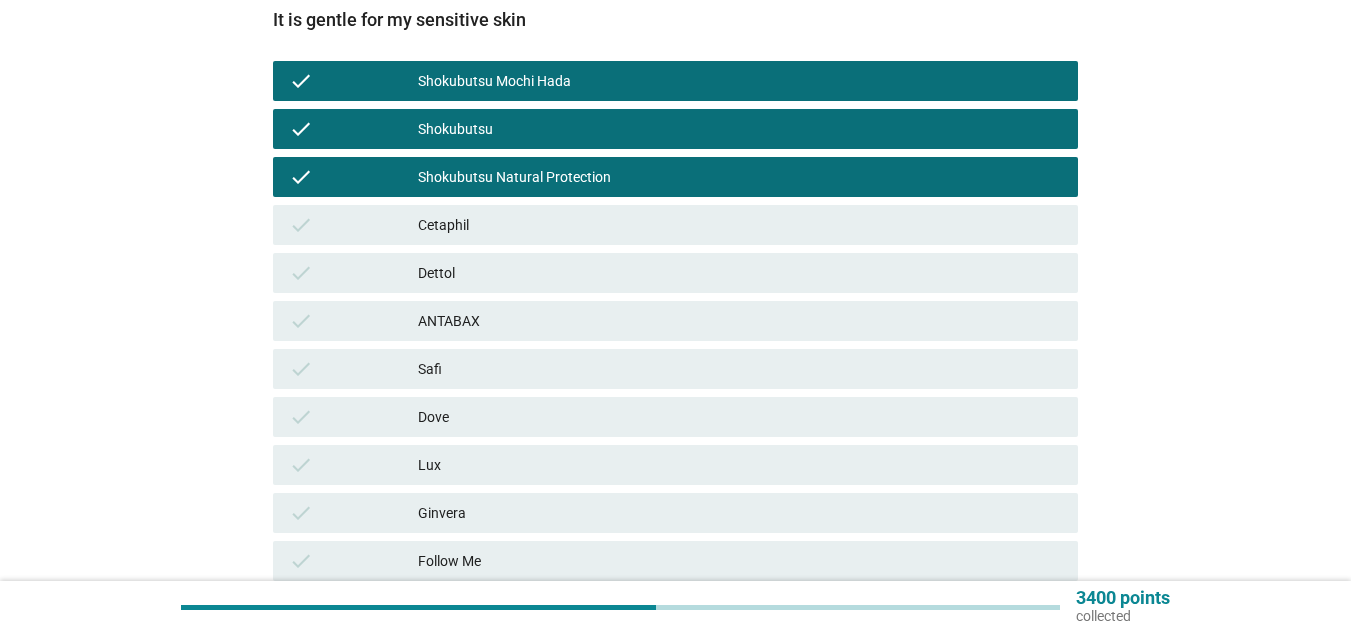 click on "Cetaphil" at bounding box center (740, 225) 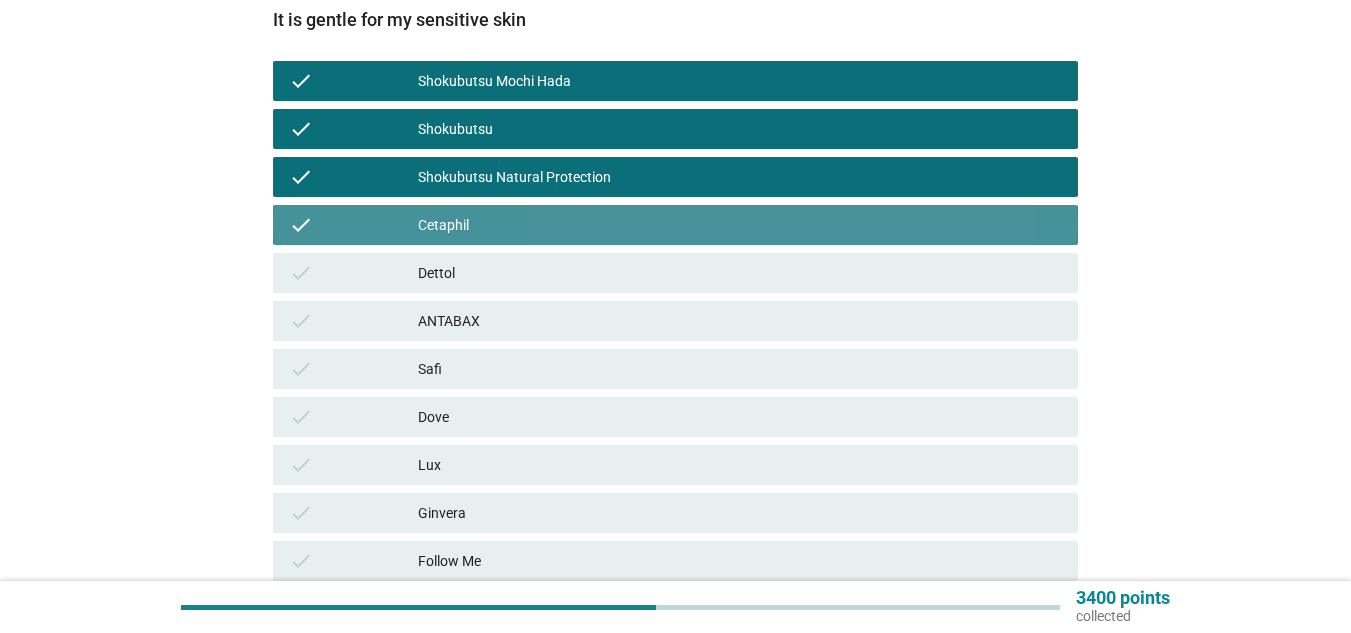 click on "Dettol" at bounding box center [740, 273] 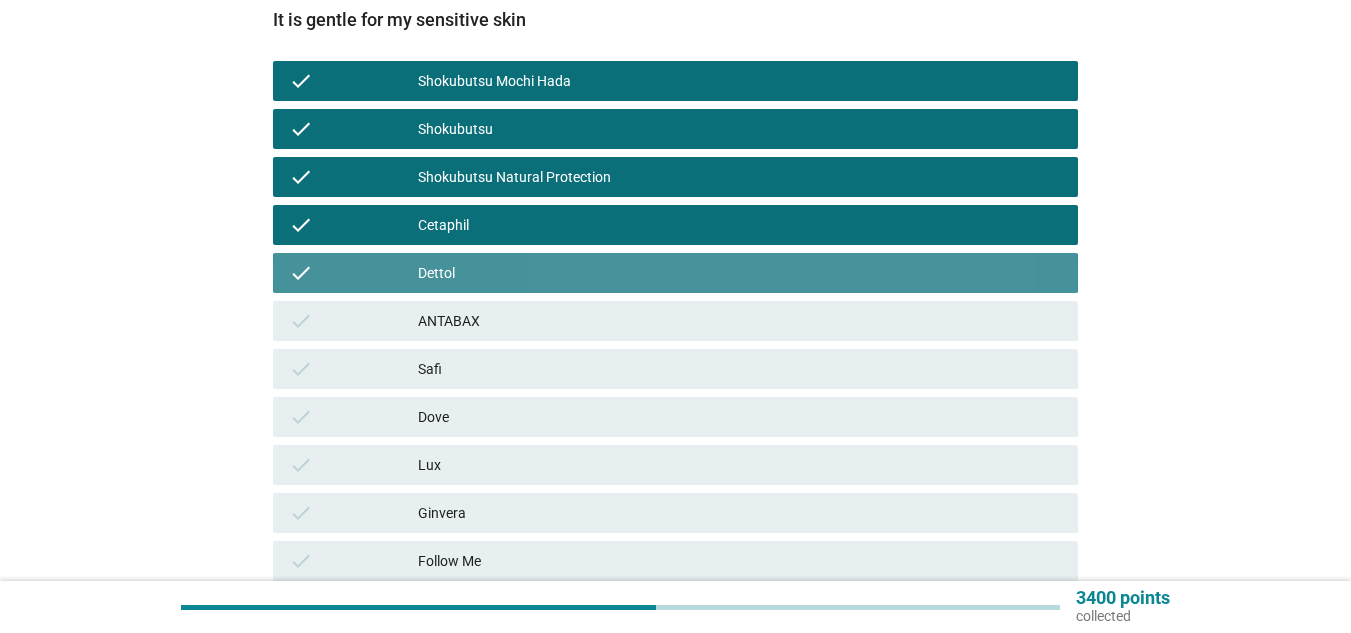 click on "ANTABAX" at bounding box center (740, 321) 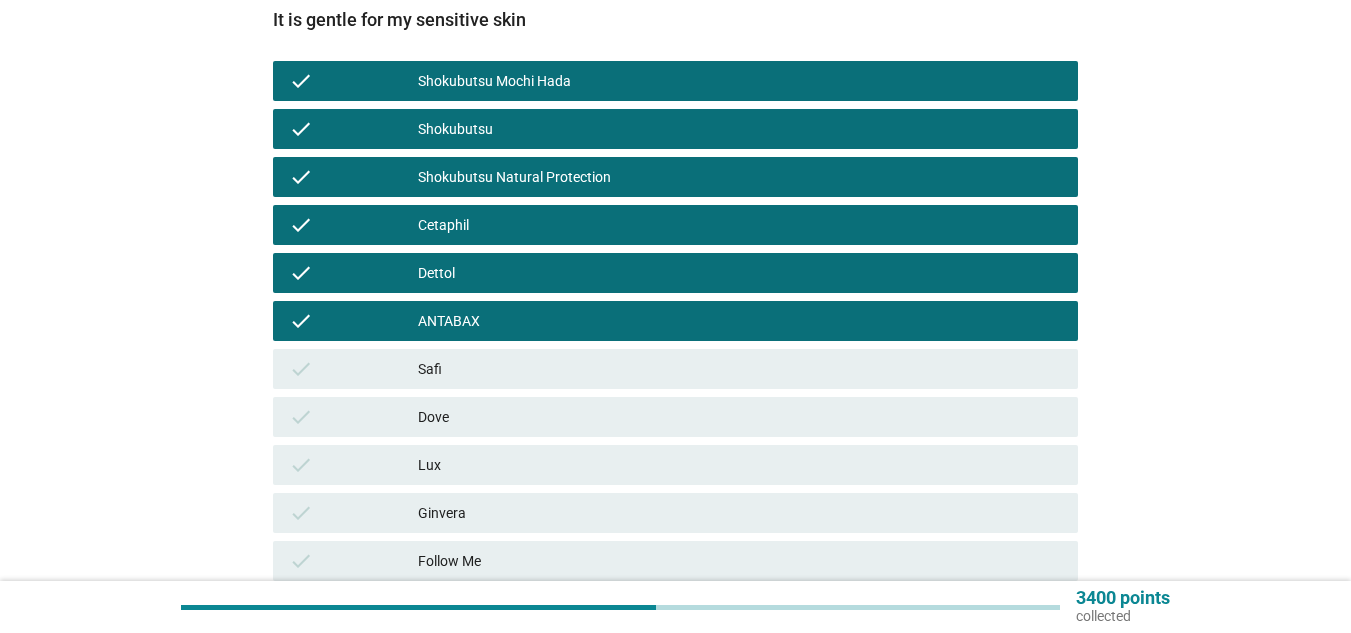 click on "Dettol" at bounding box center (740, 273) 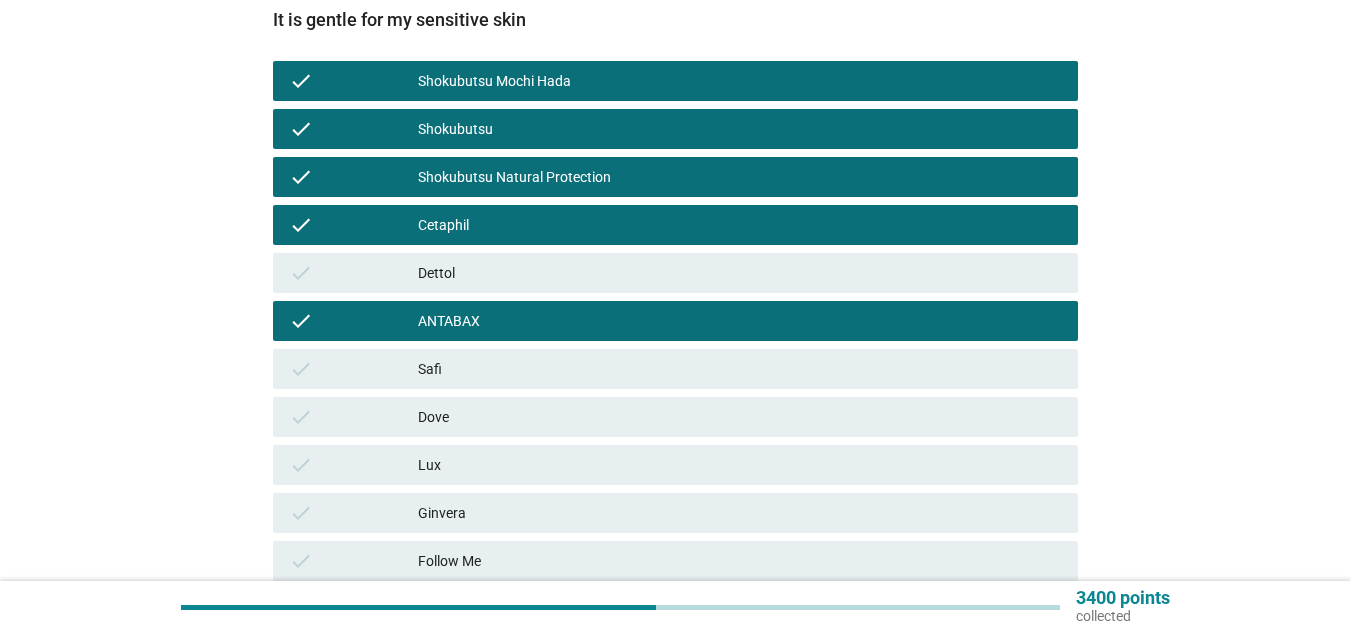 click on "check   Safi" at bounding box center [675, 369] 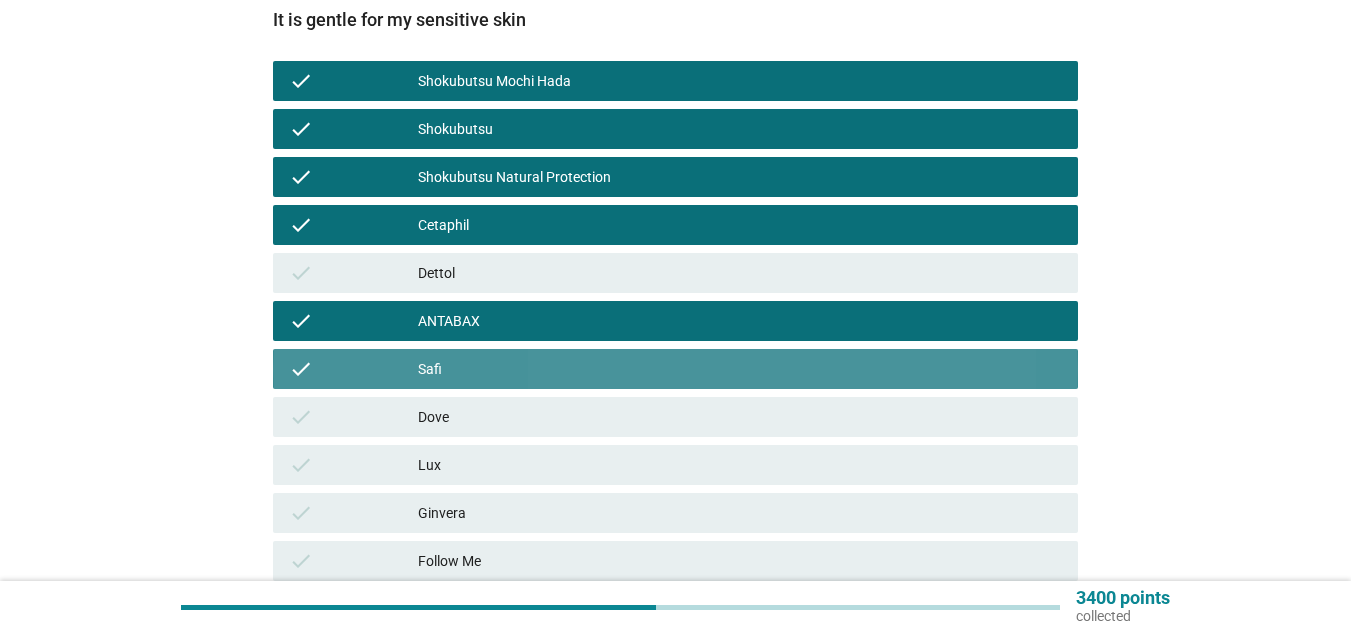 click on "Dove" at bounding box center [740, 417] 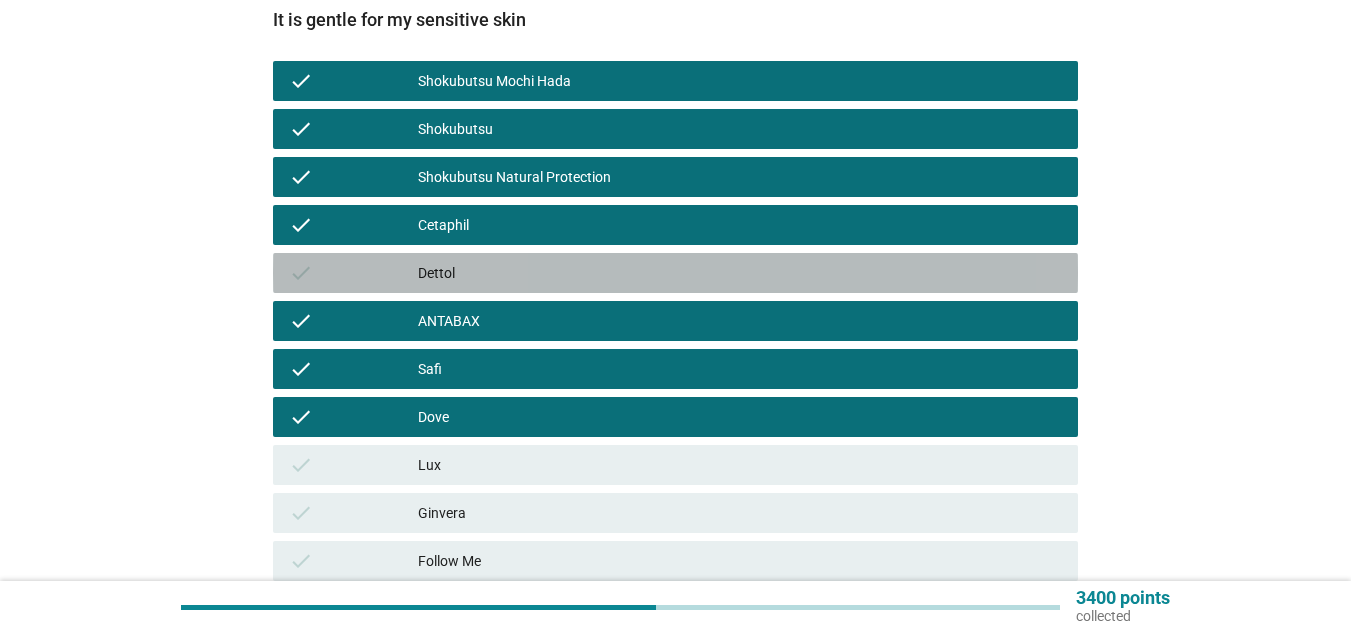 click on "Dettol" at bounding box center (740, 273) 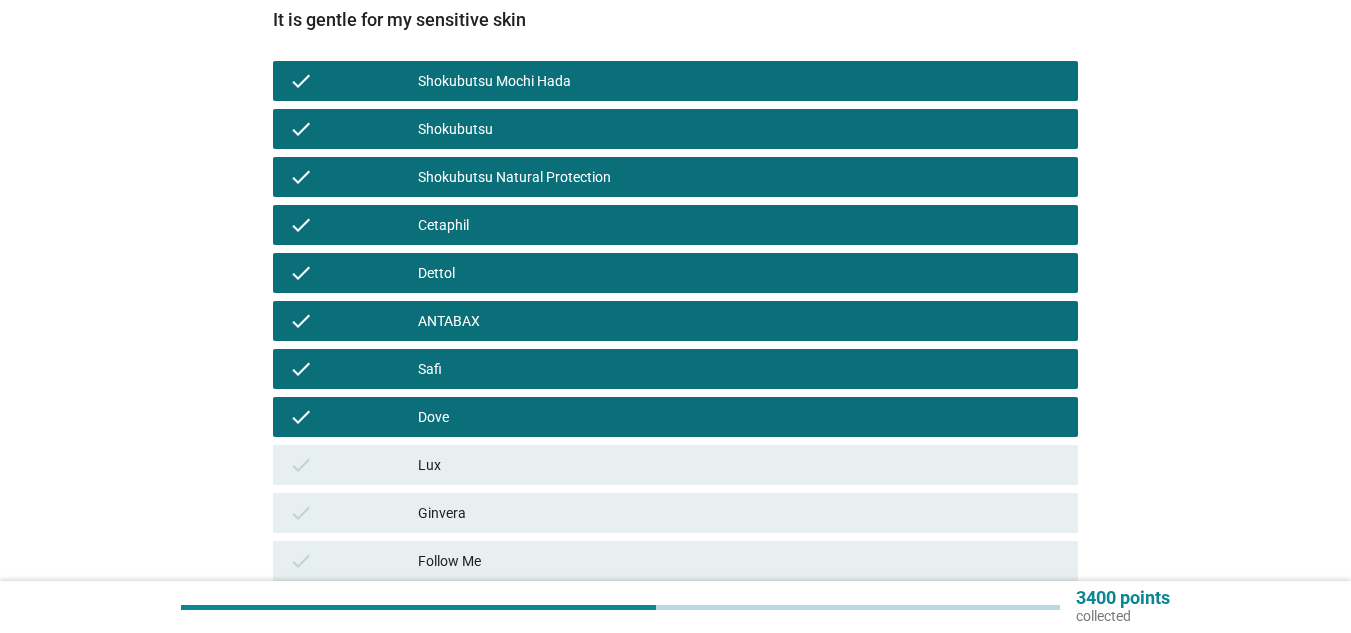 scroll, scrollTop: 400, scrollLeft: 0, axis: vertical 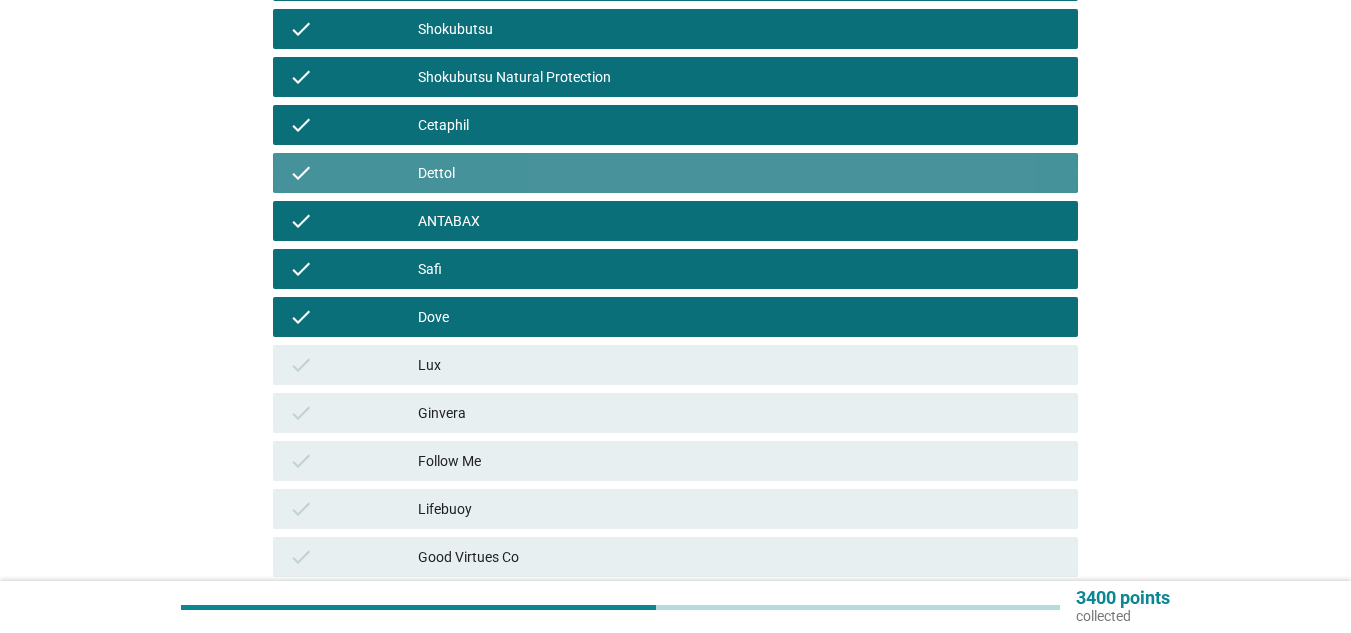 click on "Dettol" at bounding box center (740, 173) 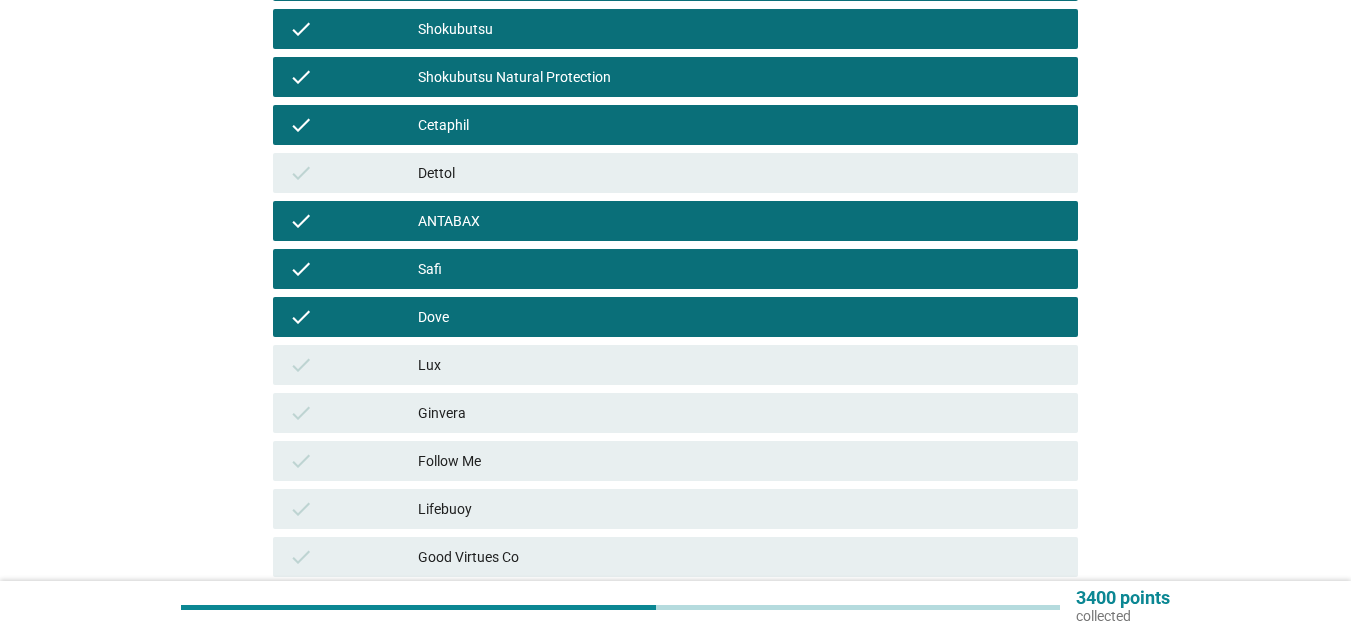 click on "Lux" at bounding box center (740, 365) 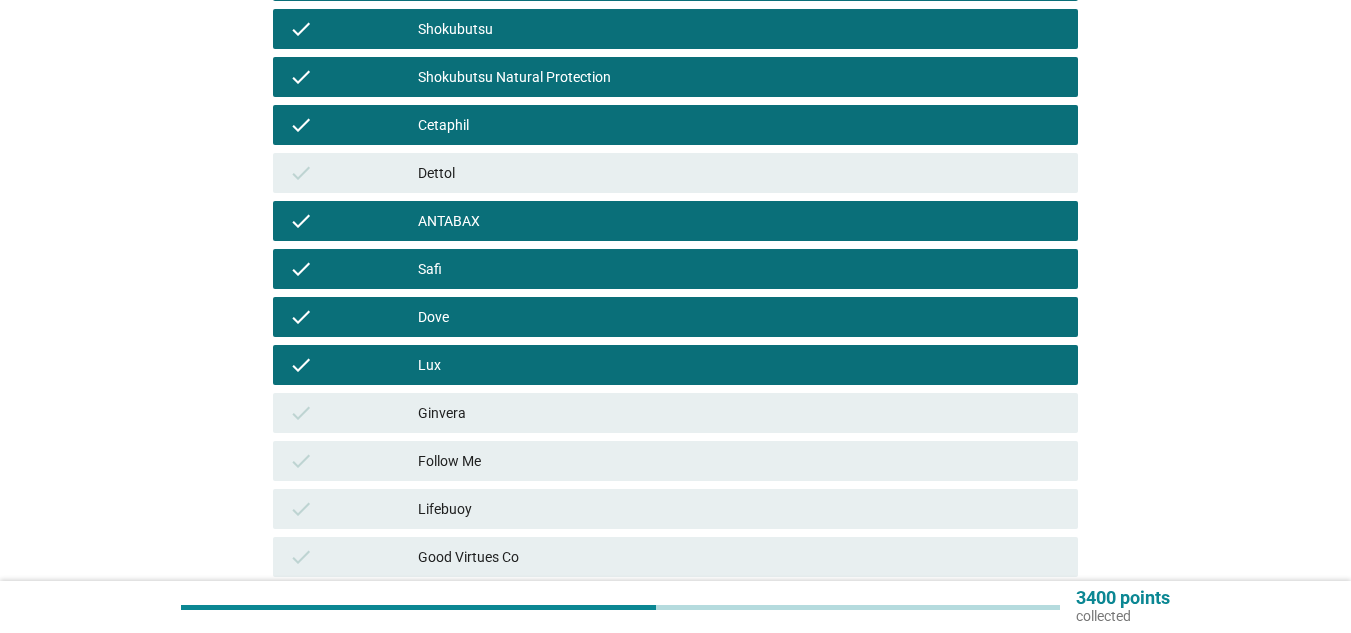 drag, startPoint x: 539, startPoint y: 434, endPoint x: 541, endPoint y: 446, distance: 12.165525 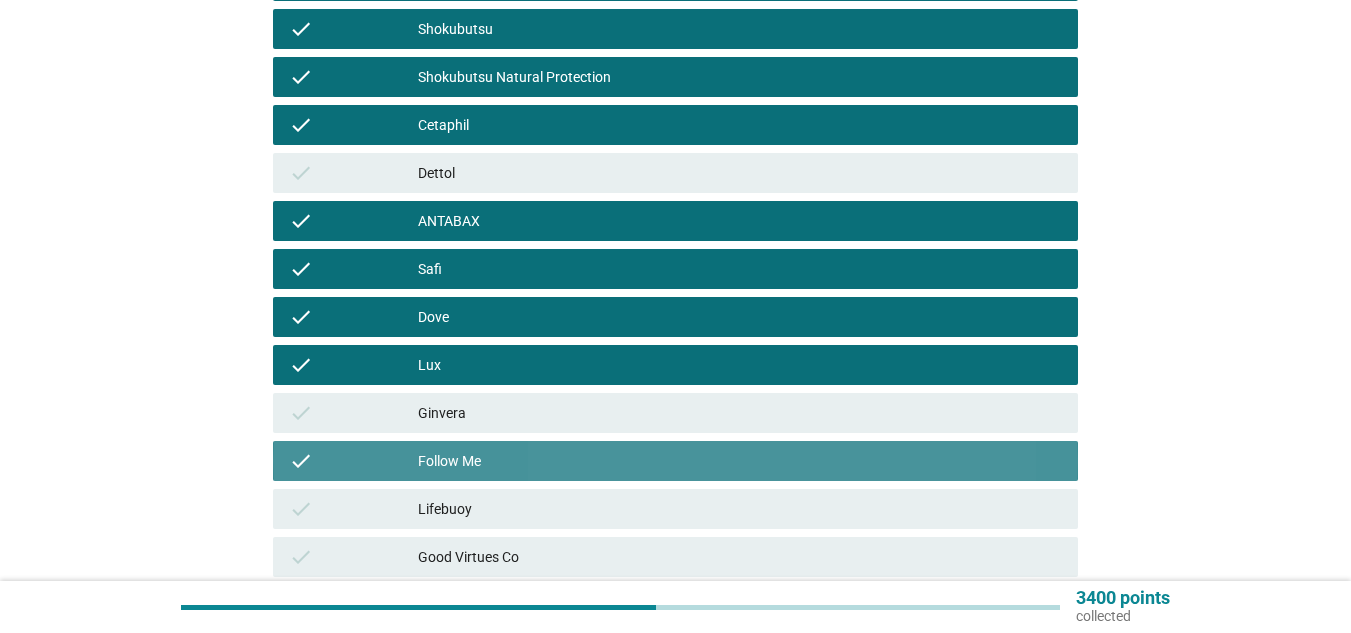 click on "Ginvera" at bounding box center (740, 413) 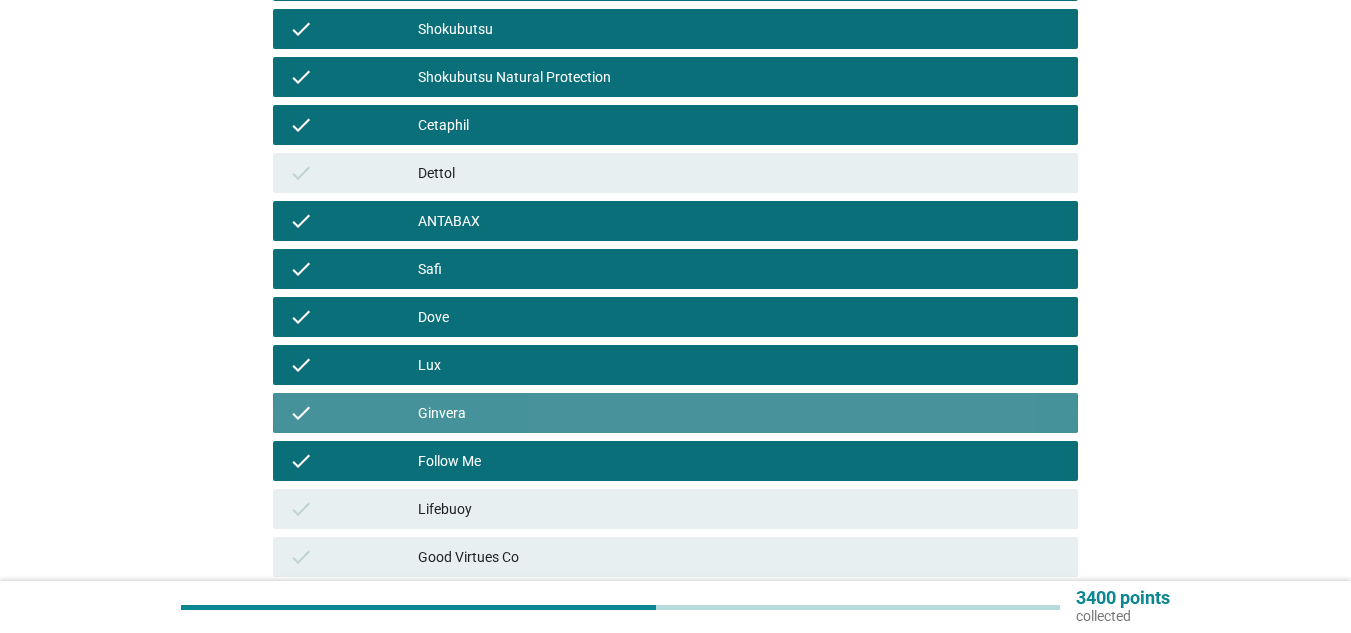 click on "Lifebuoy" at bounding box center [740, 509] 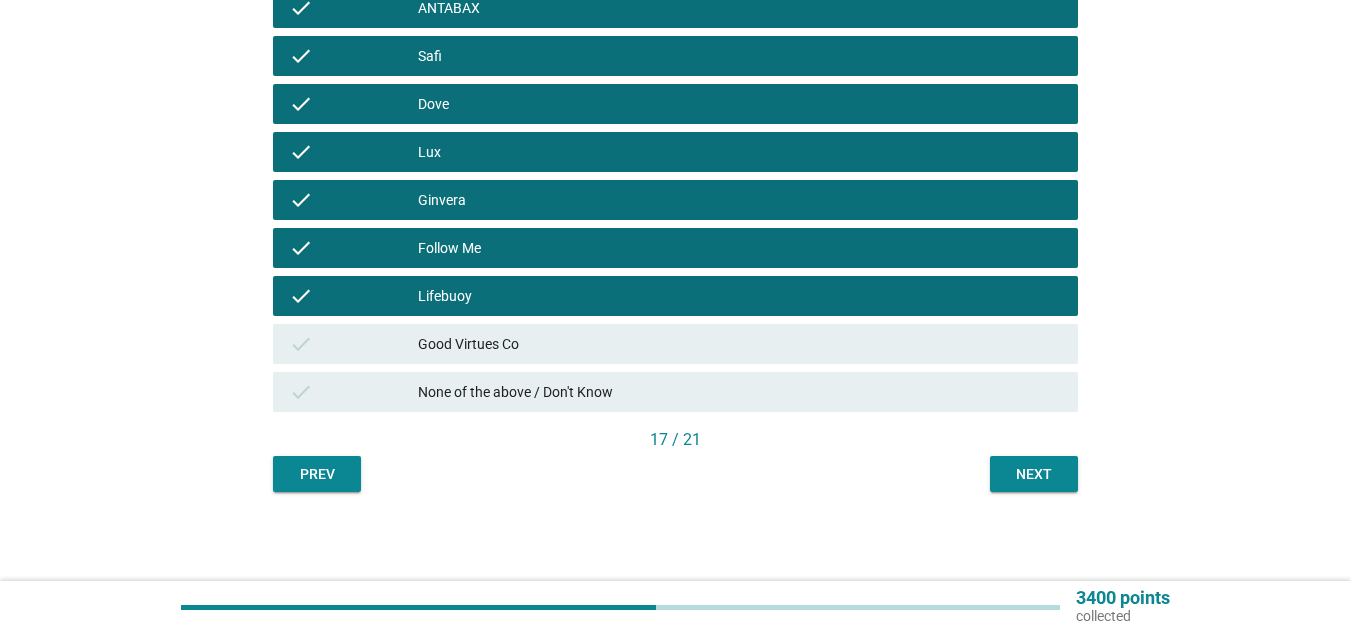 scroll, scrollTop: 614, scrollLeft: 0, axis: vertical 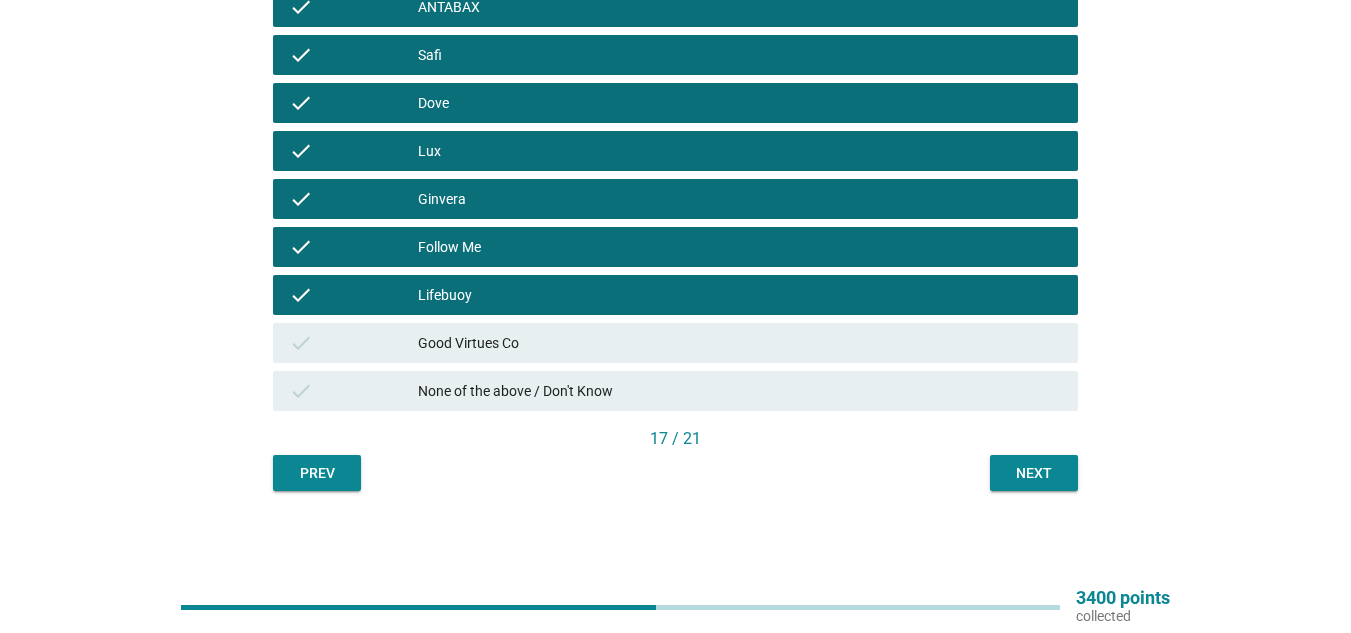 click on "Next" at bounding box center [1034, 473] 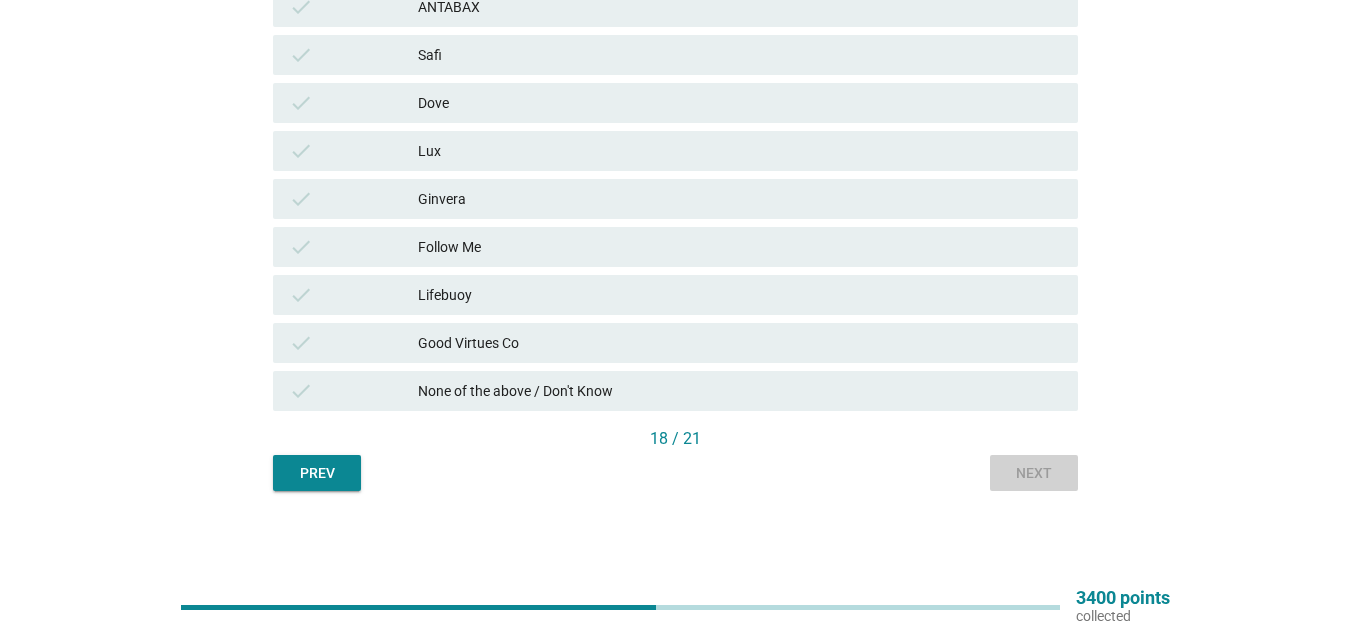 scroll, scrollTop: 0, scrollLeft: 0, axis: both 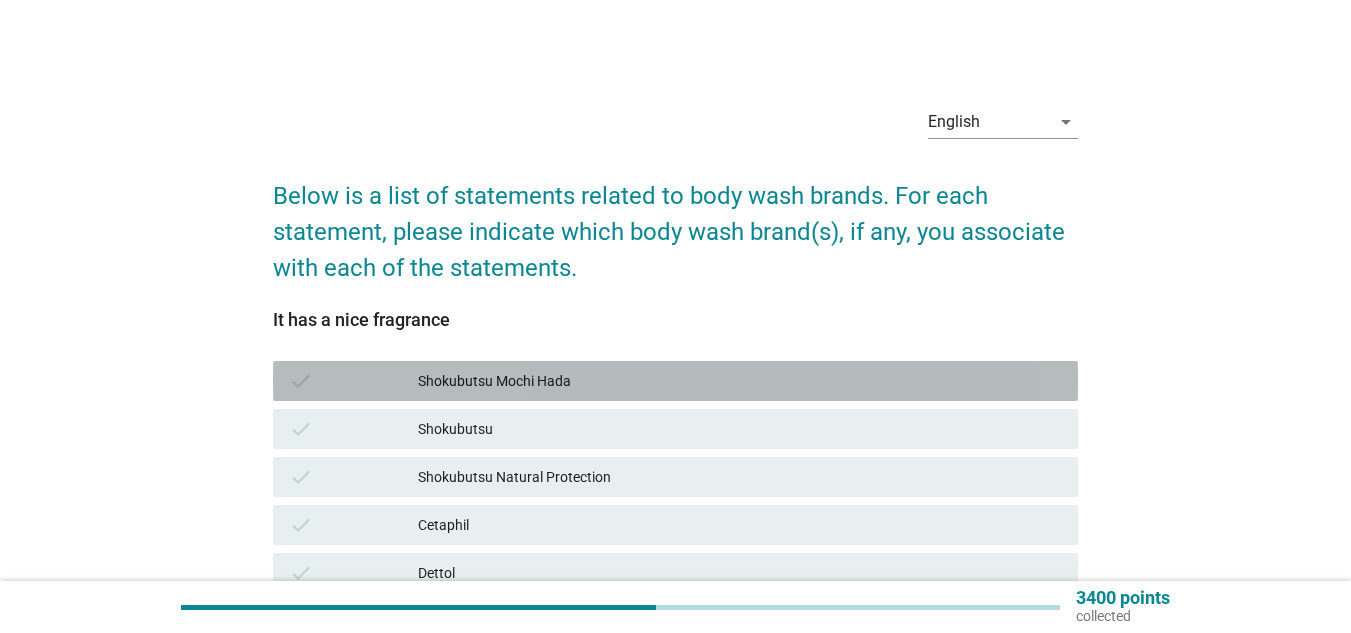 click on "Shokubutsu Mochi Hada" at bounding box center [740, 381] 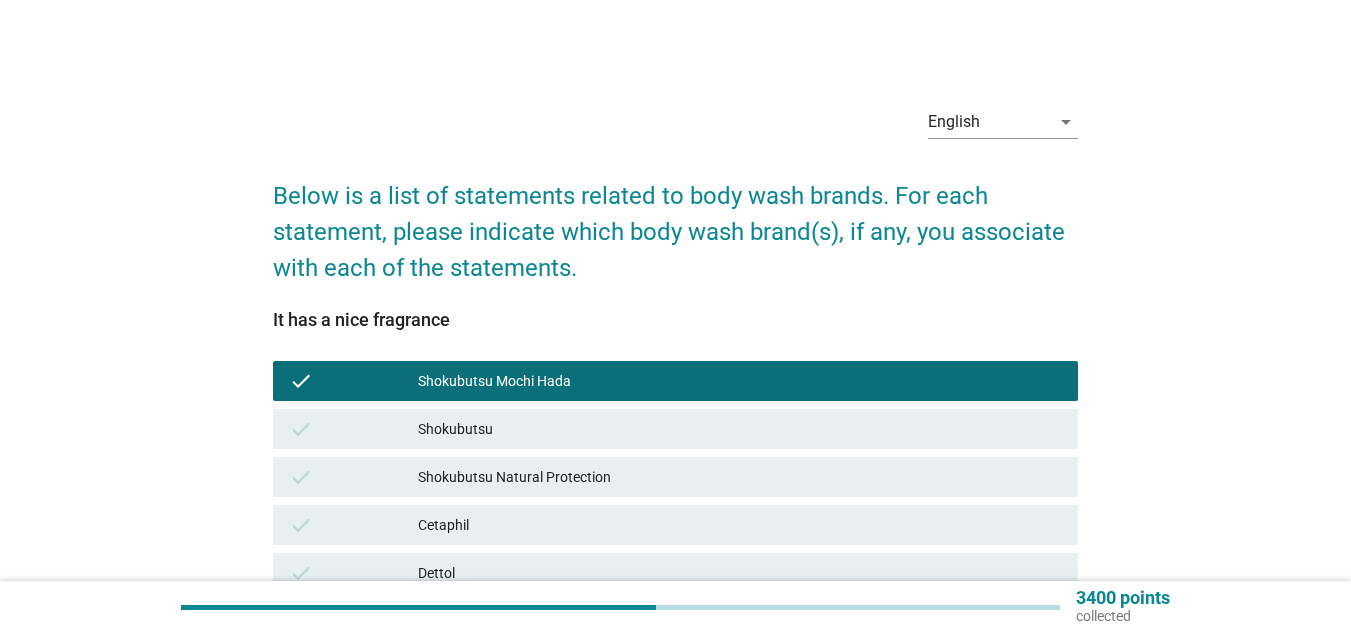 click on "Shokubutsu" at bounding box center [740, 429] 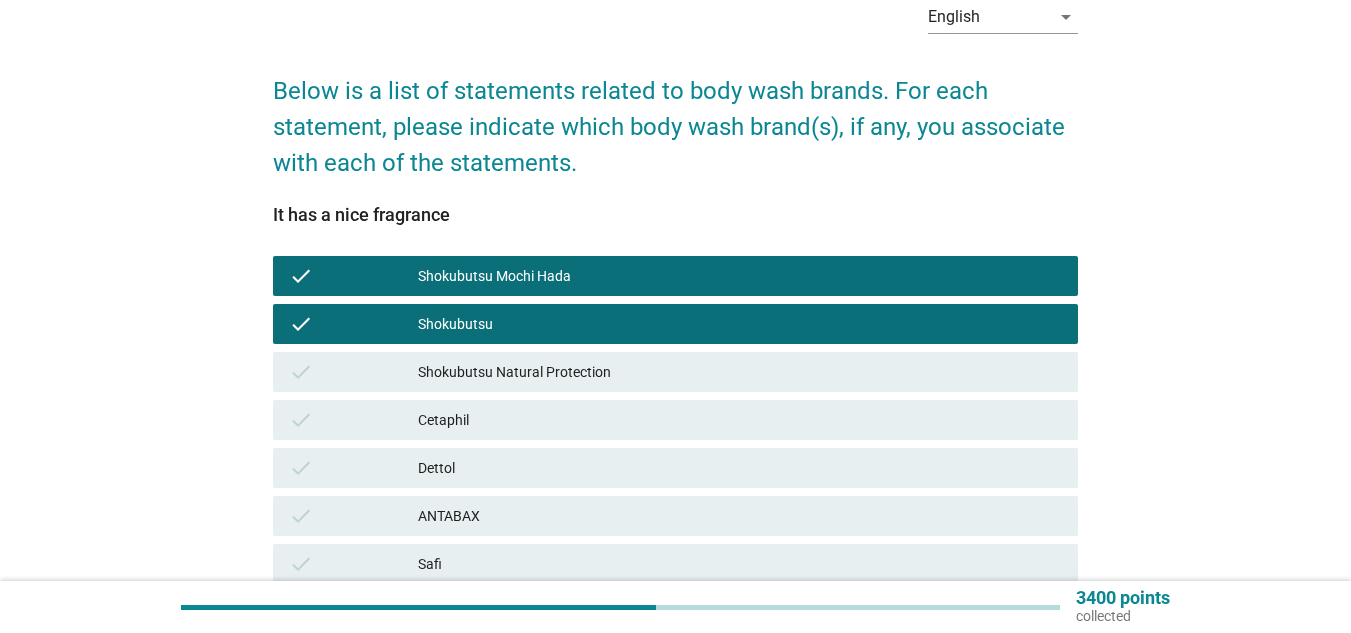 scroll, scrollTop: 200, scrollLeft: 0, axis: vertical 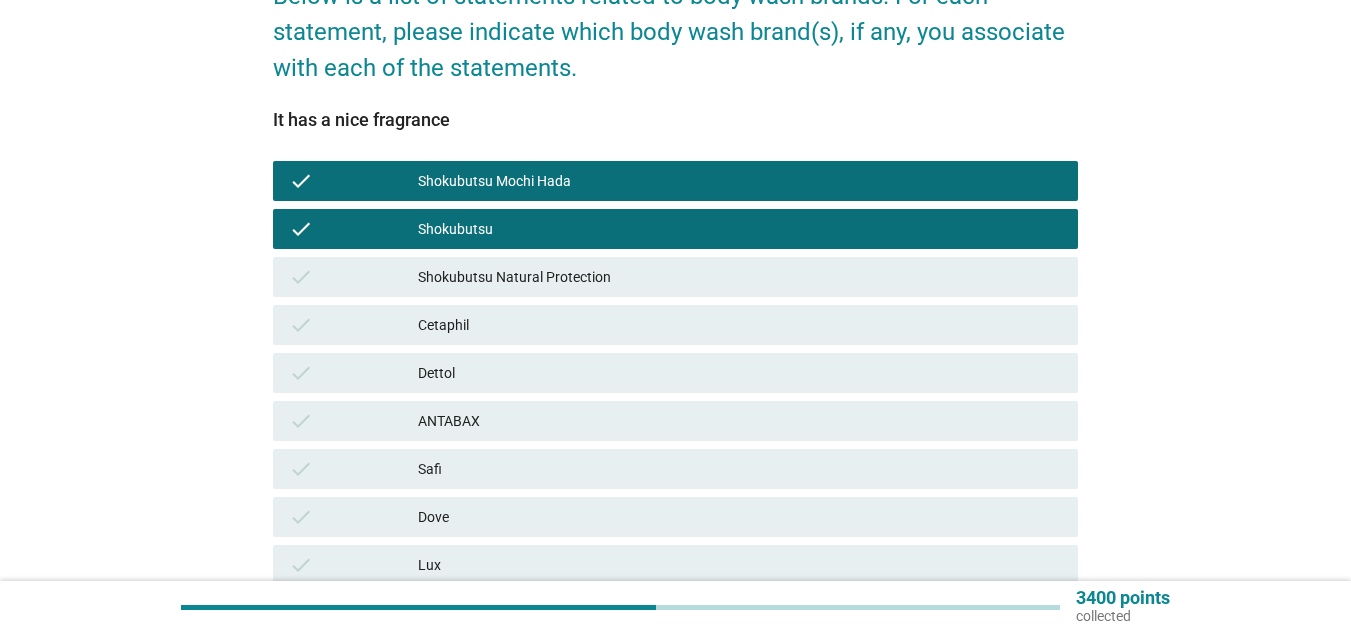 click on "Shokubutsu Natural Protection" at bounding box center [740, 277] 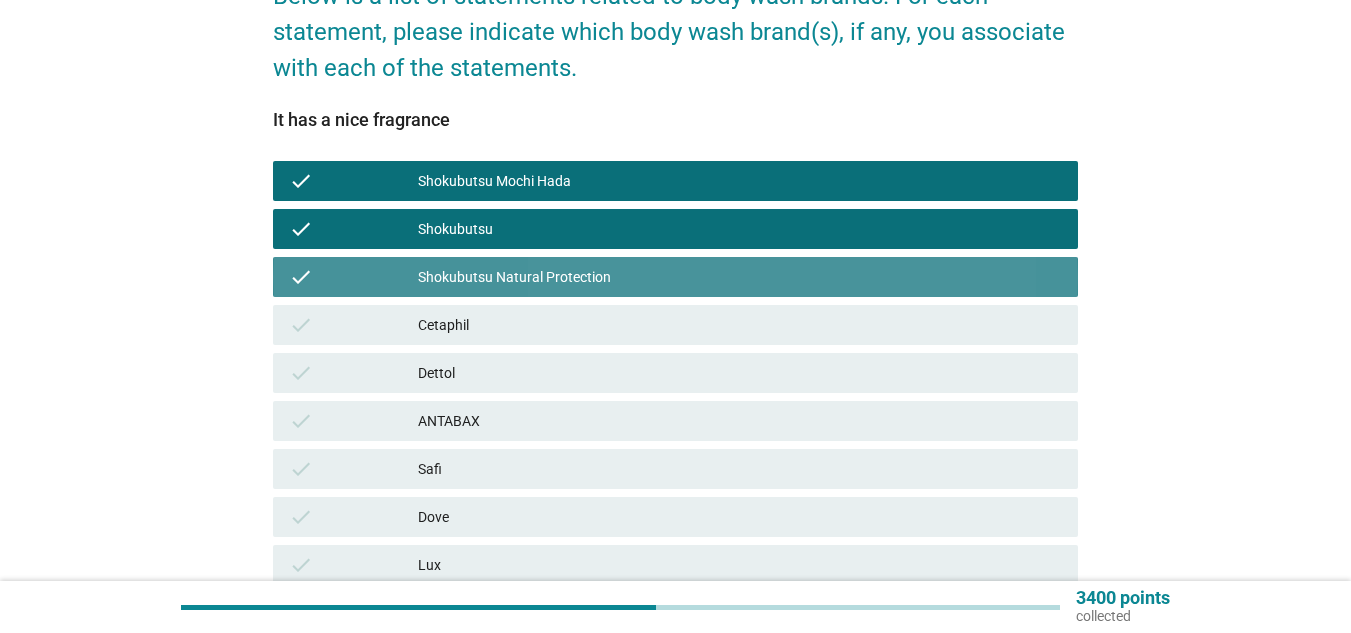 click on "Cetaphil" at bounding box center [740, 325] 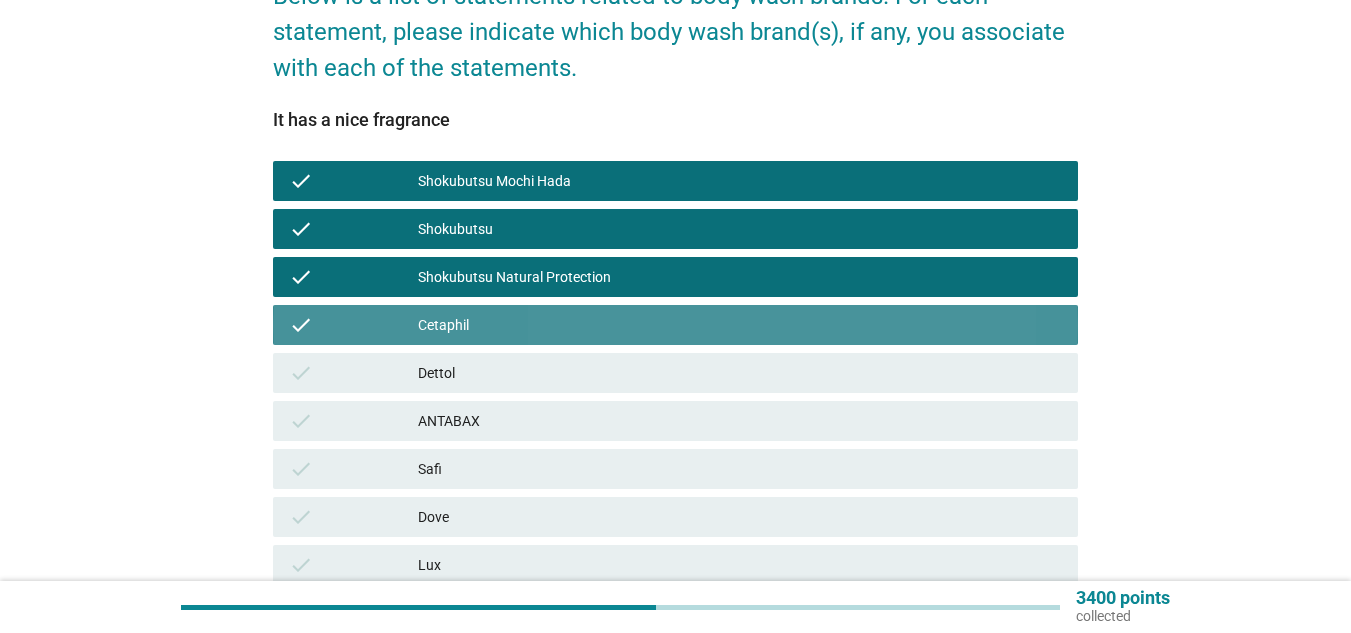 click on "ANTABAX" at bounding box center (740, 421) 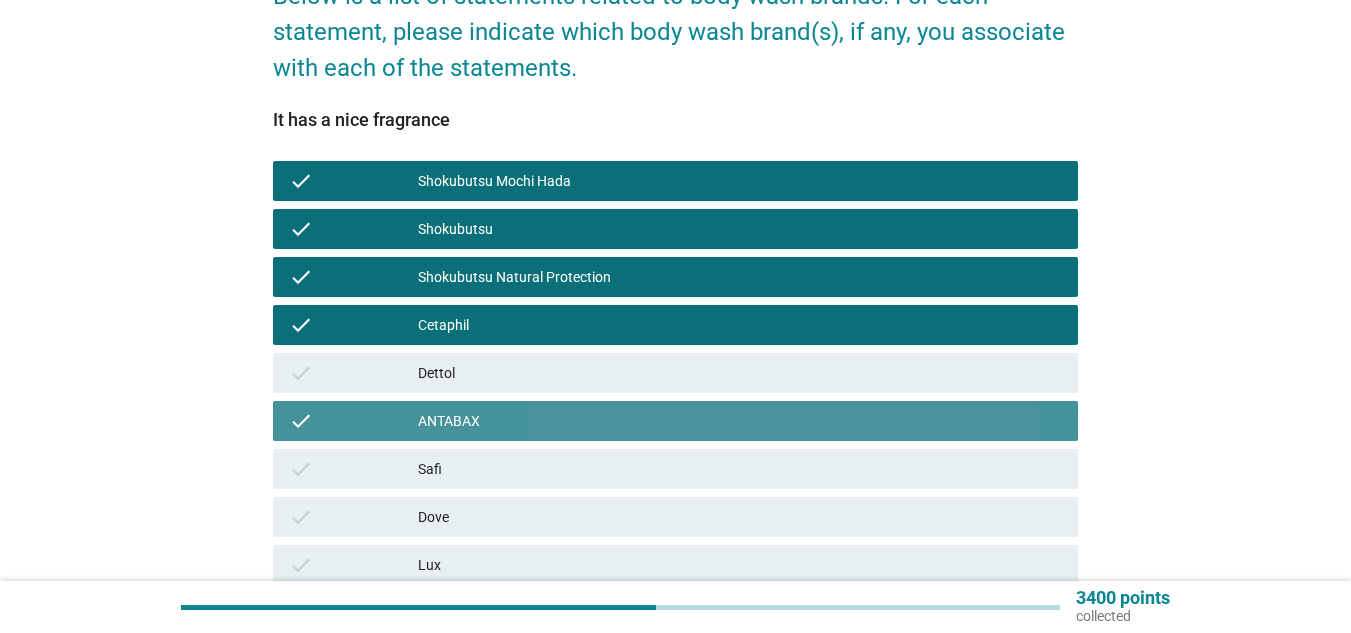 click on "check   Dettol" at bounding box center [675, 373] 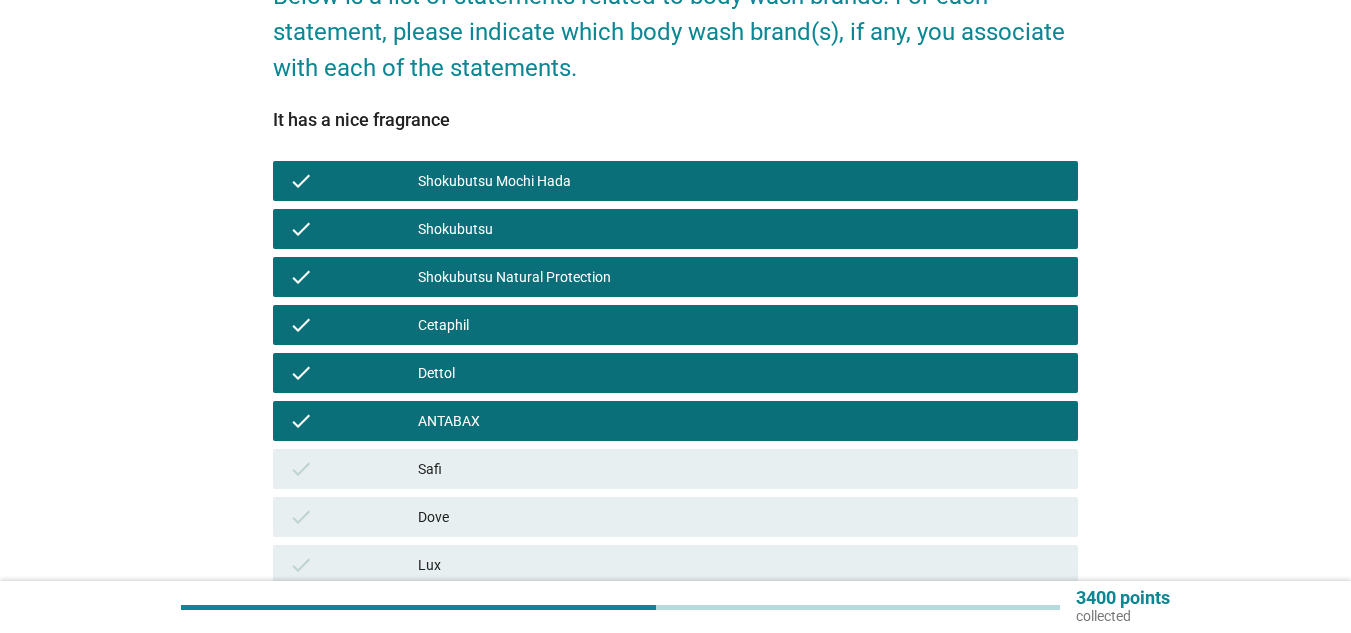 click on "check   Safi" at bounding box center [675, 469] 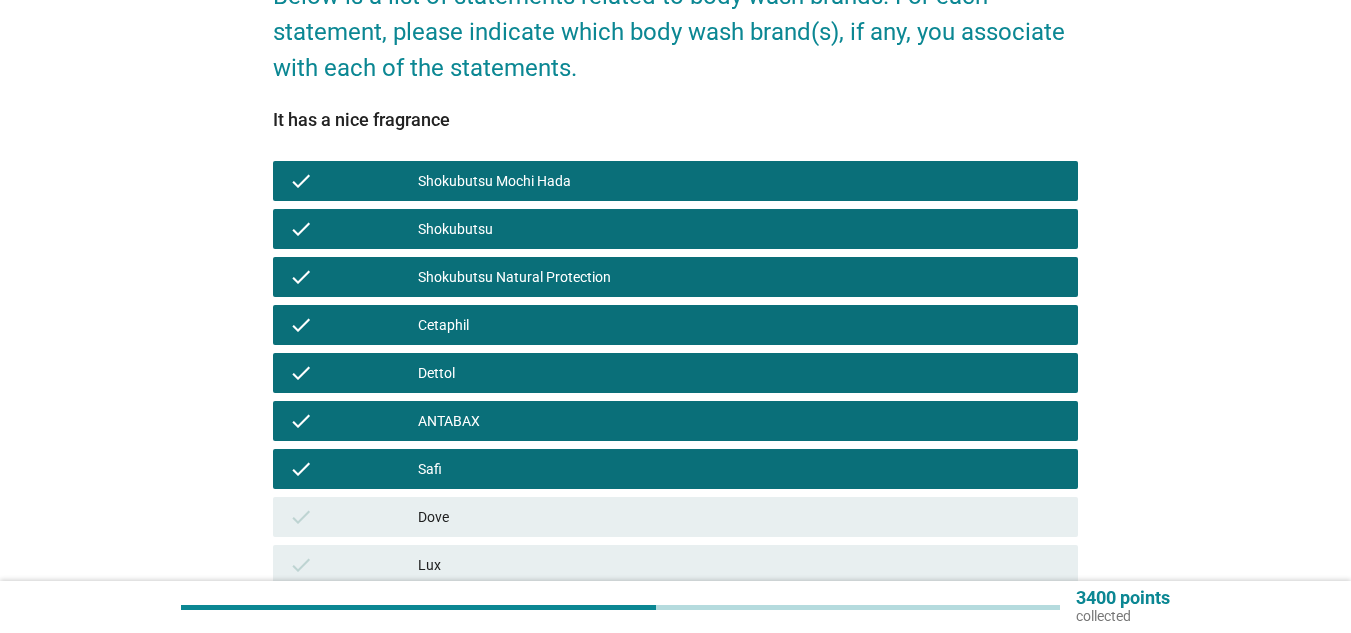 scroll, scrollTop: 400, scrollLeft: 0, axis: vertical 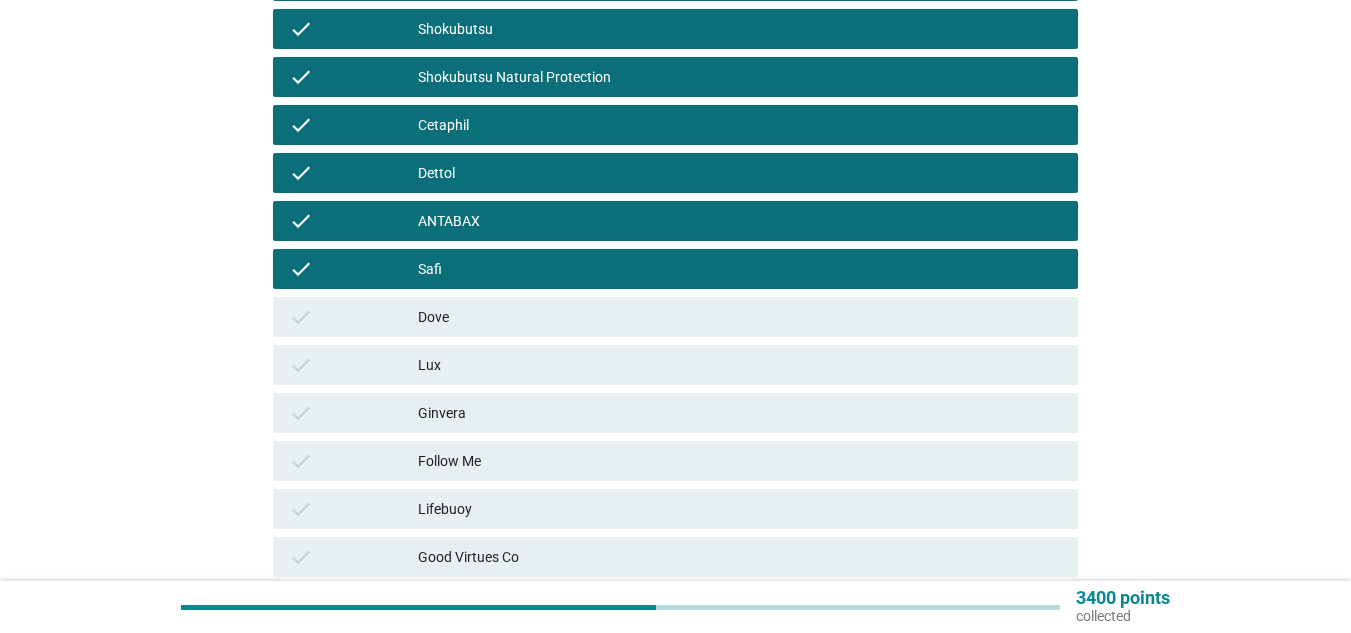 click on "Dove" at bounding box center [740, 317] 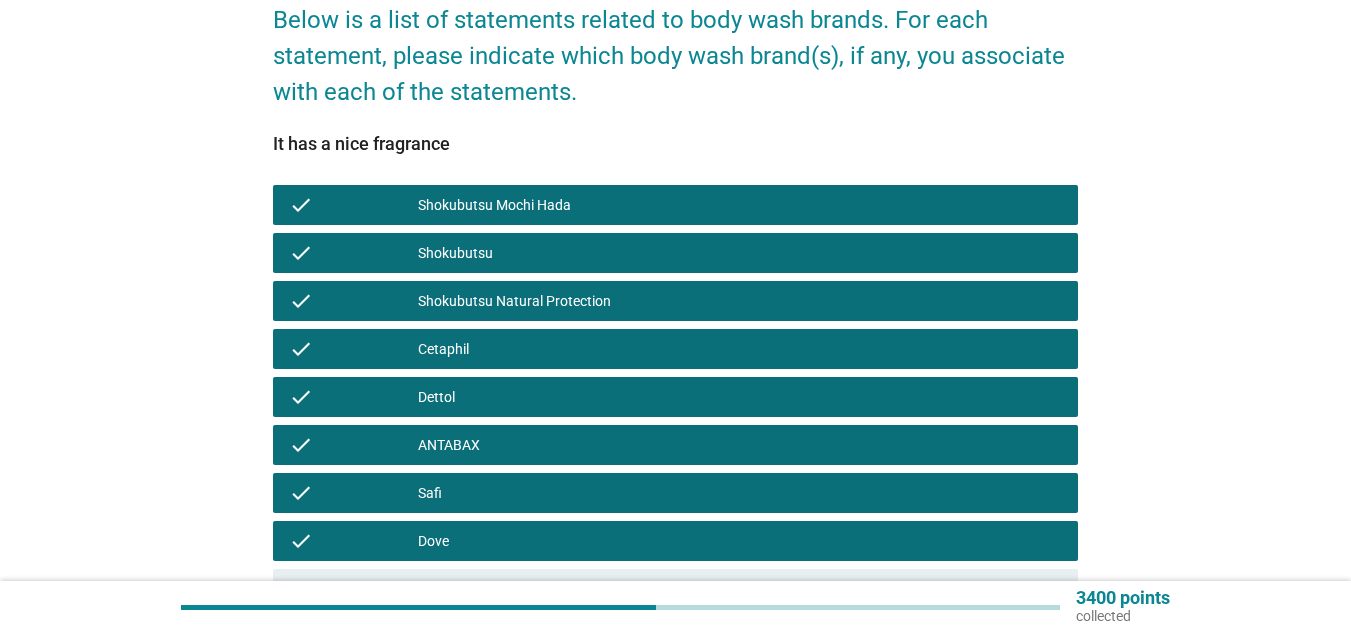 scroll, scrollTop: 600, scrollLeft: 0, axis: vertical 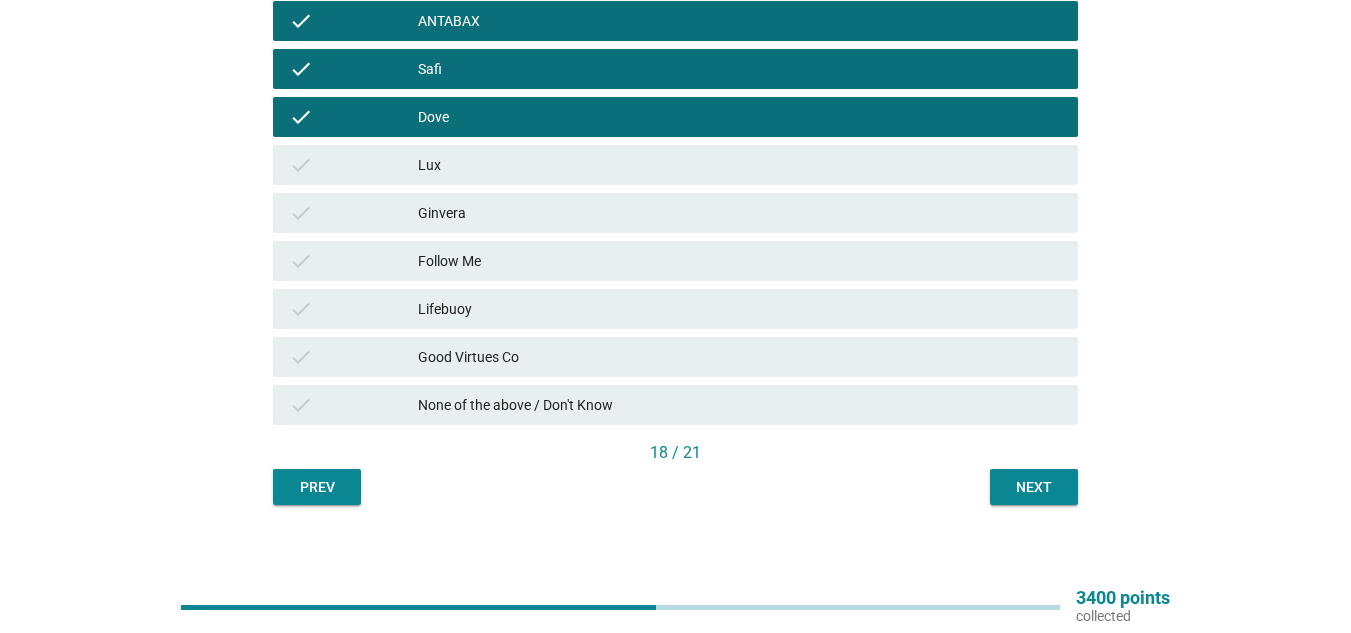 click on "check   Ginvera" at bounding box center [675, 213] 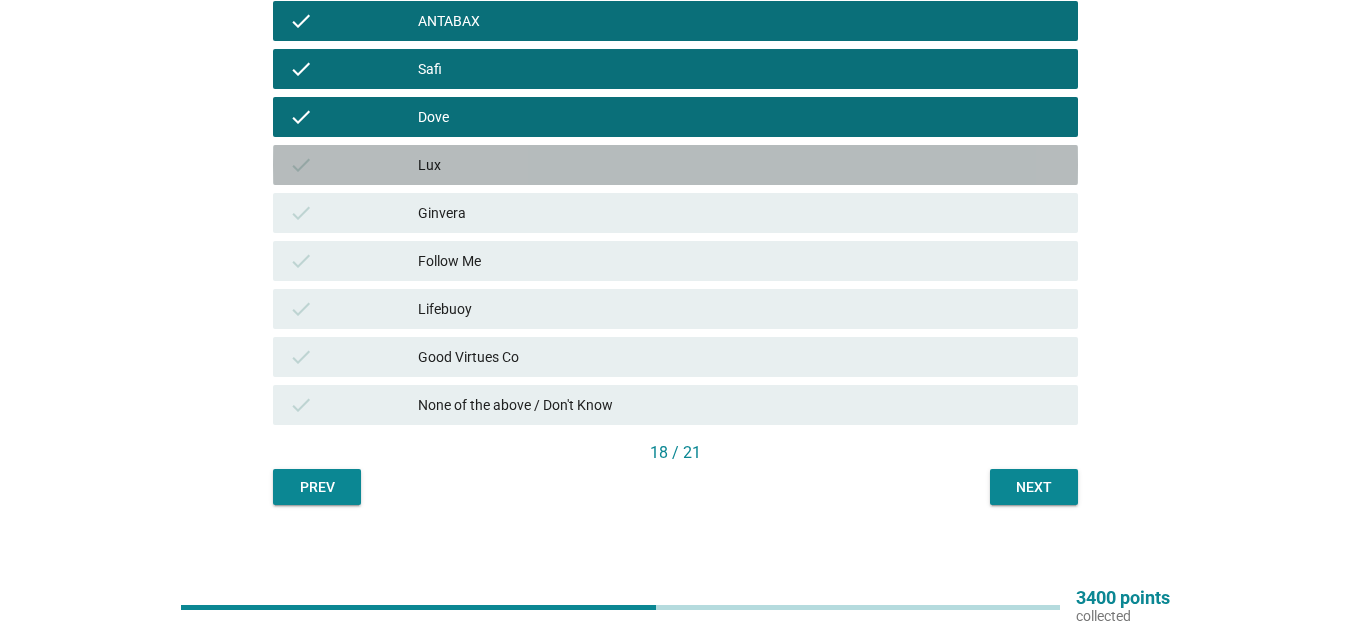 click on "check   Lux" at bounding box center [675, 165] 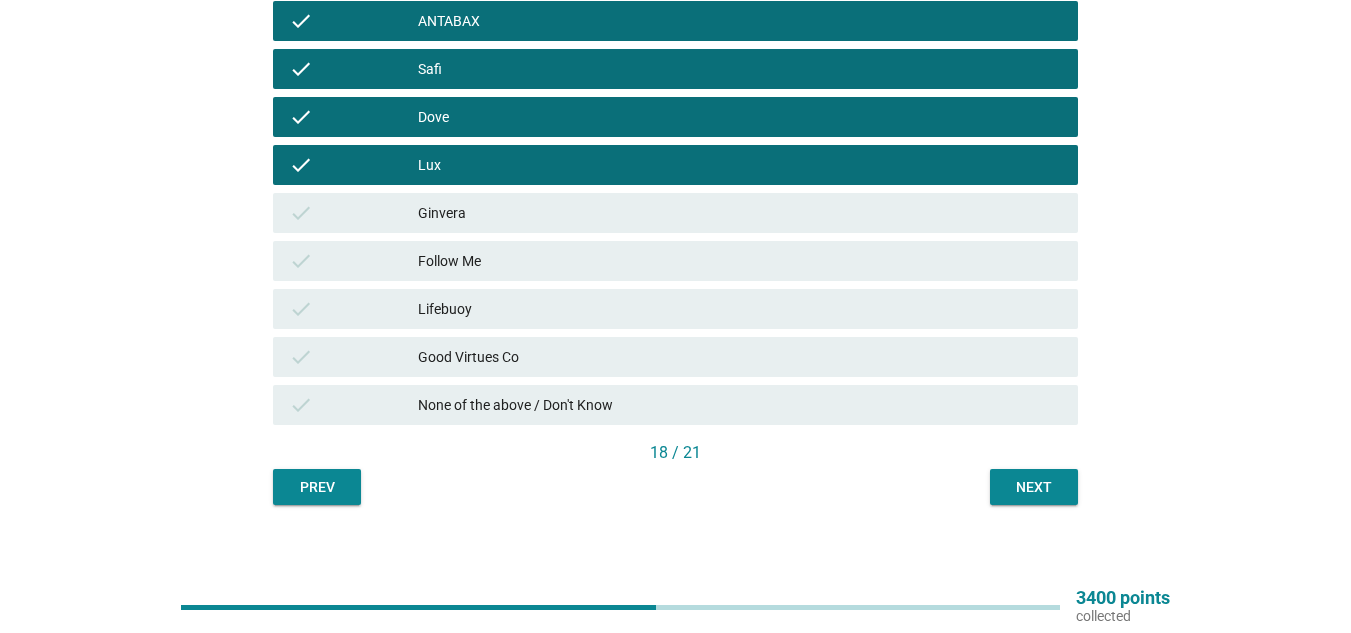 click on "Ginvera" at bounding box center (740, 213) 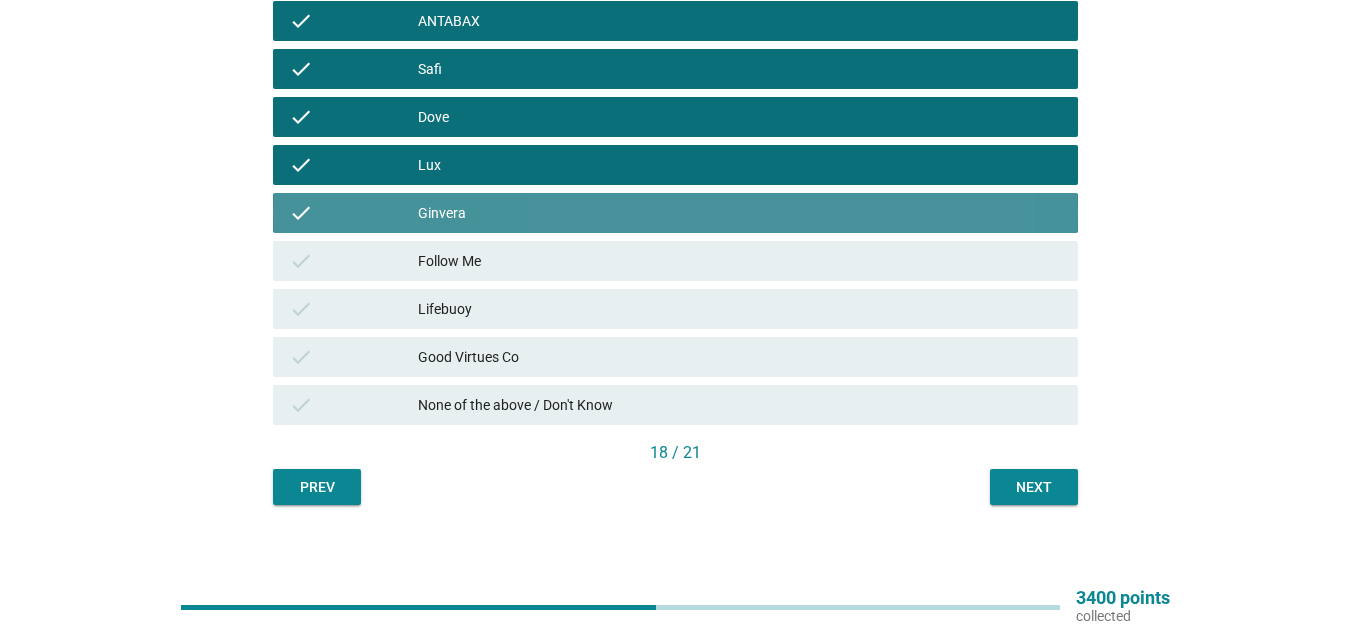click on "check   Follow Me" at bounding box center [675, 261] 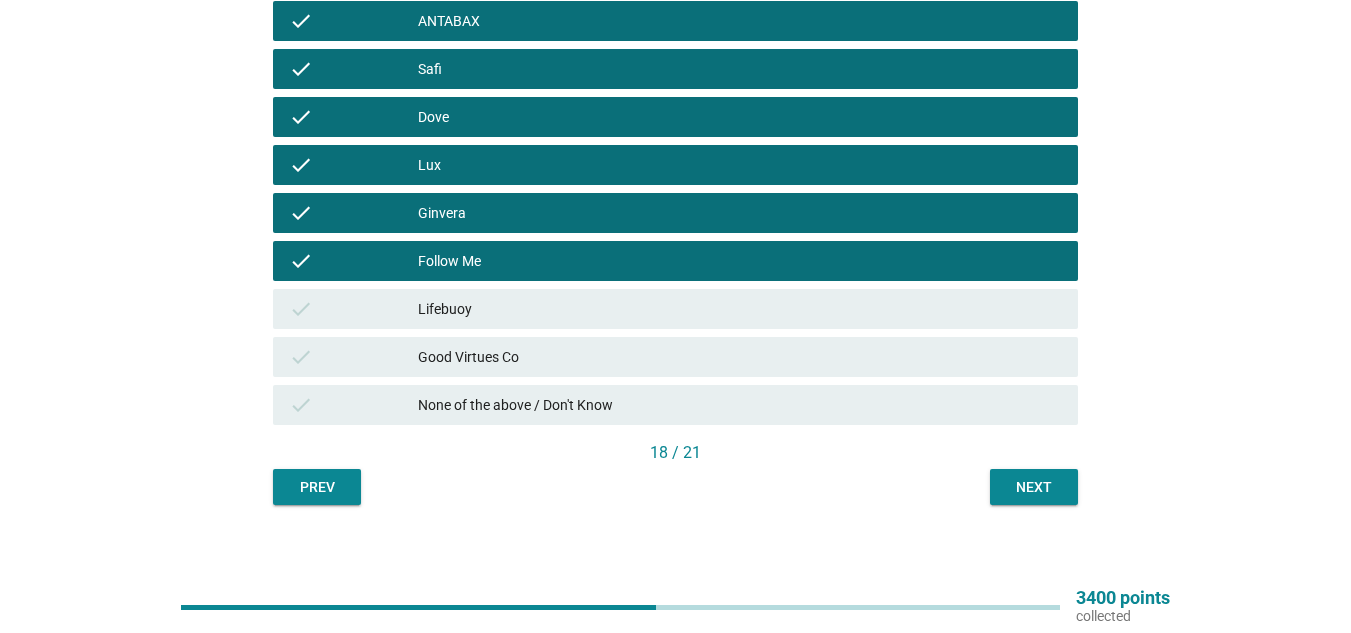 click on "check   Lifebuoy" at bounding box center [675, 309] 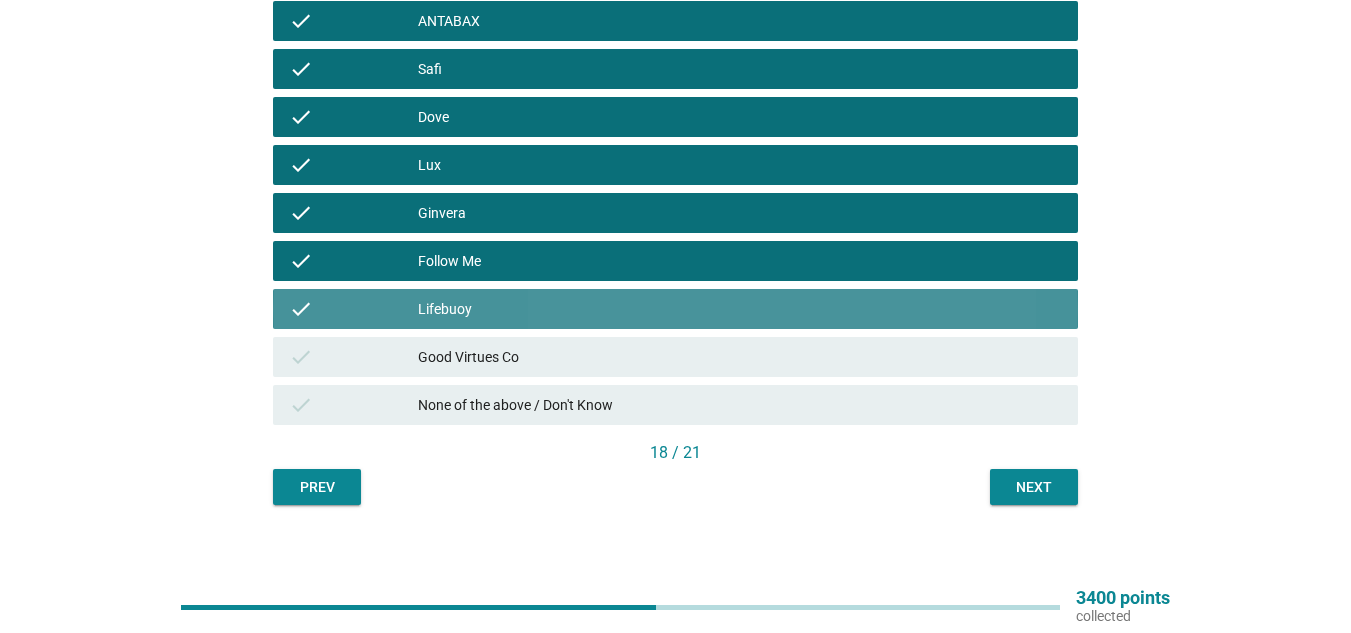 click on "Good Virtues Co" at bounding box center (740, 357) 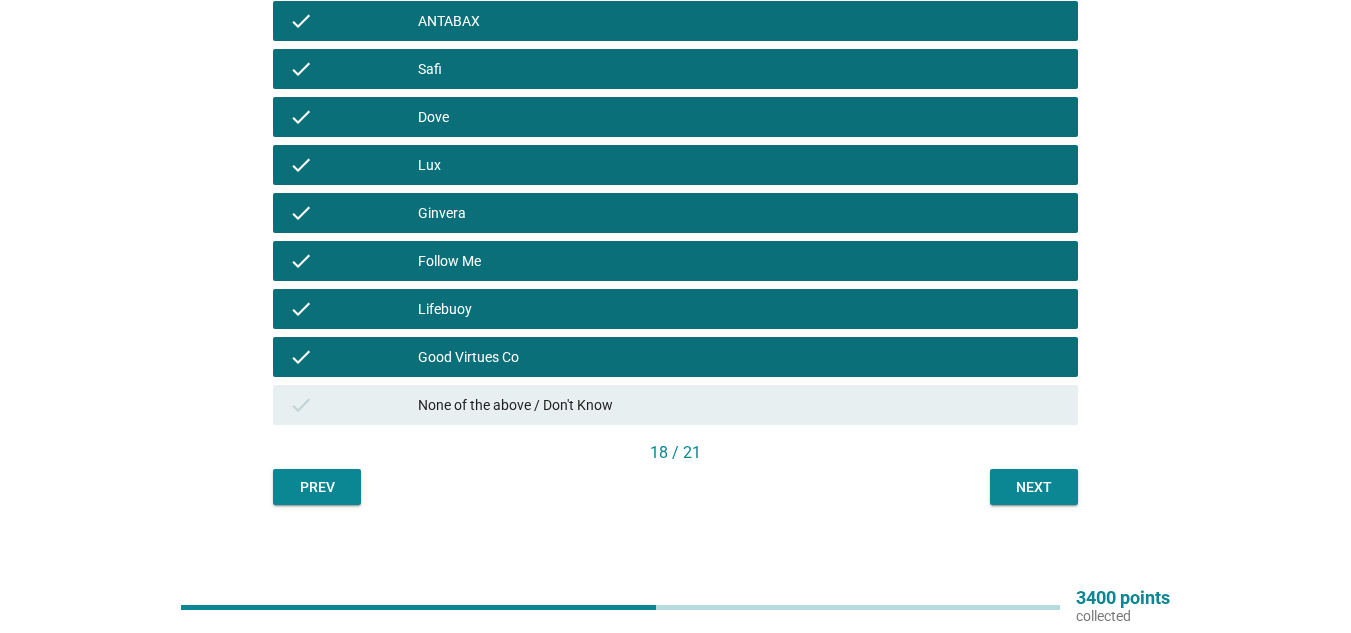 click on "Next" at bounding box center [1034, 487] 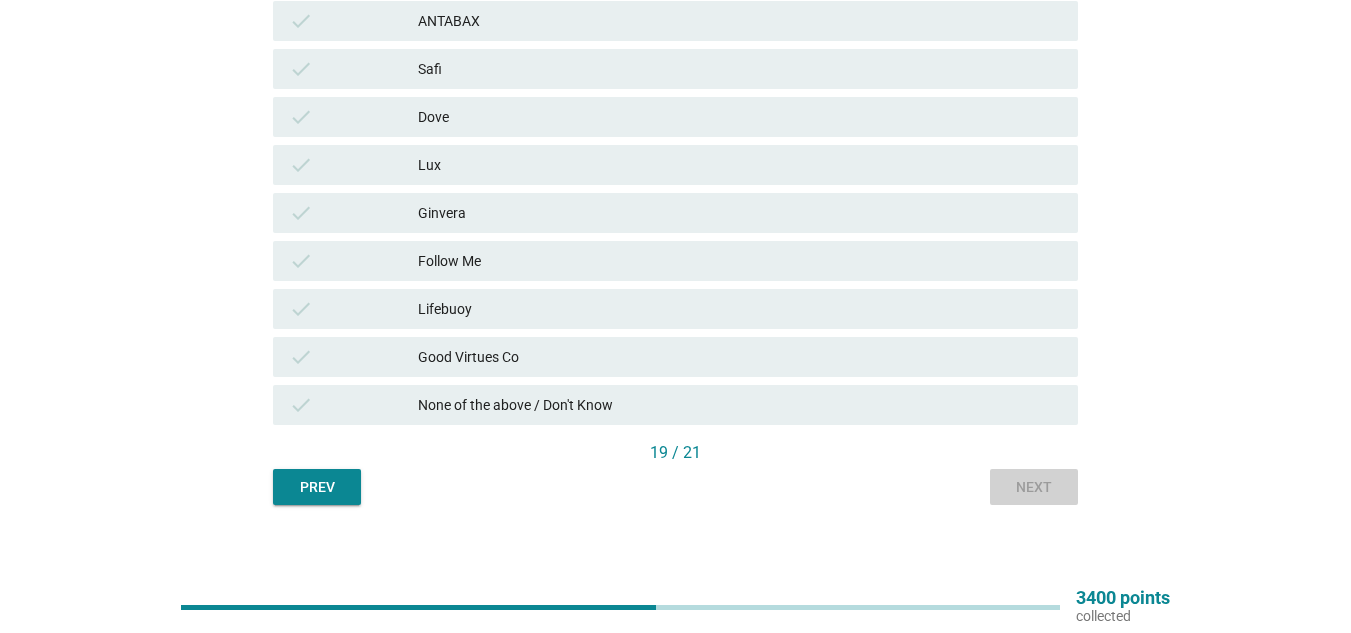 scroll, scrollTop: 0, scrollLeft: 0, axis: both 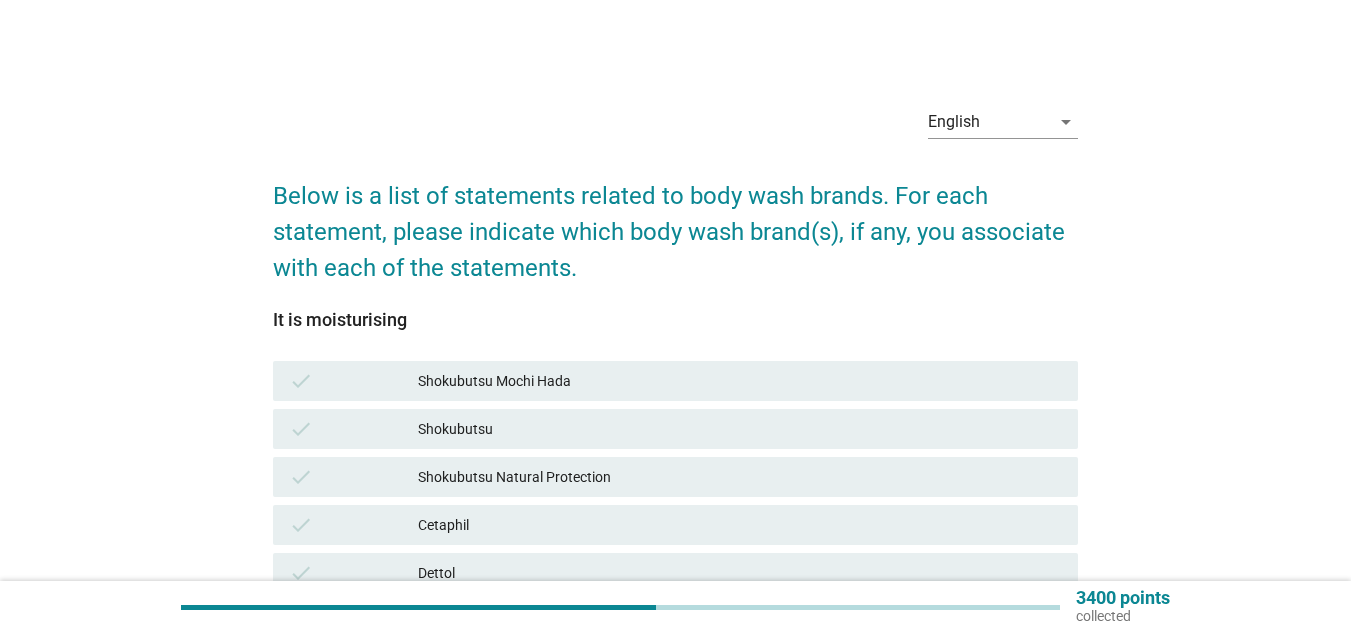 click on "Shokubutsu Mochi Hada" at bounding box center [740, 381] 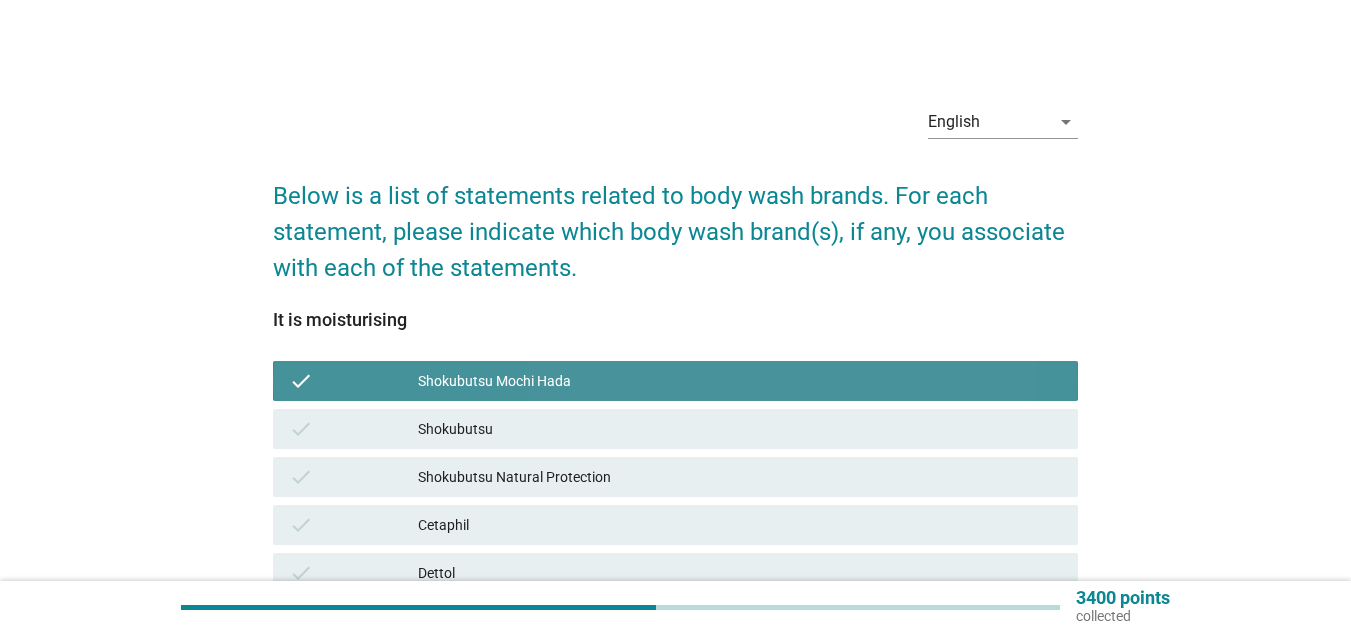 click on "Shokubutsu" at bounding box center (740, 429) 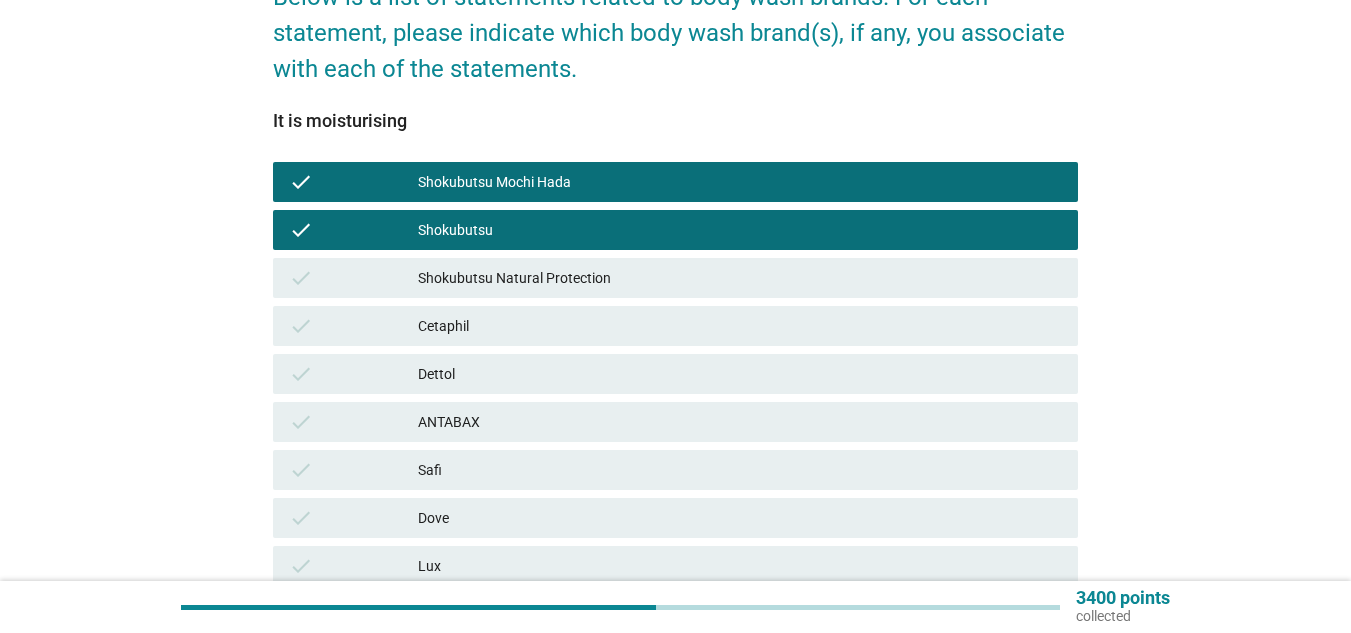 scroll, scrollTop: 200, scrollLeft: 0, axis: vertical 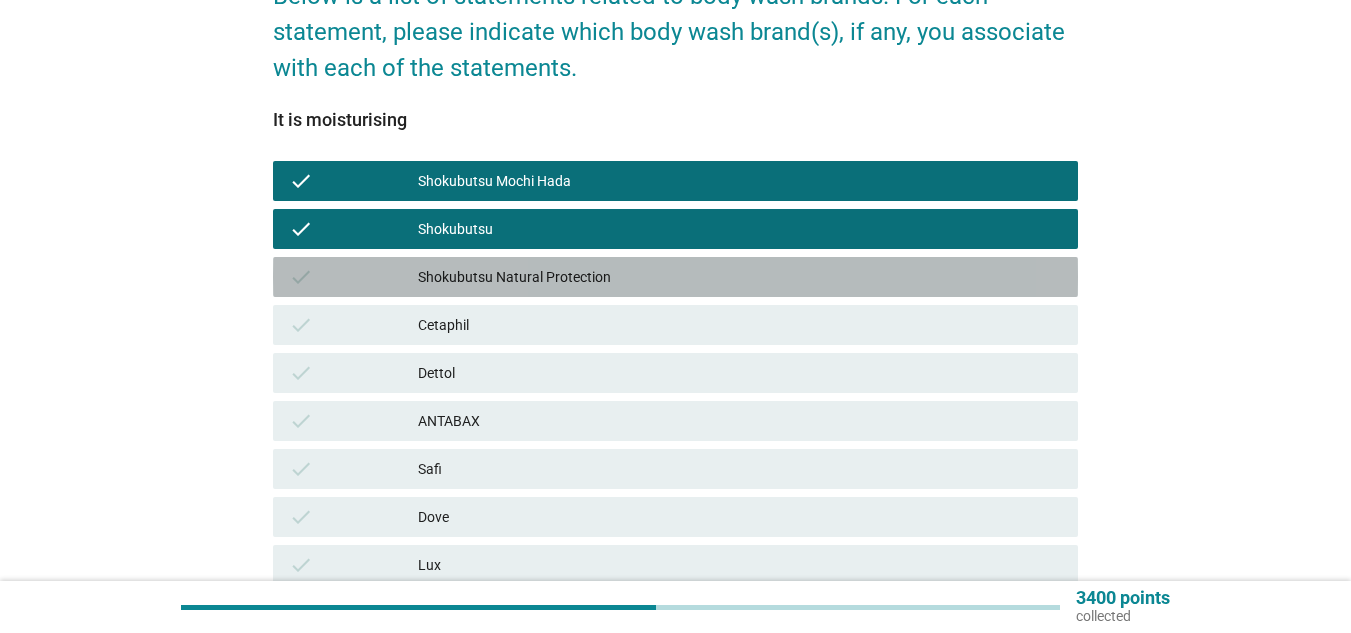 click on "Shokubutsu Natural Protection" at bounding box center (740, 277) 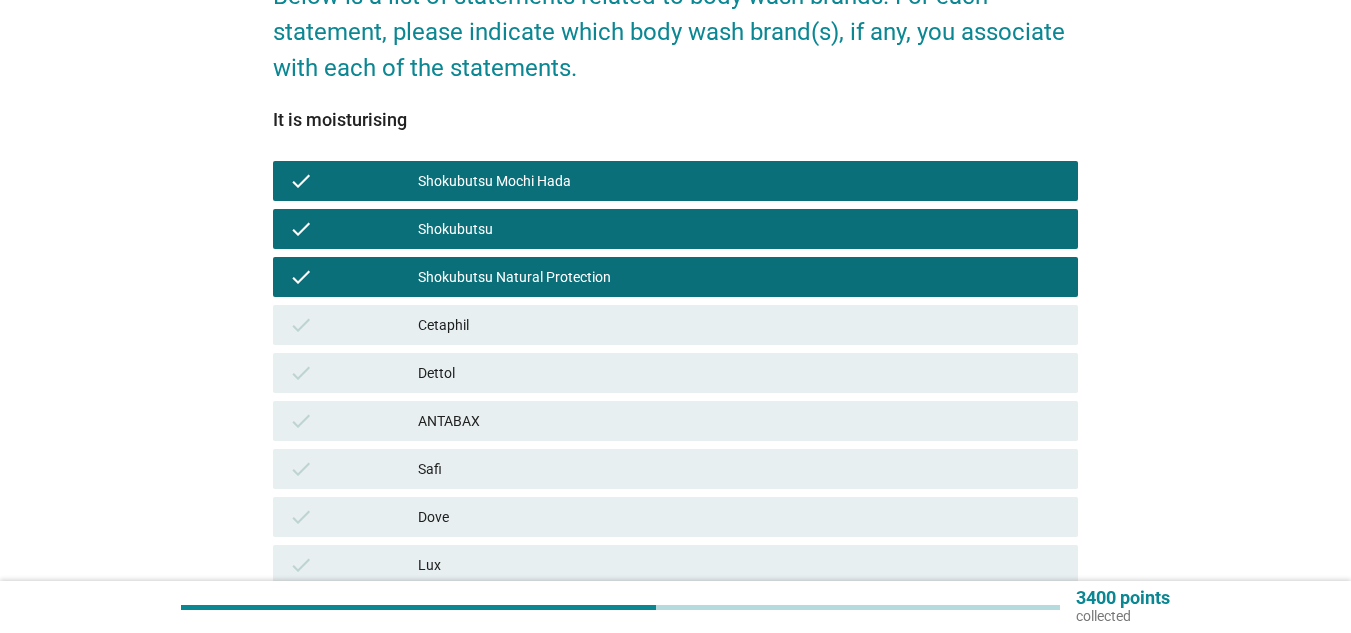 click on "Cetaphil" at bounding box center (740, 325) 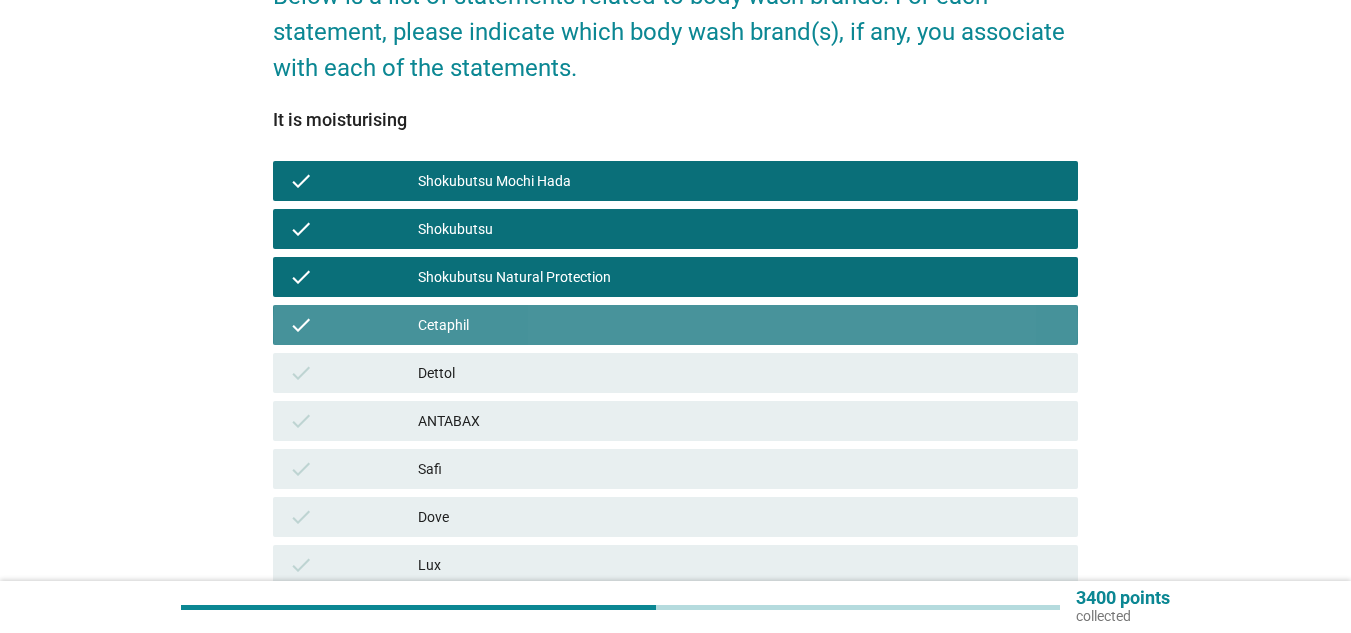 click on "Dettol" at bounding box center (740, 373) 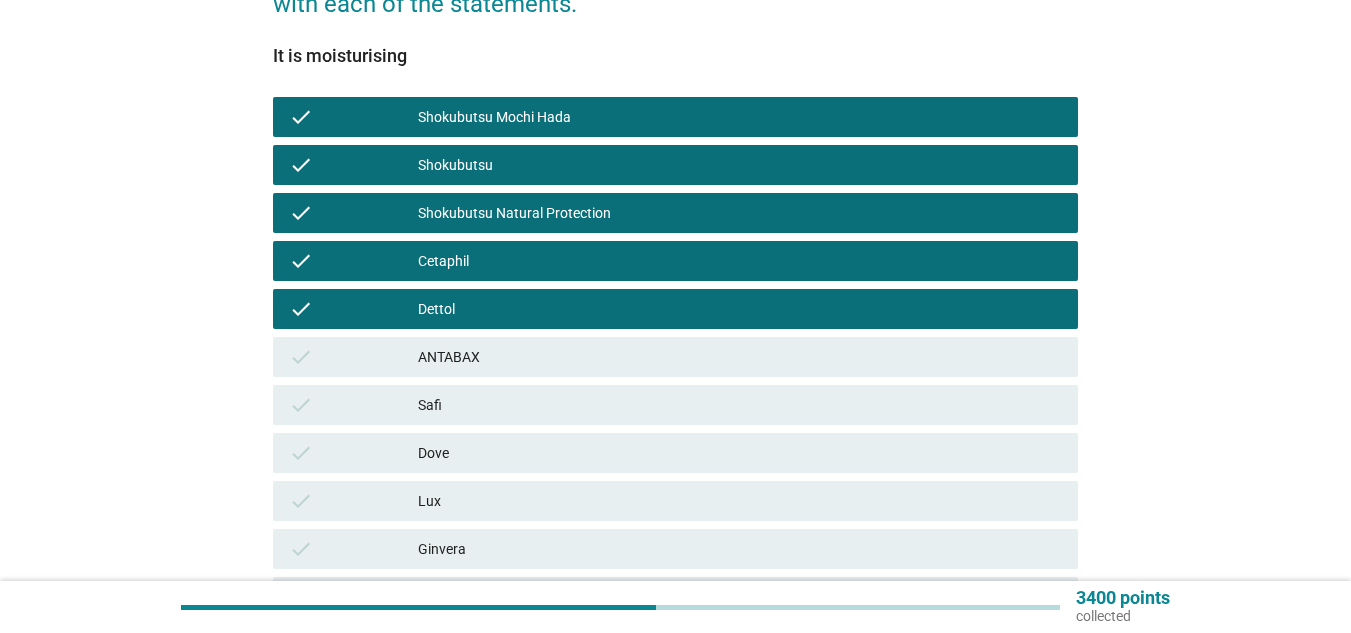 scroll, scrollTop: 300, scrollLeft: 0, axis: vertical 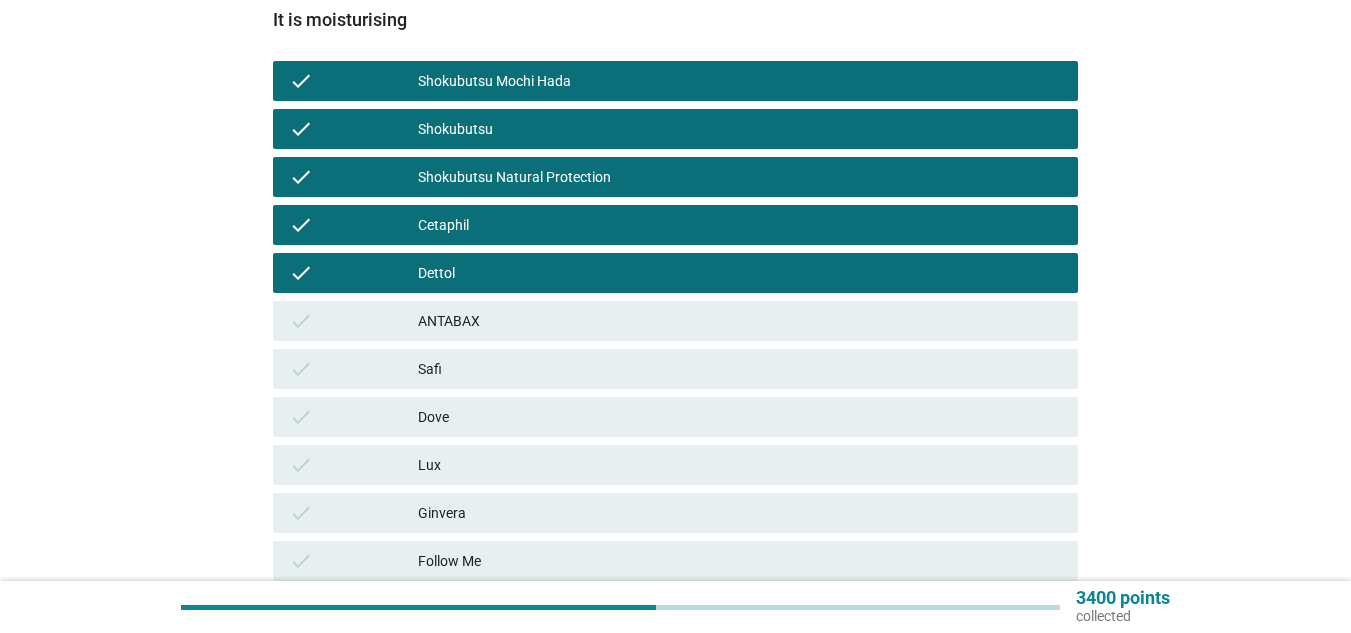 click on "ANTABAX" at bounding box center [740, 321] 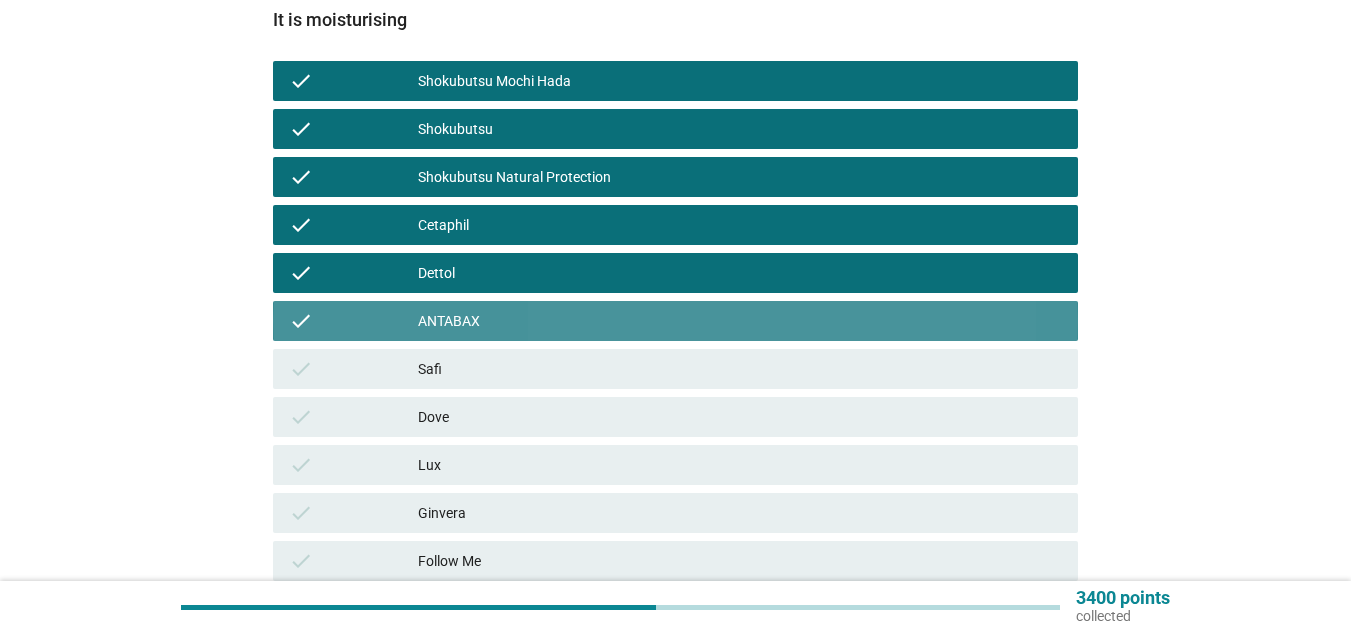 click on "check   Safi" at bounding box center (675, 369) 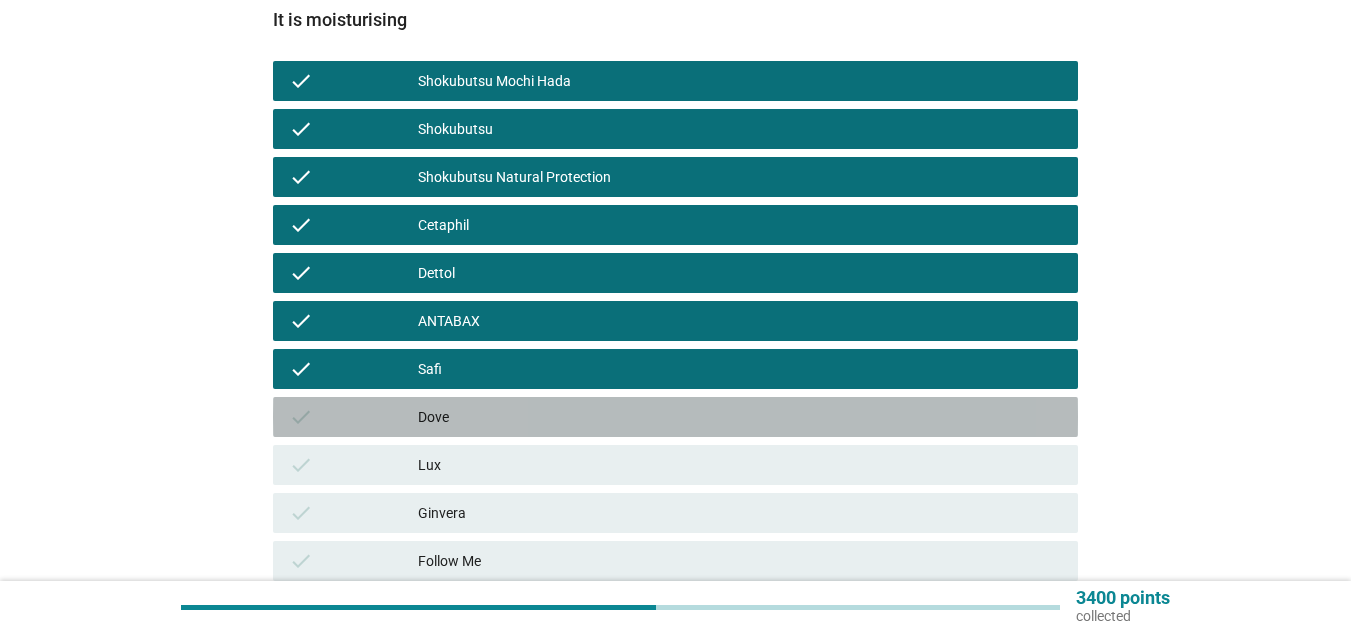 click on "check   Dove" at bounding box center (675, 417) 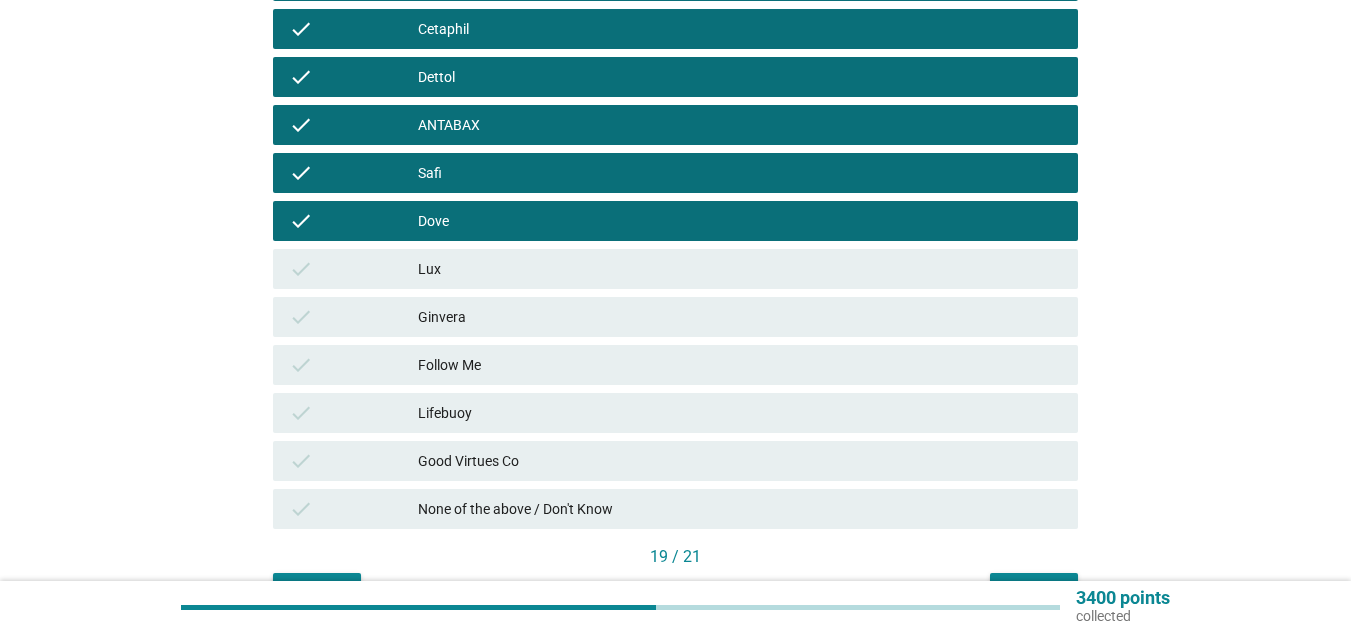 scroll, scrollTop: 500, scrollLeft: 0, axis: vertical 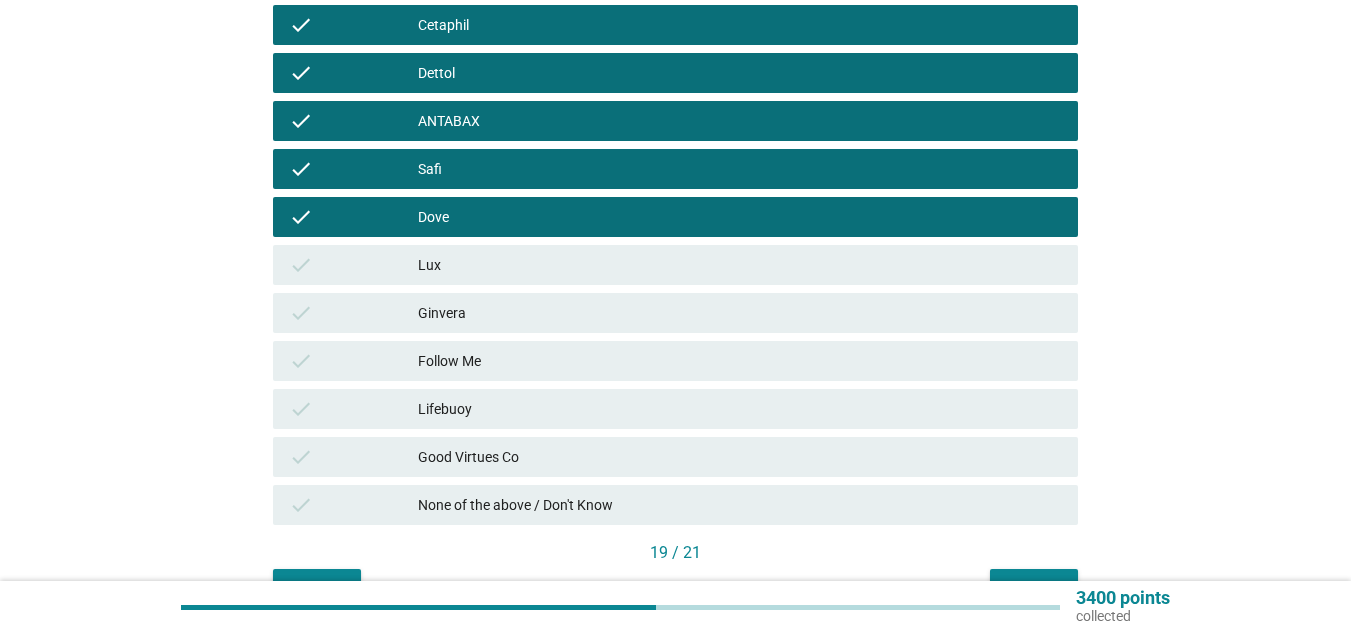 click on "Lux" at bounding box center (740, 265) 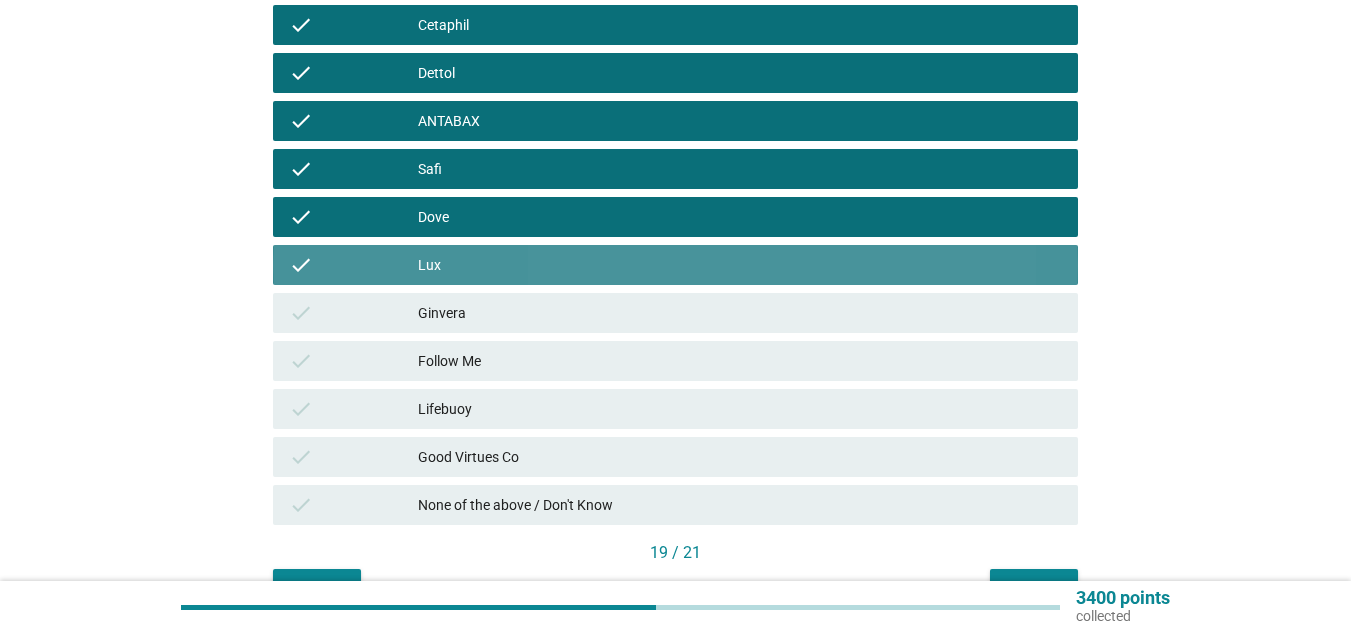 click on "Ginvera" at bounding box center (740, 313) 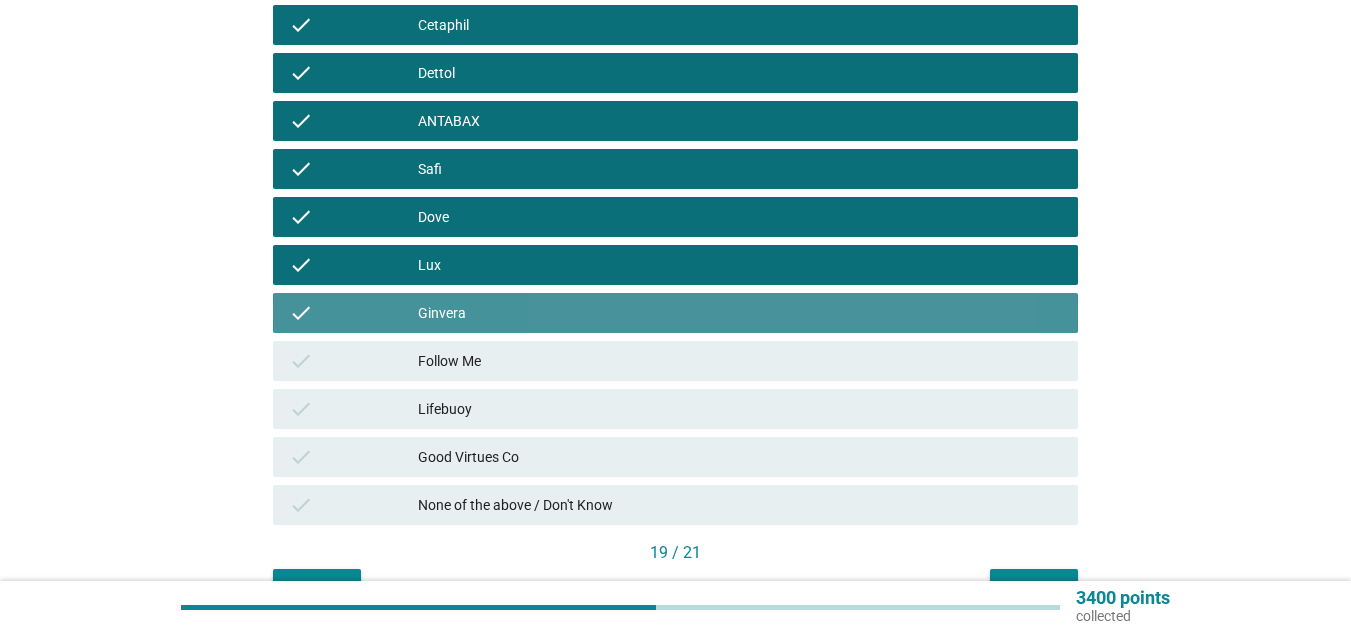 drag, startPoint x: 592, startPoint y: 358, endPoint x: 600, endPoint y: 376, distance: 19.697716 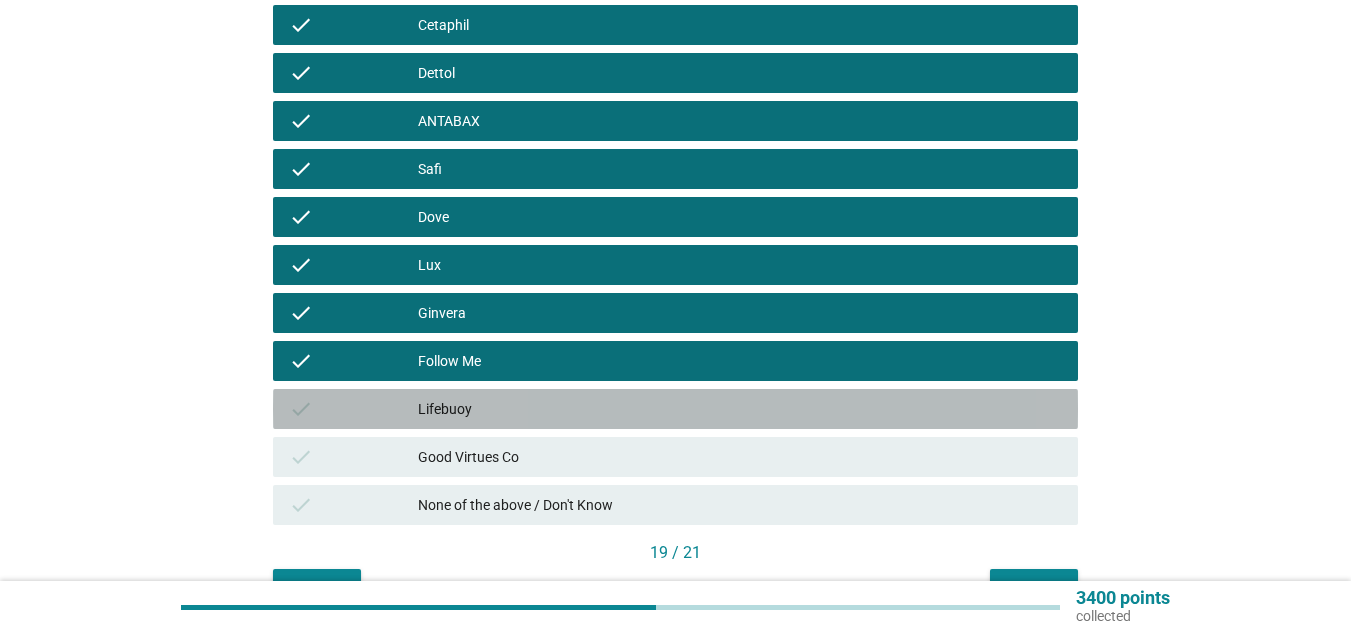 drag, startPoint x: 619, startPoint y: 415, endPoint x: 717, endPoint y: 469, distance: 111.89281 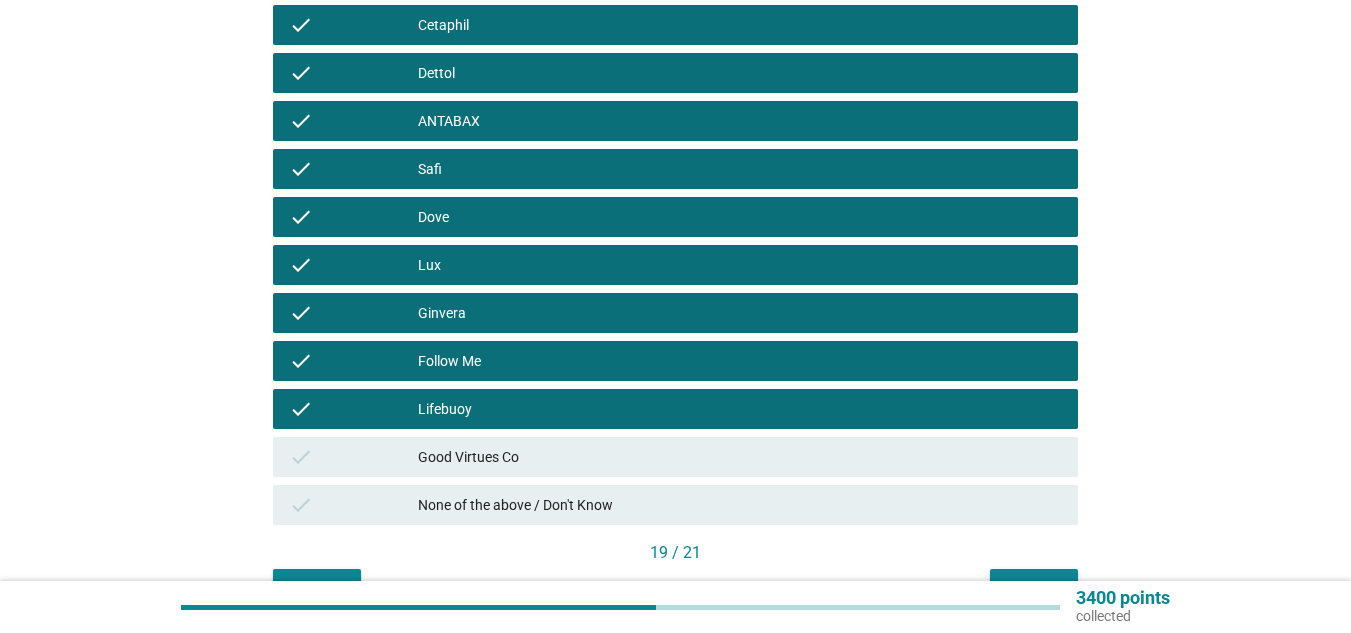 drag, startPoint x: 739, startPoint y: 482, endPoint x: 785, endPoint y: 486, distance: 46.173584 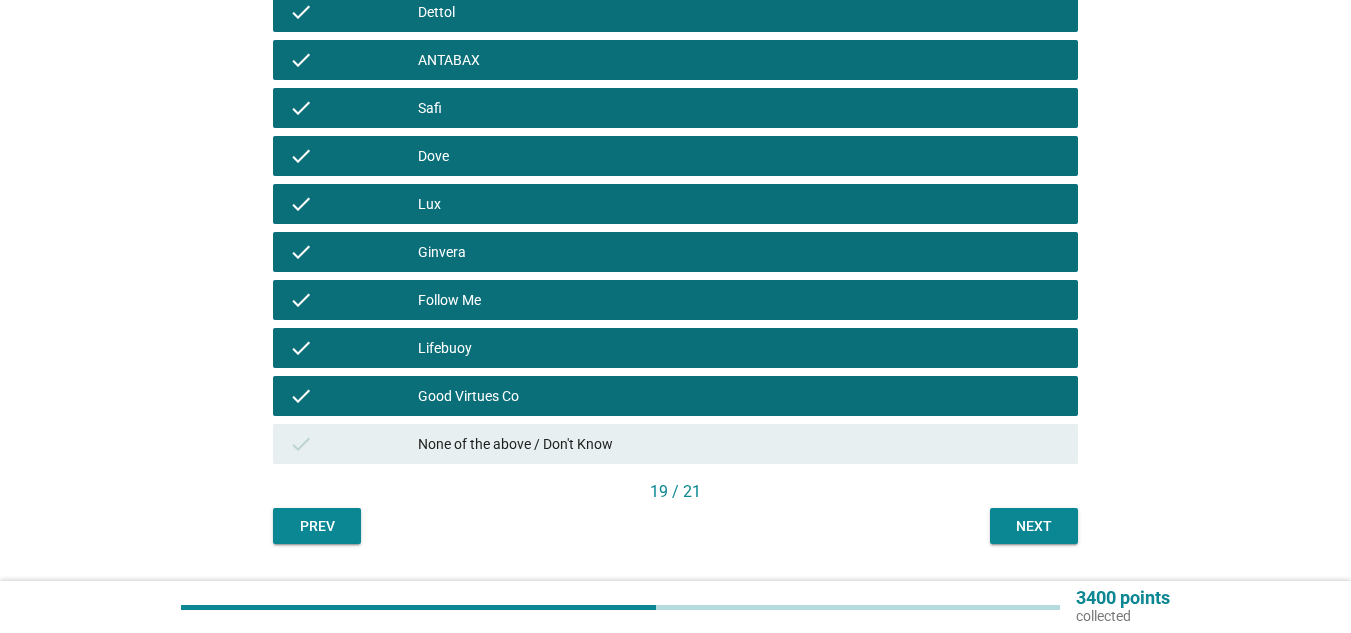 scroll, scrollTop: 614, scrollLeft: 0, axis: vertical 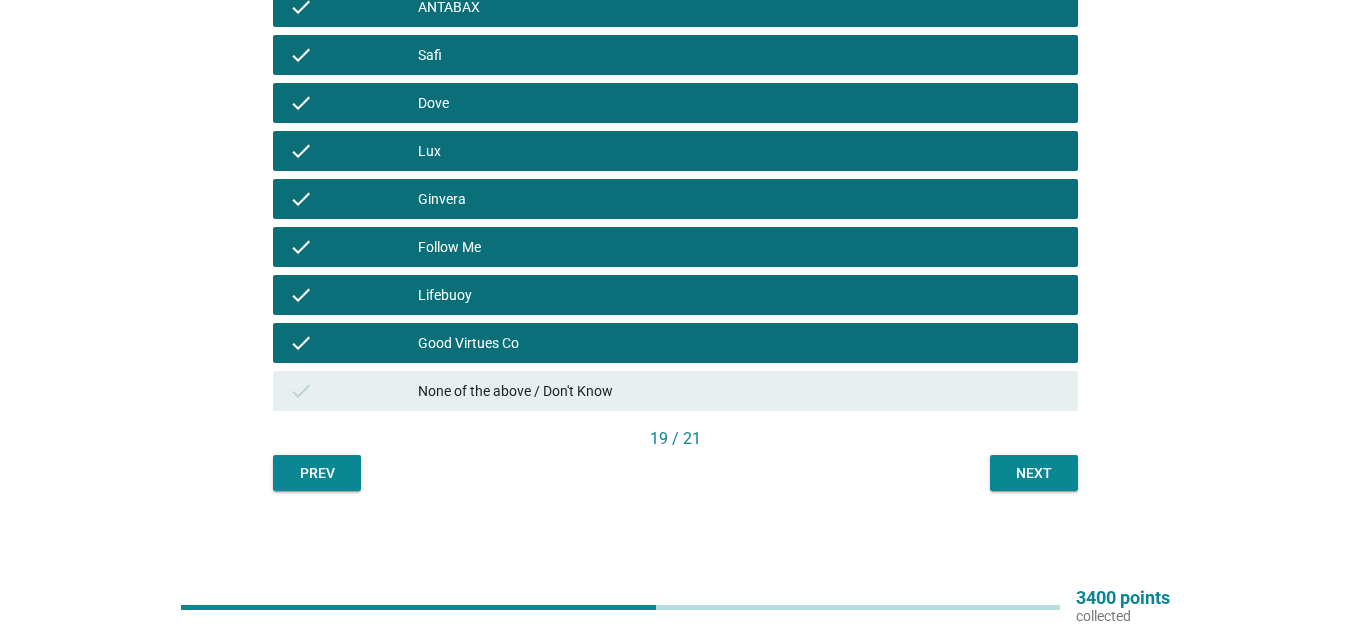 click on "Next" at bounding box center (1034, 473) 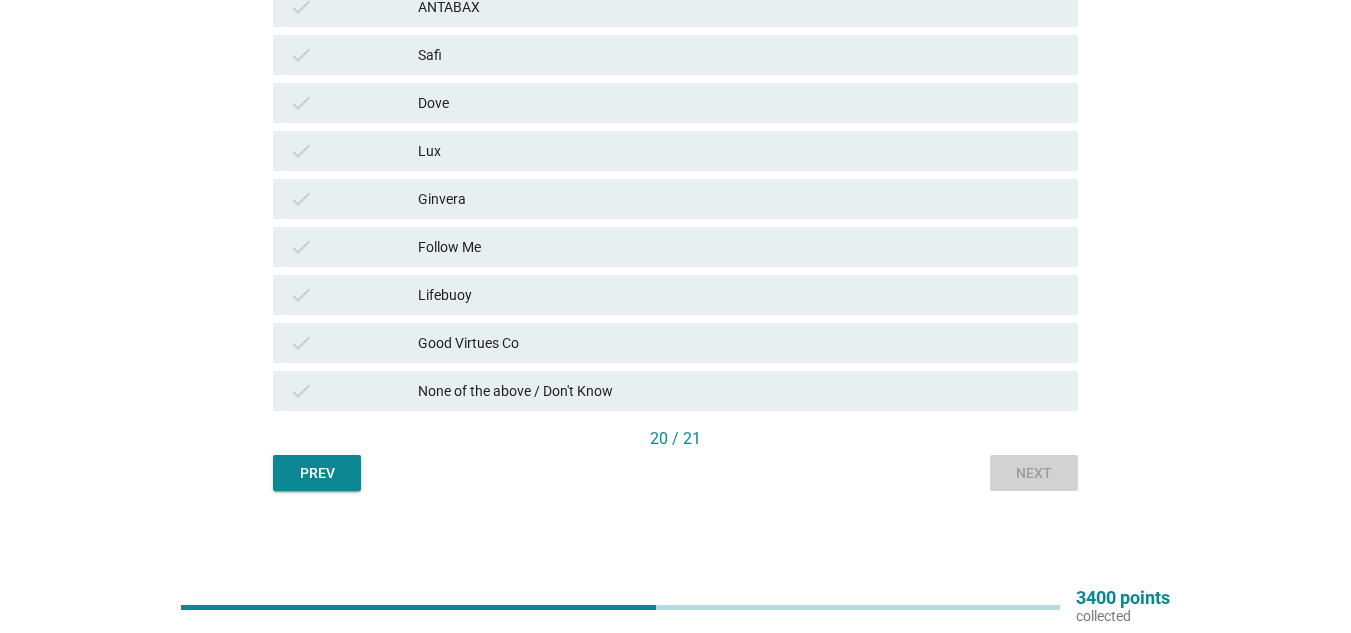 scroll, scrollTop: 0, scrollLeft: 0, axis: both 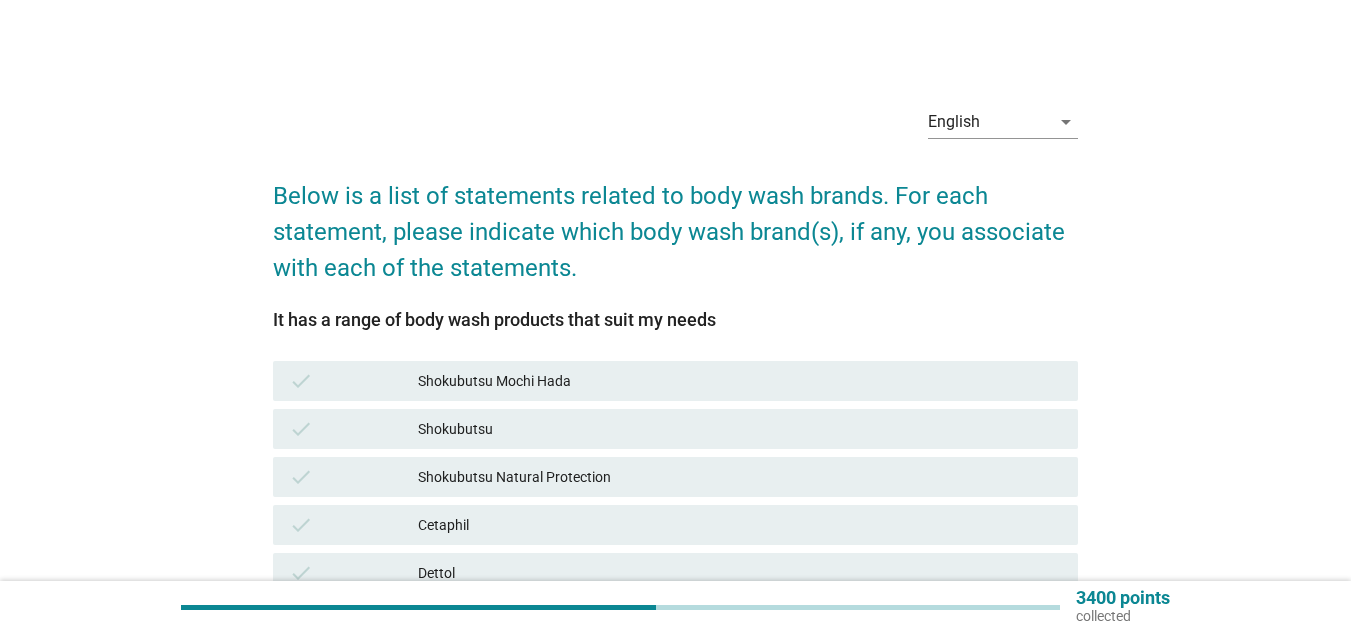 drag, startPoint x: 545, startPoint y: 354, endPoint x: 562, endPoint y: 388, distance: 38.013157 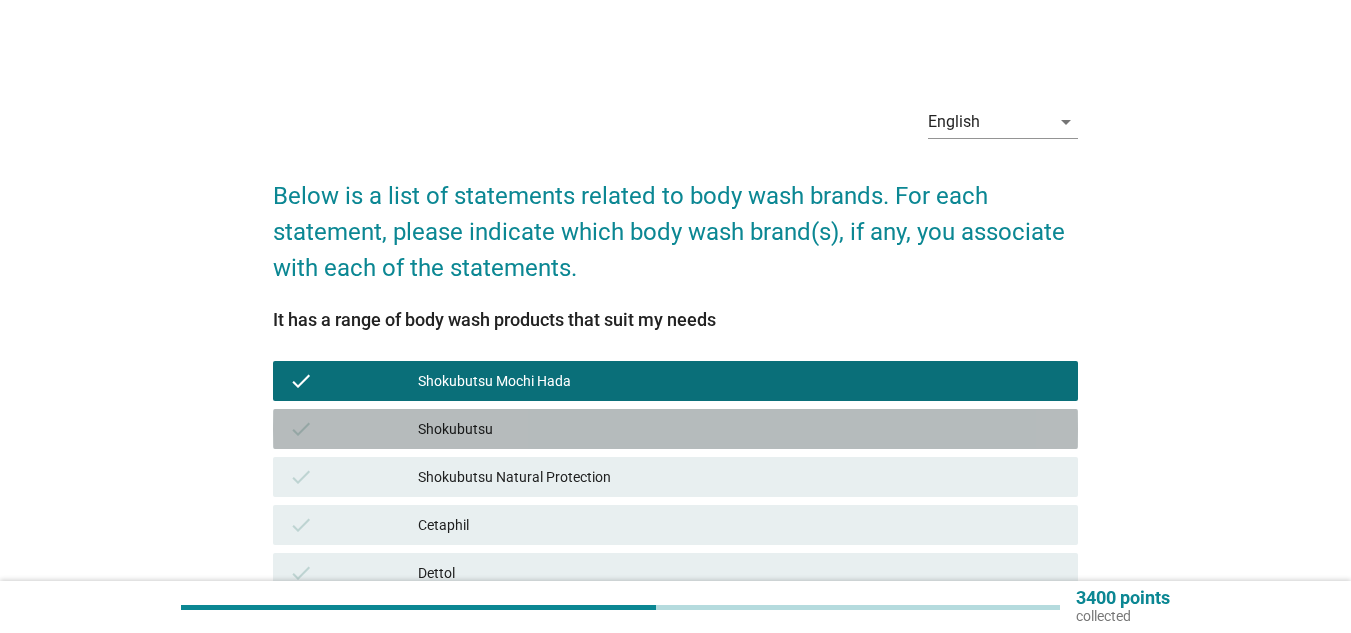 click on "Shokubutsu" at bounding box center (740, 429) 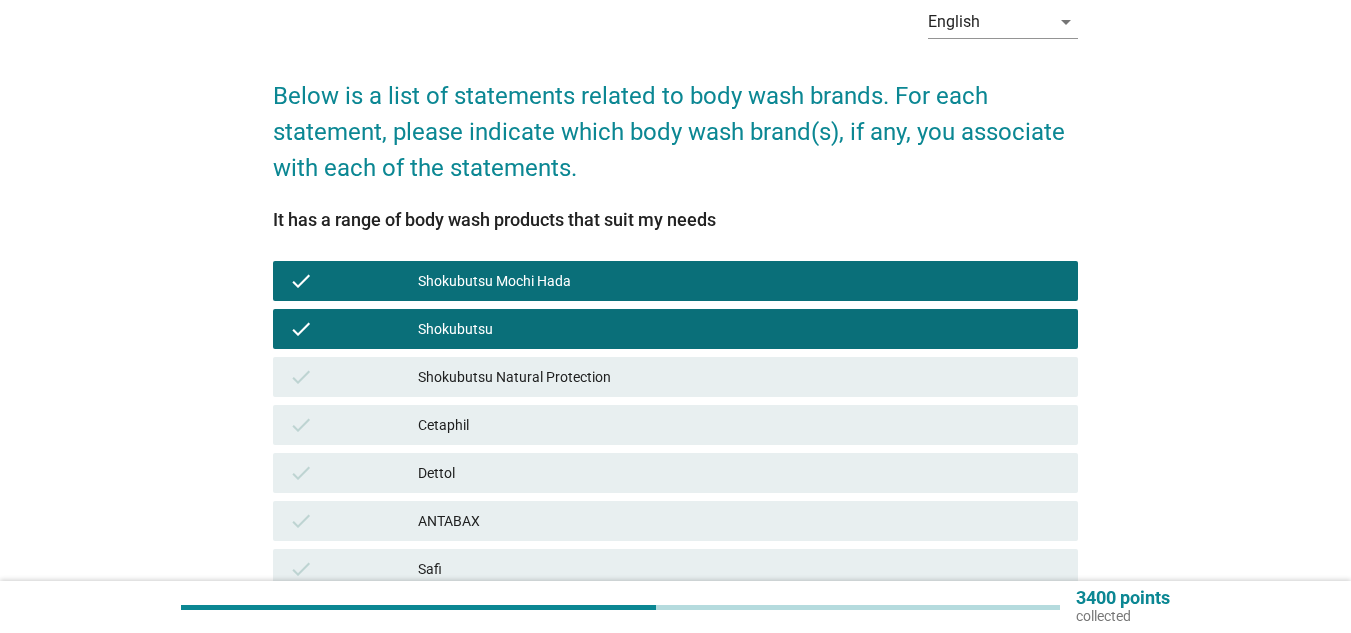 click on "Shokubutsu Natural Protection" at bounding box center (740, 377) 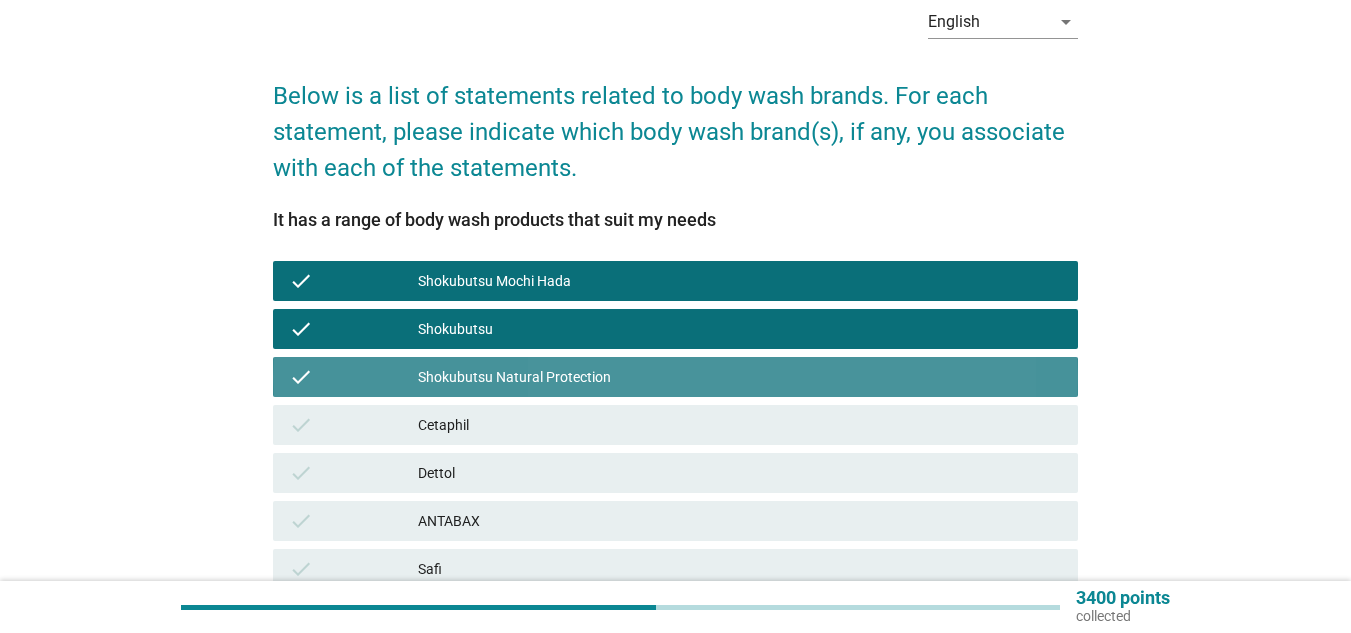 click on "Cetaphil" at bounding box center (740, 425) 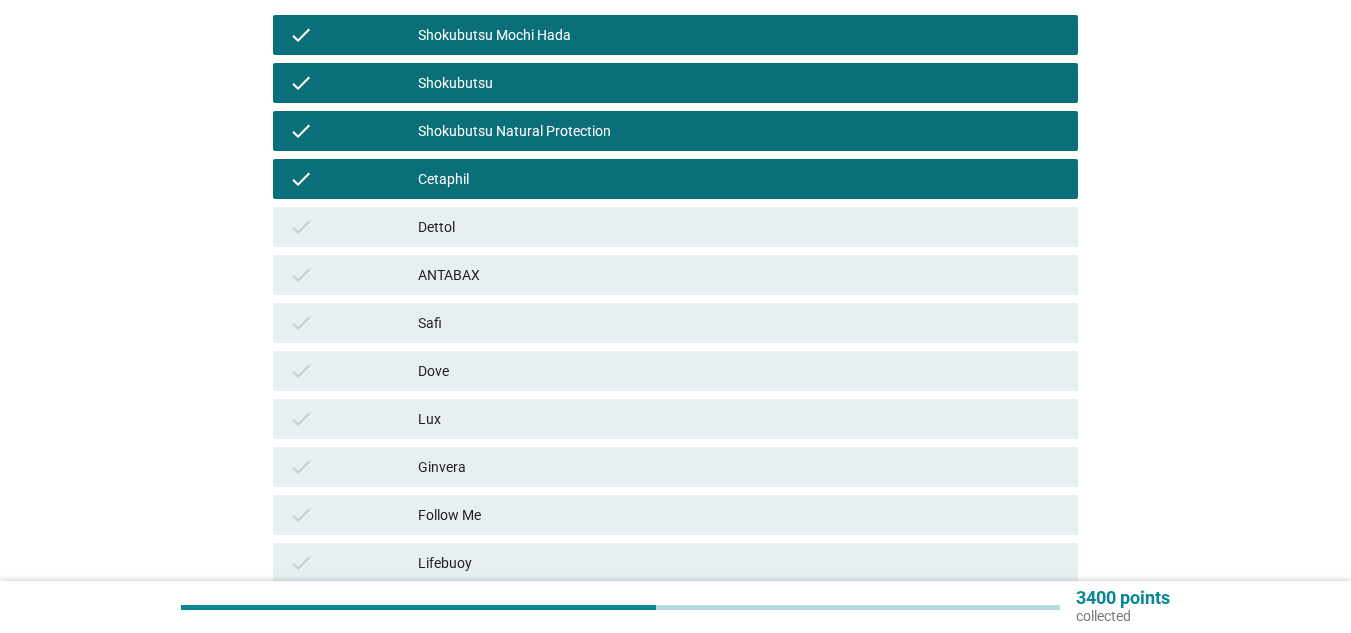 scroll, scrollTop: 400, scrollLeft: 0, axis: vertical 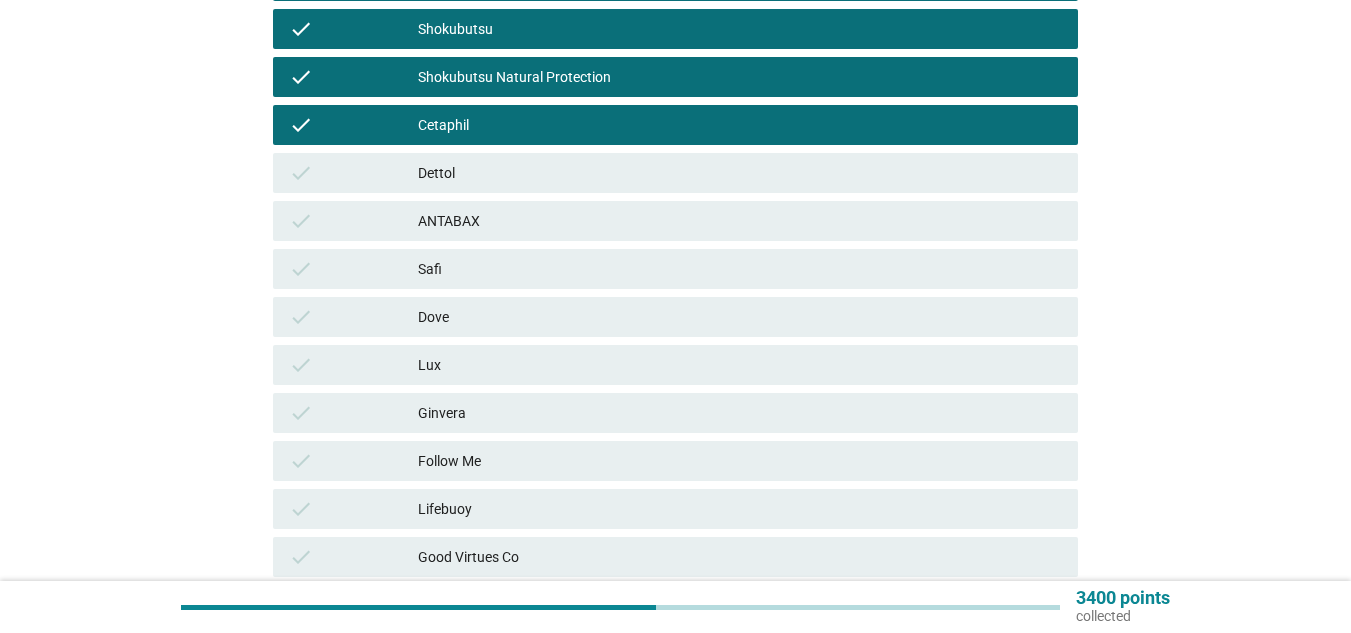 click on "Dettol" at bounding box center [740, 173] 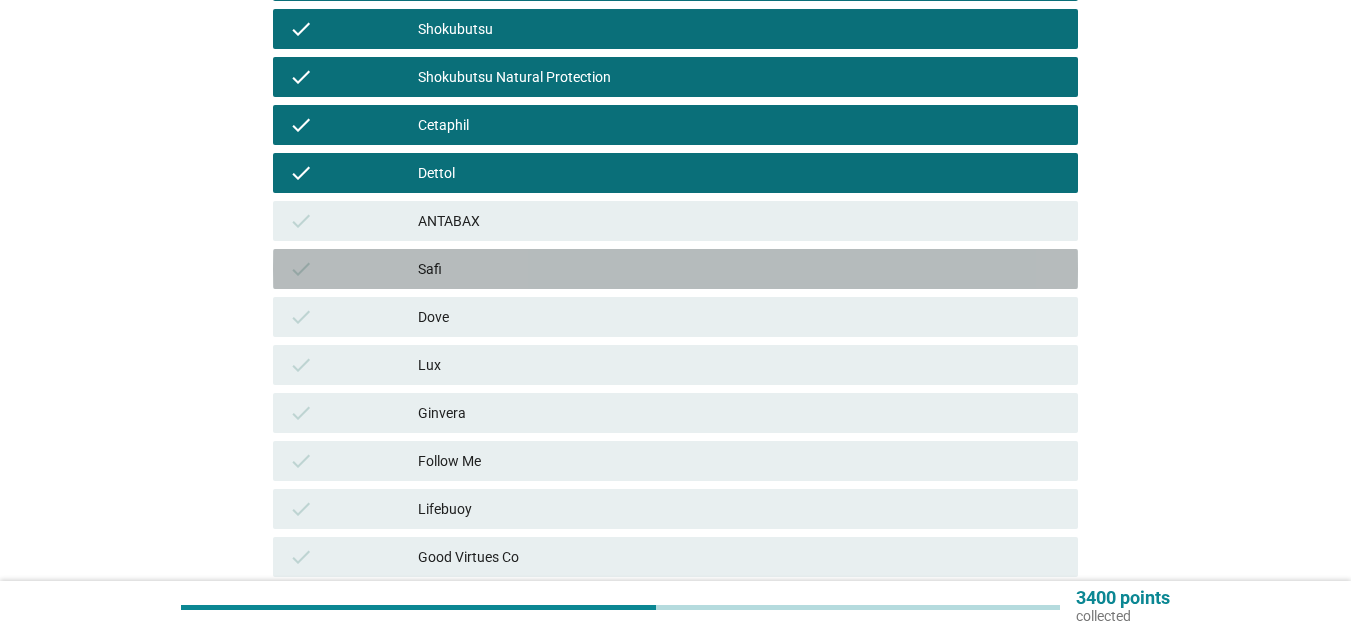 click on "Safi" at bounding box center [740, 269] 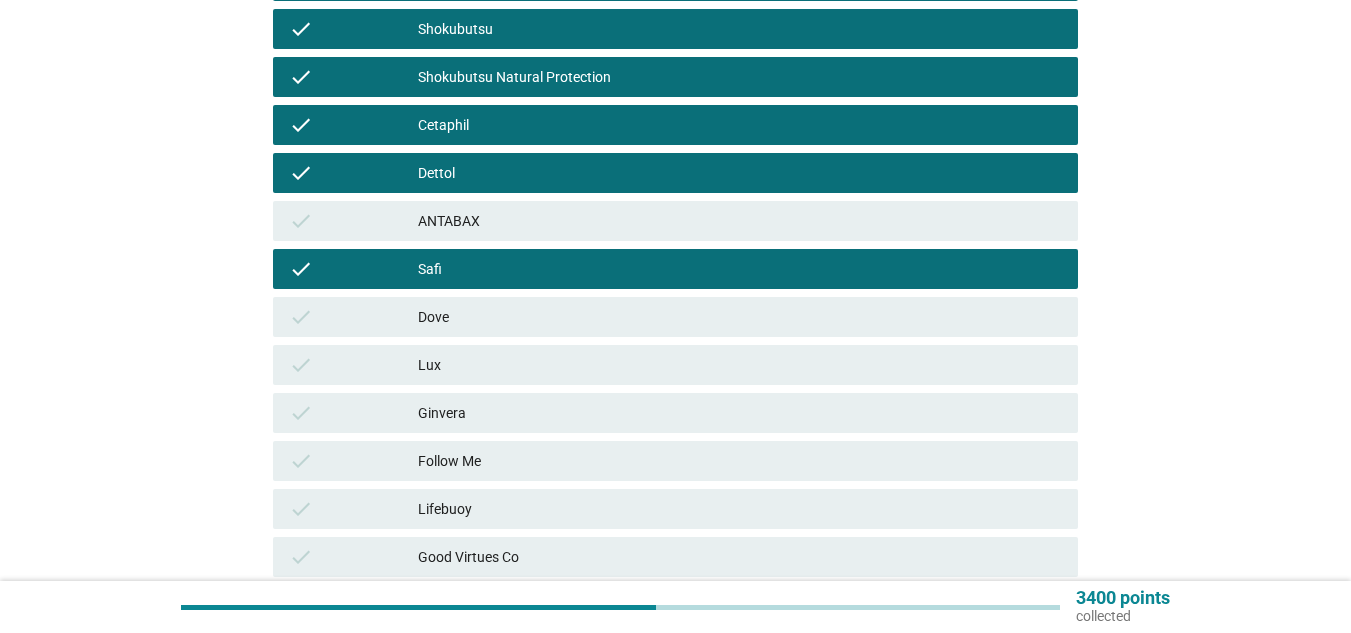 click on "ANTABAX" at bounding box center [740, 221] 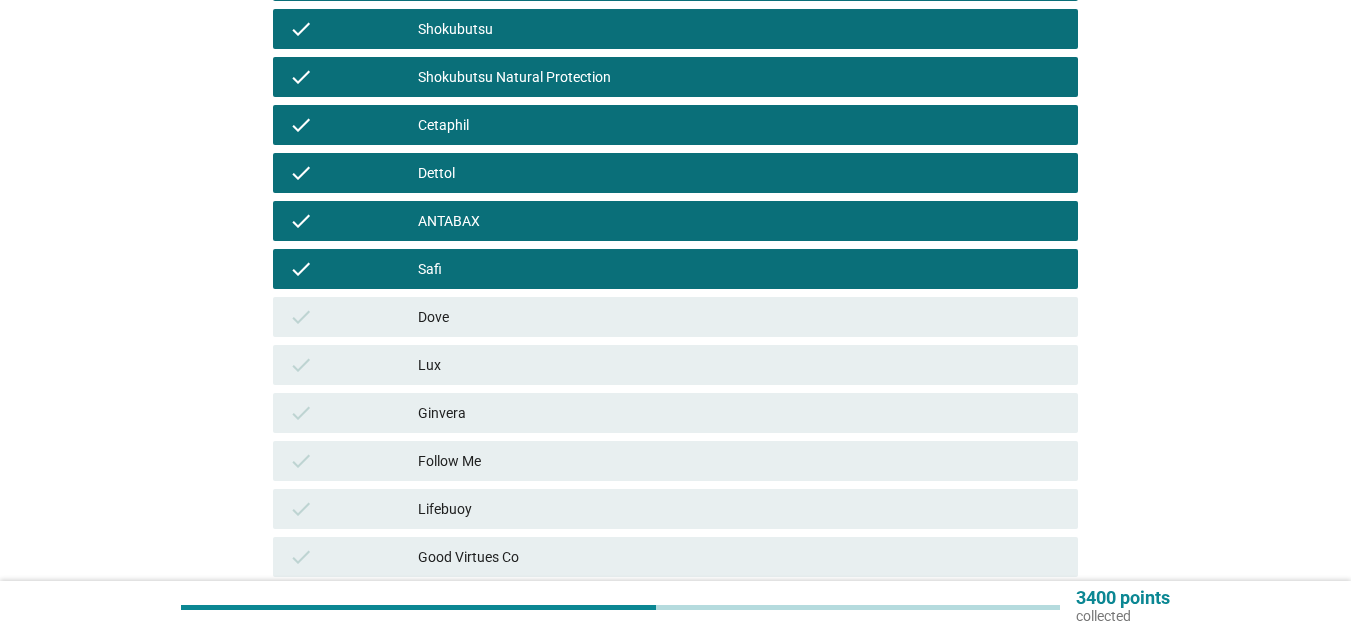 click on "Dove" at bounding box center (740, 317) 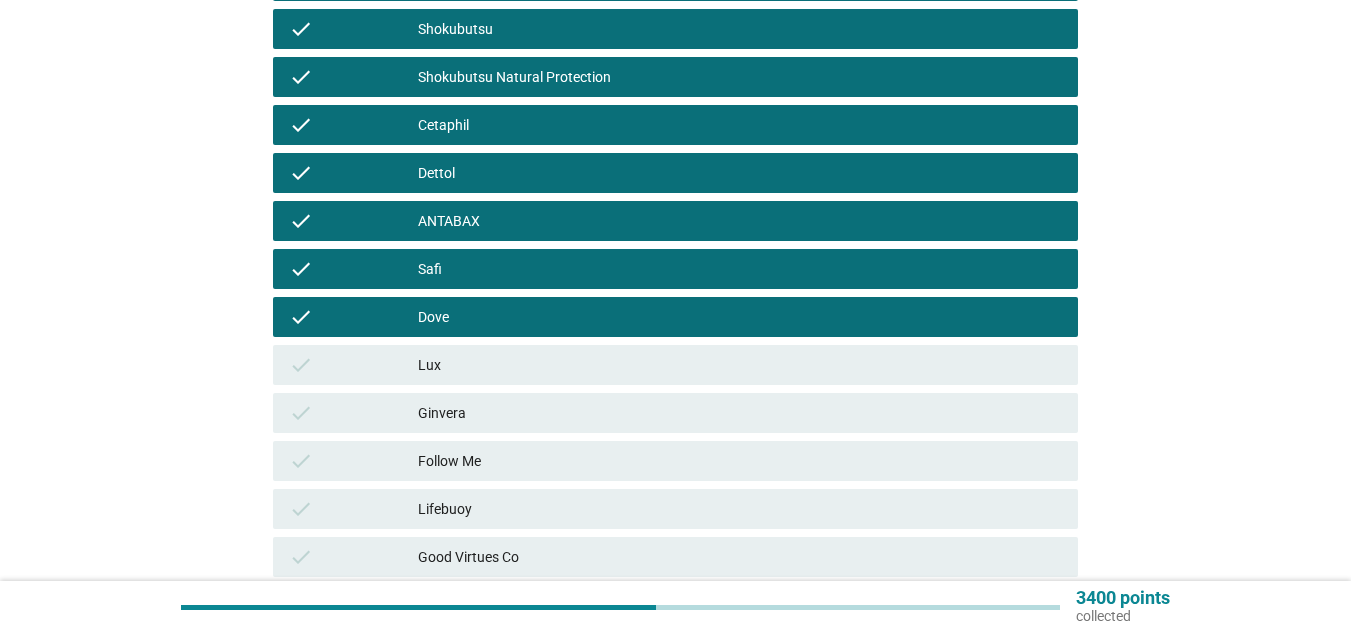 click on "check   Lux" at bounding box center [675, 365] 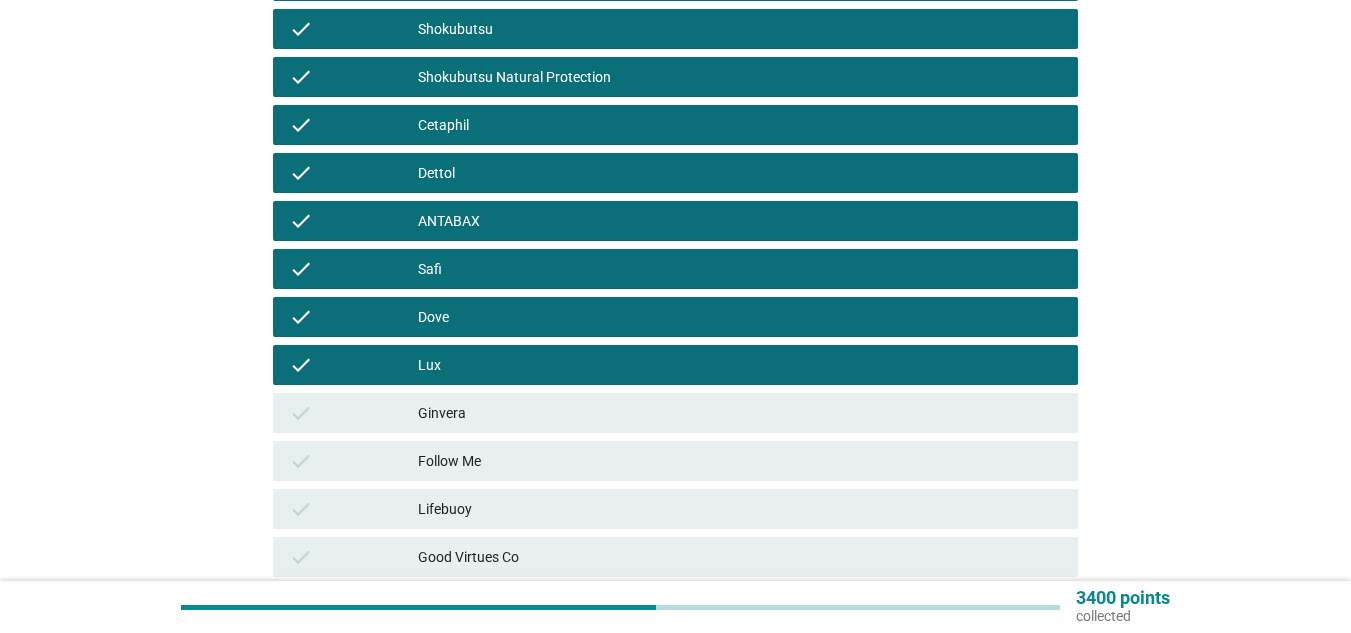 drag, startPoint x: 572, startPoint y: 388, endPoint x: 589, endPoint y: 413, distance: 30.232433 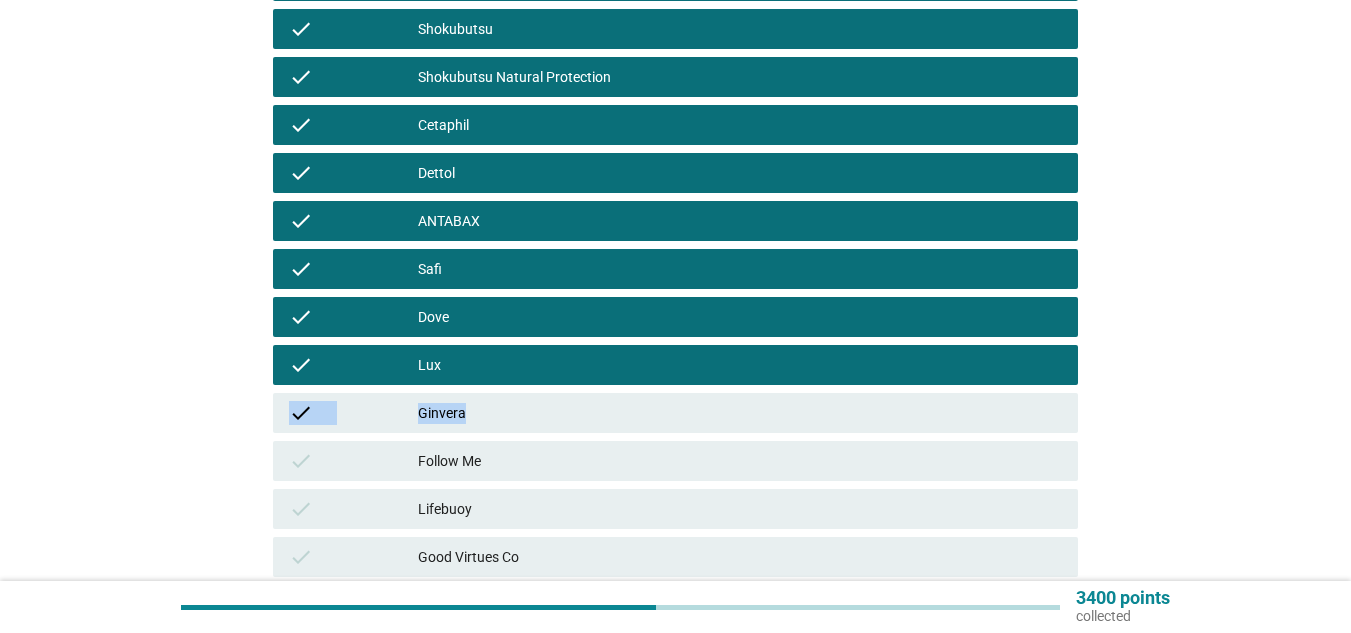 click on "Ginvera" at bounding box center [740, 413] 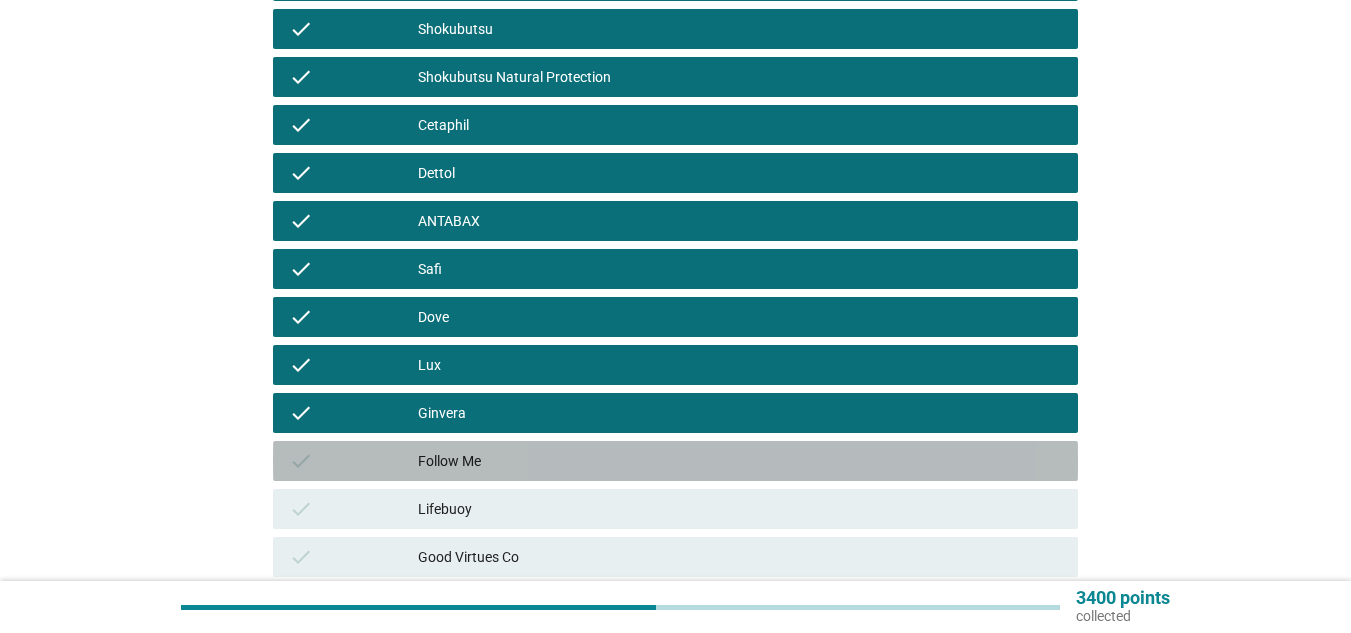 click on "check   Follow Me" at bounding box center [675, 461] 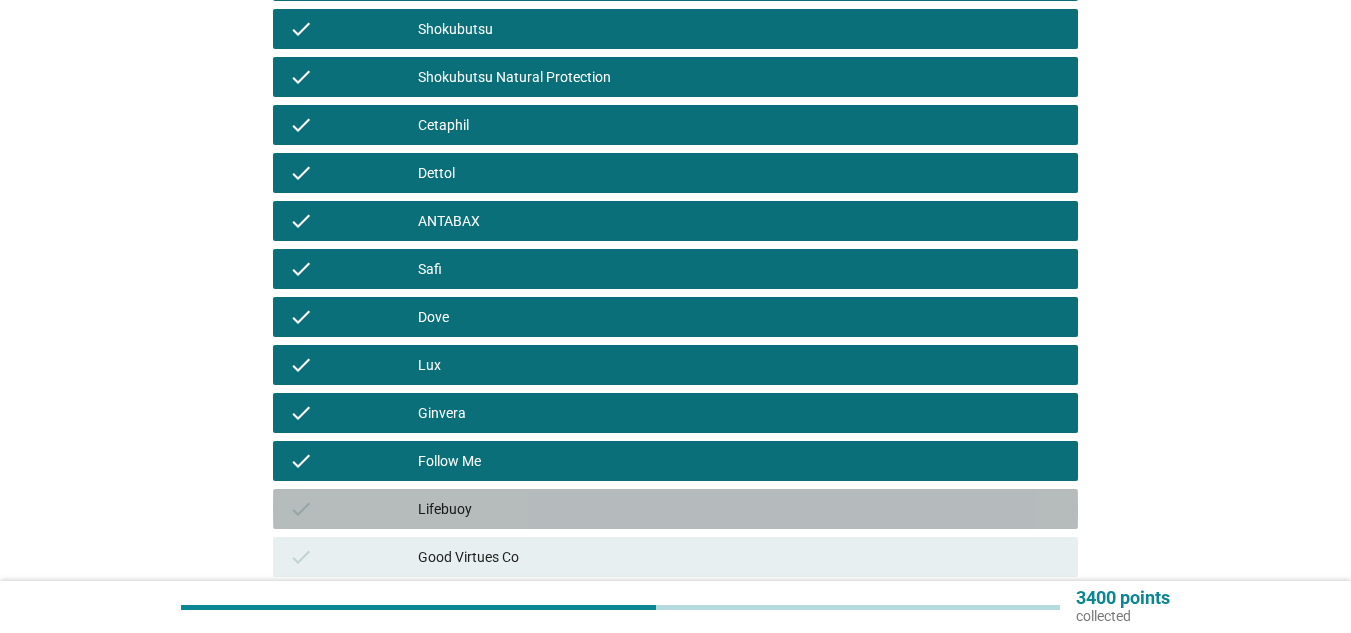 click on "Lifebuoy" at bounding box center [740, 509] 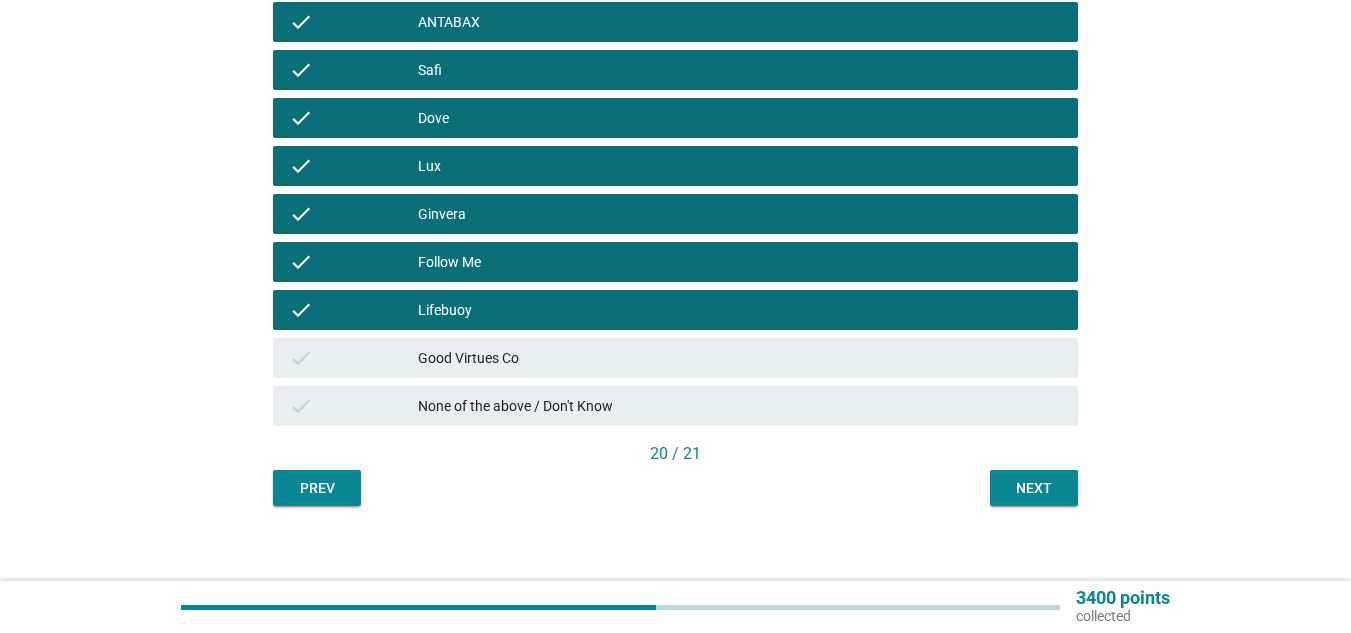 scroll, scrollTop: 600, scrollLeft: 0, axis: vertical 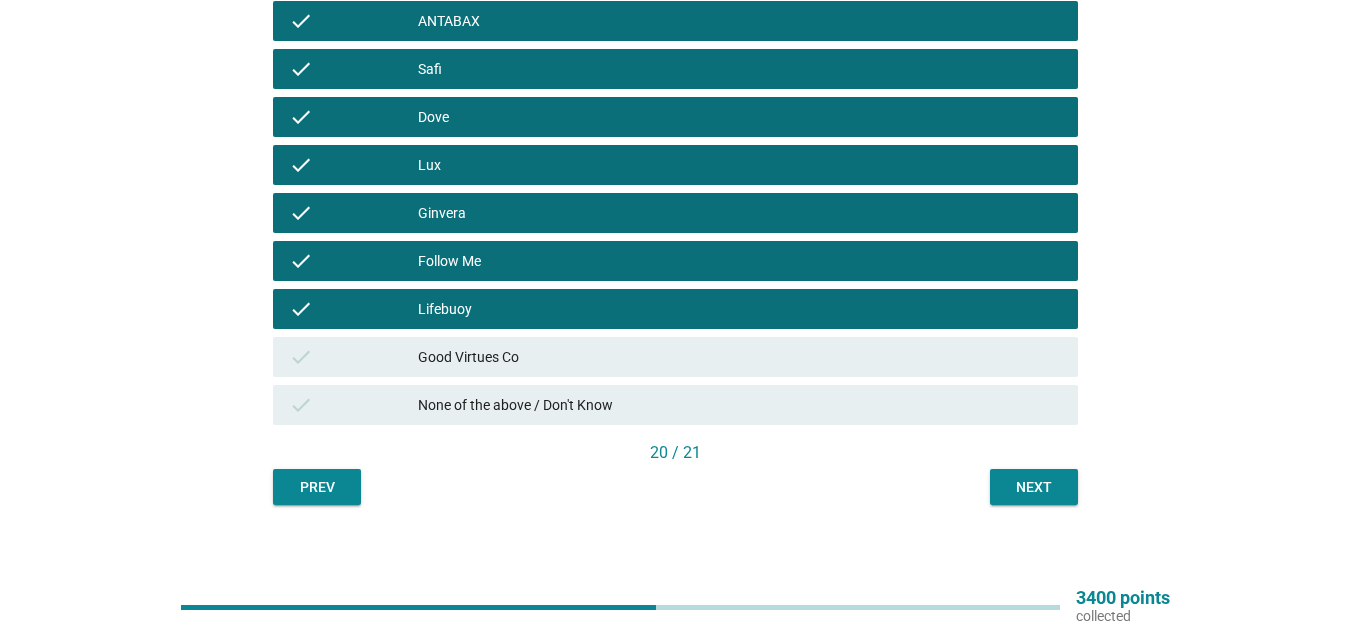 click on "Good Virtues Co" at bounding box center (740, 357) 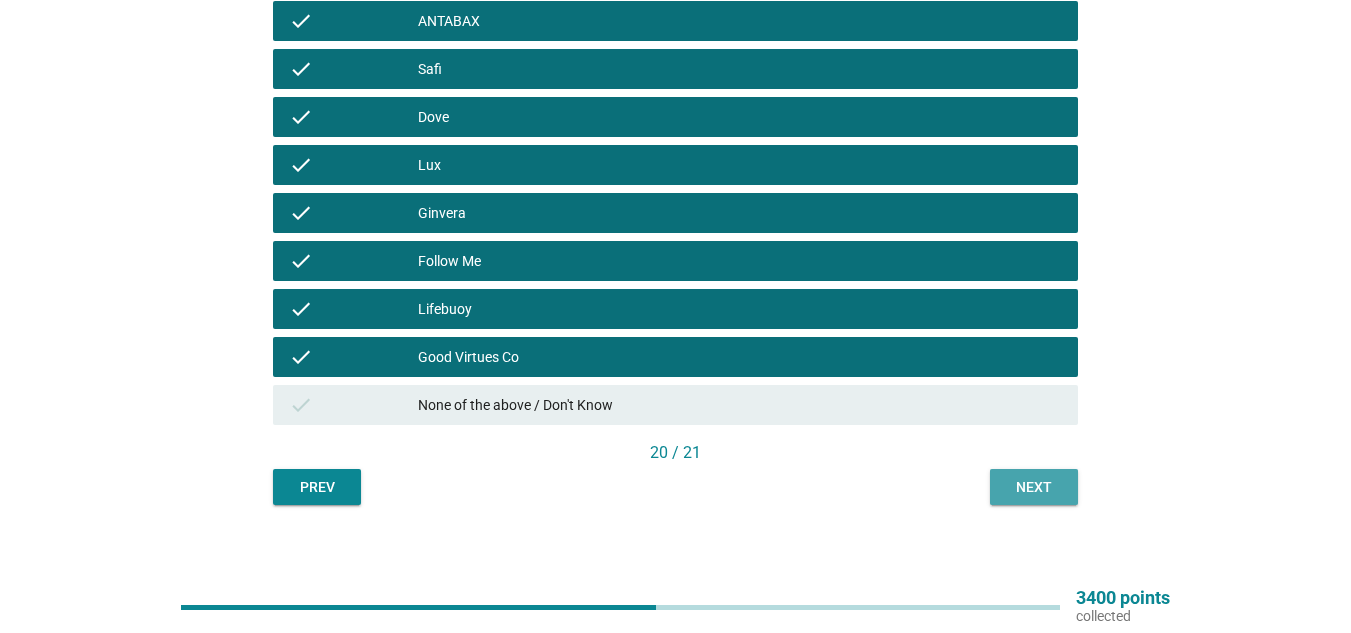 click on "Next" at bounding box center [1034, 487] 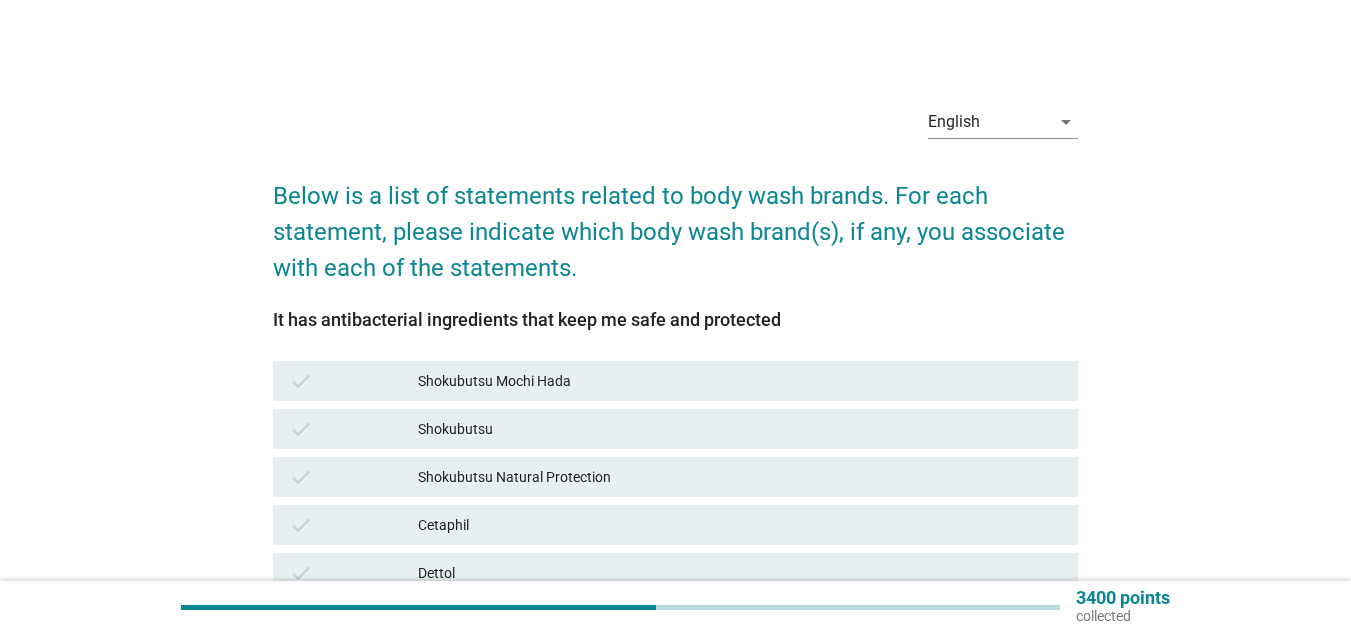click on "Shokubutsu Mochi Hada" at bounding box center (740, 381) 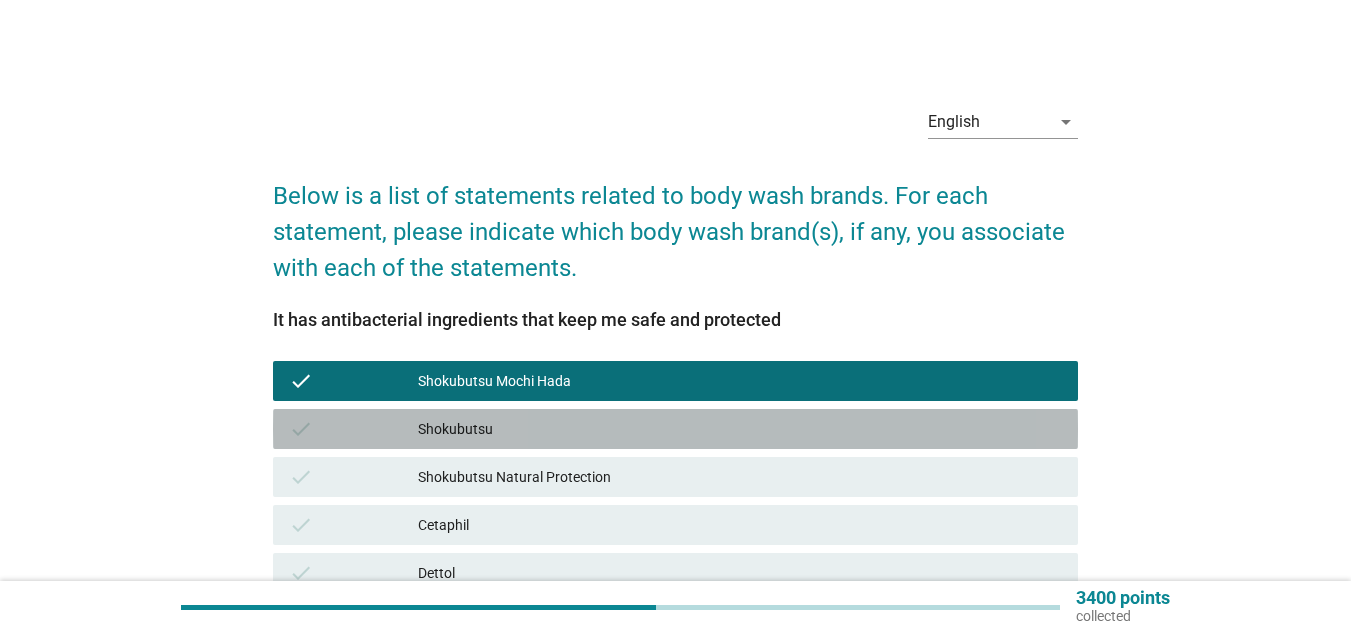 click on "Shokubutsu" at bounding box center [740, 429] 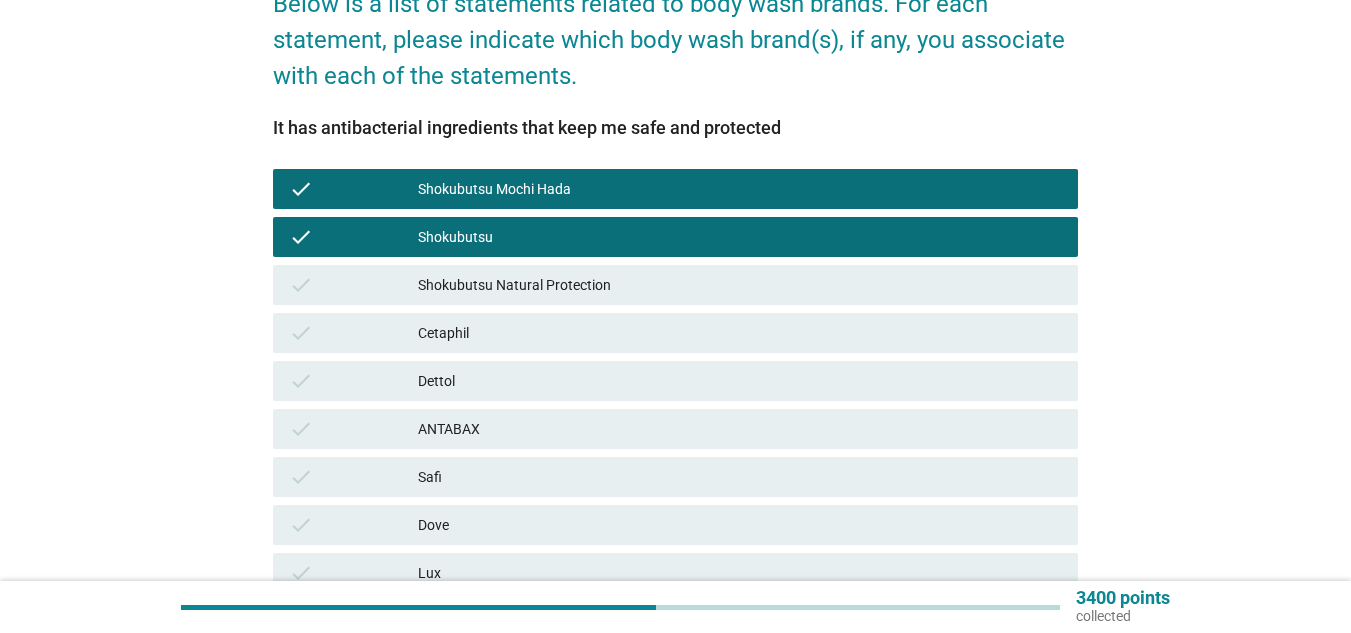 scroll, scrollTop: 200, scrollLeft: 0, axis: vertical 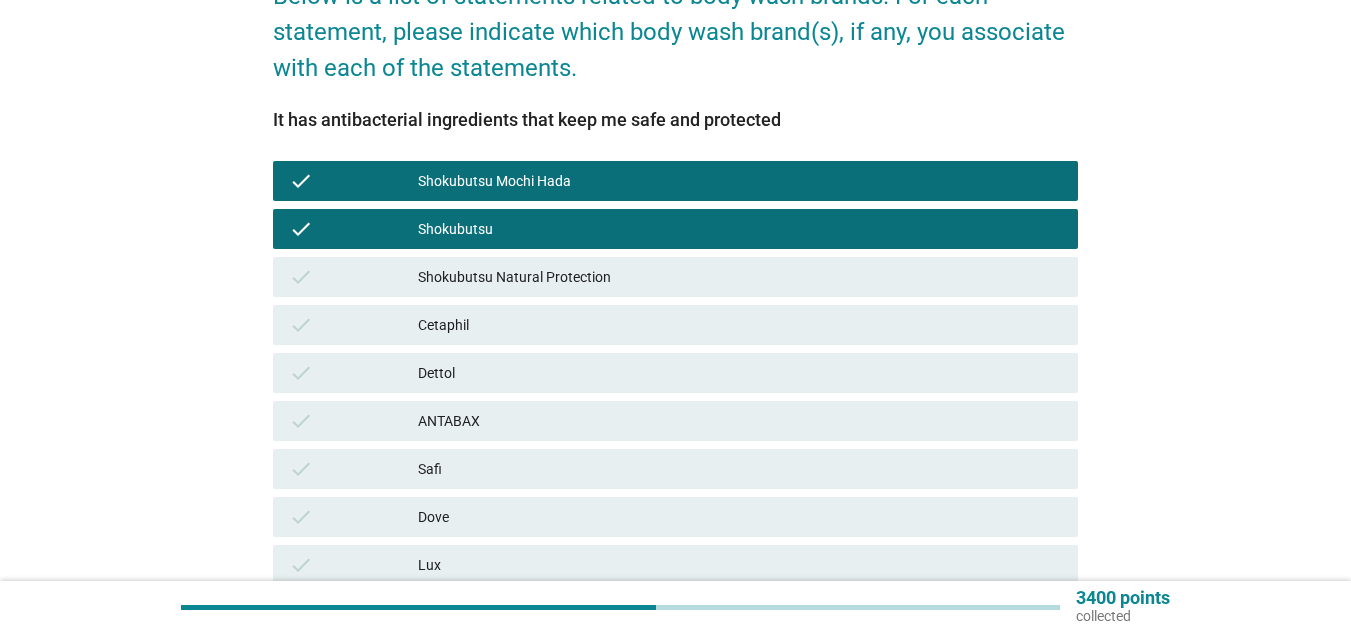 click on "Shokubutsu Natural Protection" at bounding box center (740, 277) 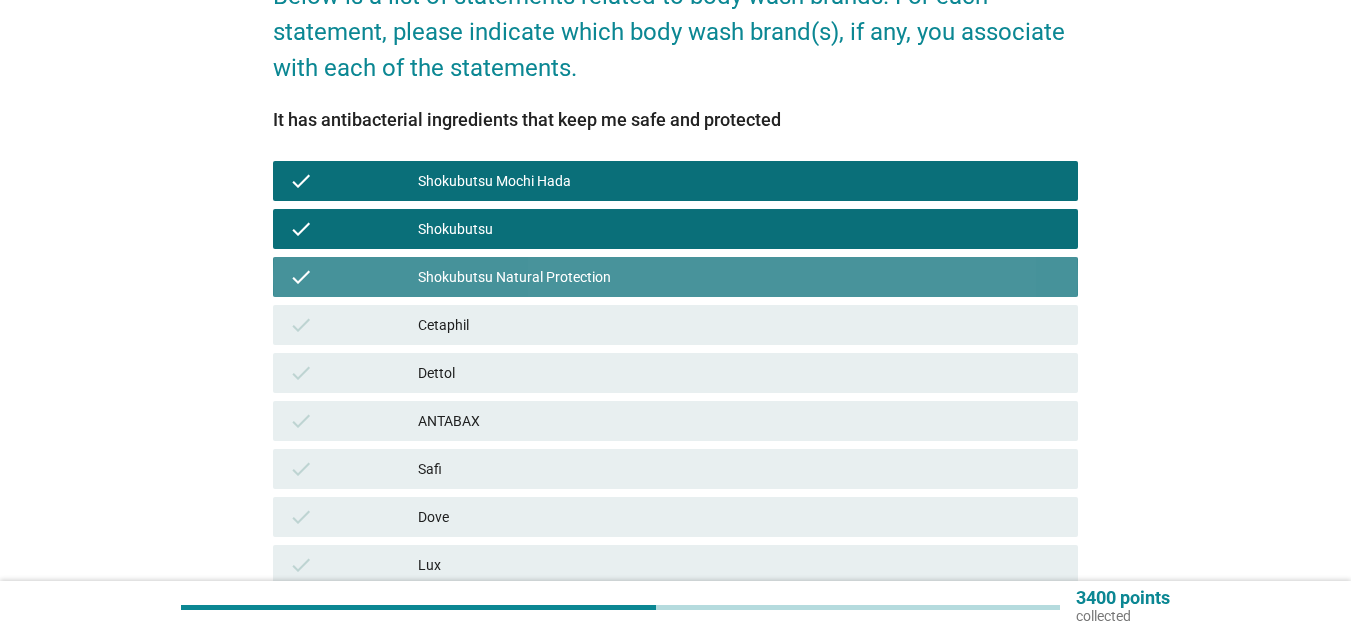 click on "check   Dettol" at bounding box center (675, 373) 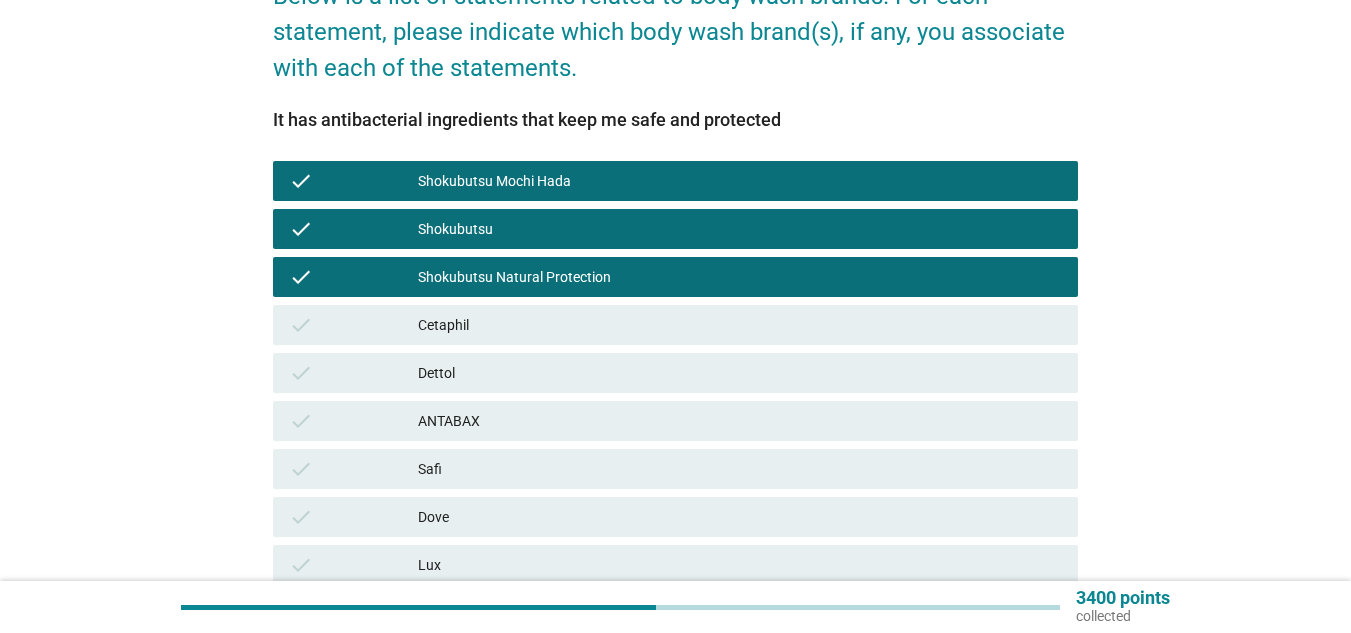 click on "check   Dettol" at bounding box center (675, 373) 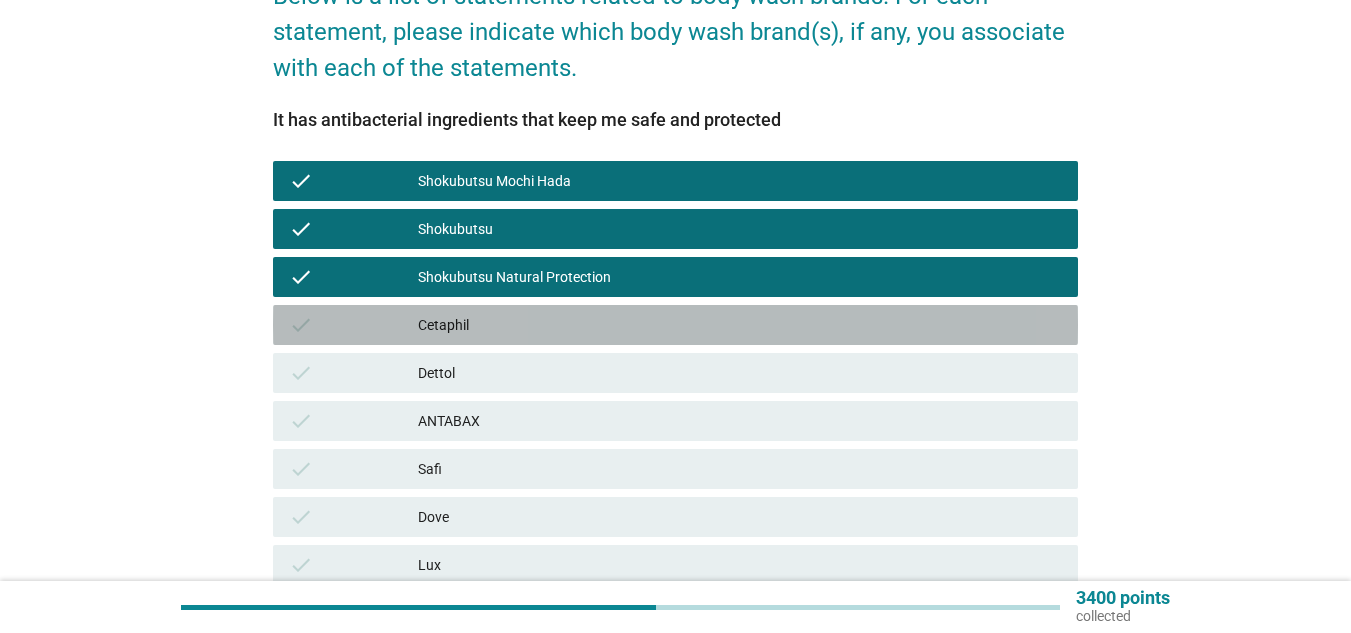 click on "Cetaphil" at bounding box center [740, 325] 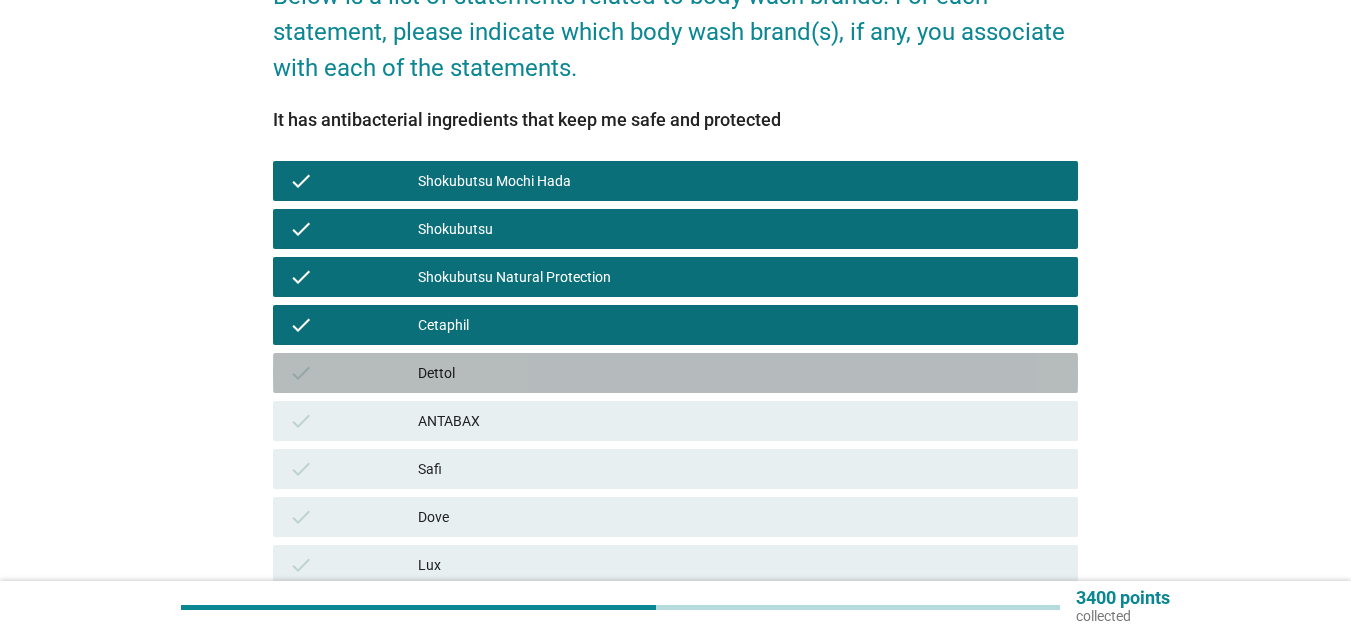 click on "Dettol" at bounding box center [740, 373] 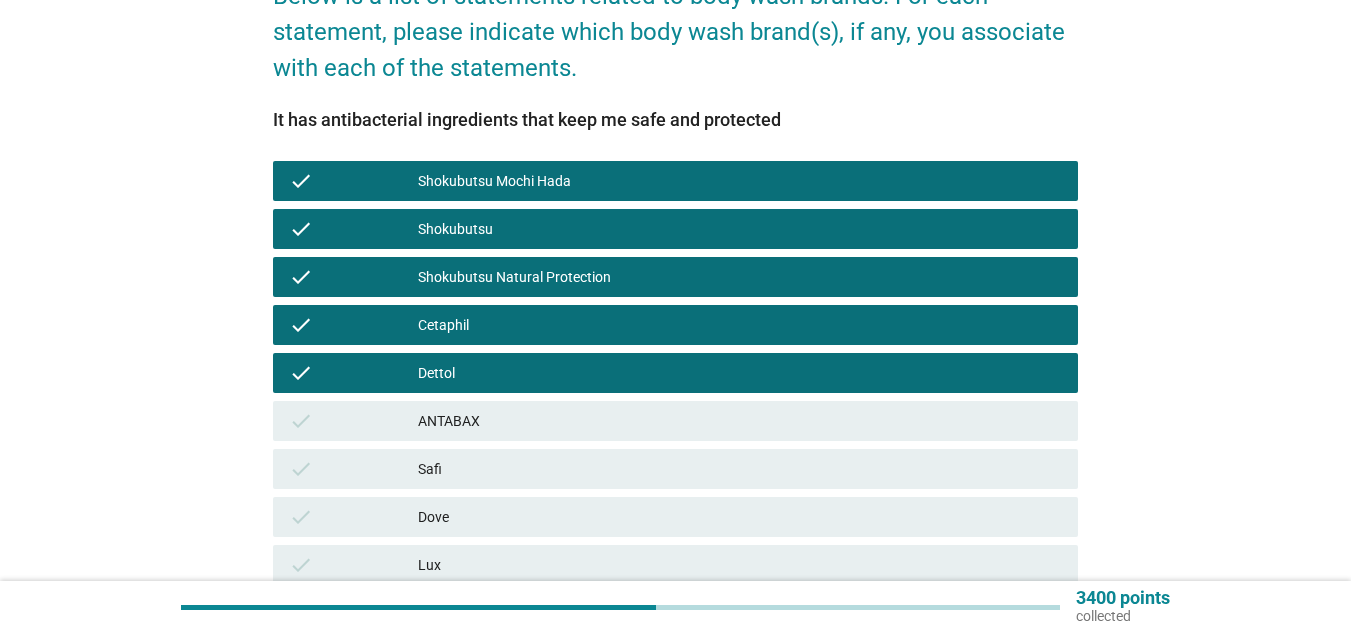 click on "ANTABAX" at bounding box center (740, 421) 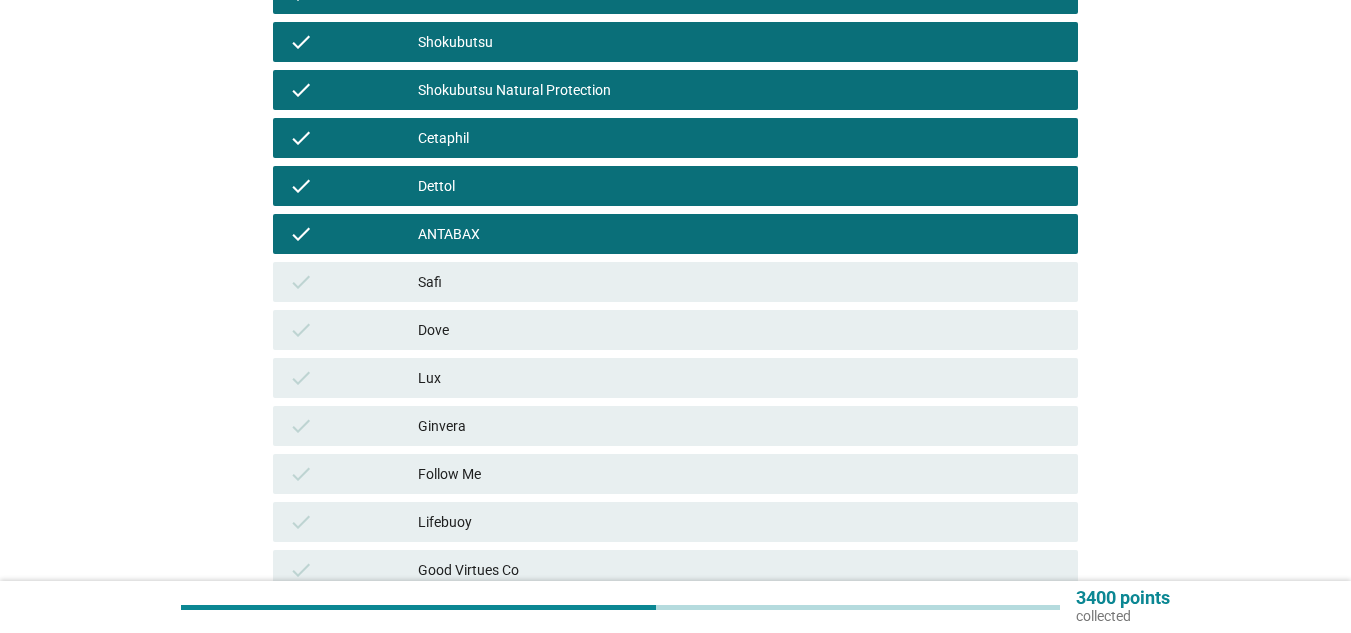 scroll, scrollTop: 400, scrollLeft: 0, axis: vertical 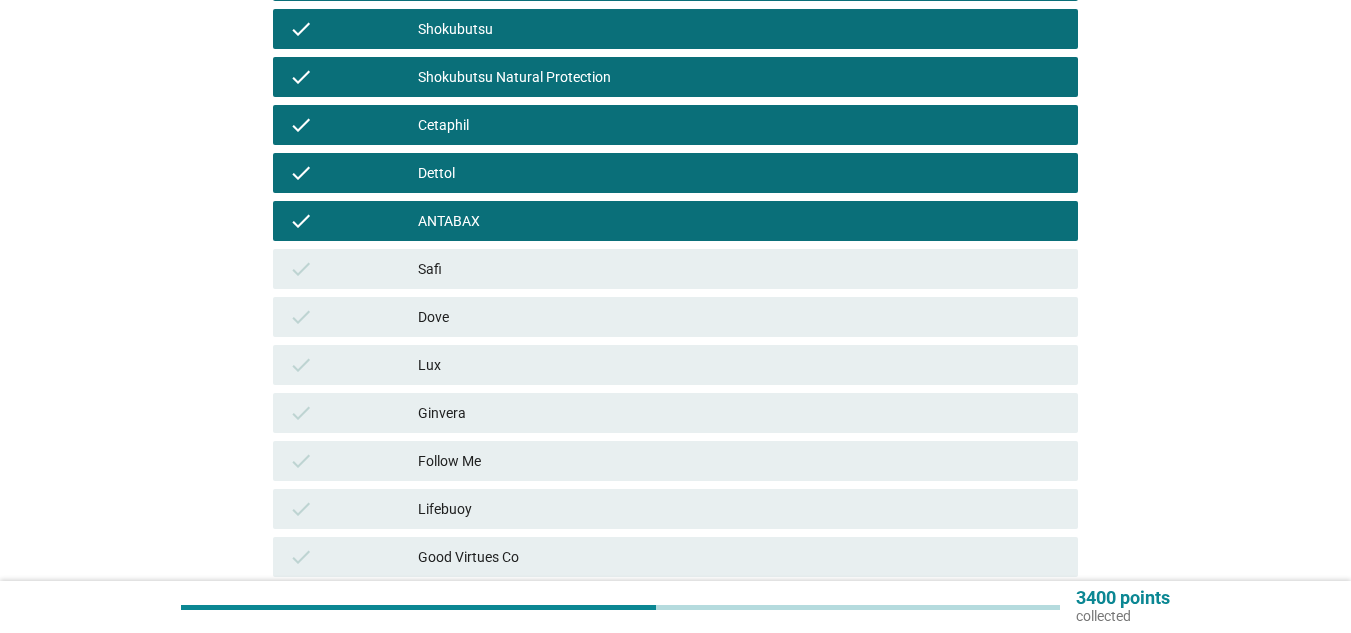 click on "Safi" at bounding box center (740, 269) 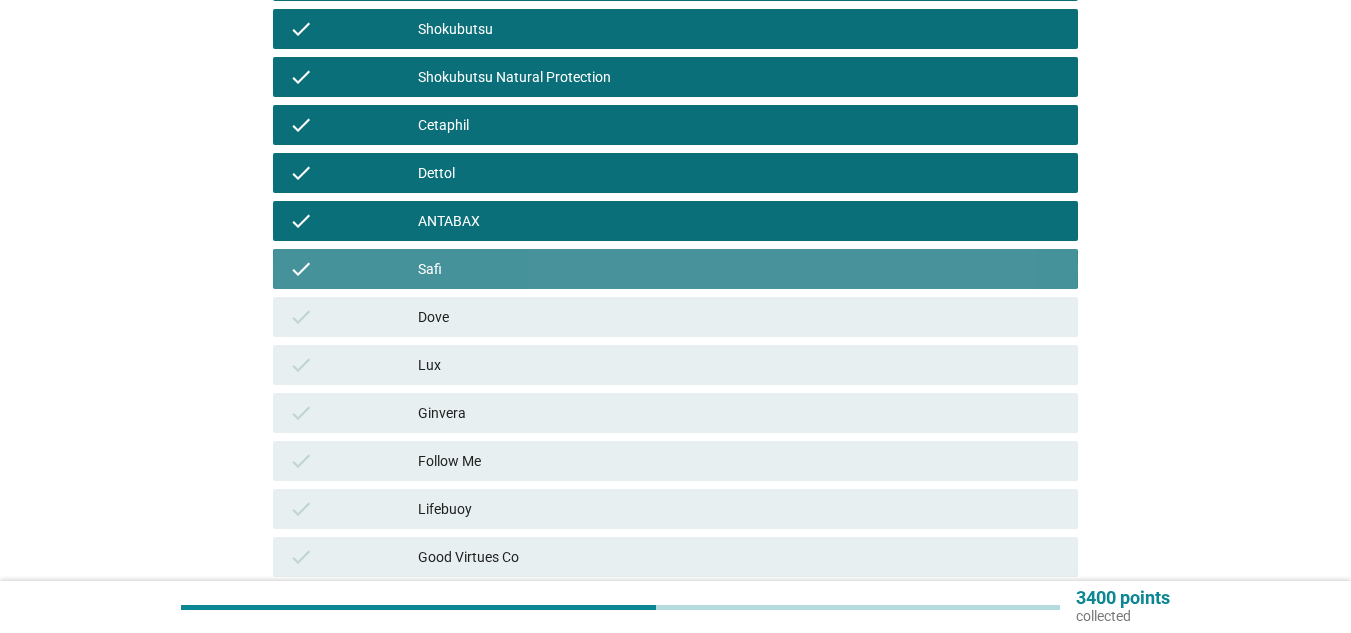 click on "check   Dove" at bounding box center (675, 317) 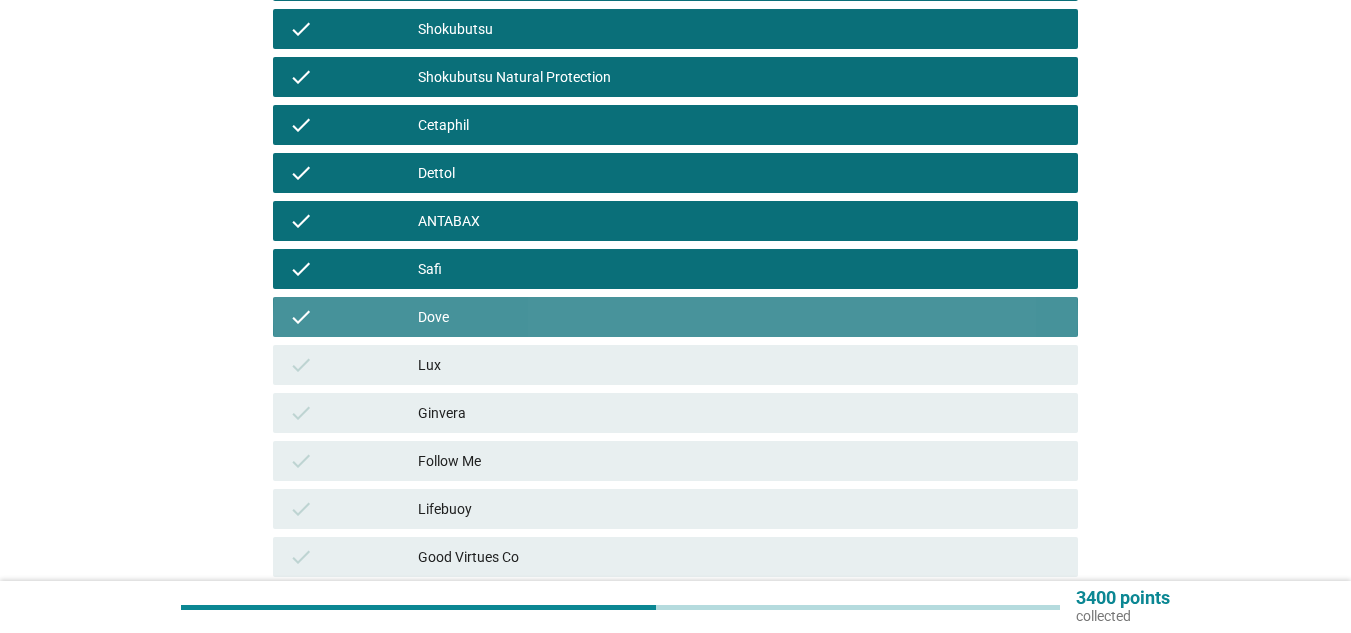 click on "check   Lux" at bounding box center [675, 365] 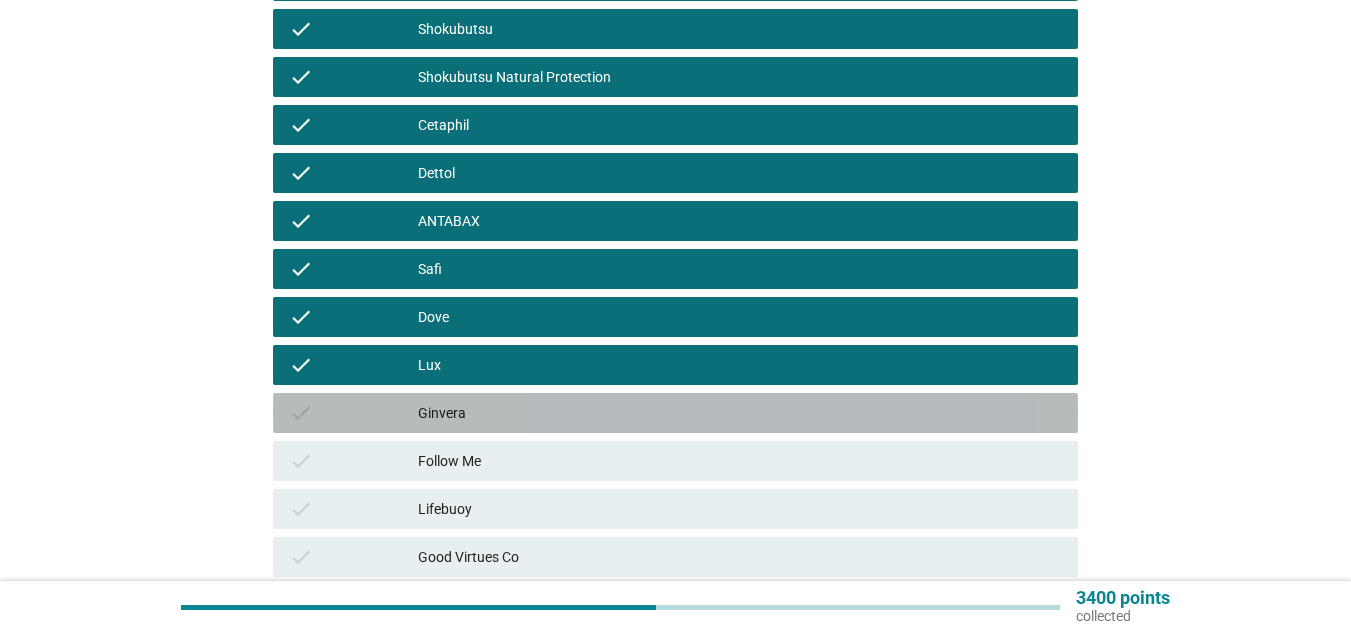 drag, startPoint x: 552, startPoint y: 430, endPoint x: 576, endPoint y: 447, distance: 29.410883 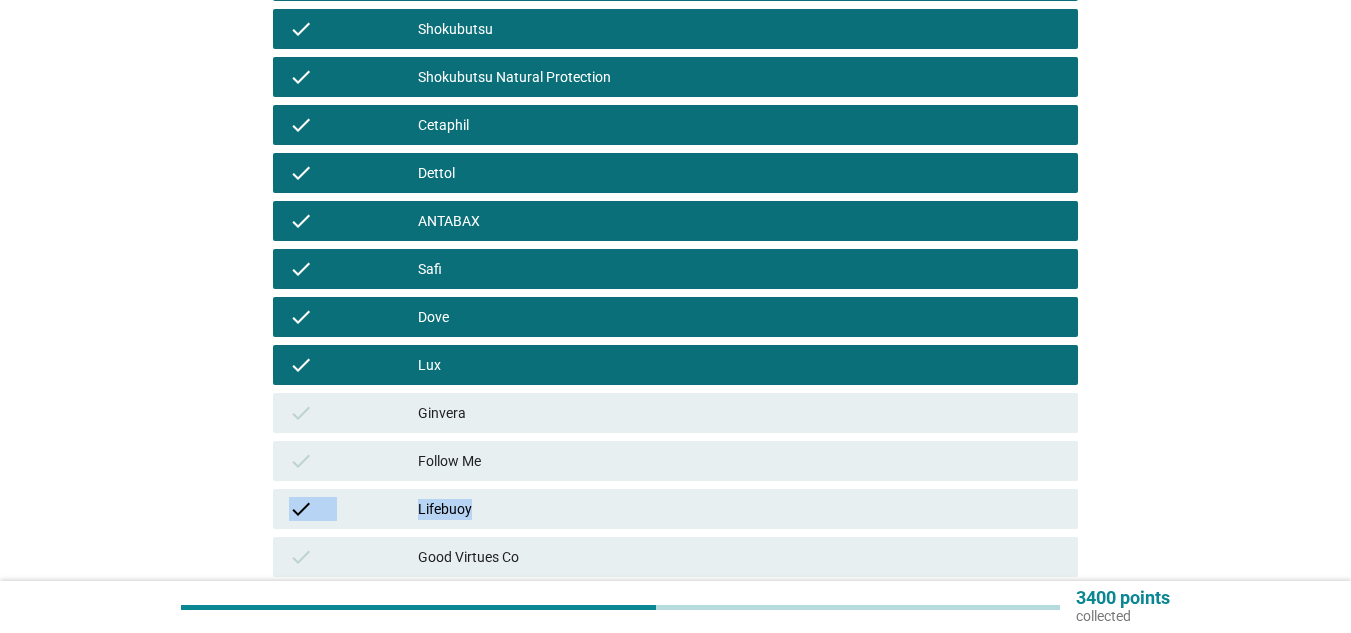 click on "check   Shokubutsu Mochi Hada check   Shokubutsu check   Shokubutsu Natural Protection check   Cetaphil check   Dettol check   ANTABAX check   Safi check   Dove check   Lux check   Ginvera check   Follow Me check   Lifebuoy check   Good Virtues Co check   None of the above / Don't Know" at bounding box center (675, 293) 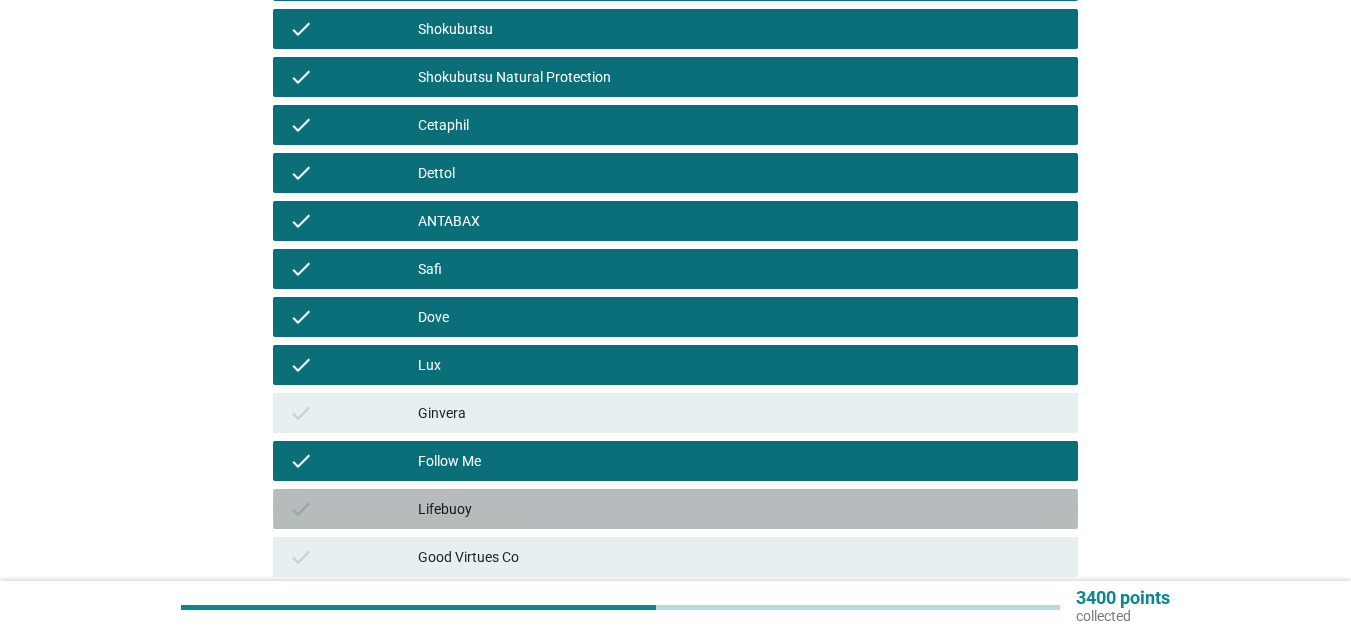 click on "Lifebuoy" at bounding box center (740, 509) 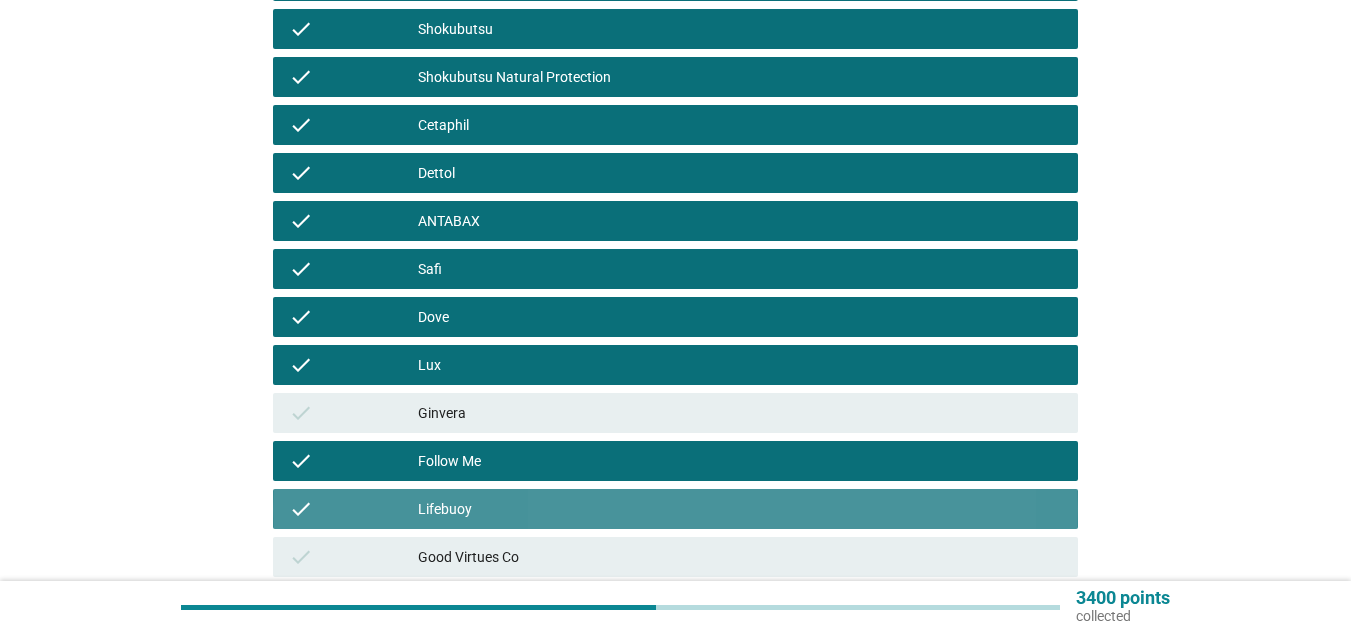 click on "check   Ginvera" at bounding box center [675, 413] 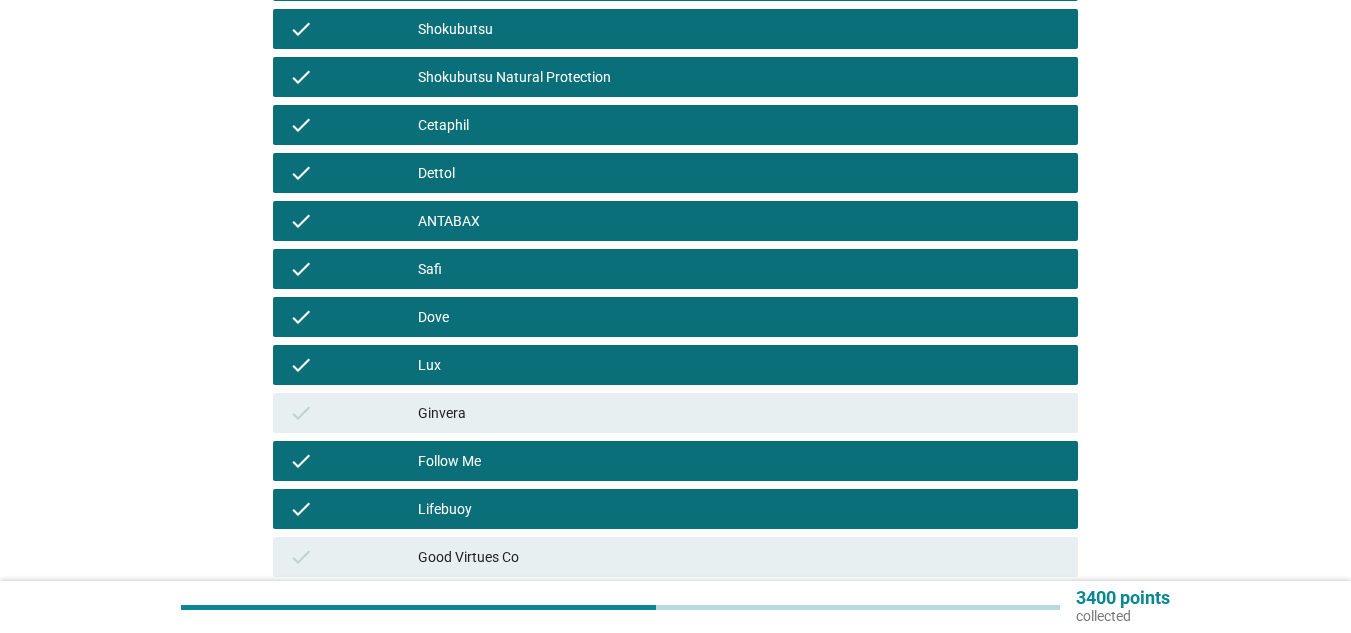 click on "check   Ginvera" at bounding box center (675, 413) 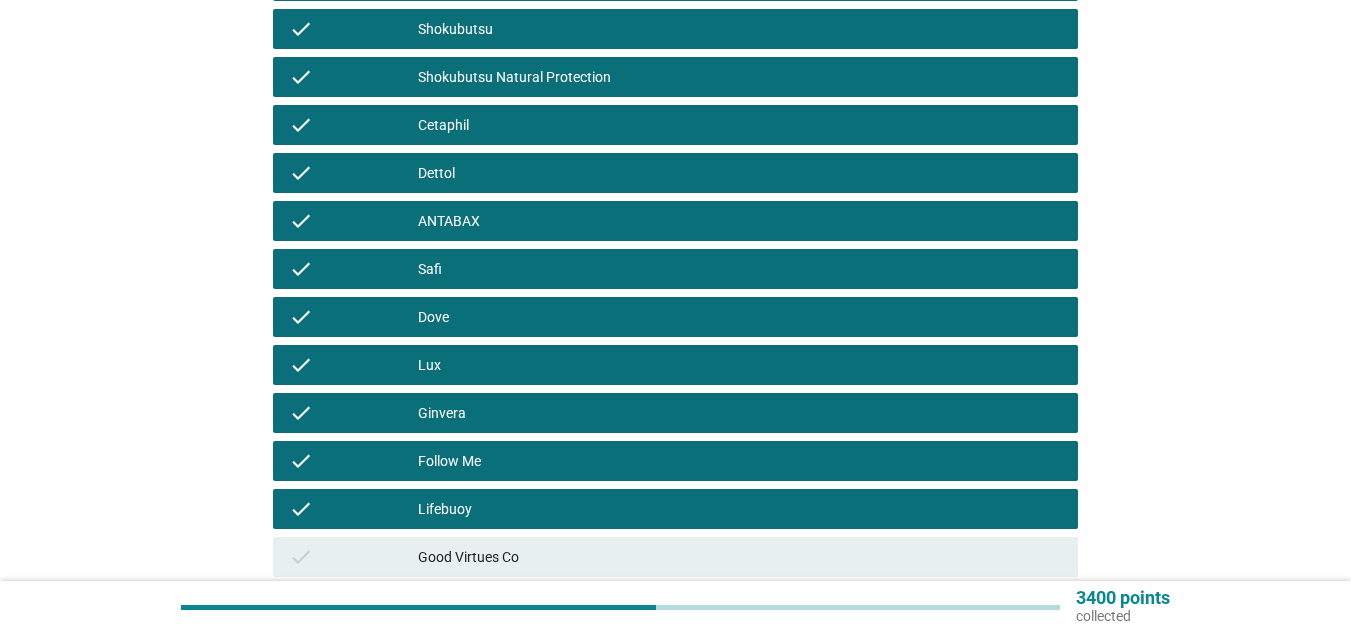 scroll, scrollTop: 600, scrollLeft: 0, axis: vertical 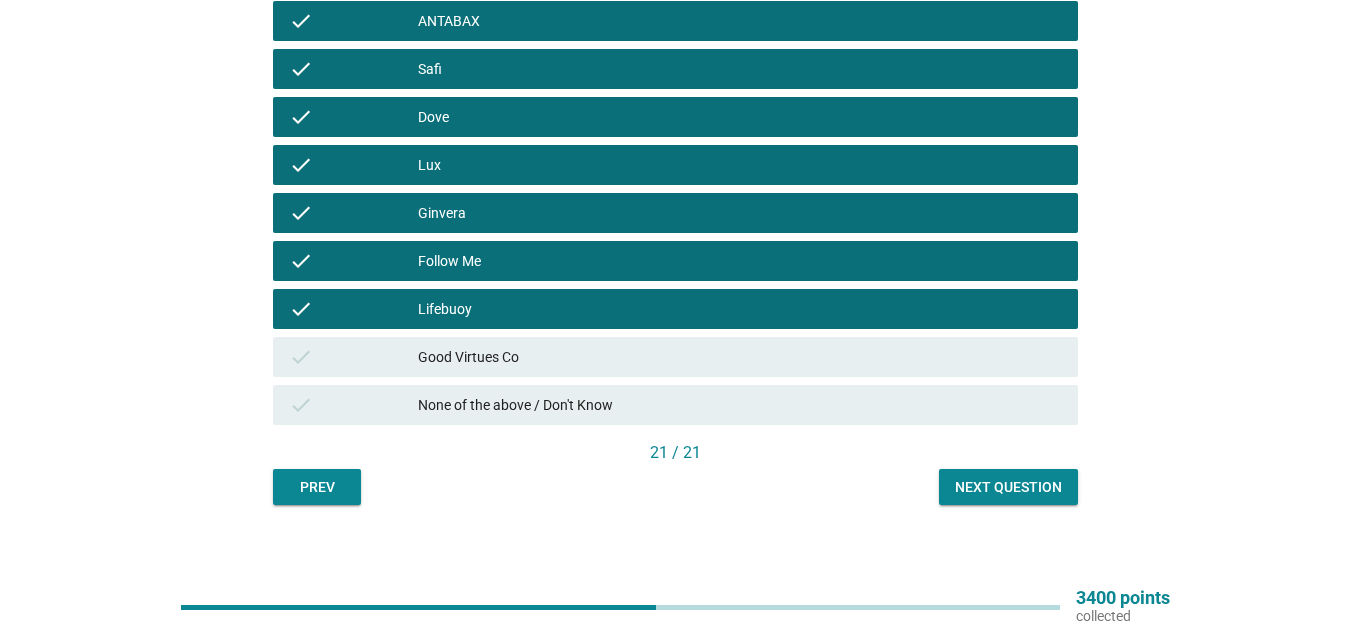click on "Good Virtues Co" at bounding box center (740, 357) 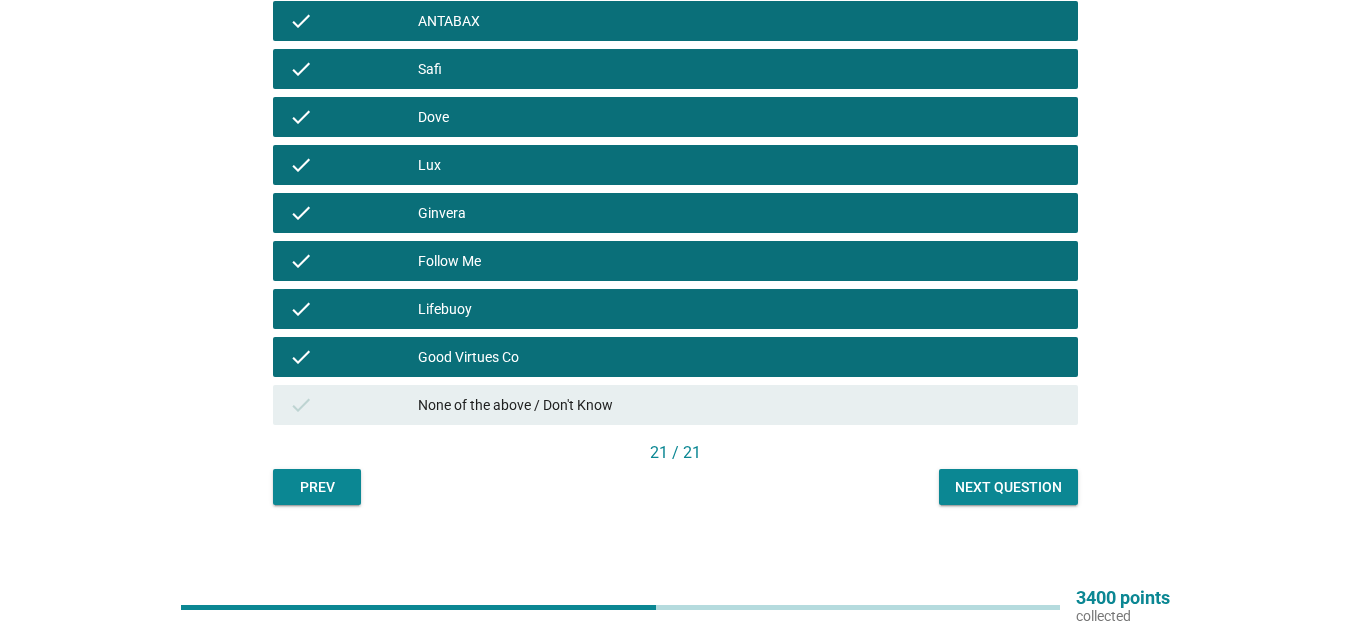 click on "Prev   Next question" at bounding box center [675, 487] 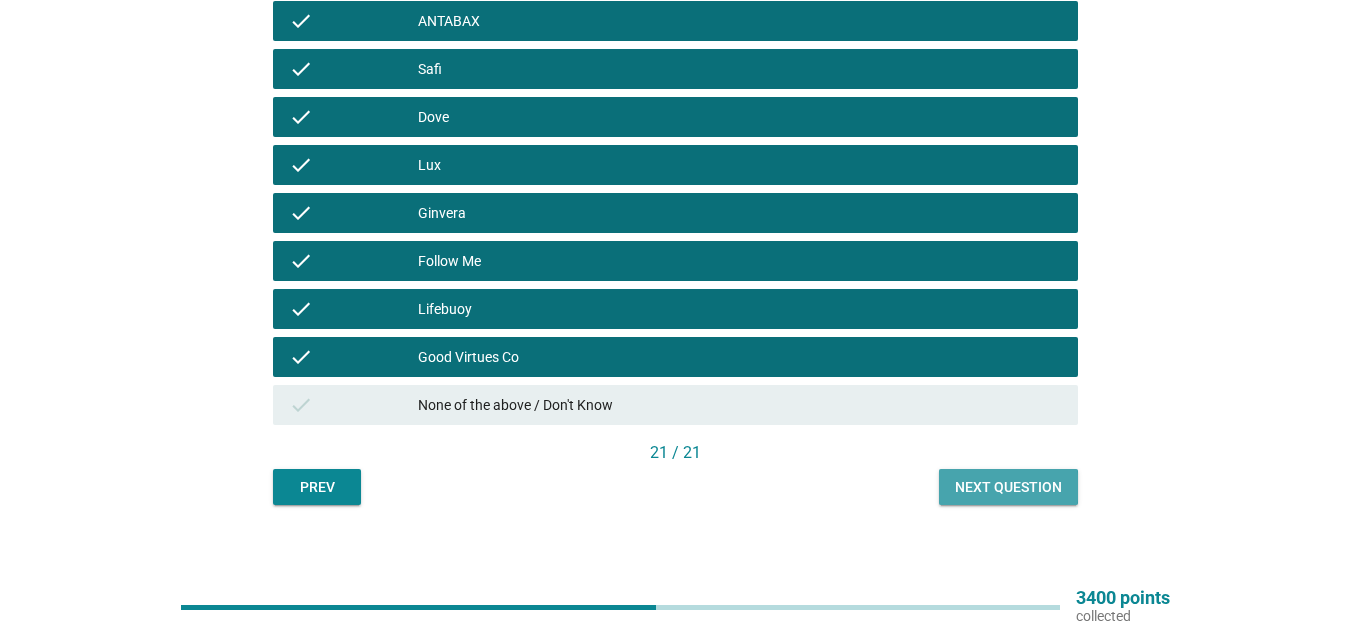 click on "Next question" at bounding box center (1008, 487) 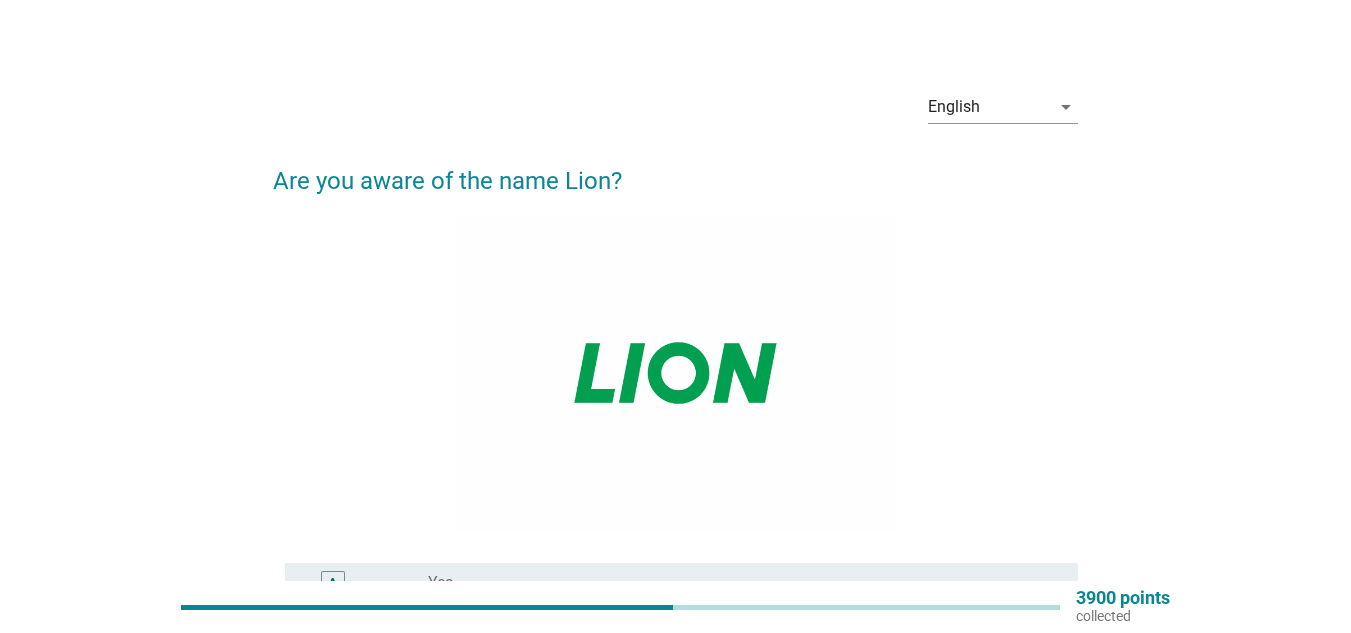 scroll, scrollTop: 300, scrollLeft: 0, axis: vertical 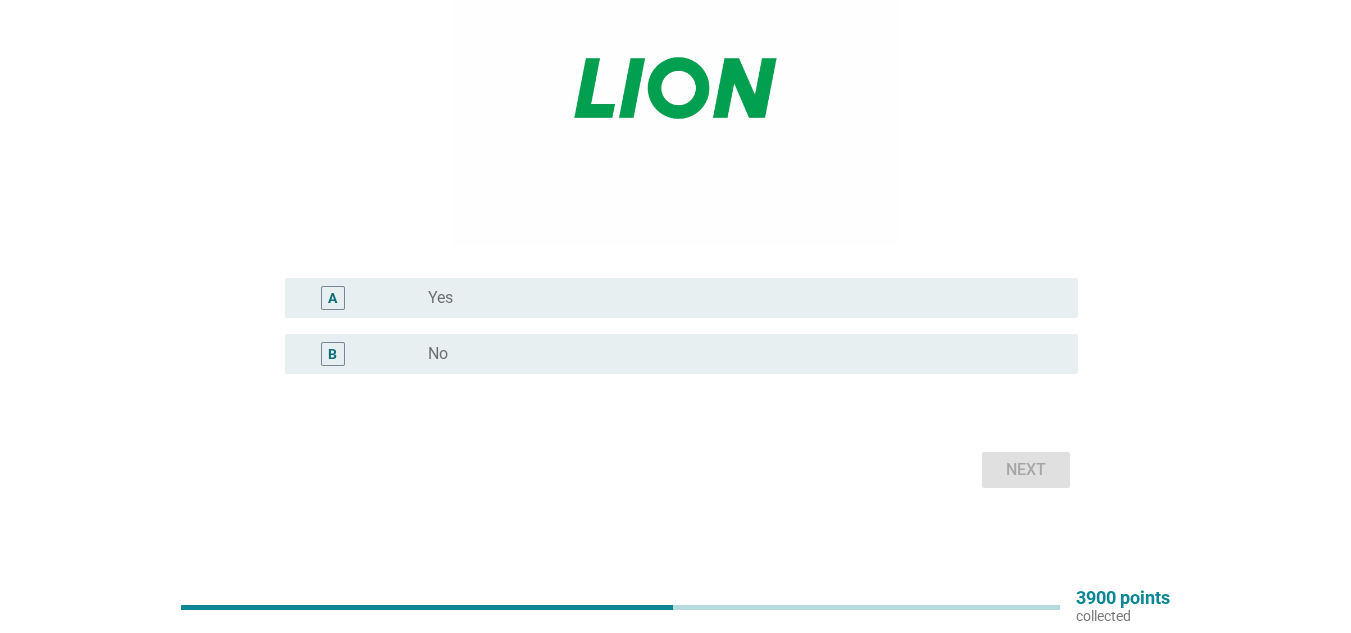 drag, startPoint x: 450, startPoint y: 283, endPoint x: 604, endPoint y: 335, distance: 162.5423 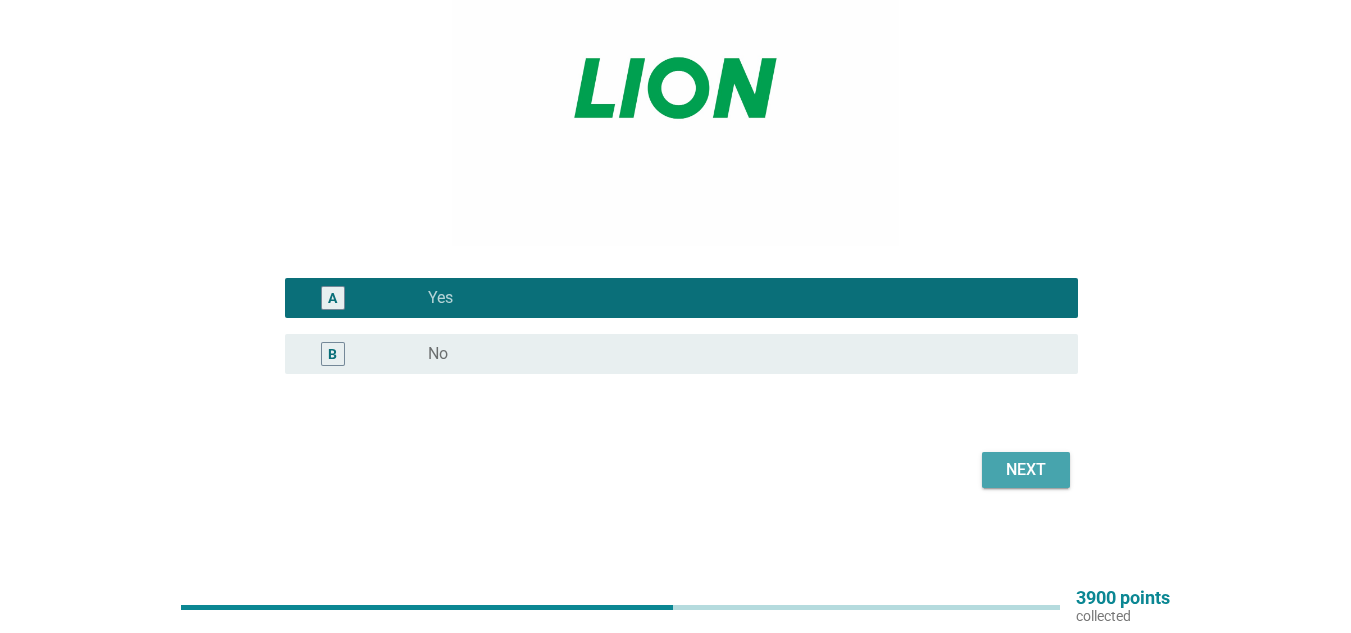 click on "Next" at bounding box center [1026, 470] 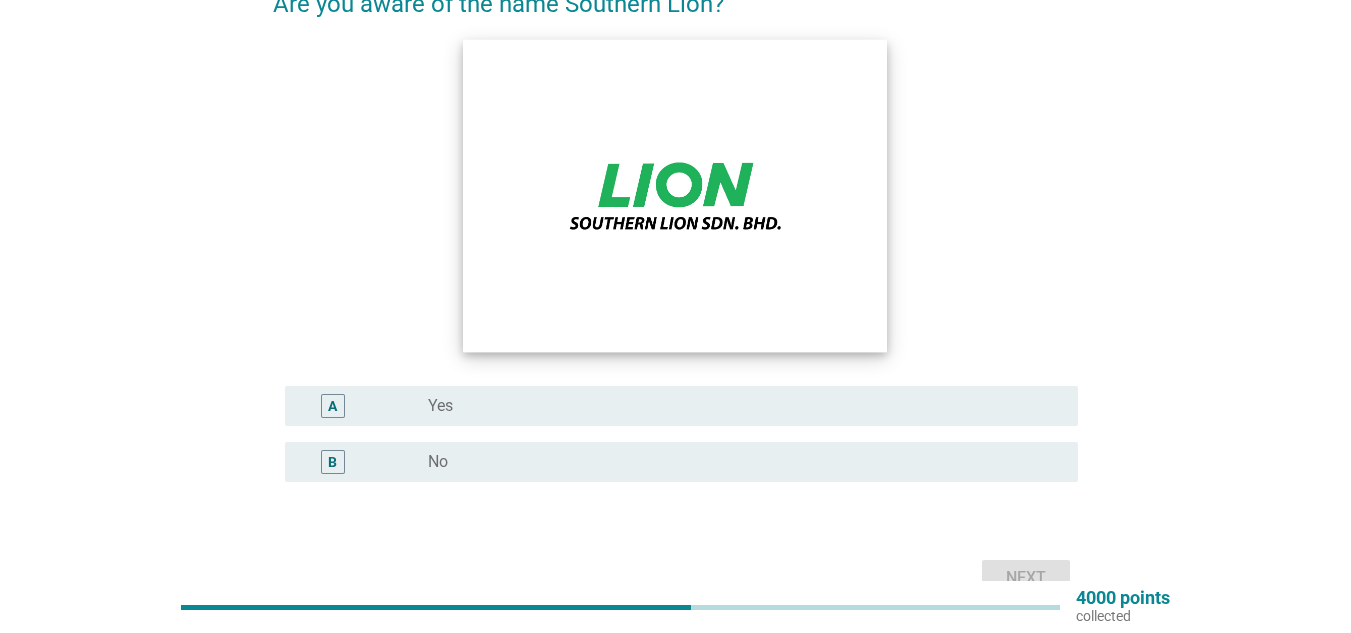 scroll, scrollTop: 200, scrollLeft: 0, axis: vertical 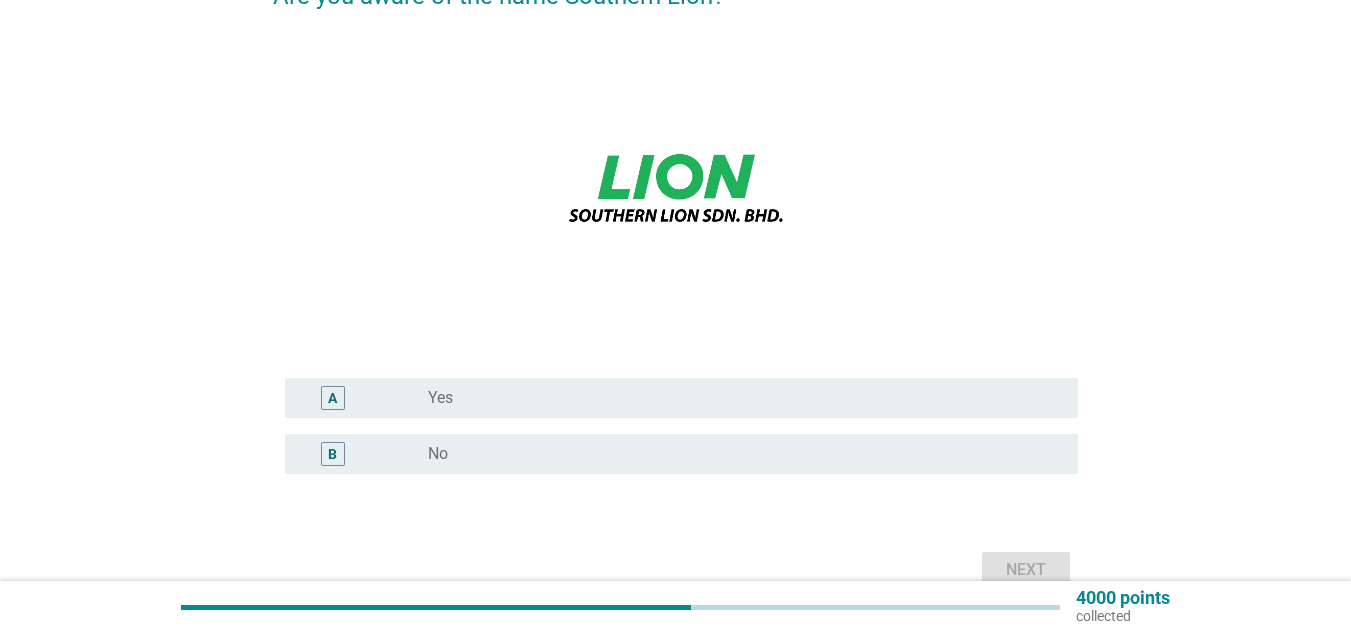 click on "A     radio_button_unchecked Yes" at bounding box center [681, 398] 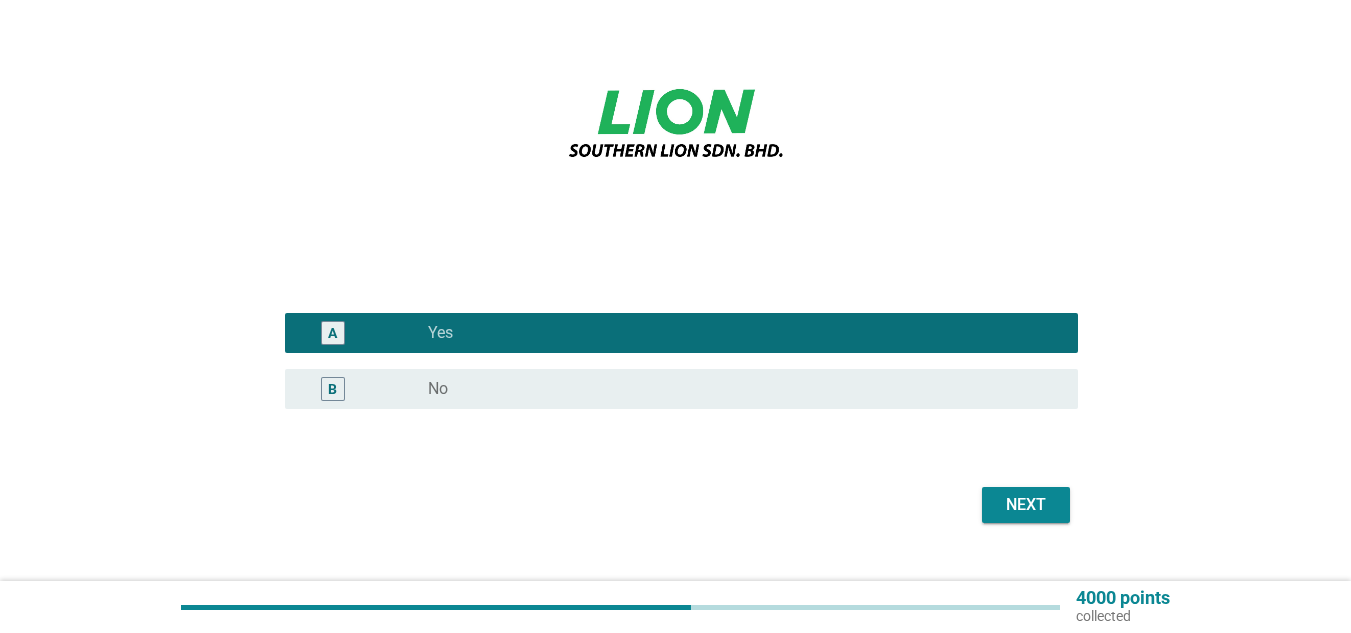 scroll, scrollTop: 300, scrollLeft: 0, axis: vertical 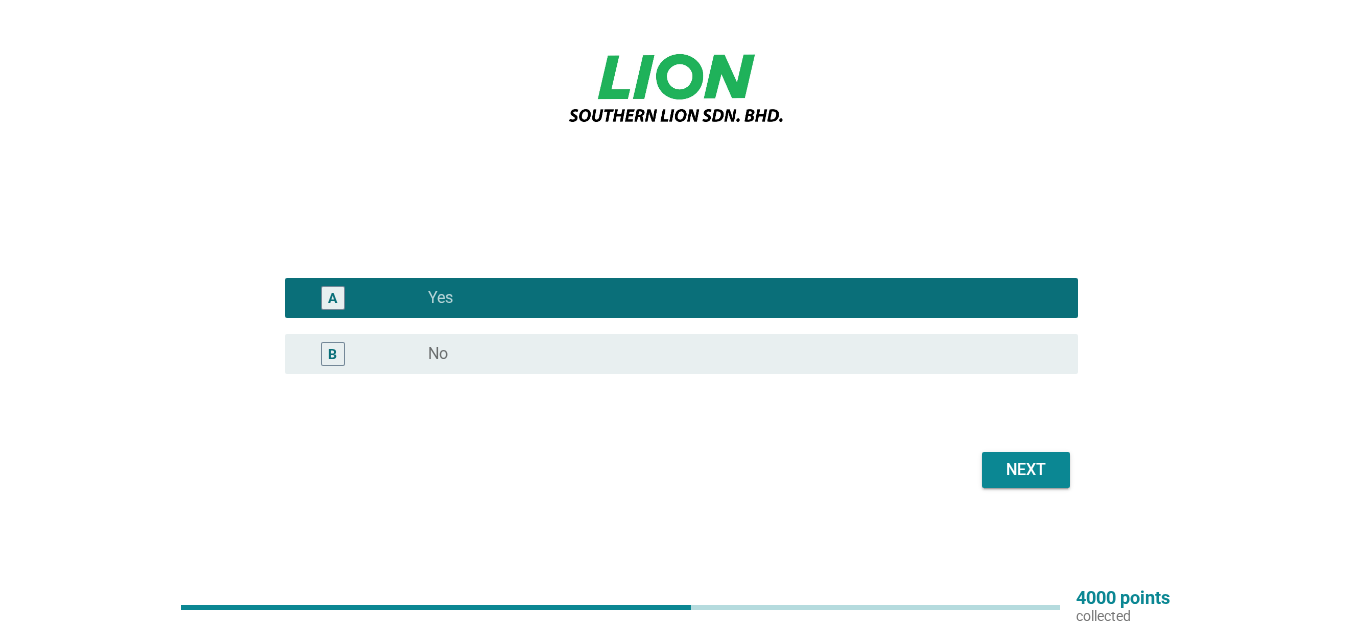 click on "Next" at bounding box center [1026, 470] 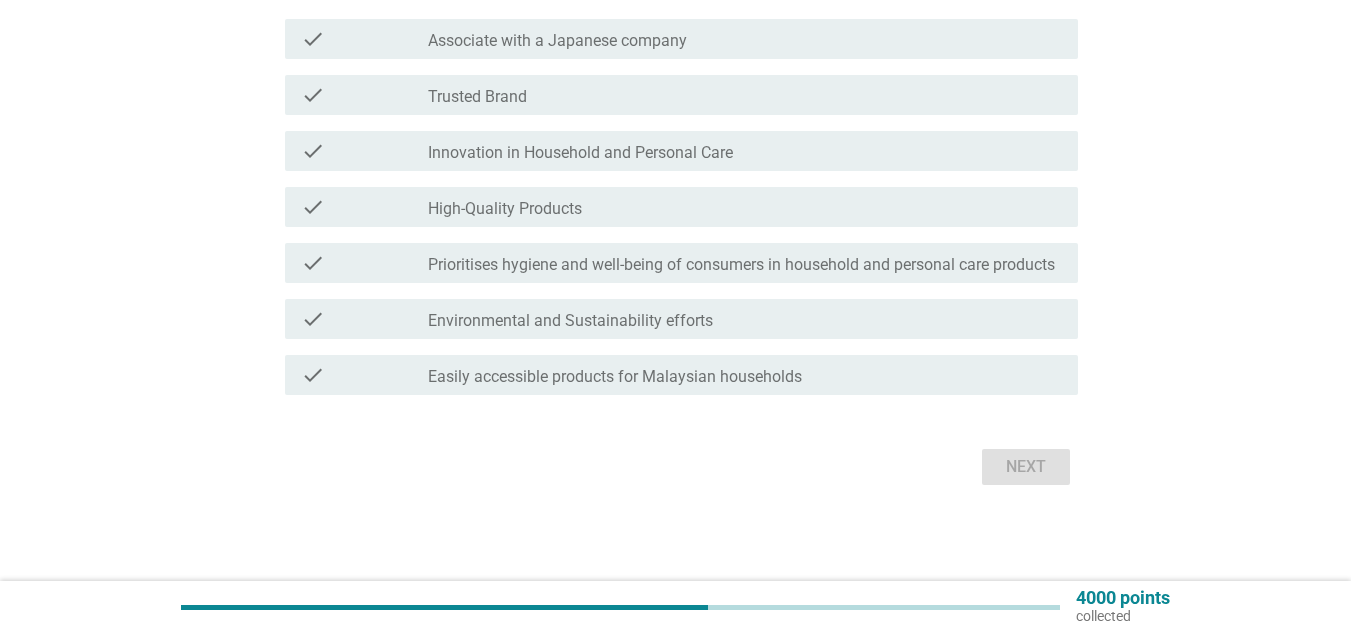 scroll, scrollTop: 0, scrollLeft: 0, axis: both 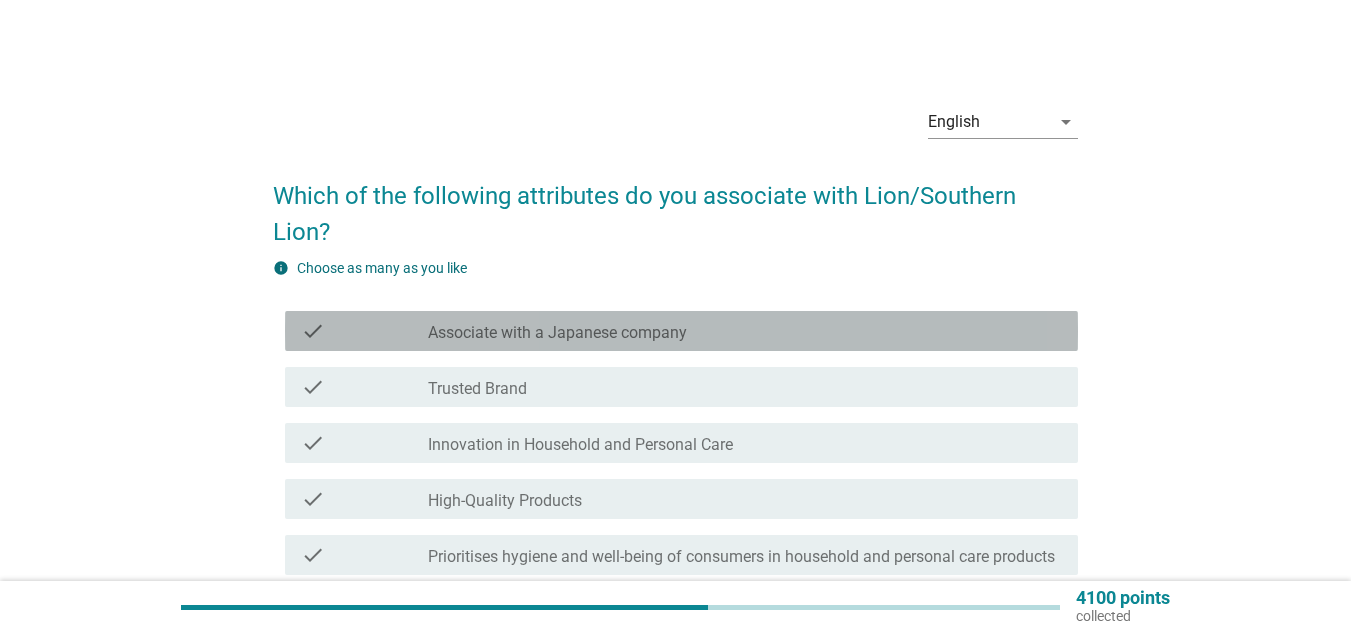 click on "Associate with a Japanese company" at bounding box center [557, 333] 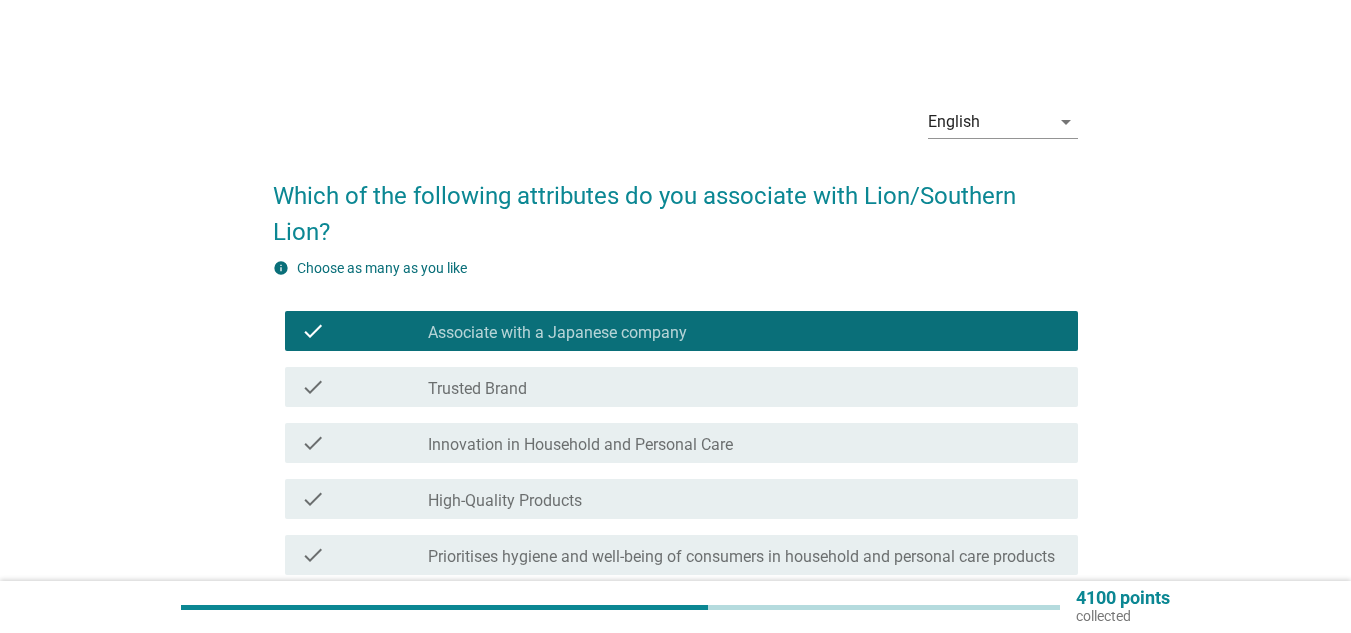 click on "Trusted Brand" at bounding box center [477, 389] 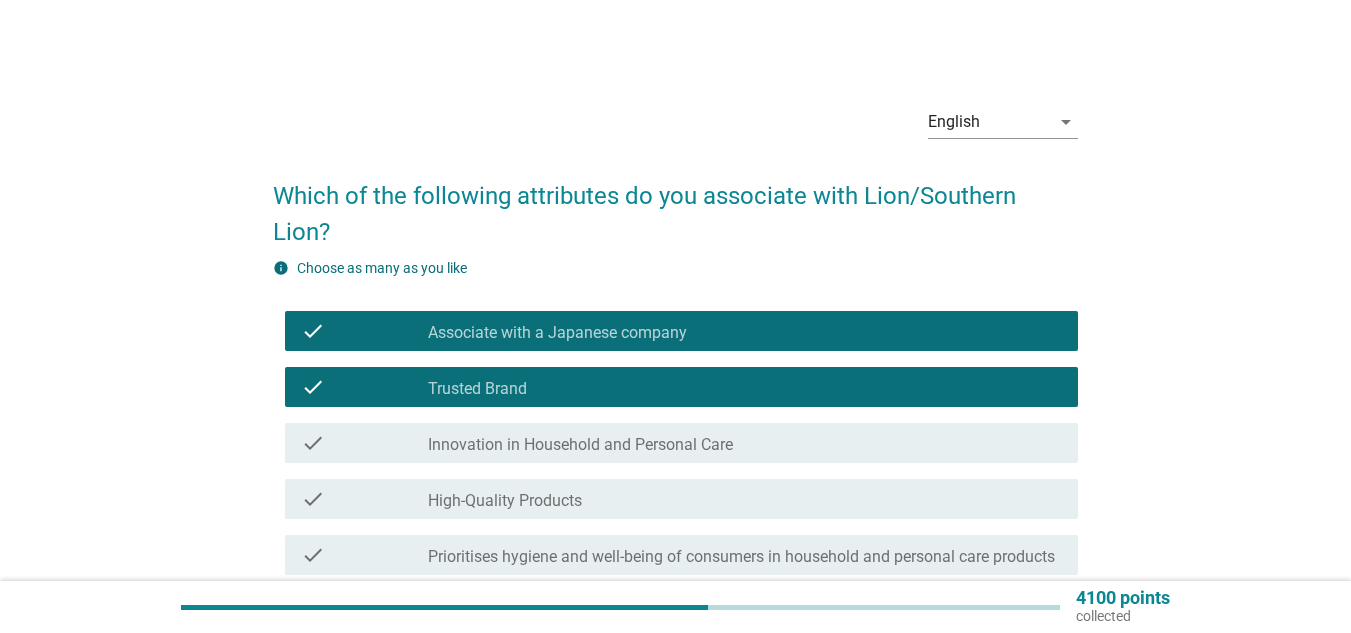 click on "check     check_box_outline_blank Innovation in Household and Personal Care" at bounding box center [675, 443] 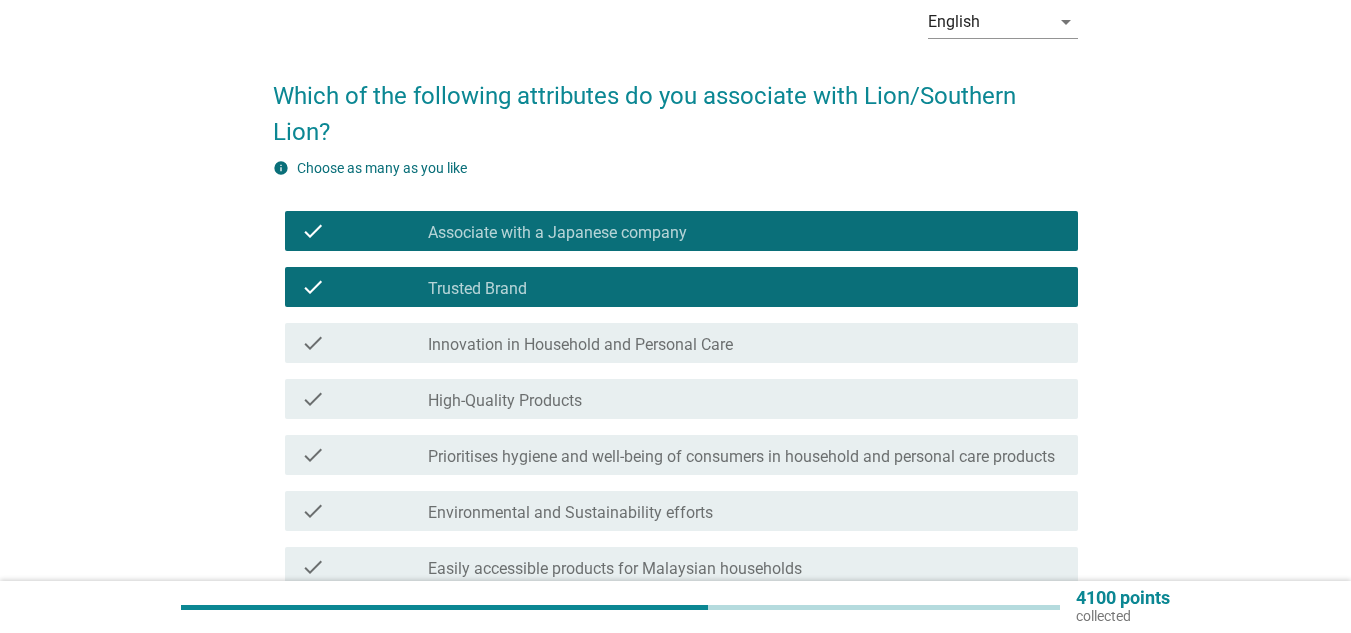 click on "check     check_box_outline_blank Innovation in Household and Personal Care" at bounding box center (681, 343) 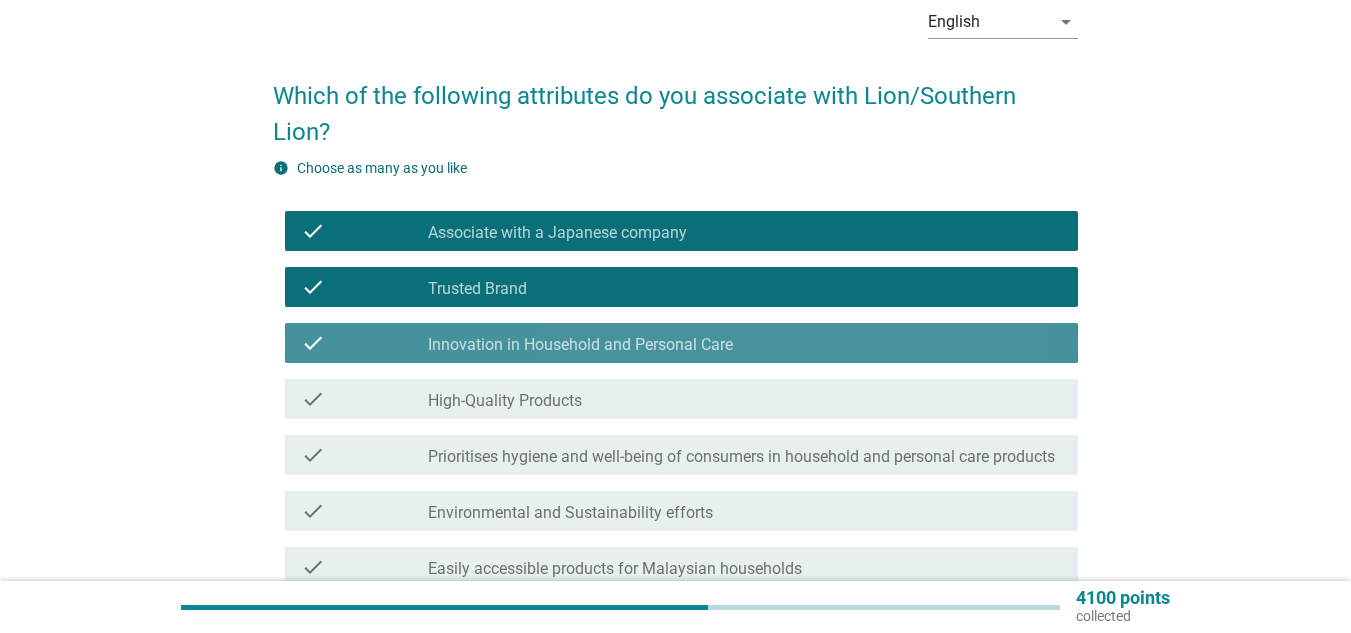click on "check_box_outline_blank High-Quality Products" at bounding box center [745, 399] 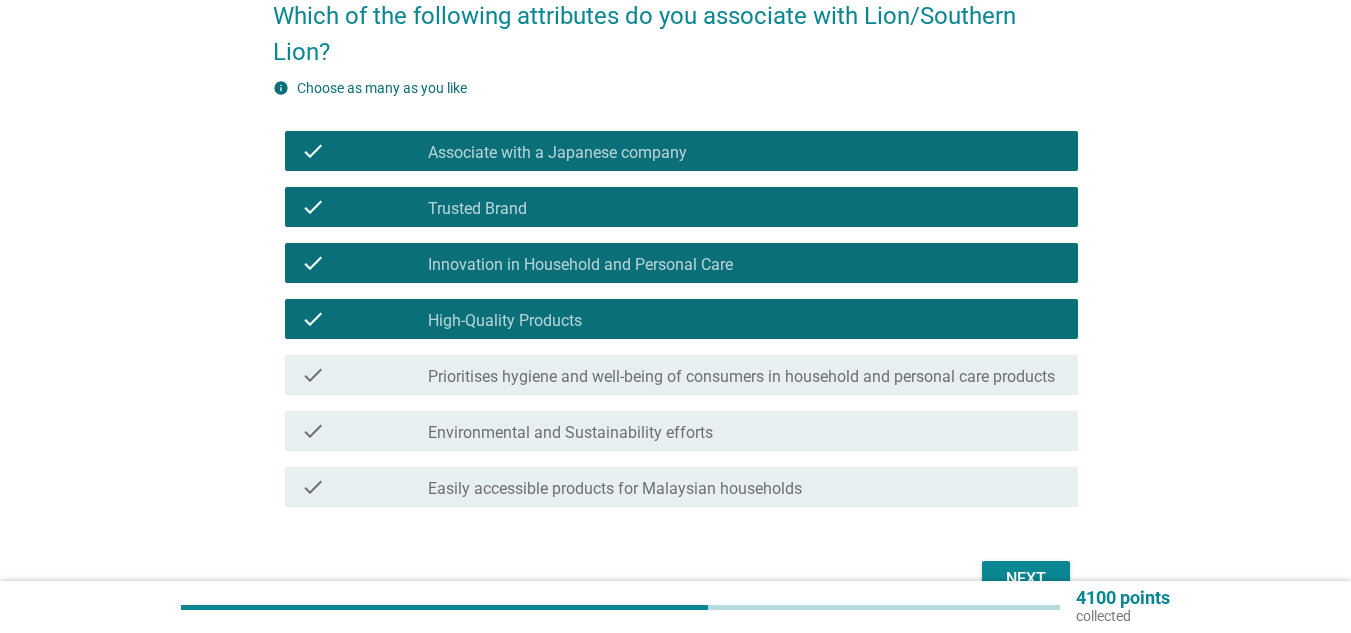 scroll, scrollTop: 300, scrollLeft: 0, axis: vertical 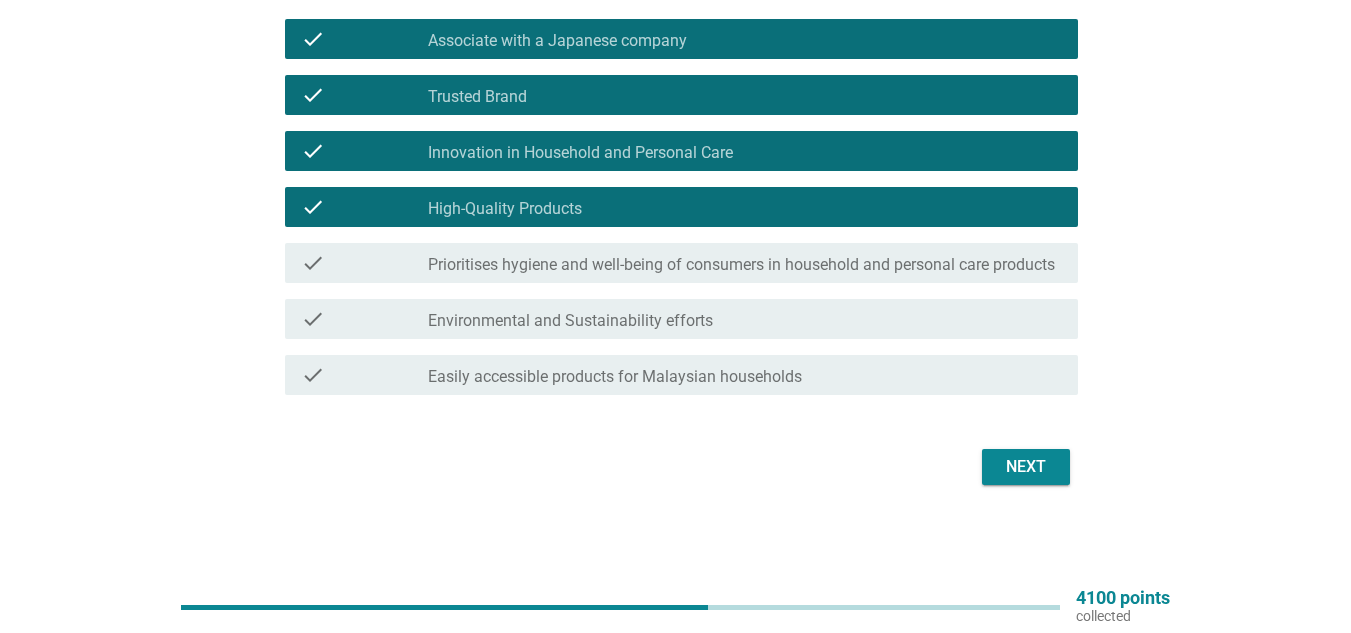 click on "Prioritises hygiene and well-being of consumers in household and personal care products" at bounding box center [741, 265] 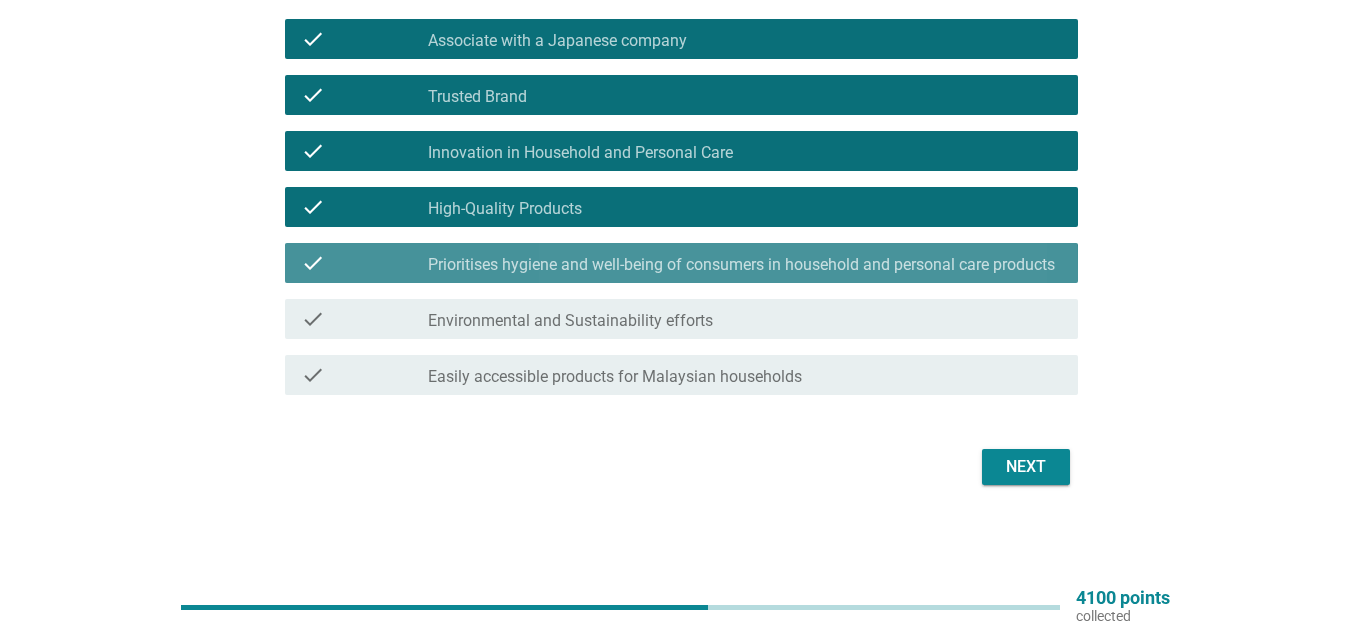 click on "Environmental and Sustainability efforts" at bounding box center [570, 321] 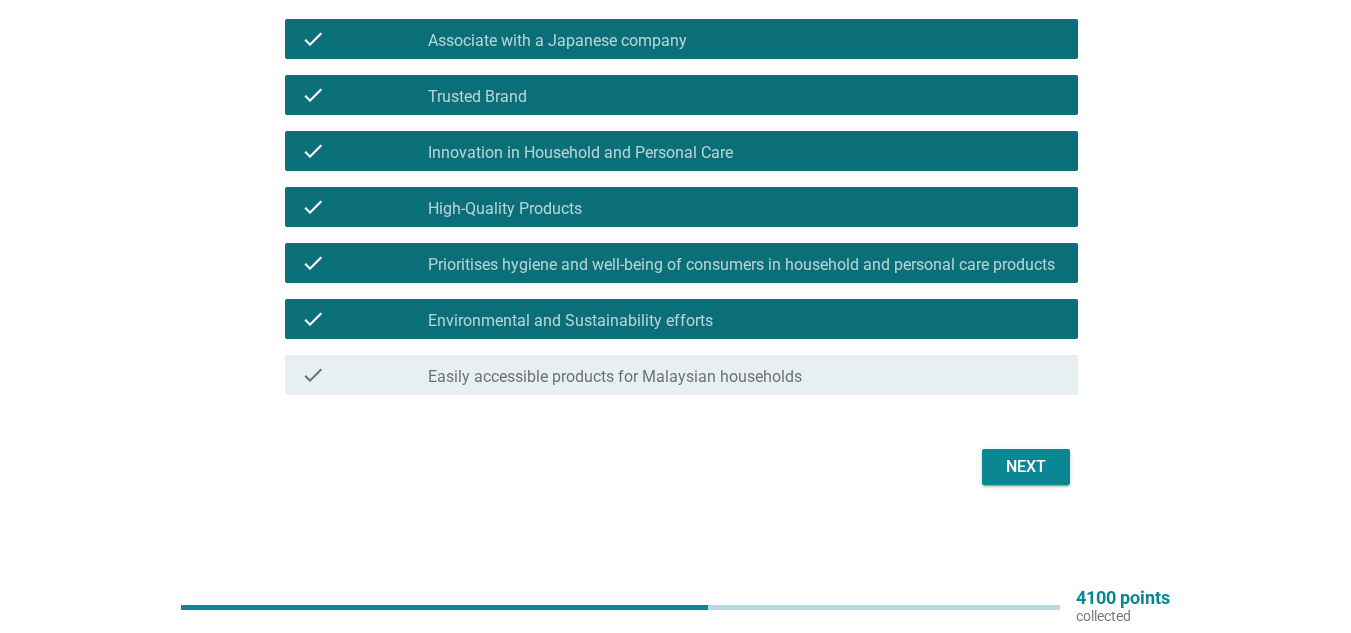 click on "Easily accessible products for Malaysian households" at bounding box center [615, 377] 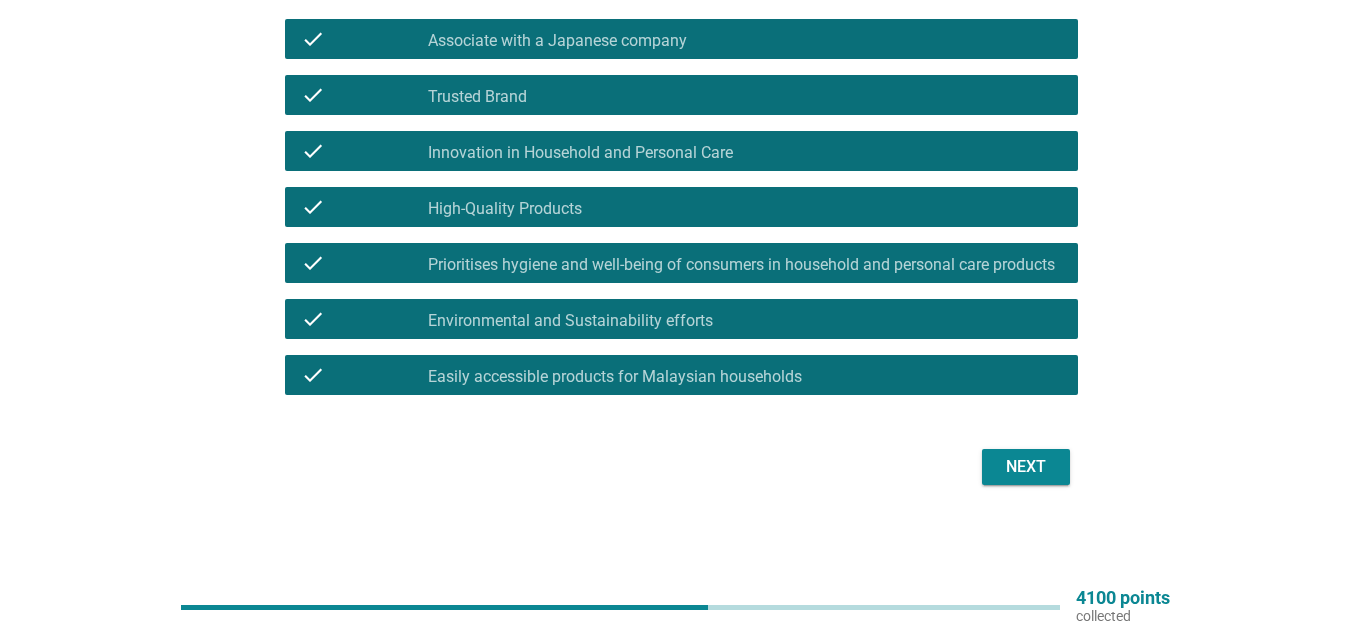 click on "Next" at bounding box center (1026, 467) 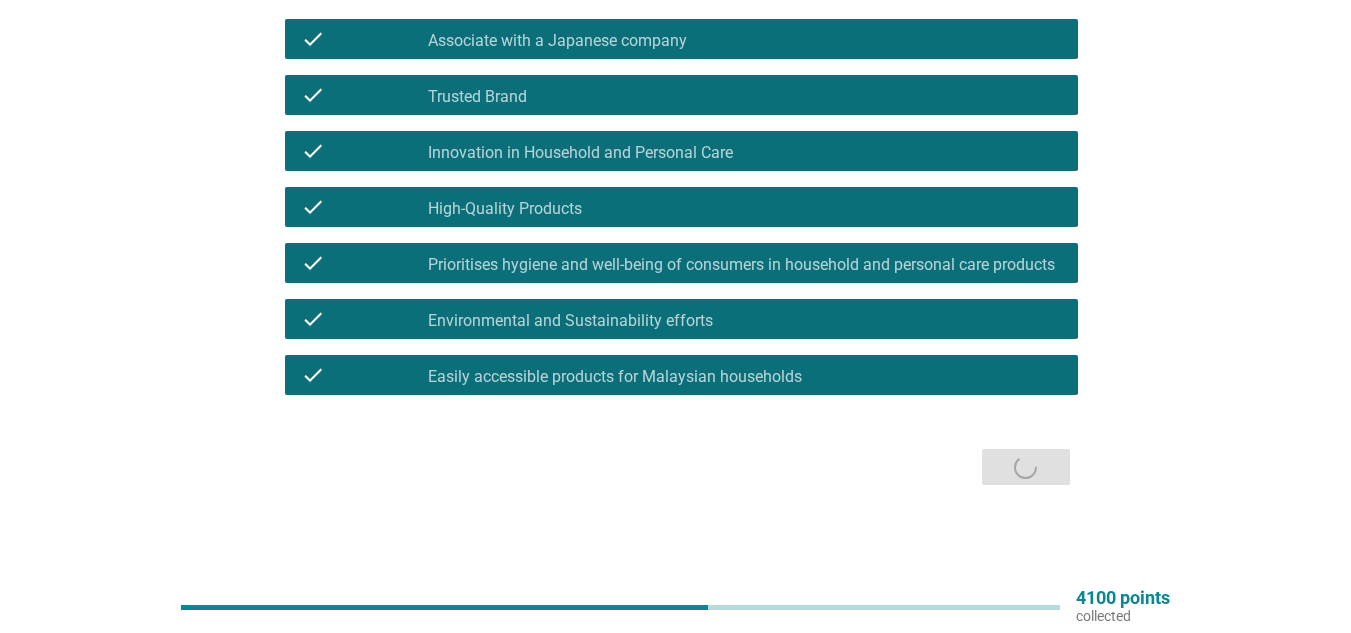 scroll, scrollTop: 0, scrollLeft: 0, axis: both 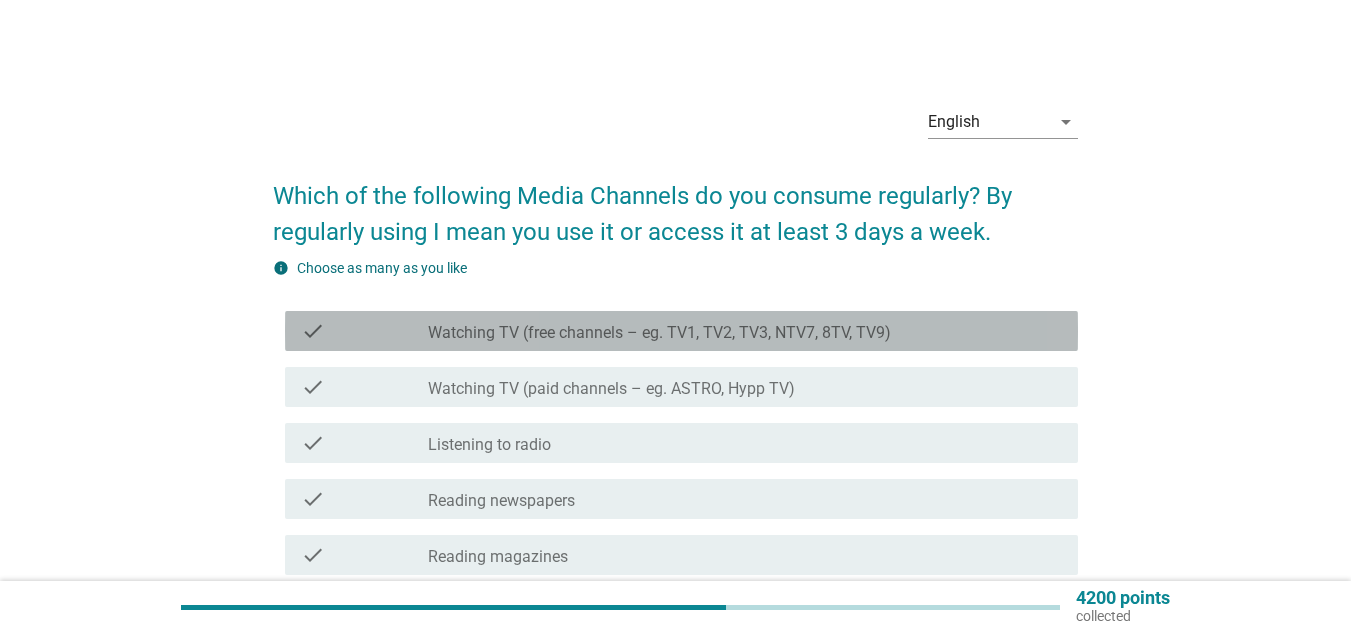 click on "Watching TV (free channels – eg. TV1, TV2, TV3, NTV7, 8TV, TV9)" at bounding box center [659, 333] 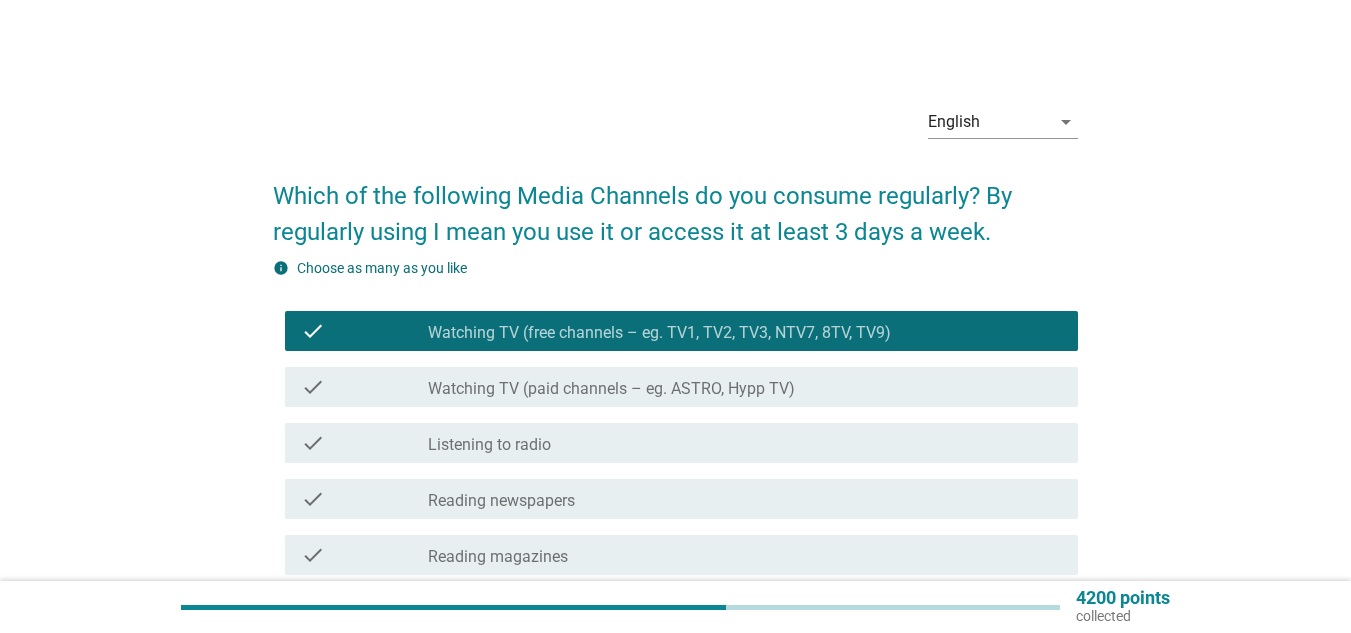click on "Watching TV (paid channels – eg. ASTRO, Hypp TV)" at bounding box center (611, 389) 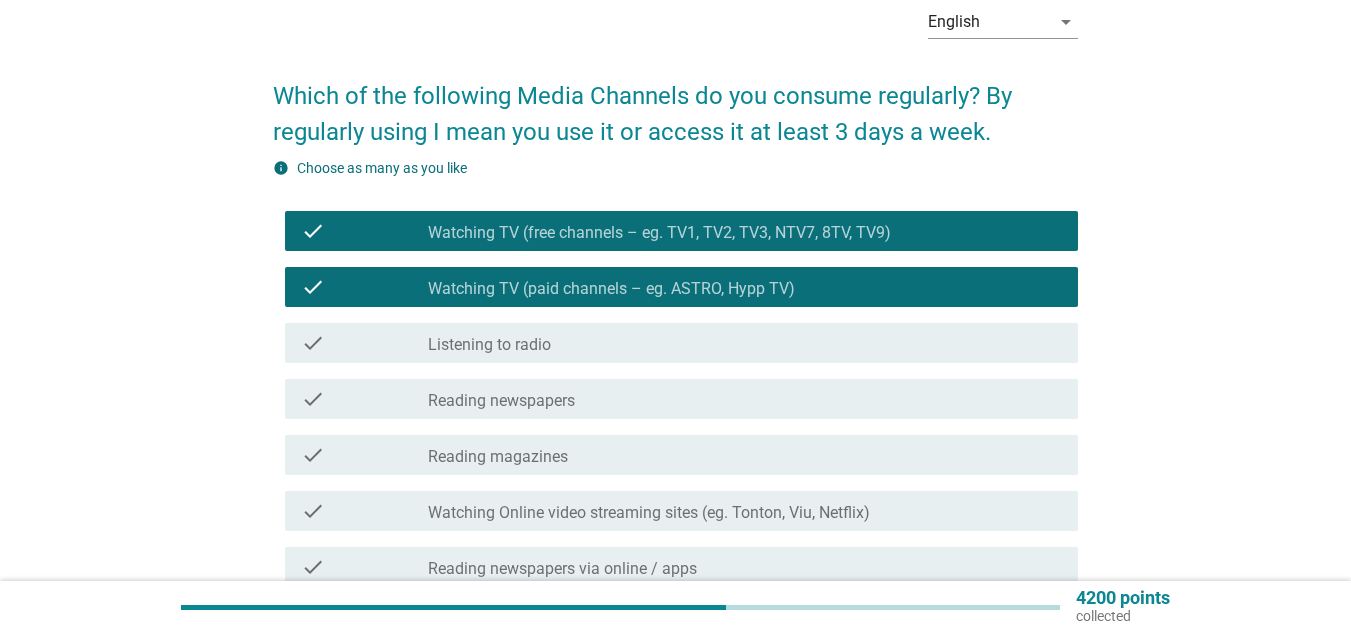 click on "Listening to radio" at bounding box center (489, 345) 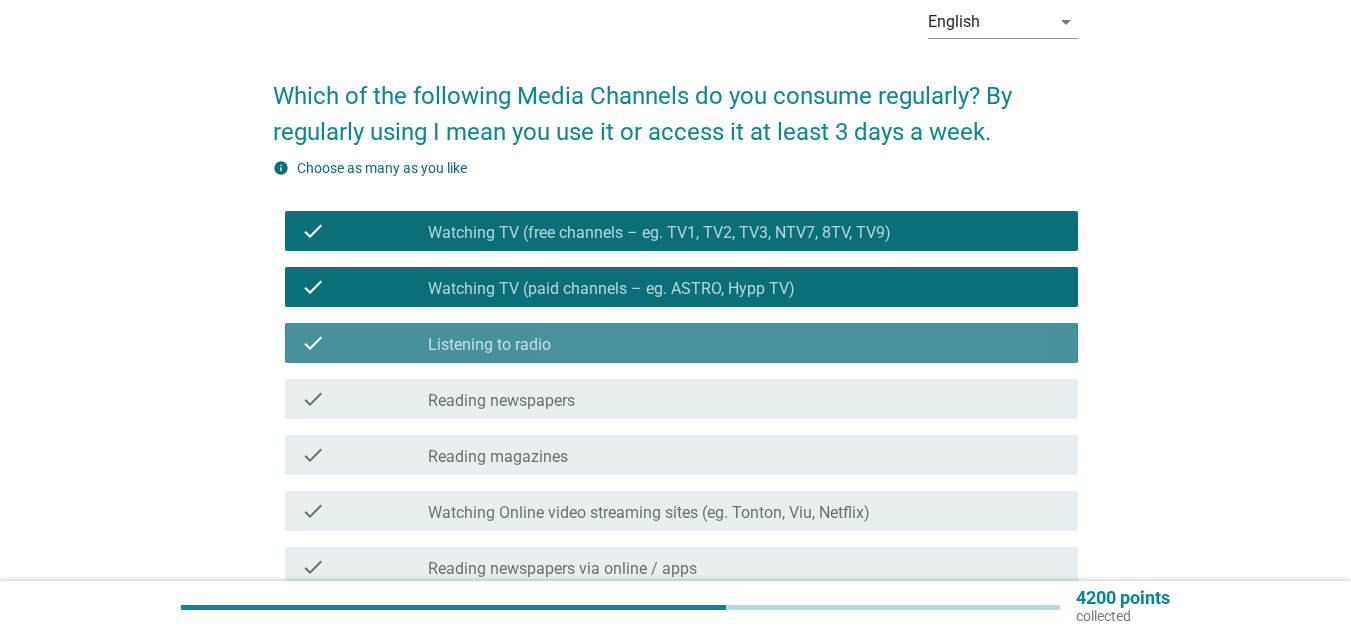 click on "check     check_box_outline_blank Reading newspapers" at bounding box center (681, 399) 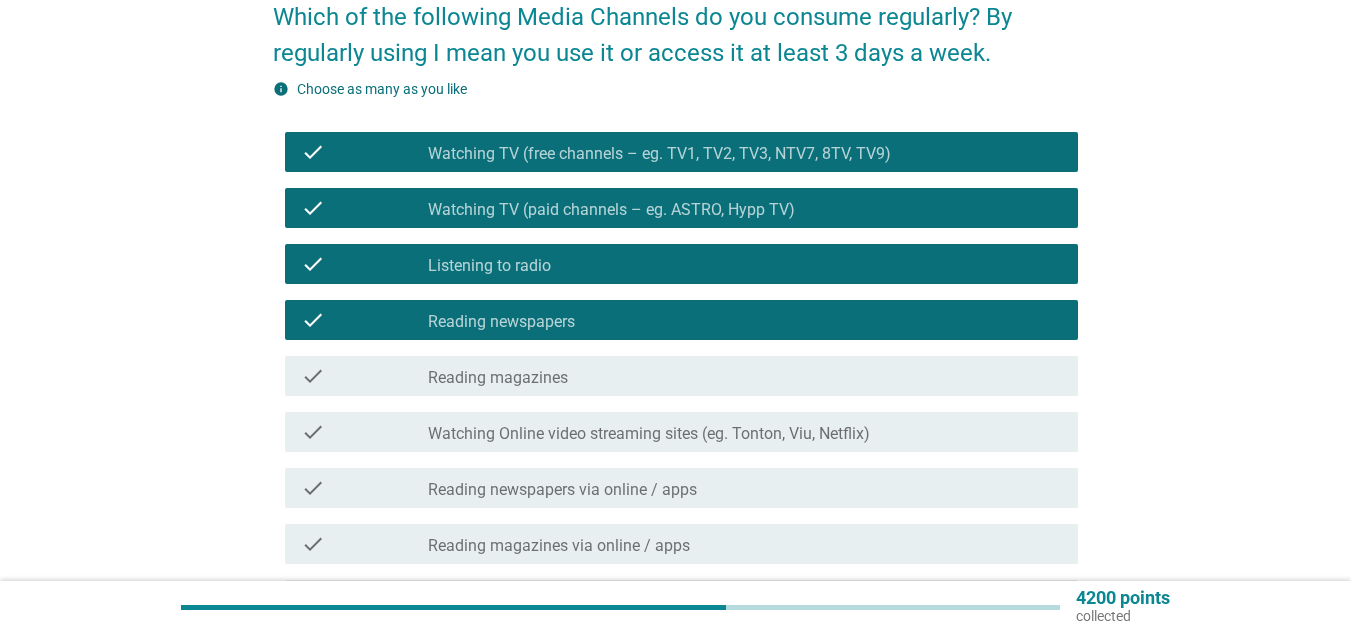 scroll, scrollTop: 300, scrollLeft: 0, axis: vertical 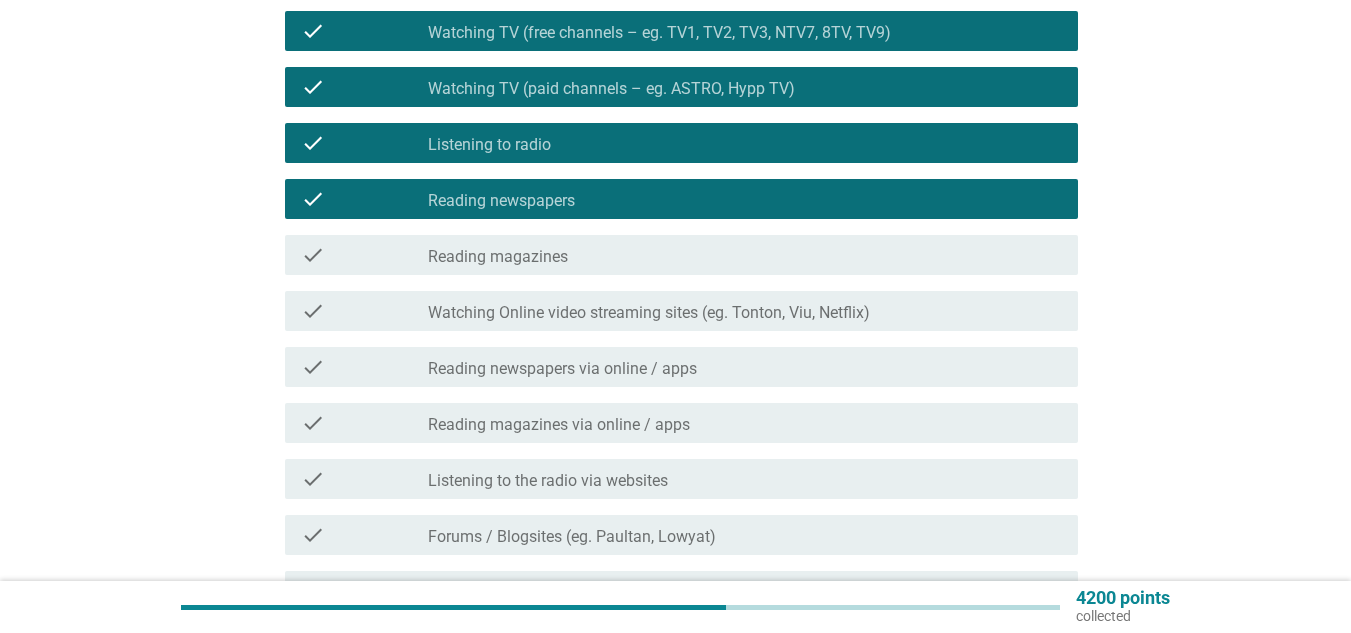 click on "Reading magazines" at bounding box center [498, 257] 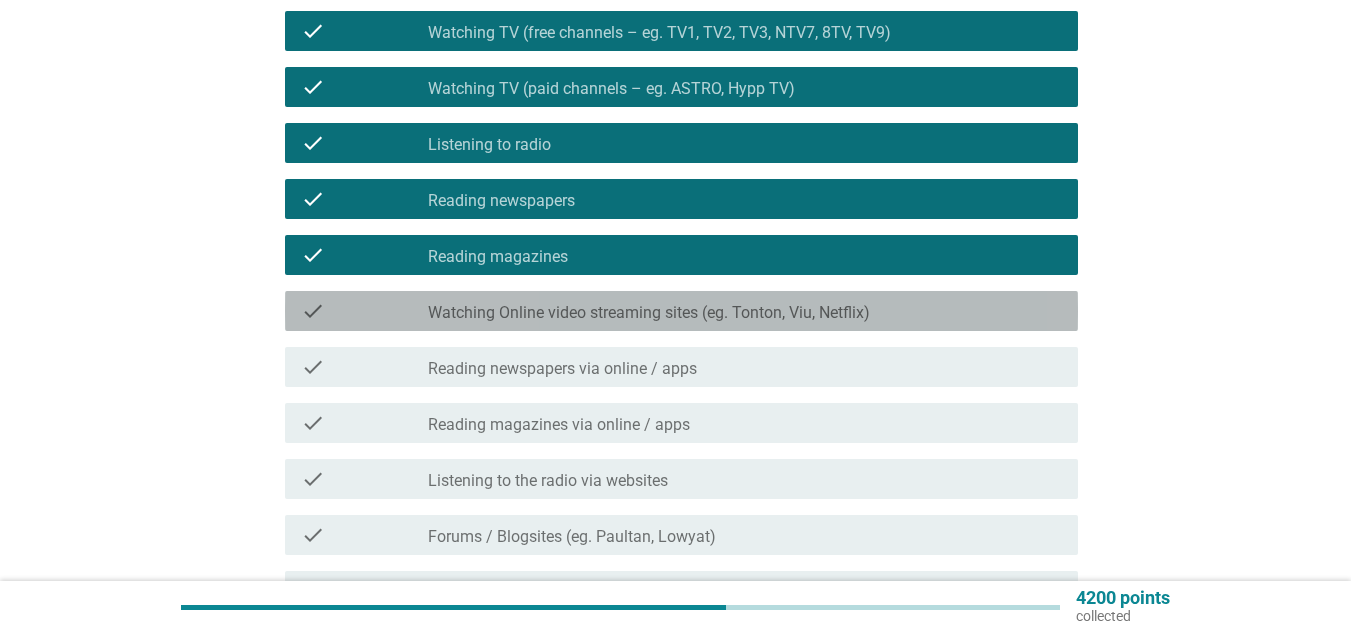 click on "check     check_box_outline_blank Watching Online video streaming sites (eg. Tonton, Viu, Netflix)" at bounding box center (681, 311) 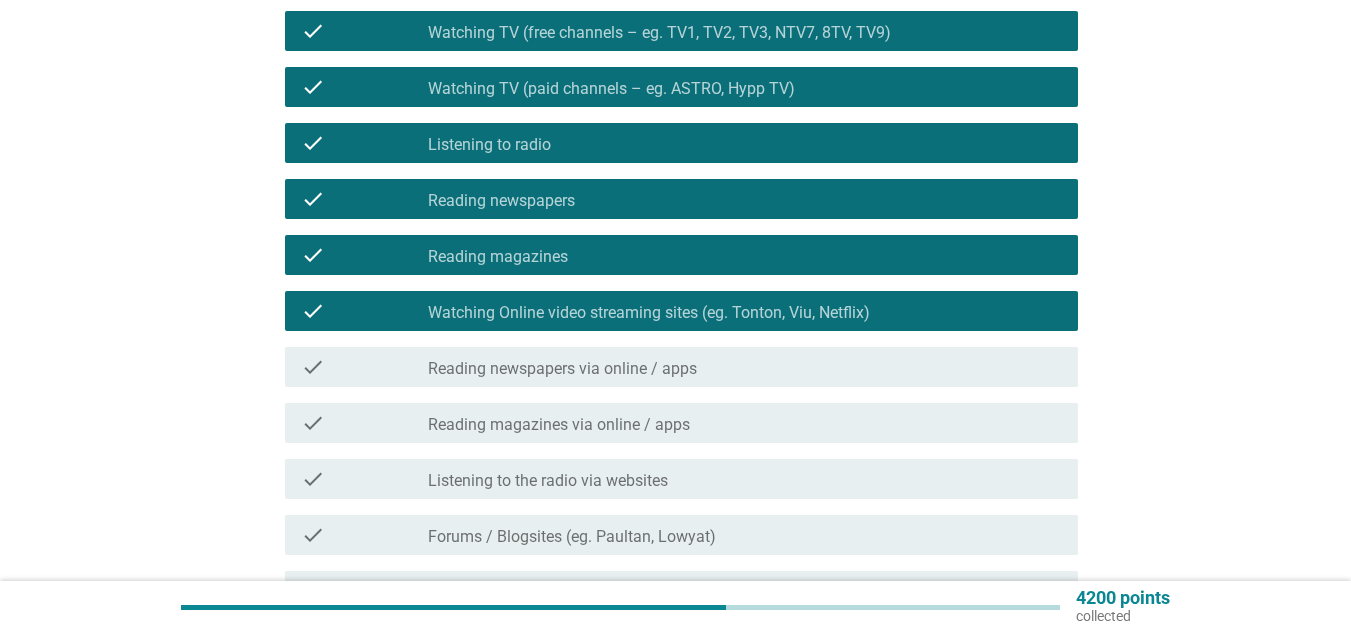 click on "check     check_box_outline_blank Reading newspapers via online / apps" at bounding box center (675, 367) 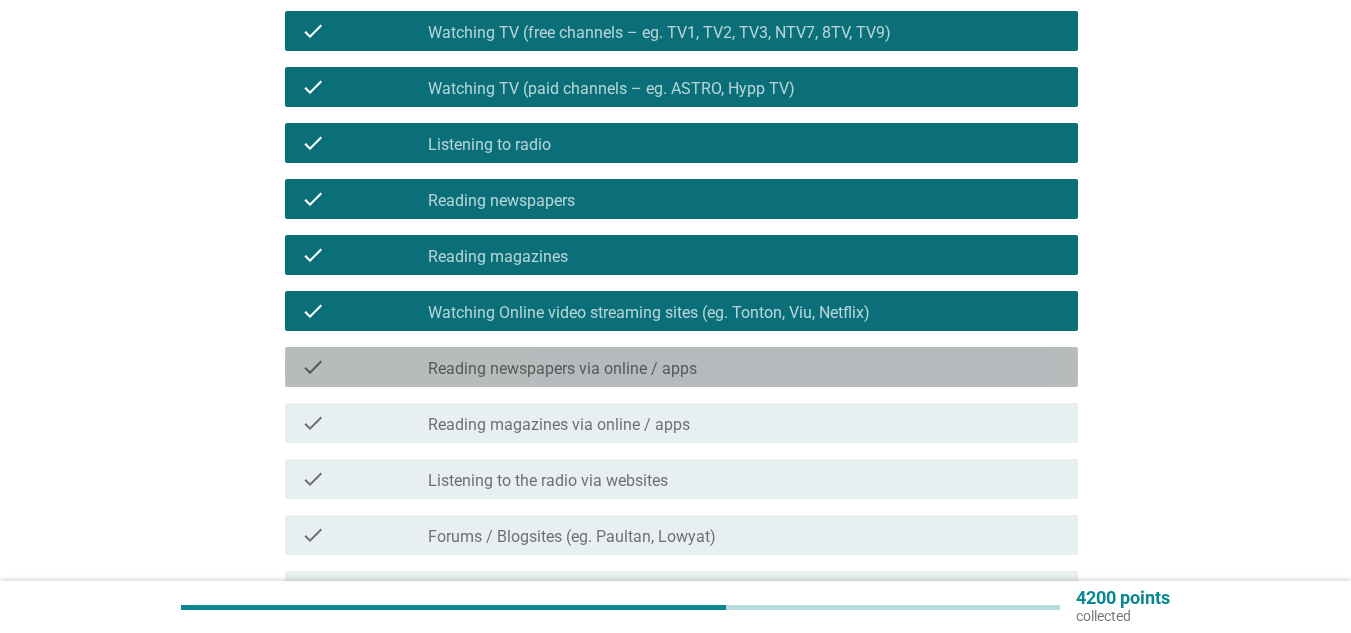 click on "check     check_box_outline_blank Reading newspapers via online / apps" at bounding box center (681, 367) 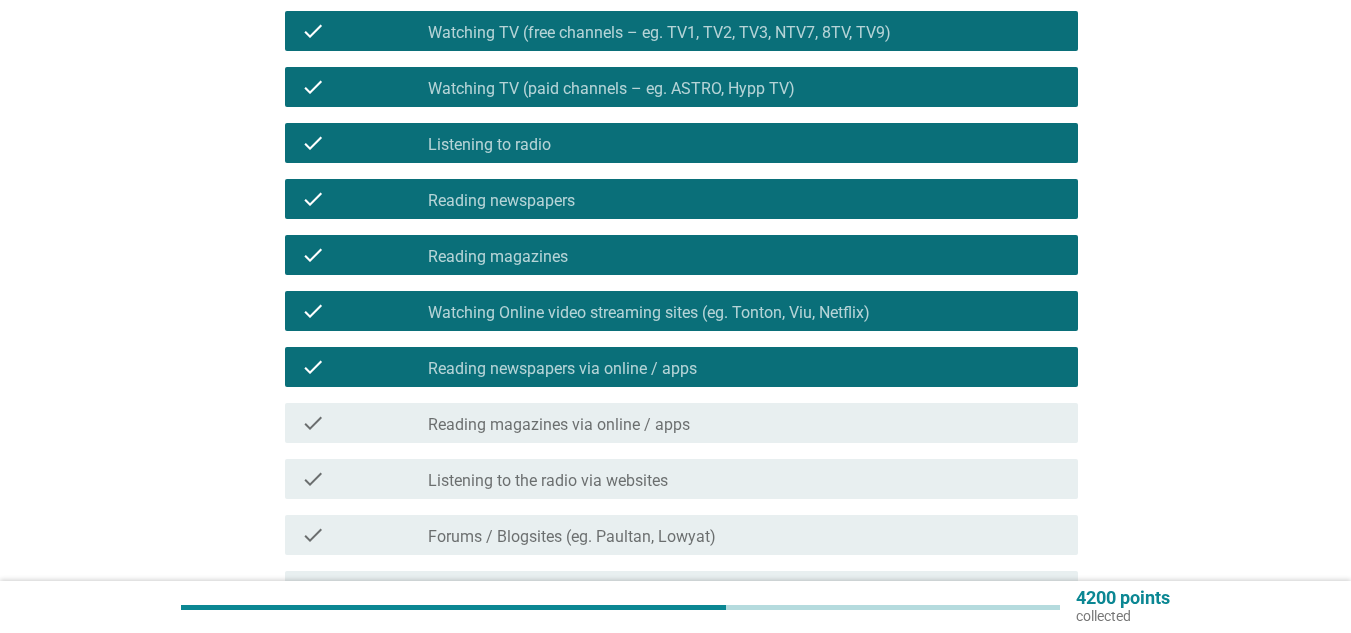 click on "check     check_box_outline_blank Reading magazines via online / apps" at bounding box center (681, 423) 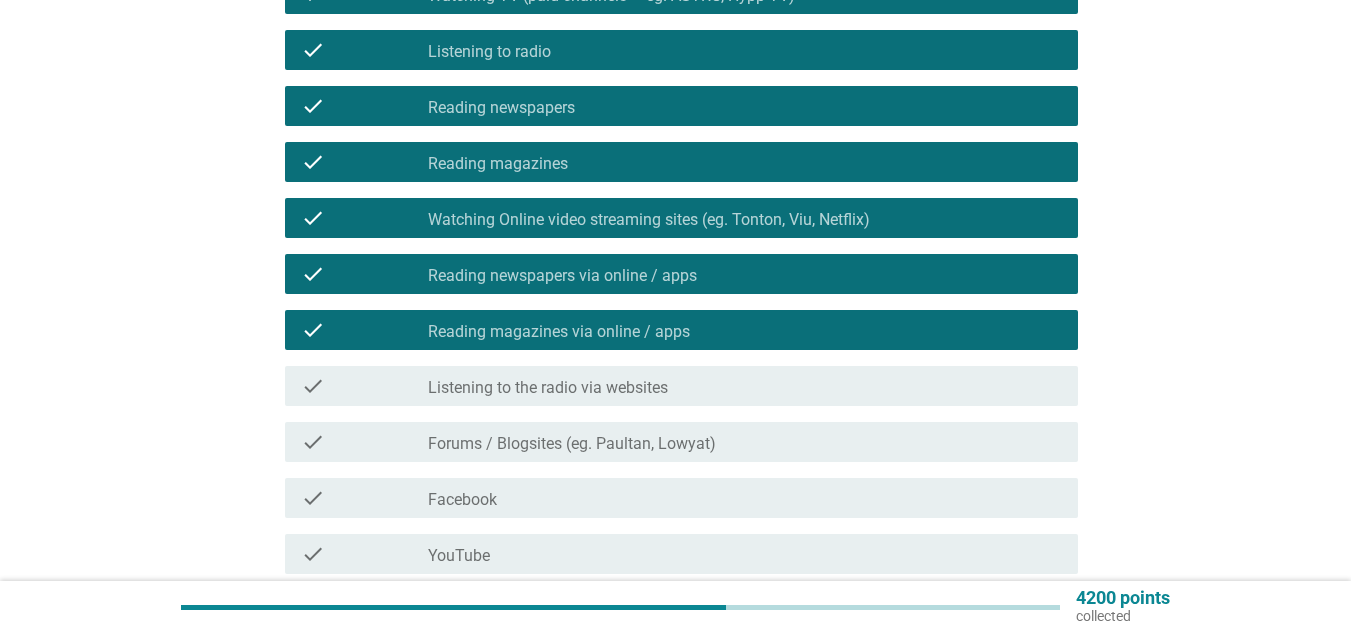 scroll, scrollTop: 500, scrollLeft: 0, axis: vertical 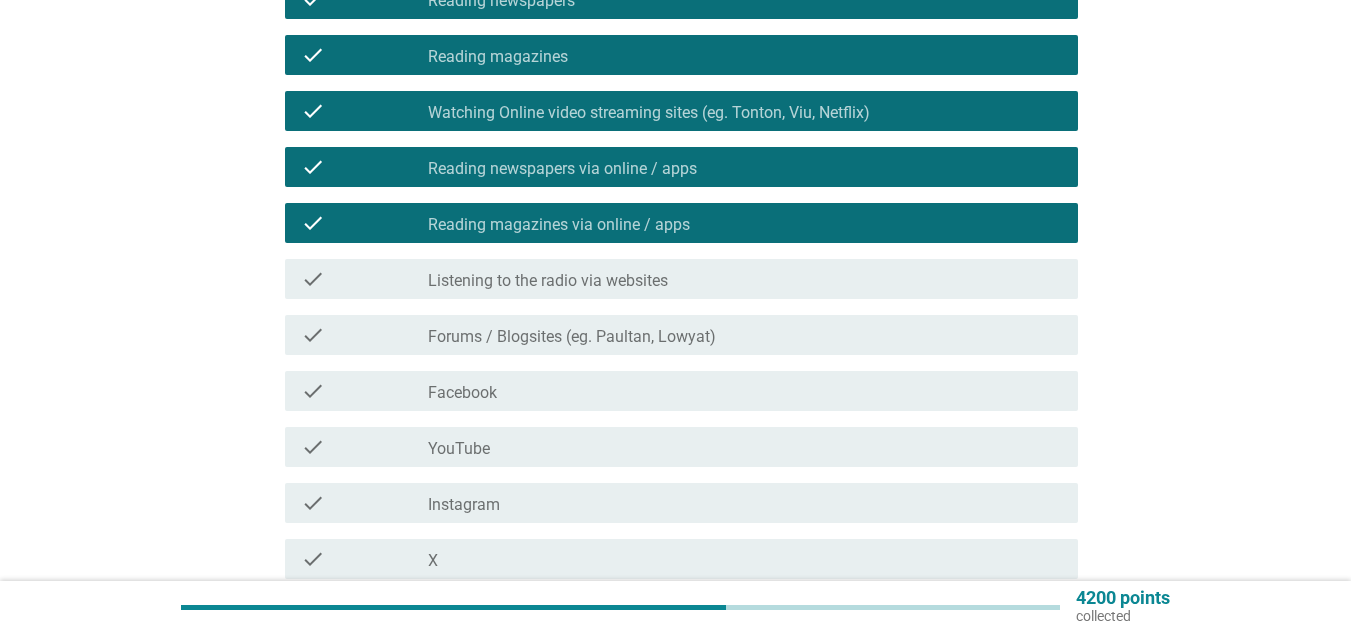 click on "Listening to the radio via websites" at bounding box center [548, 281] 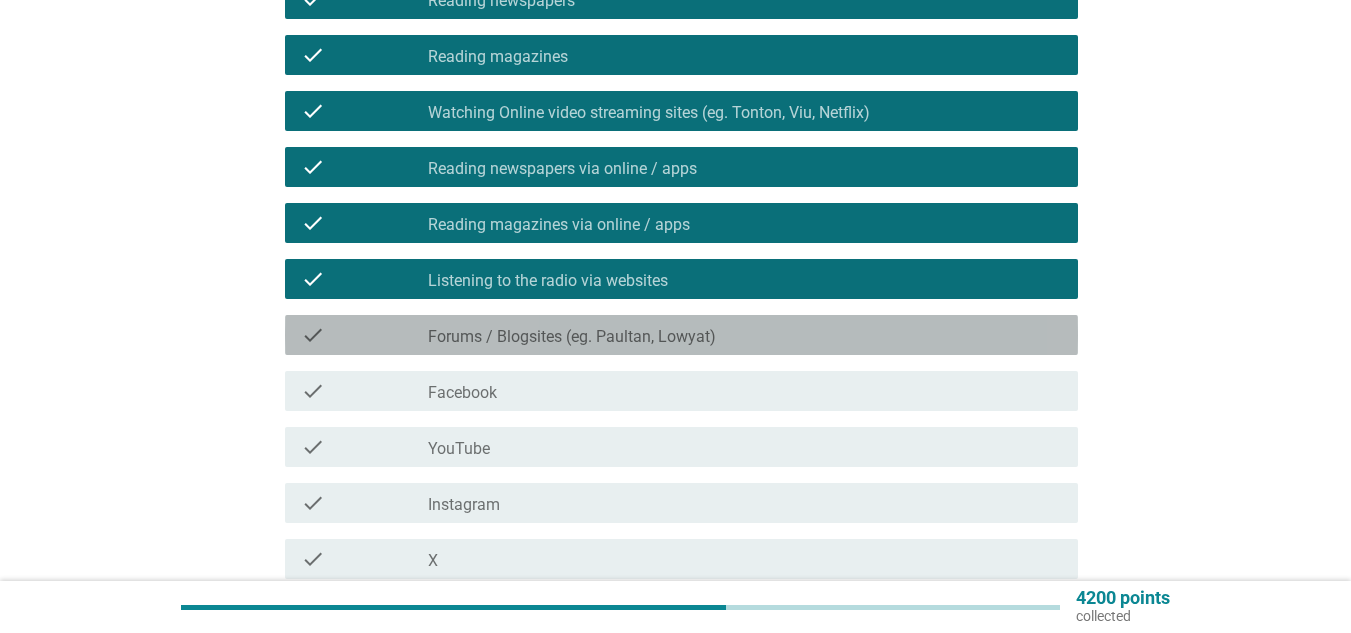 click on "Forums / Blogsites (eg. Paultan, Lowyat)" at bounding box center (572, 337) 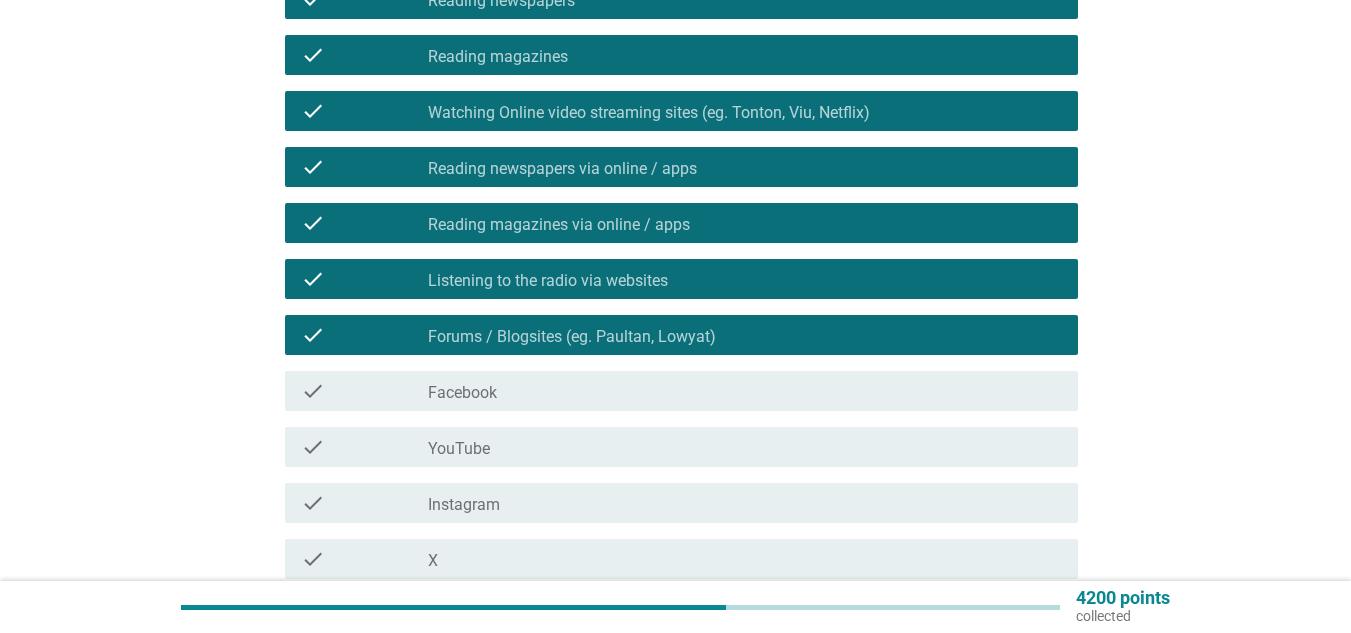 click on "check_box_outline_blank Facebook" at bounding box center [745, 391] 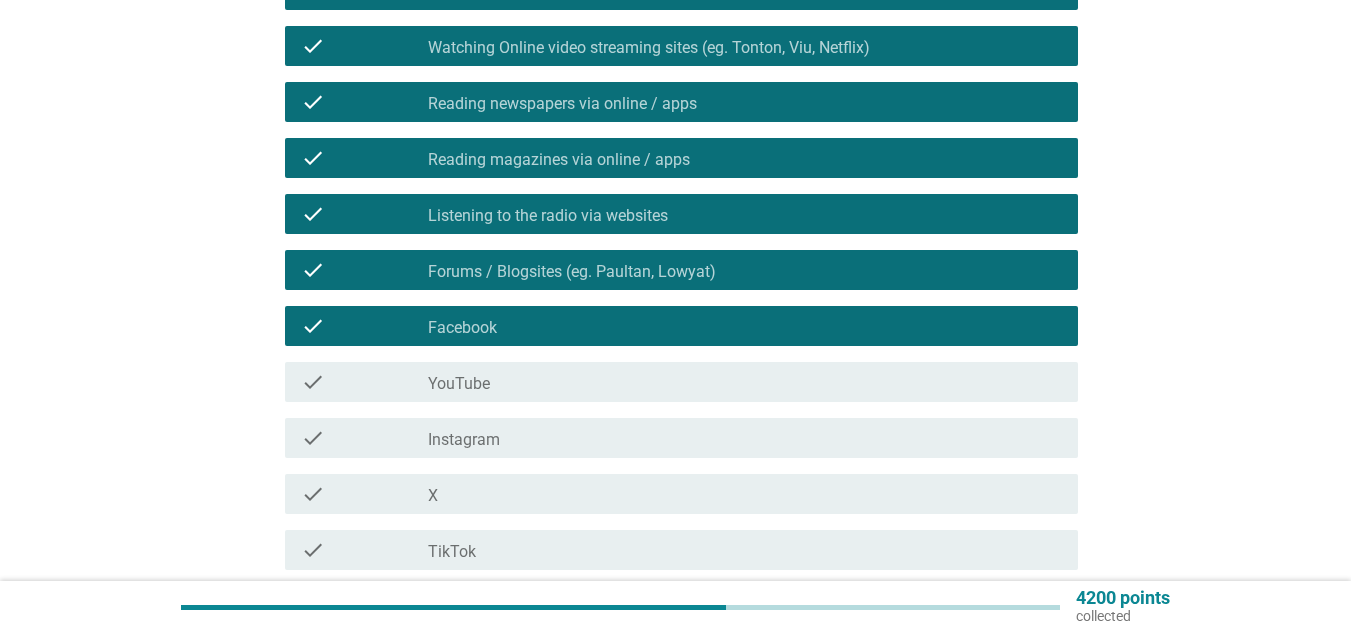 scroll, scrollTop: 600, scrollLeft: 0, axis: vertical 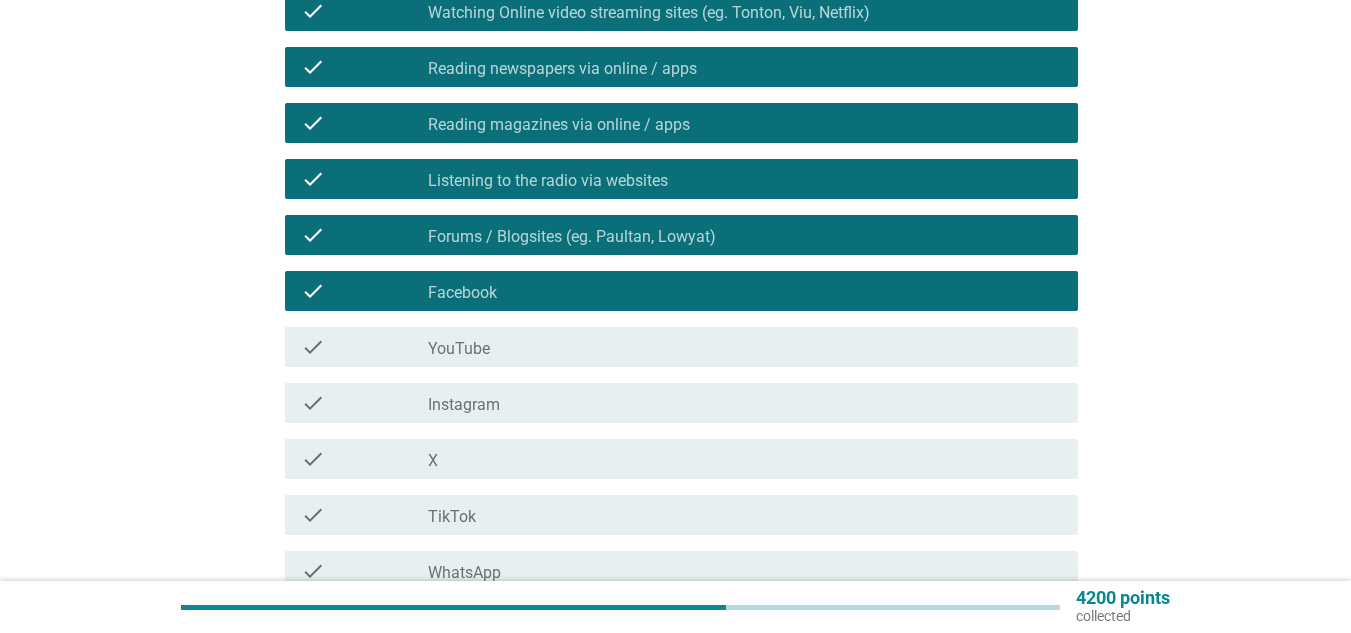 click on "check     check_box_outline_blank YouTube" at bounding box center (681, 347) 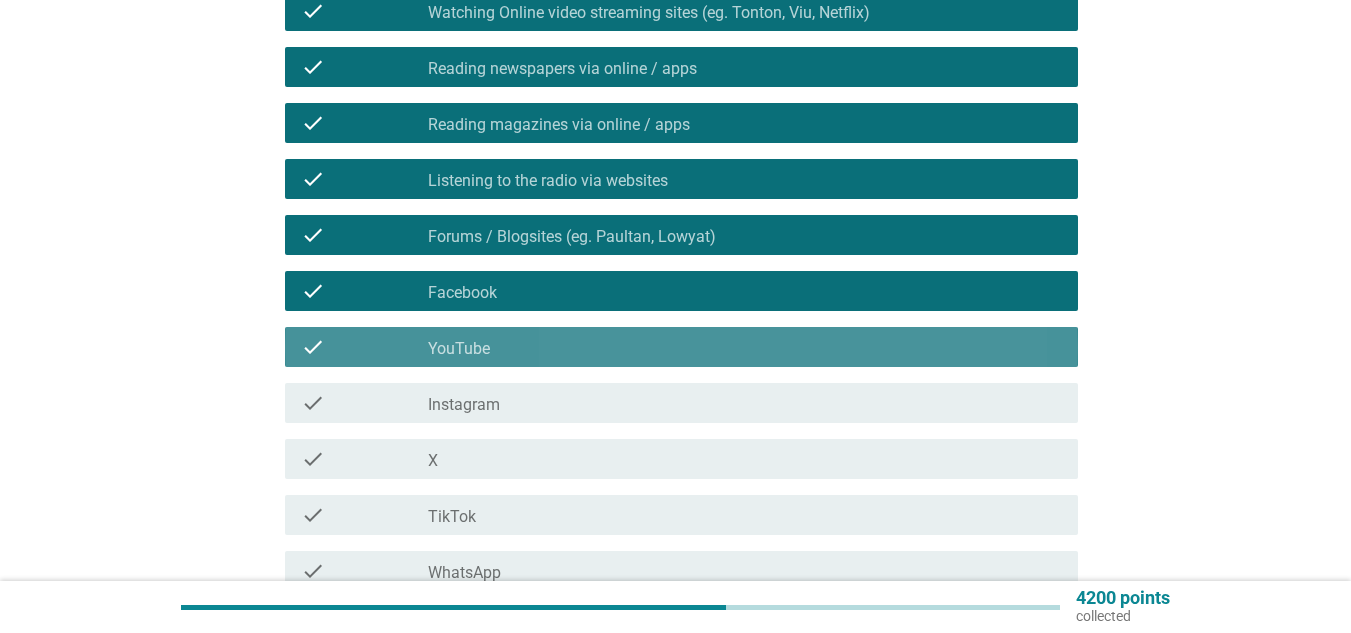 click on "check_box_outline_blank Instagram" at bounding box center (745, 403) 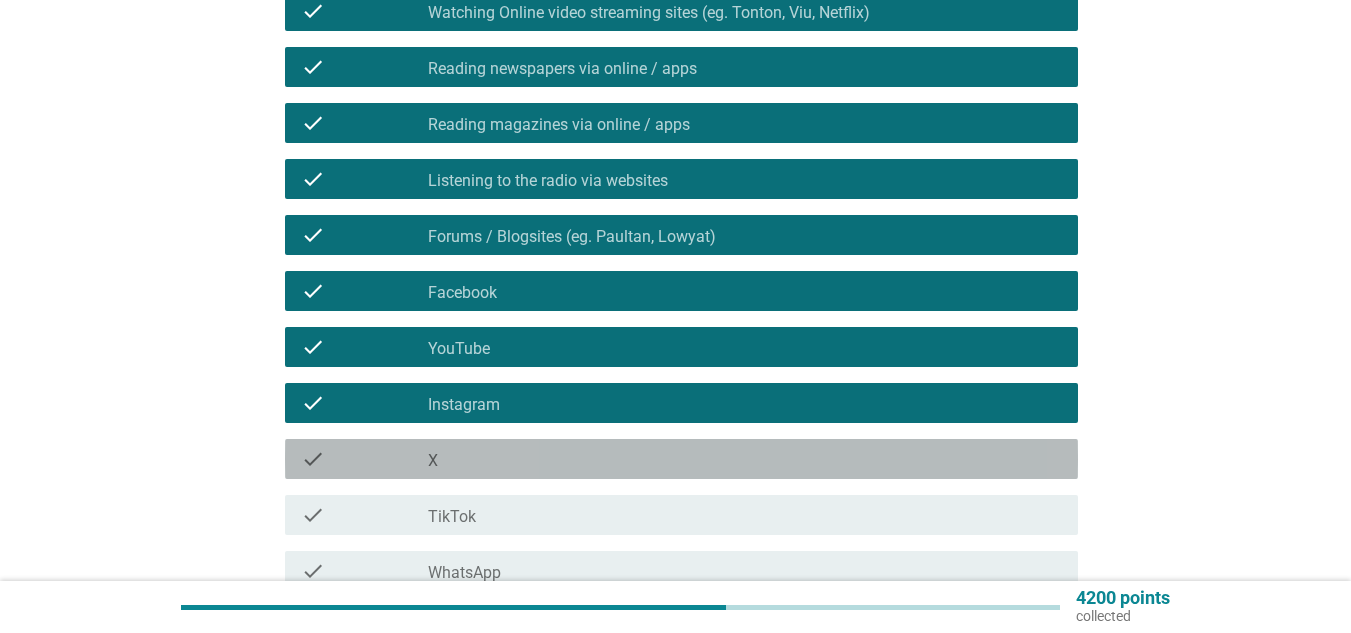 click on "check_box_outline_blank X" at bounding box center (745, 459) 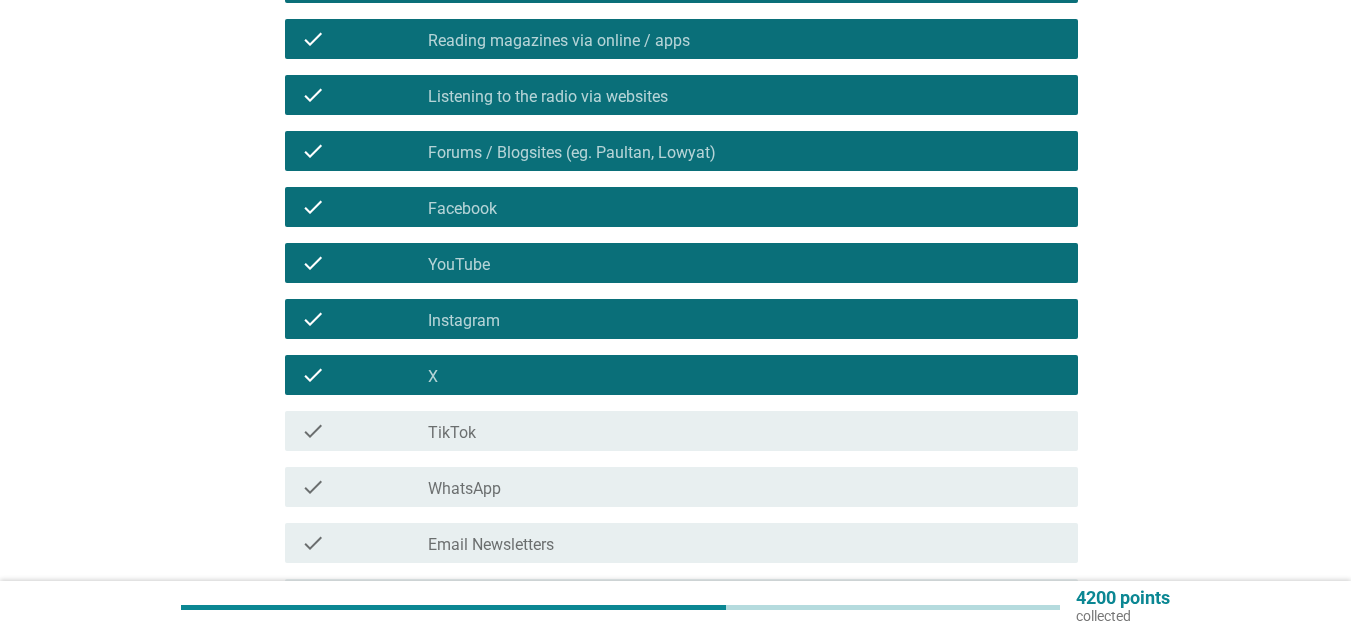 scroll, scrollTop: 800, scrollLeft: 0, axis: vertical 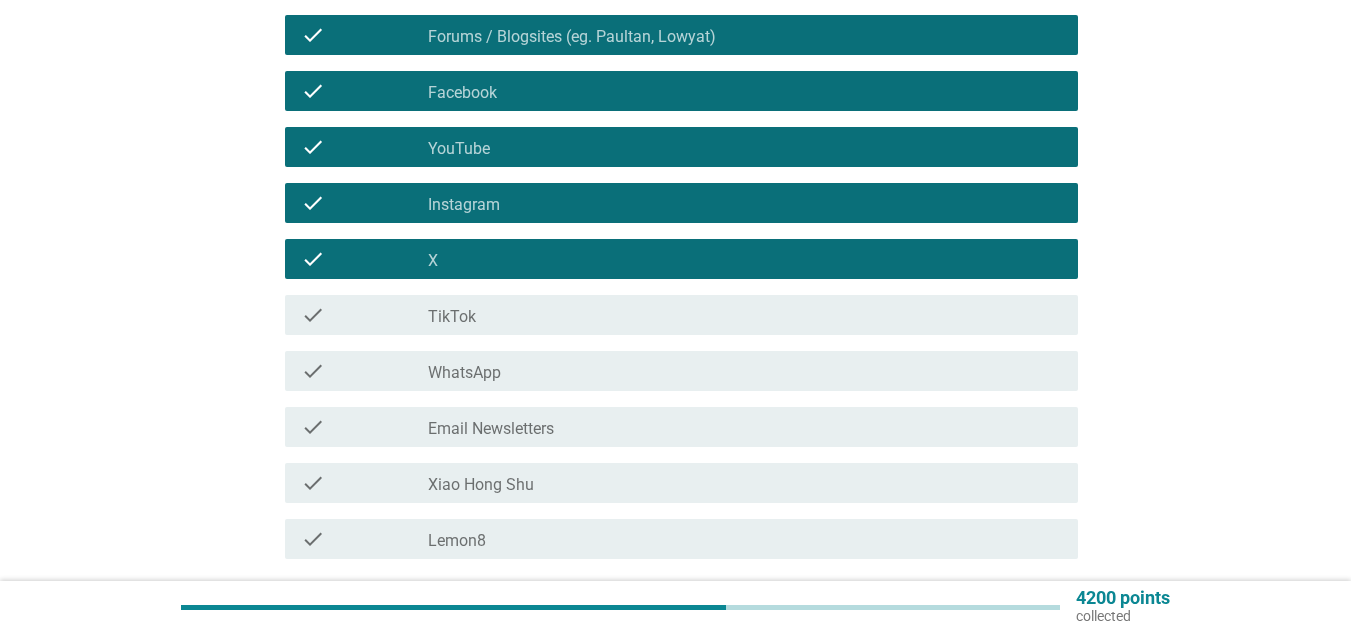 click on "check     check_box_outline_blank TikTok" at bounding box center (681, 315) 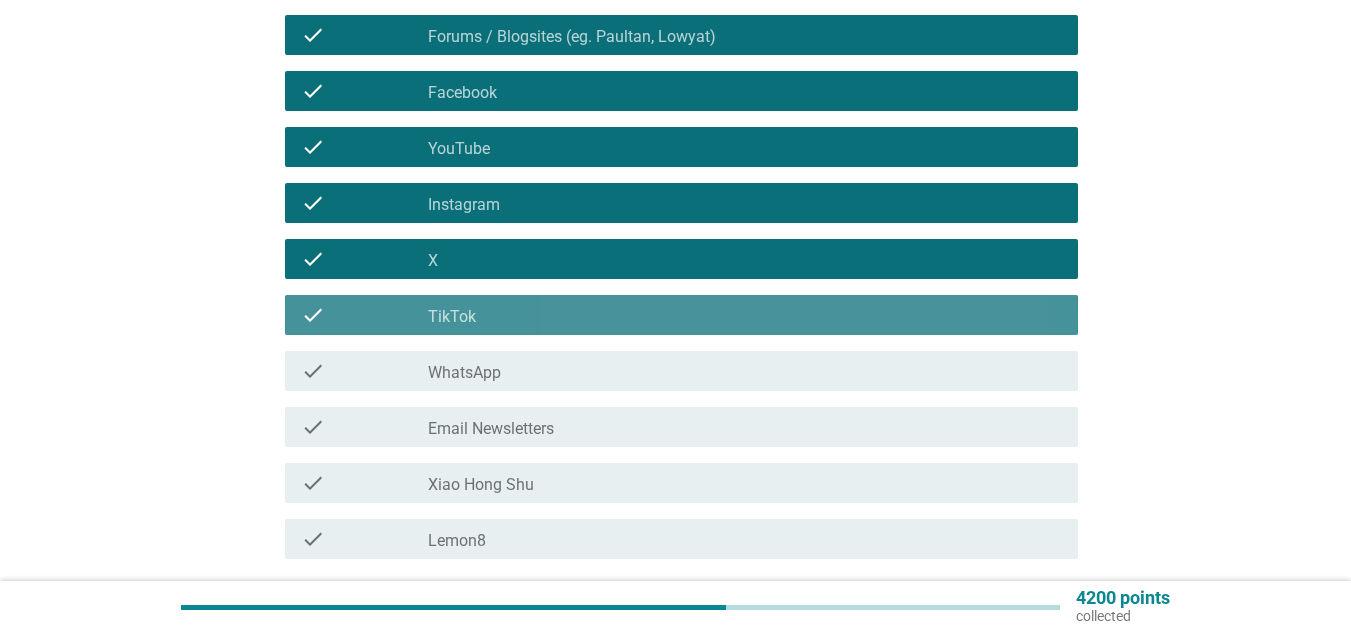 click on "check     check_box_outline_blank WhatsApp" at bounding box center (681, 371) 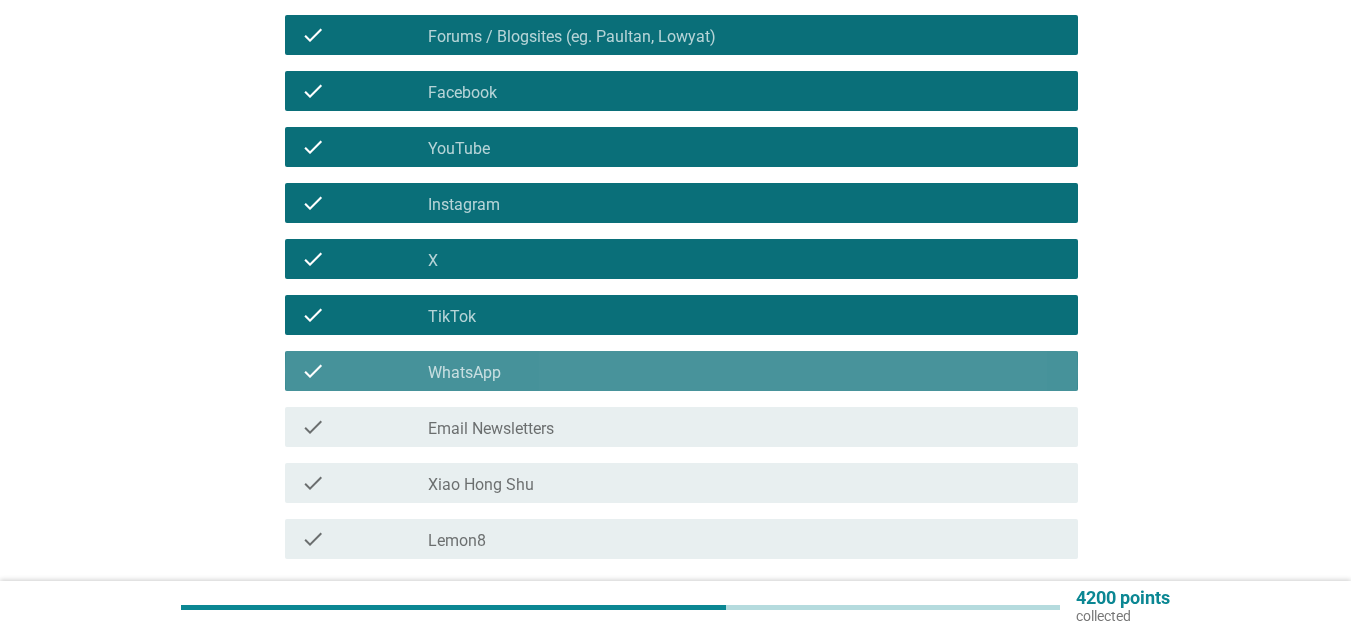 click on "check_box_outline_blank Email Newsletters" at bounding box center [745, 427] 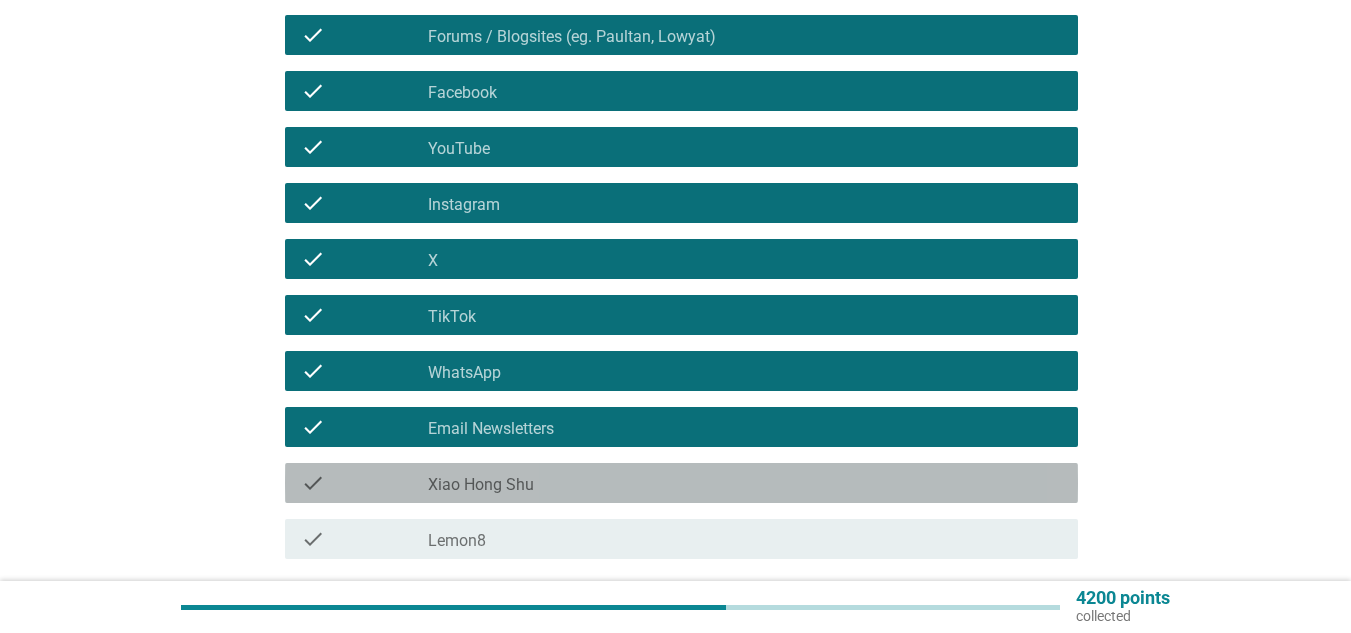 click on "check_box_outline_blank Xiao Hong Shu" at bounding box center (745, 483) 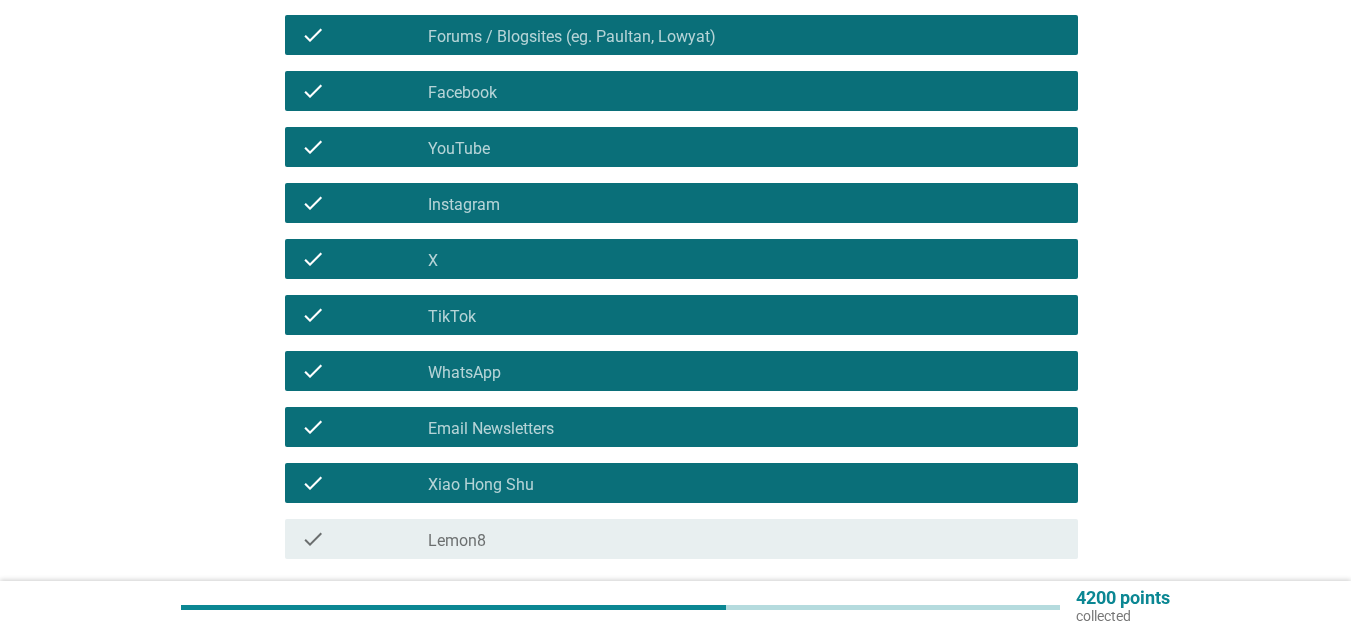 click on "check     check_box_outline_blank Xiao Hong Shu" at bounding box center (681, 483) 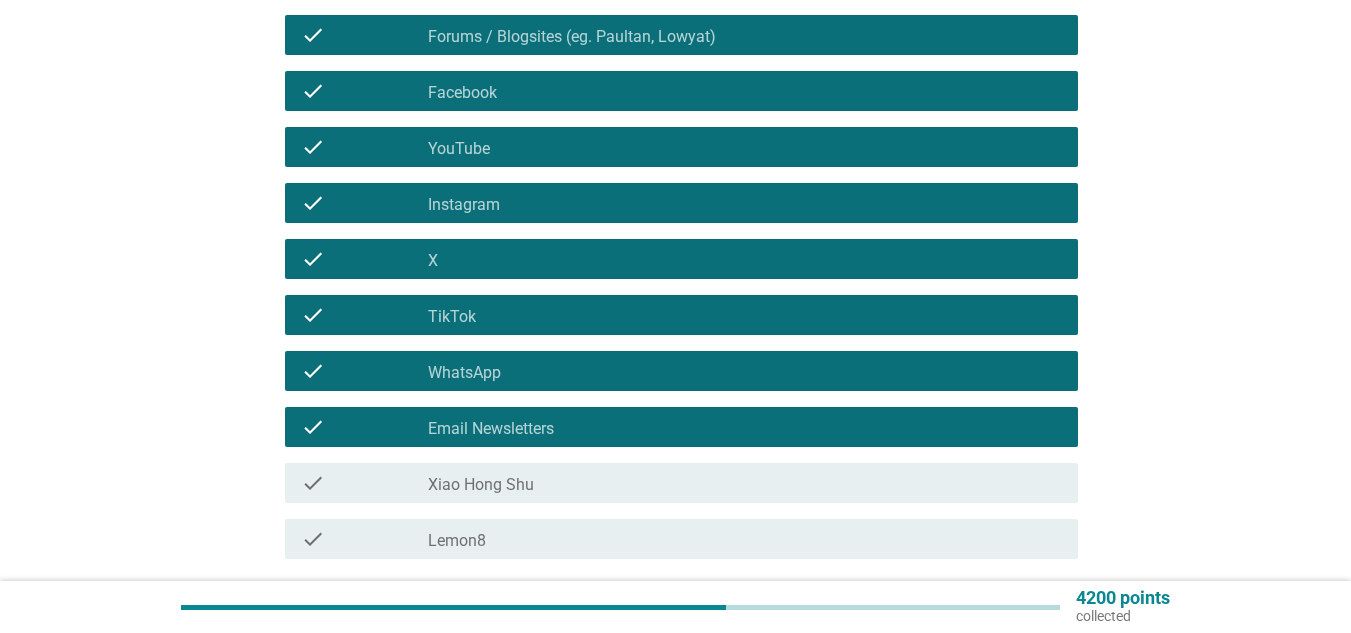 click on "check     check_box_outline_blank Lemon8" at bounding box center (681, 539) 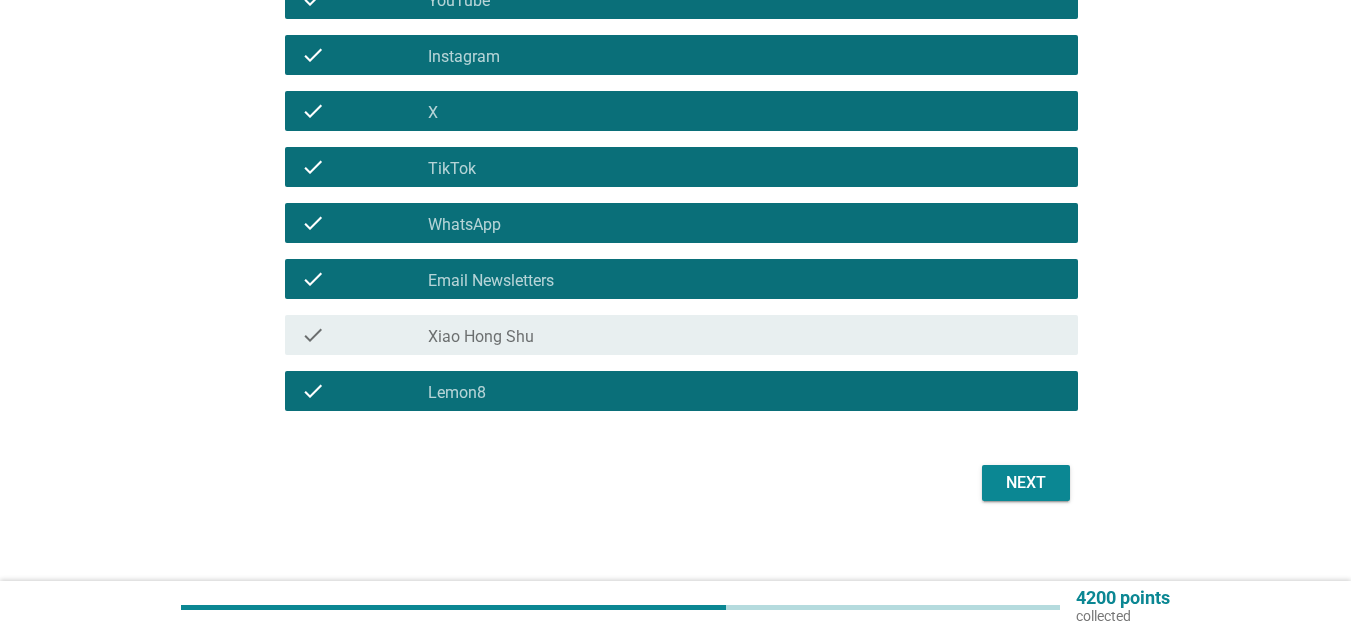 scroll, scrollTop: 964, scrollLeft: 0, axis: vertical 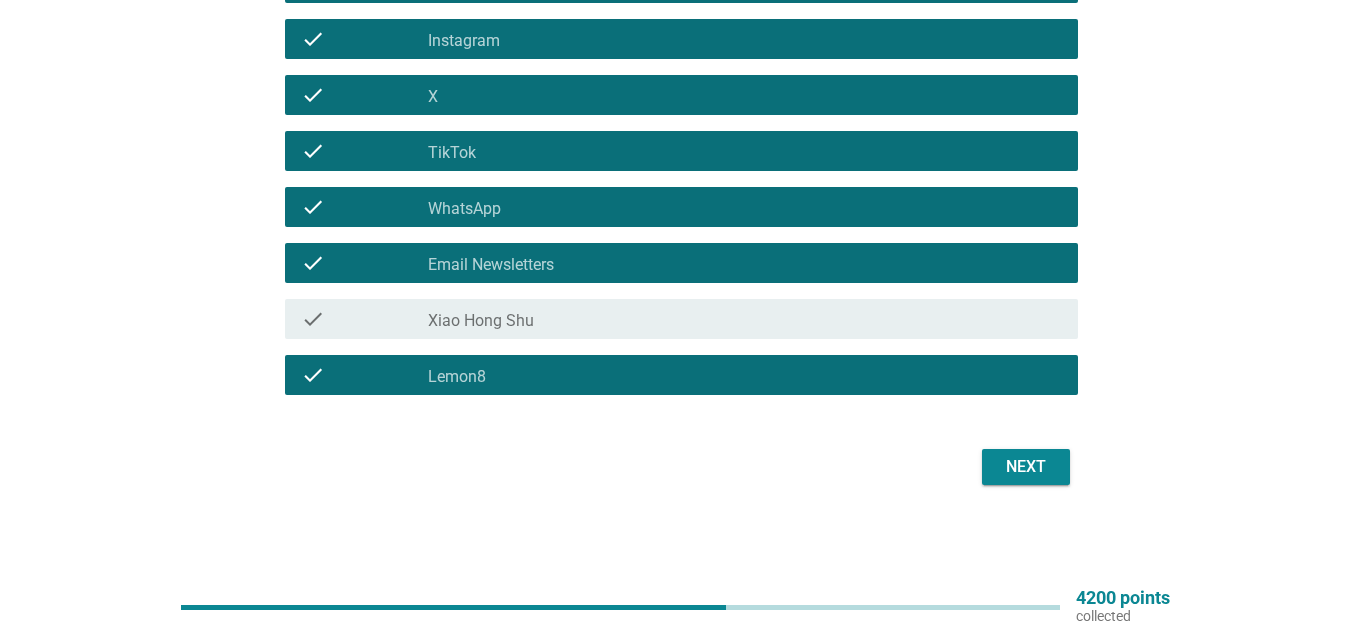 click on "Next" at bounding box center [1026, 467] 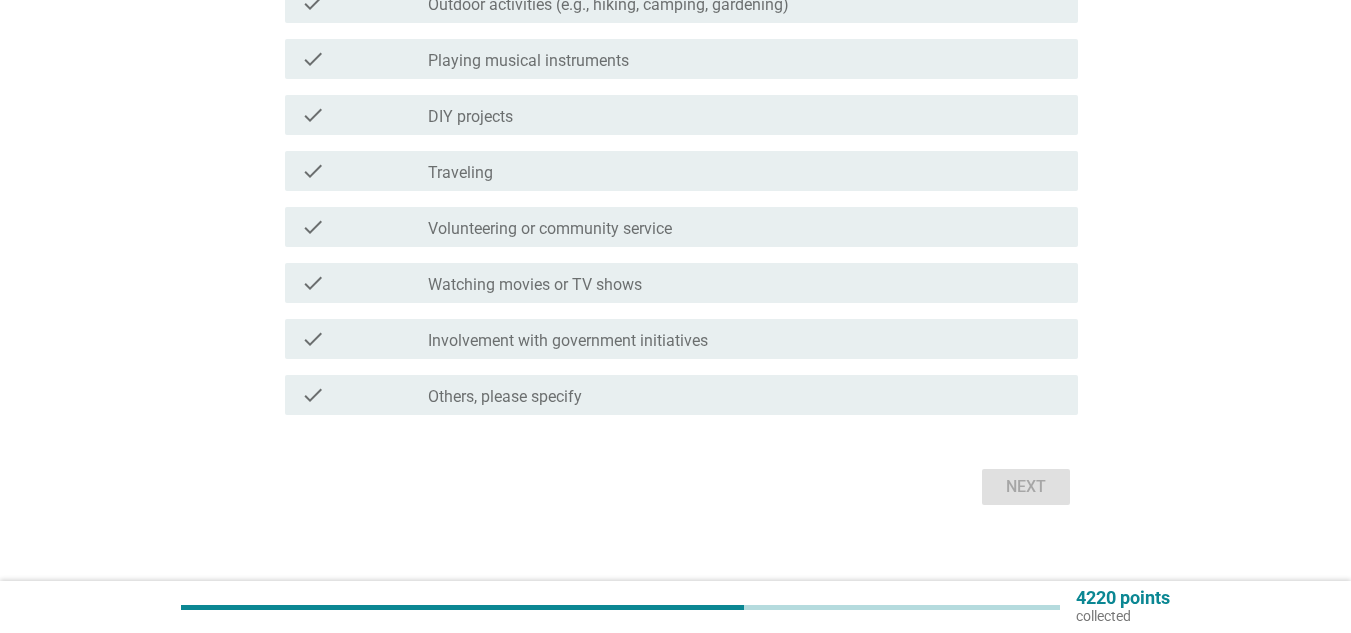 scroll, scrollTop: 0, scrollLeft: 0, axis: both 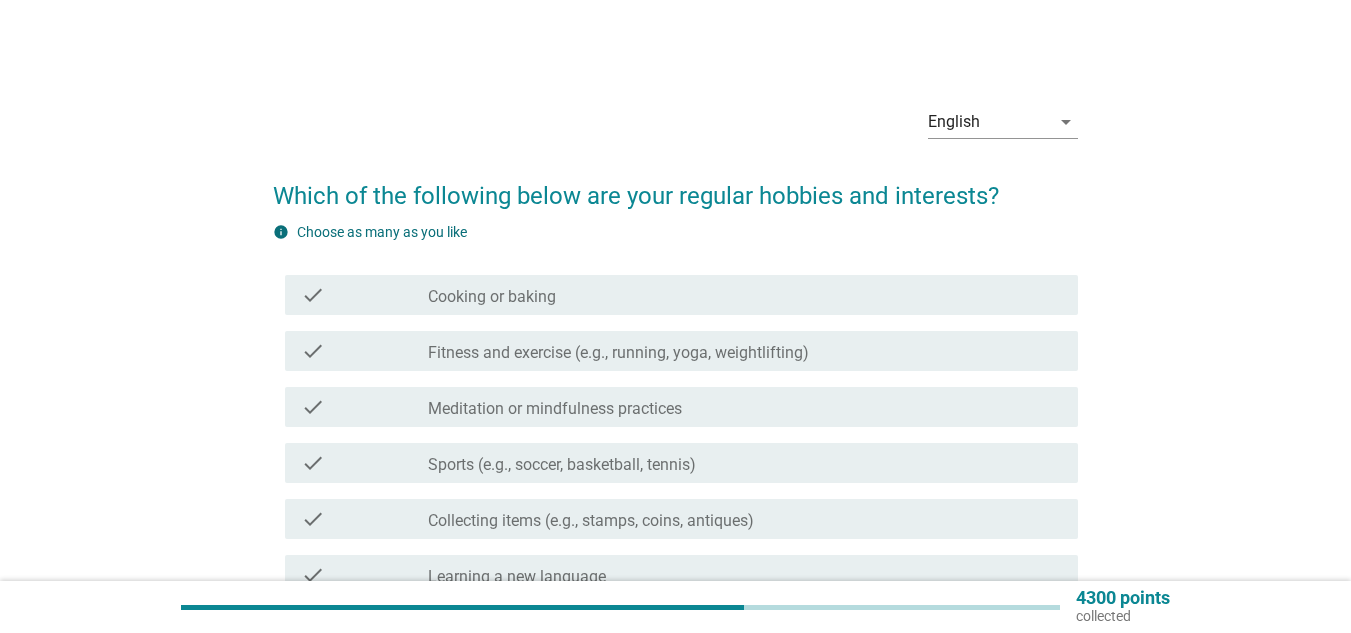 click on "Cooking or baking" at bounding box center [492, 297] 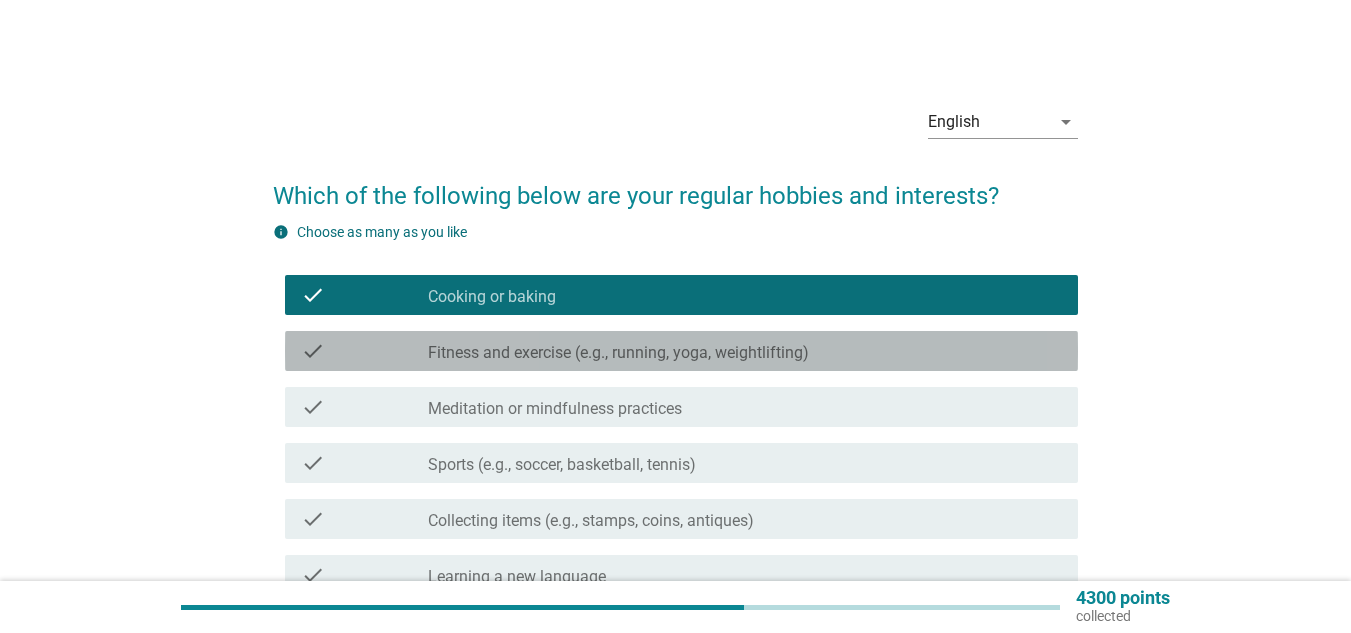 click on "Fitness and exercise (e.g., running, yoga, weightlifting)" at bounding box center (618, 353) 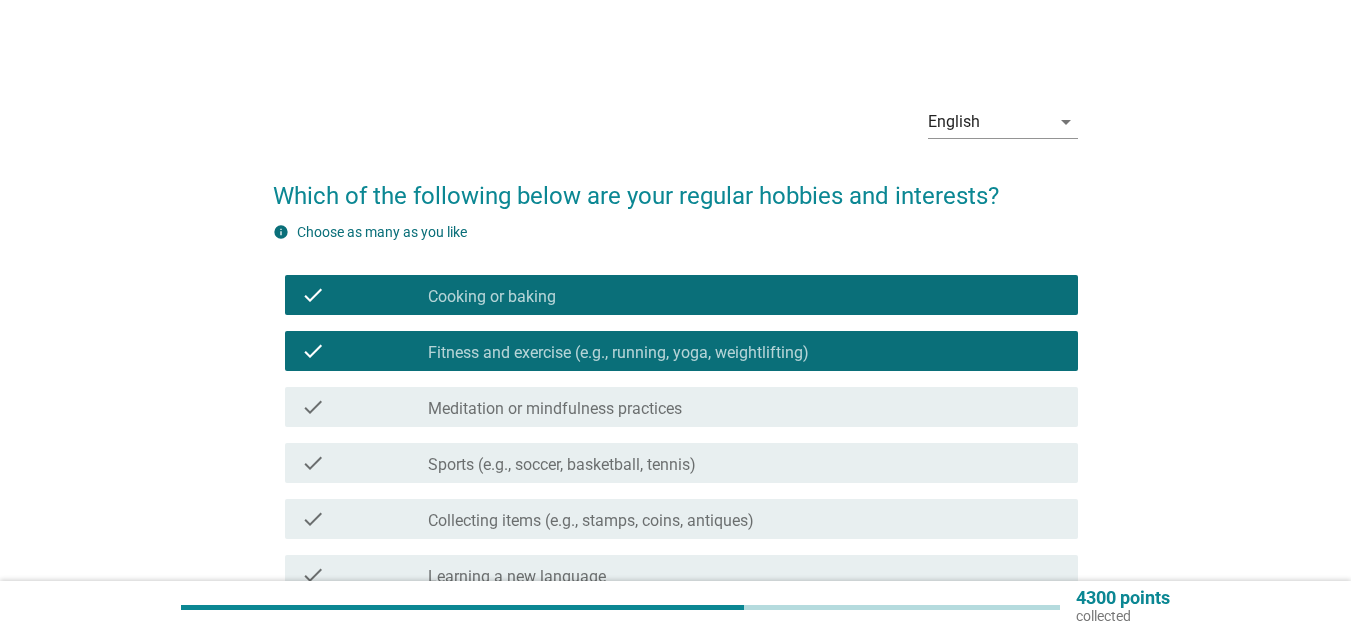 click on "check_box_outline_blank Meditation or mindfulness practices" at bounding box center (745, 407) 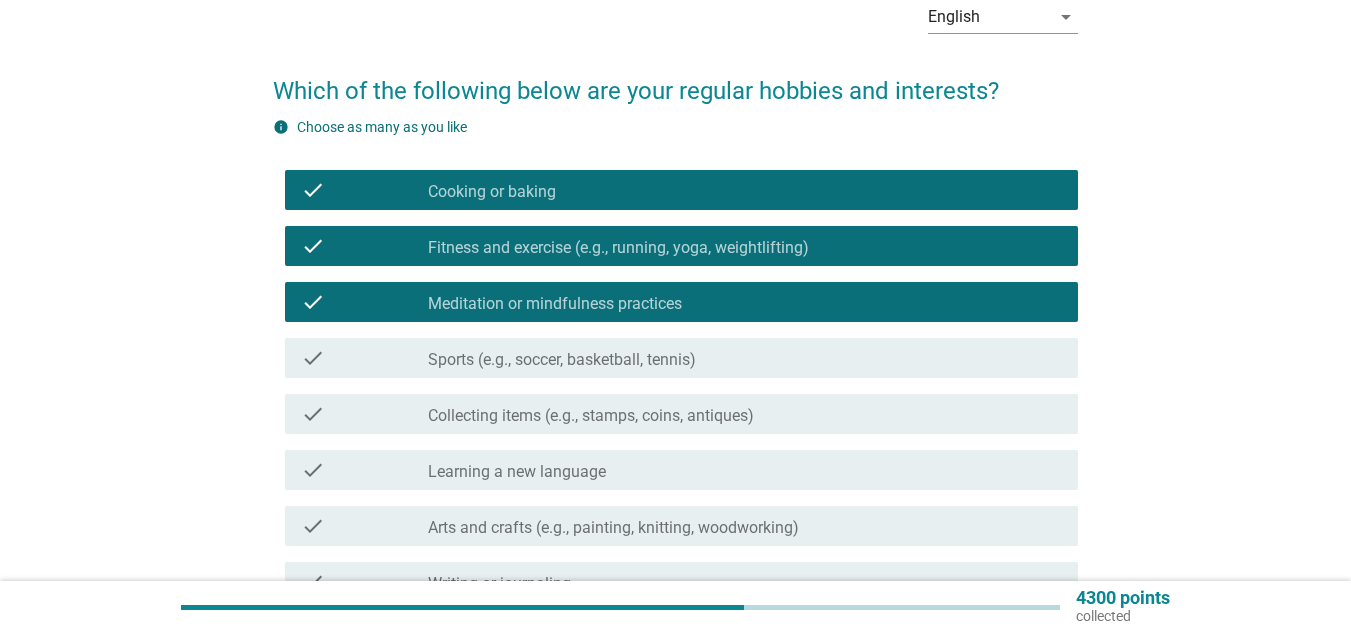 scroll, scrollTop: 200, scrollLeft: 0, axis: vertical 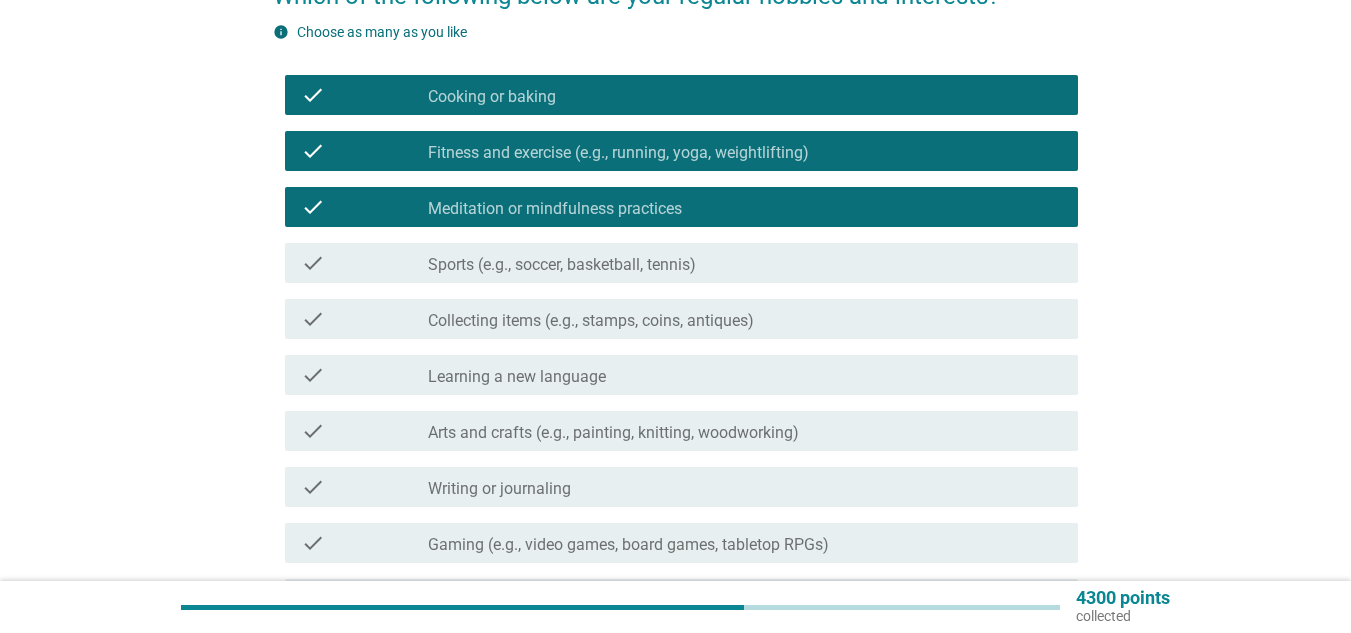 click on "Sports (e.g., soccer, basketball, tennis)" at bounding box center (562, 265) 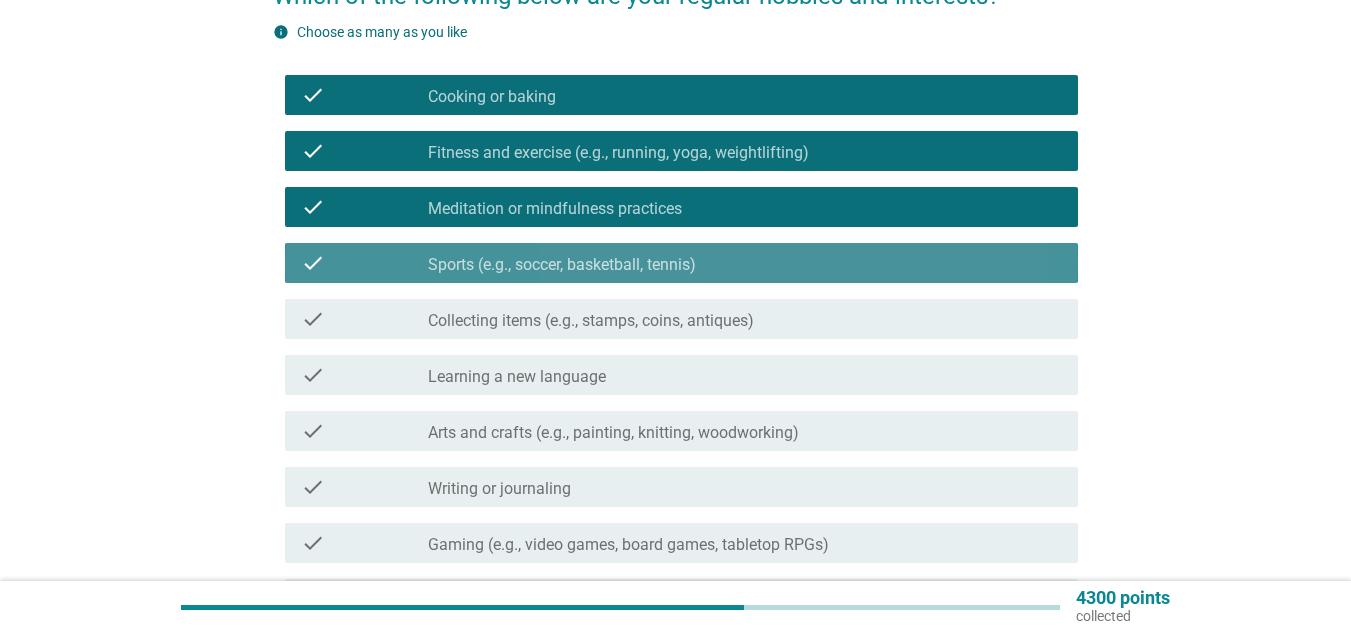 click on "Collecting items (e.g., stamps, coins, antiques)" at bounding box center (591, 321) 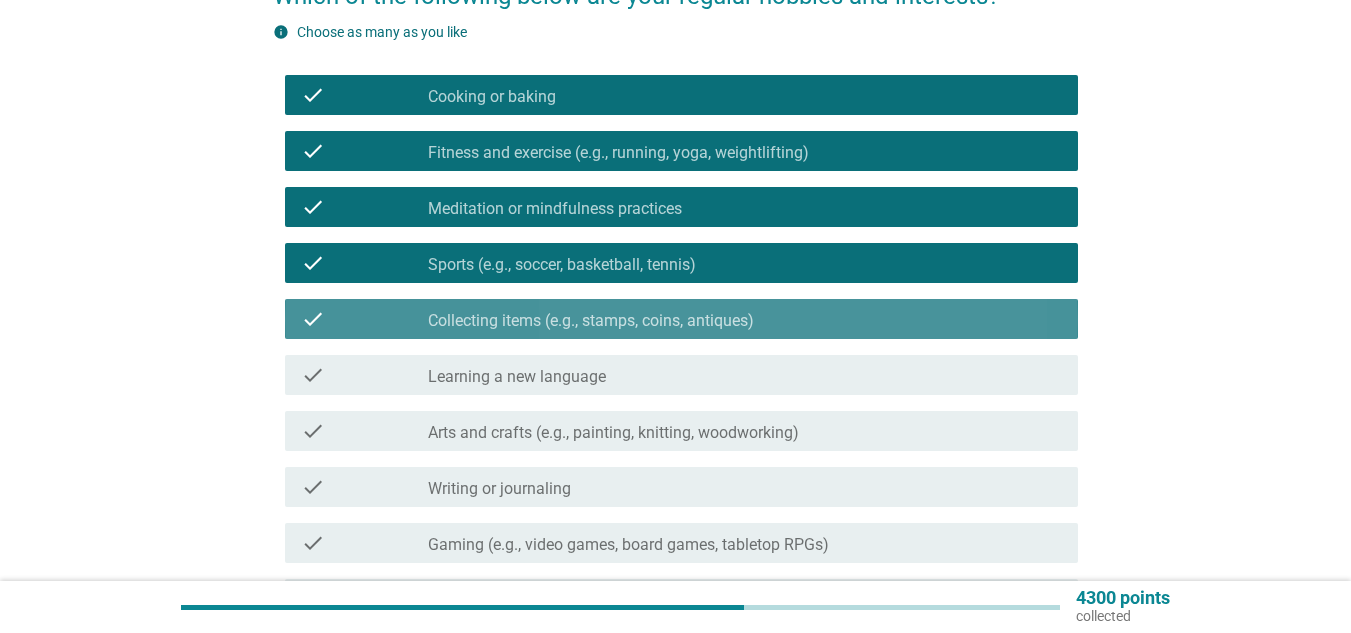 click on "Learning a new language" at bounding box center [517, 377] 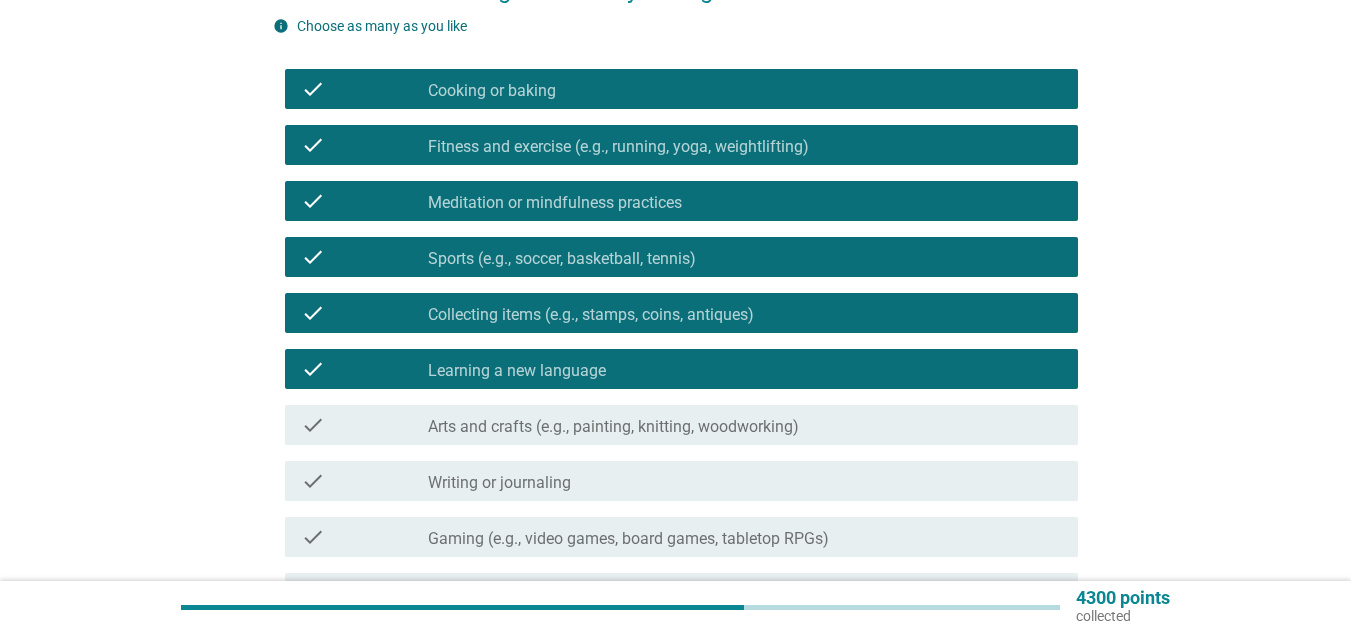 scroll, scrollTop: 300, scrollLeft: 0, axis: vertical 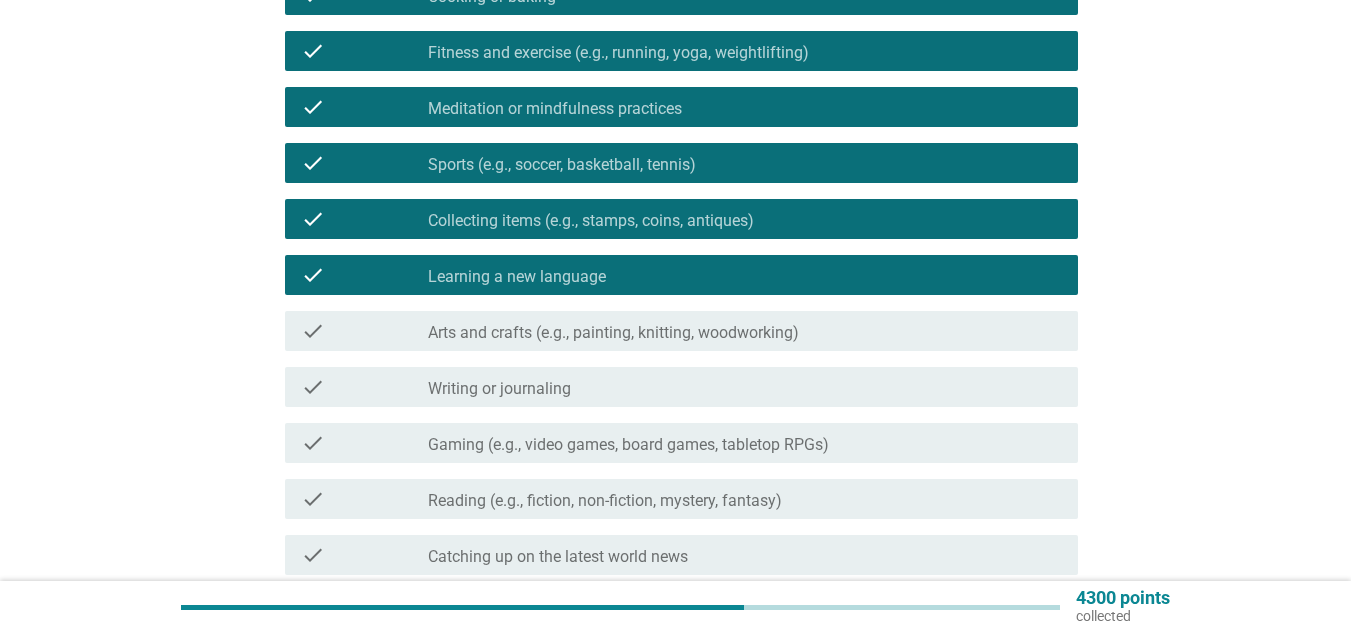 click on "Arts and crafts (e.g., painting, knitting, woodworking)" at bounding box center [613, 333] 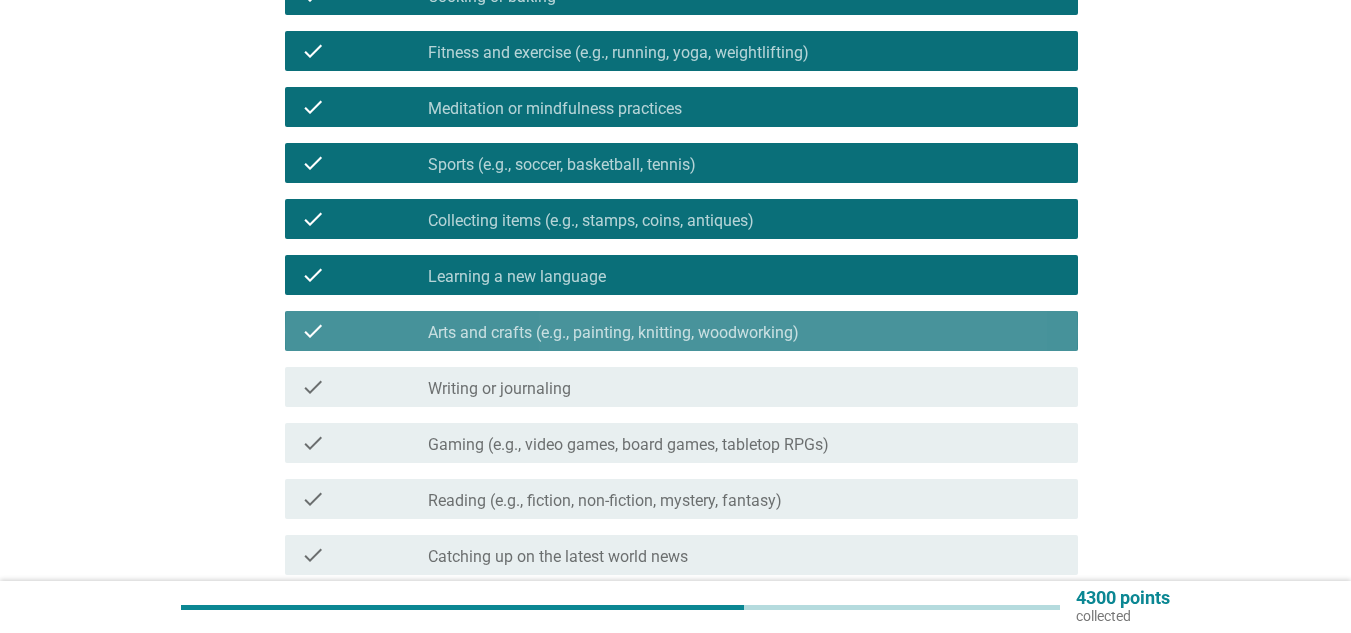 click on "check_box_outline_blank Writing or journaling" at bounding box center (745, 387) 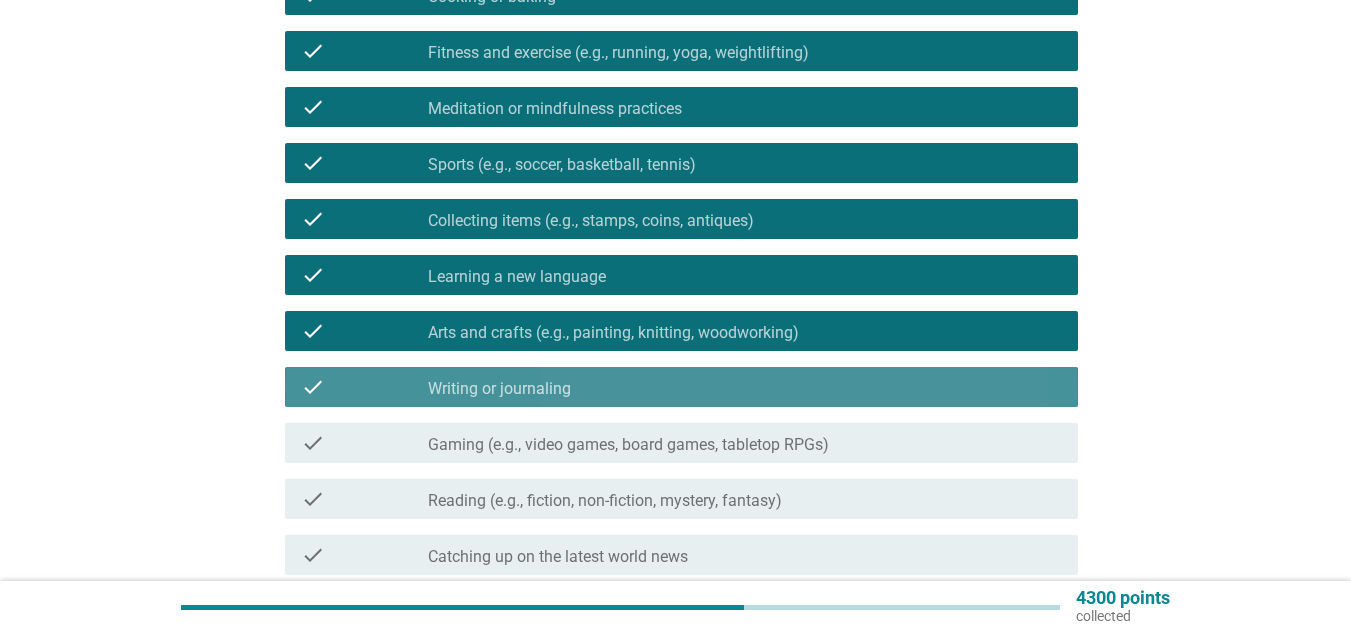 click on "Gaming (e.g., video games, board games, tabletop RPGs)" at bounding box center [628, 445] 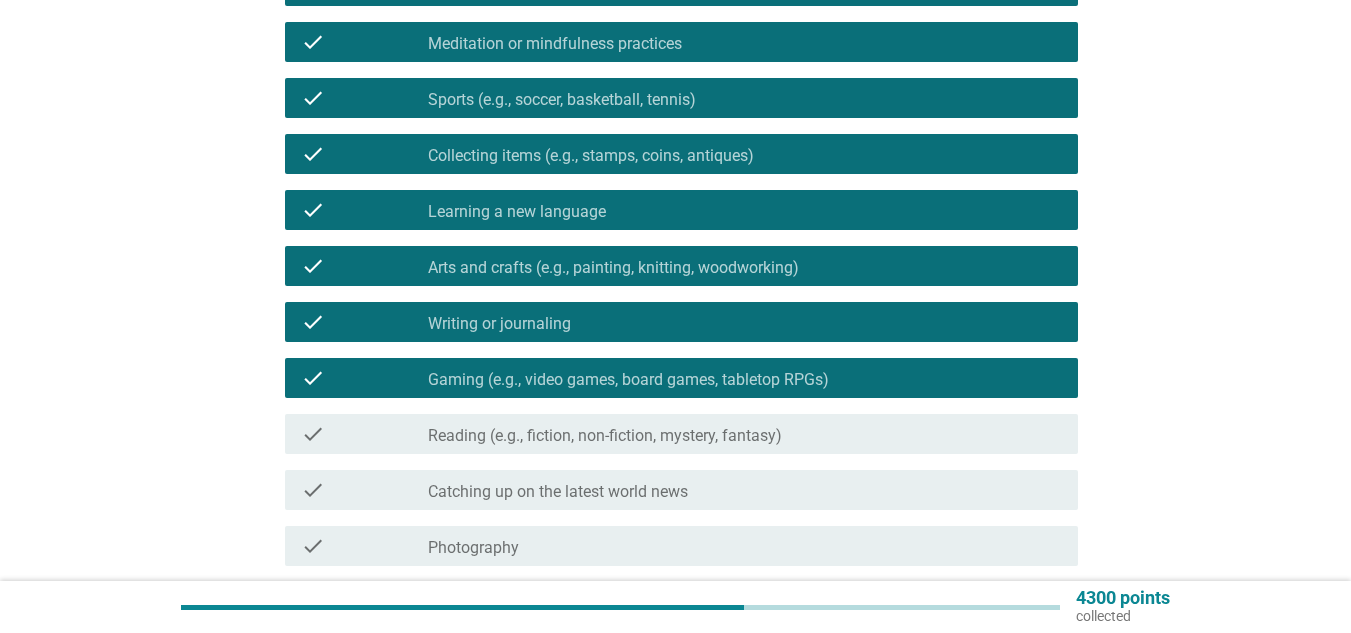 scroll, scrollTop: 400, scrollLeft: 0, axis: vertical 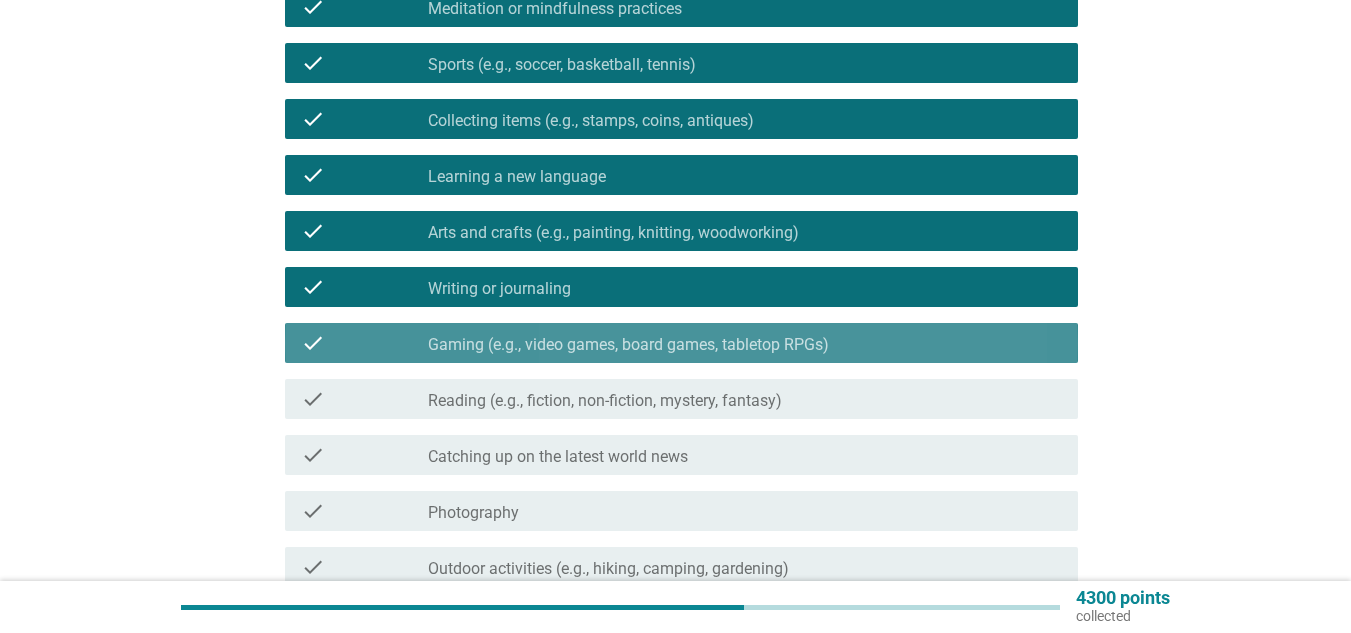 click on "Gaming (e.g., video games, board games, tabletop RPGs)" at bounding box center [628, 345] 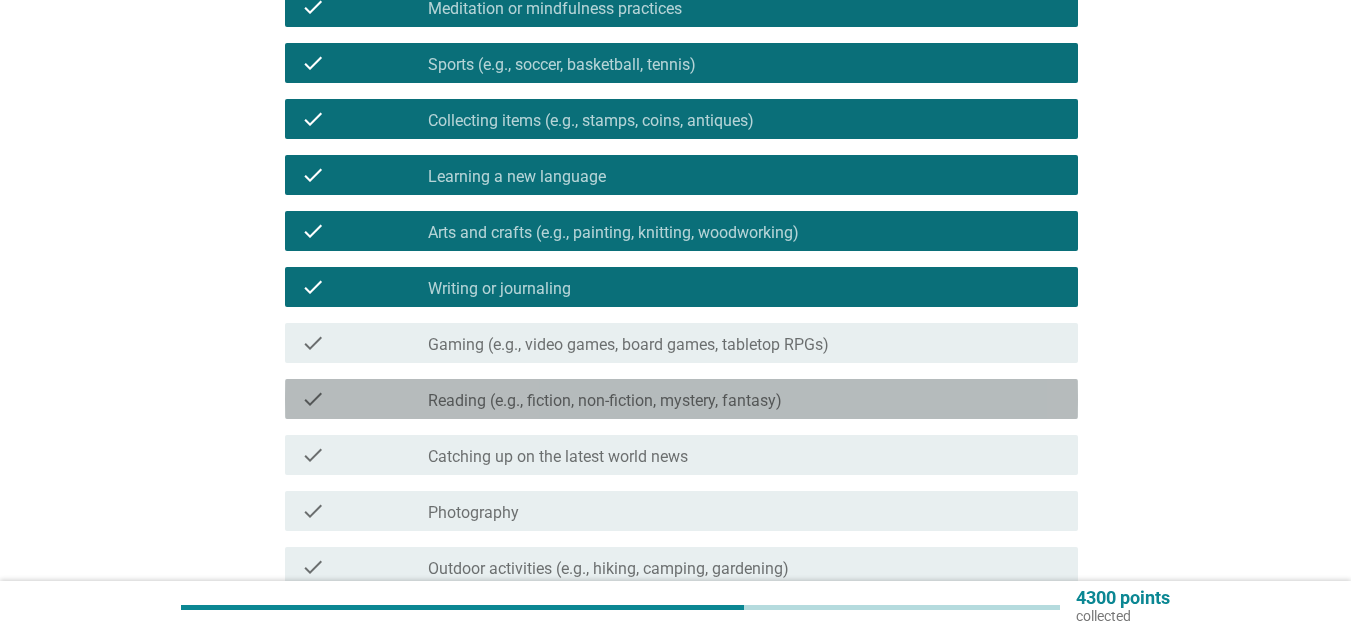 click on "Reading (e.g., fiction, non-fiction, mystery, fantasy)" at bounding box center [605, 401] 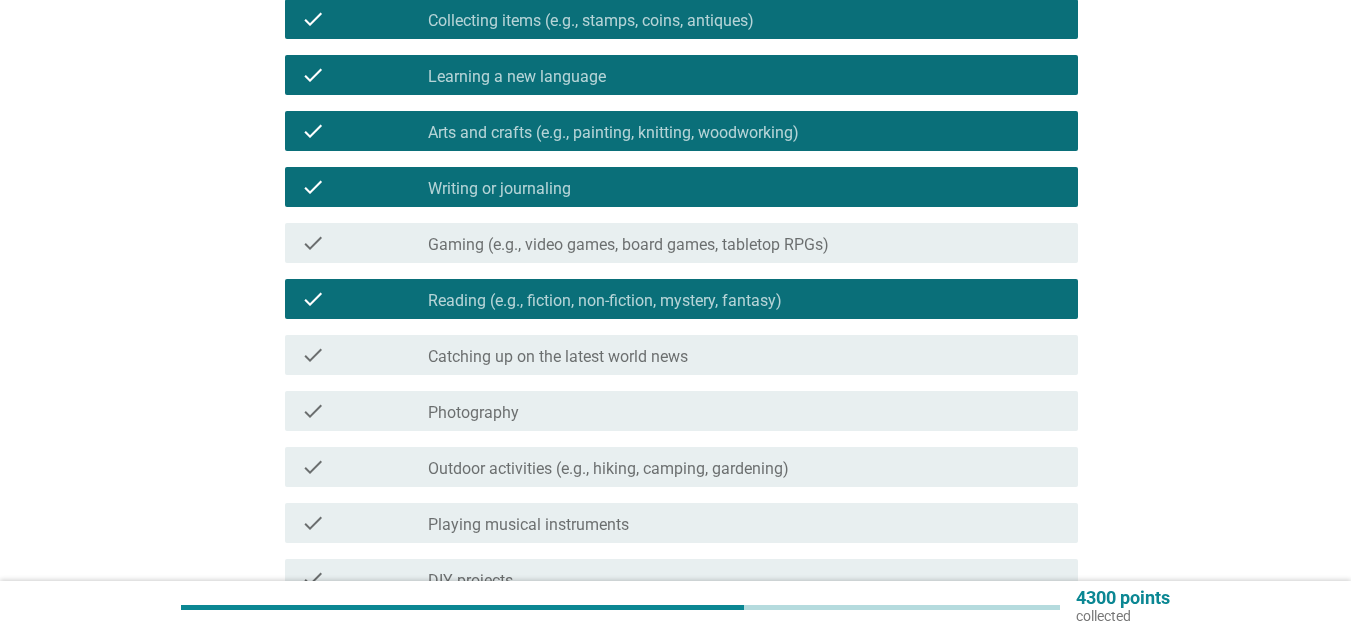 click on "Catching up on the latest world news" at bounding box center (558, 357) 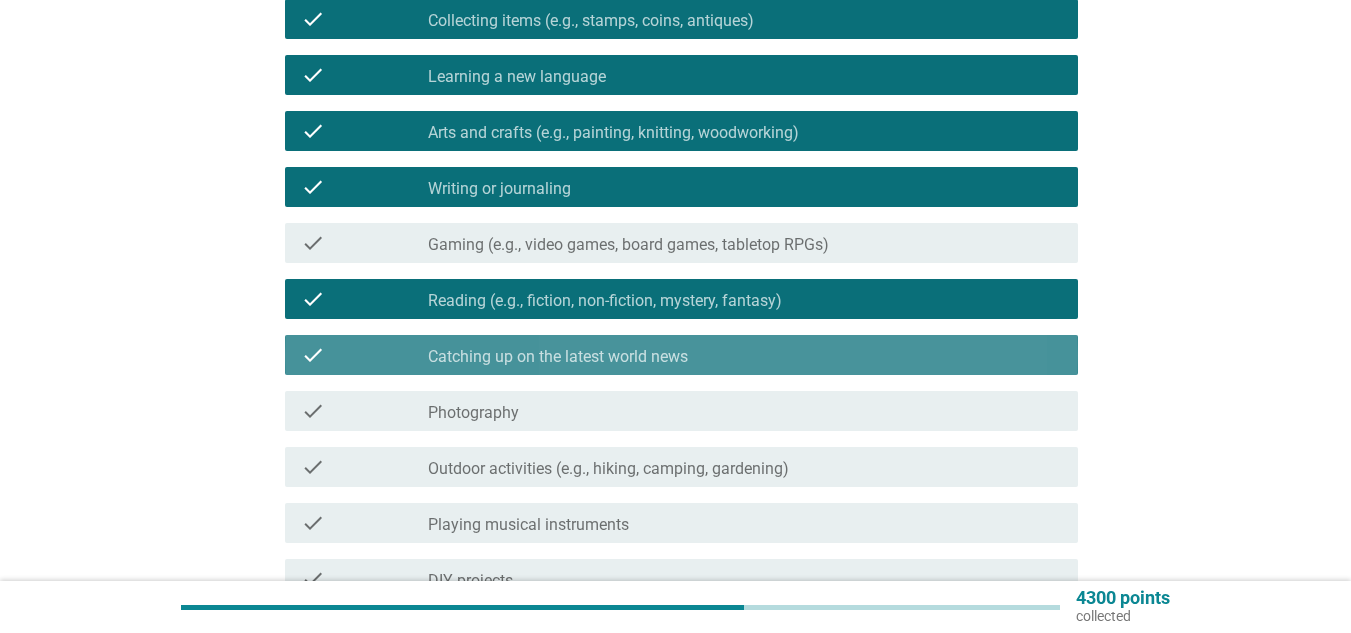 click on "check     check_box_outline_blank Photography" at bounding box center [681, 411] 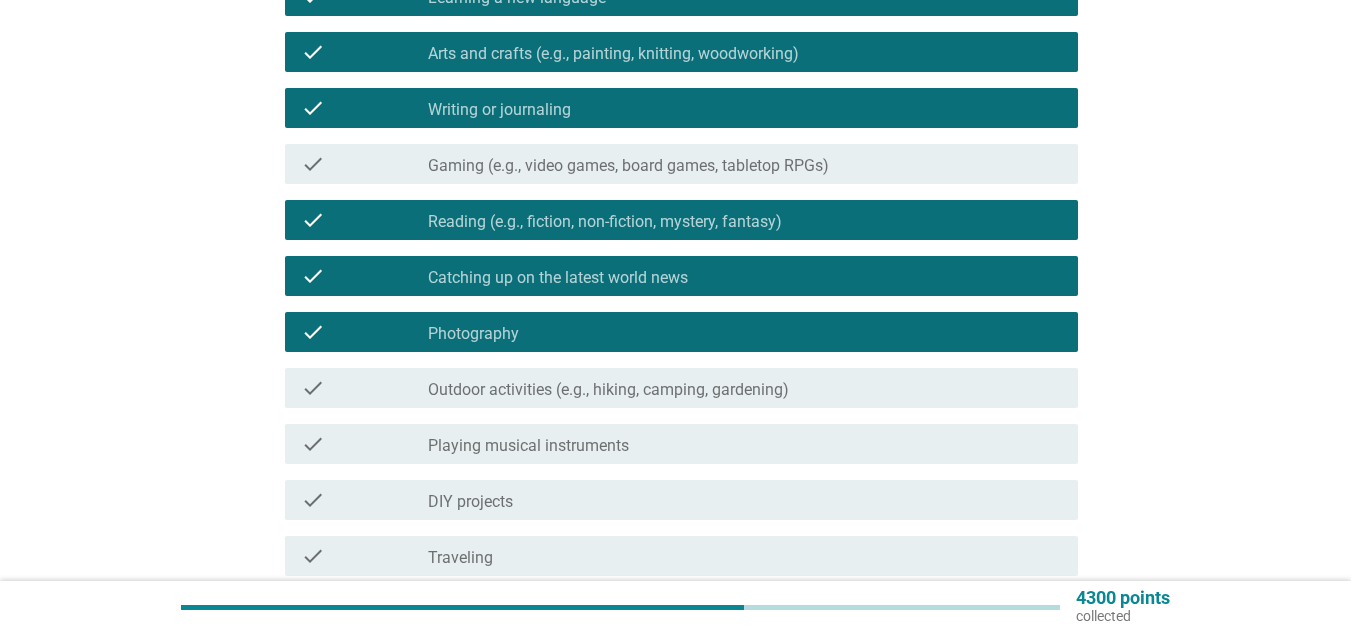 scroll, scrollTop: 700, scrollLeft: 0, axis: vertical 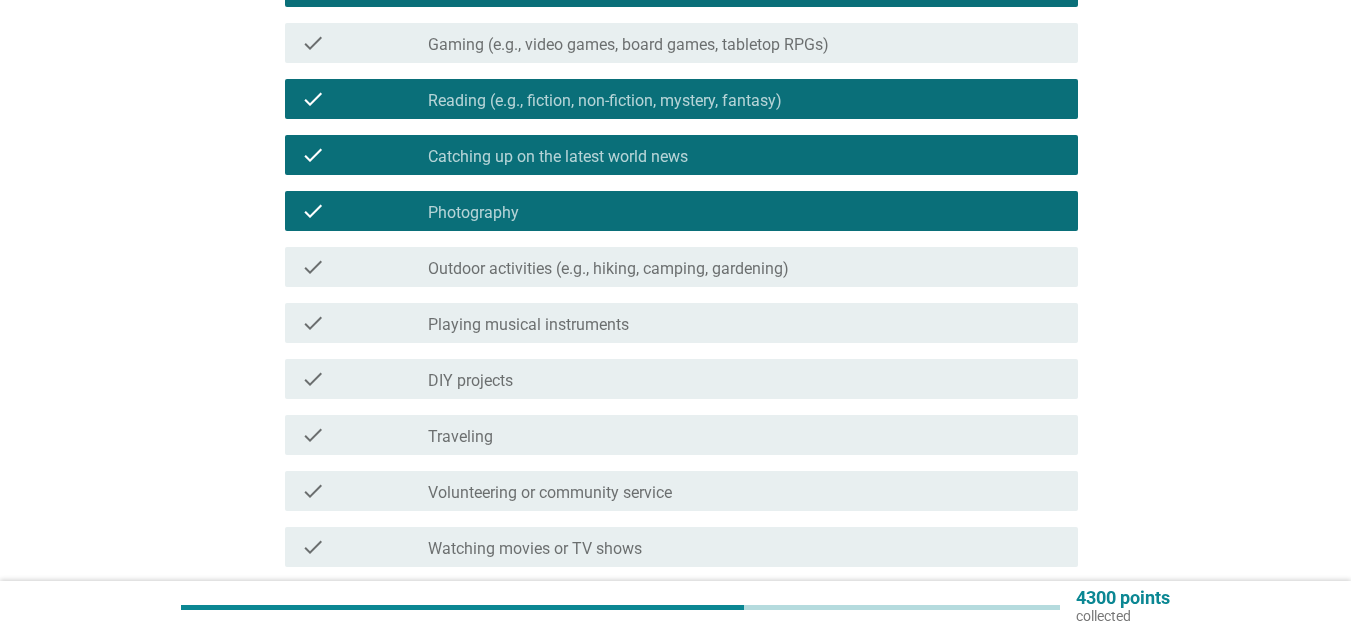 click on "check     check_box_outline_blank Outdoor activities (e.g., hiking, camping, gardening)" at bounding box center (681, 267) 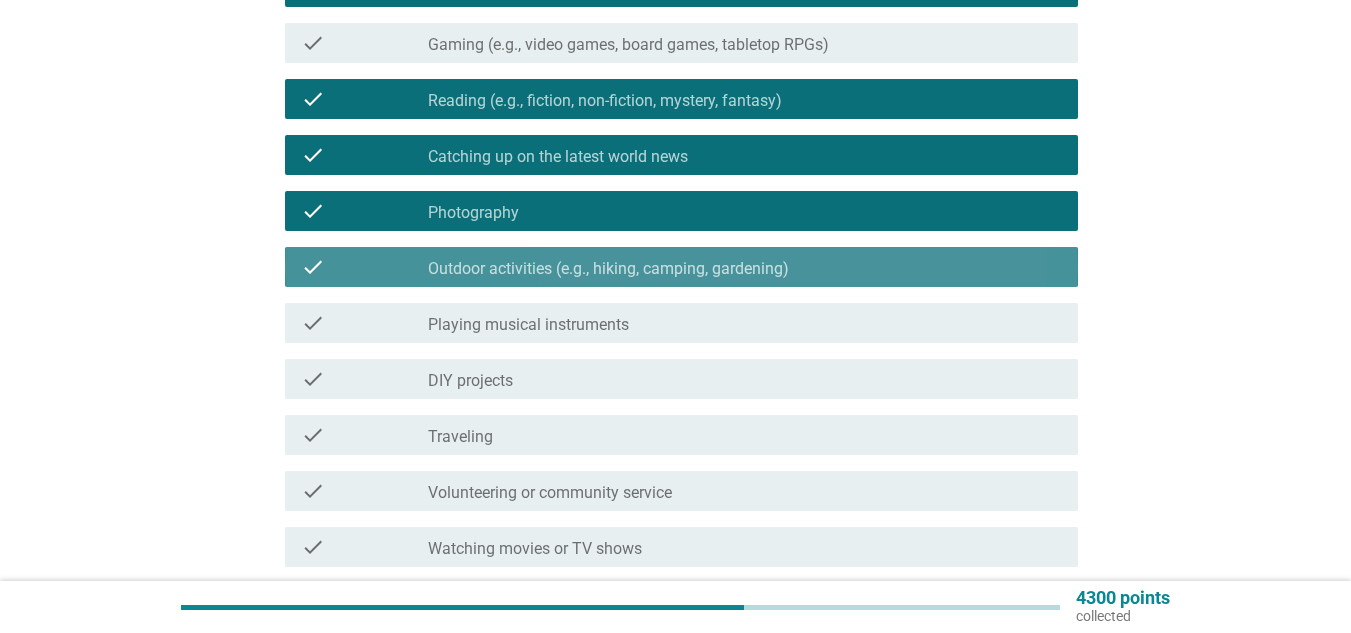 click on "check     check_box_outline_blank Playing musical instruments" at bounding box center (681, 323) 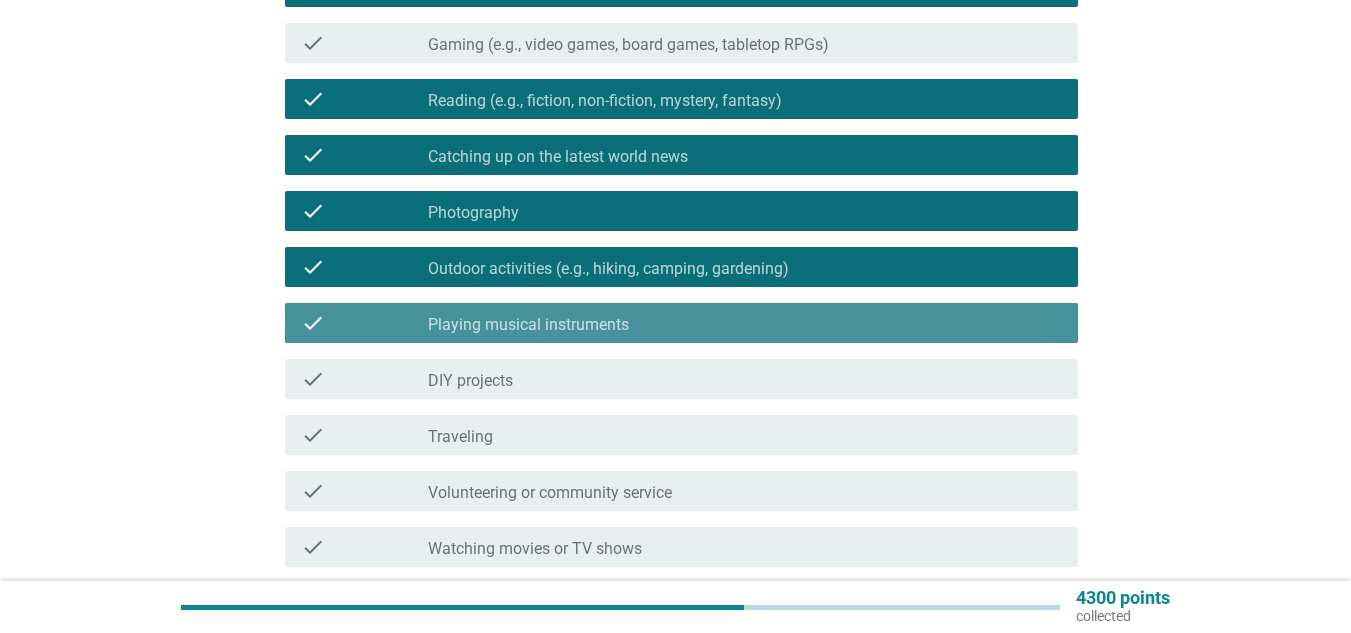 click on "check_box_outline_blank DIY projects" at bounding box center [745, 379] 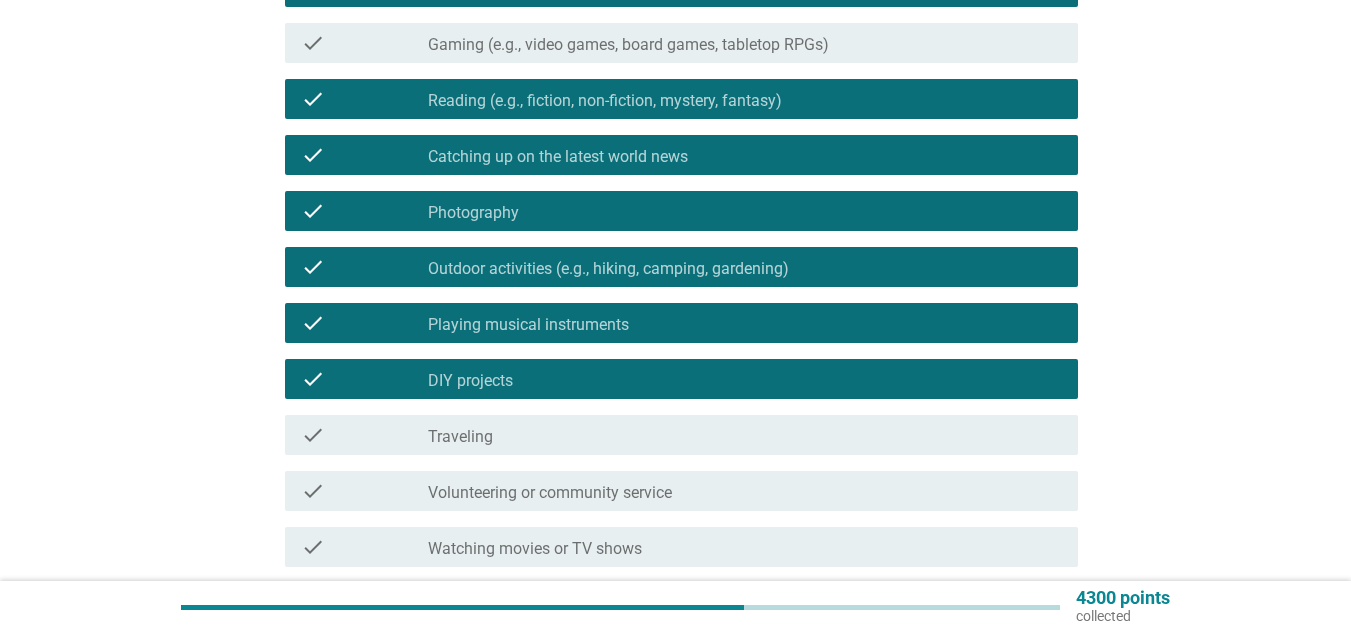 click on "Playing musical instruments" at bounding box center (528, 325) 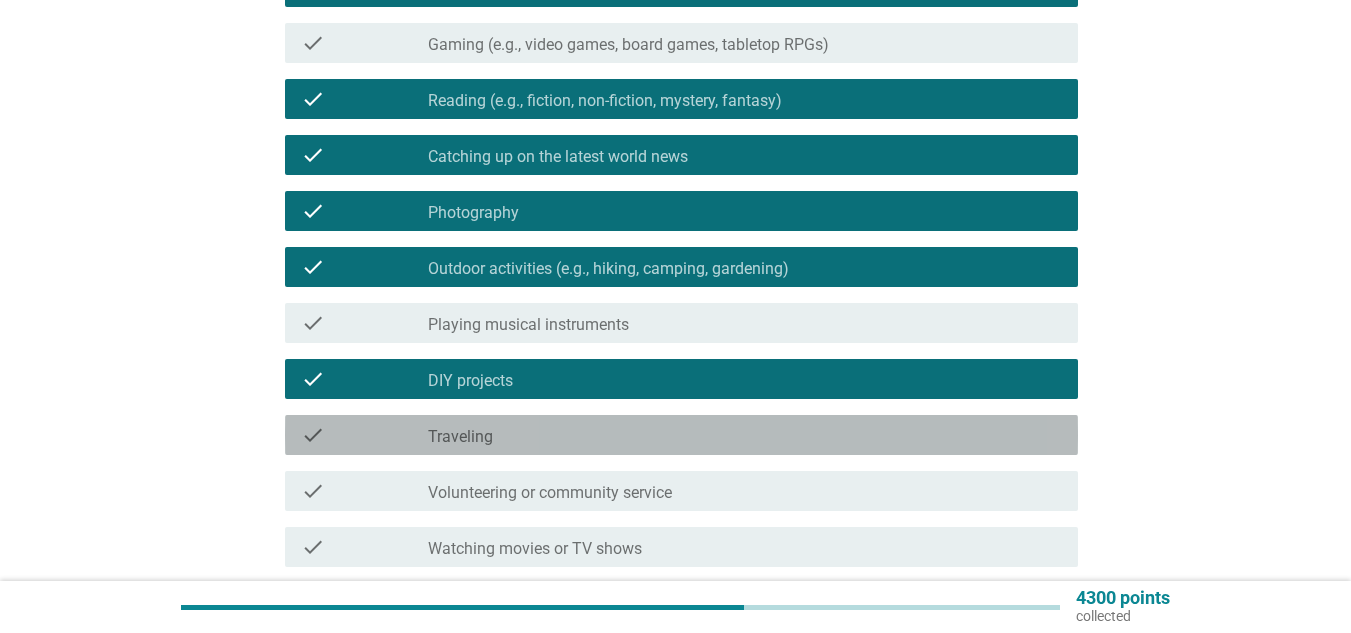click on "check_box_outline_blank Traveling" at bounding box center (745, 435) 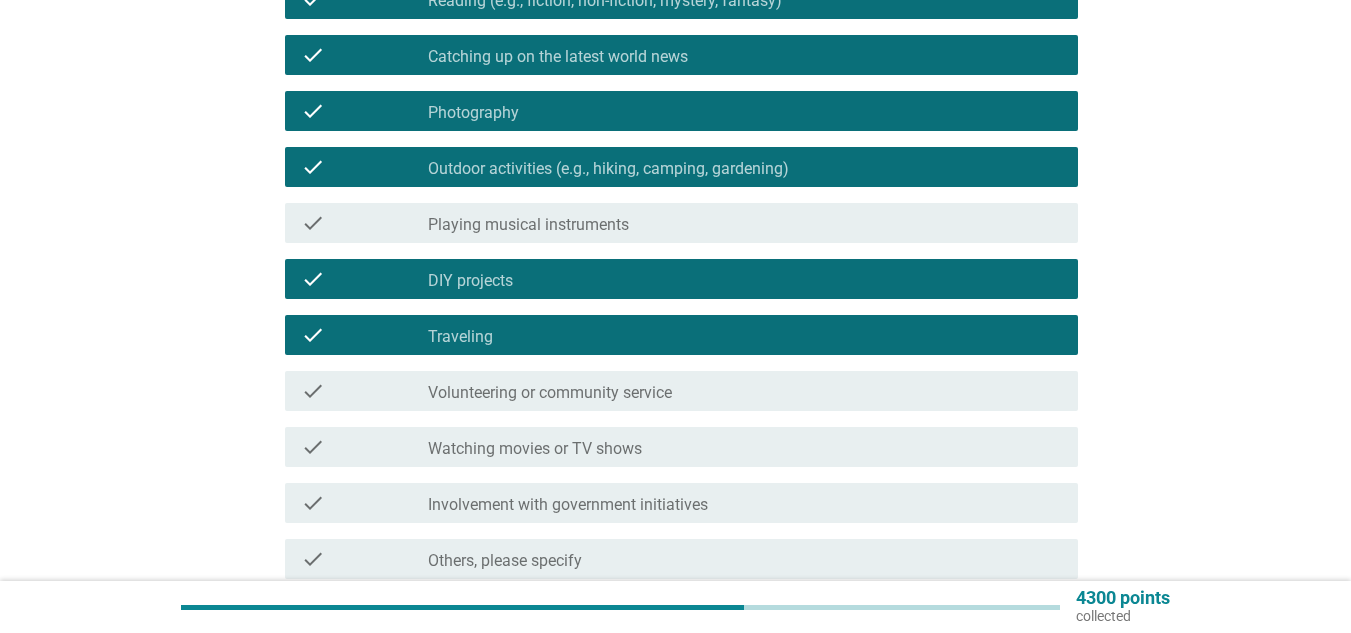 click on "check     check_box_outline_blank Volunteering or community service" at bounding box center [681, 391] 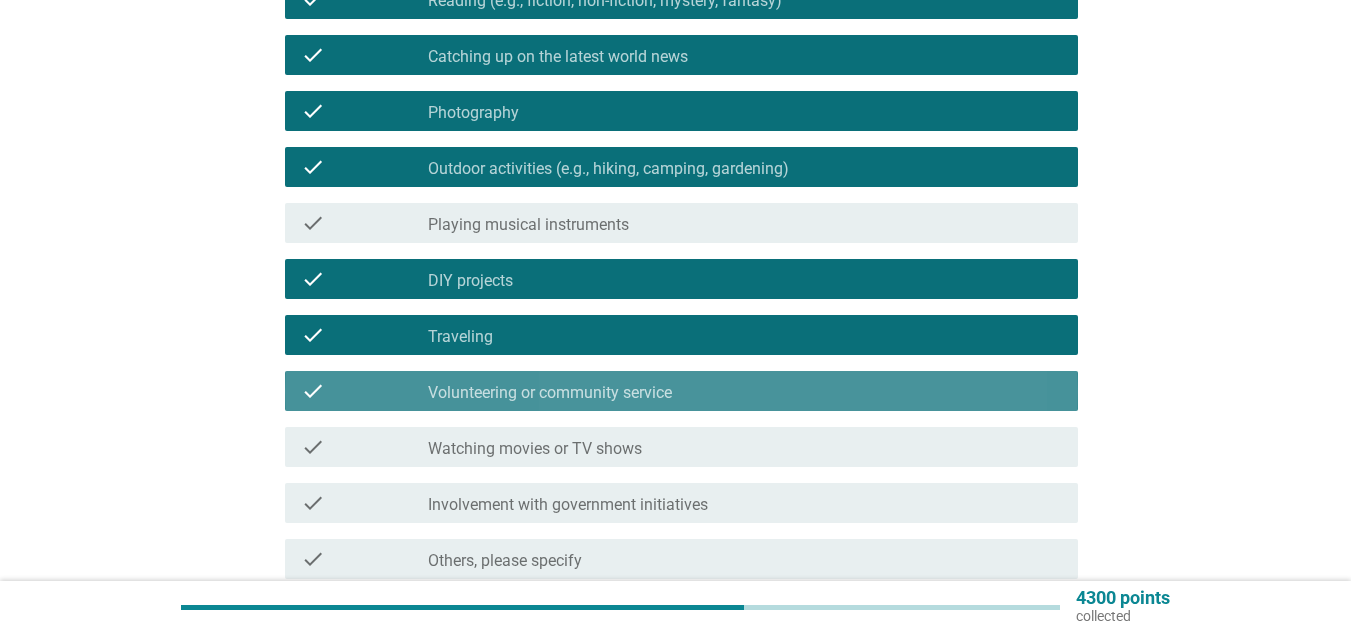 click on "check     check_box_outline_blank Watching movies or TV shows" at bounding box center [675, 447] 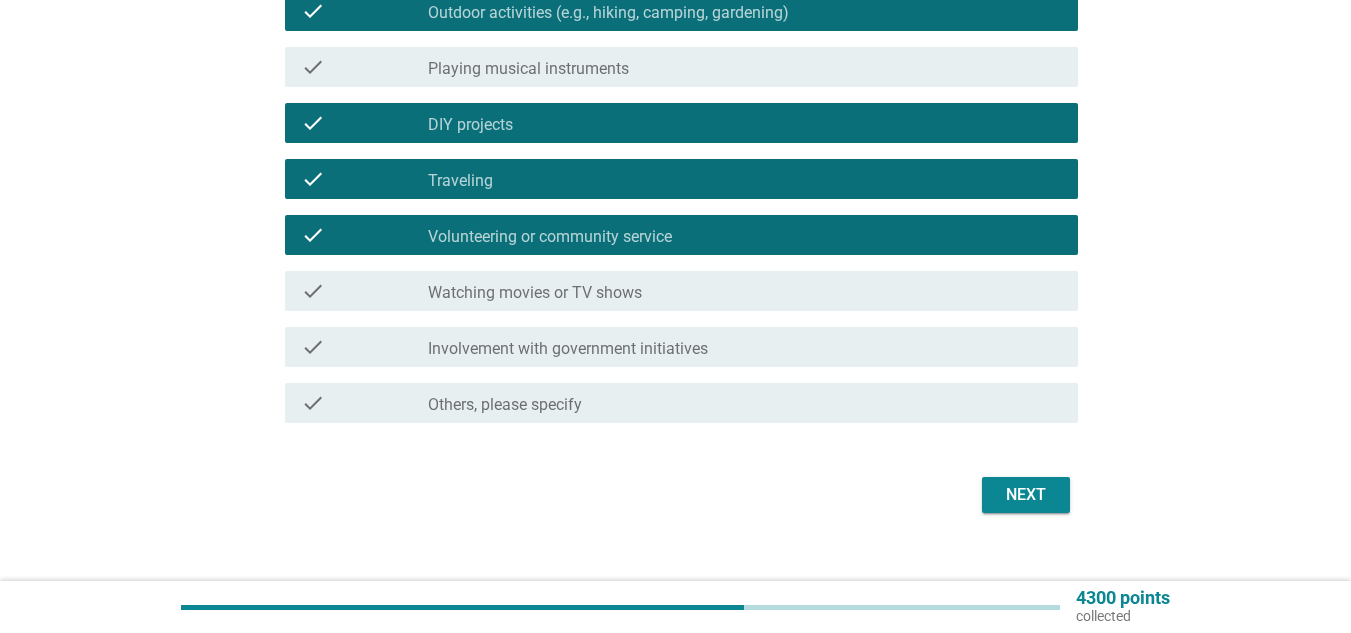 scroll, scrollTop: 984, scrollLeft: 0, axis: vertical 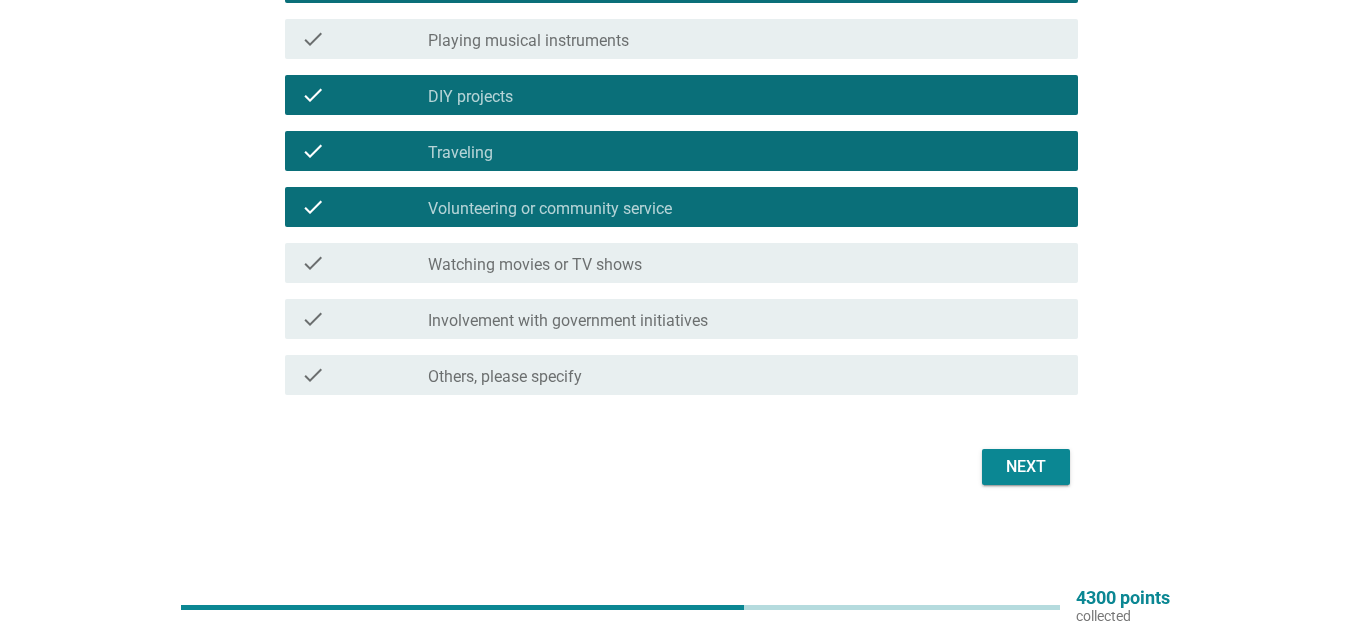 click on "Watching movies or TV shows" at bounding box center [535, 265] 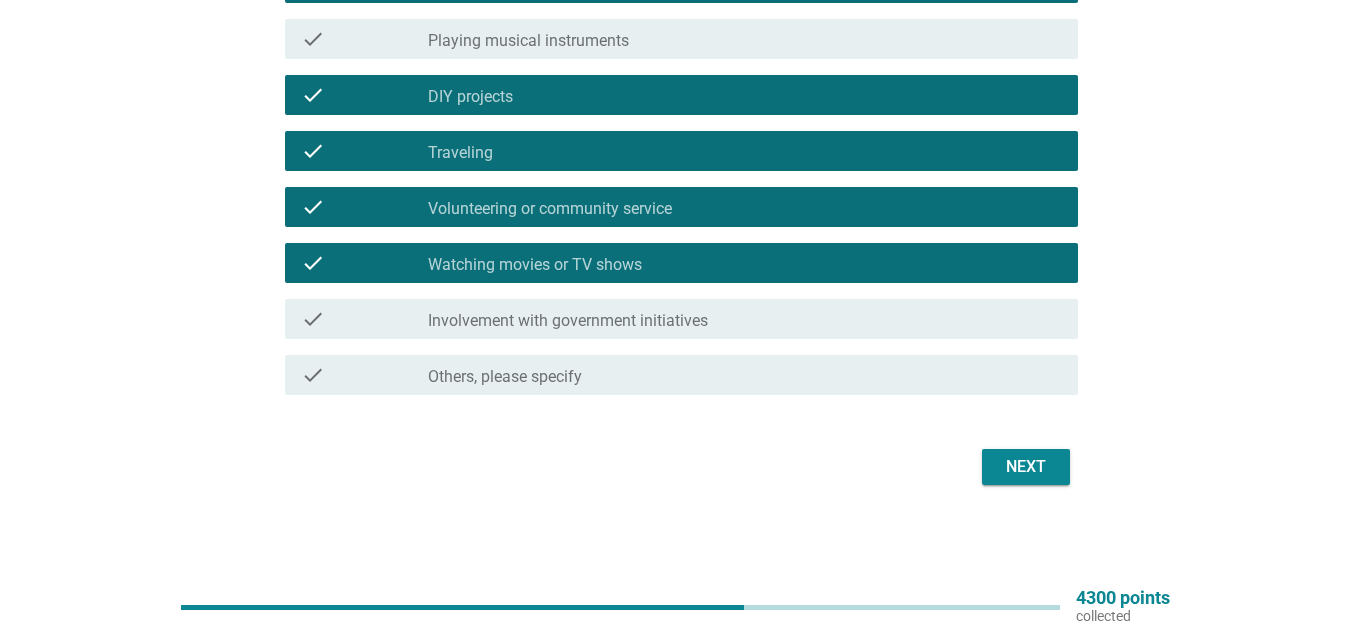 click on "Involvement with government initiatives" at bounding box center [568, 321] 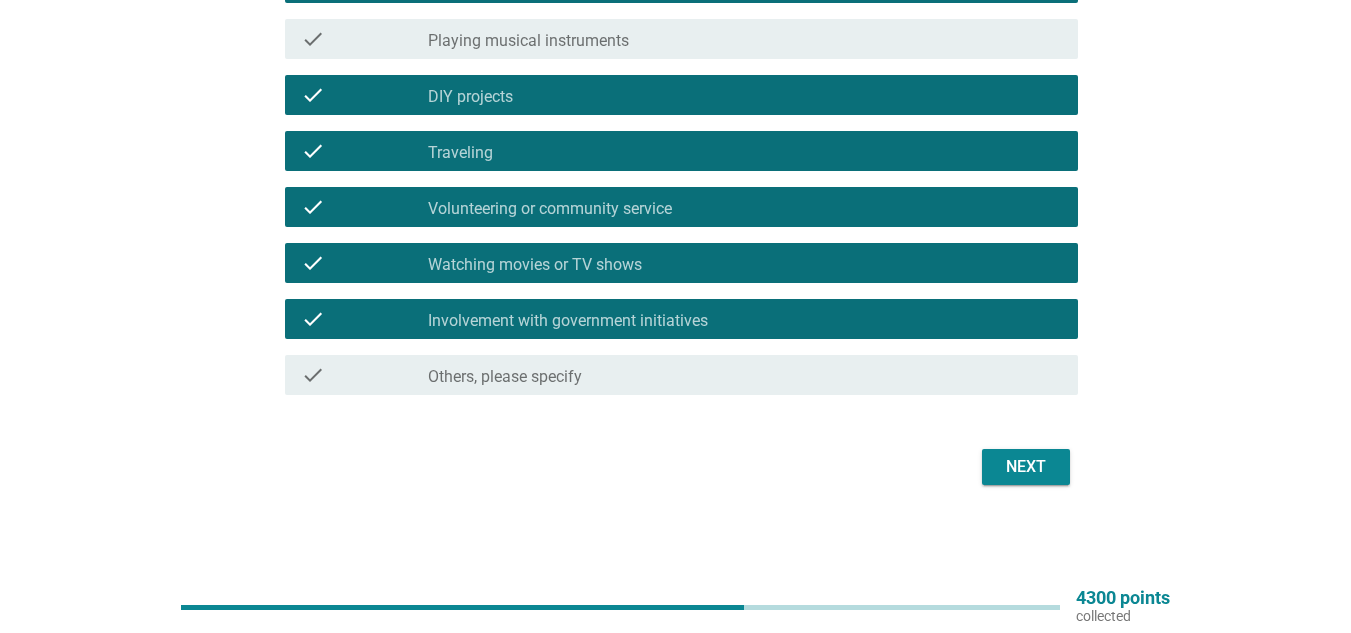click on "Next" at bounding box center [1026, 467] 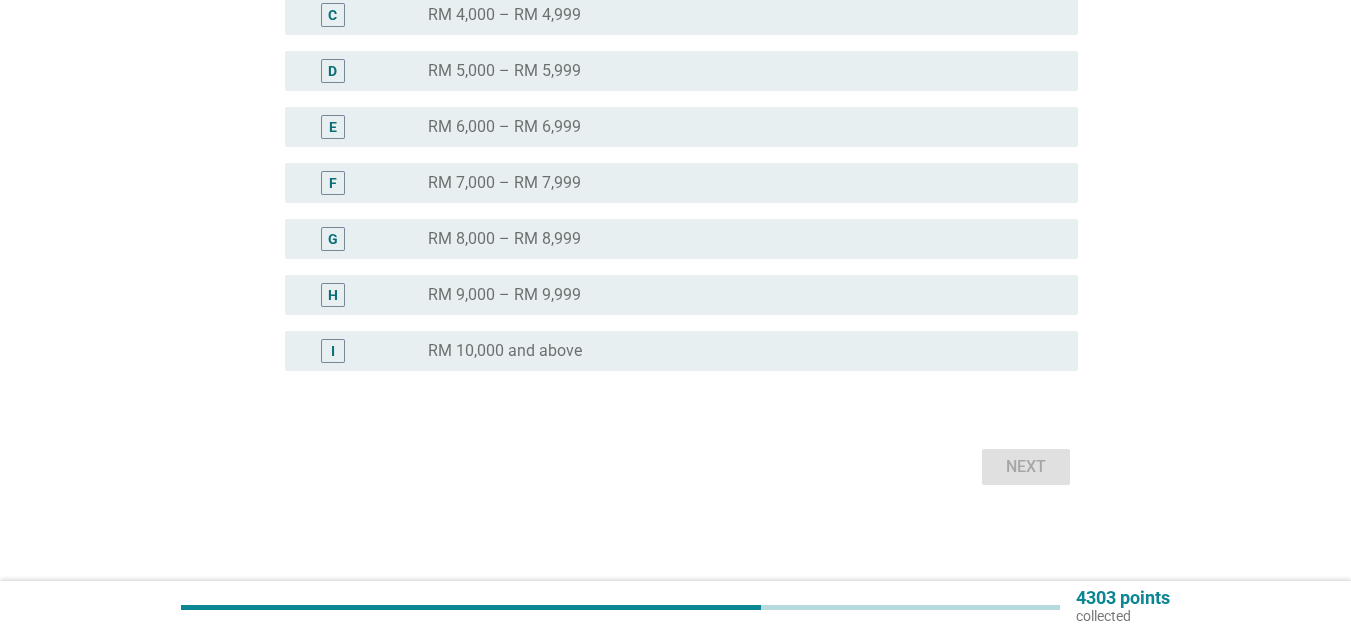 scroll, scrollTop: 0, scrollLeft: 0, axis: both 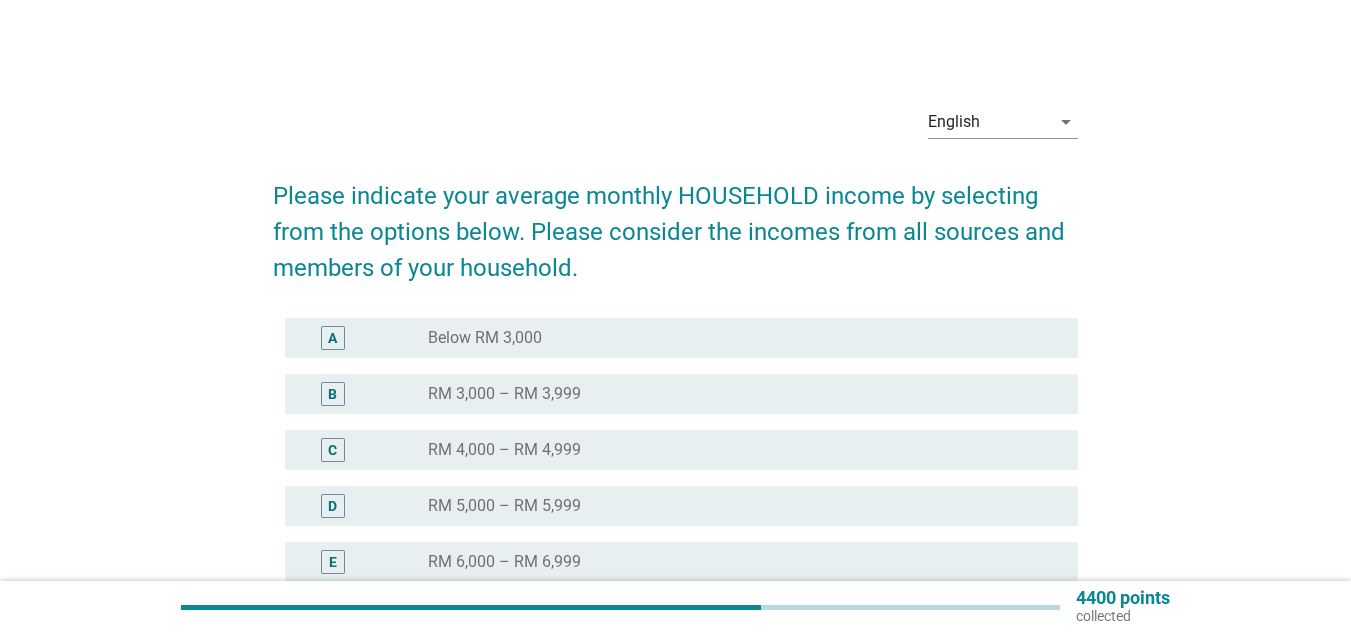 click on "radio_button_unchecked Below RM 3,000" at bounding box center (737, 338) 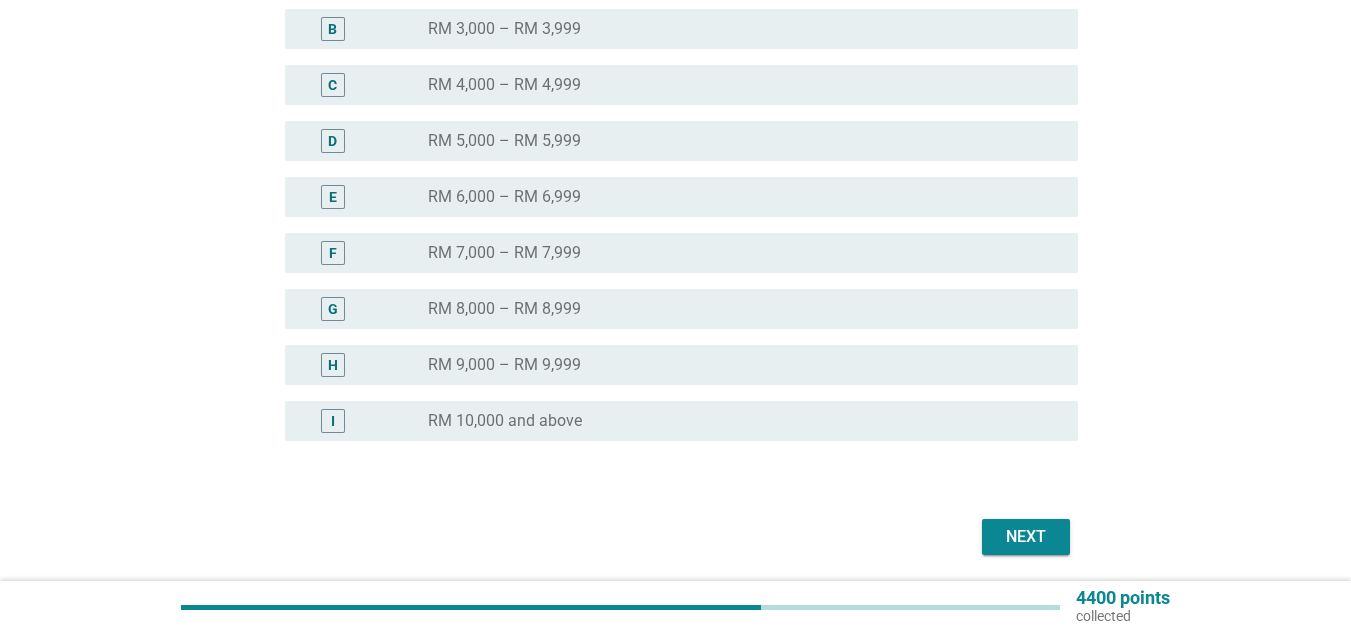scroll, scrollTop: 435, scrollLeft: 0, axis: vertical 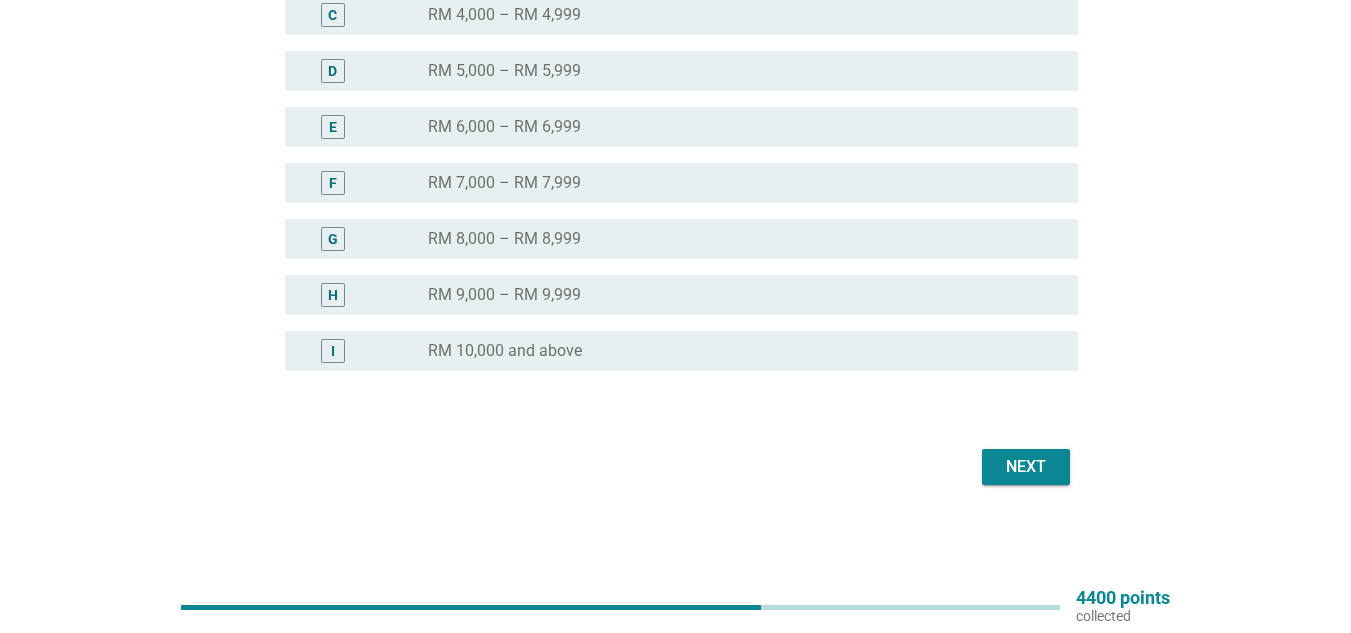 click on "Next" at bounding box center [1026, 467] 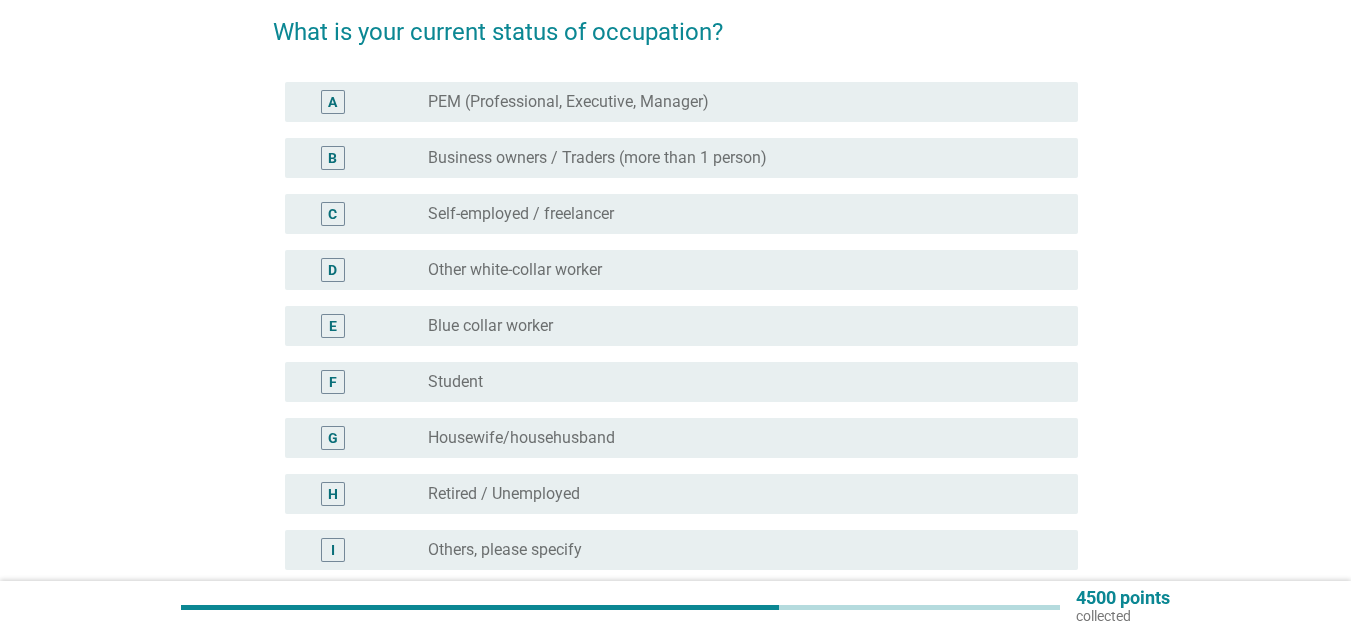 scroll, scrollTop: 200, scrollLeft: 0, axis: vertical 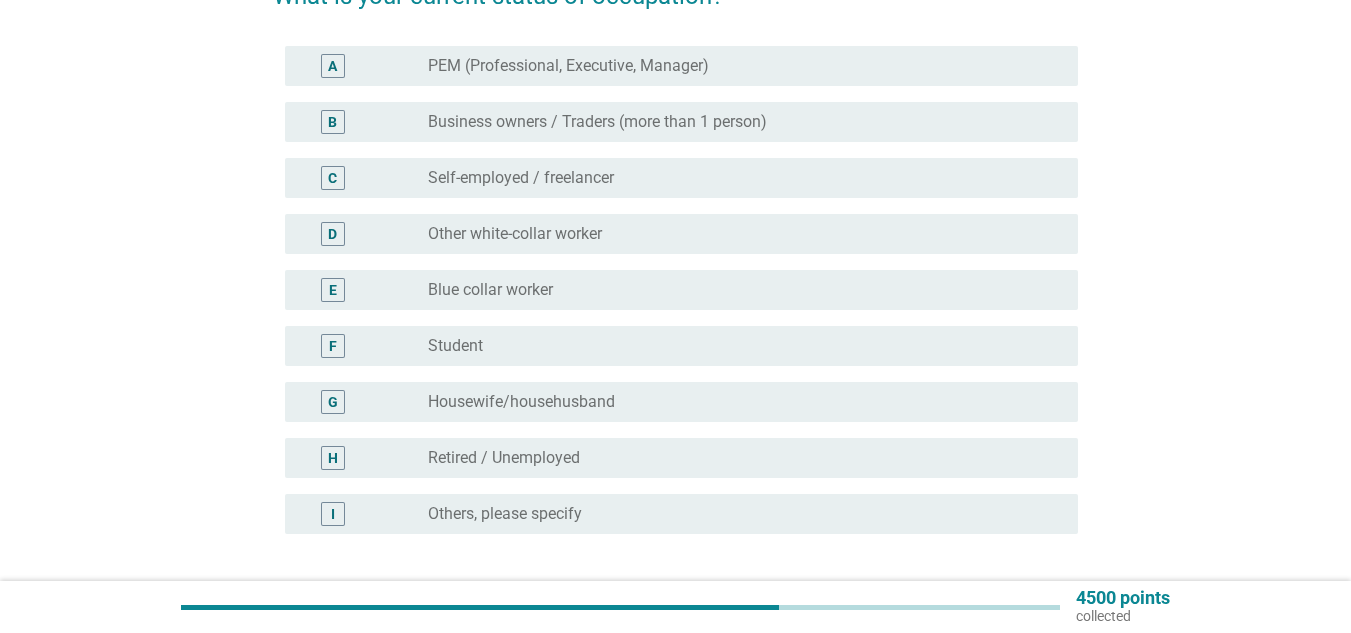 click on "Other white-collar worker" at bounding box center (515, 234) 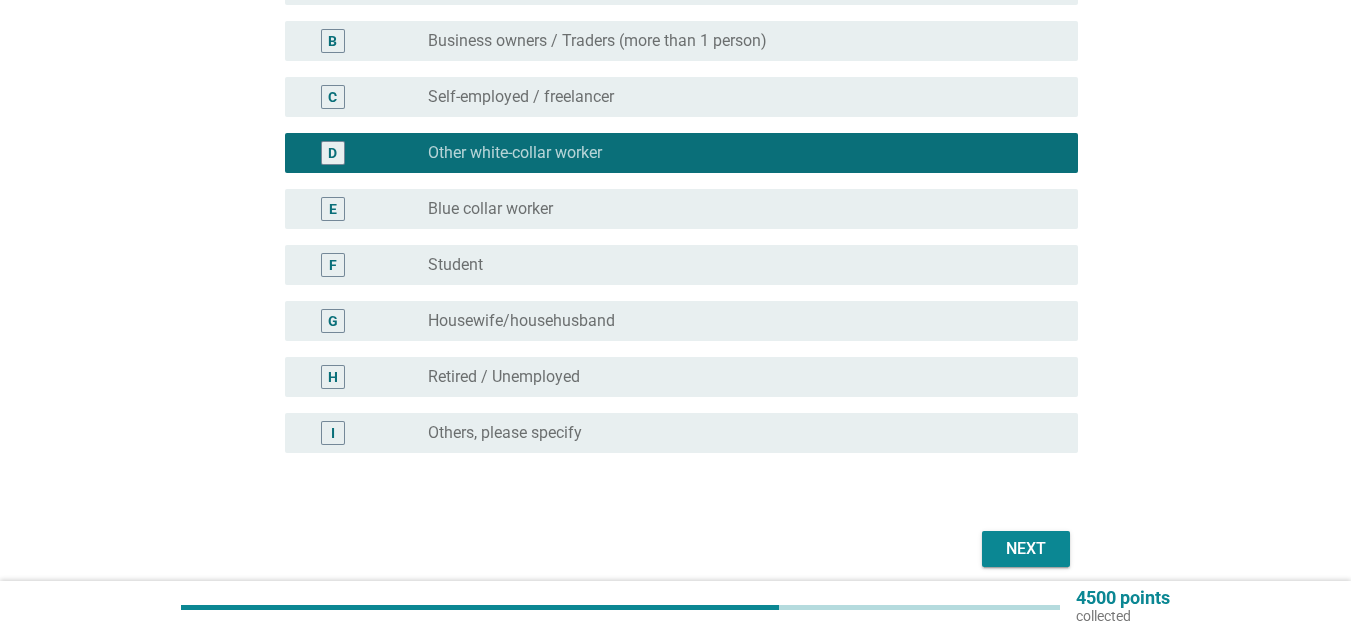scroll, scrollTop: 363, scrollLeft: 0, axis: vertical 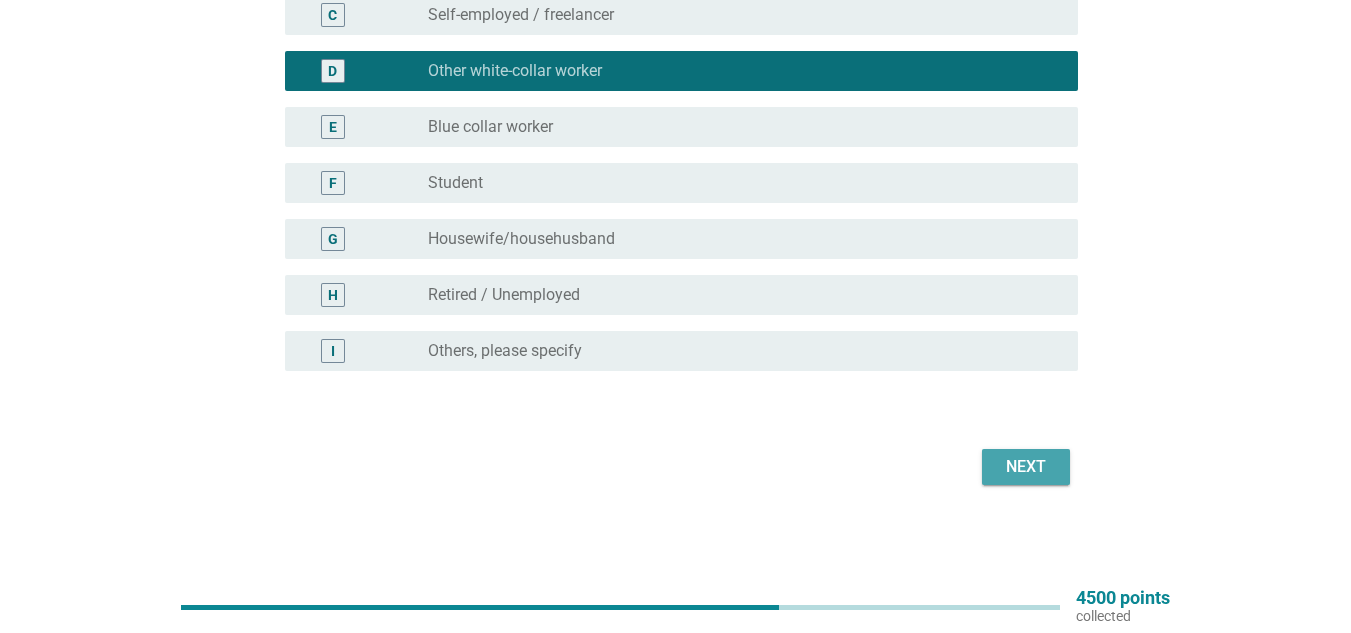 click on "Next" at bounding box center (1026, 467) 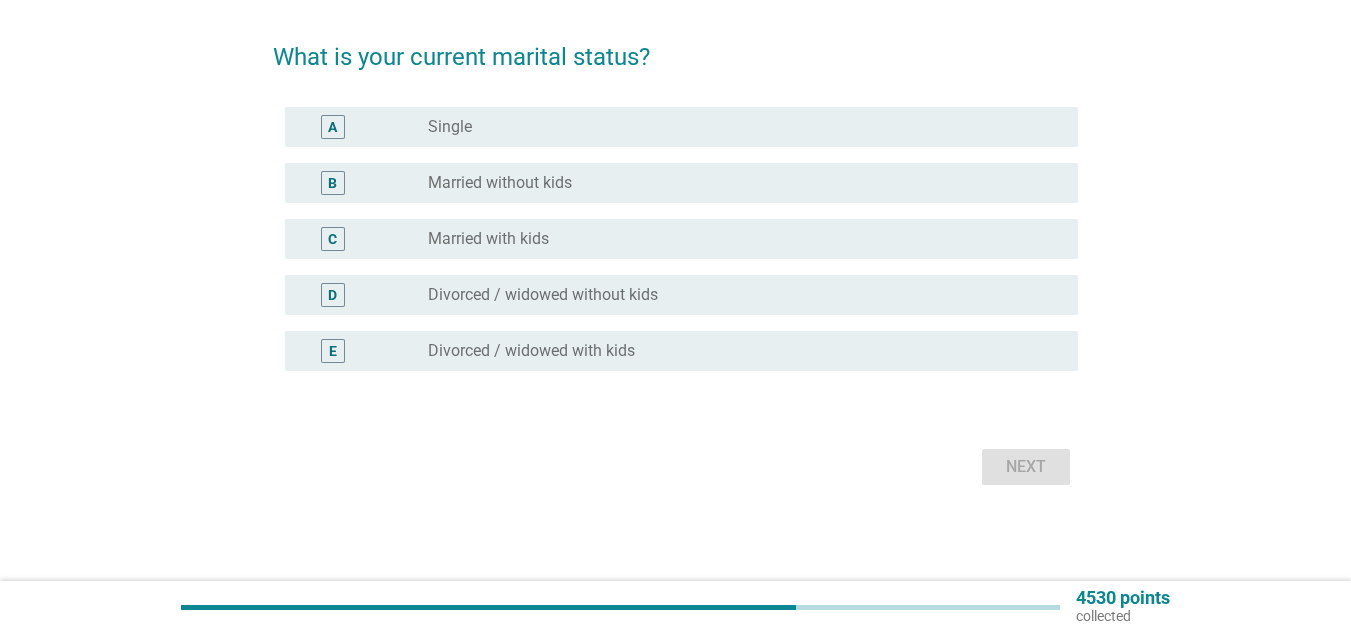 scroll, scrollTop: 0, scrollLeft: 0, axis: both 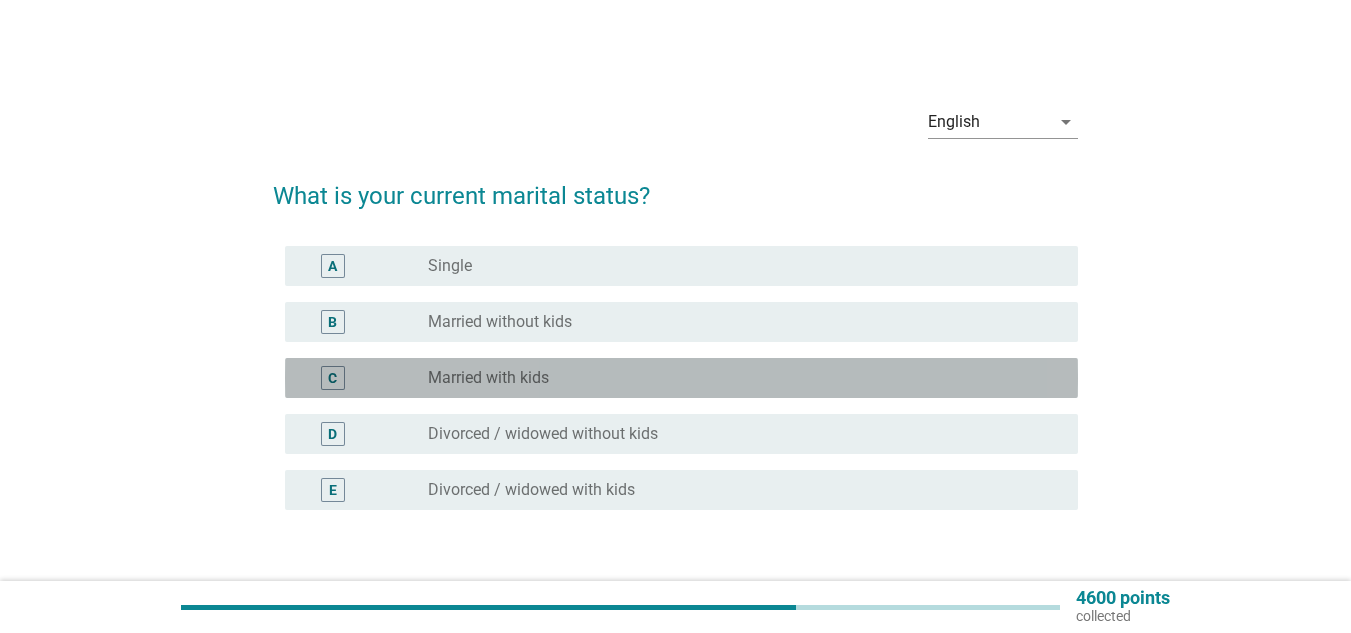 click on "C     radio_button_unchecked Married with kids" at bounding box center (681, 378) 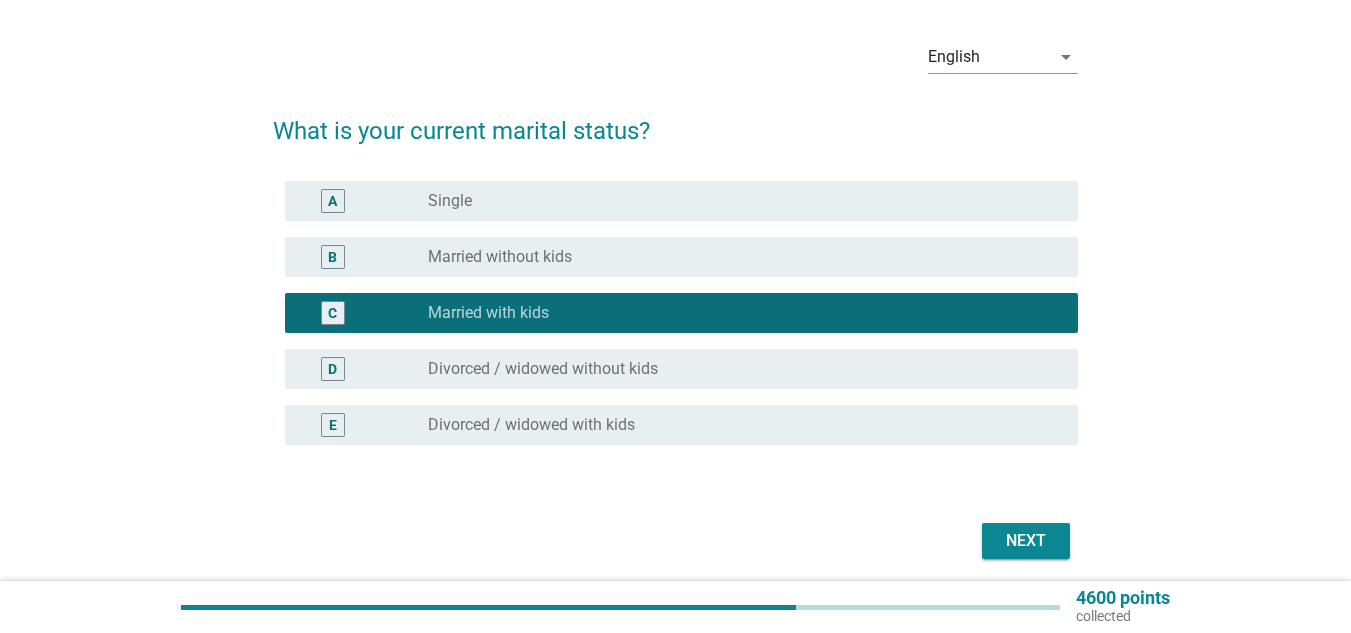 scroll, scrollTop: 139, scrollLeft: 0, axis: vertical 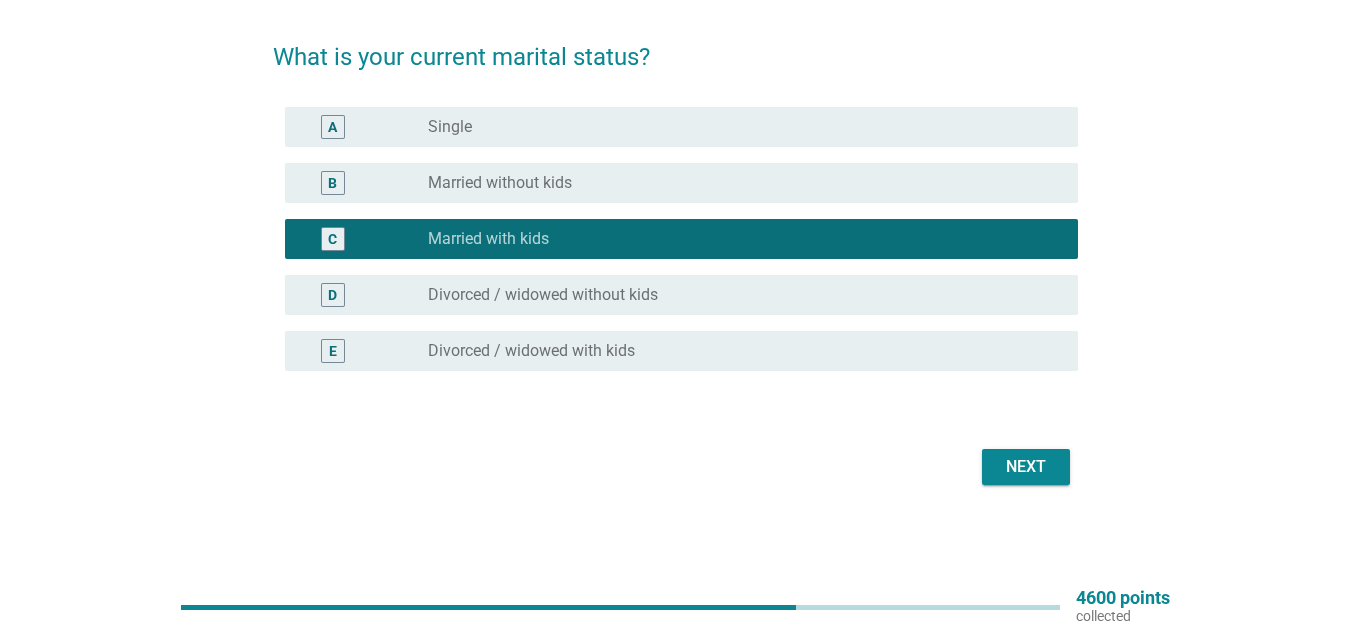 click on "Next" at bounding box center [1026, 467] 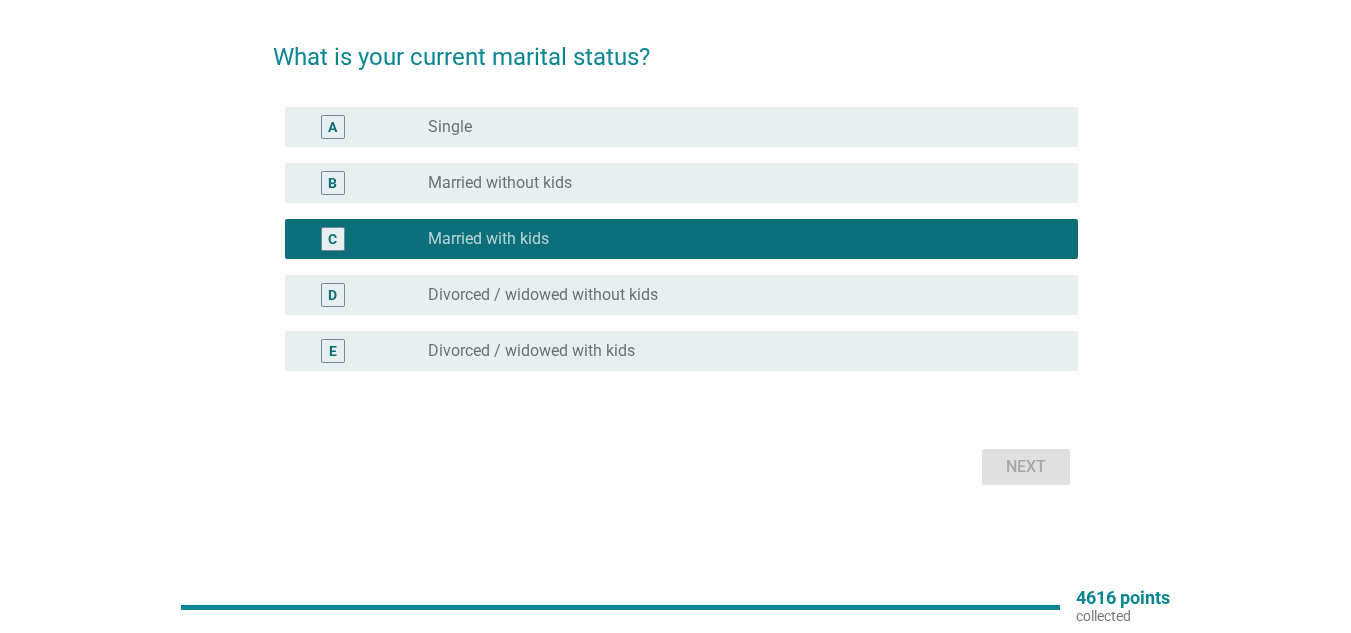 scroll, scrollTop: 0, scrollLeft: 0, axis: both 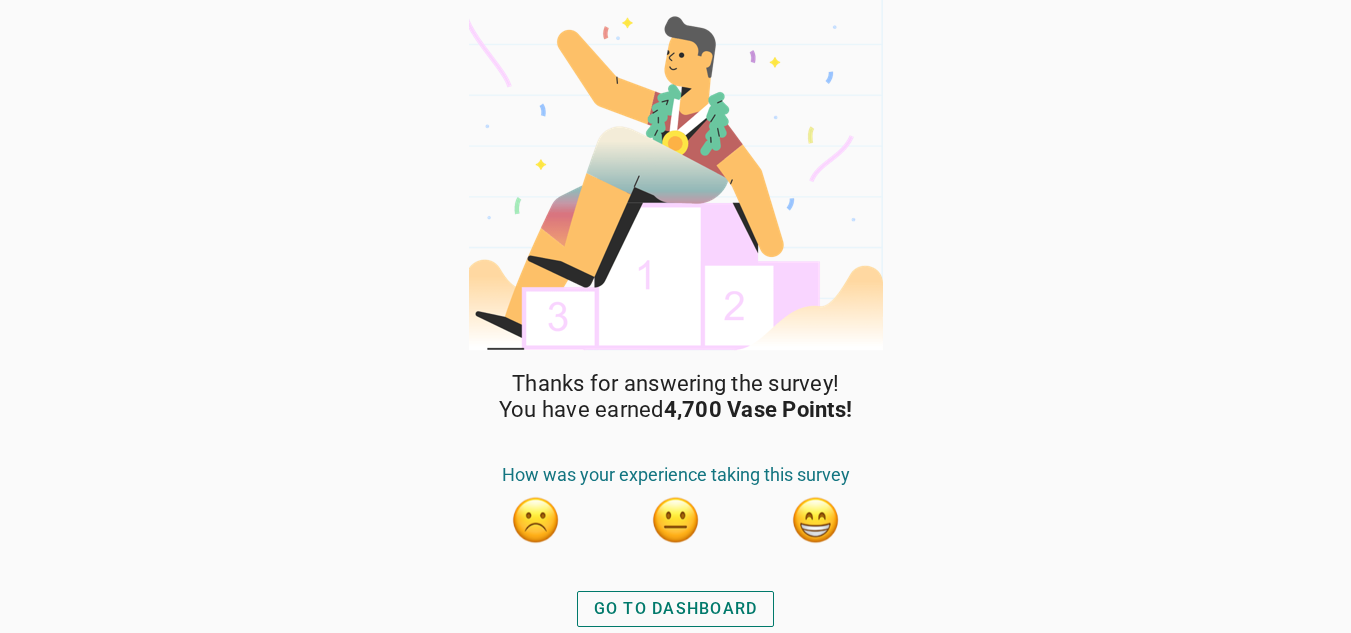 click at bounding box center [816, 520] 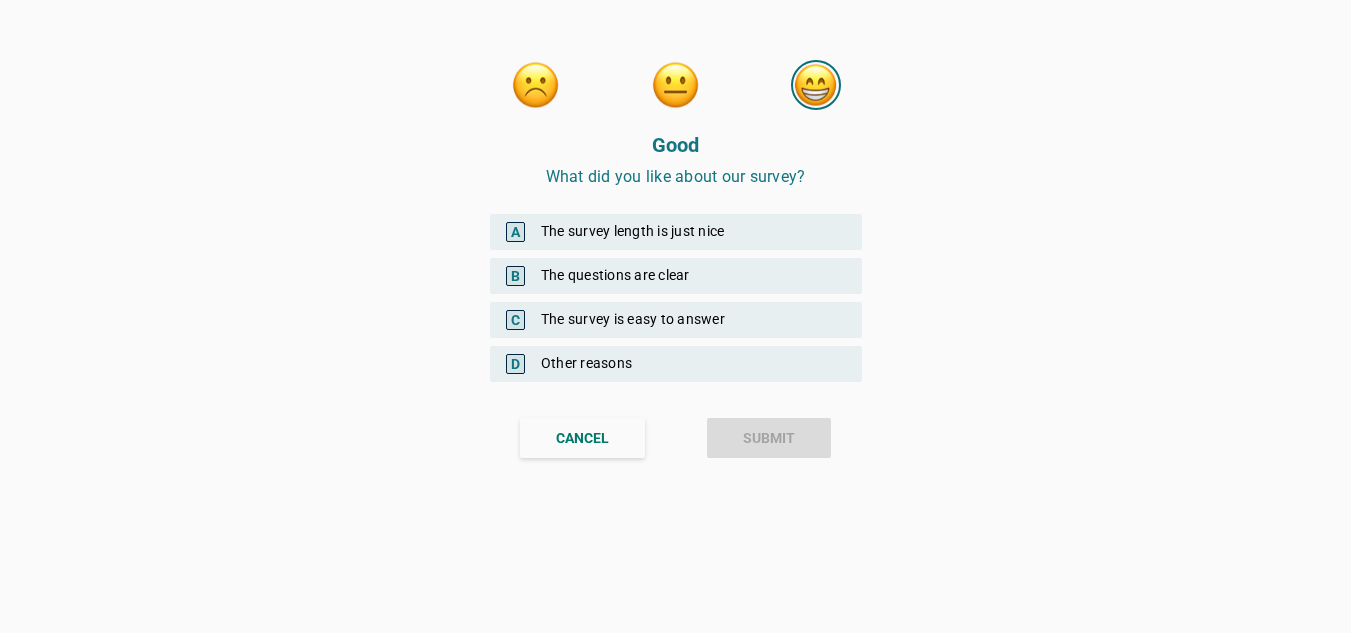 click on "A
The survey length is just nice" at bounding box center (676, 232) 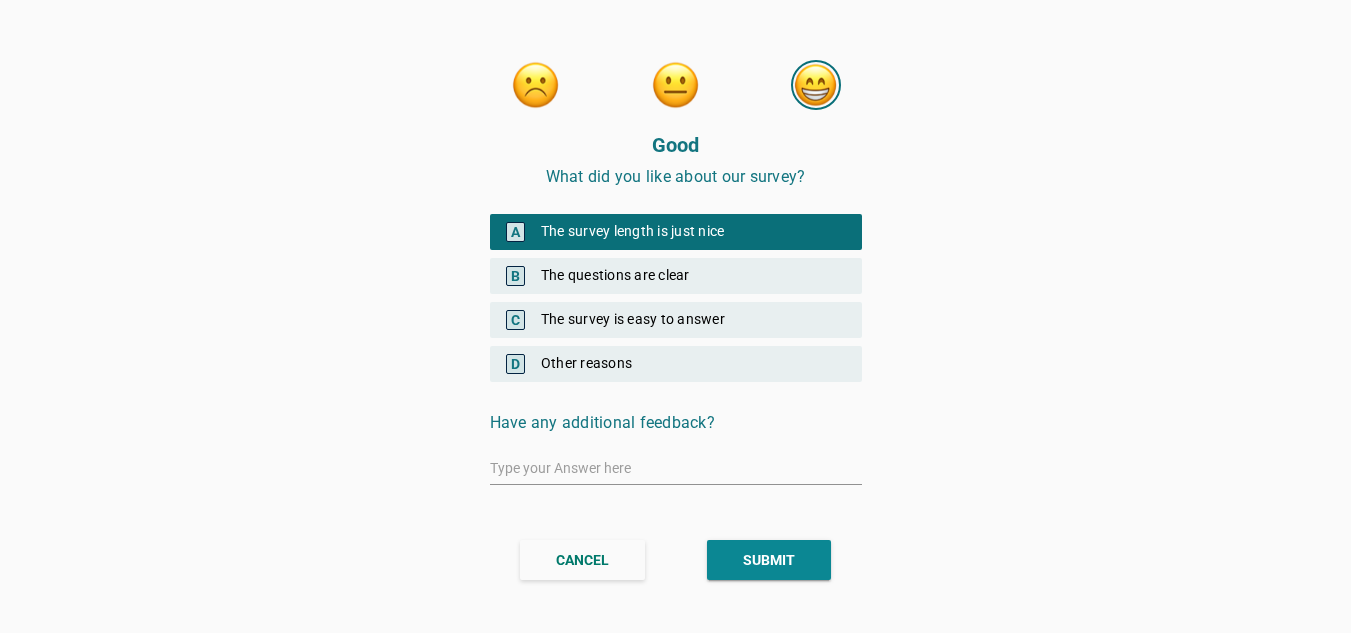 click on "B
The questions are clear" at bounding box center [676, 276] 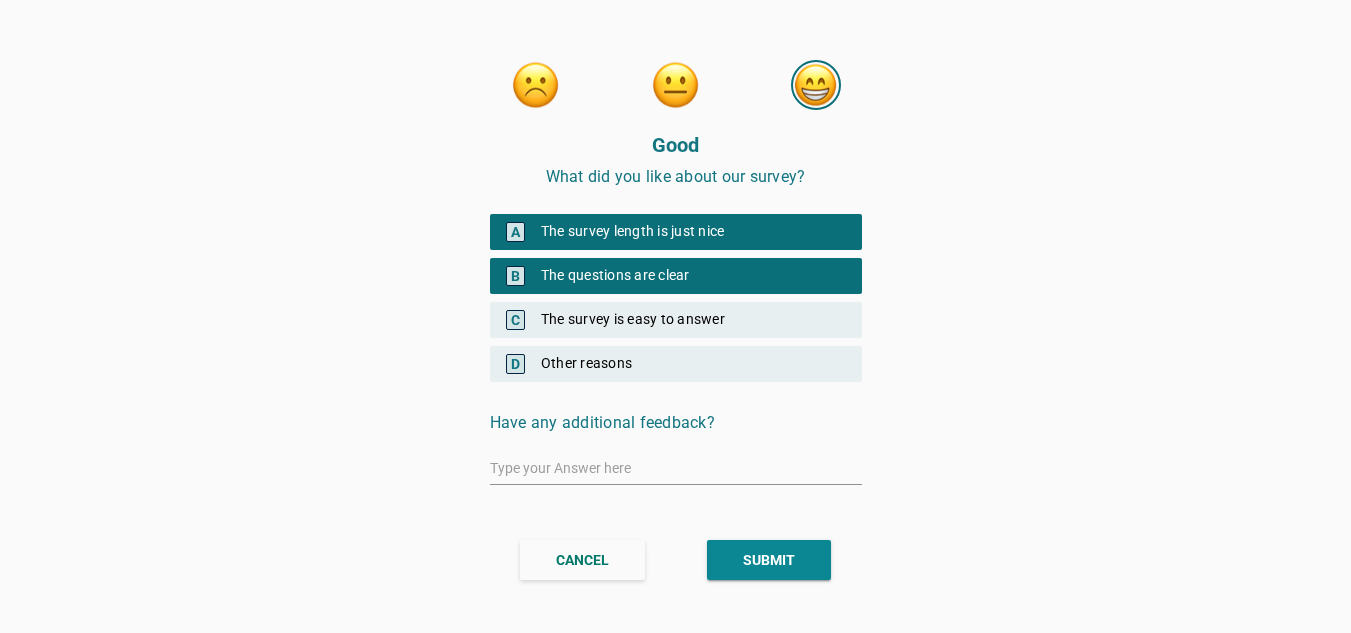 click on "A
The survey length is just nice
B
The questions are clear
C
The survey is easy to answer
D
Other reasons" at bounding box center (676, 286) 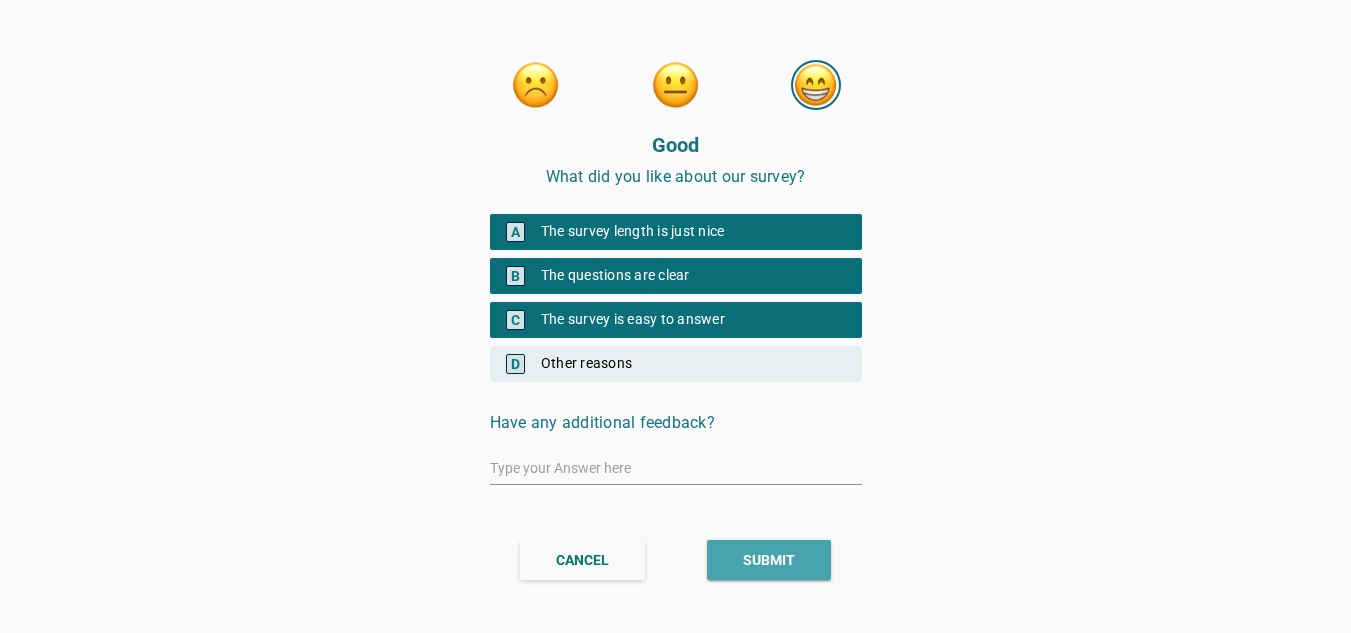 click on "SUBMIT" at bounding box center (769, 560) 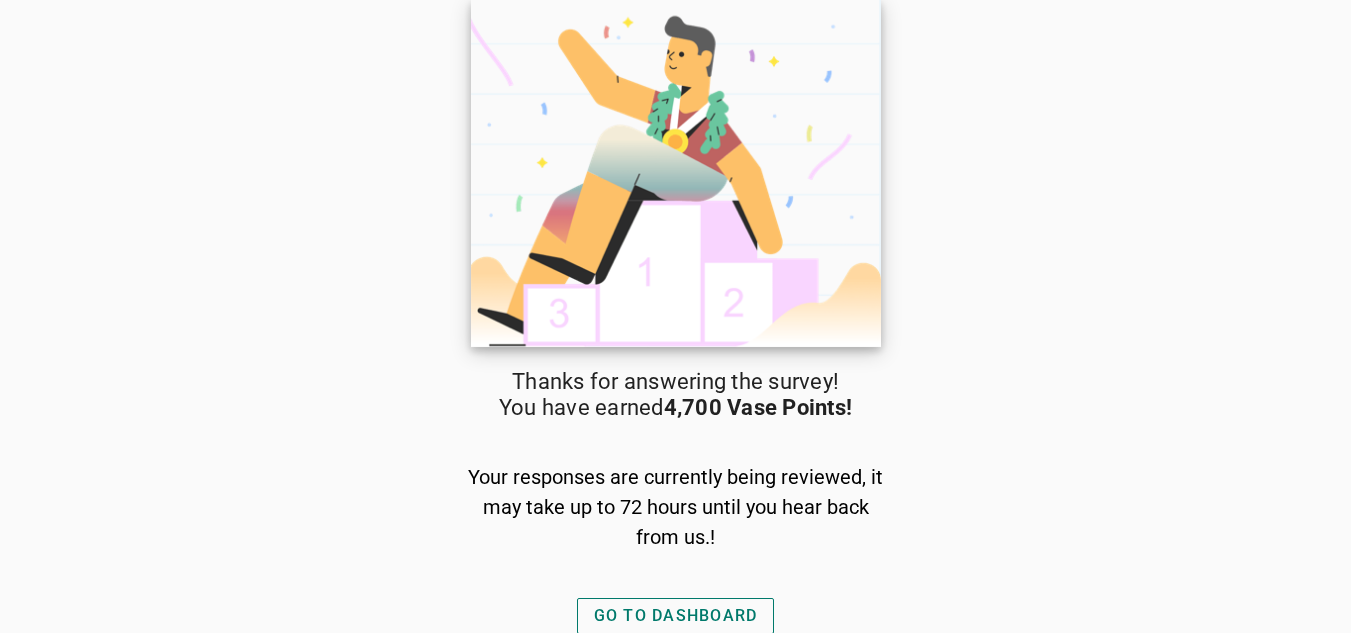 scroll, scrollTop: 0, scrollLeft: 0, axis: both 